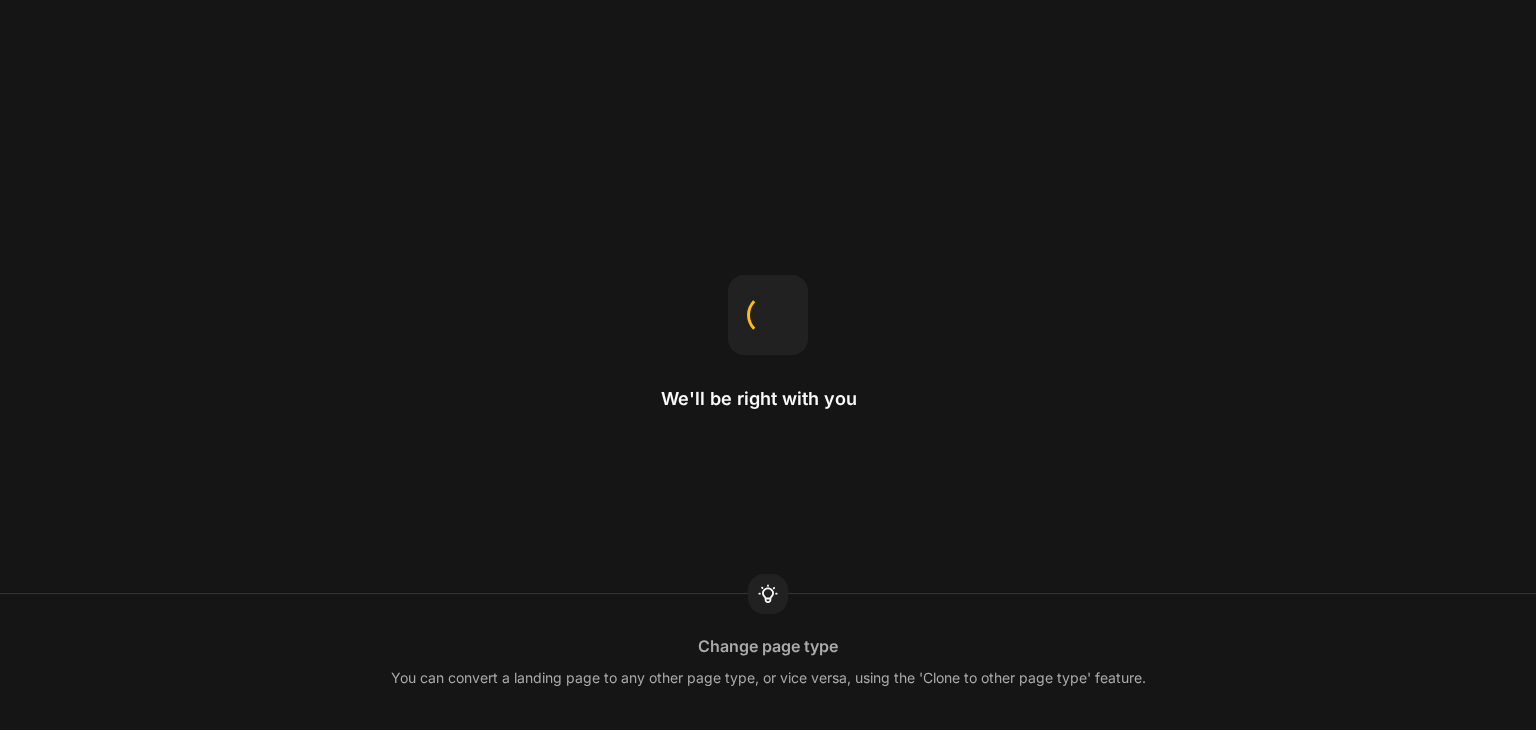 scroll, scrollTop: 0, scrollLeft: 0, axis: both 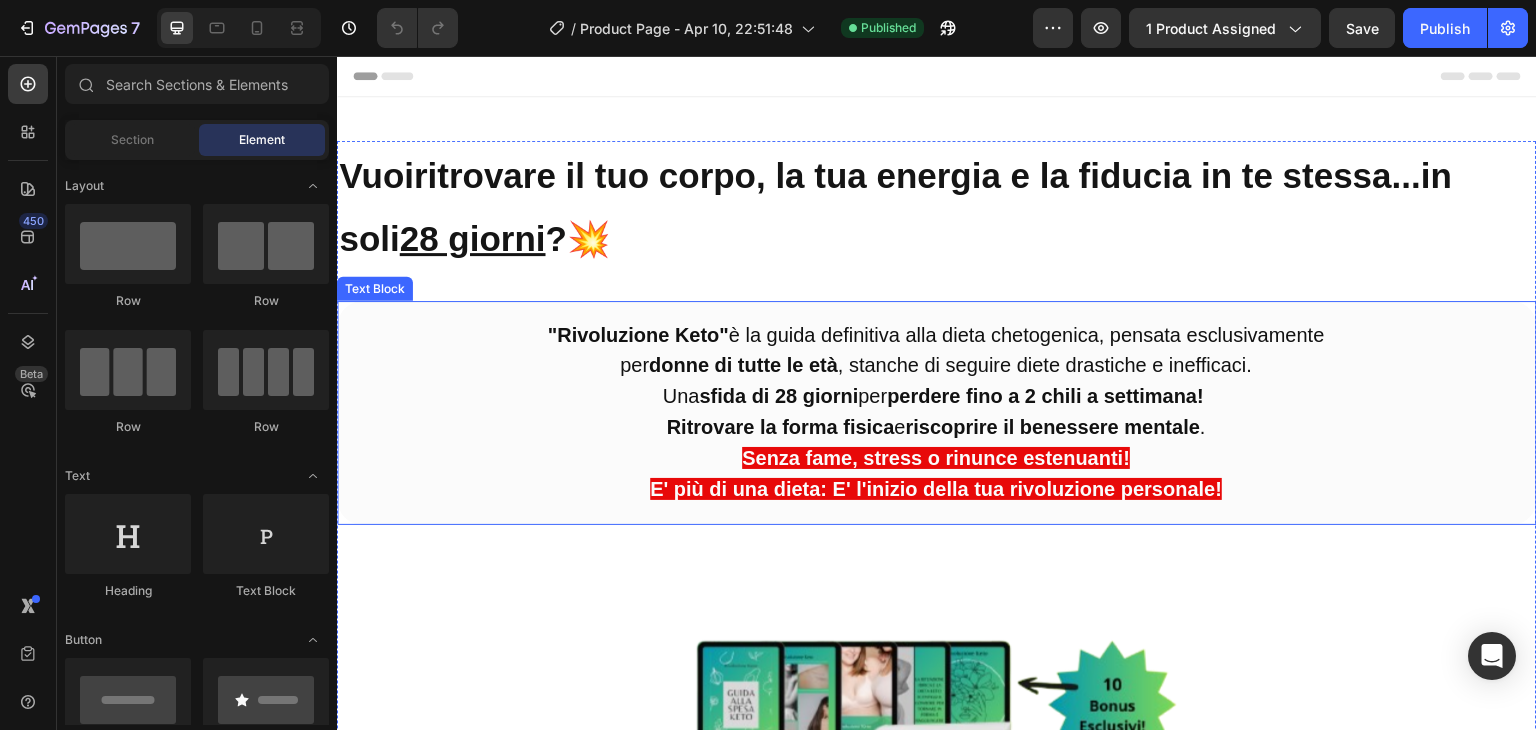 click on "Ritrovare la forma fisica  e  riscoprire il benessere mentale ." at bounding box center (936, 428) 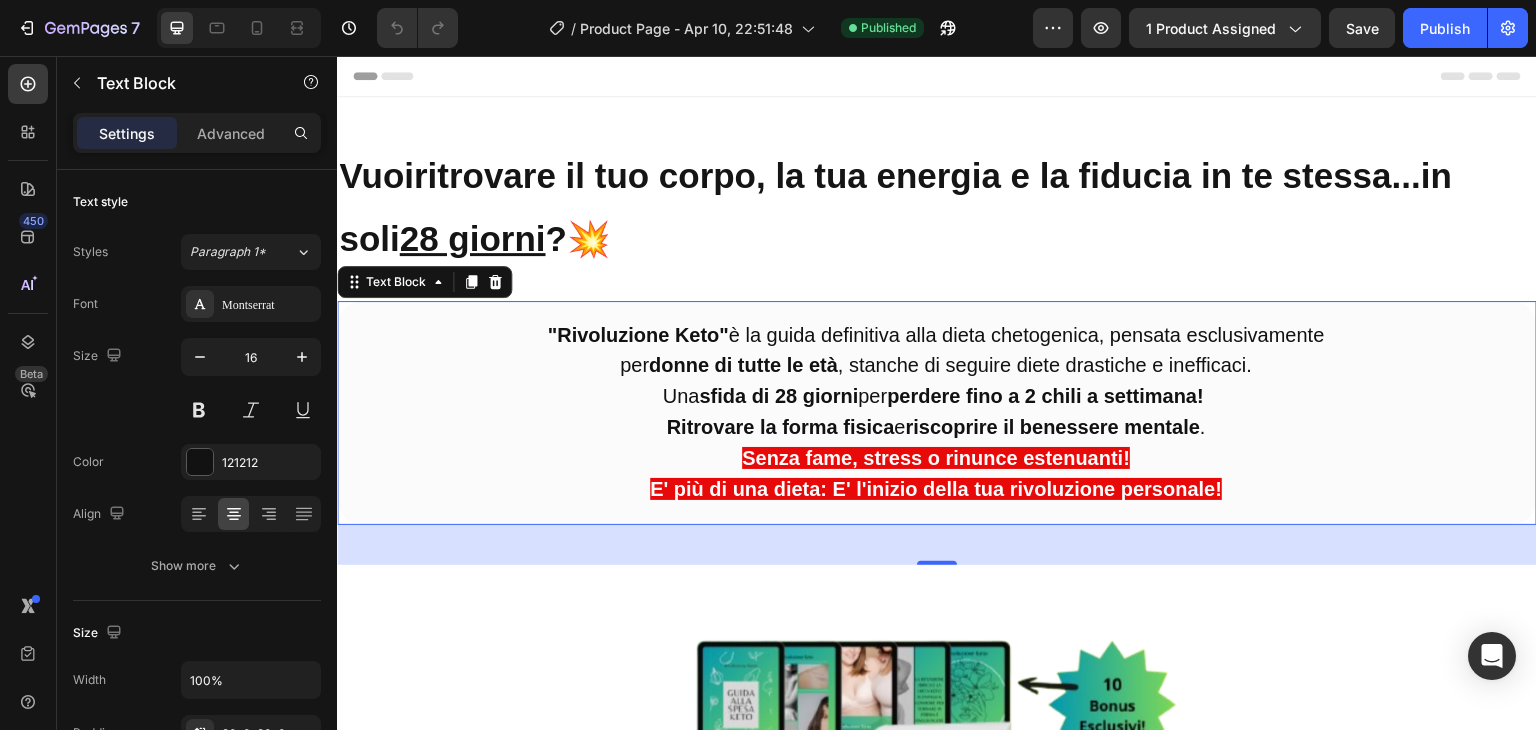 click on "Ritrovare la forma fisica  e  riscoprire il benessere mentale ." at bounding box center (936, 428) 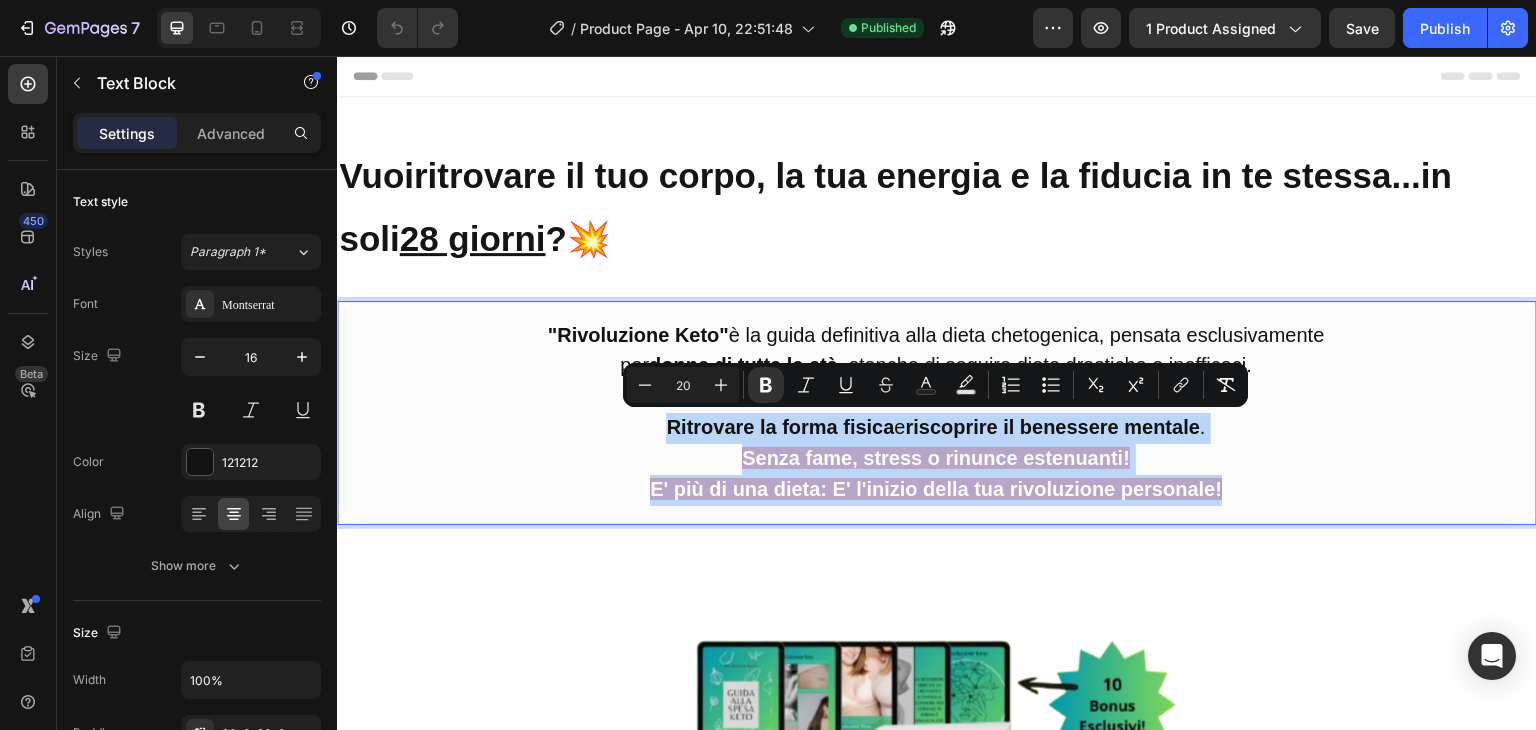 drag, startPoint x: 639, startPoint y: 431, endPoint x: 1248, endPoint y: 483, distance: 611.216 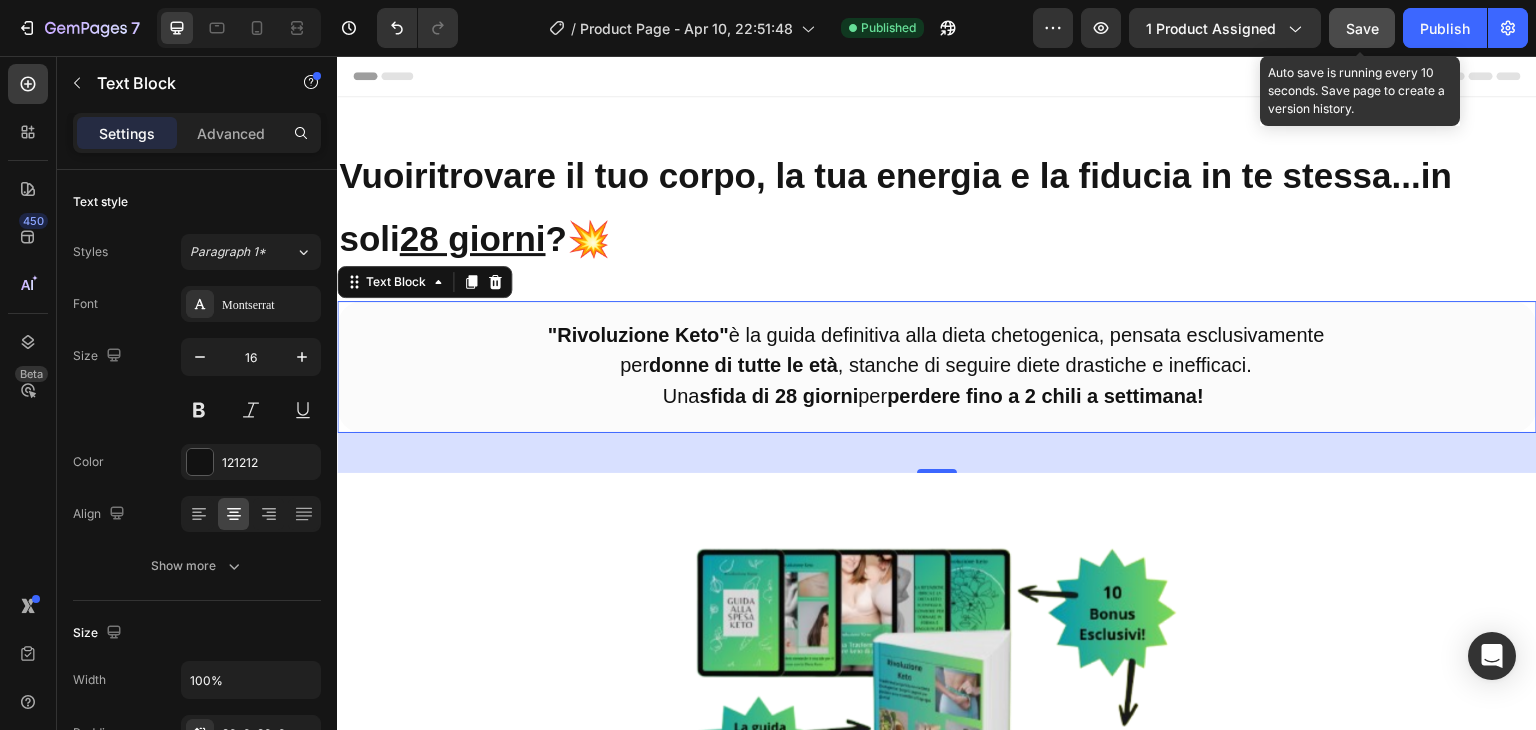 click on "Save" at bounding box center (1362, 28) 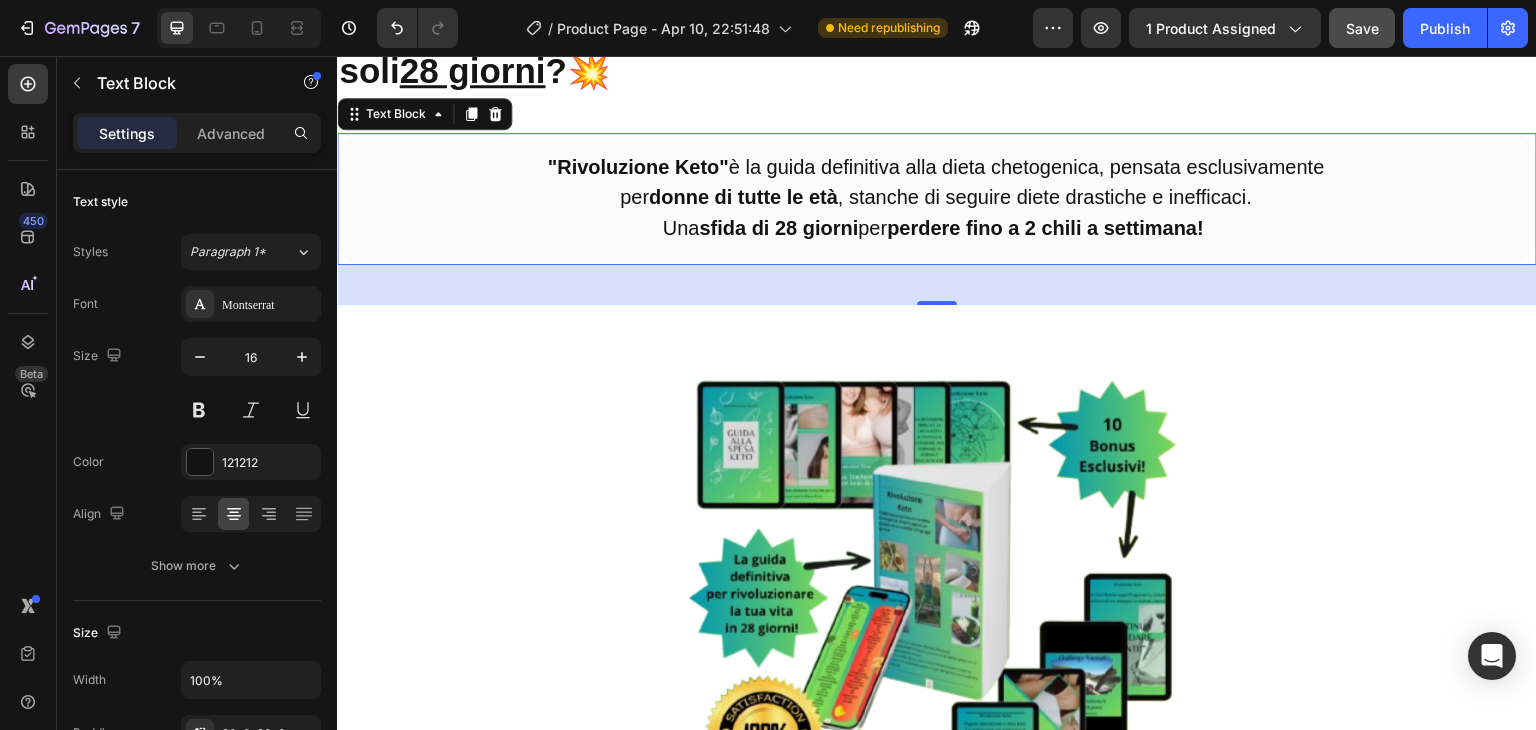 scroll, scrollTop: 130, scrollLeft: 0, axis: vertical 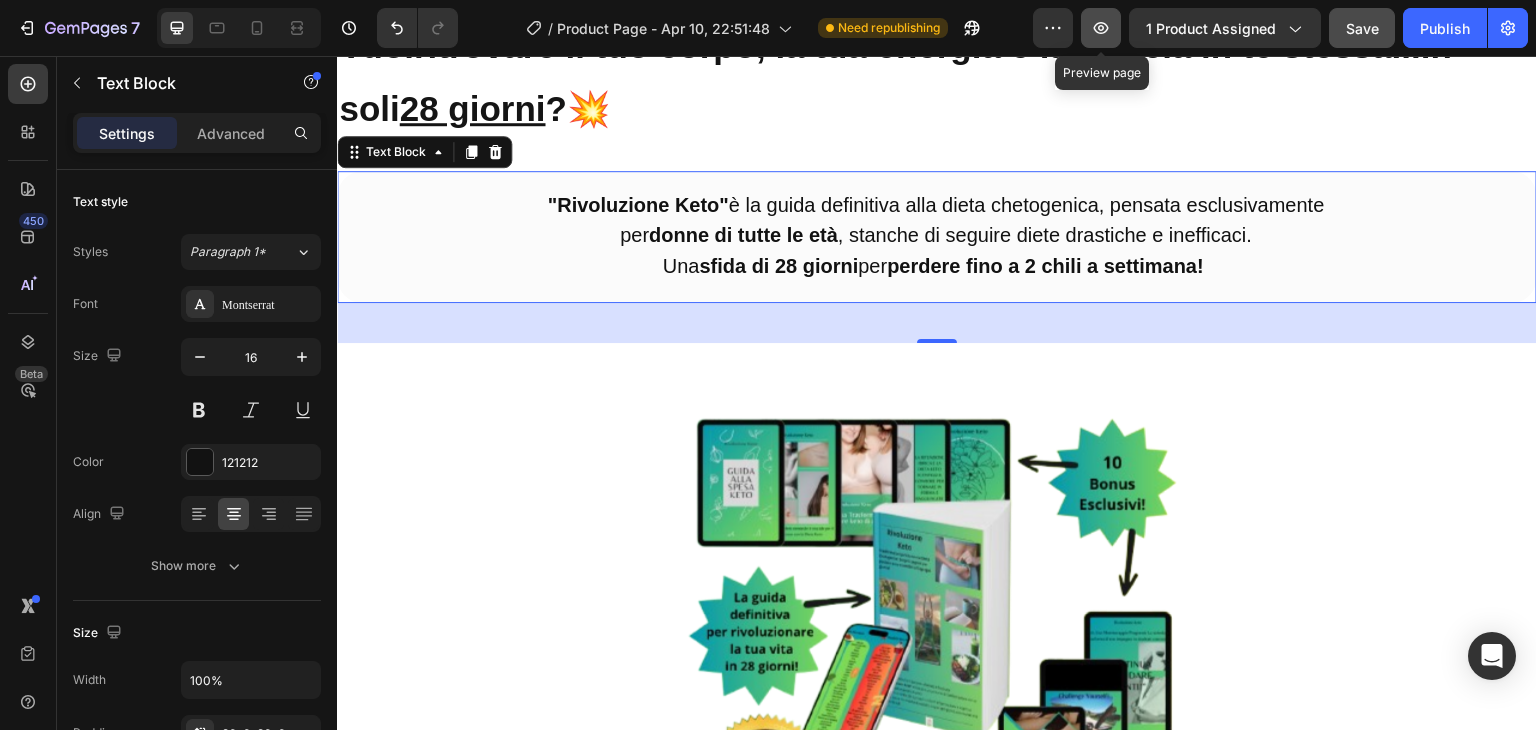 click 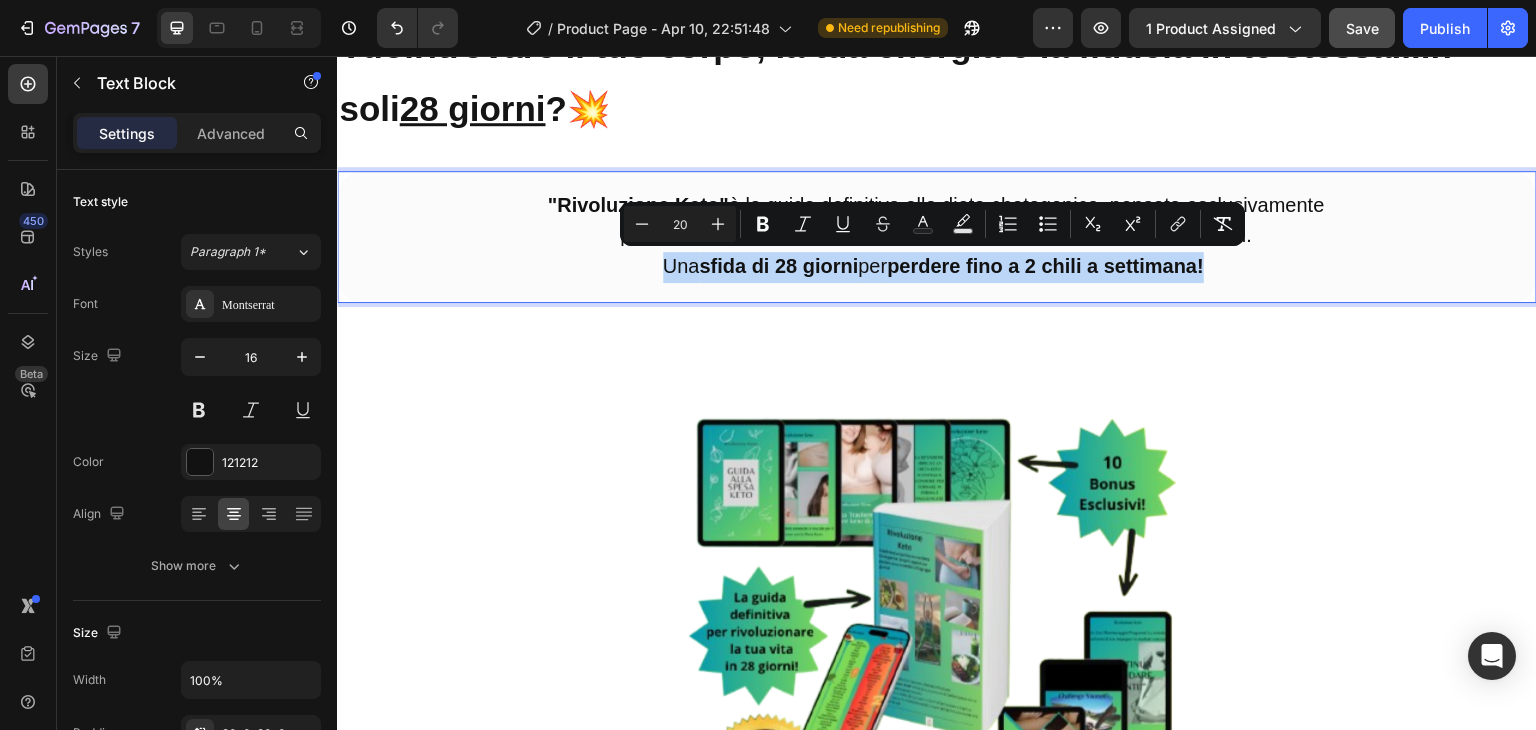 drag, startPoint x: 634, startPoint y: 262, endPoint x: 1237, endPoint y: 281, distance: 603.29926 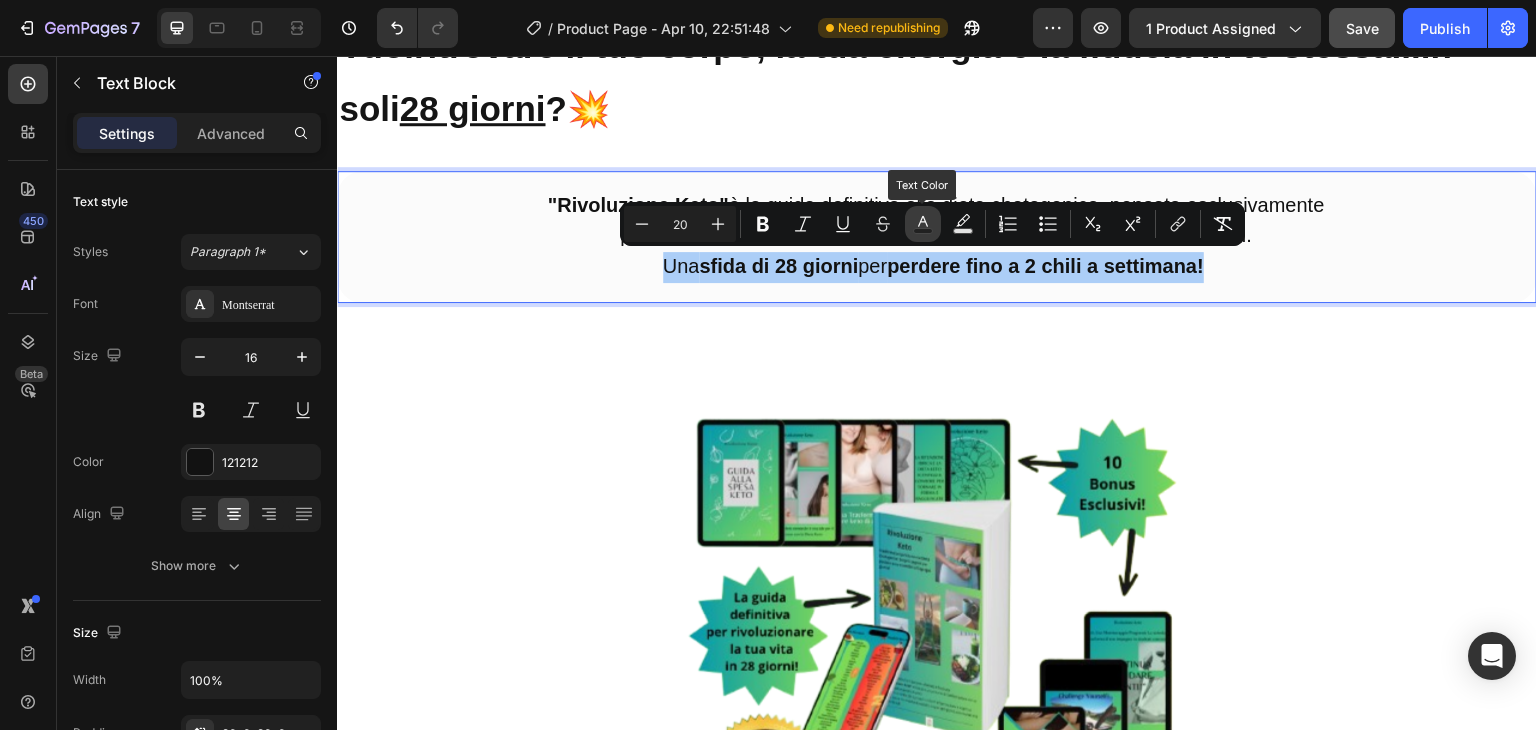 click on "Text Color" at bounding box center (923, 224) 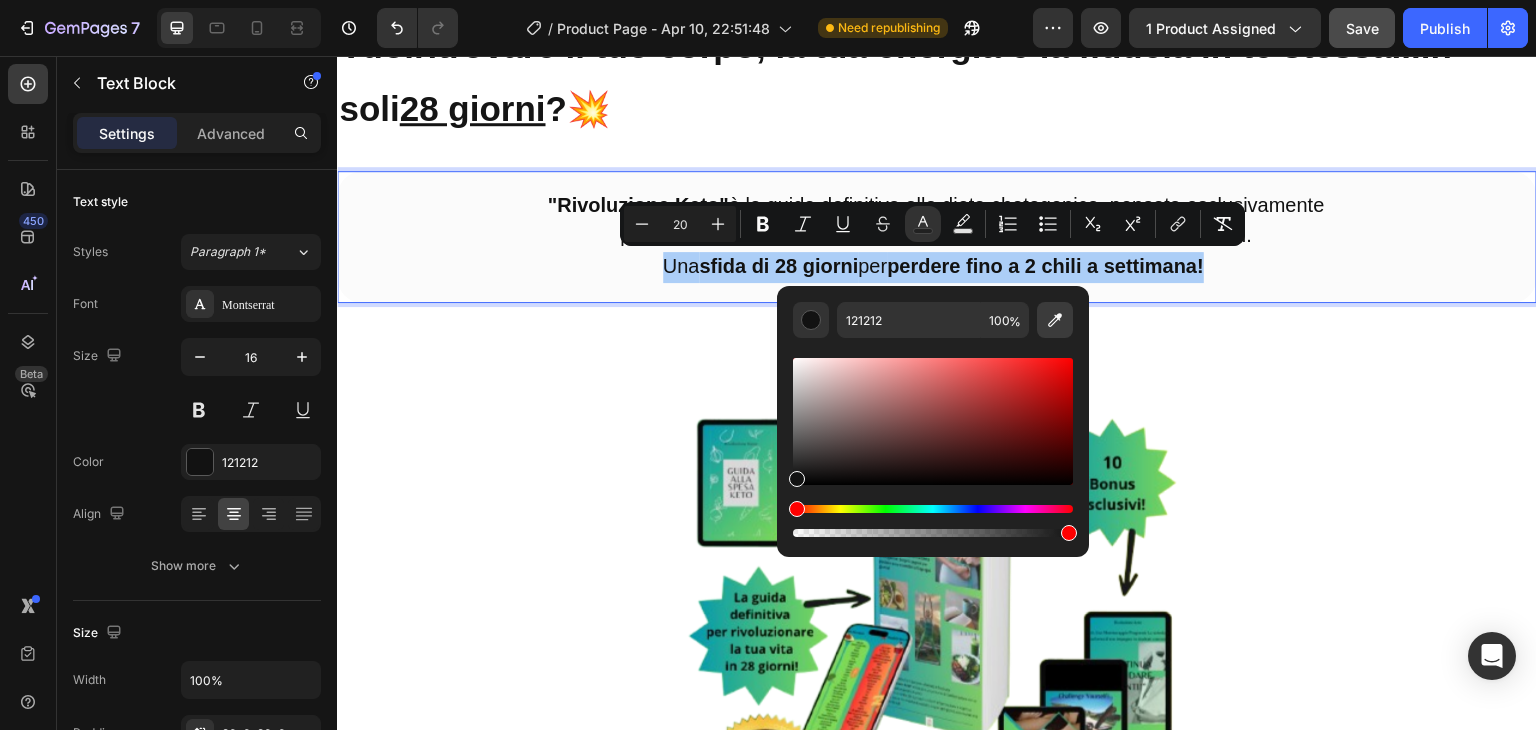 click 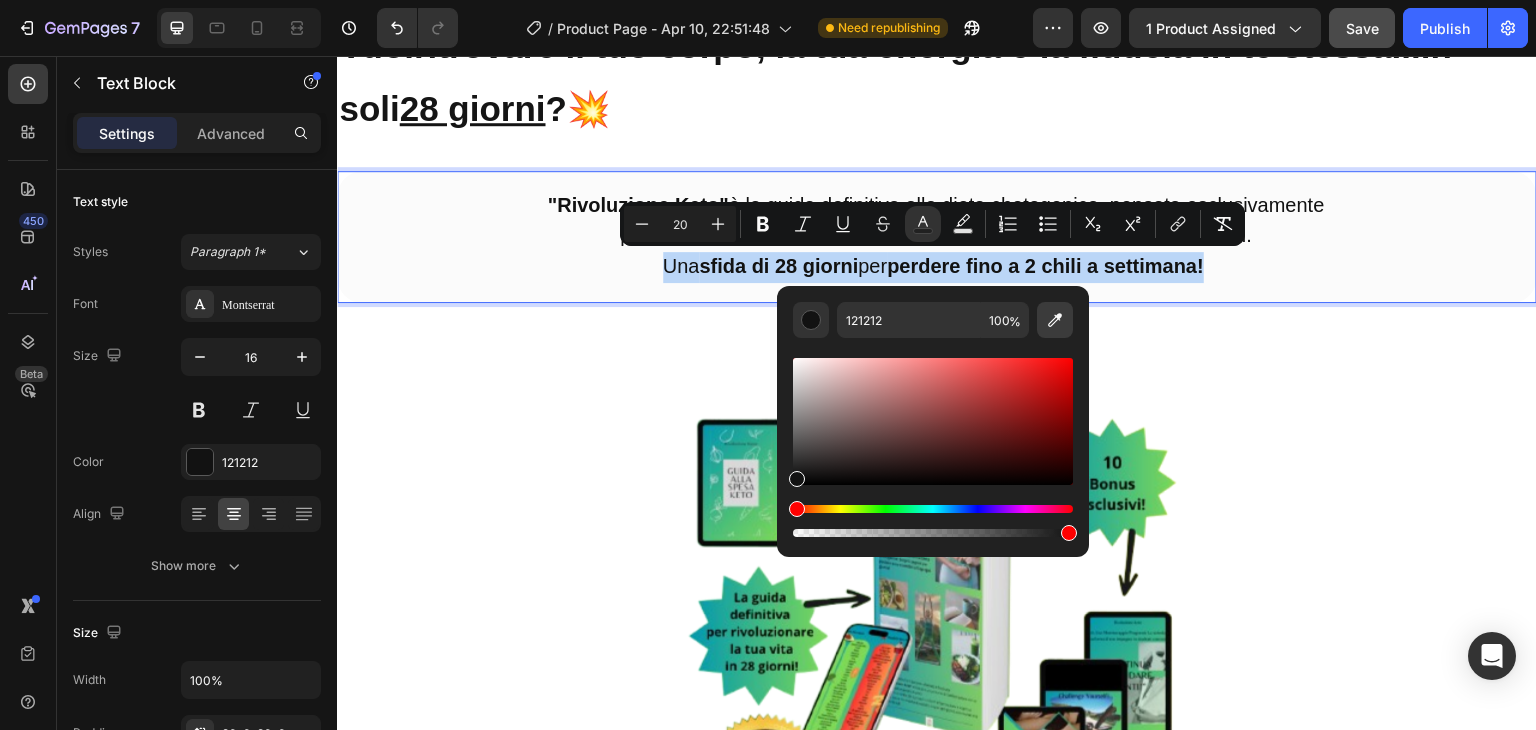 type on "3B3B3B" 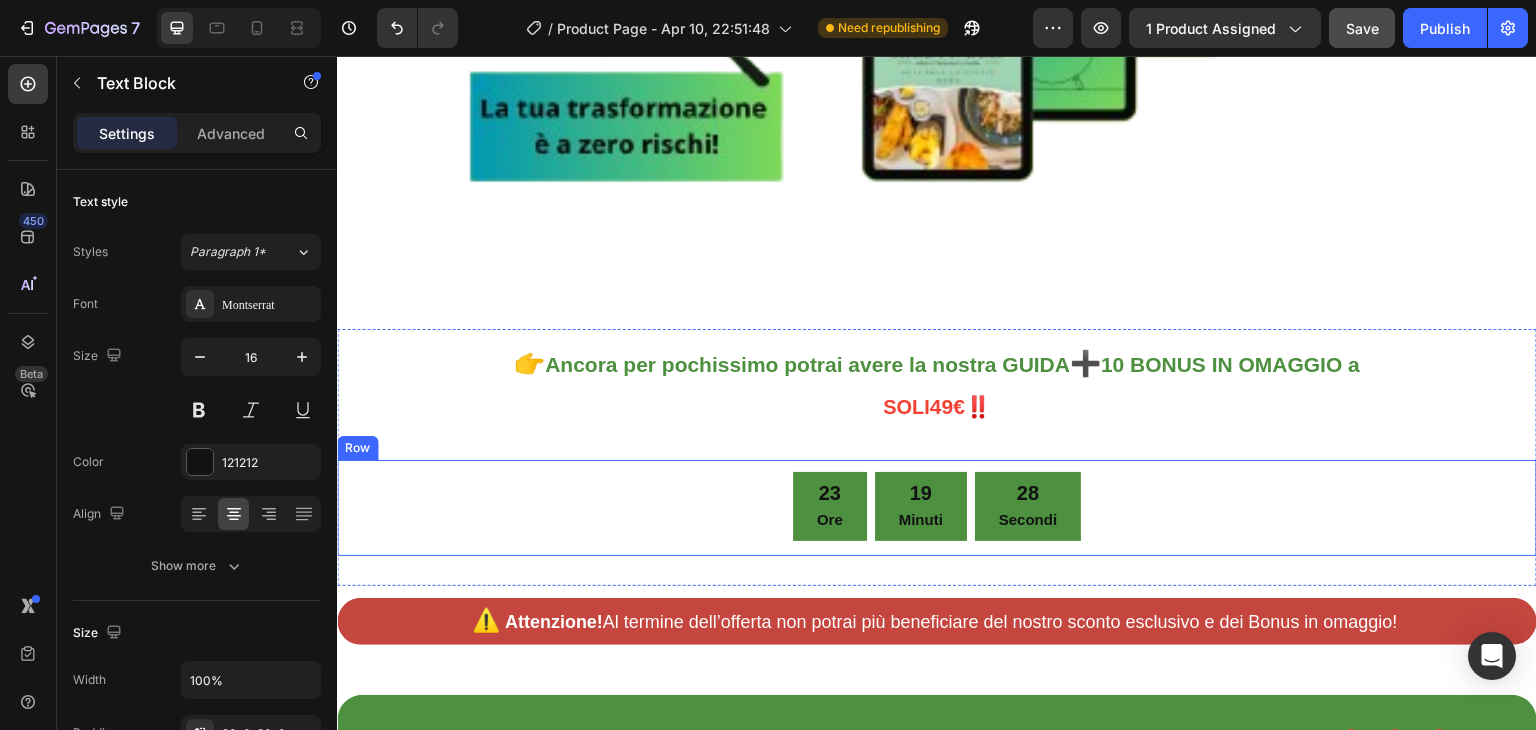 scroll, scrollTop: 3238, scrollLeft: 0, axis: vertical 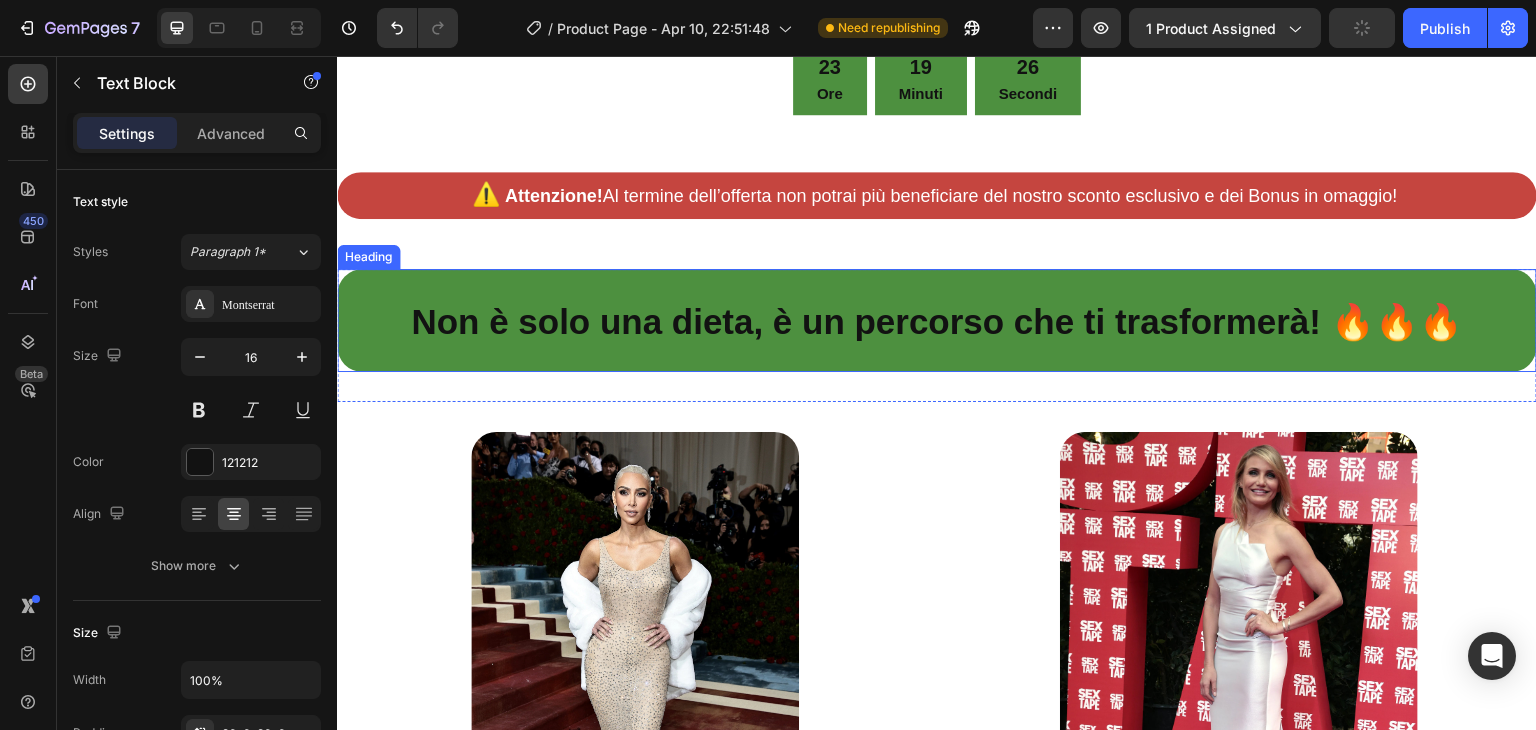 click on "Non è solo una dieta, è un percorso che ti trasformerà! 🔥🔥🔥" at bounding box center [937, 320] 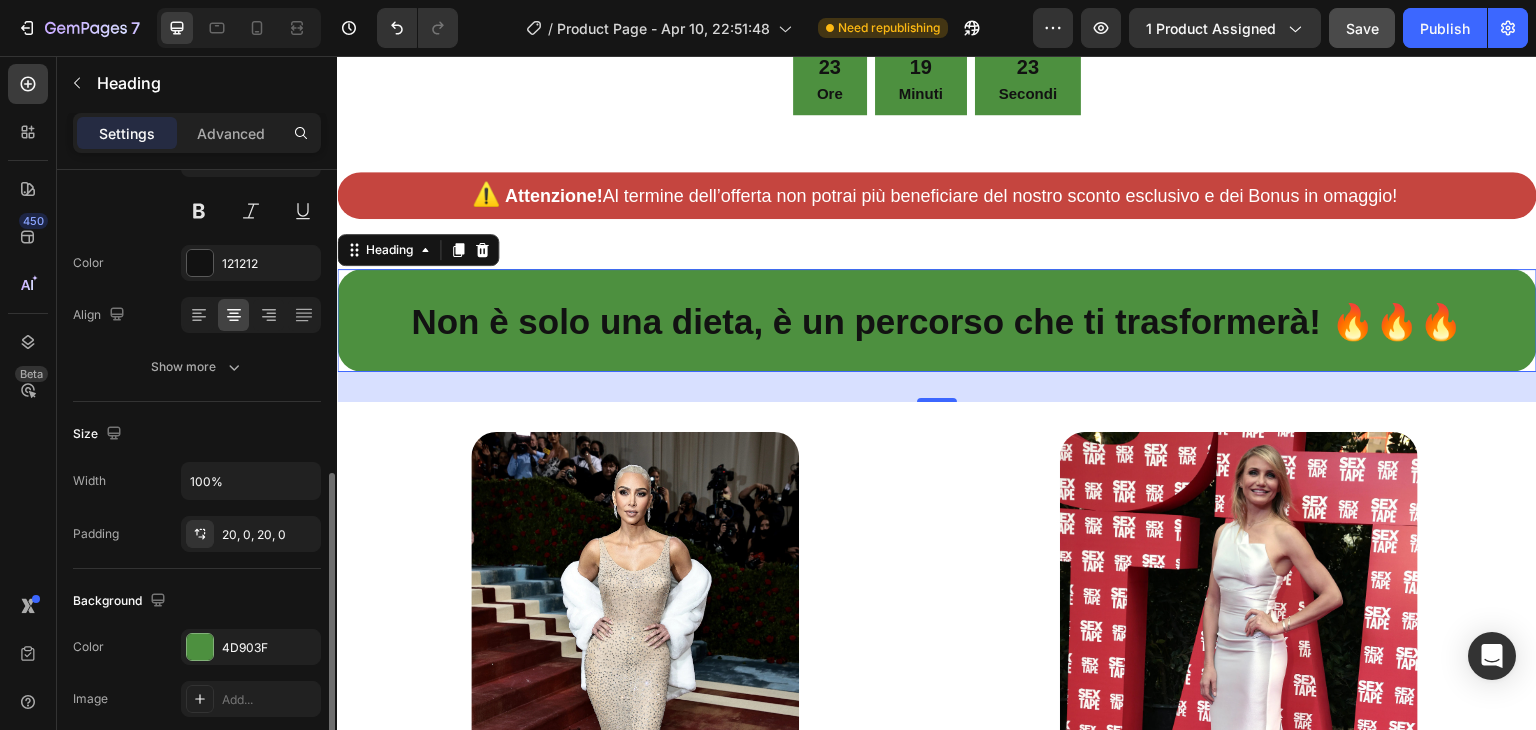 scroll, scrollTop: 340, scrollLeft: 0, axis: vertical 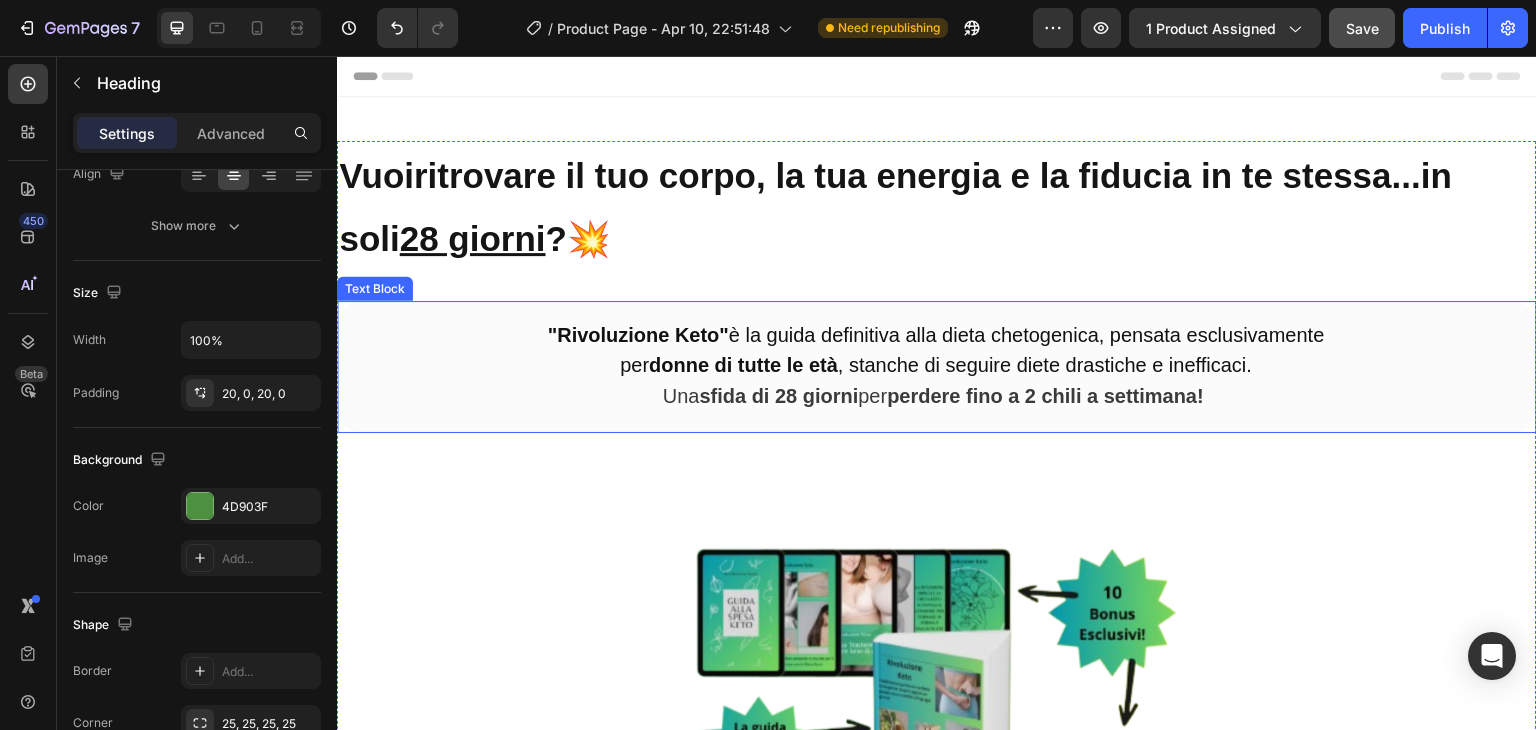click on "Una  sfida di 28 giorni  per  perdere fino a 2 chili a settimana!" at bounding box center (933, 396) 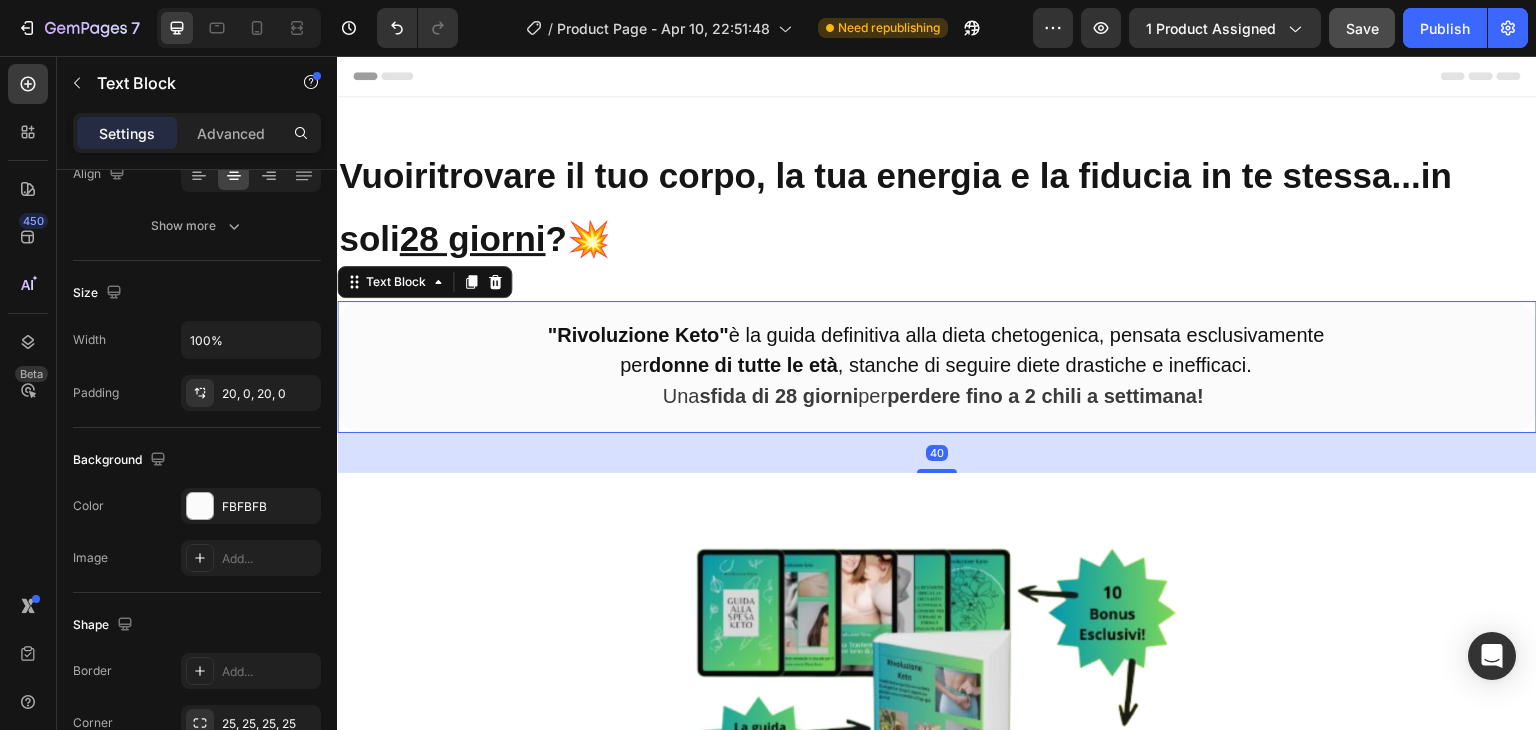 scroll, scrollTop: 0, scrollLeft: 0, axis: both 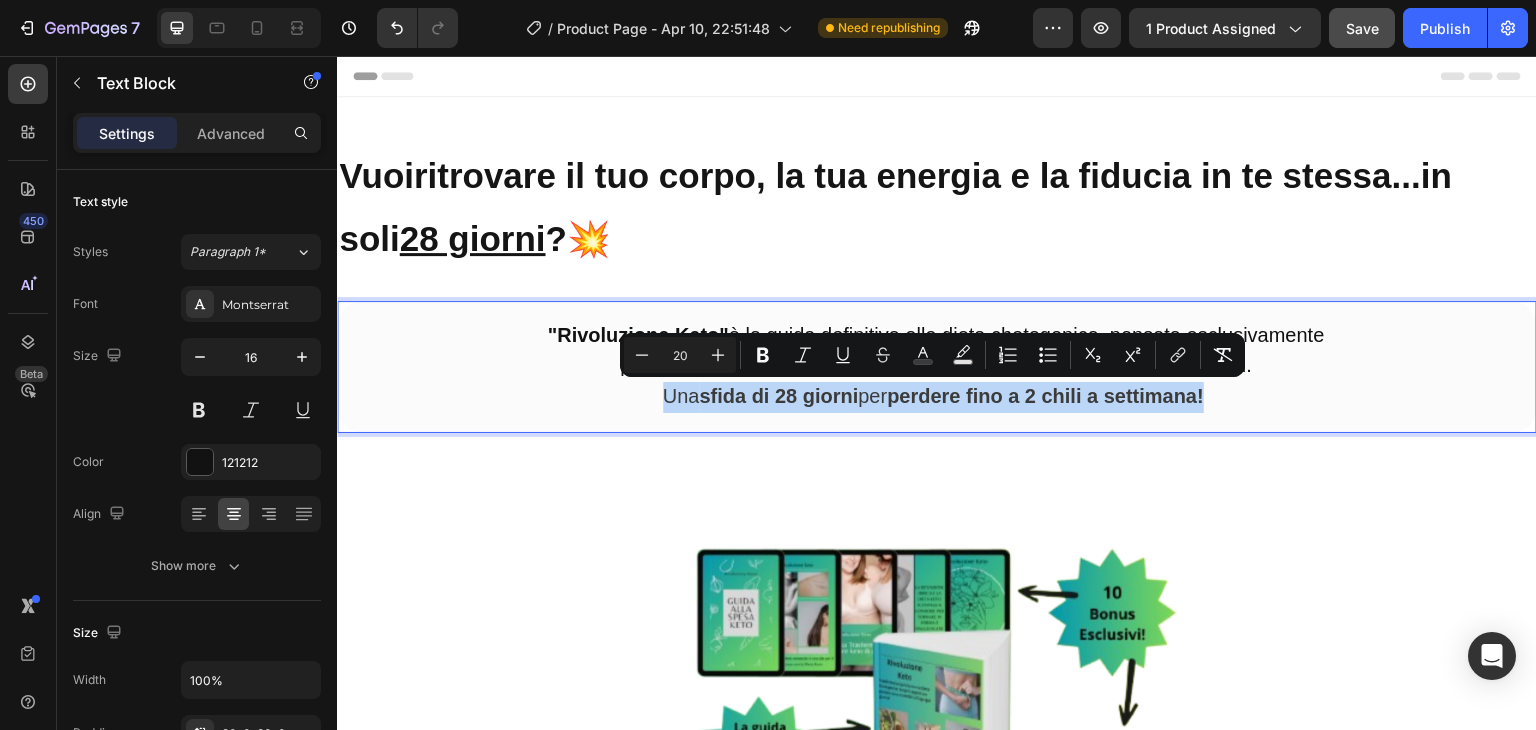 drag, startPoint x: 633, startPoint y: 397, endPoint x: 1237, endPoint y: 396, distance: 604.00085 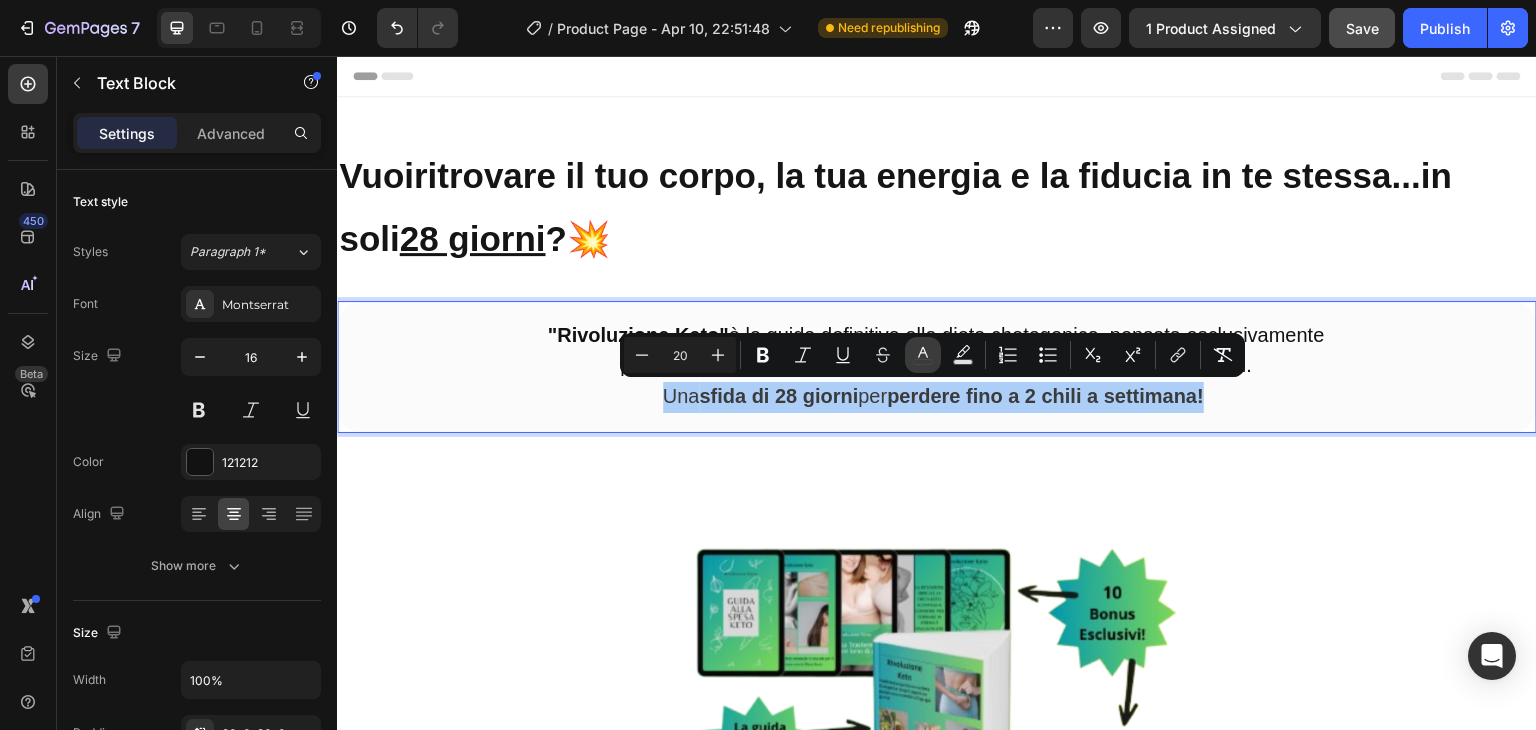 click 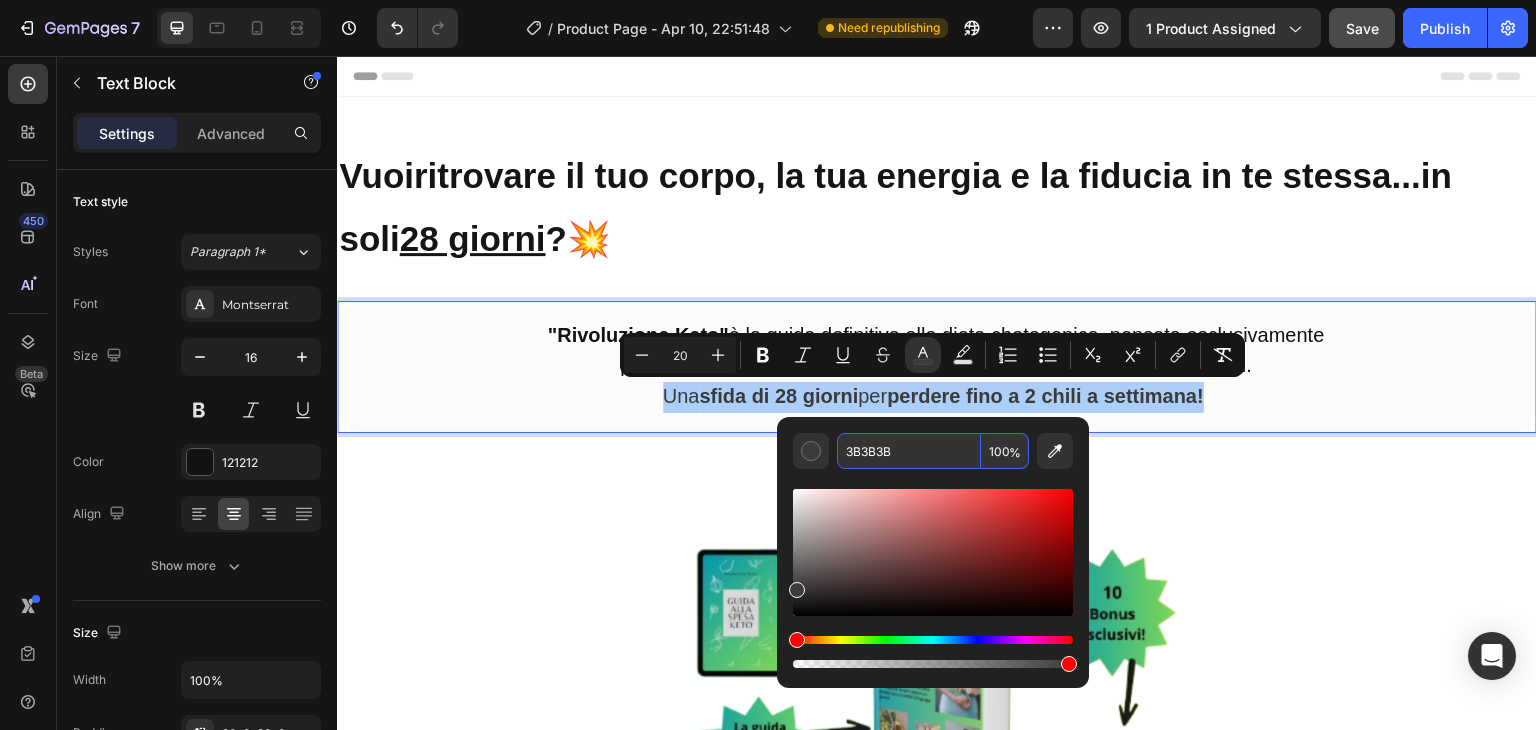 click on "3B3B3B" at bounding box center [909, 451] 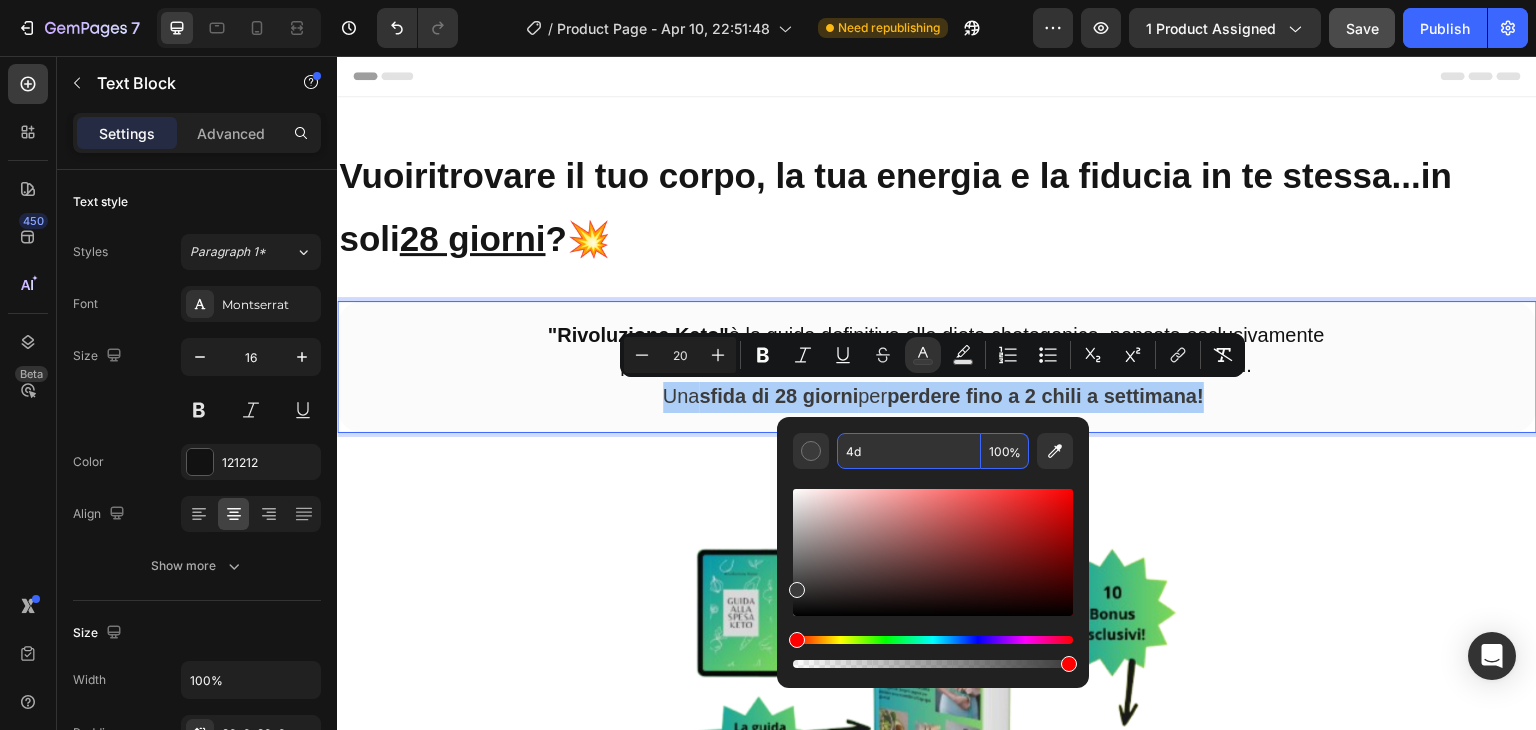 type on "4d9" 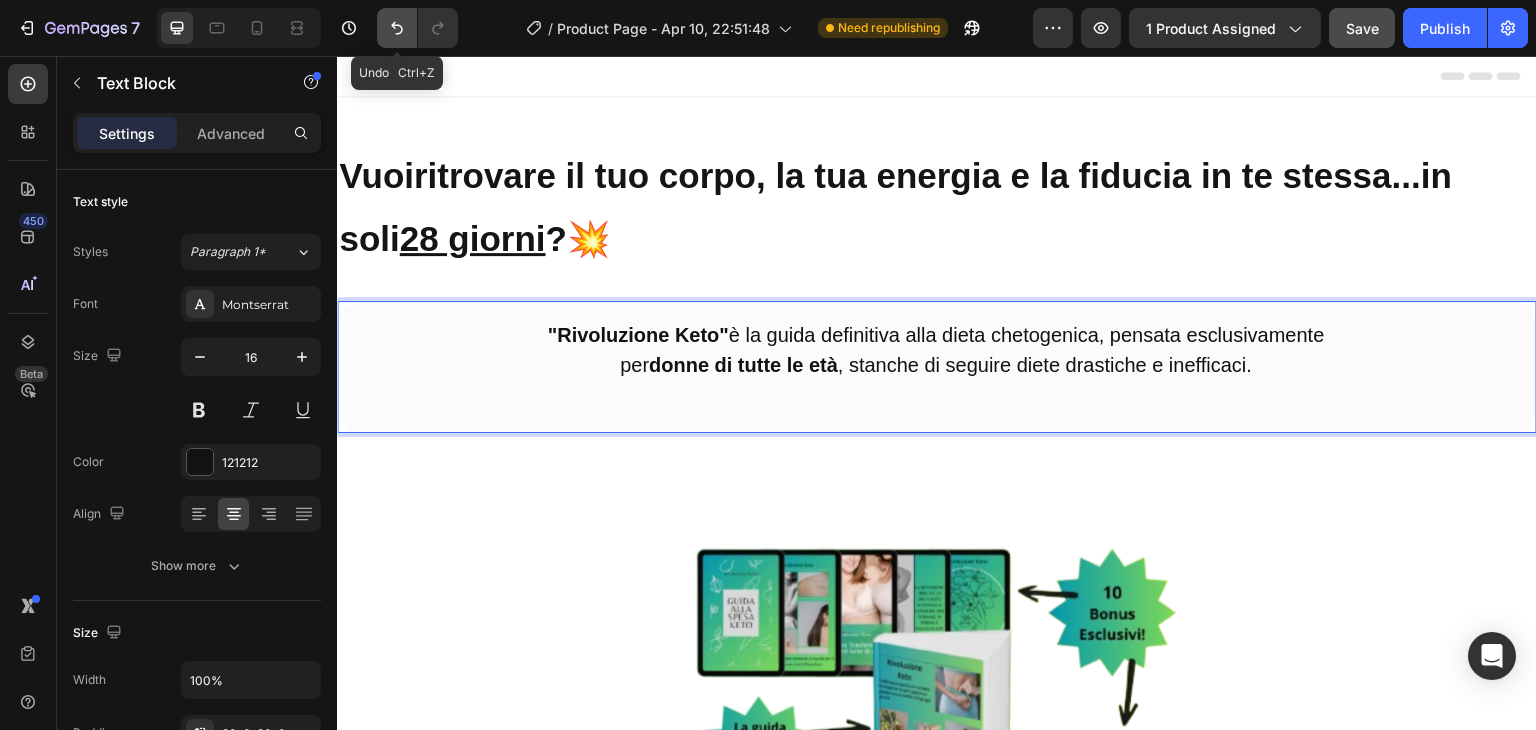 click 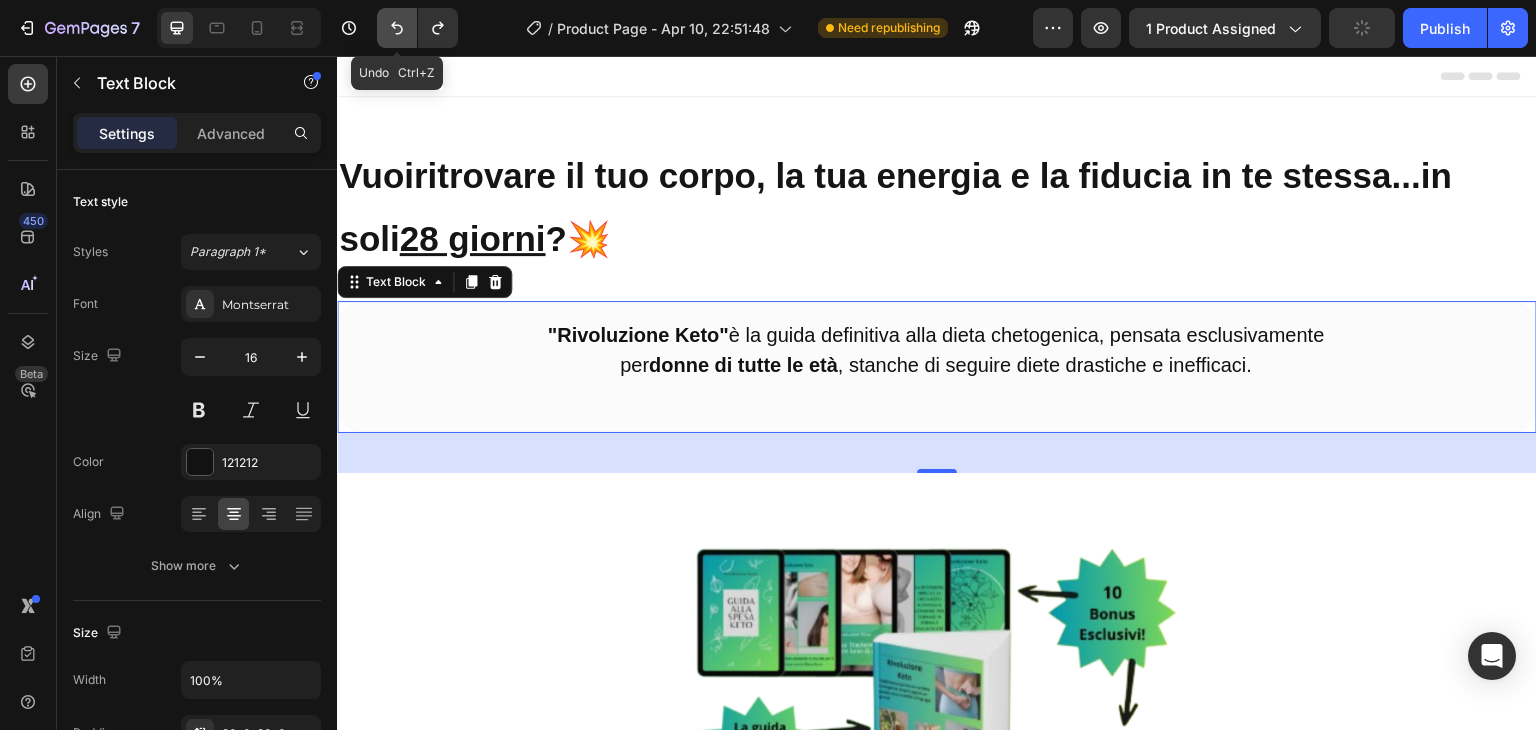 click 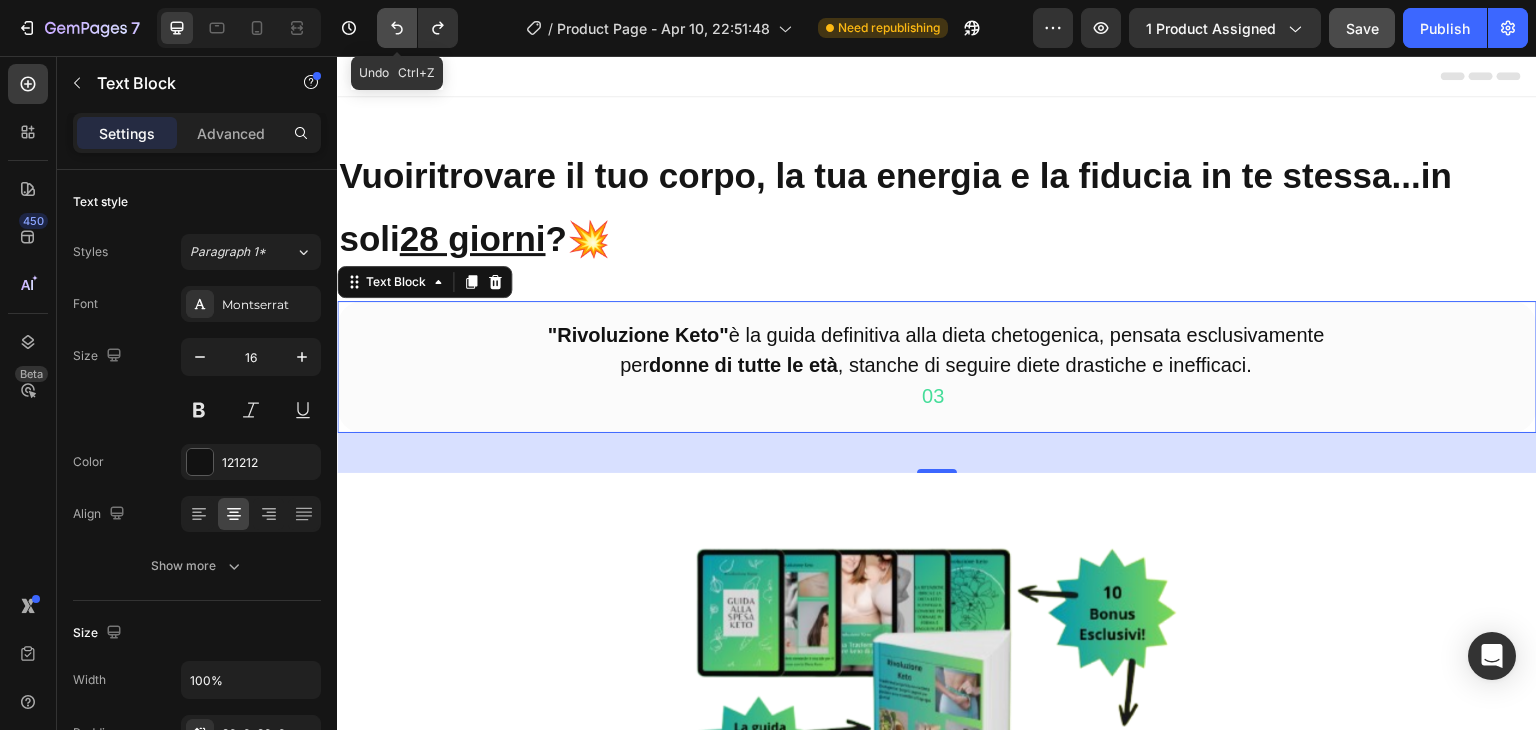 click 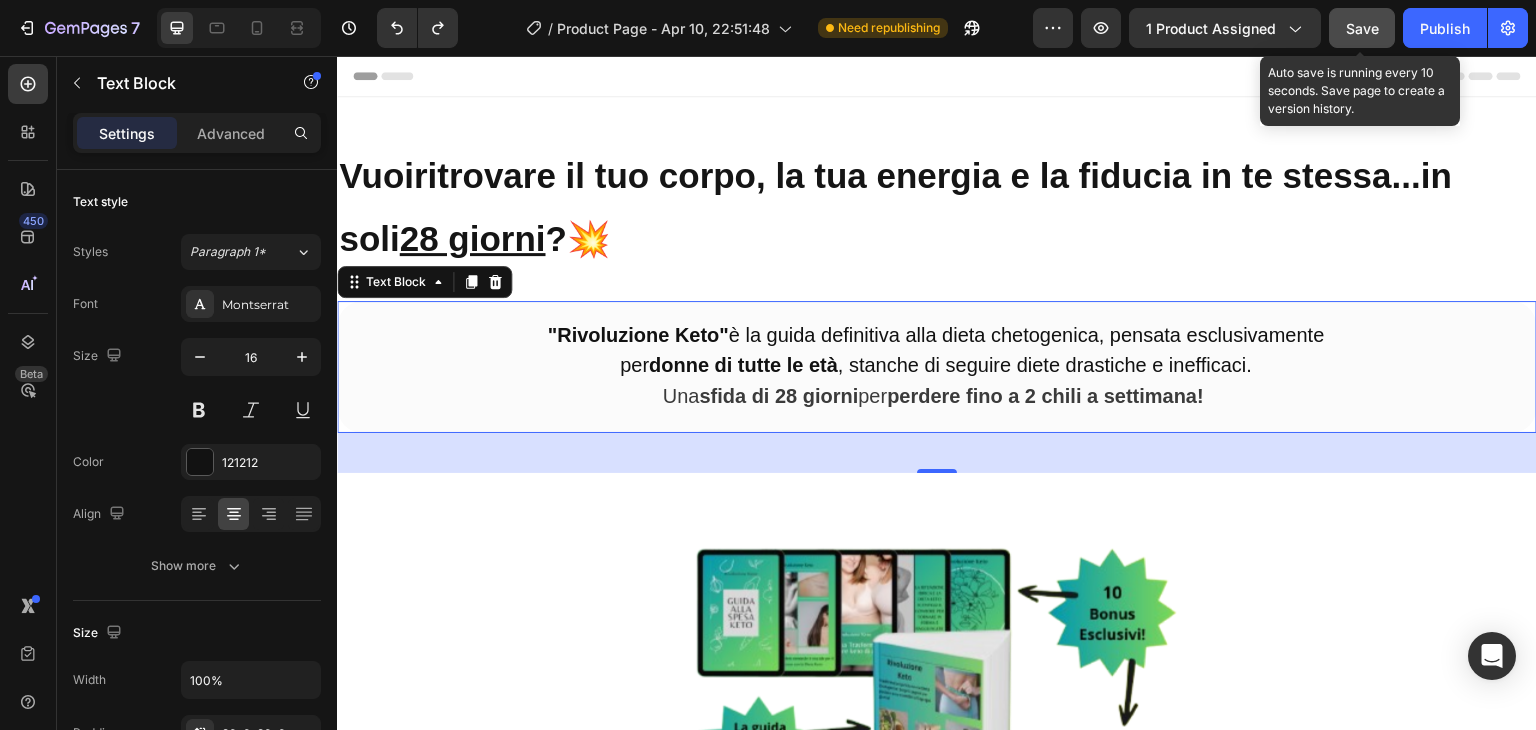 click on "Save" at bounding box center (1362, 28) 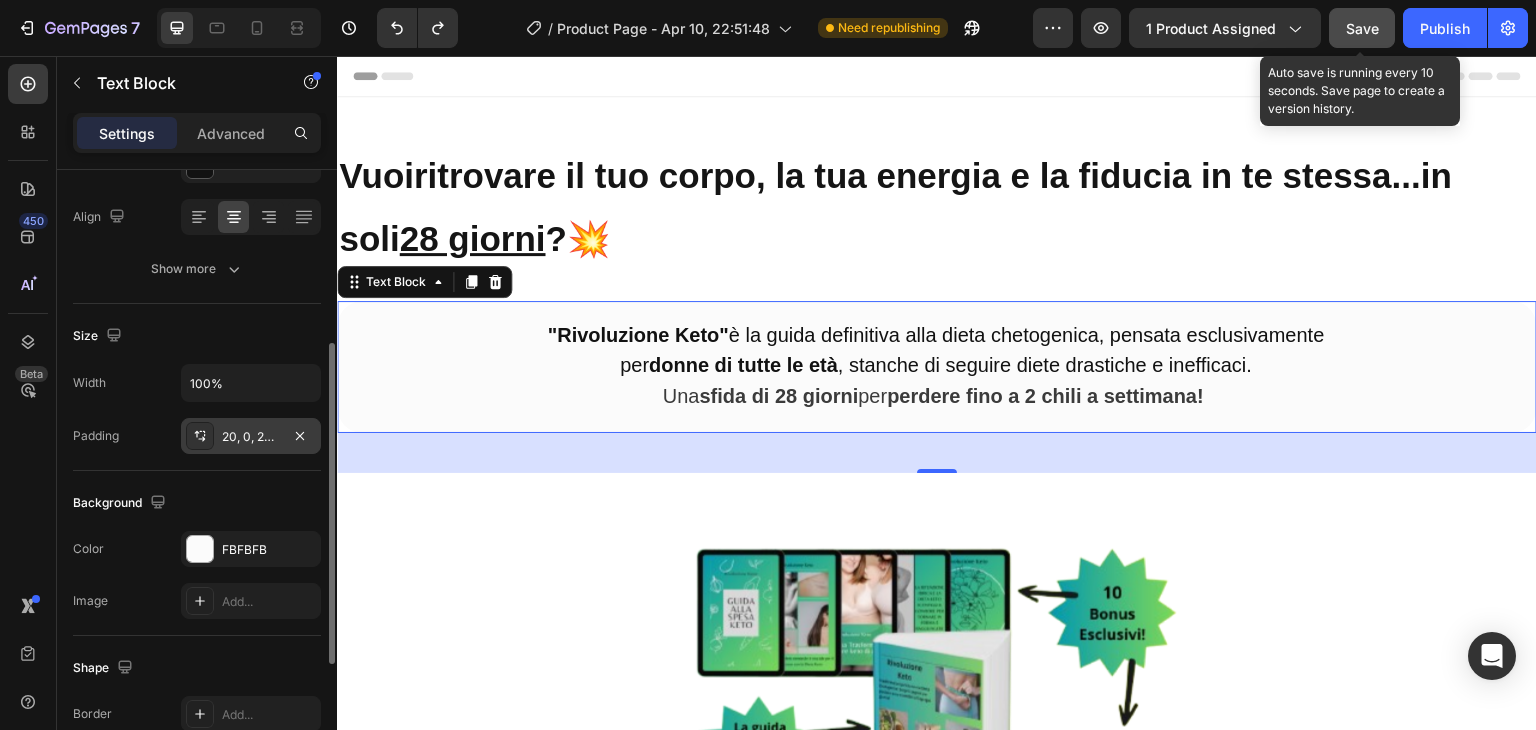 scroll, scrollTop: 417, scrollLeft: 0, axis: vertical 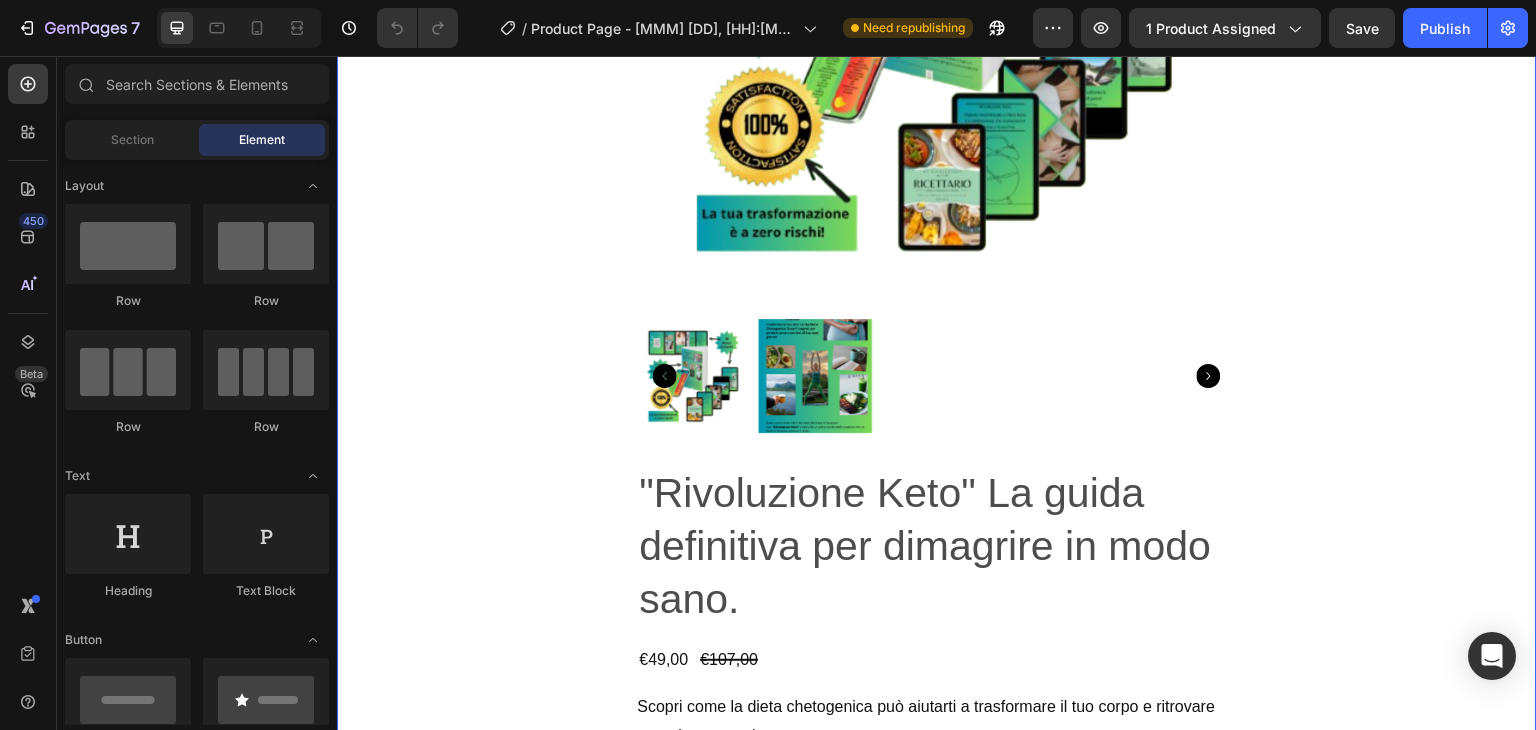 click on "Product Images "Rivoluzione Keto" La guida definitiva per dimagrire in modo sano. Product Title €49,00 Product Price Product Price €107,00 Product Price Product Price Row Scopri come la dieta chetogenica può aiutarti a trasformare il tuo corpo e ritrovare energia, senza rinunce.   Product Description Setup options like colors, sizes with product variant.       Add new variant   or   sync data Product Variants & Swatches Quantity Text Block
1
Product Quantity
Add to cart Add to Cart Buy it now Dynamic Checkout Product" at bounding box center [937, 401] 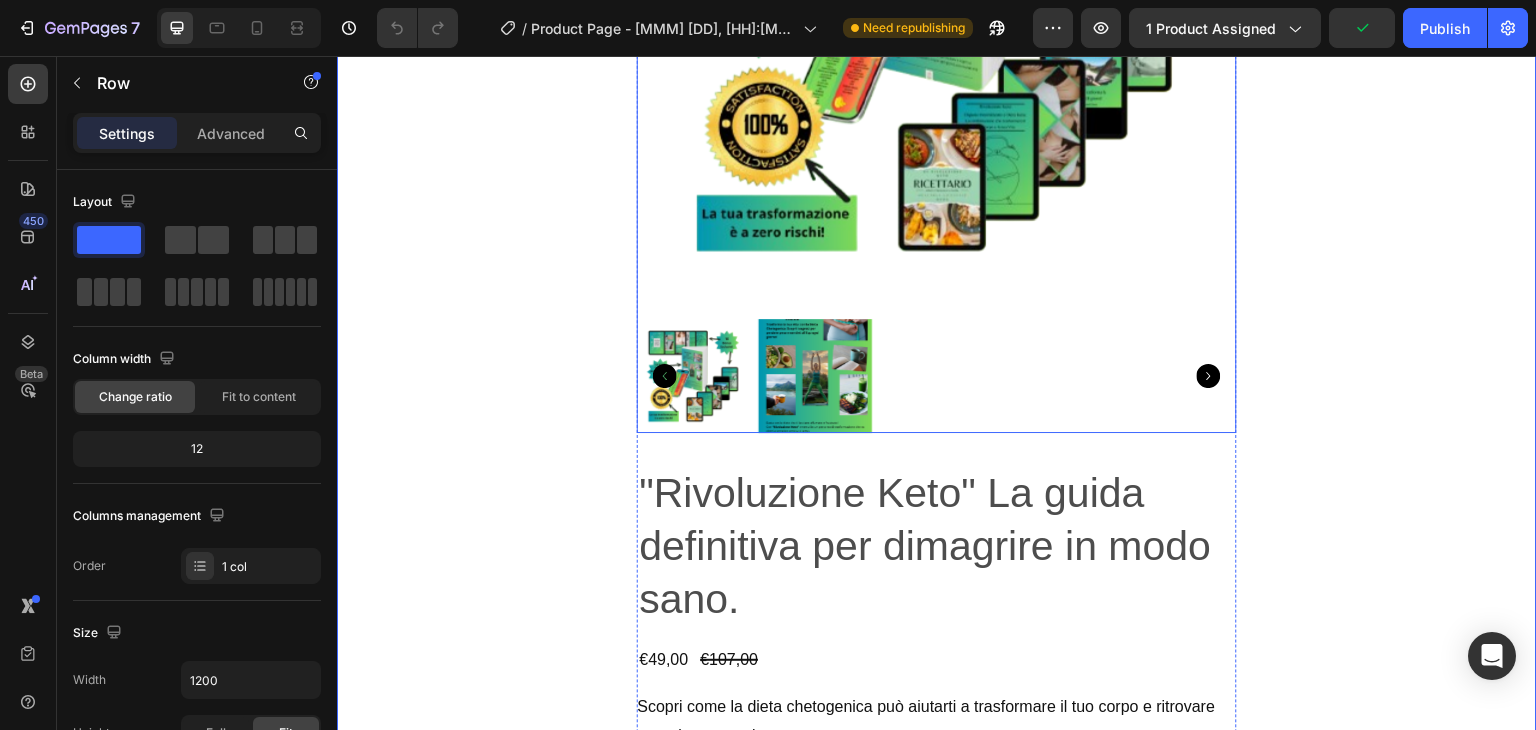 click at bounding box center [816, 376] 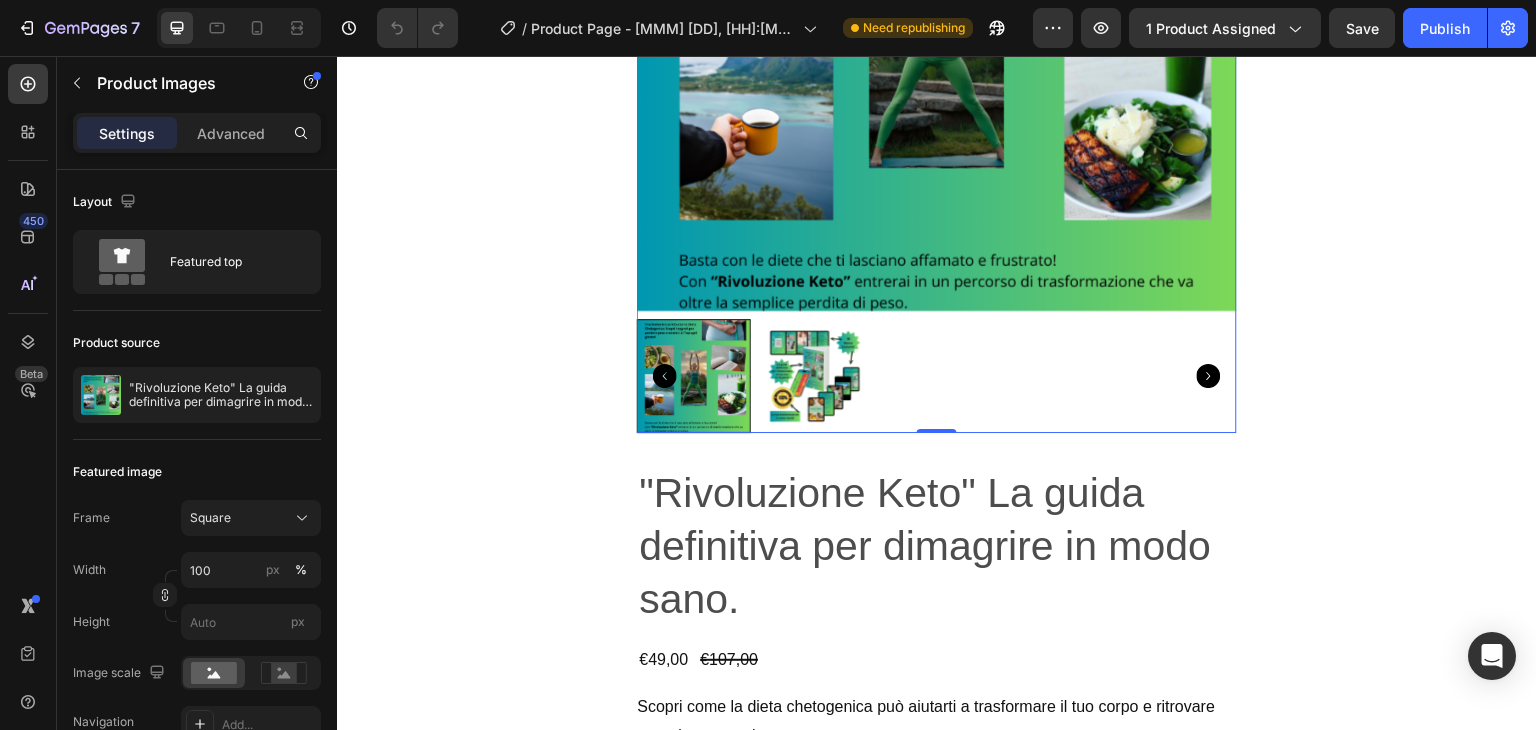 click at bounding box center [816, 376] 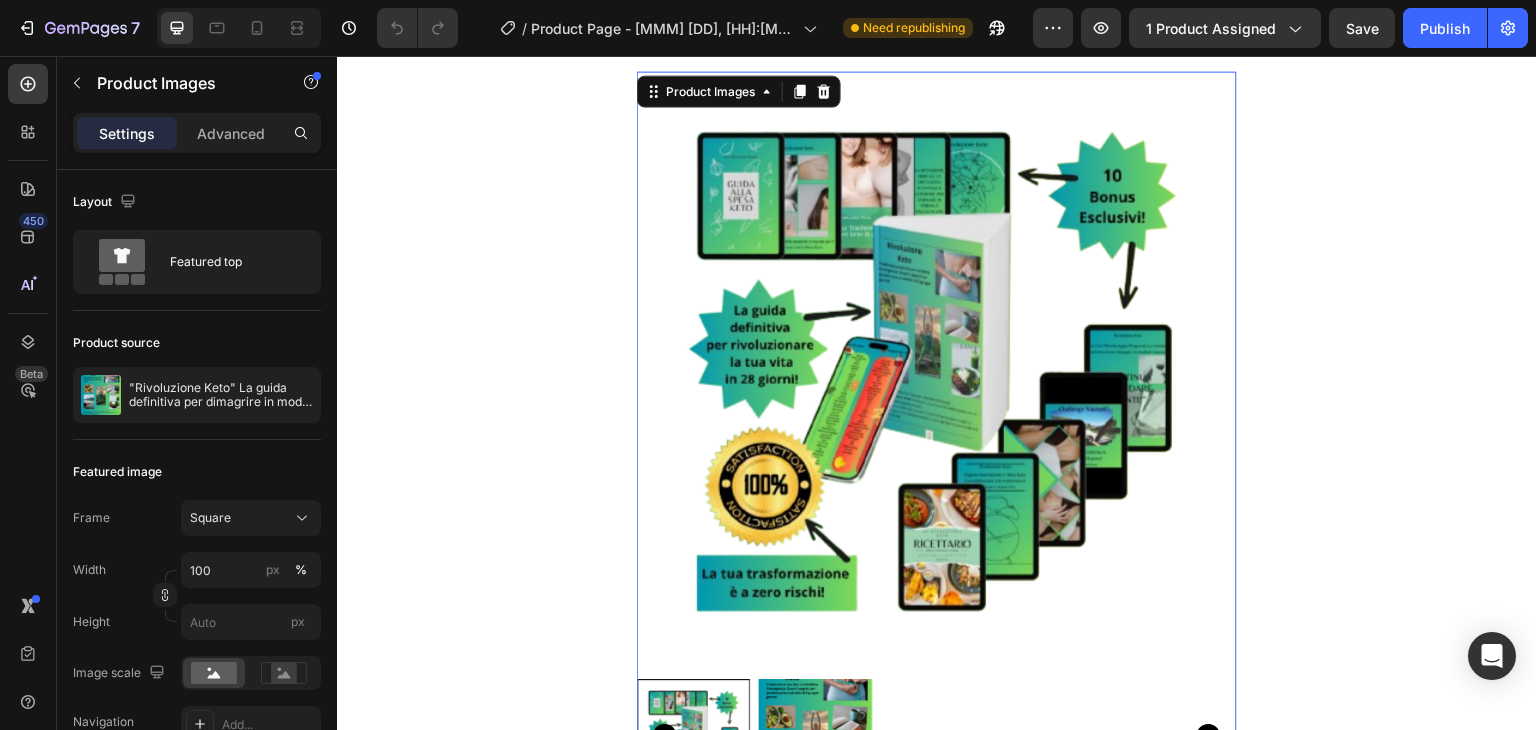 scroll, scrollTop: 418, scrollLeft: 0, axis: vertical 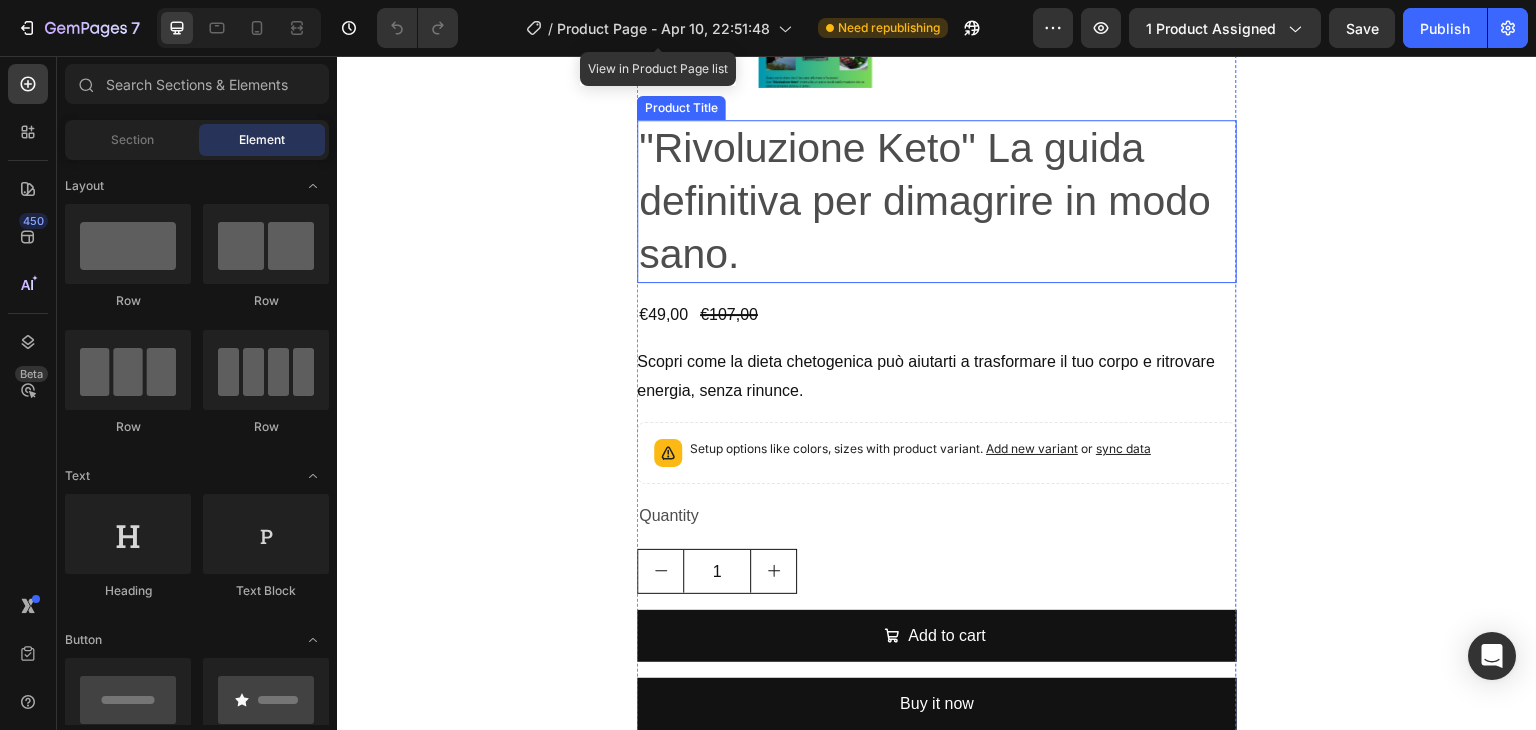 click on ""Rivoluzione Keto" La guida definitiva per dimagrire in modo sano." at bounding box center (937, 202) 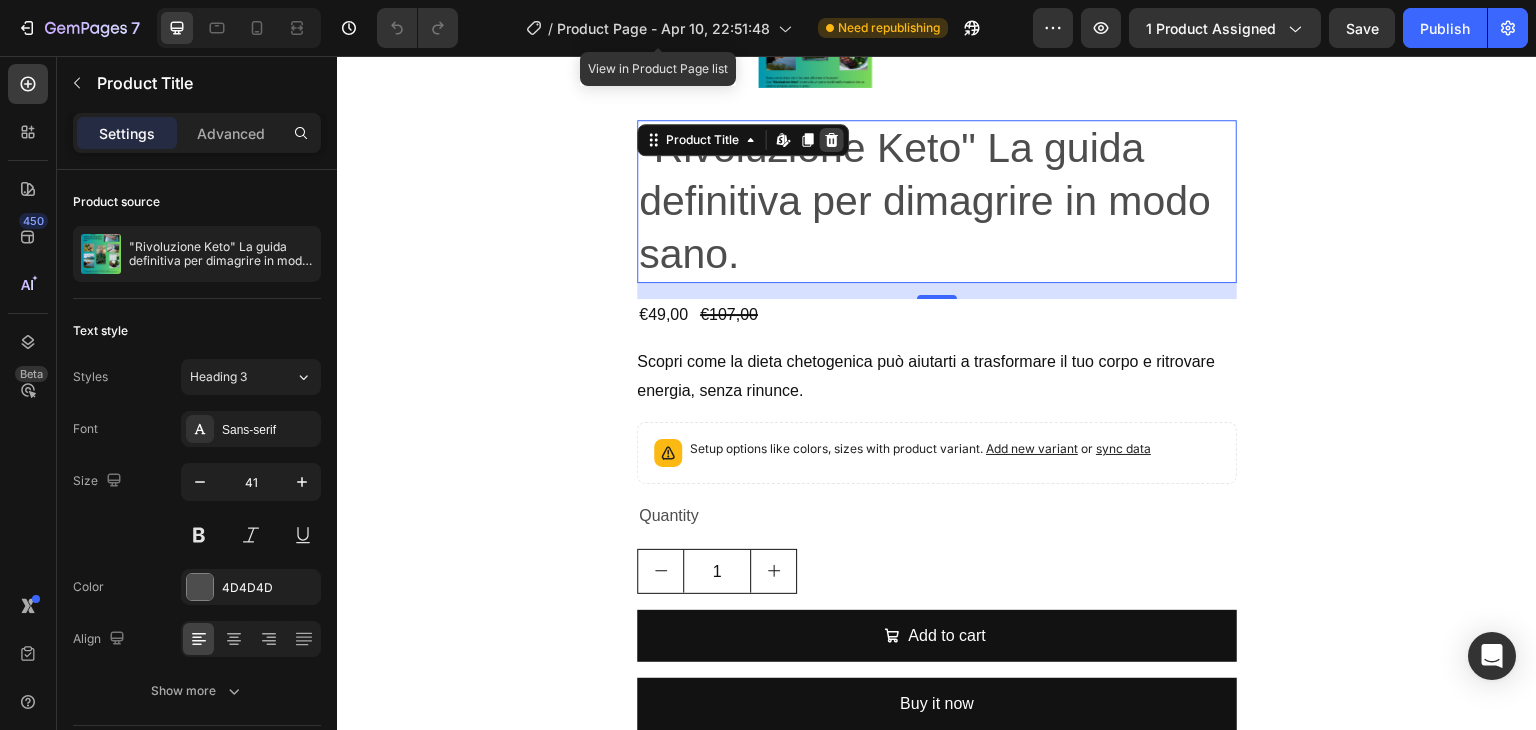 click 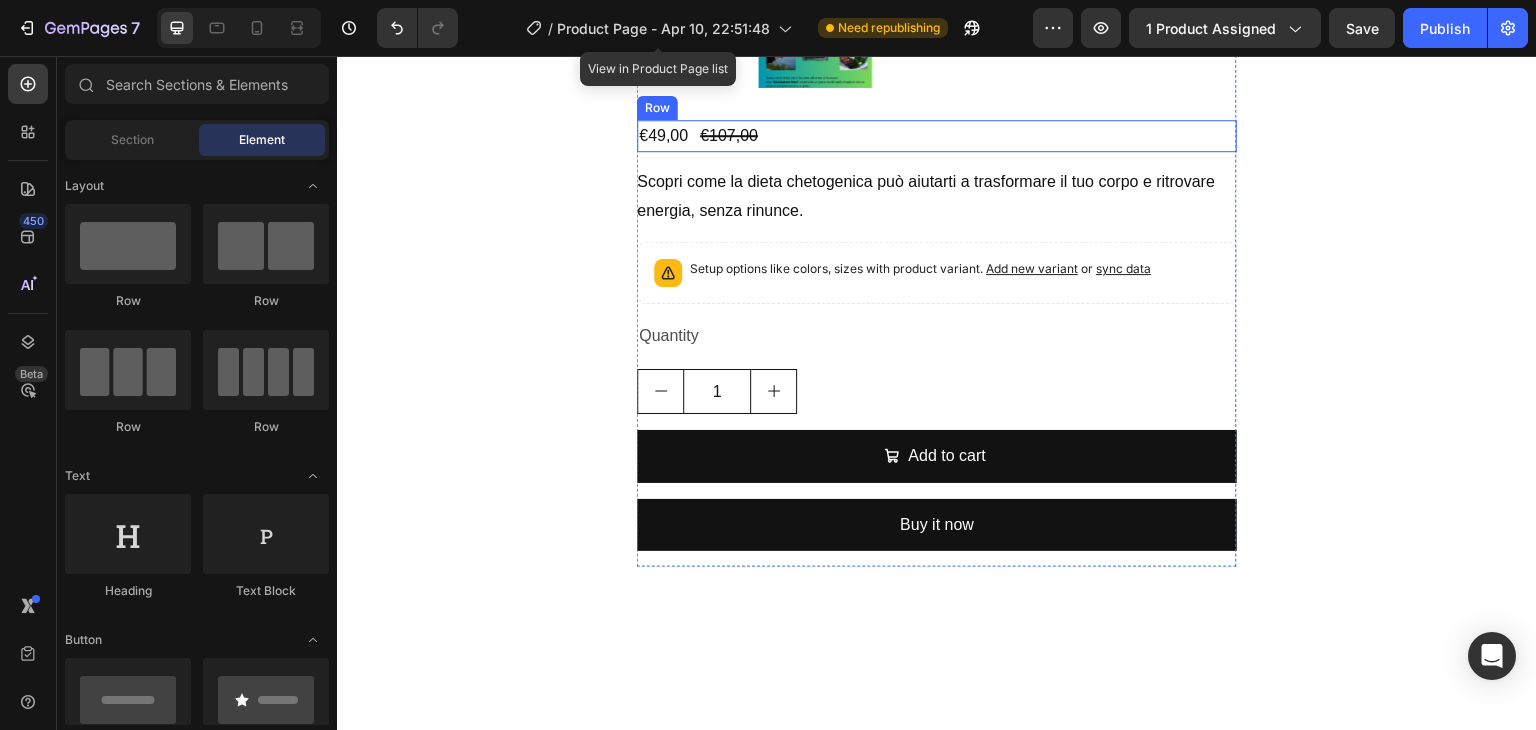 click on "€49,00 Product Price Product Price €107,00 Product Price Product Price Row" at bounding box center (937, 136) 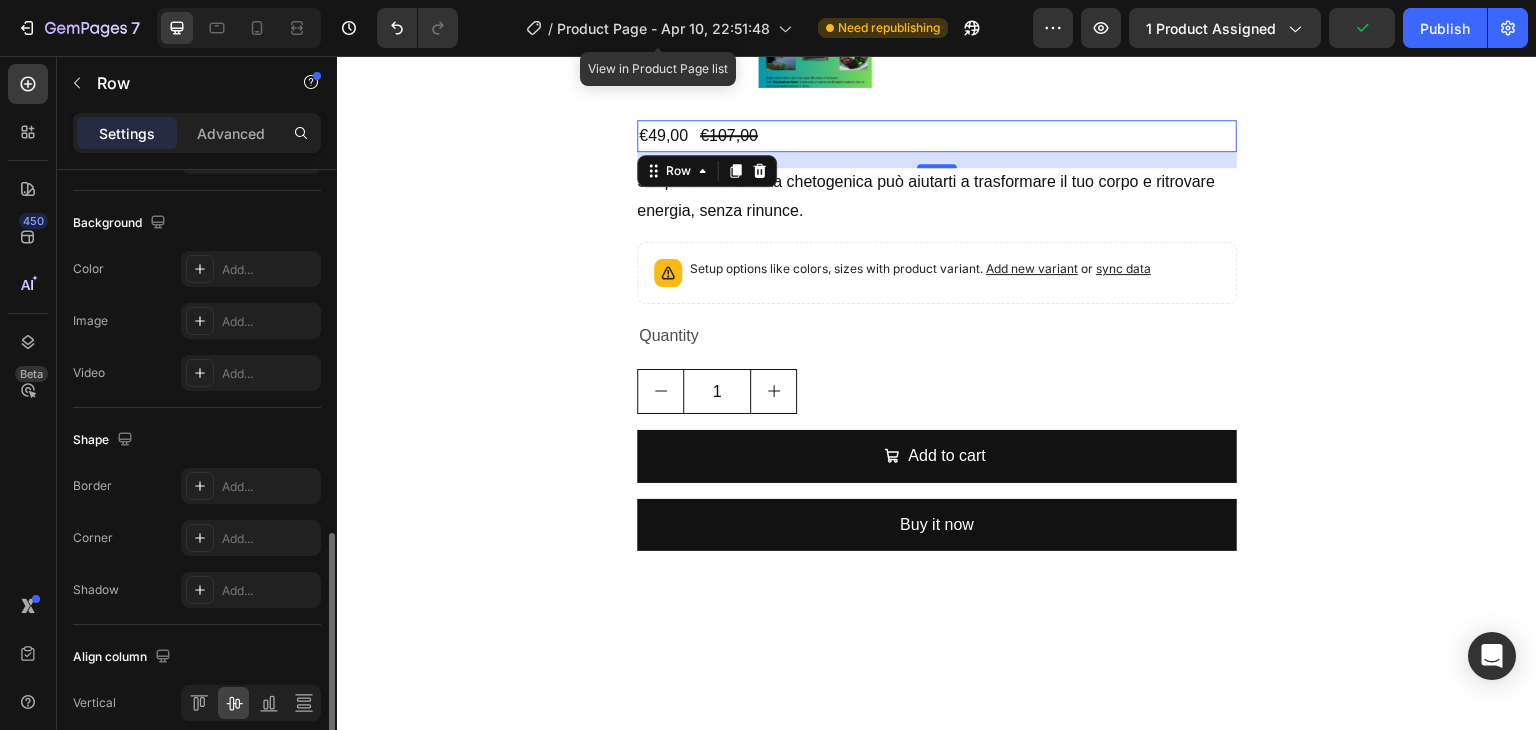 scroll, scrollTop: 804, scrollLeft: 0, axis: vertical 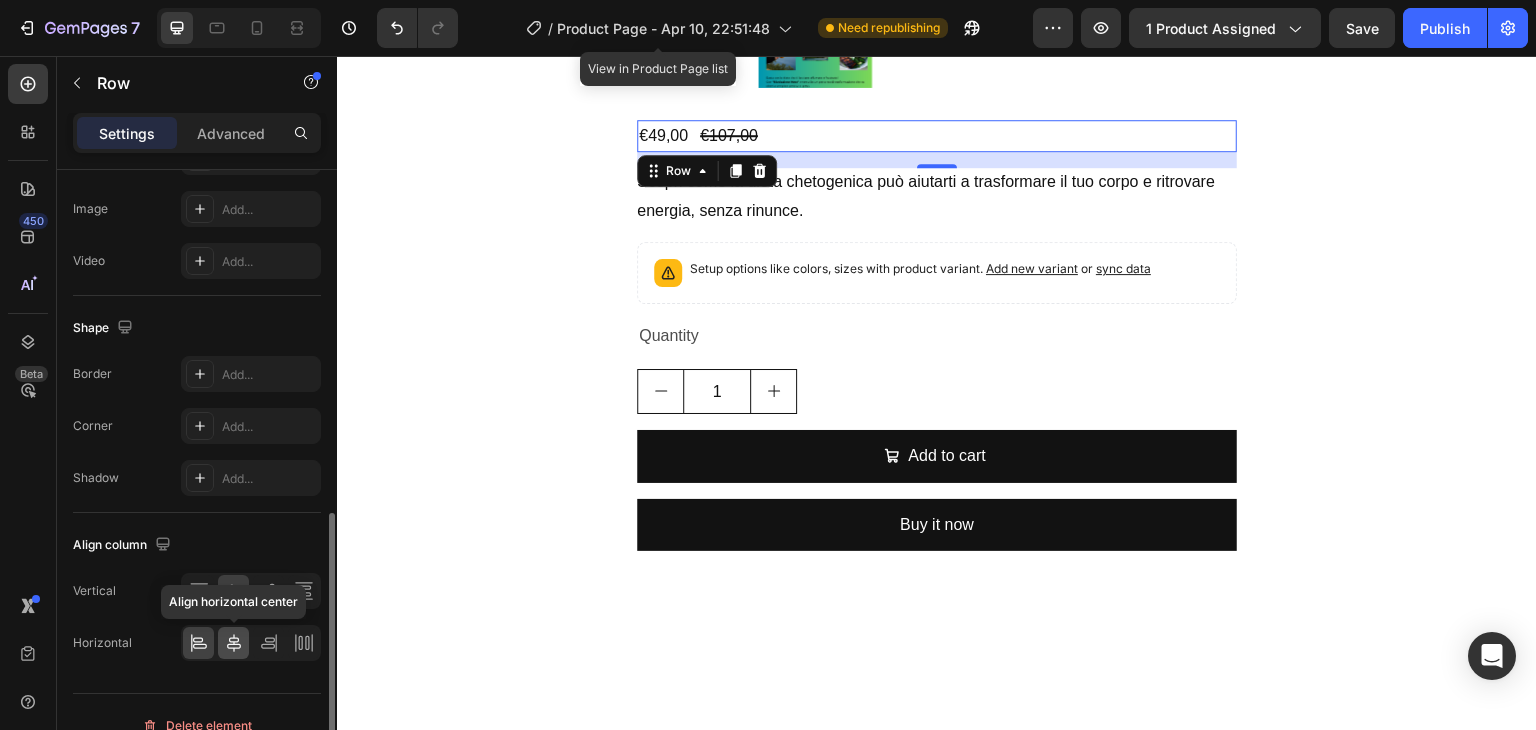 click 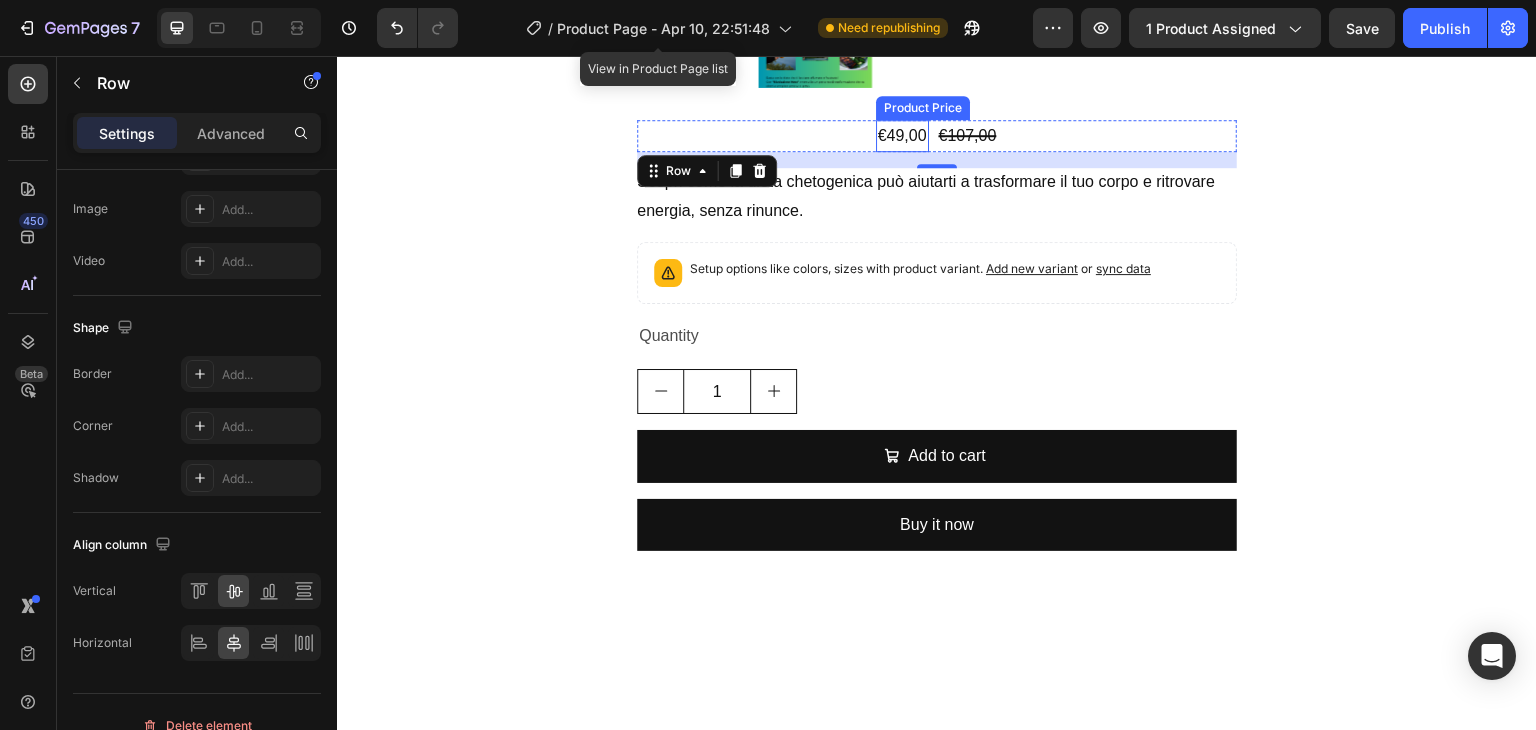click on "€49,00" at bounding box center (902, 136) 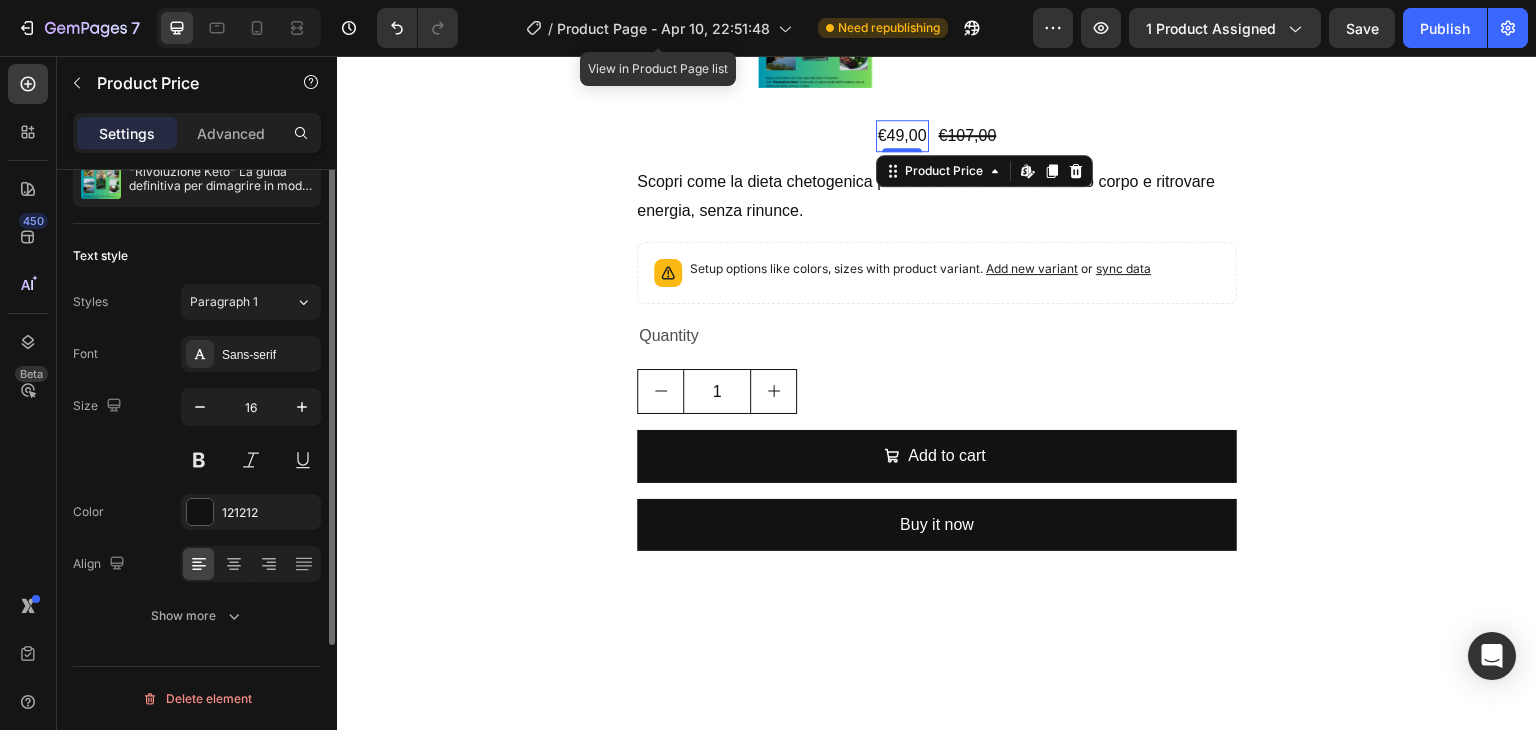 scroll, scrollTop: 0, scrollLeft: 0, axis: both 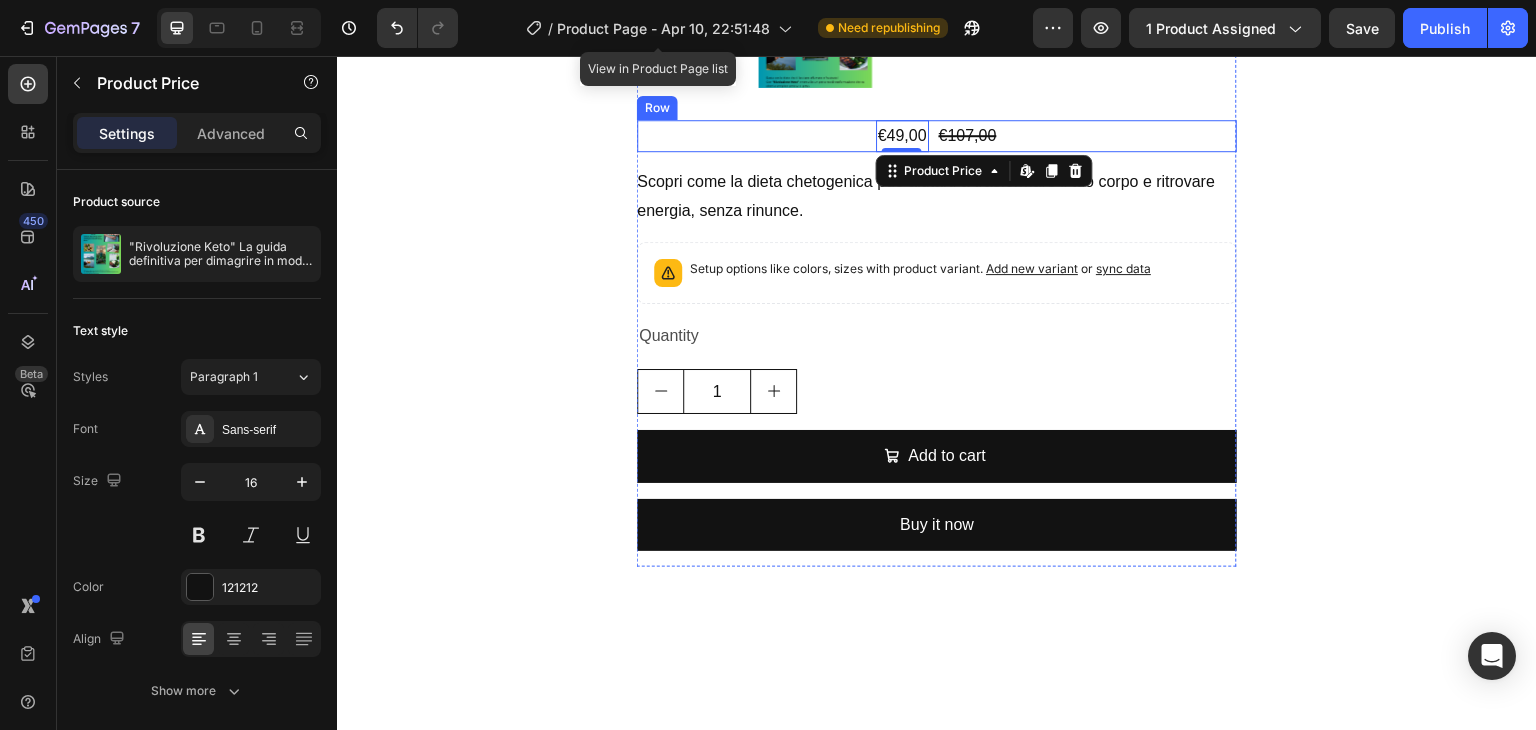 click on "€49,00 Product Price   Edit content in Shopify 0 Product Price   Edit content in Shopify 0 €107,00 Product Price Product Price Row" at bounding box center [937, 136] 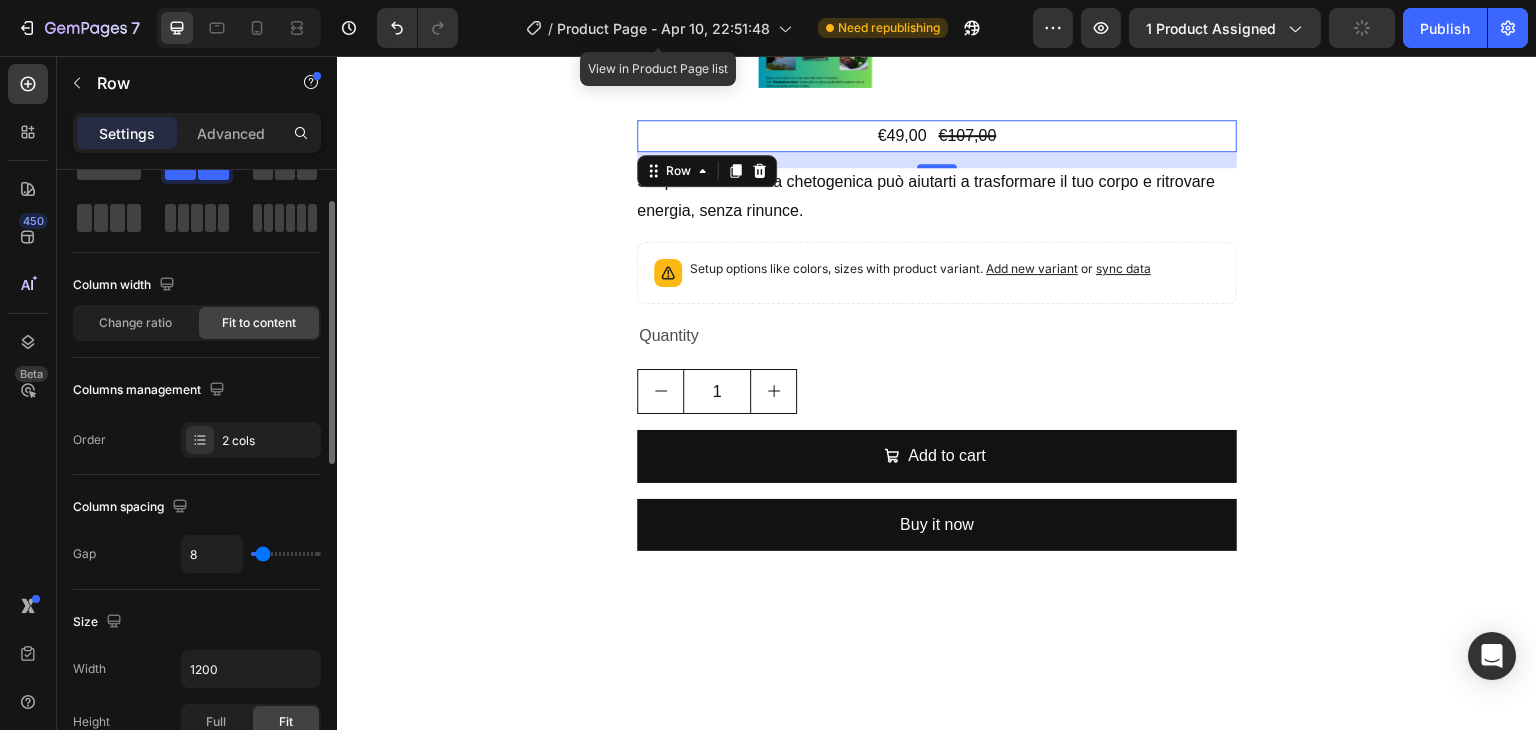 scroll, scrollTop: 0, scrollLeft: 0, axis: both 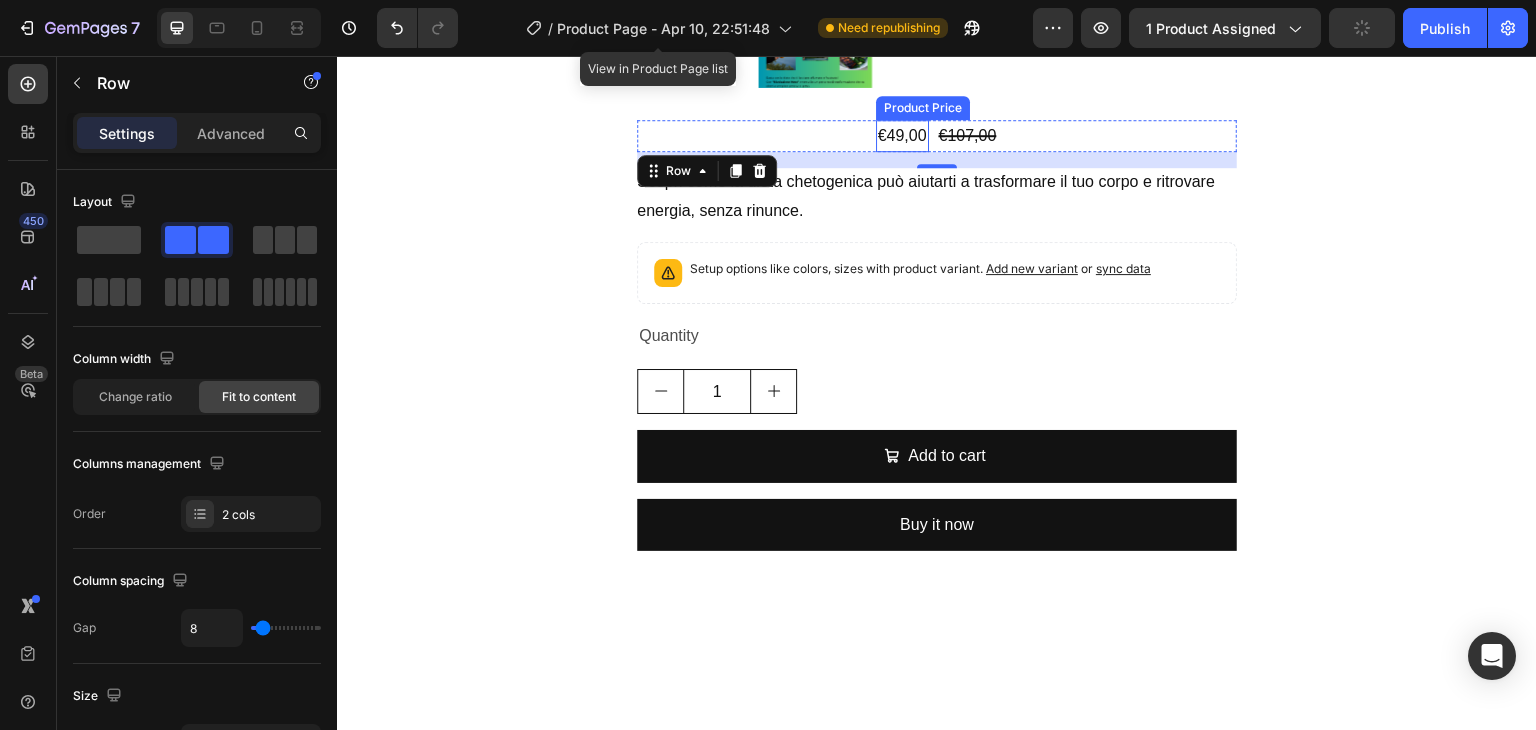 click on "€49,00" at bounding box center [902, 136] 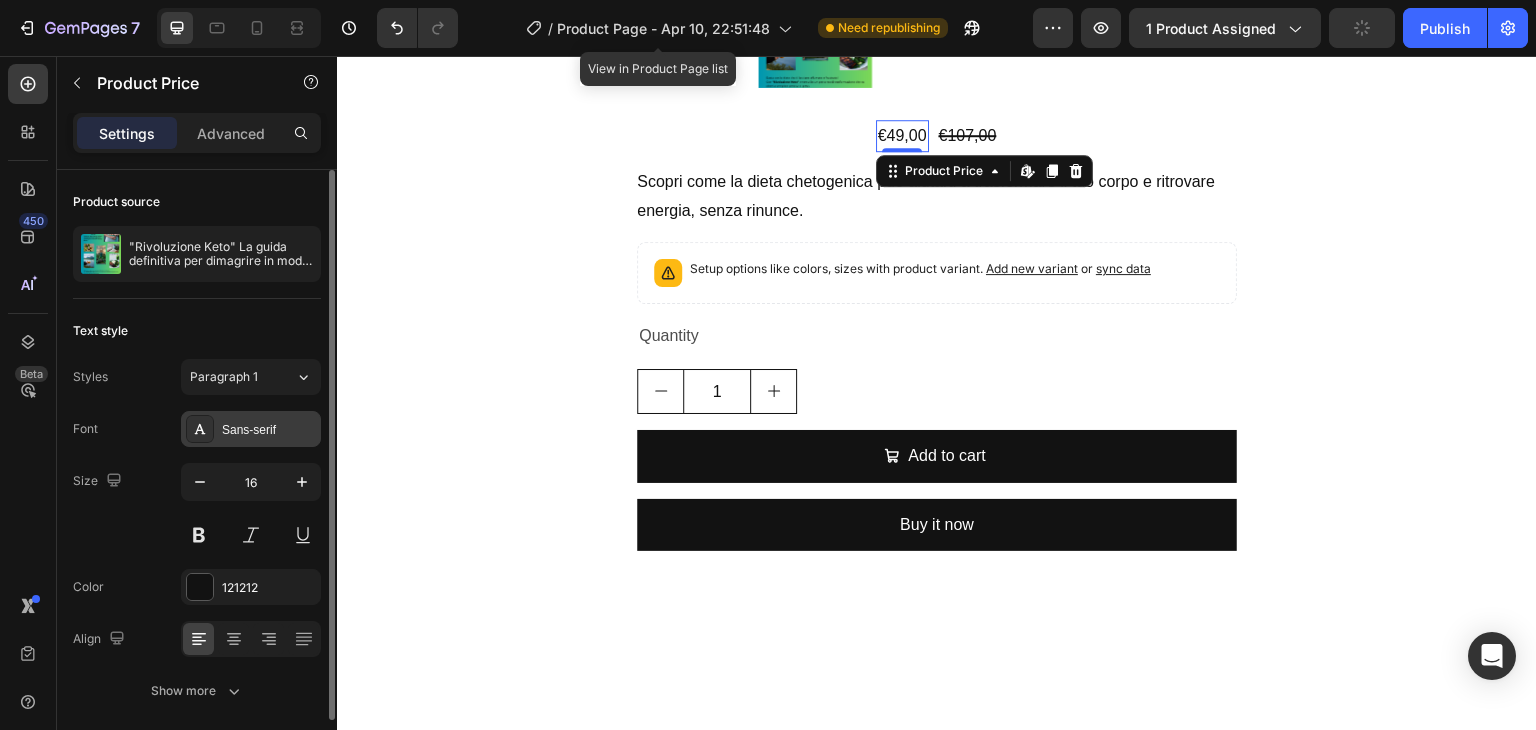click on "Sans-serif" at bounding box center [269, 430] 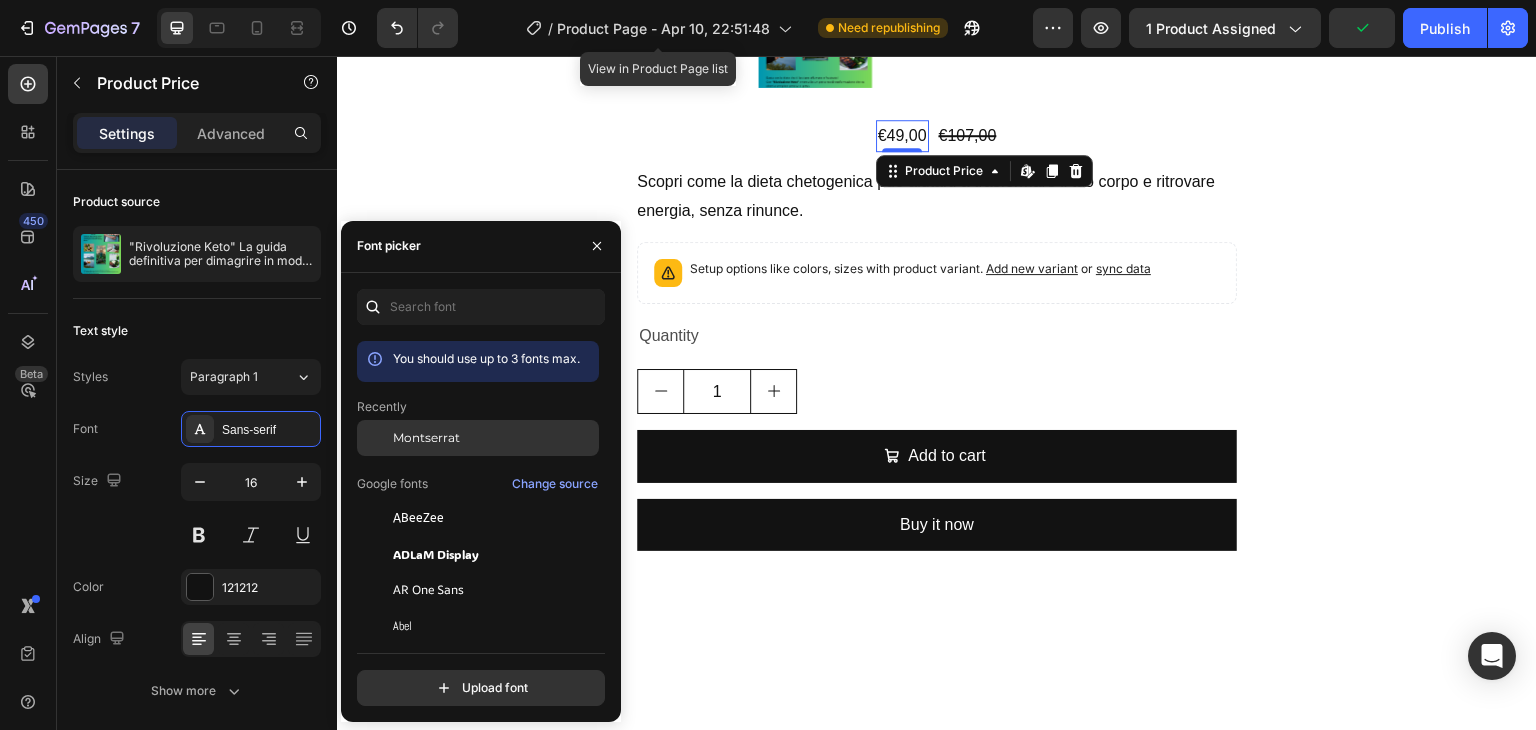 click on "Montserrat" at bounding box center (426, 438) 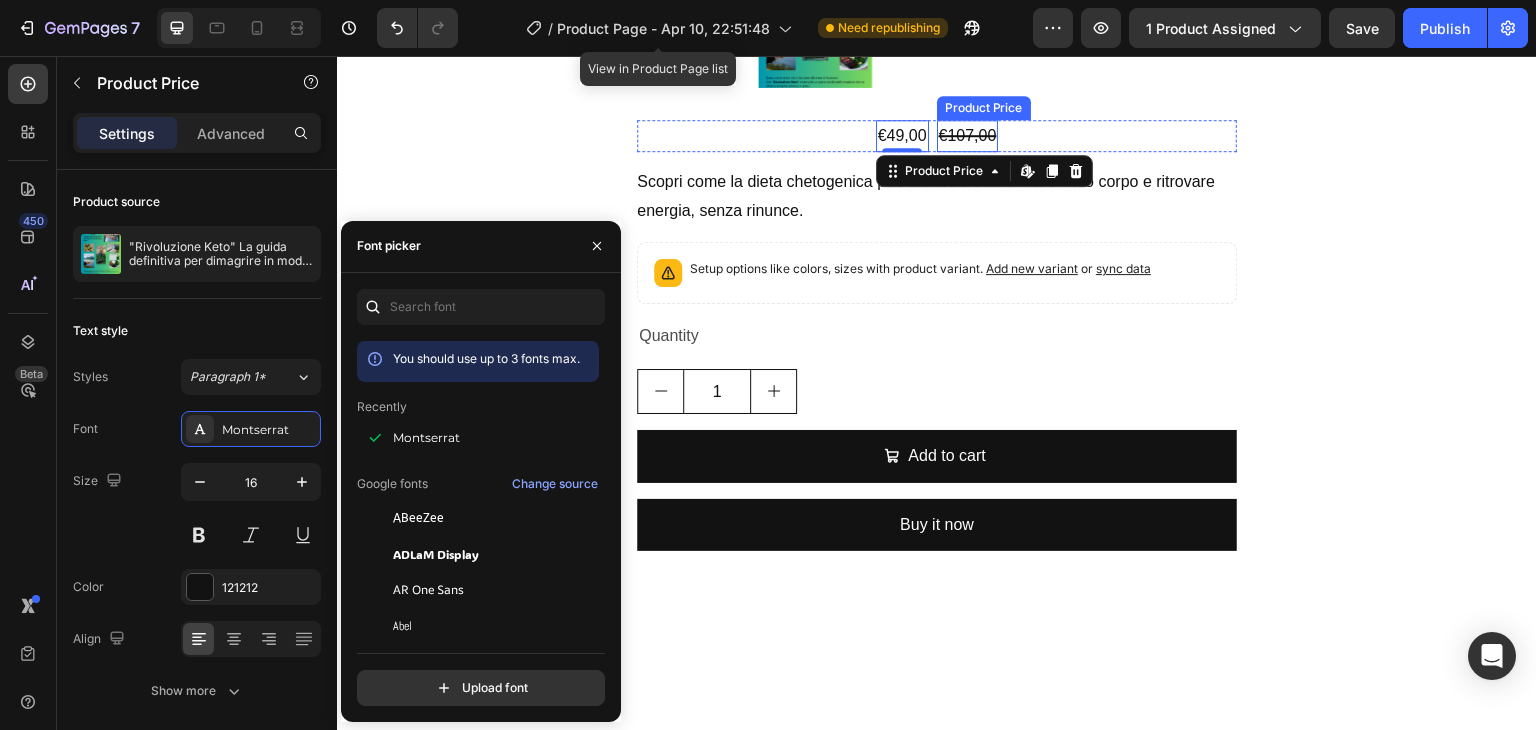 click on "€107,00" at bounding box center [968, 136] 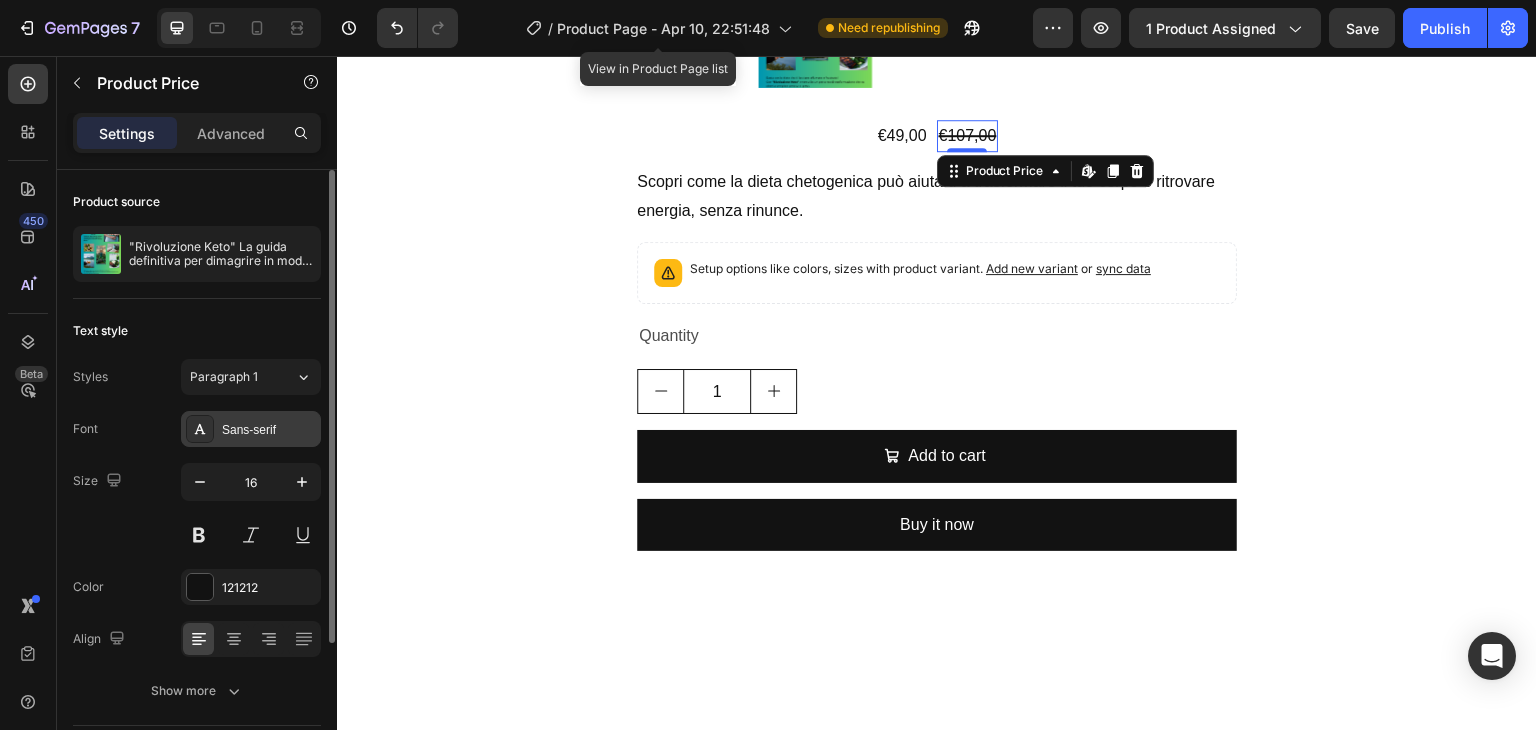 click on "Sans-serif" at bounding box center (251, 429) 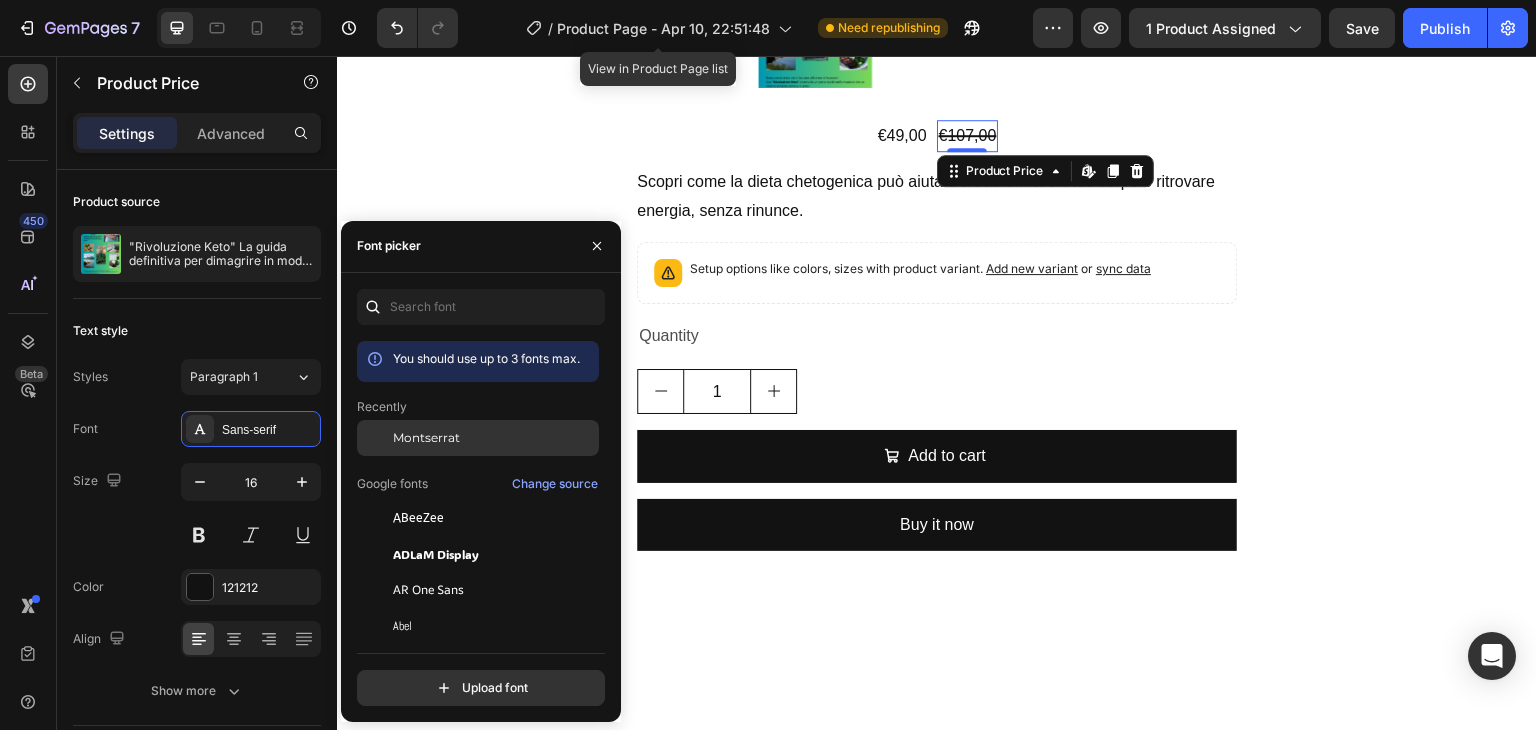 click on "Montserrat" at bounding box center [426, 438] 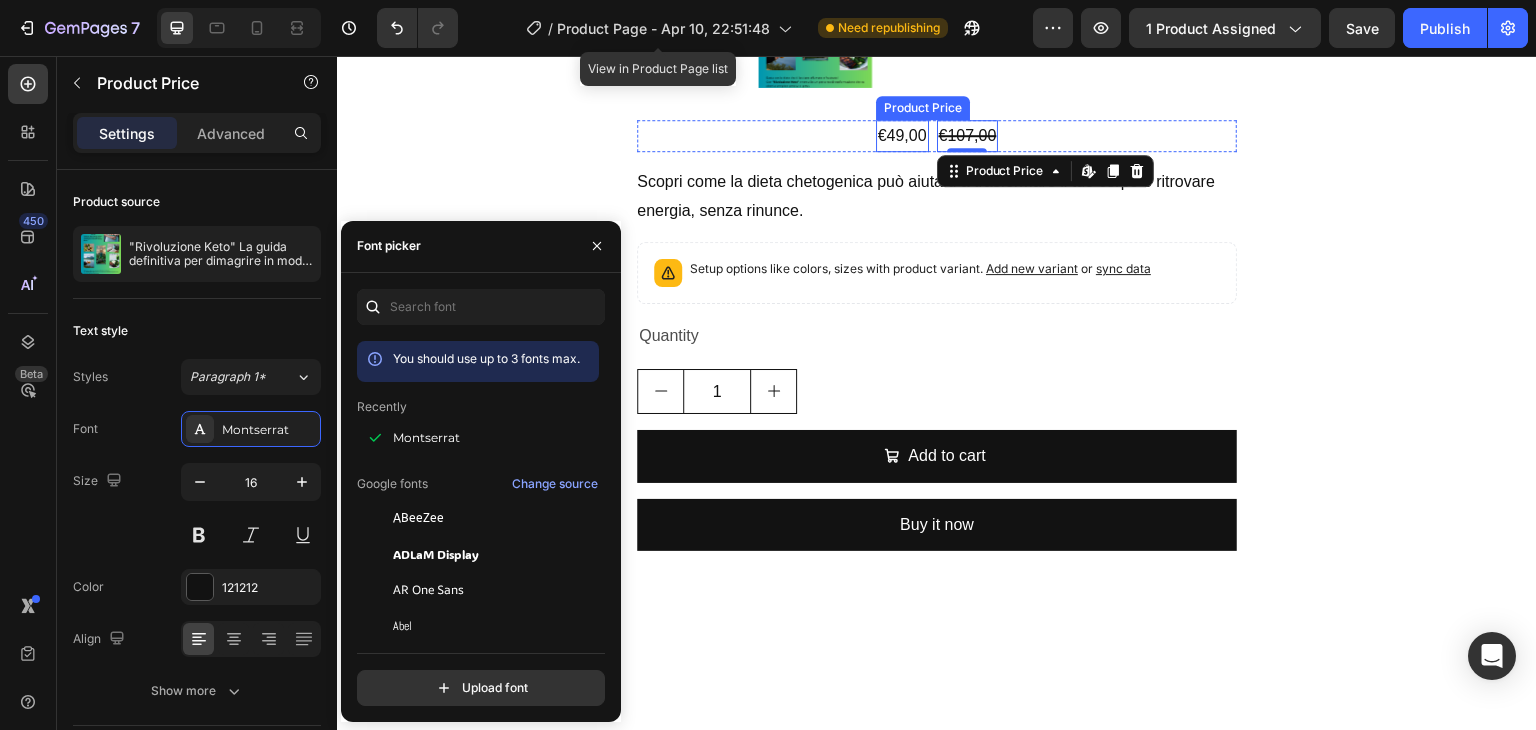 click on "€49,00" at bounding box center [902, 136] 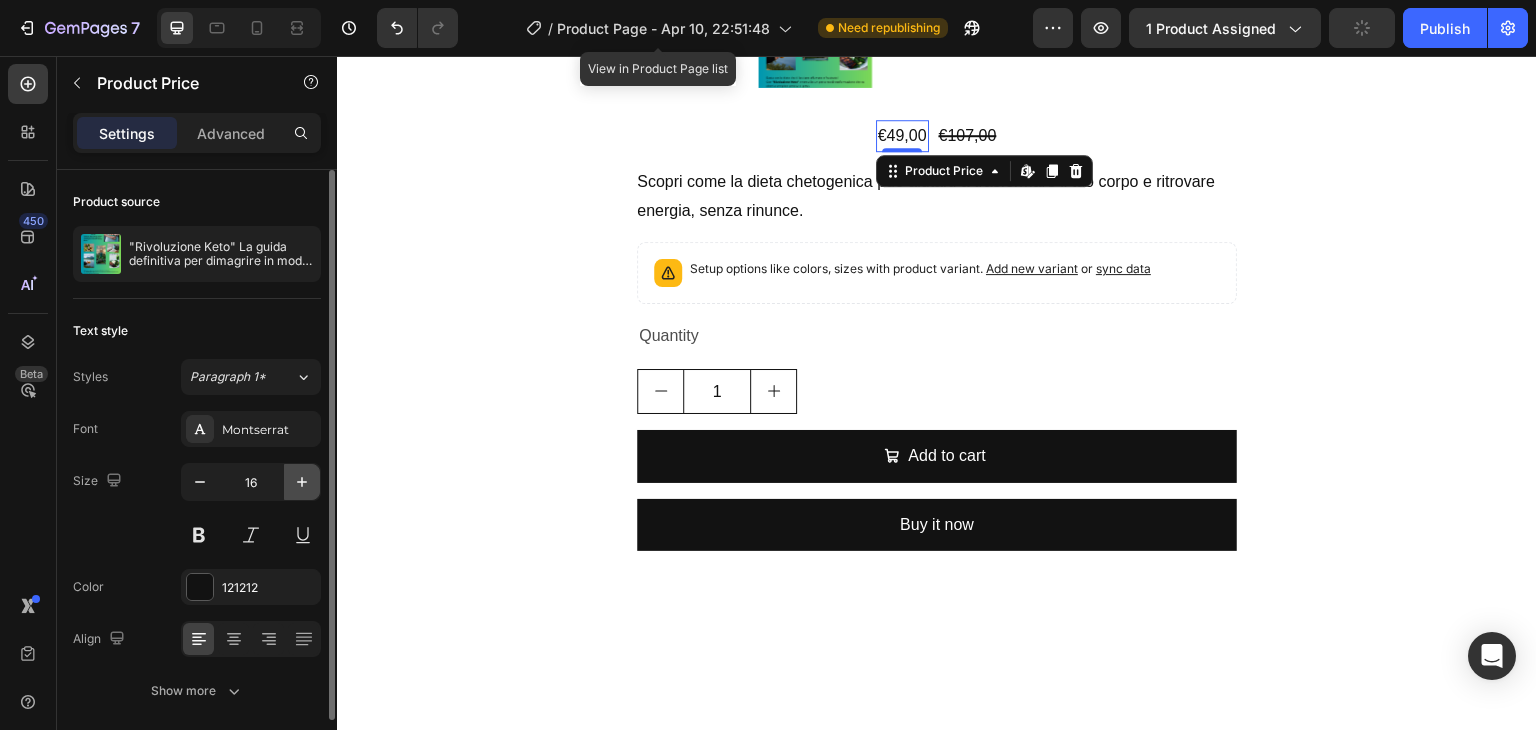 click 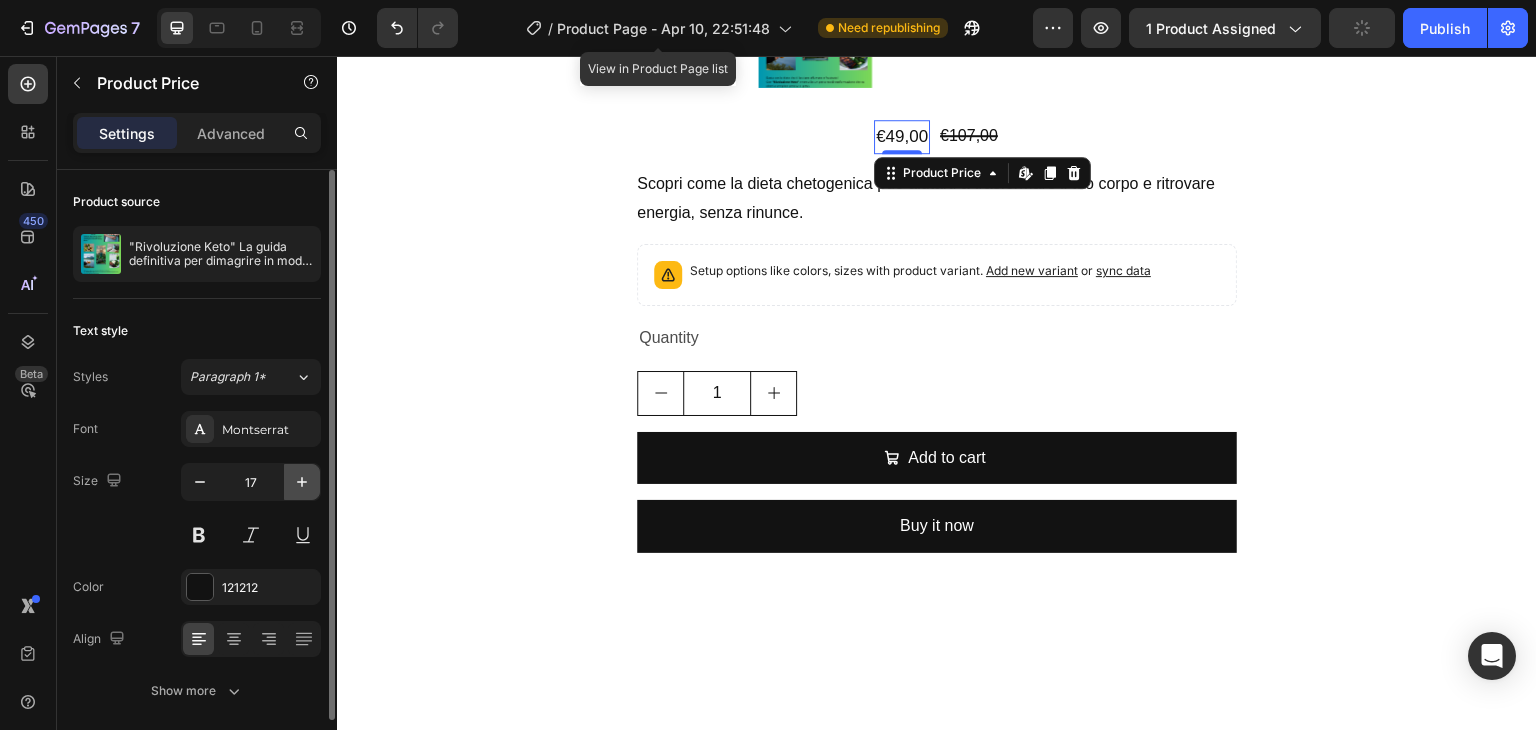 click 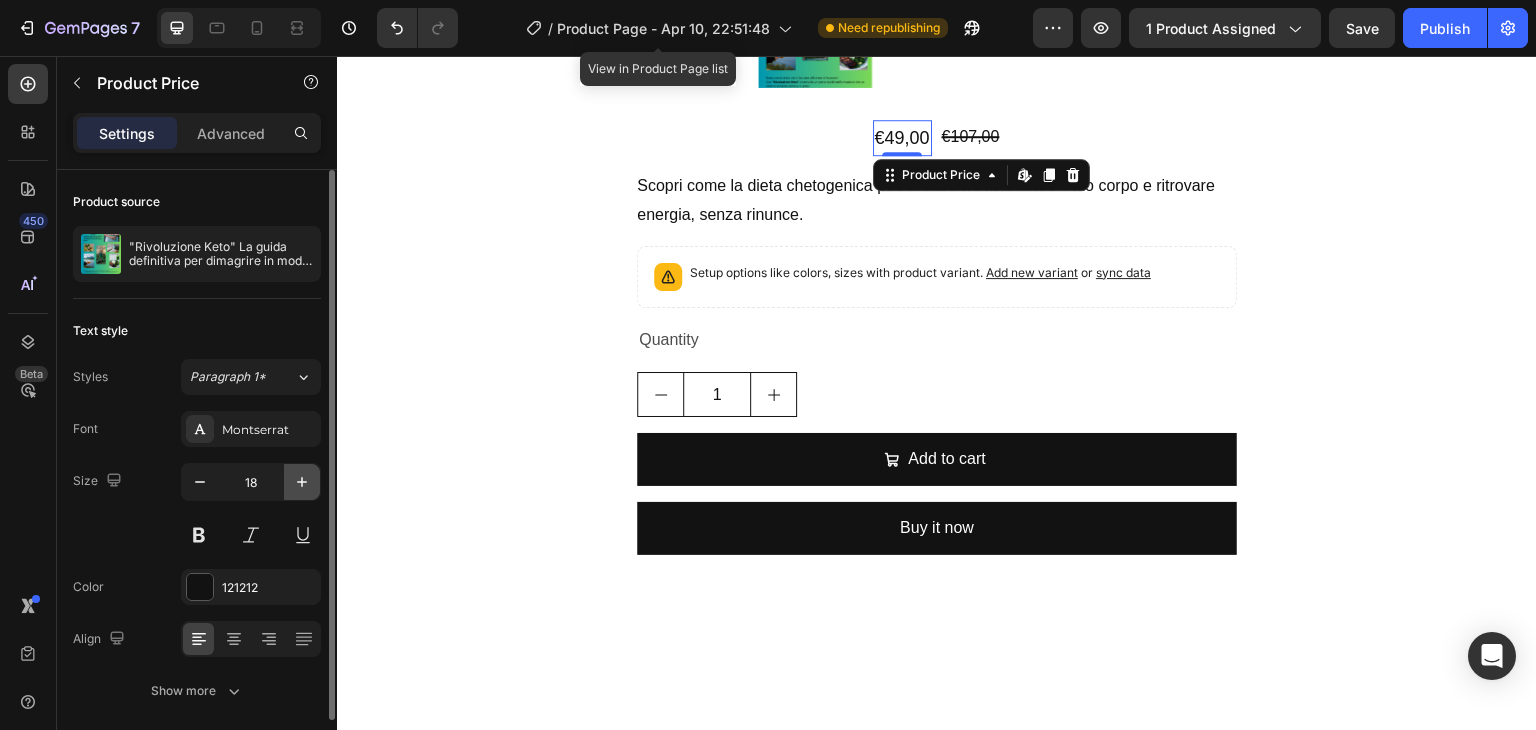 click 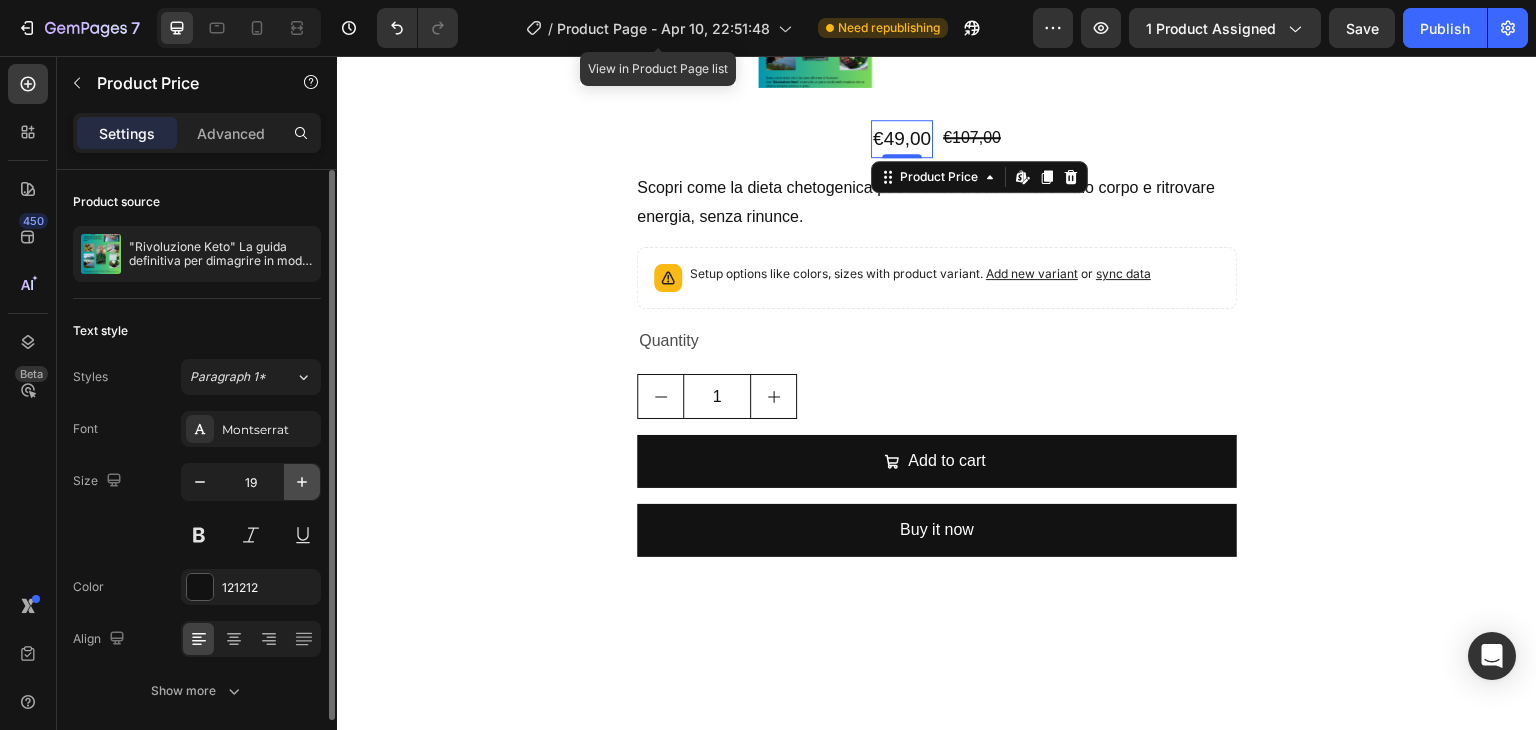 click 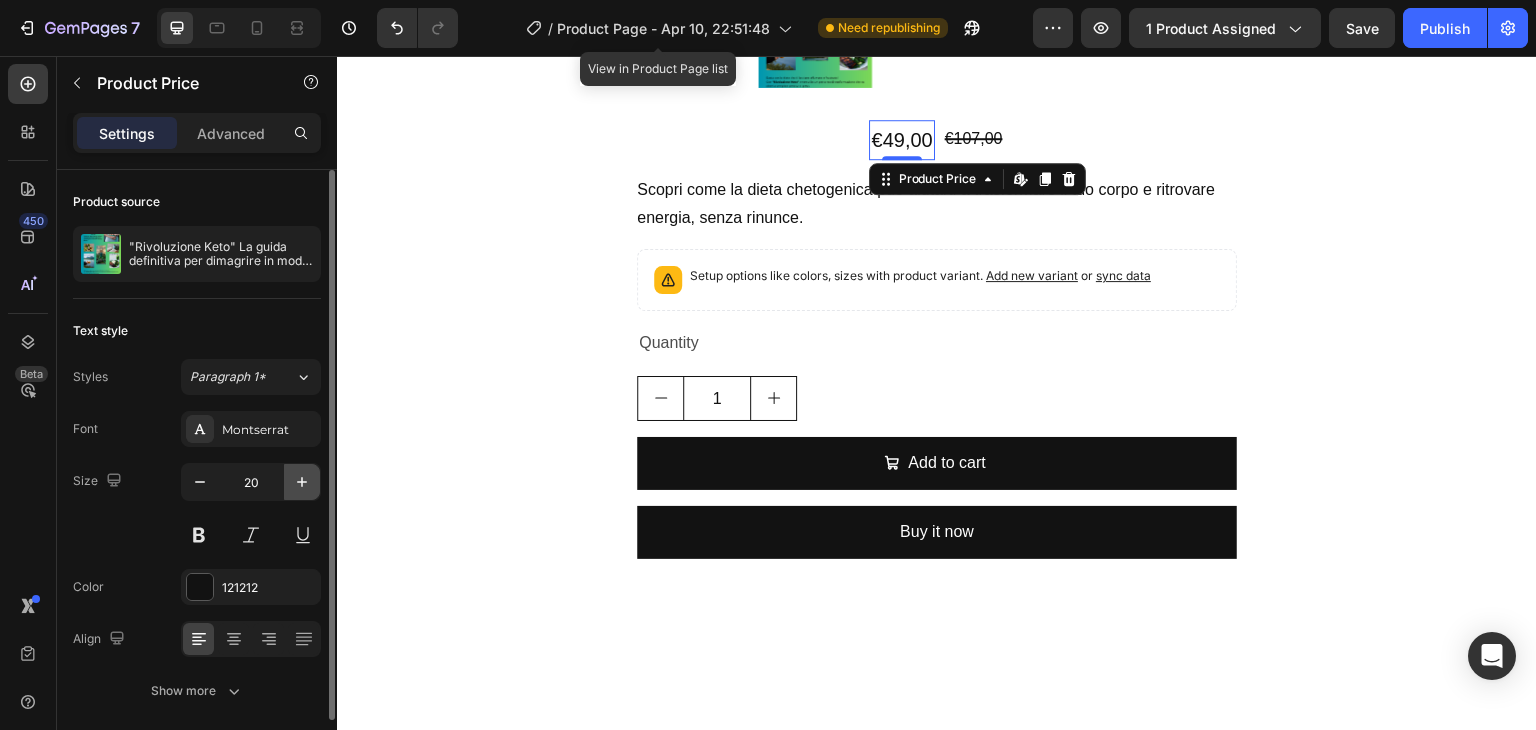 click 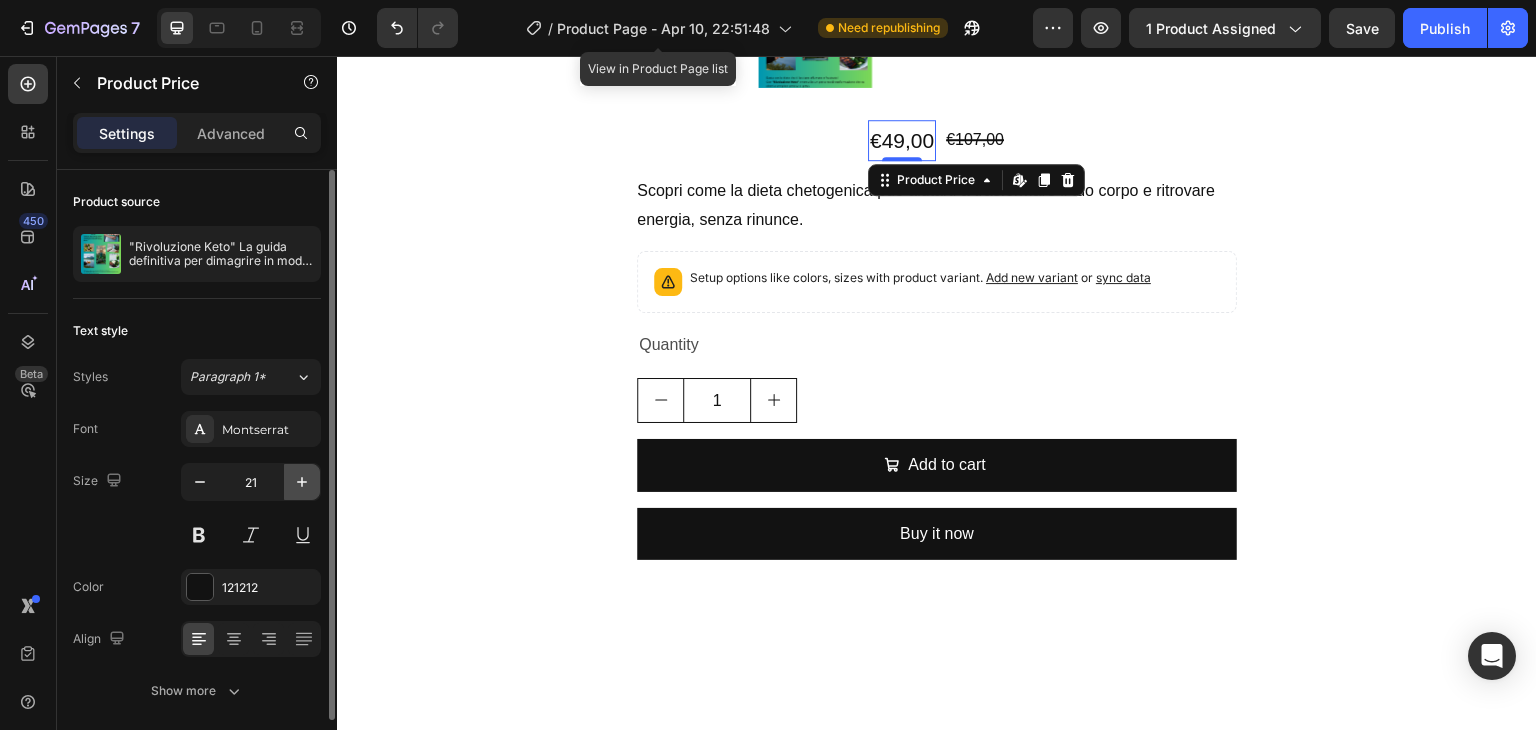 click 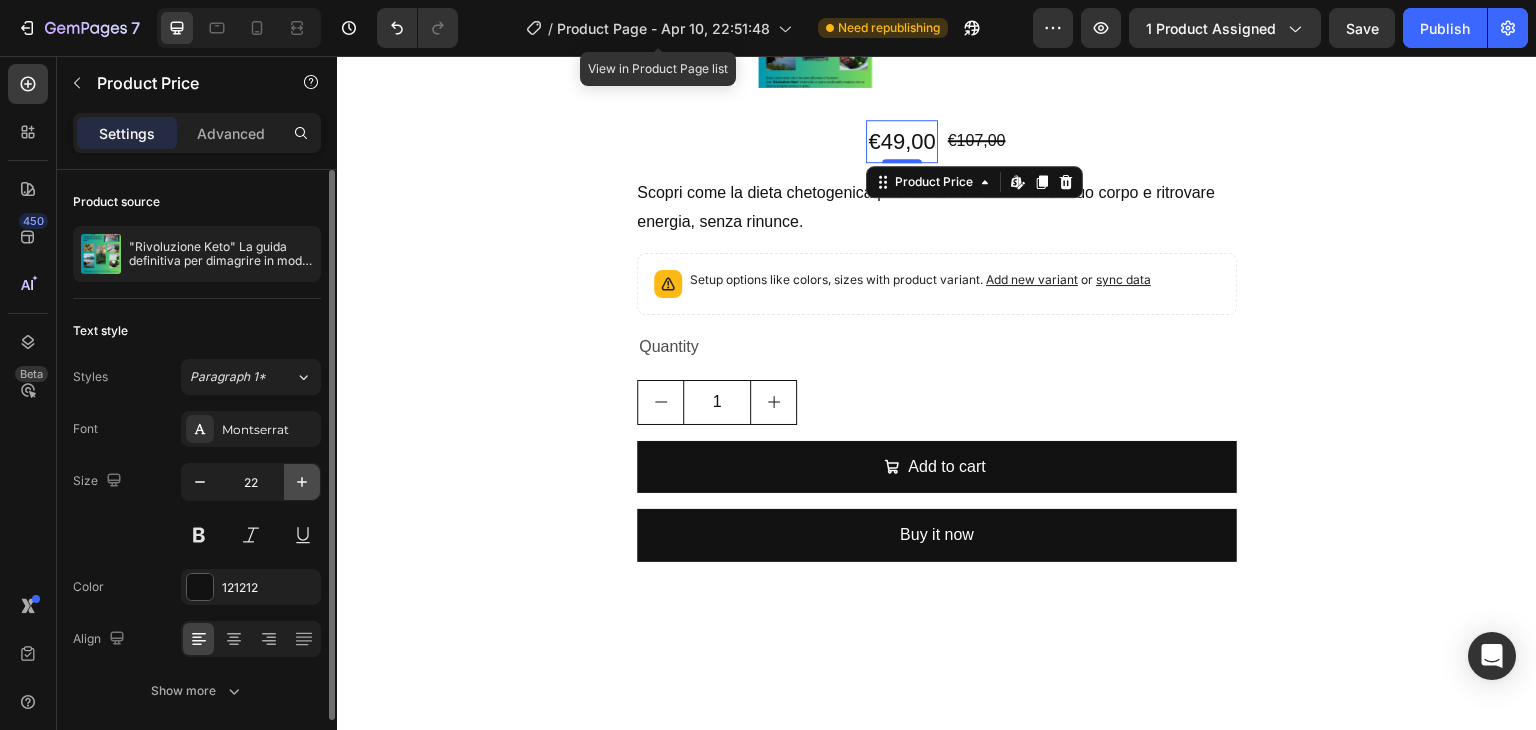 click 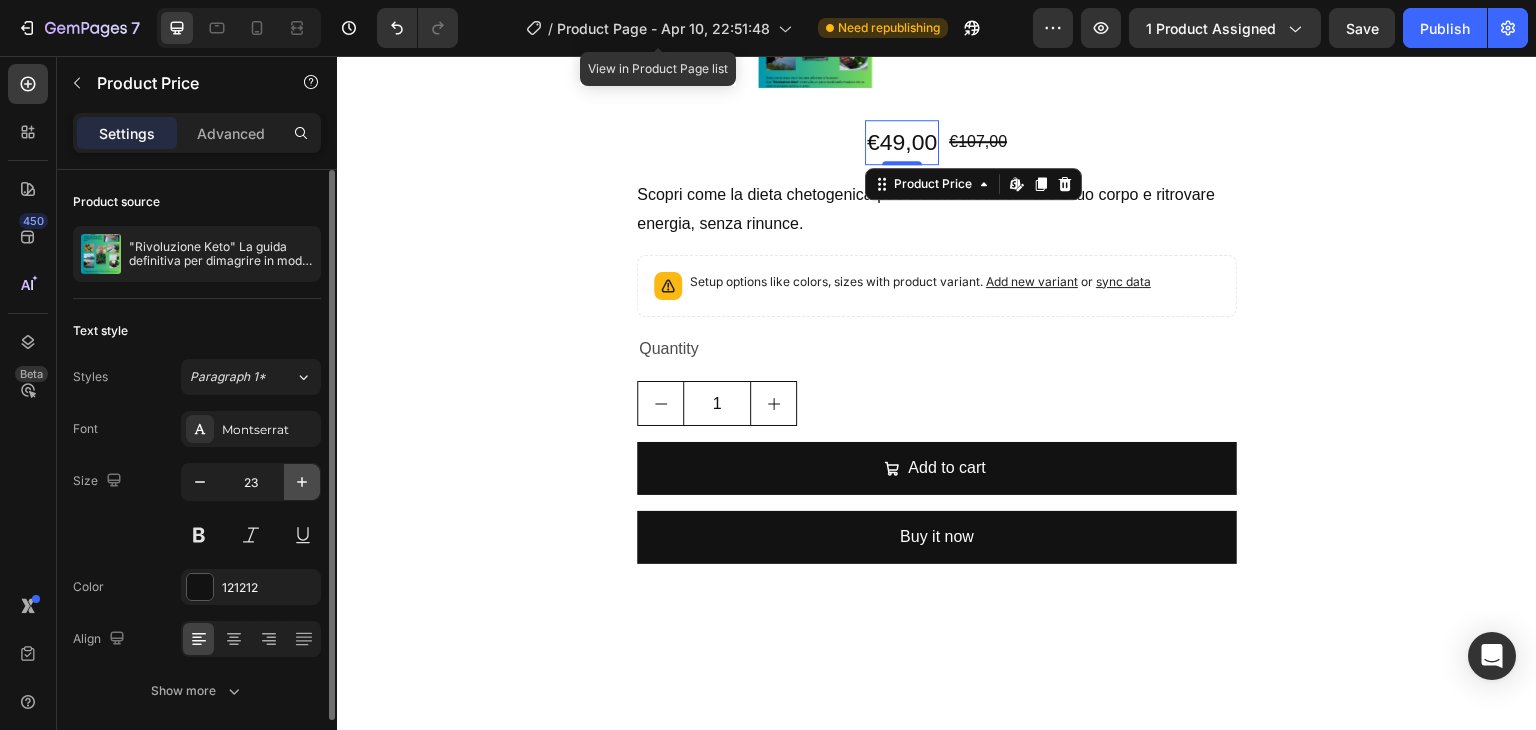 click 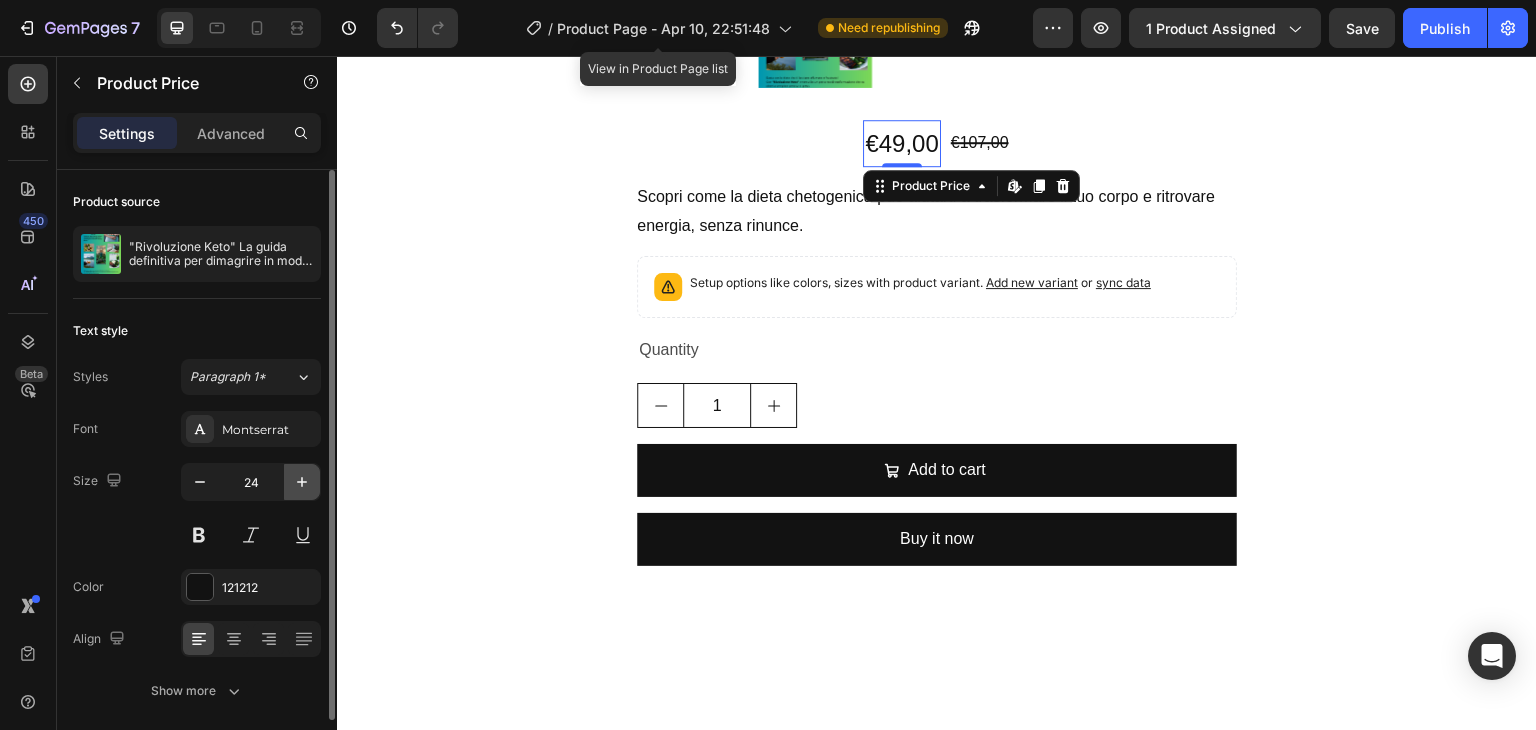 click 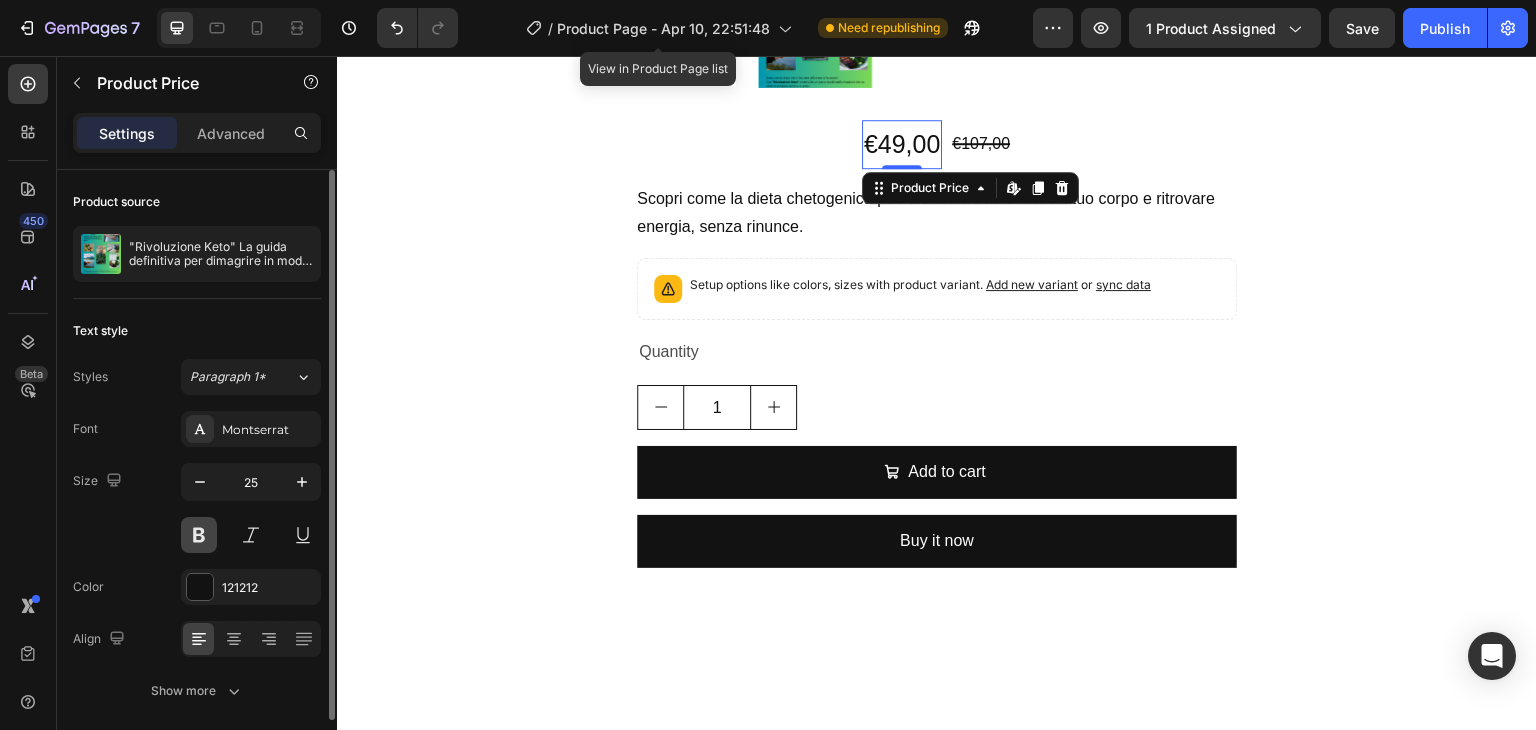 click at bounding box center [199, 535] 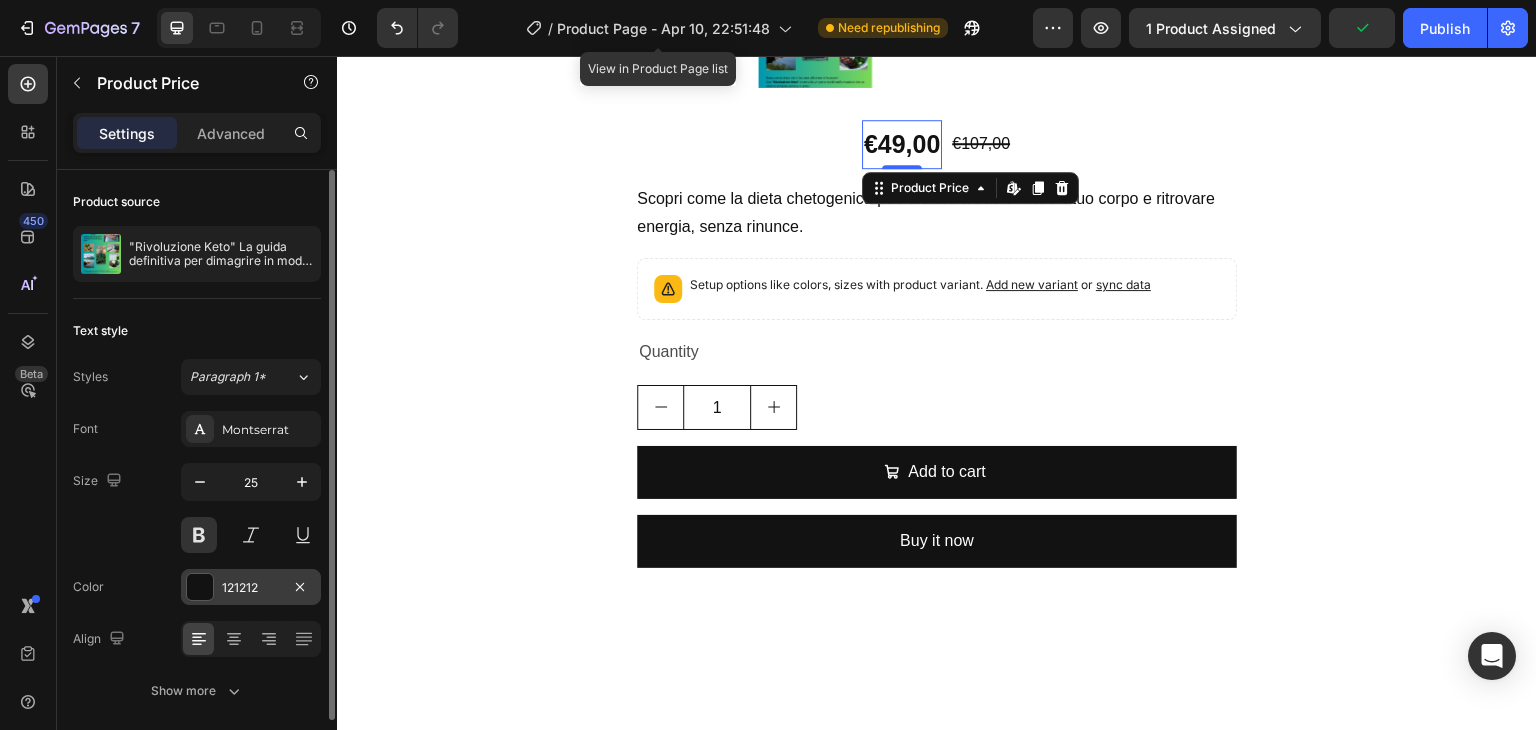click at bounding box center [200, 587] 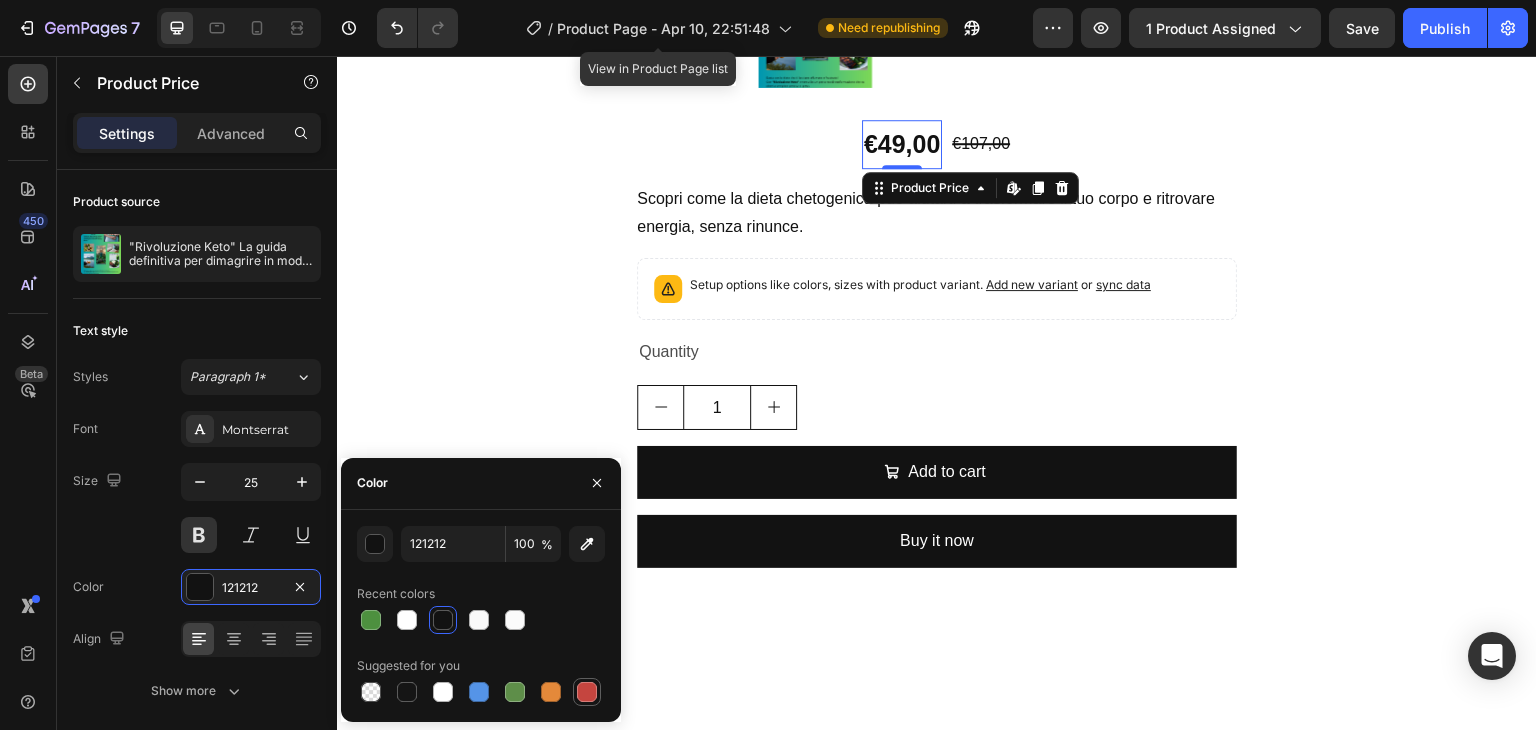 click at bounding box center [587, 692] 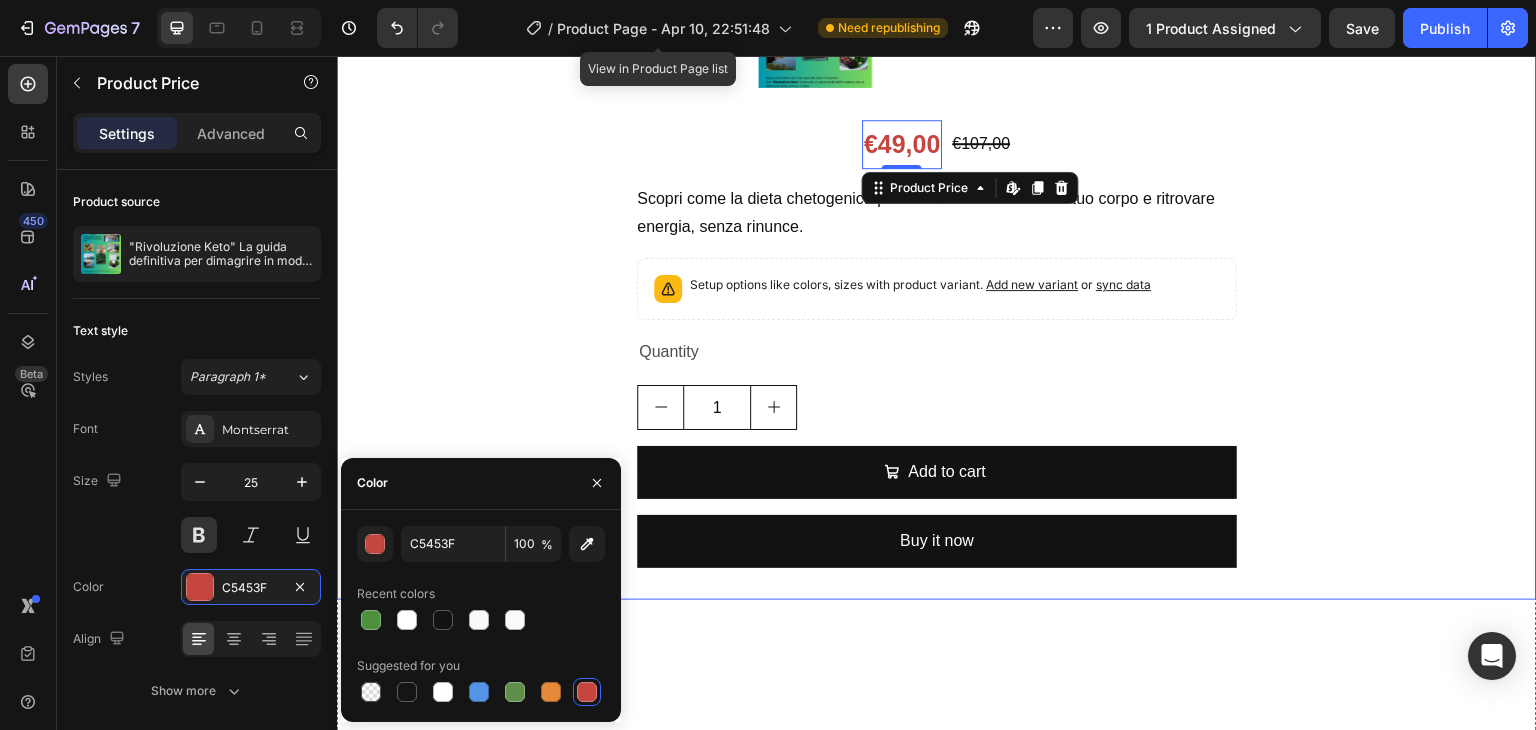 click on "Product Images €49,00 Product Price   Edit content in Shopify 0 Product Price   Edit content in Shopify 0 €107,00 Product Price Product Price Row Scopri come la dieta chetogenica può aiutarti a trasformare il tuo corpo e ritrovare energia, senza rinunce.   Product Description Setup options like colors, sizes with product variant.       Add new variant   or   sync data Product Variants & Swatches Quantity Text Block
1
Product Quantity
Add to cart Add to Cart Buy it now Dynamic Checkout Product" at bounding box center [937, -25] 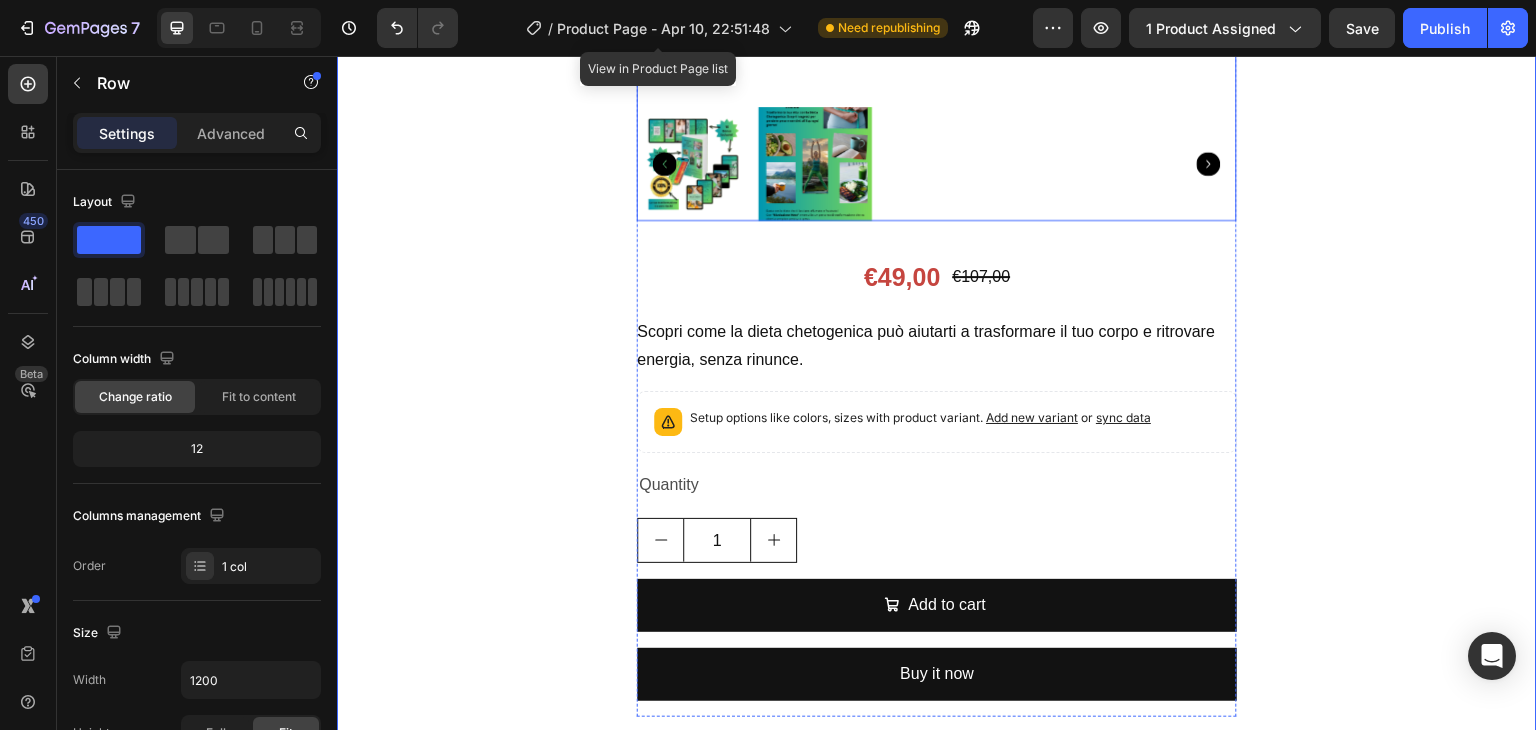 scroll, scrollTop: 1056, scrollLeft: 0, axis: vertical 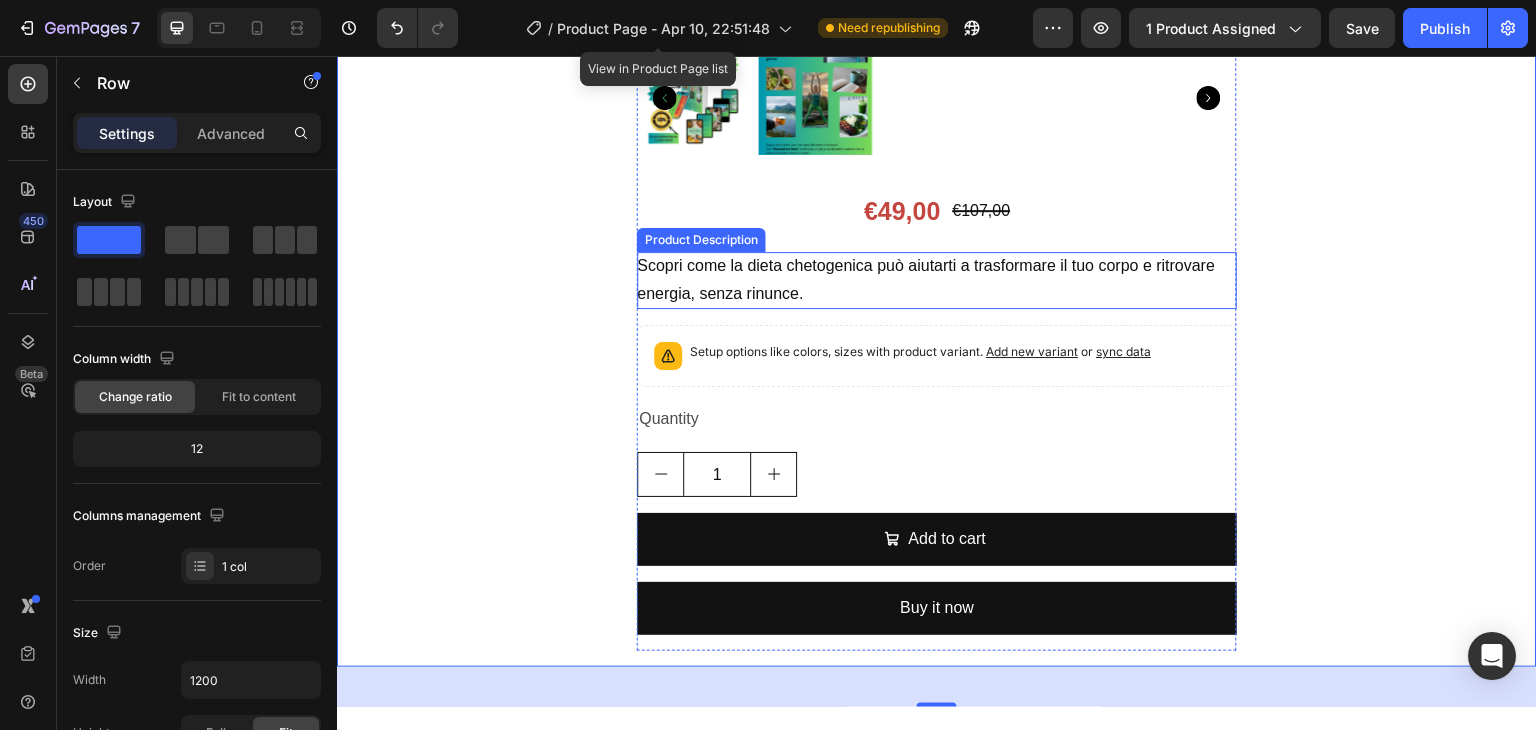 click on "Scopri come la dieta chetogenica può aiutarti a trasformare il tuo corpo e ritrovare energia, senza rinunce." at bounding box center [926, 280] 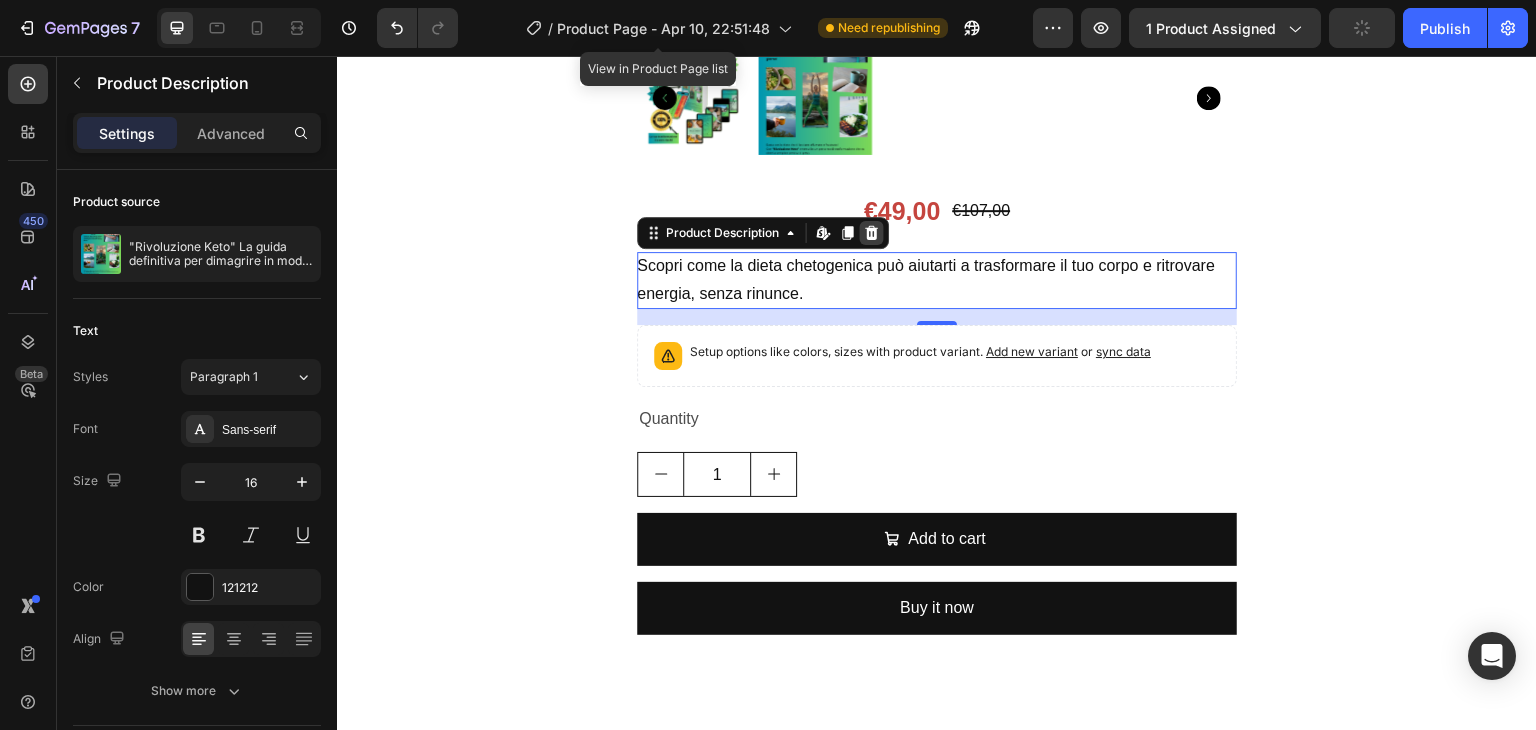 click 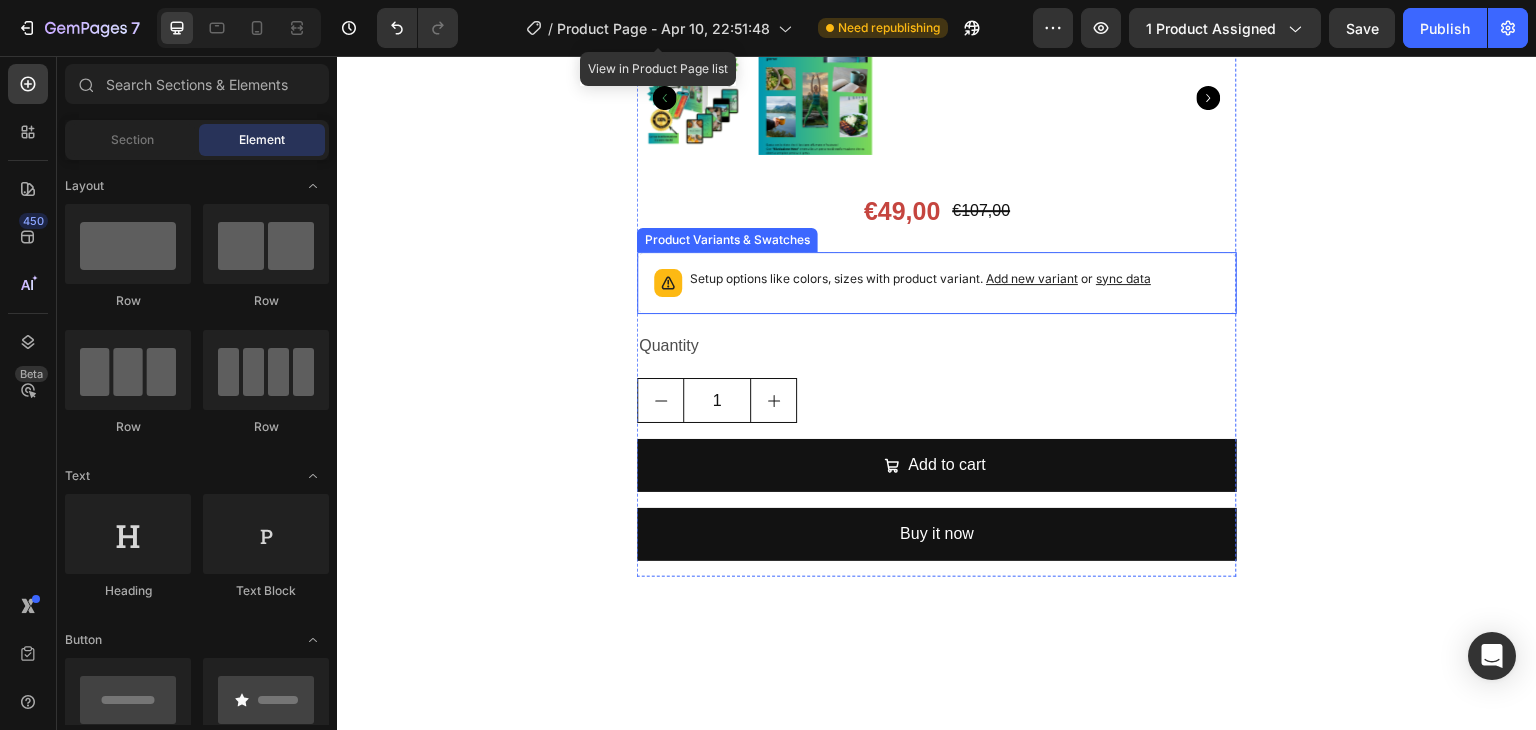 click on "Setup options like colors, sizes with product variant.       Add new variant   or   sync data" at bounding box center (920, 283) 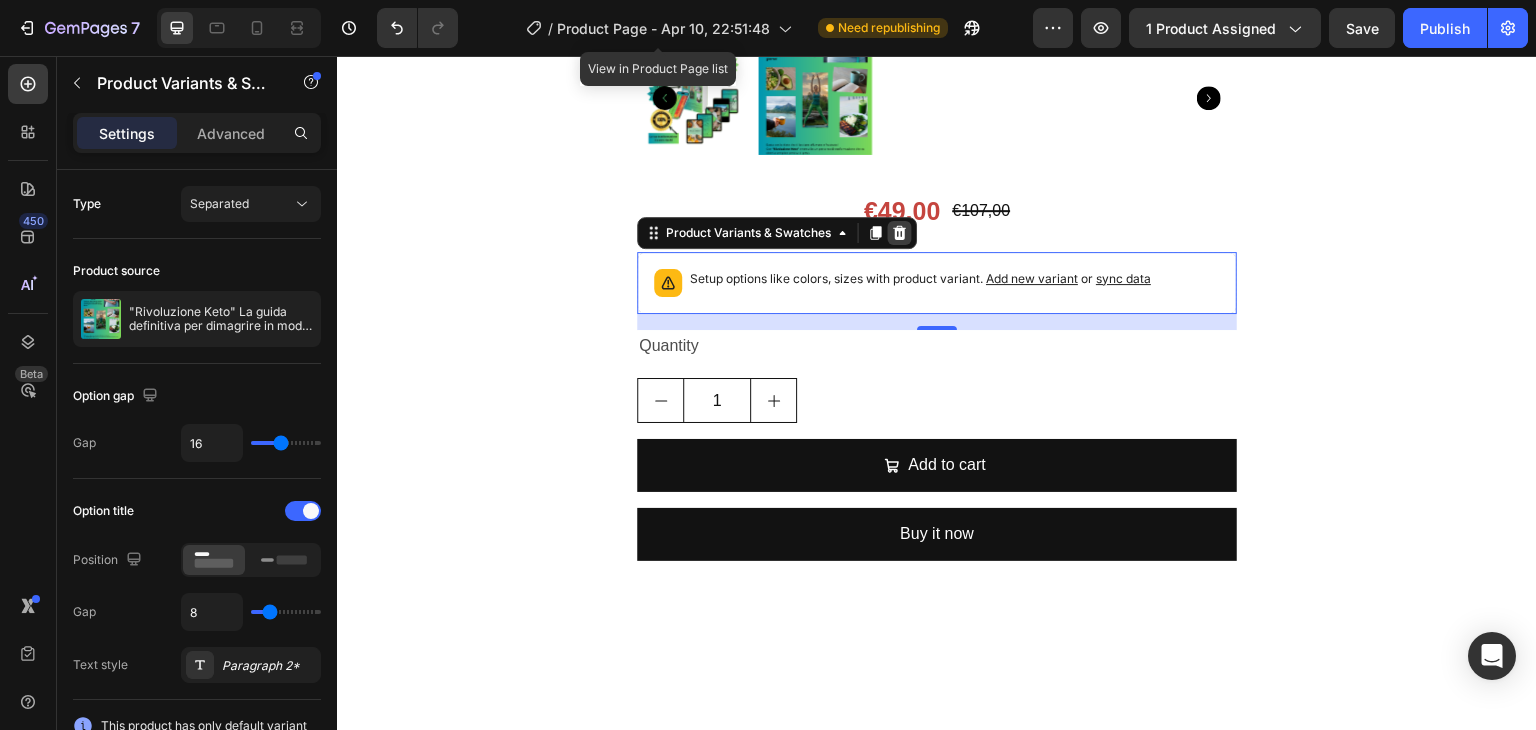click 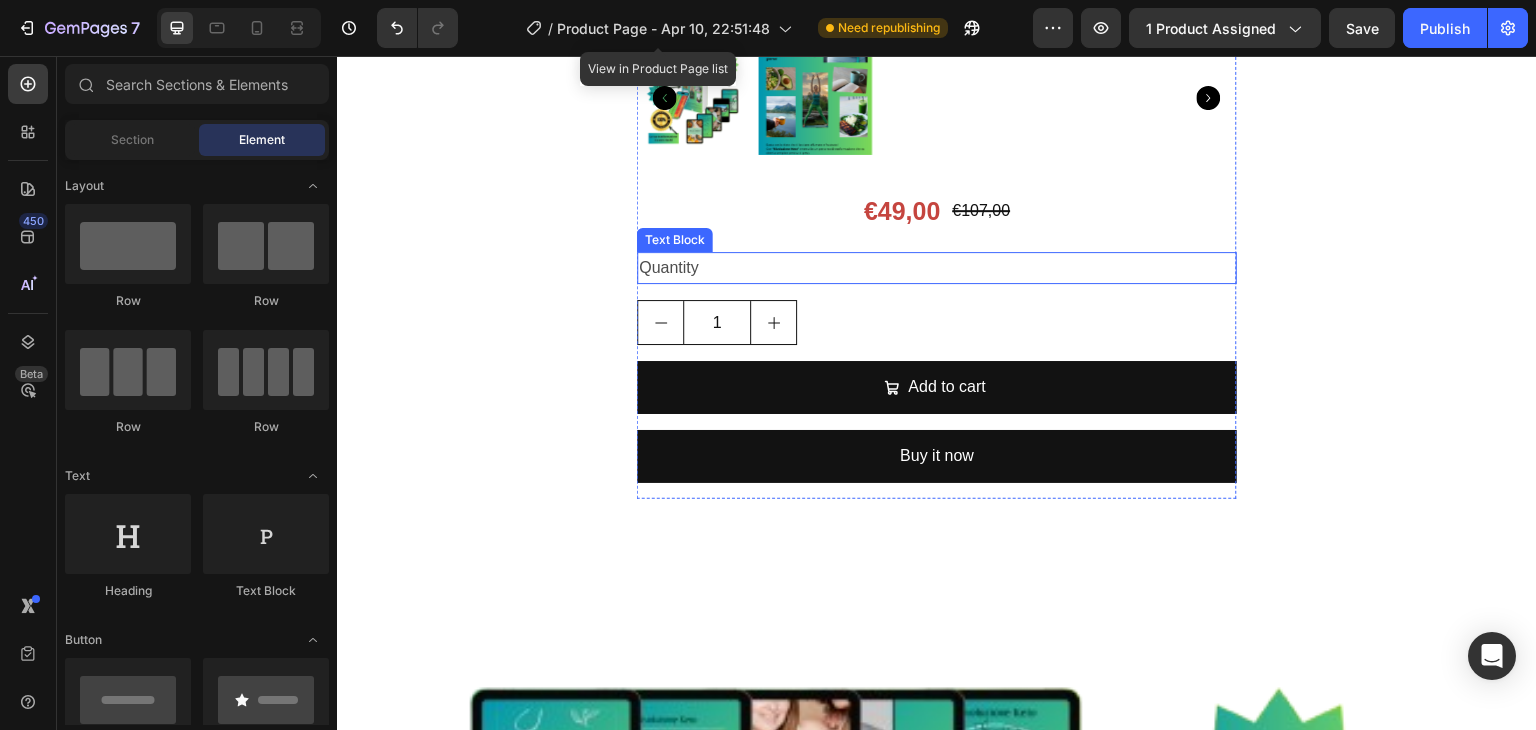 click on "Quantity" at bounding box center [937, 268] 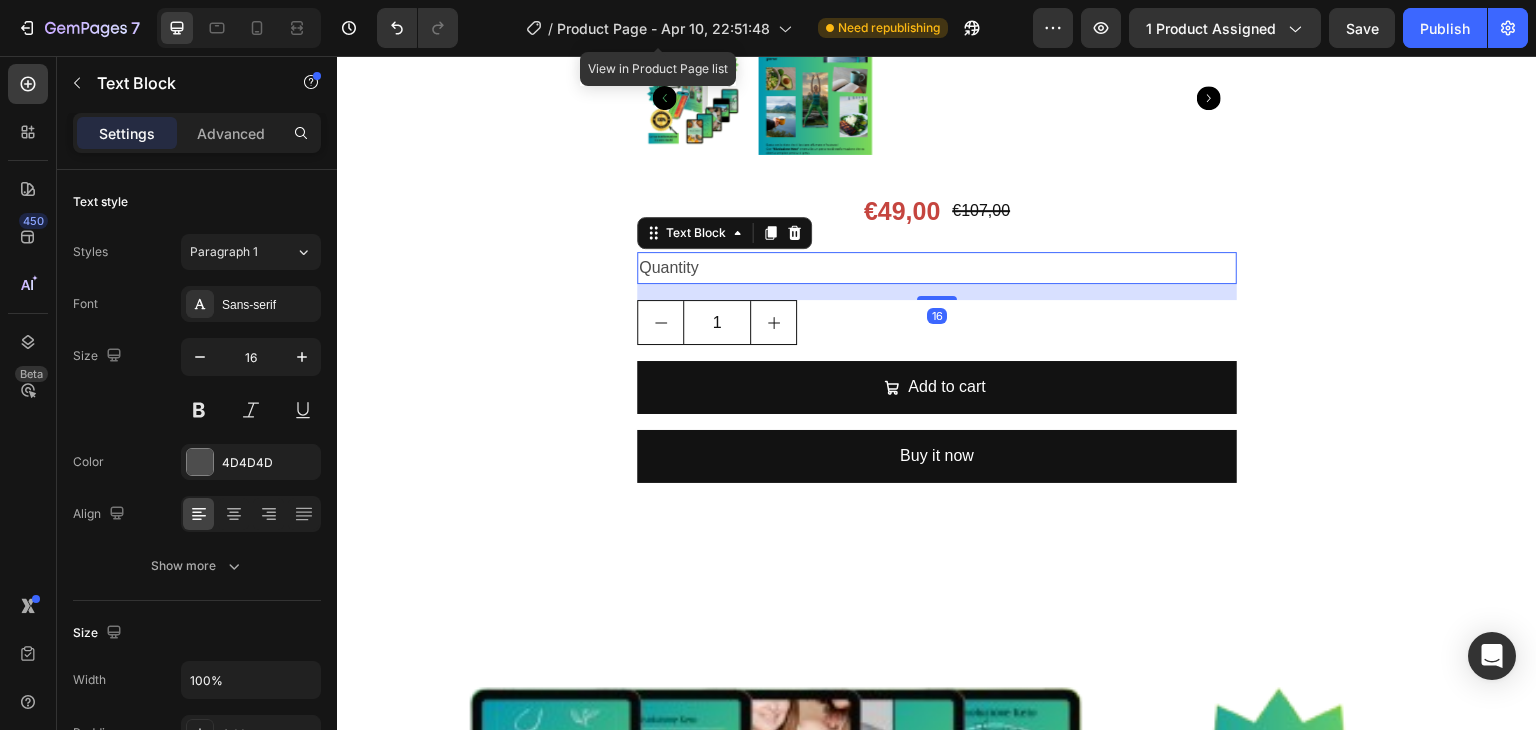 click at bounding box center (795, 233) 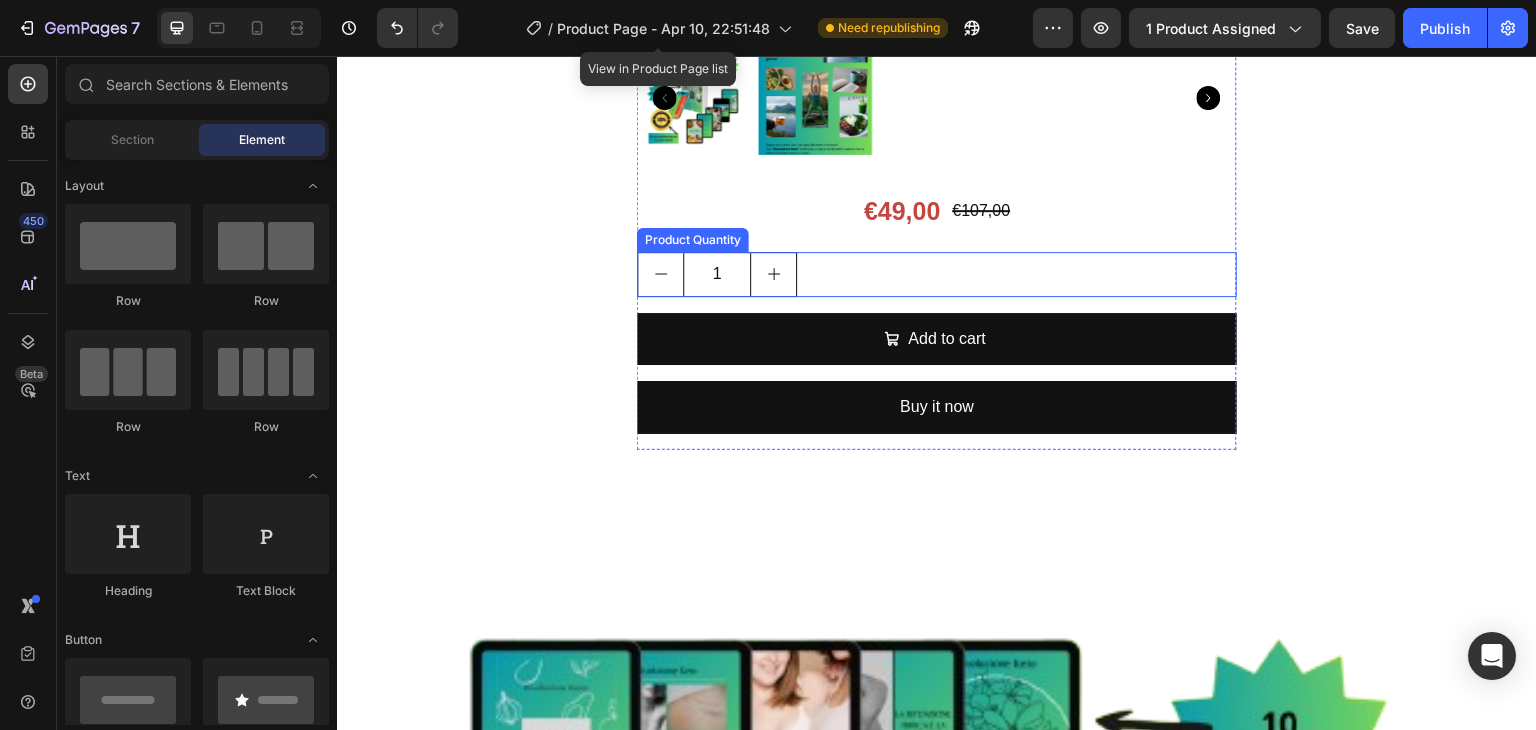 click on "1" at bounding box center (937, 274) 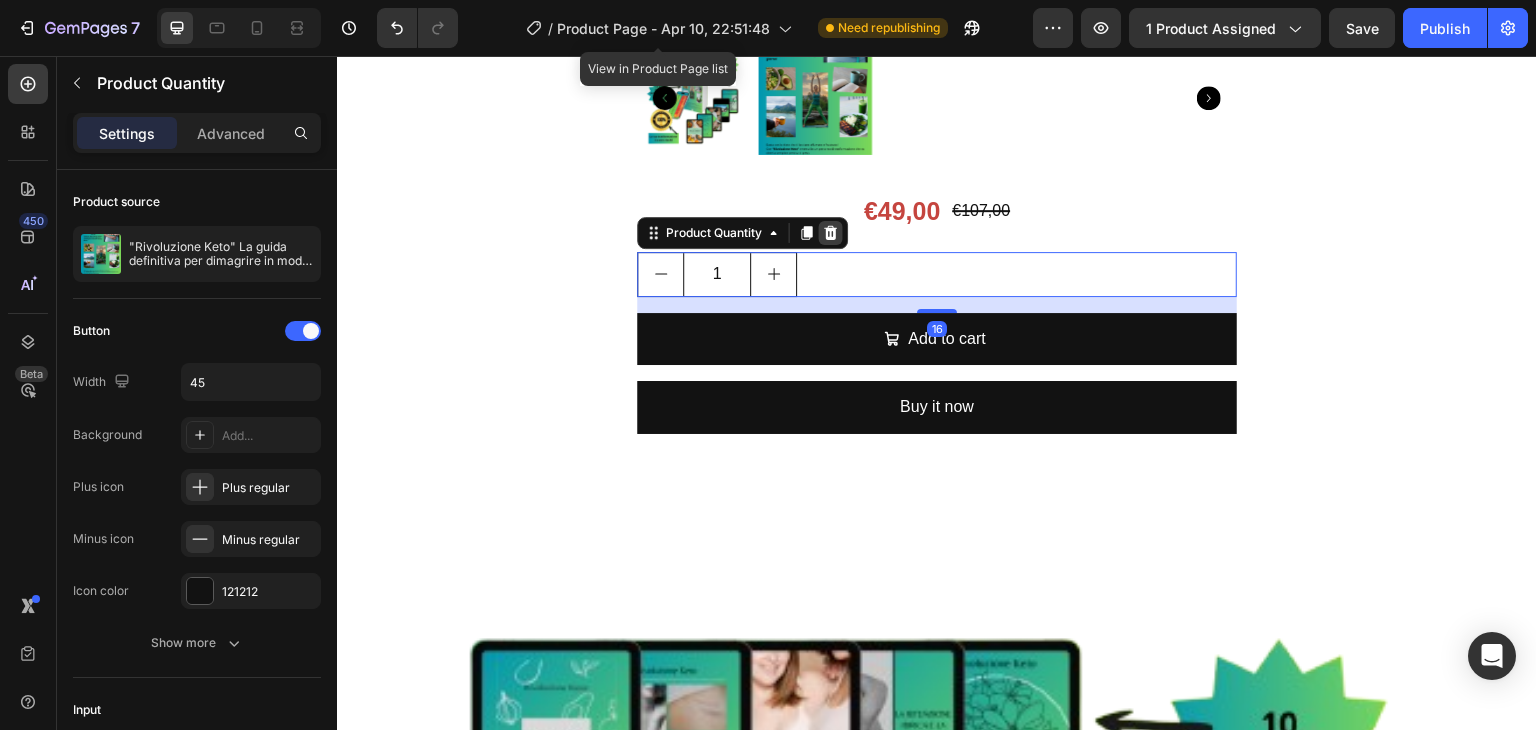 click 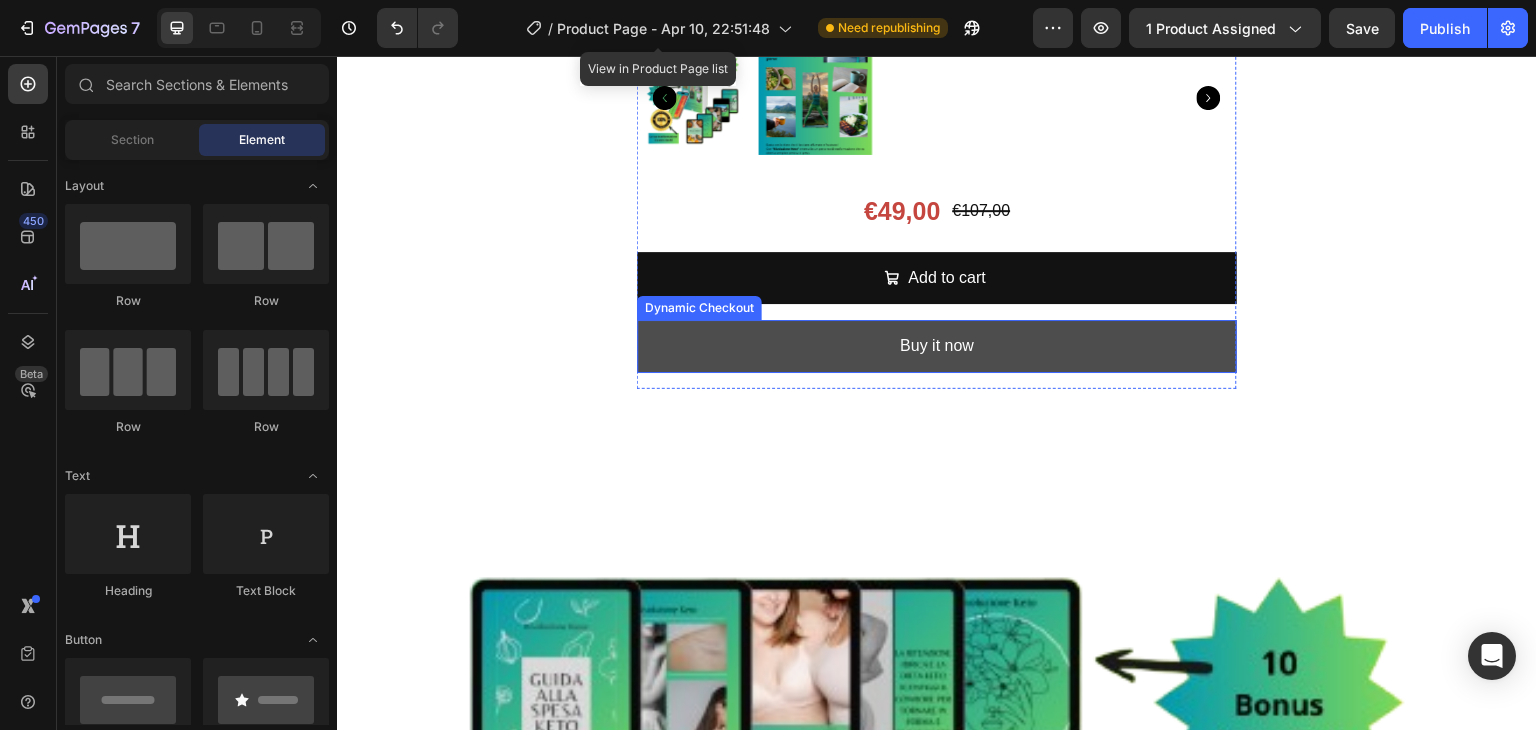click on "Buy it now" at bounding box center (937, 346) 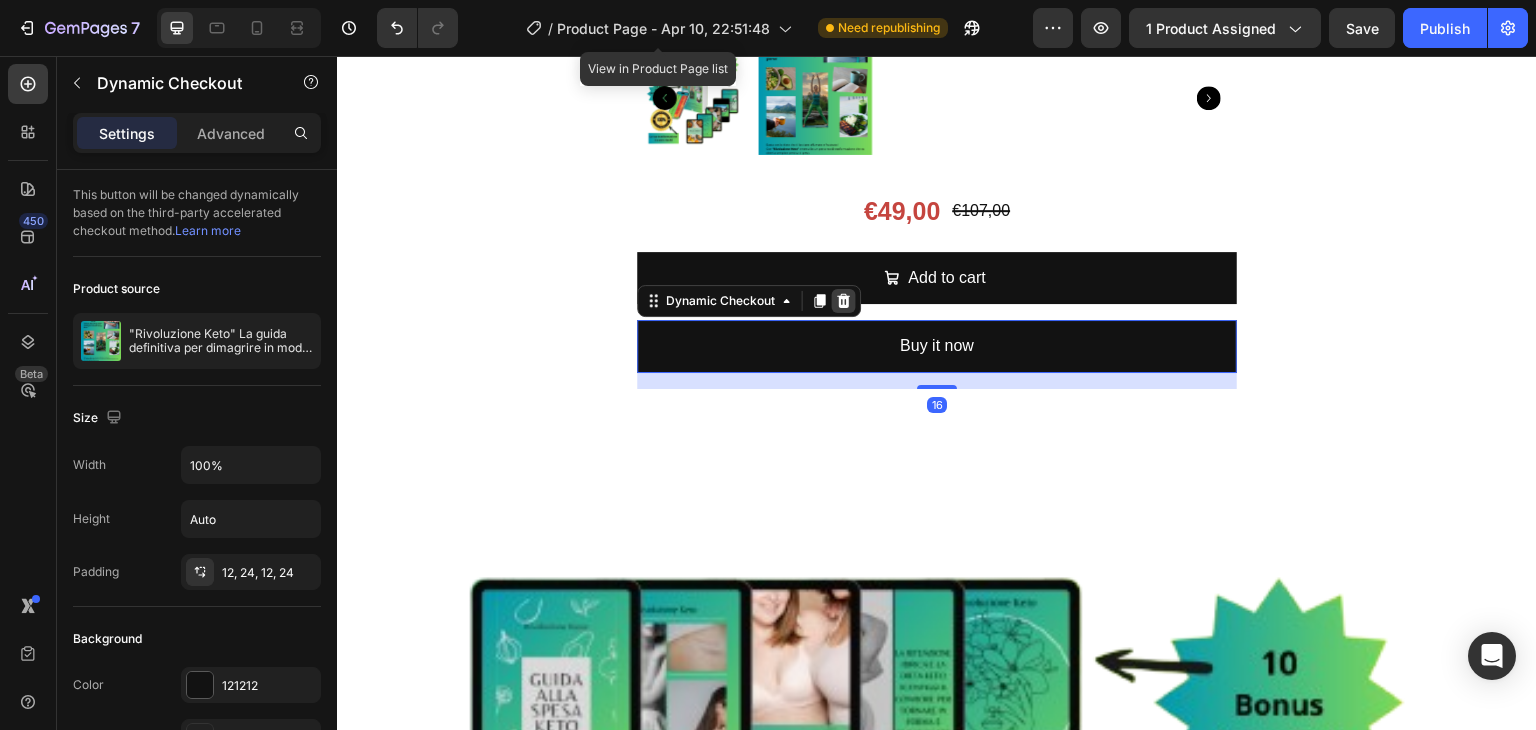 click 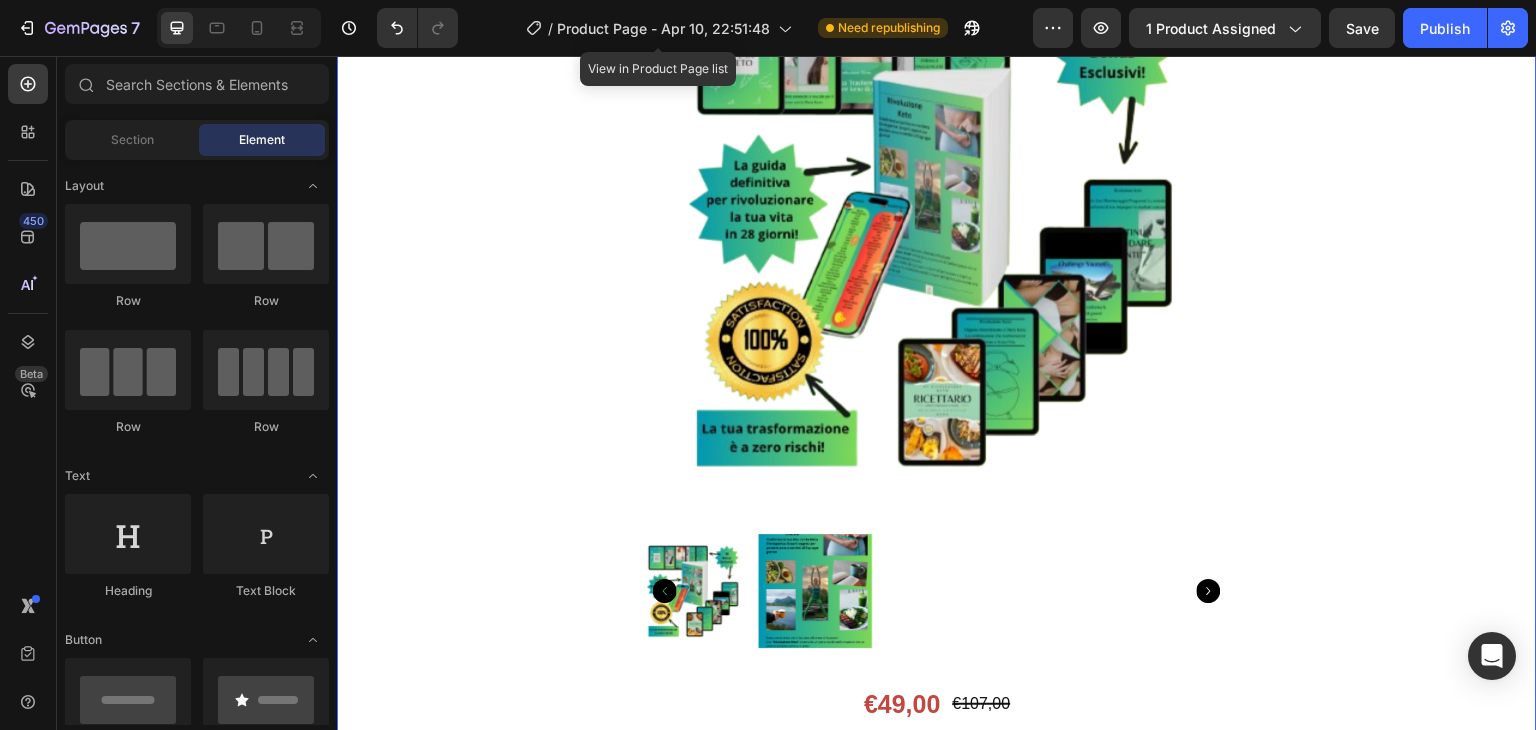 scroll, scrollTop: 750, scrollLeft: 0, axis: vertical 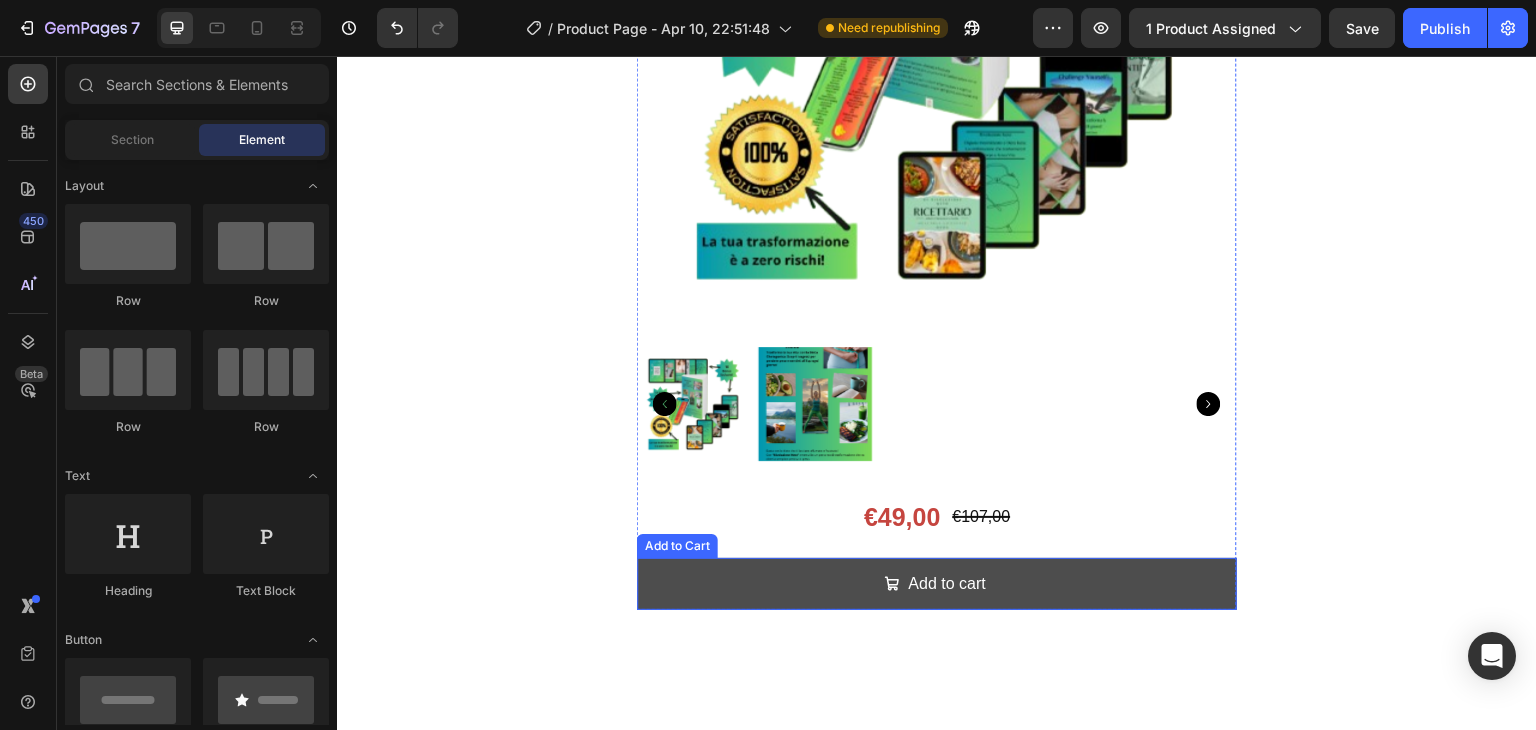 click on "Add to cart" at bounding box center (937, 584) 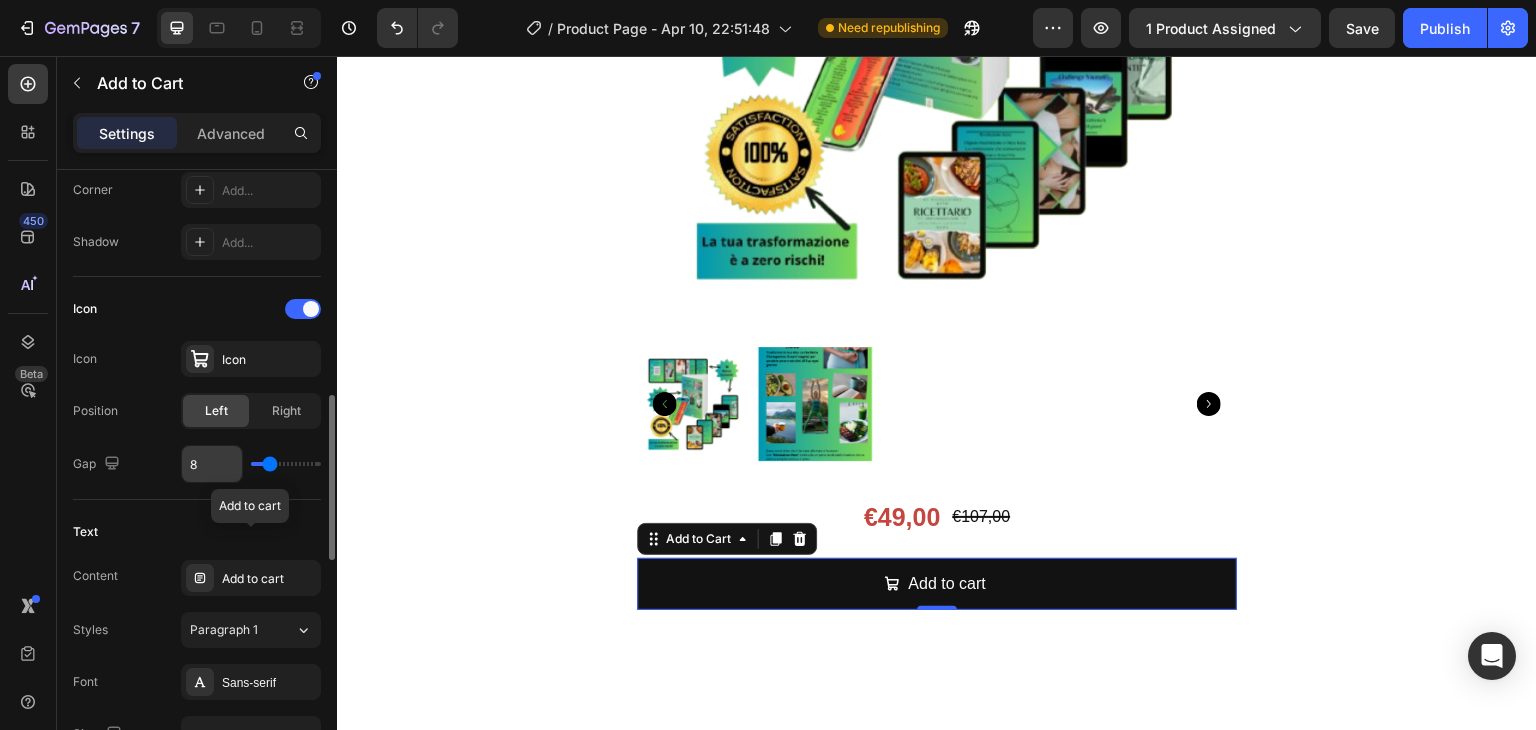 scroll, scrollTop: 807, scrollLeft: 0, axis: vertical 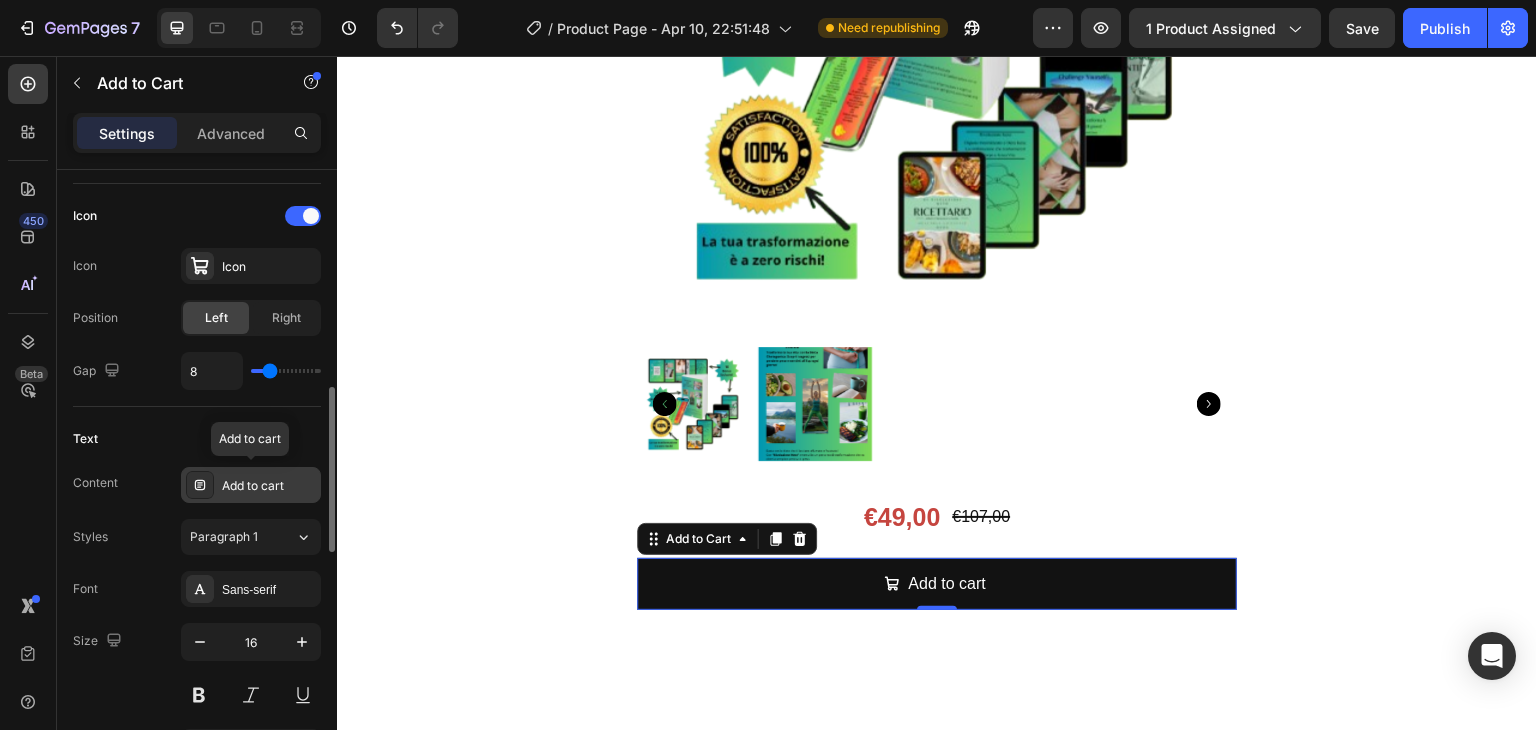click on "Add to cart" at bounding box center [269, 486] 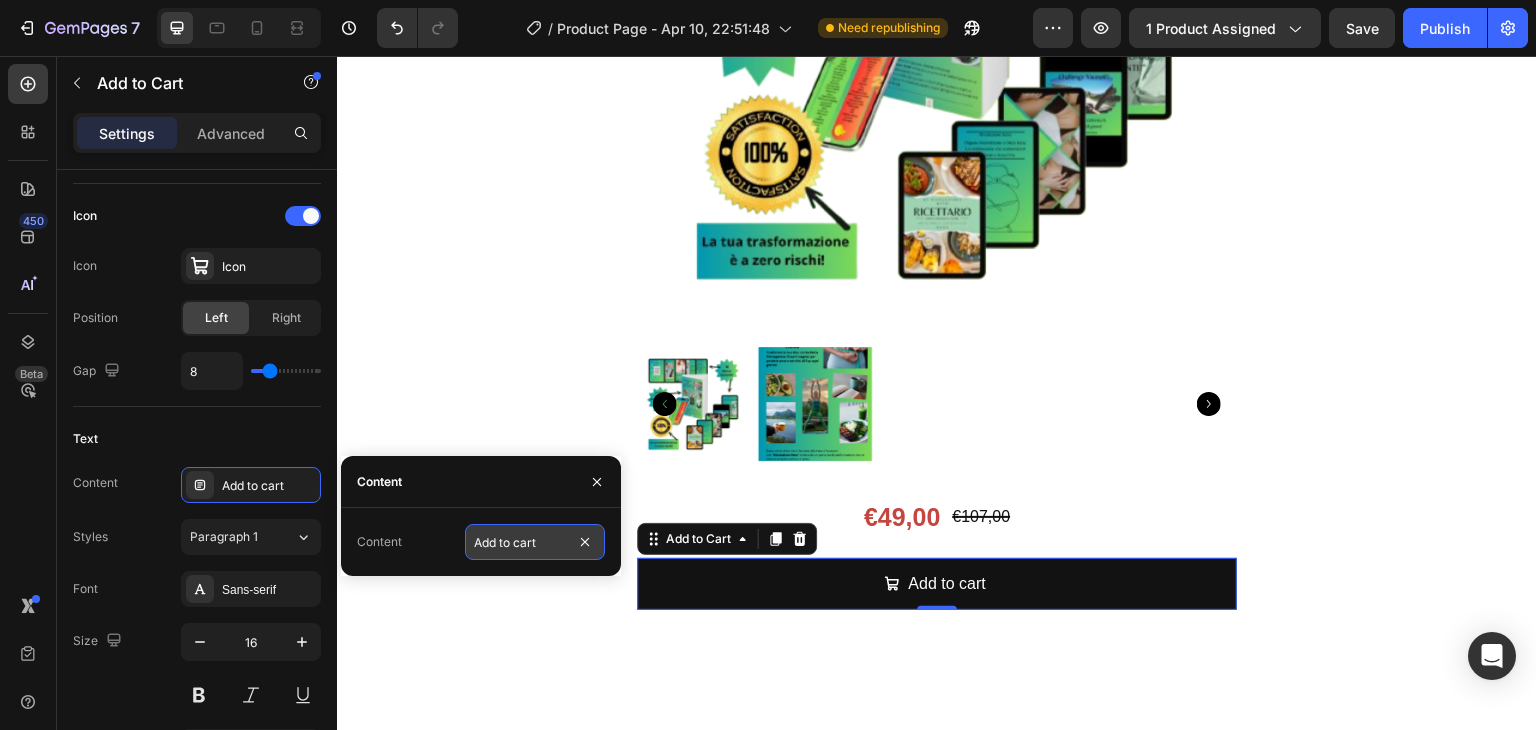 click on "Add to cart" at bounding box center [535, 542] 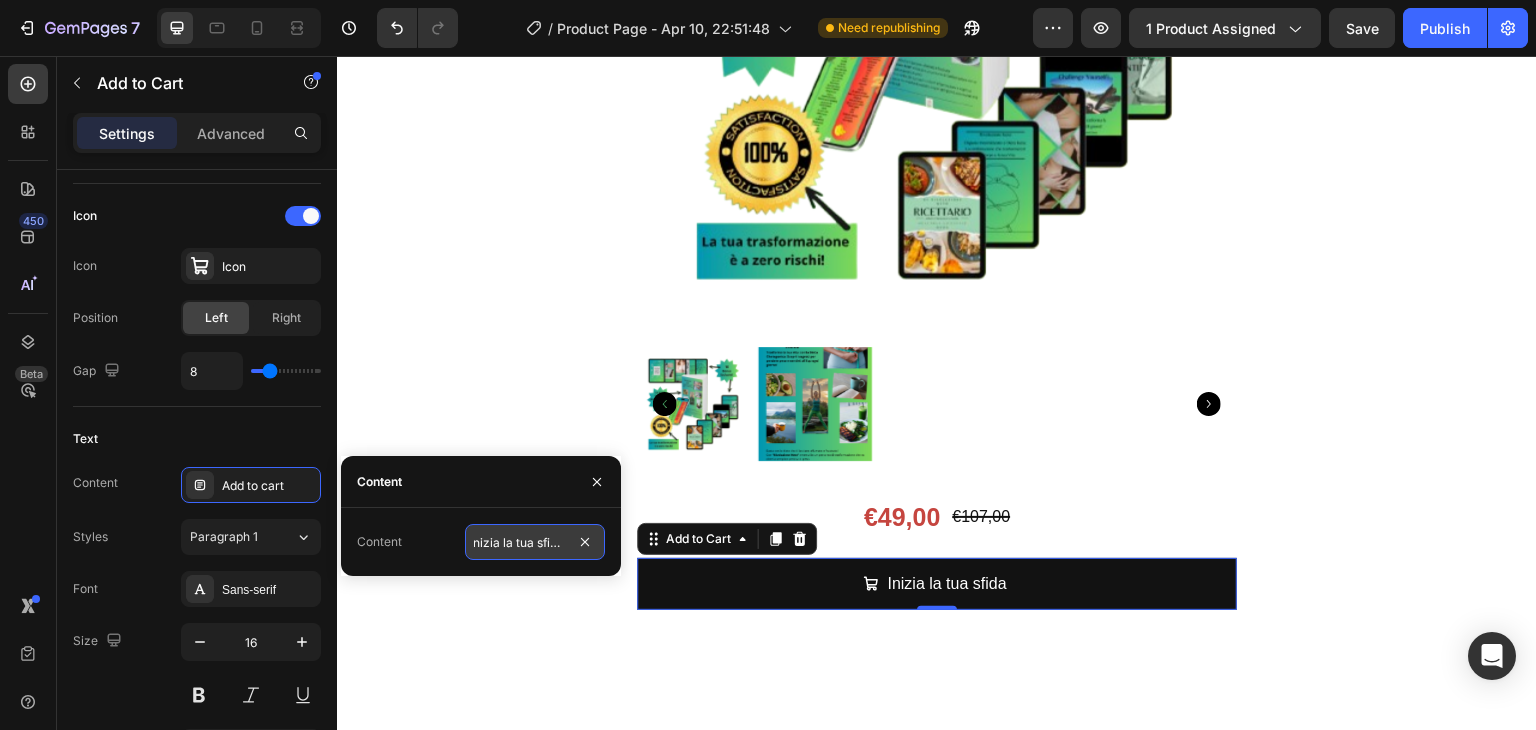 type on "Inizia la tua sfida!" 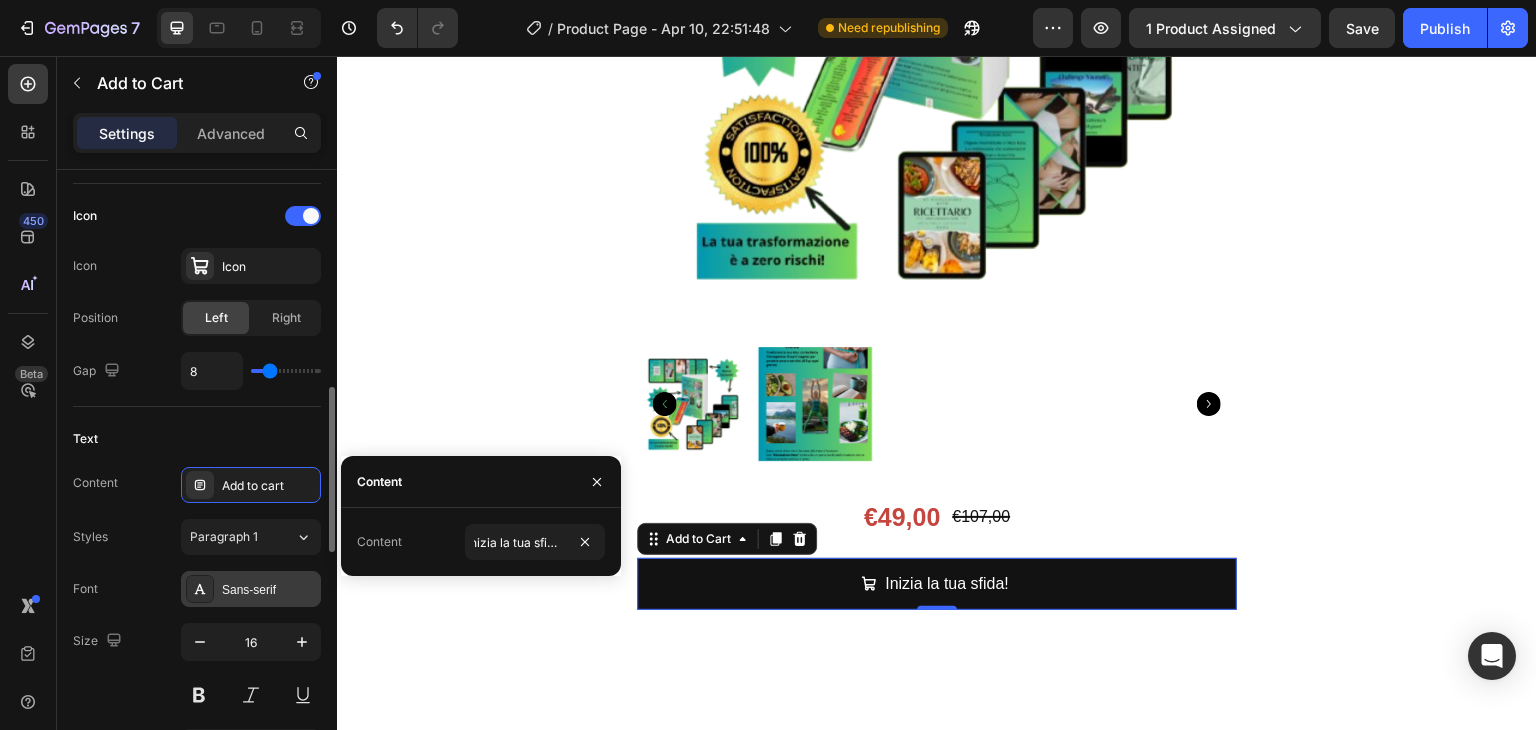 click on "Sans-serif" at bounding box center (269, 590) 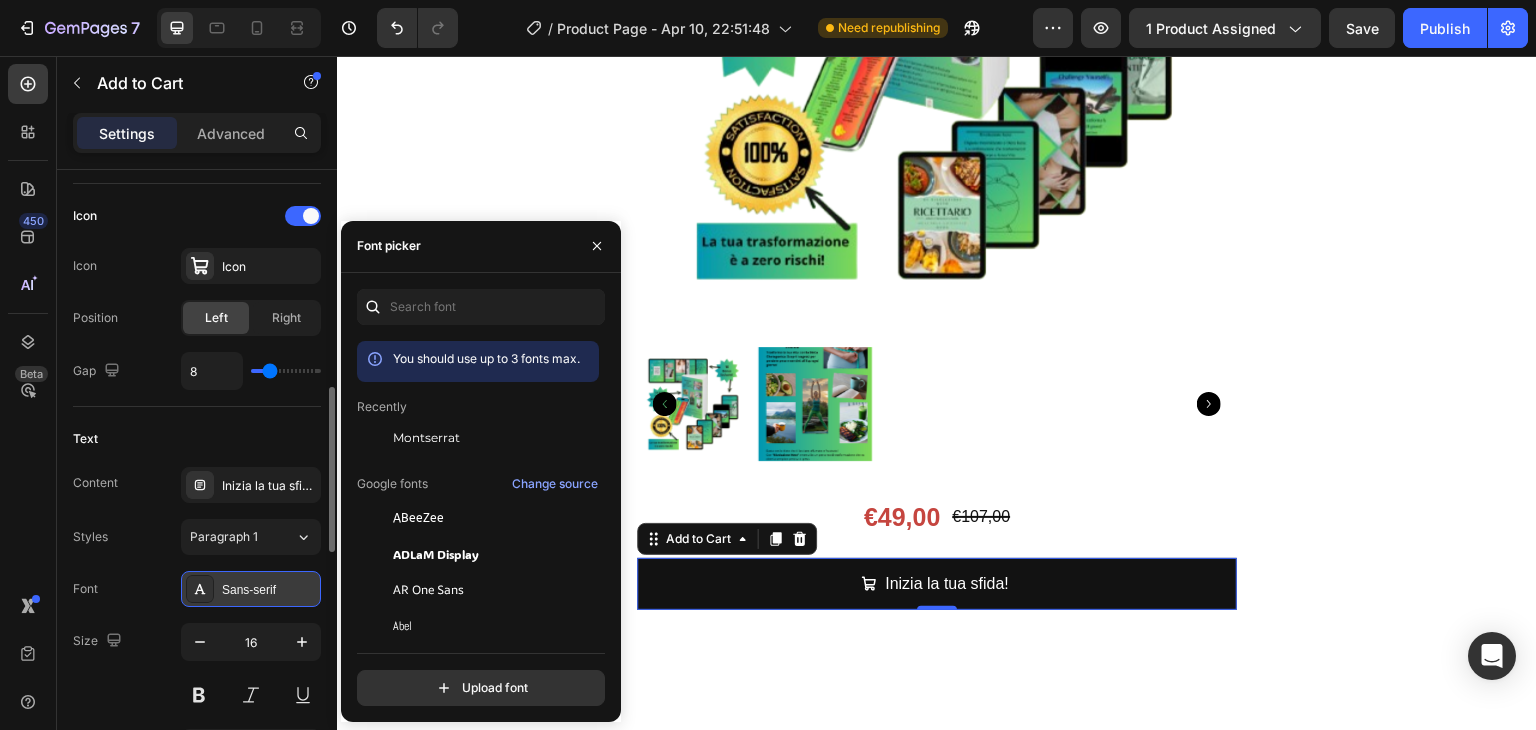 scroll, scrollTop: 0, scrollLeft: 0, axis: both 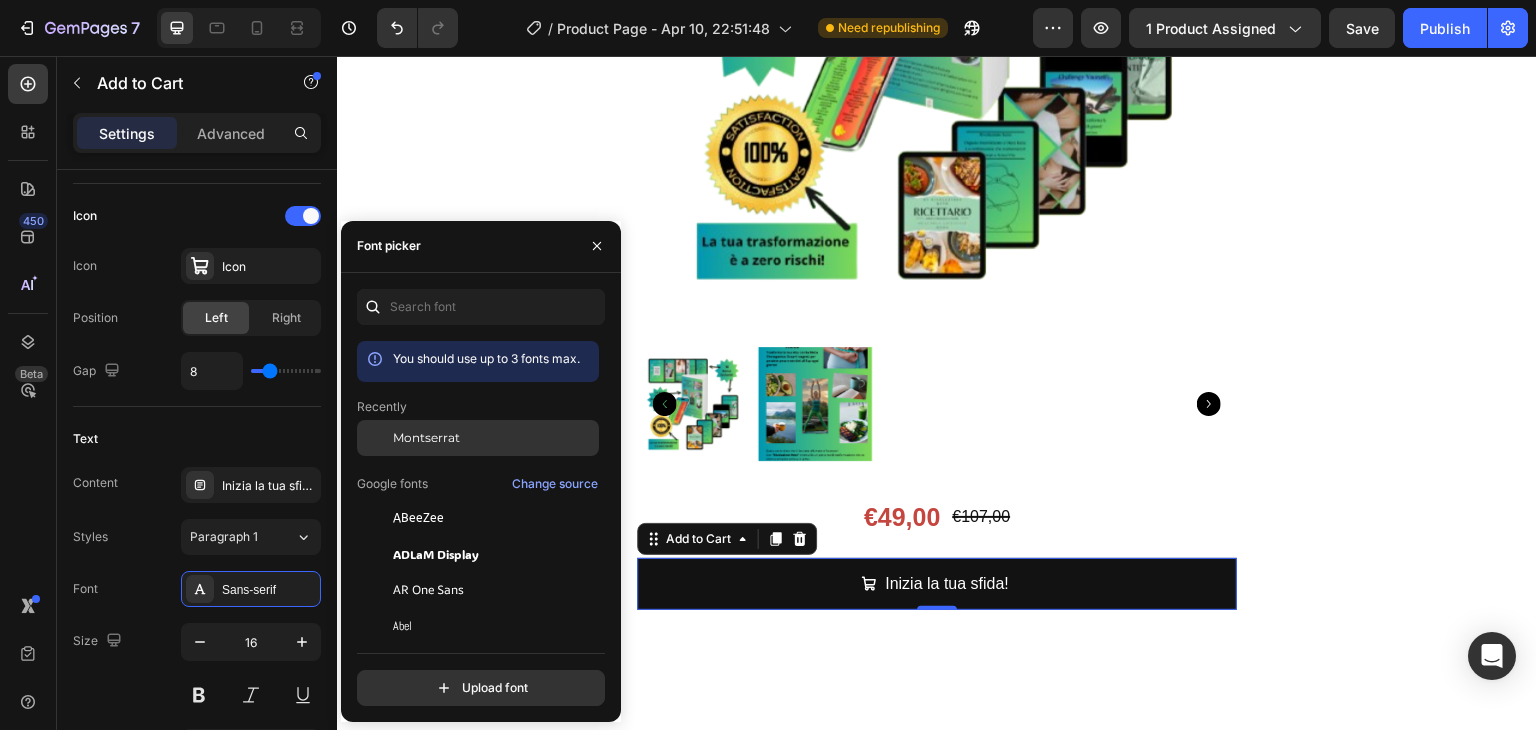 click on "Montserrat" at bounding box center (426, 438) 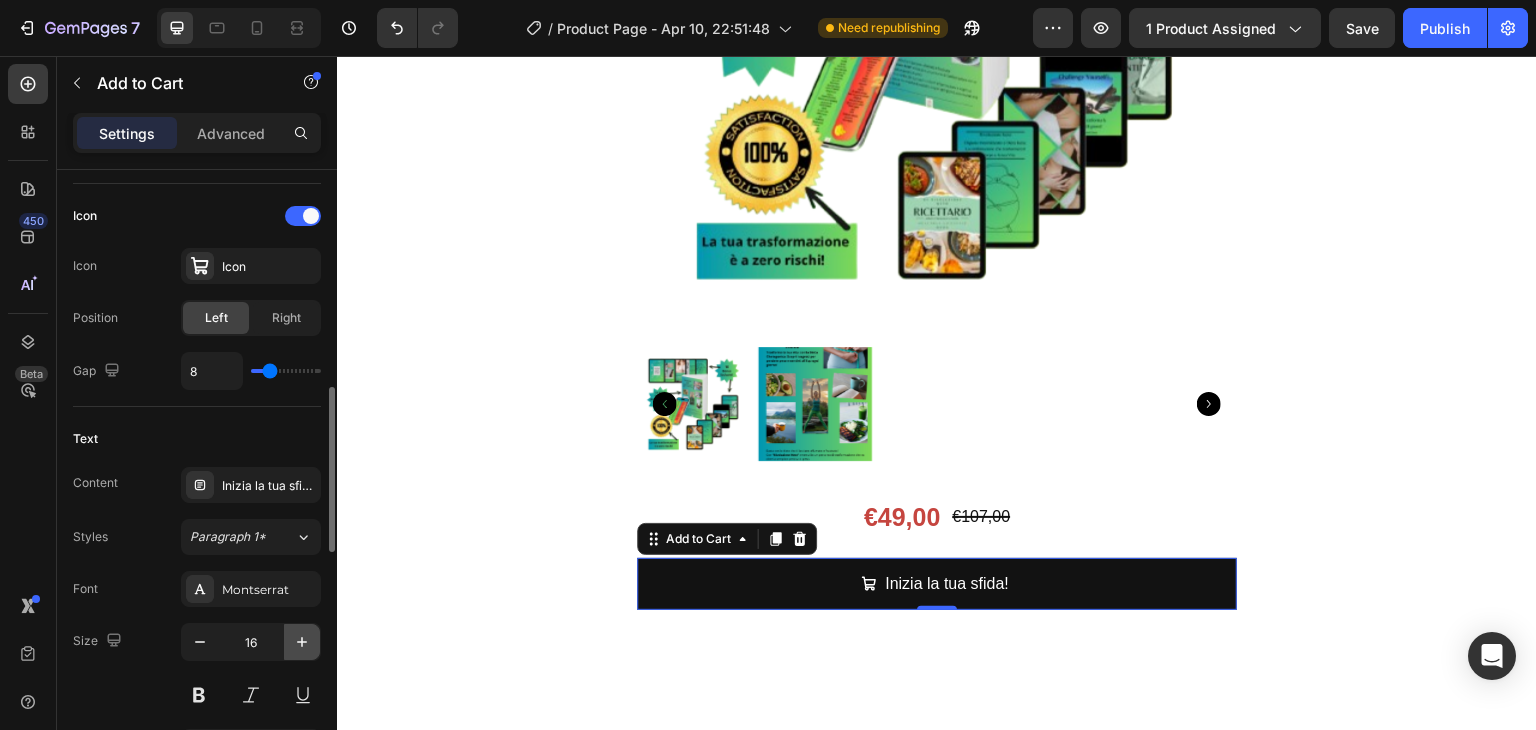 click 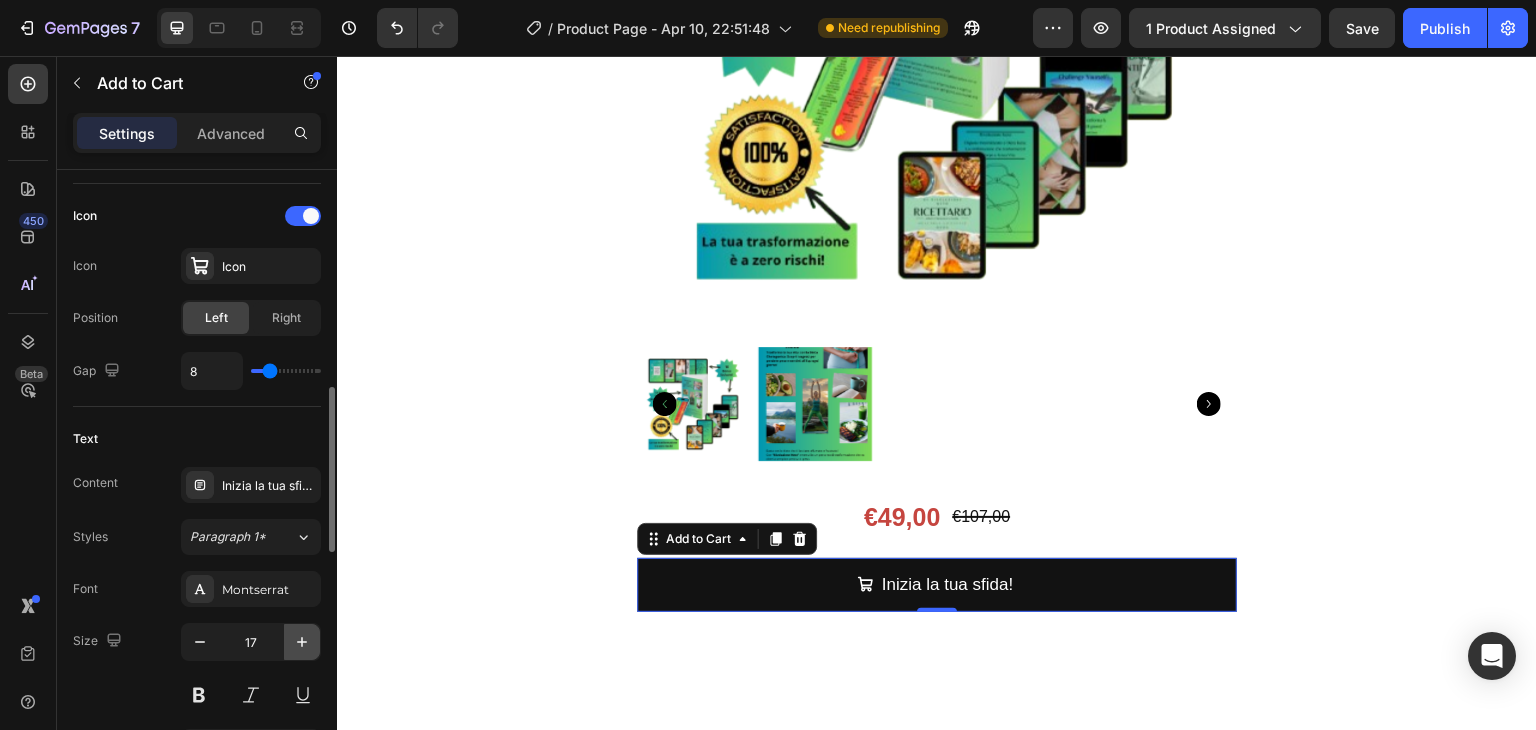click 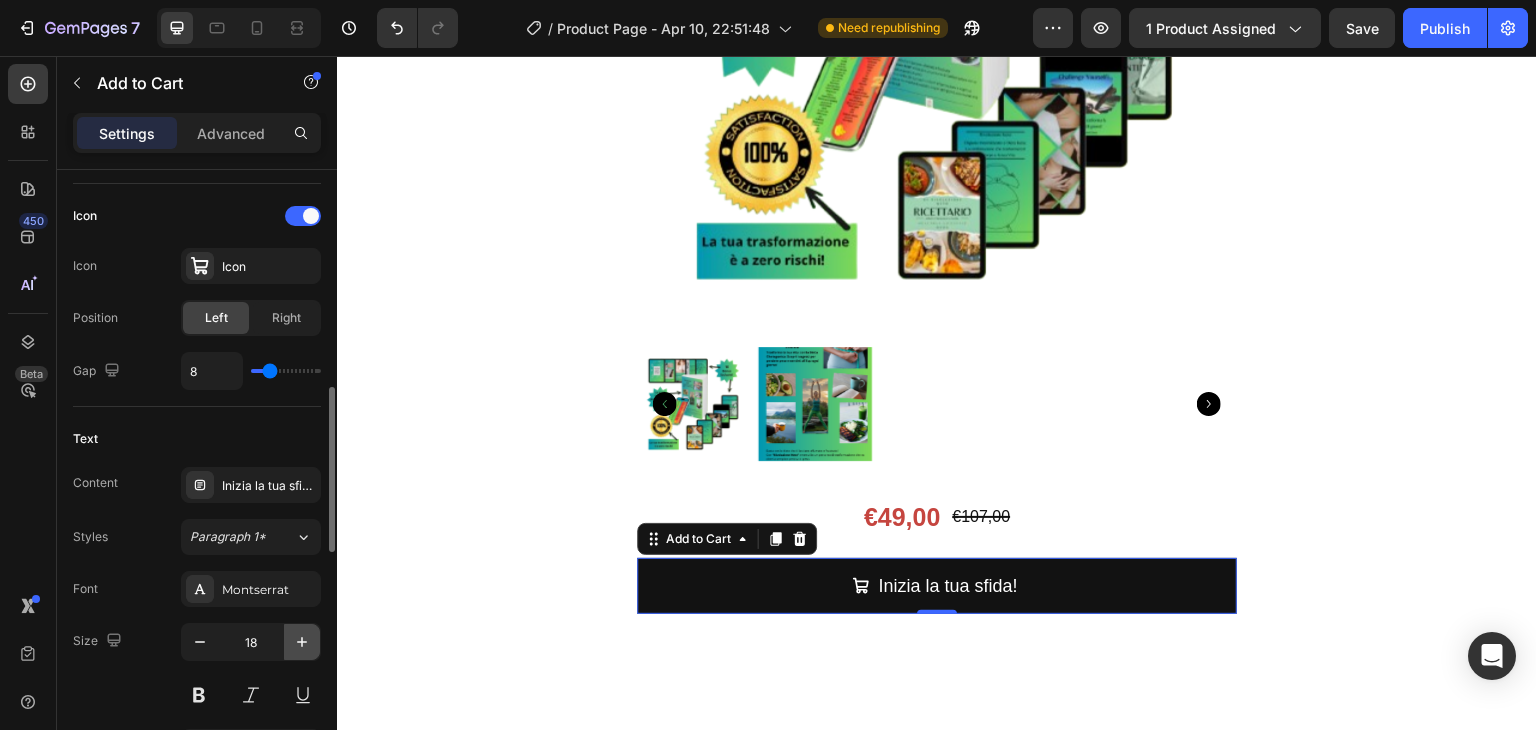 click 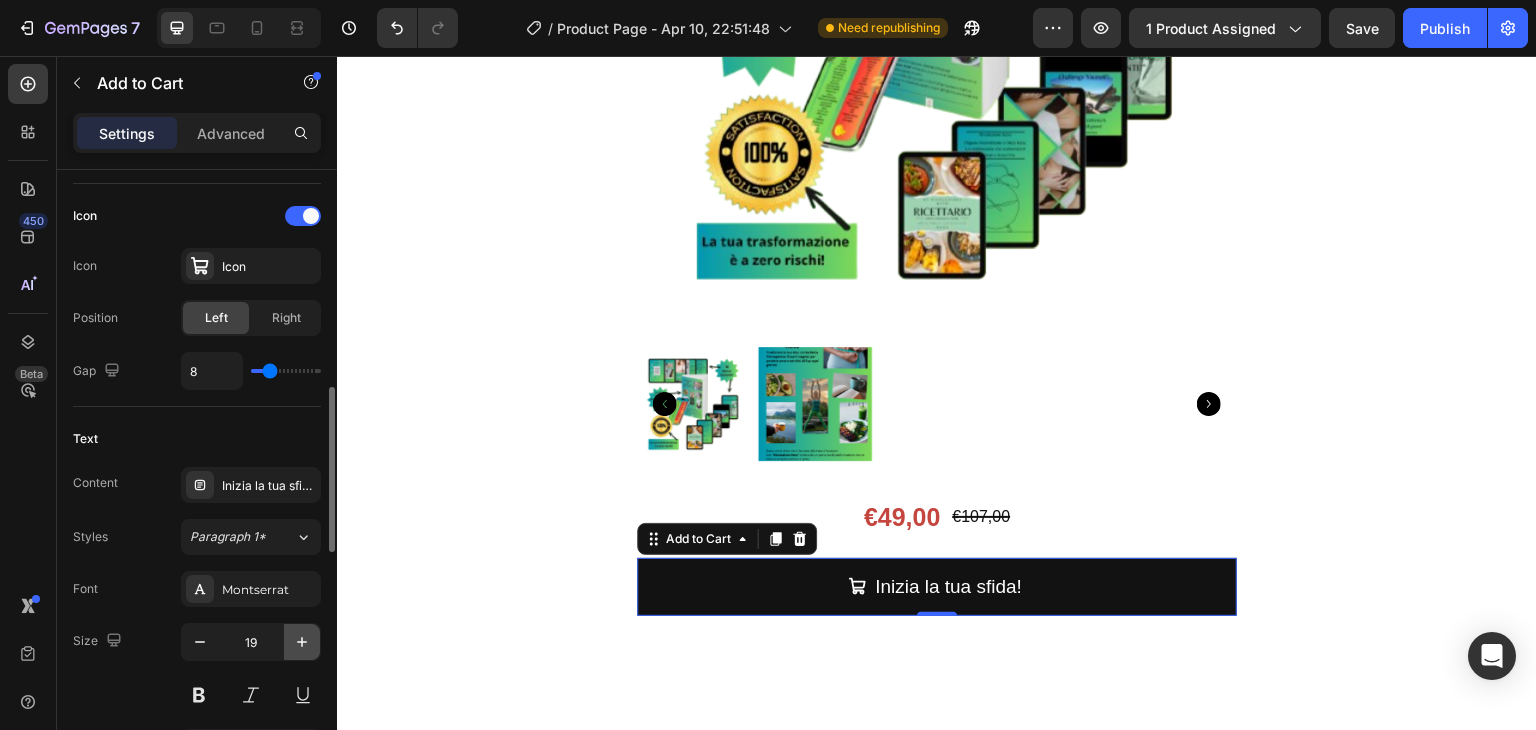 click 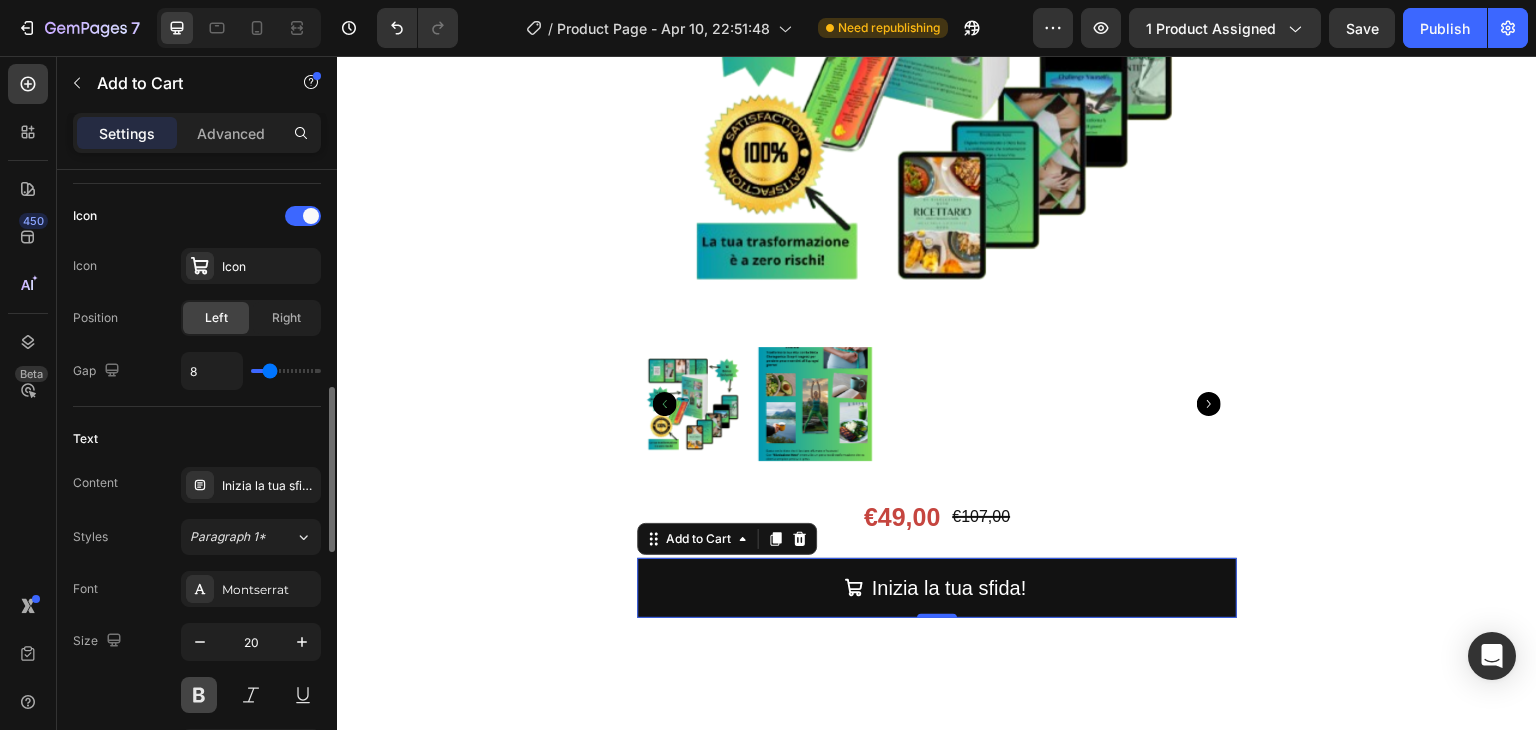 click at bounding box center (199, 695) 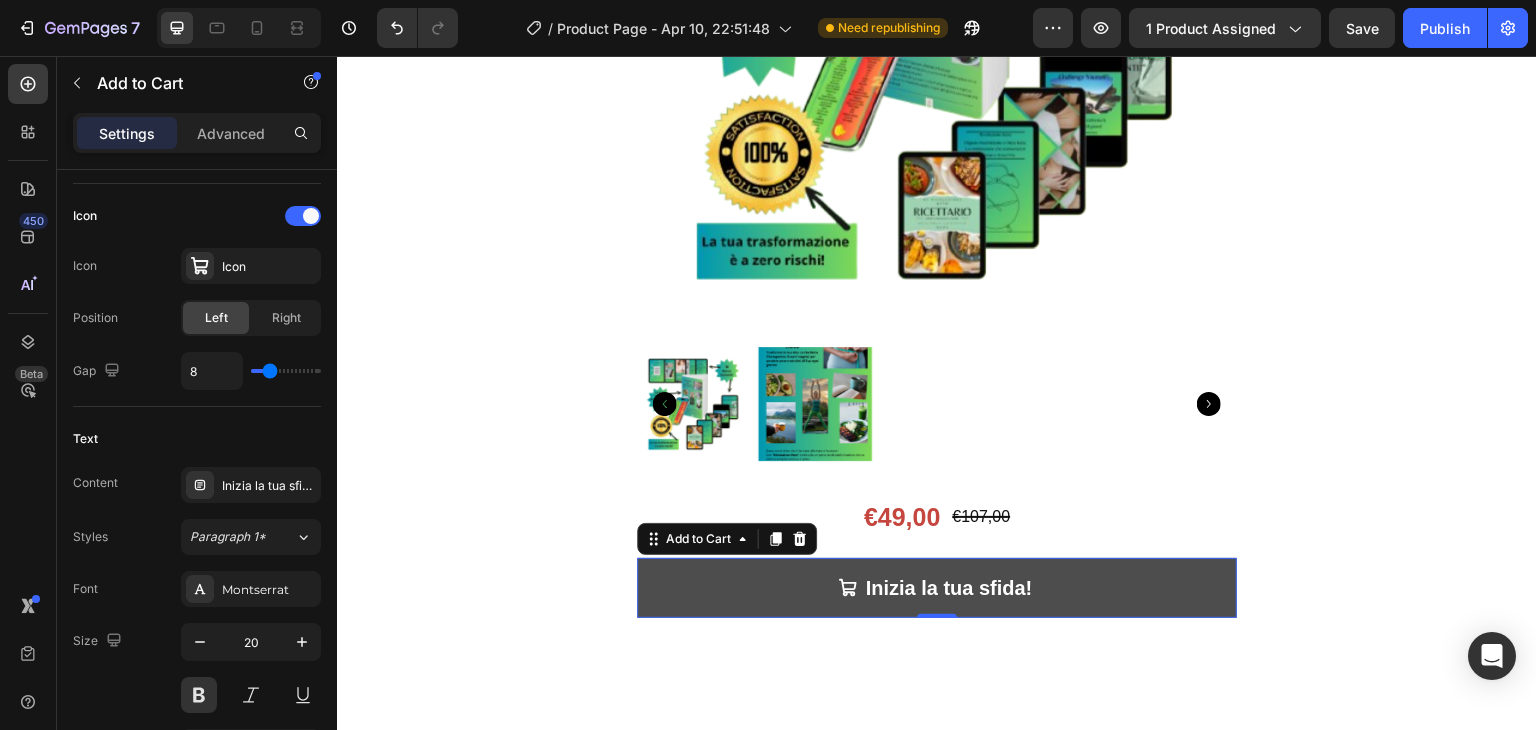click on "Inizia la tua sfida!" at bounding box center (937, 588) 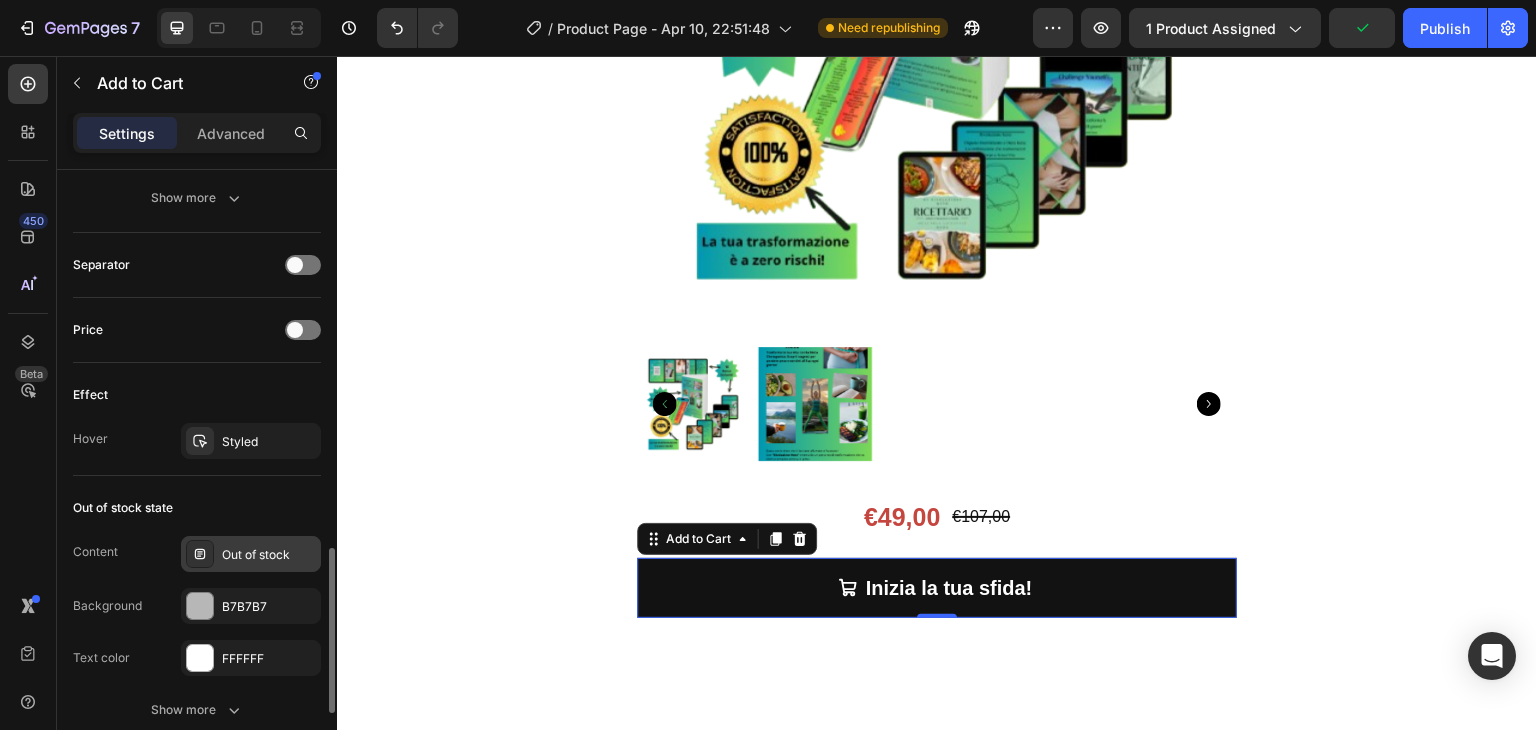 scroll, scrollTop: 1464, scrollLeft: 0, axis: vertical 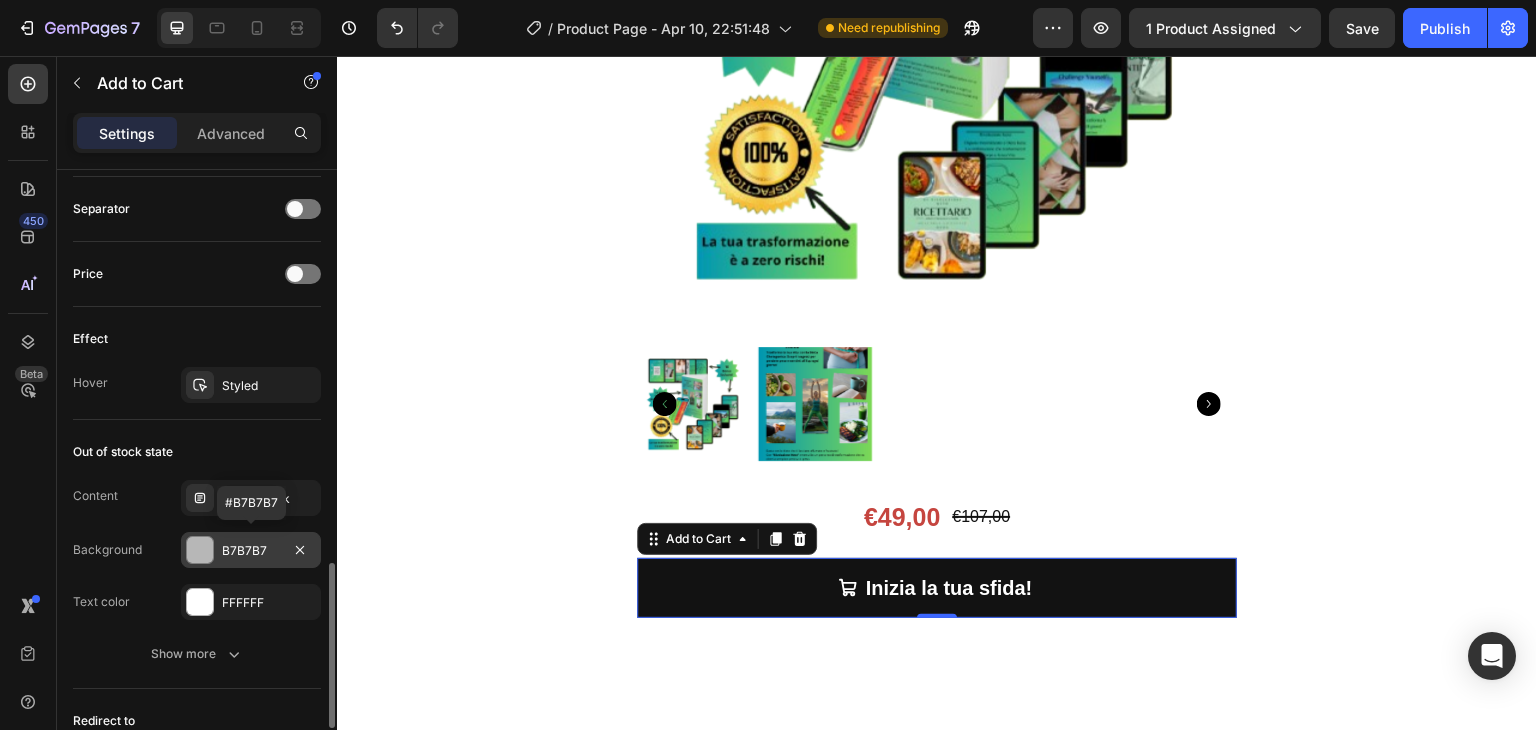 click at bounding box center [200, 550] 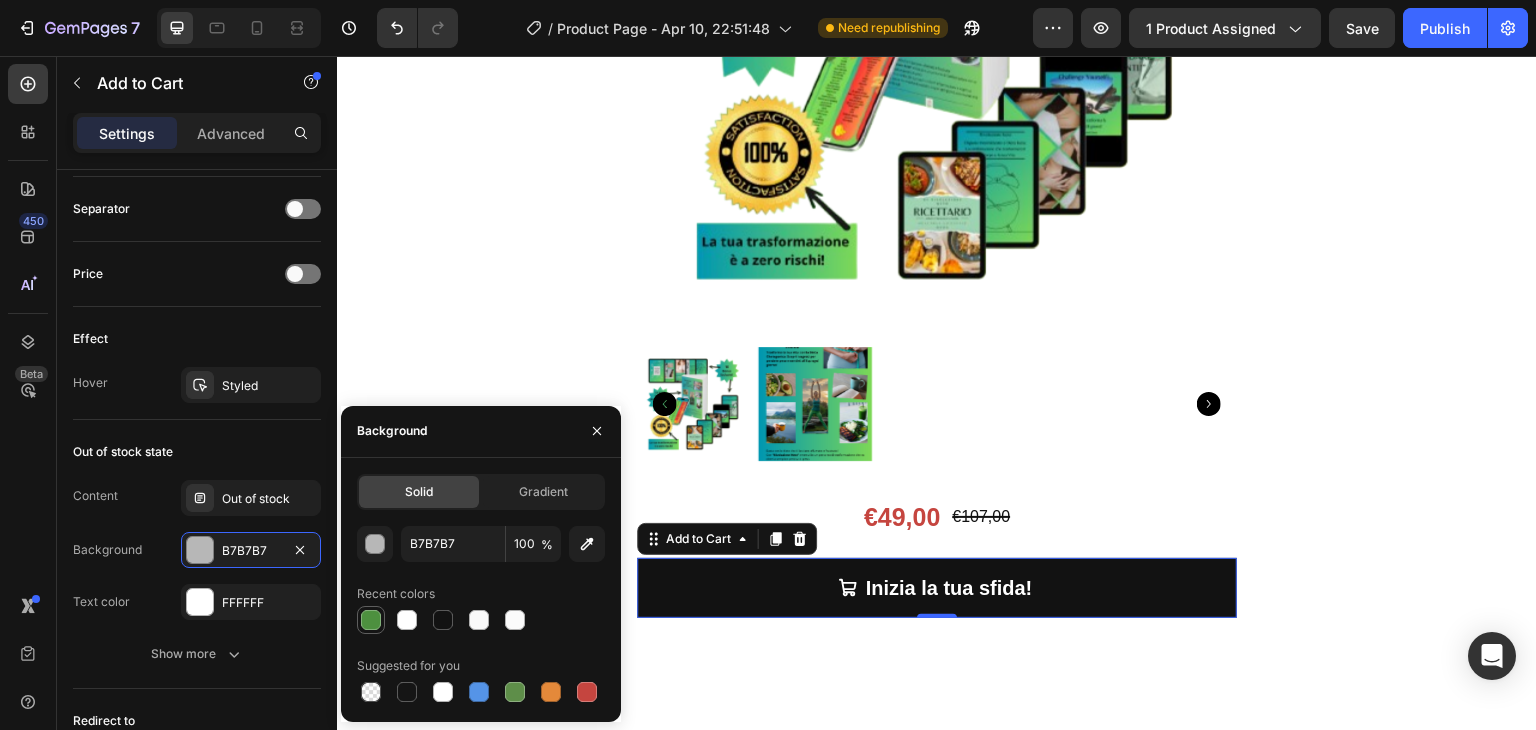 click at bounding box center [371, 620] 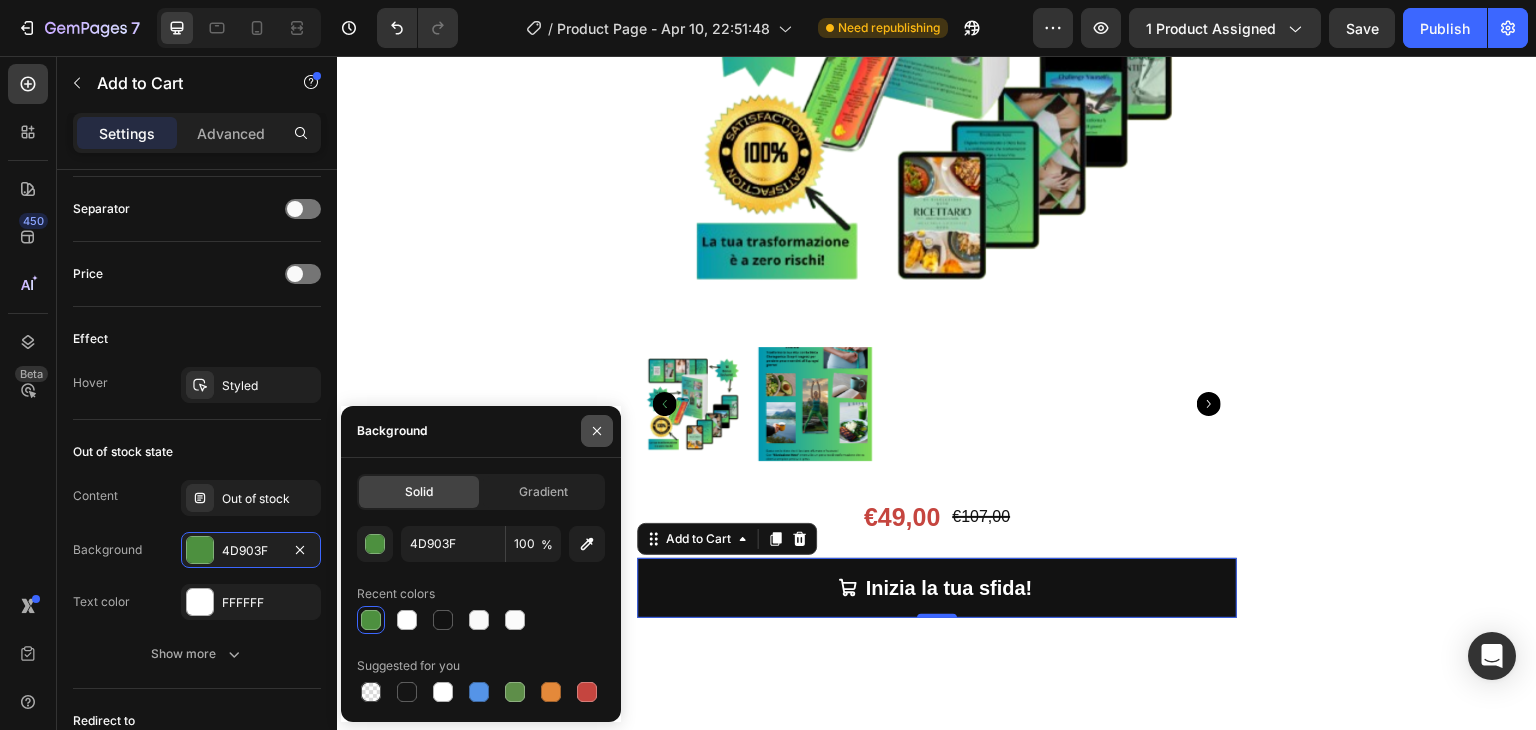 click 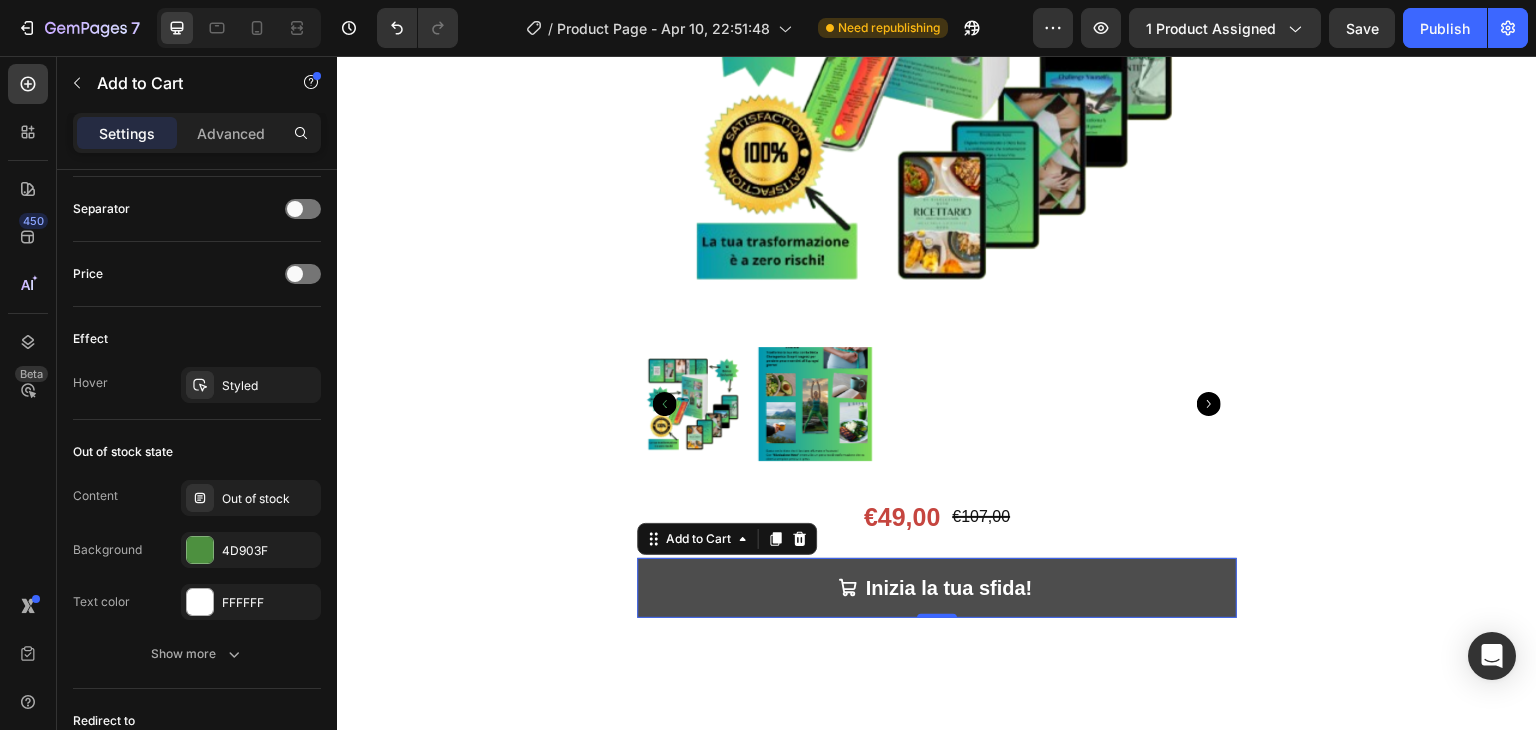 click on "Inizia la tua sfida!" at bounding box center [937, 588] 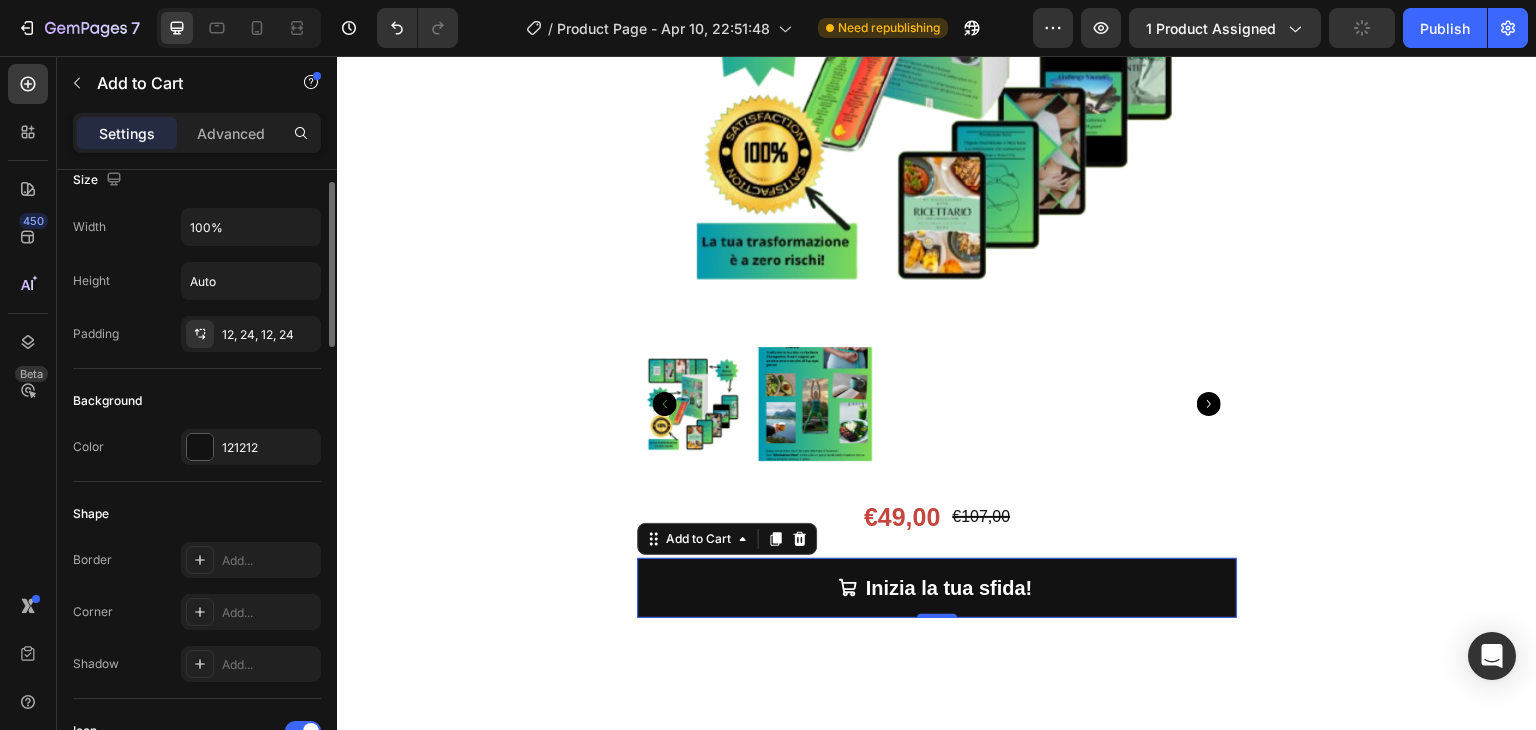 scroll, scrollTop: 240, scrollLeft: 0, axis: vertical 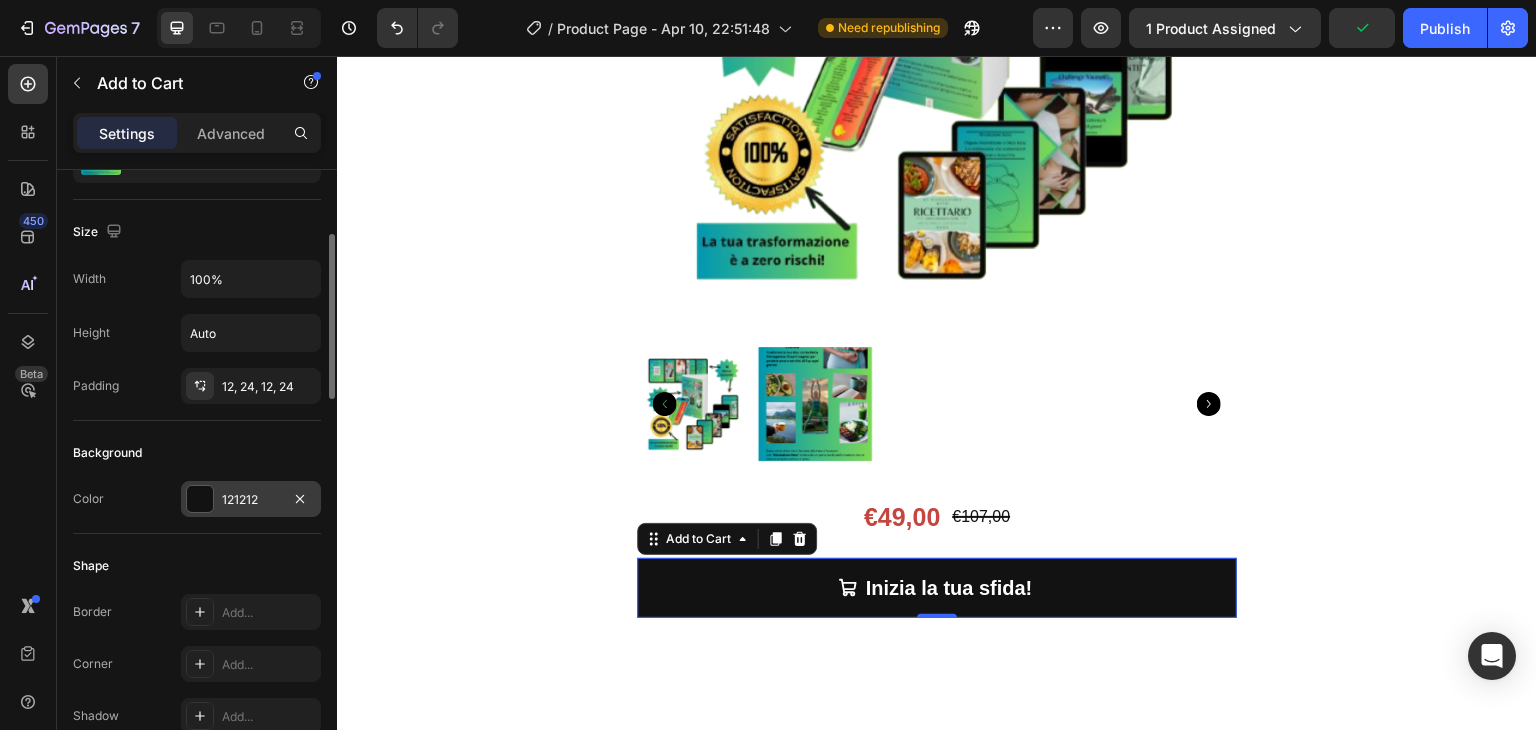click at bounding box center [200, 499] 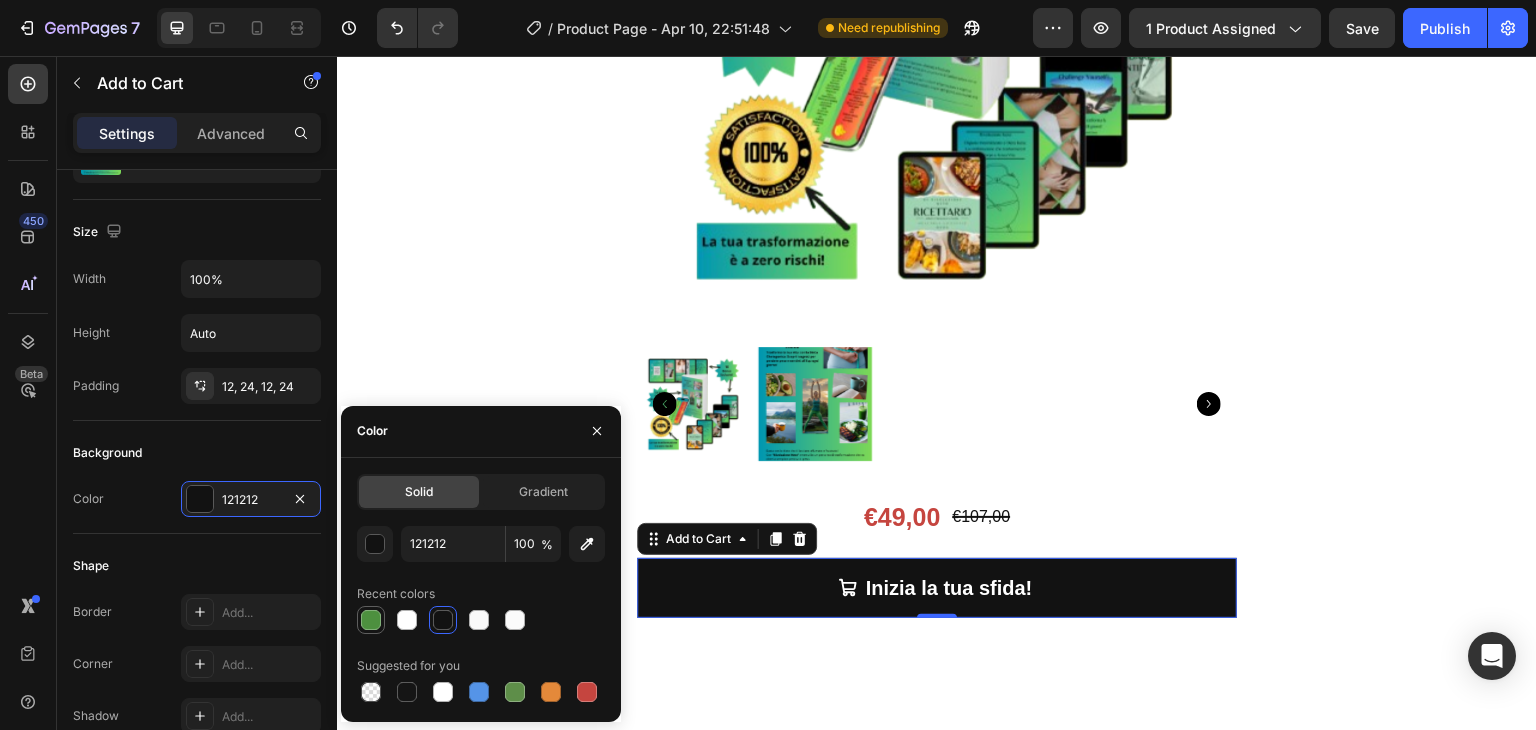 click at bounding box center (371, 620) 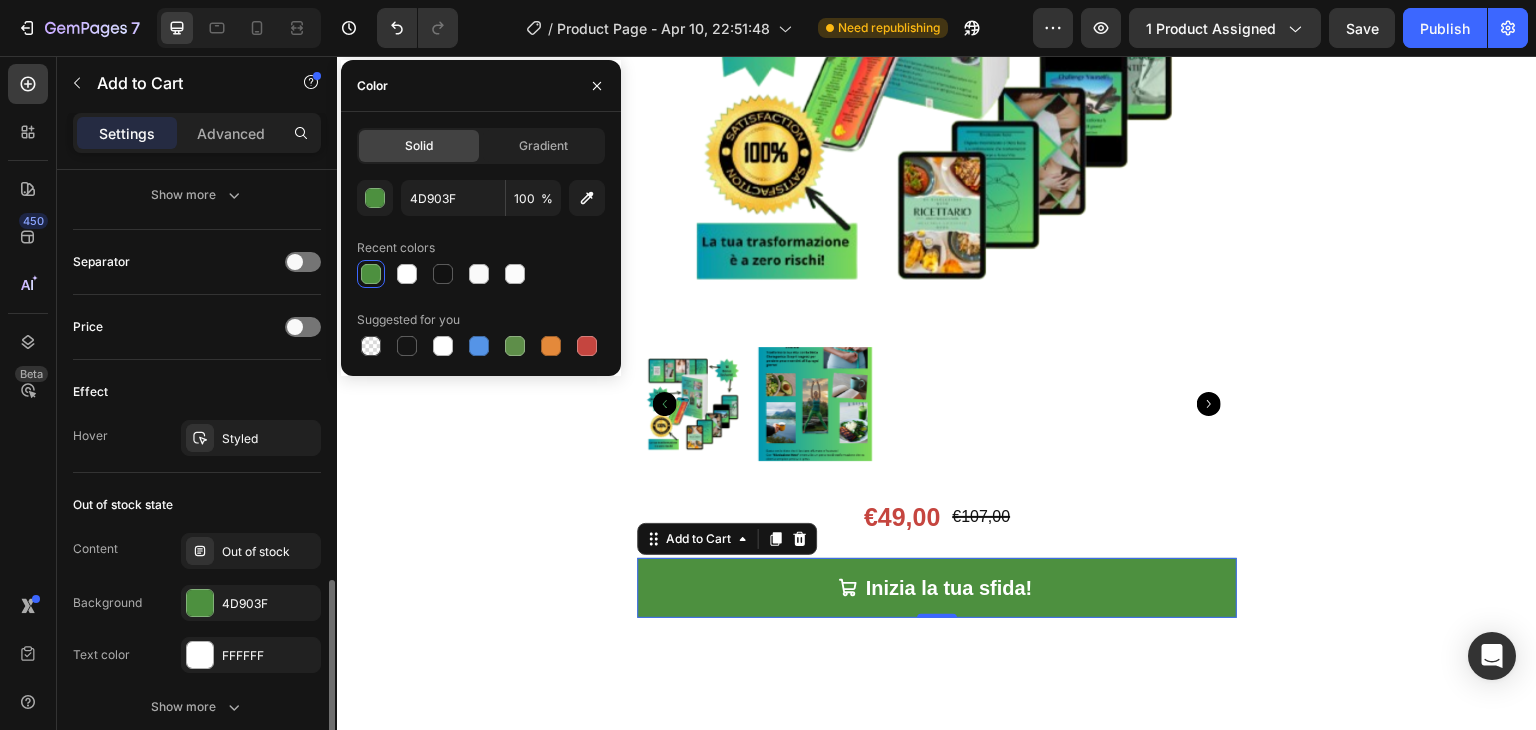 scroll, scrollTop: 1455, scrollLeft: 0, axis: vertical 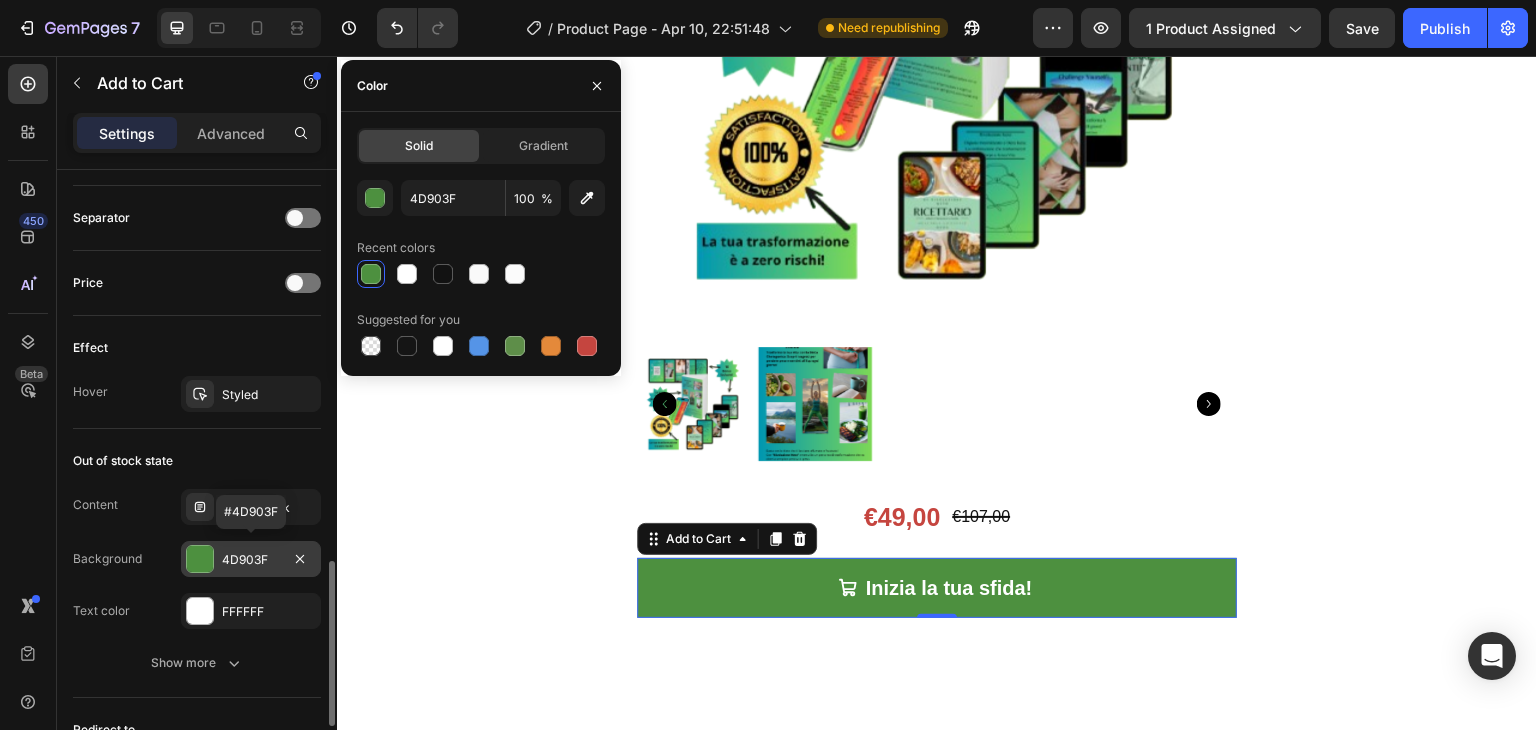 click at bounding box center (200, 559) 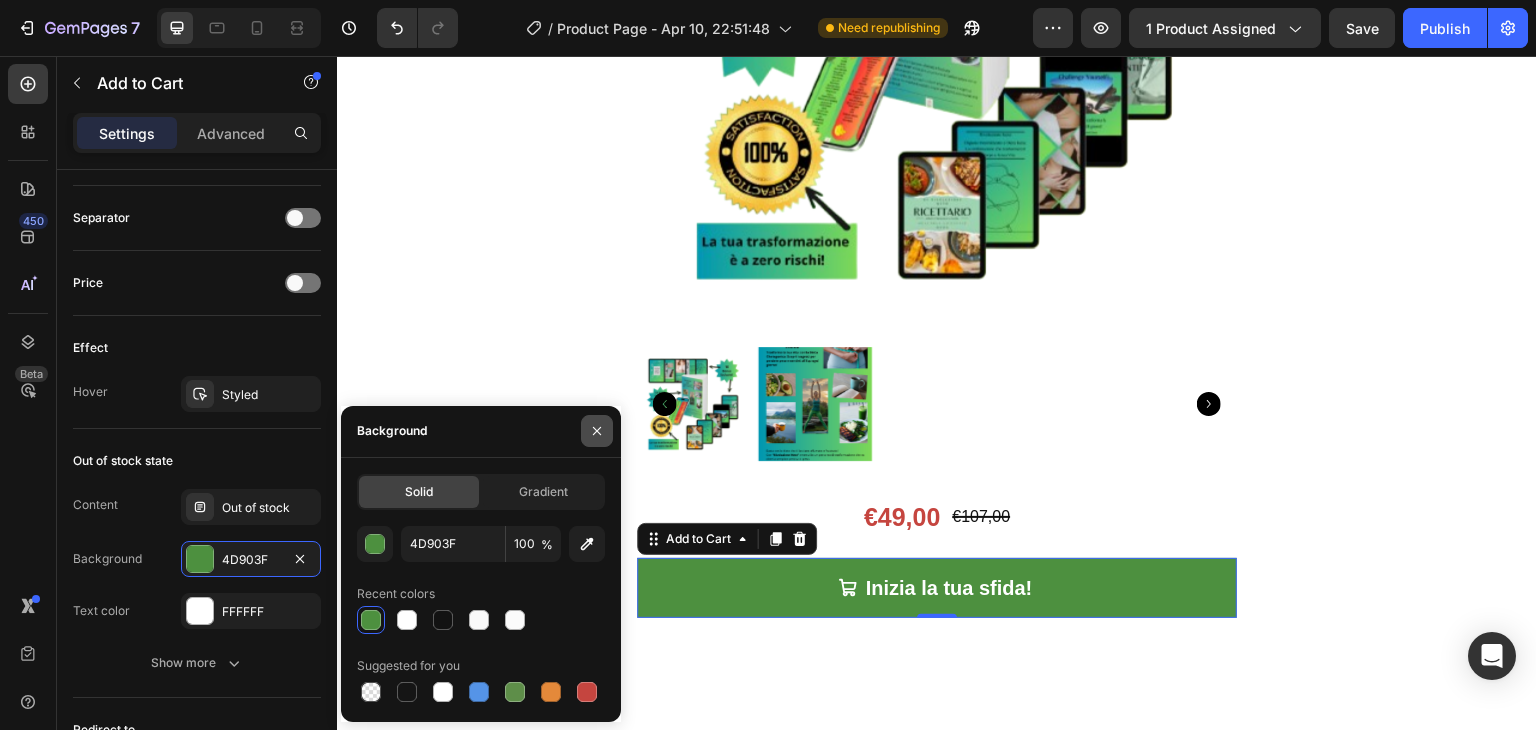 click 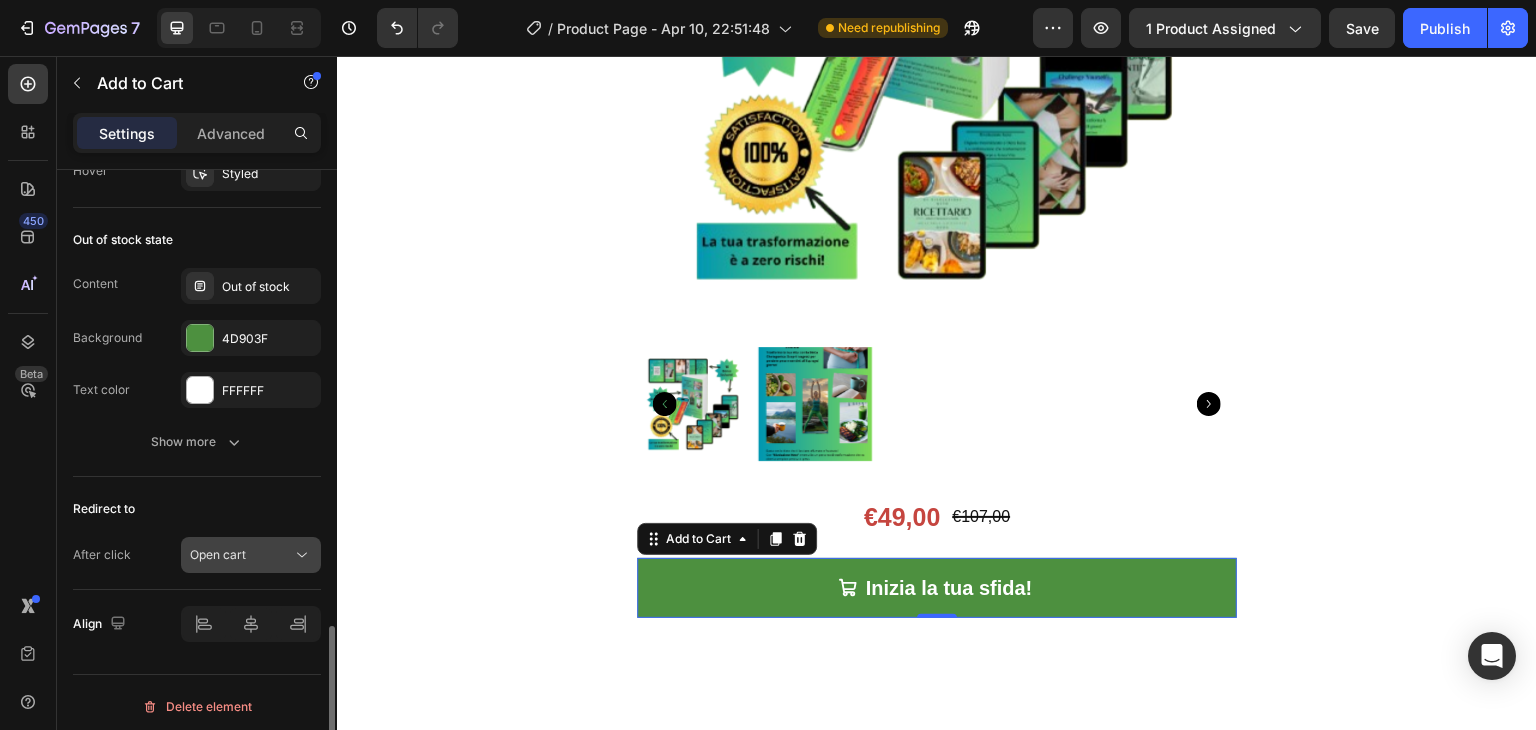scroll, scrollTop: 1680, scrollLeft: 0, axis: vertical 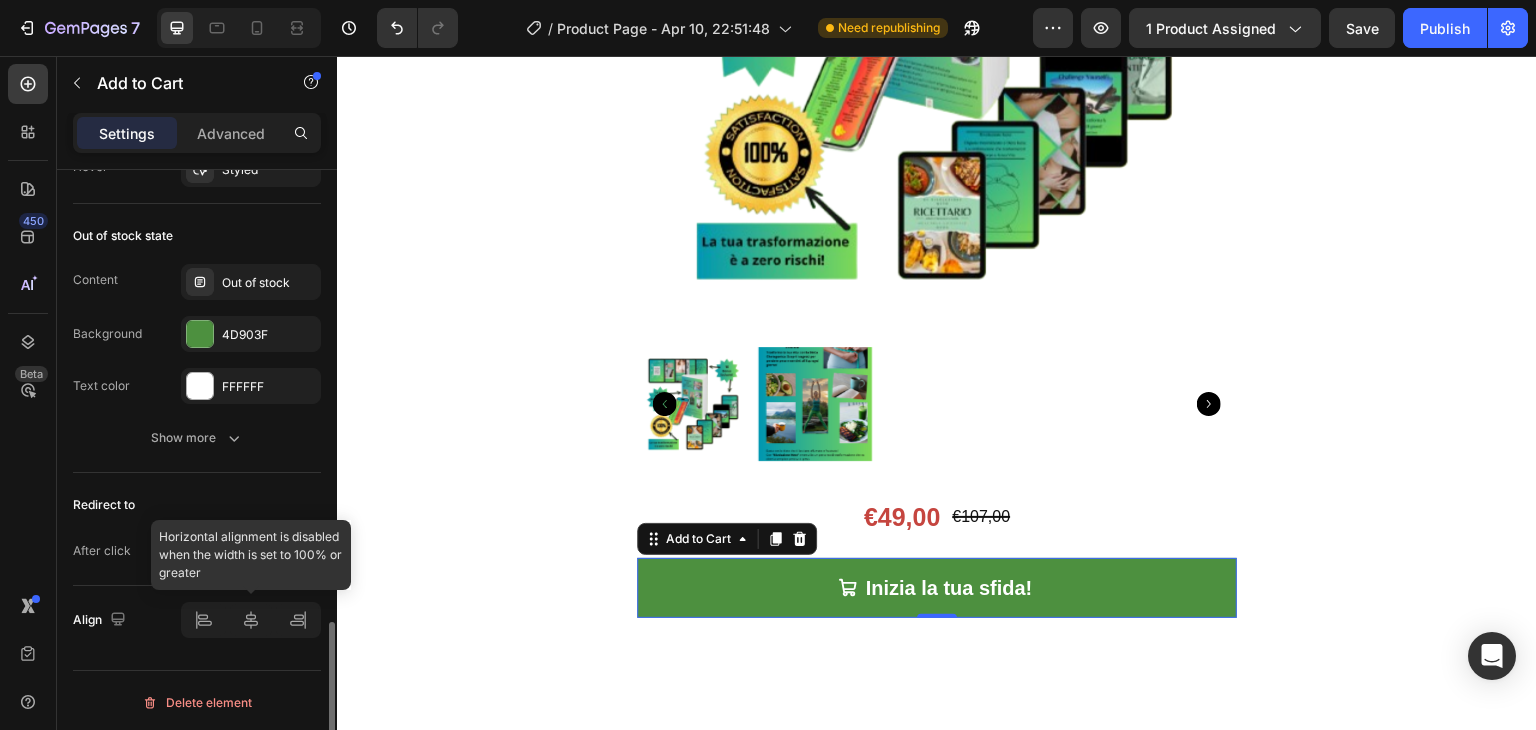 click 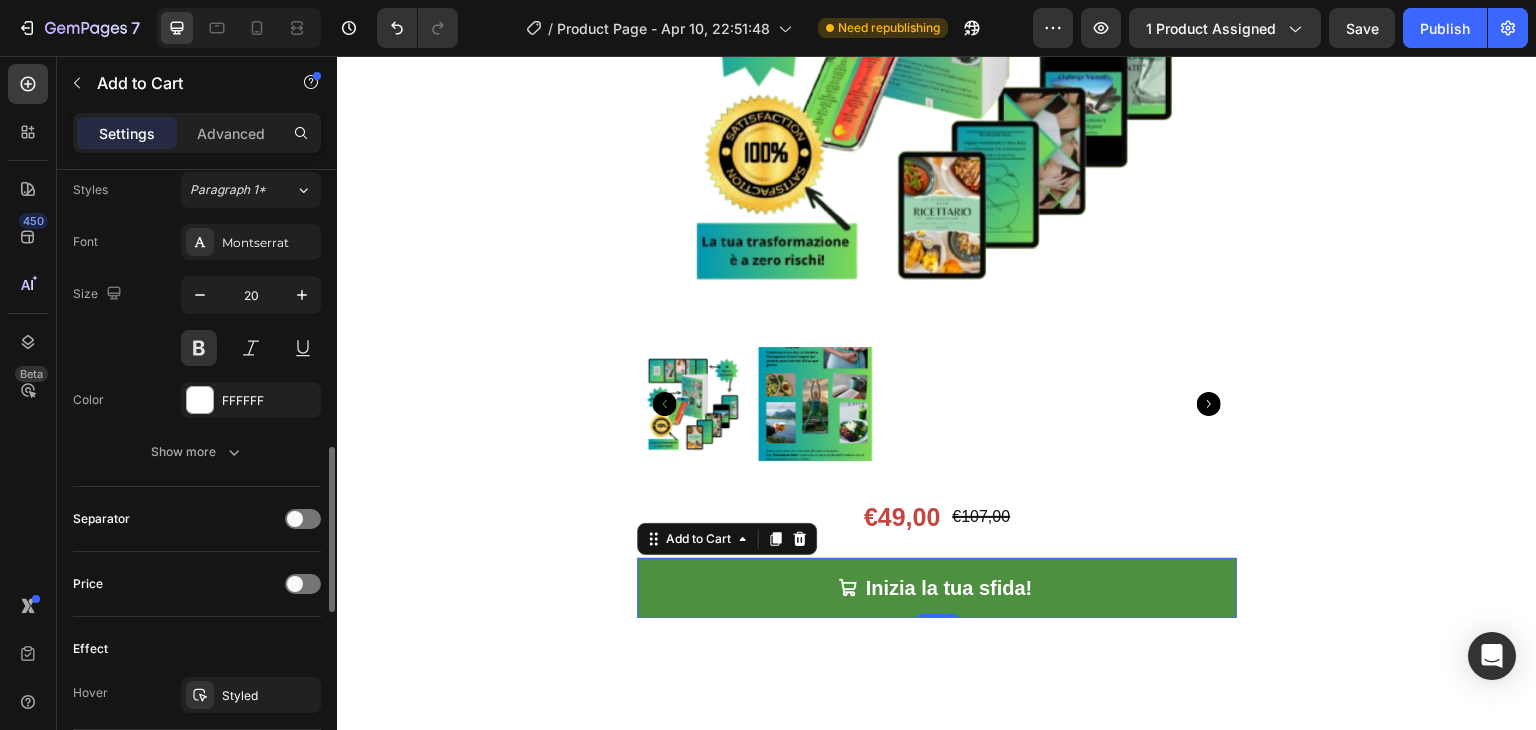 scroll, scrollTop: 1128, scrollLeft: 0, axis: vertical 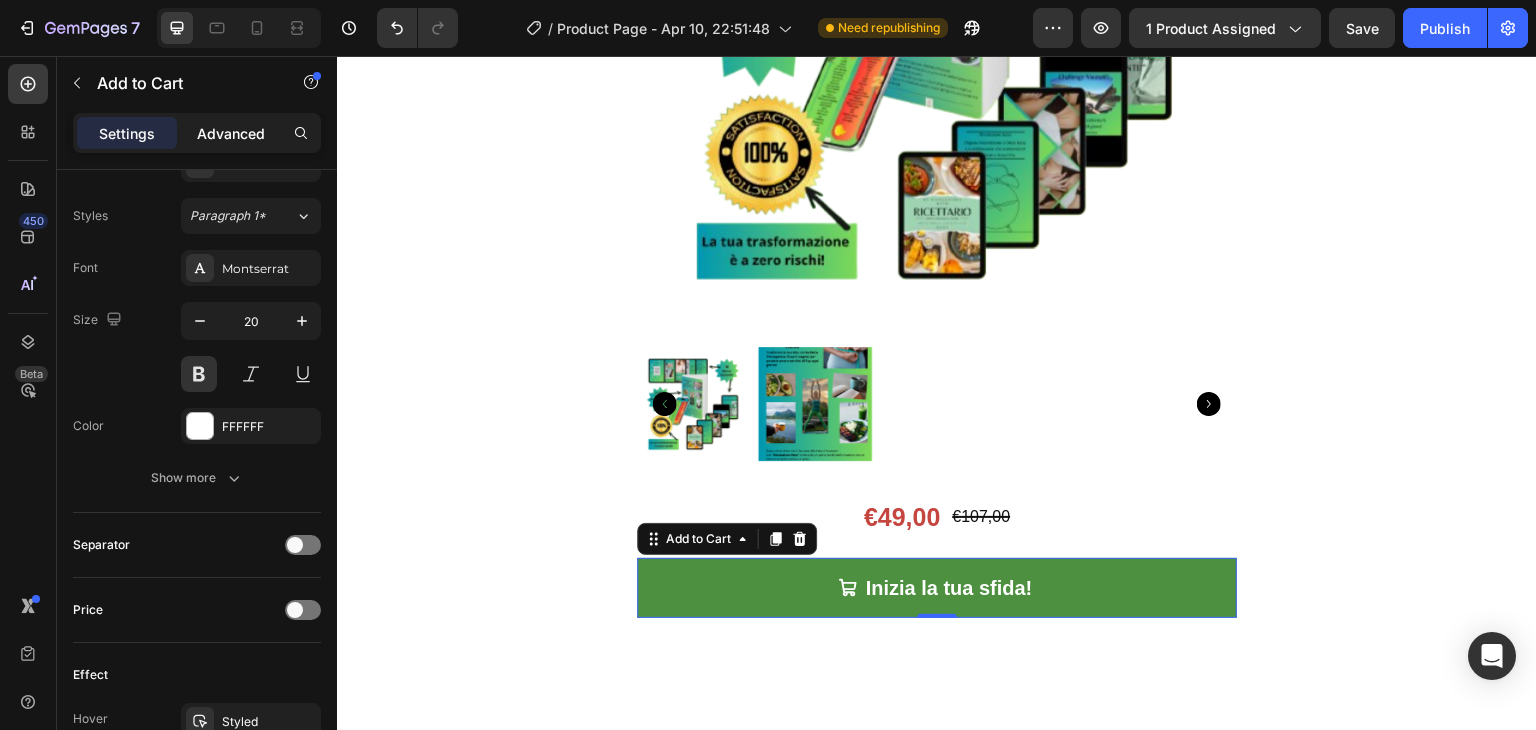 click on "Advanced" at bounding box center (231, 133) 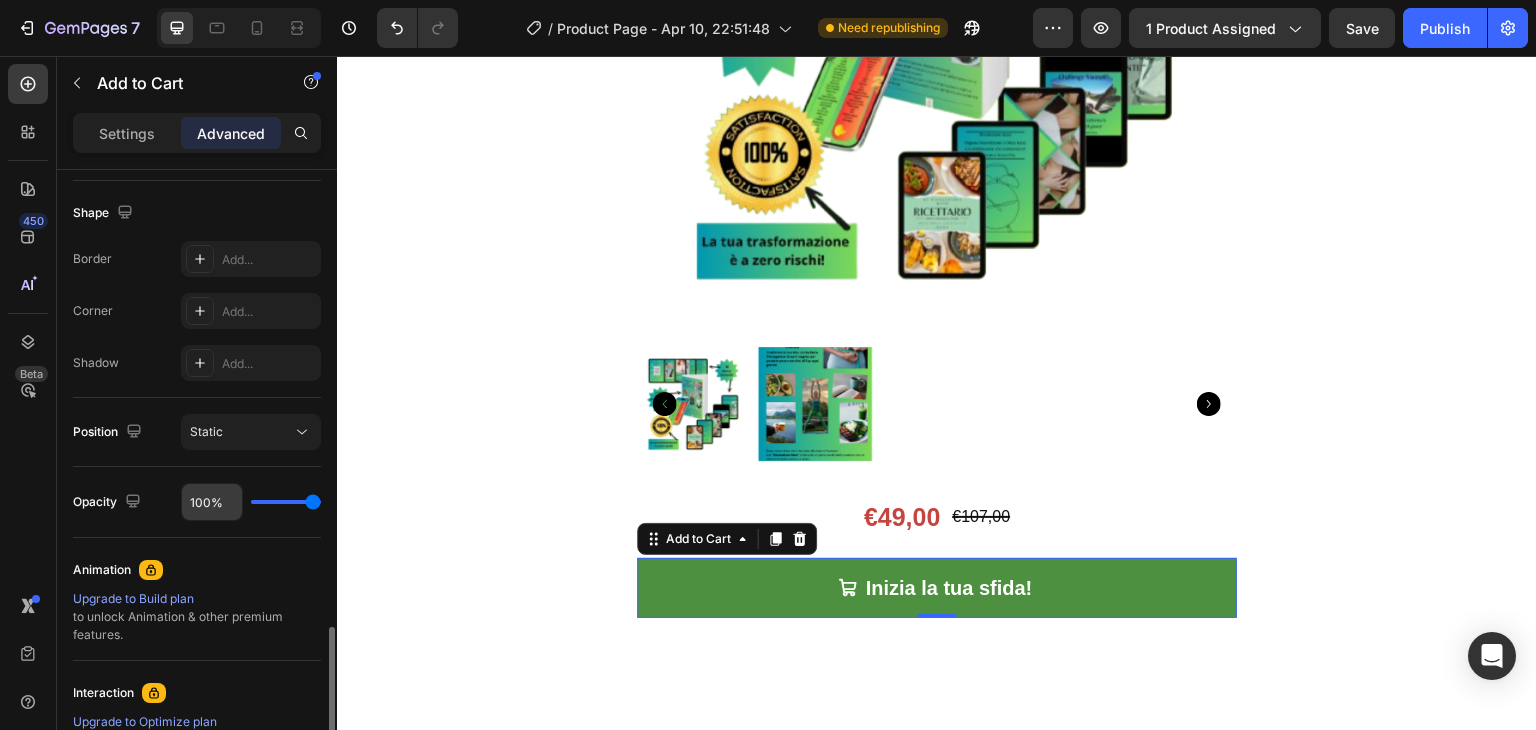 scroll, scrollTop: 664, scrollLeft: 0, axis: vertical 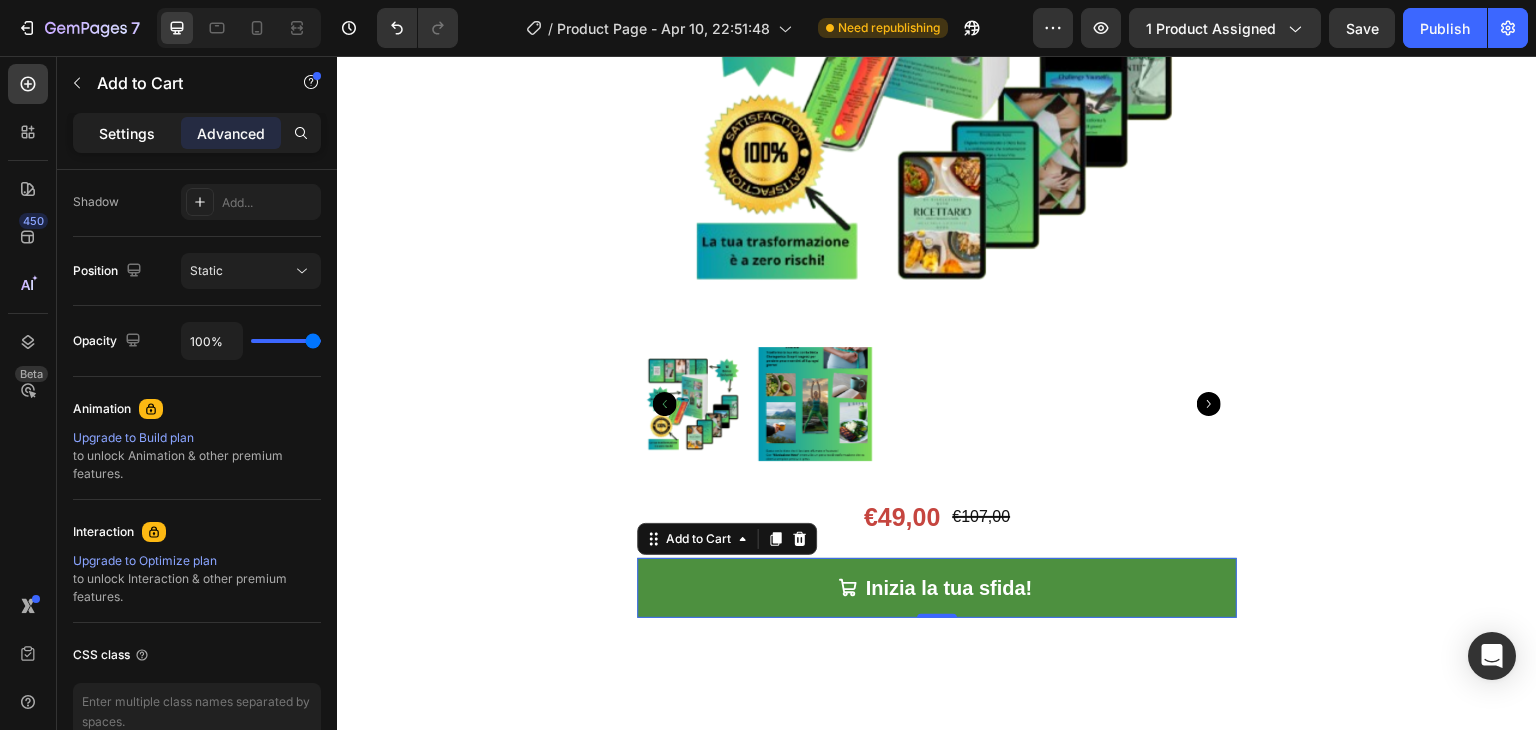 click on "Settings" at bounding box center (127, 133) 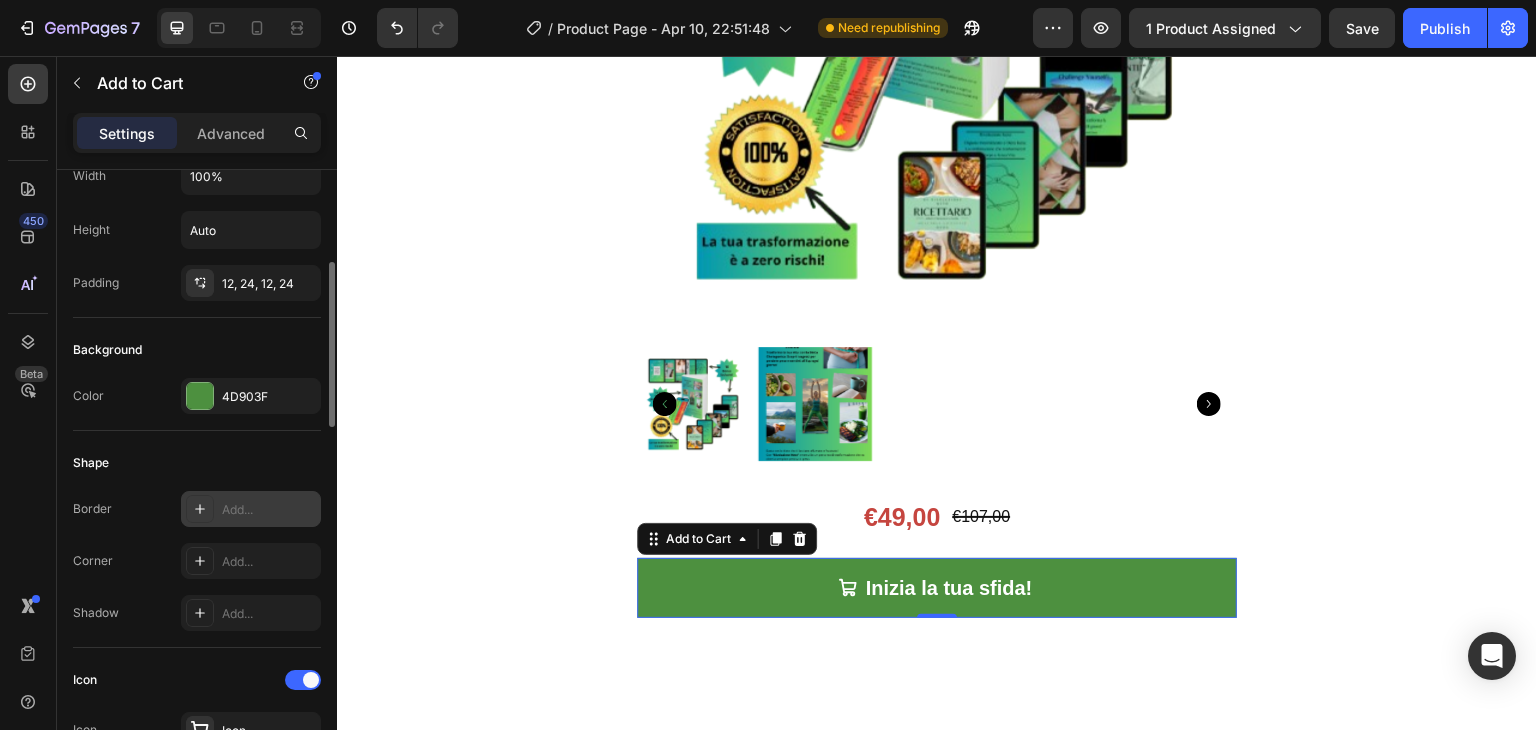 scroll, scrollTop: 357, scrollLeft: 0, axis: vertical 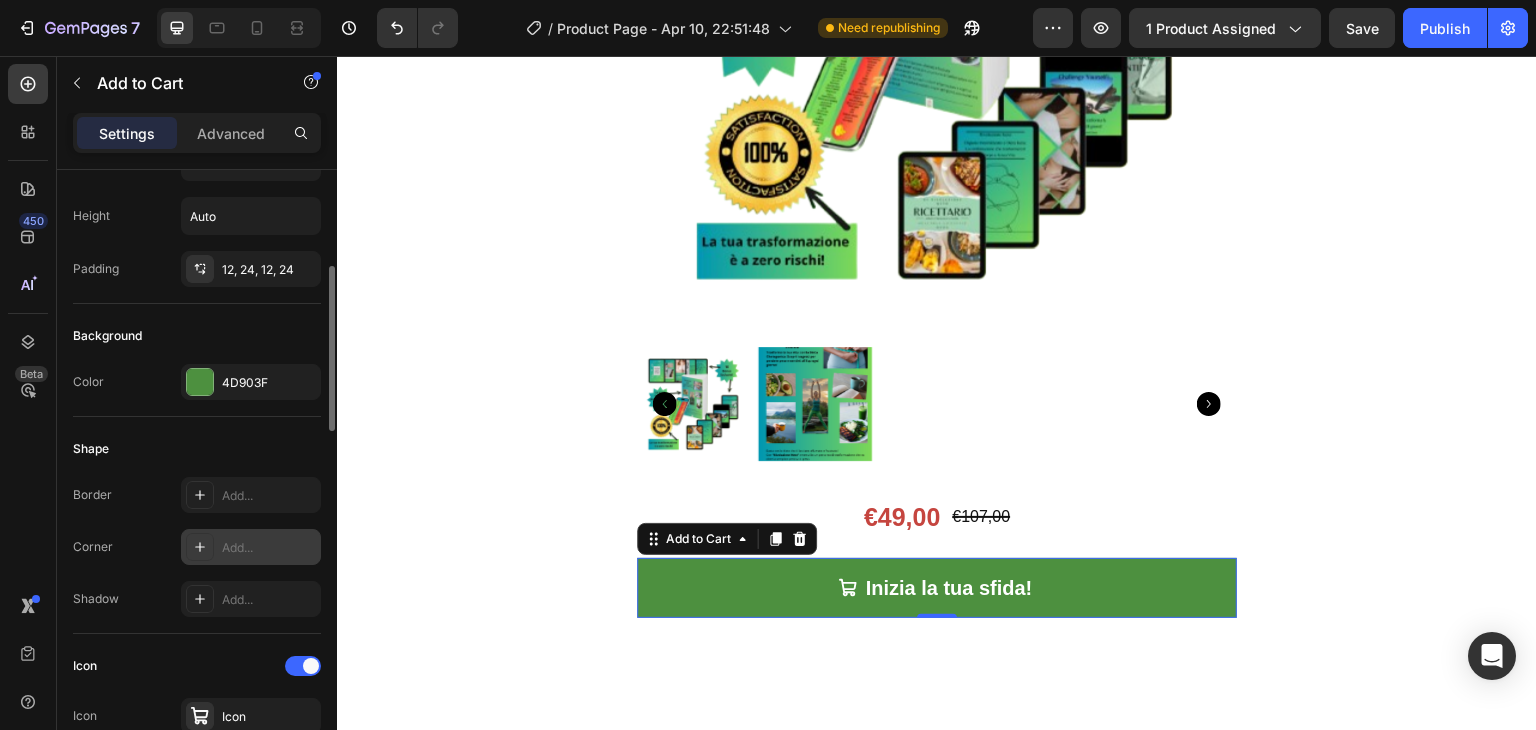 click on "Add..." at bounding box center [269, 548] 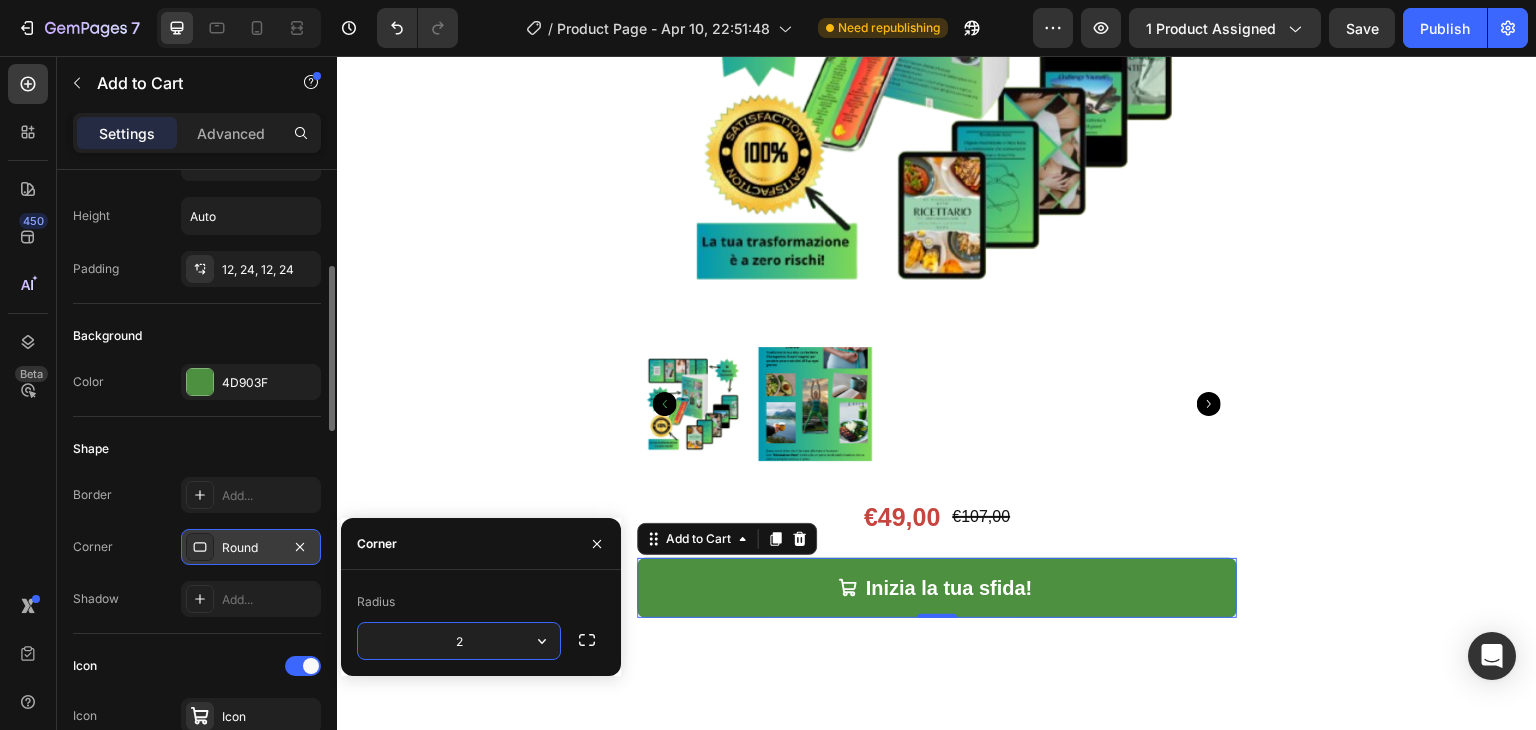 type on "25" 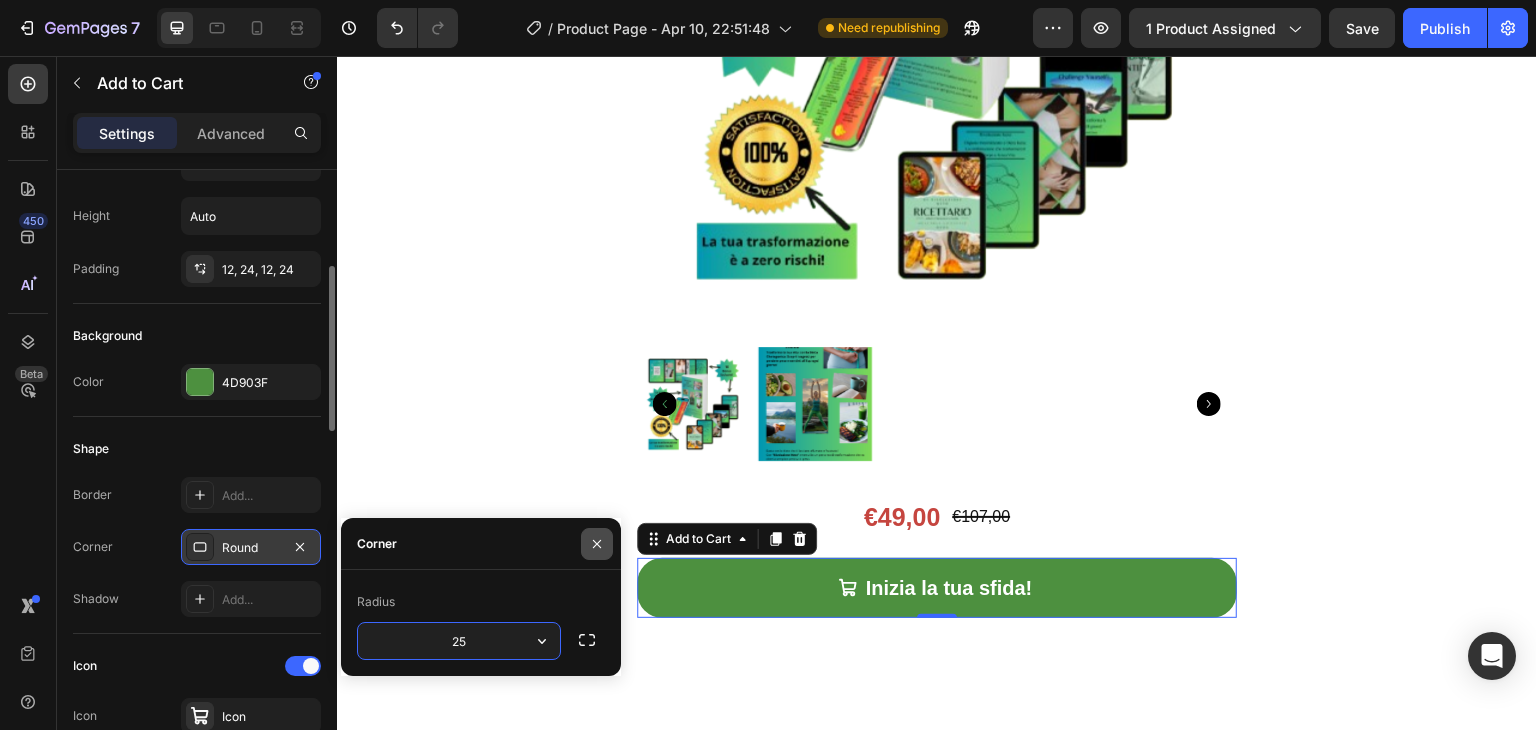 click 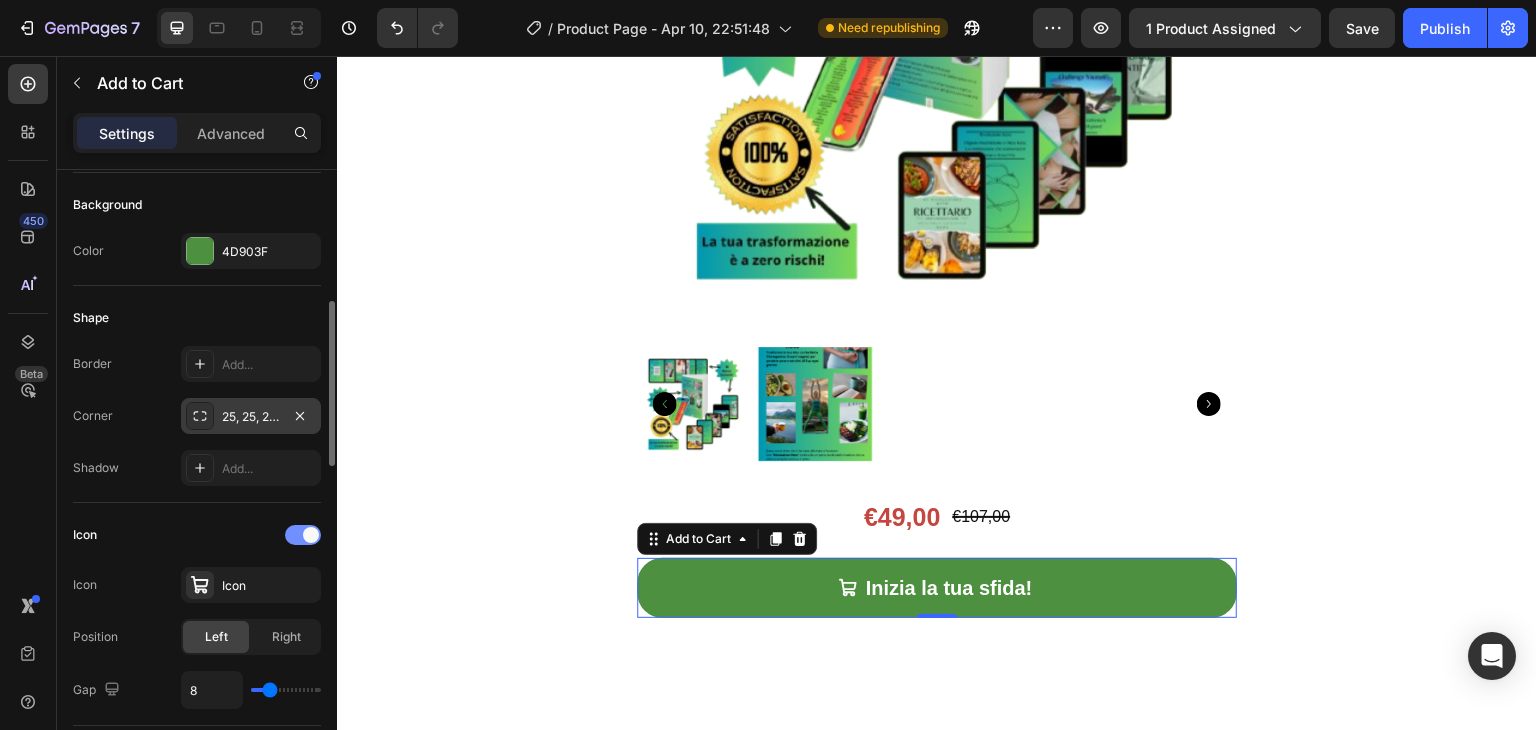 scroll, scrollTop: 760, scrollLeft: 0, axis: vertical 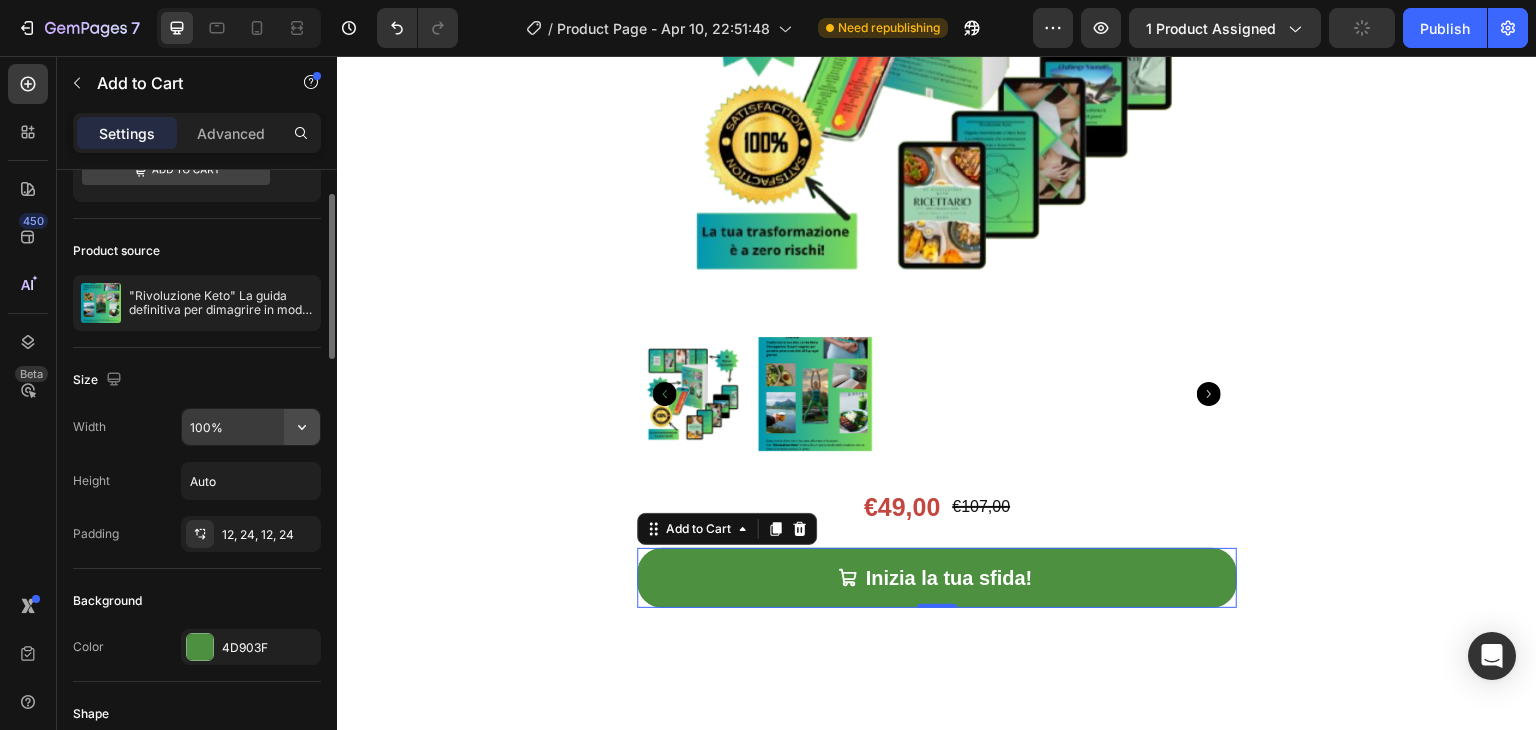 click 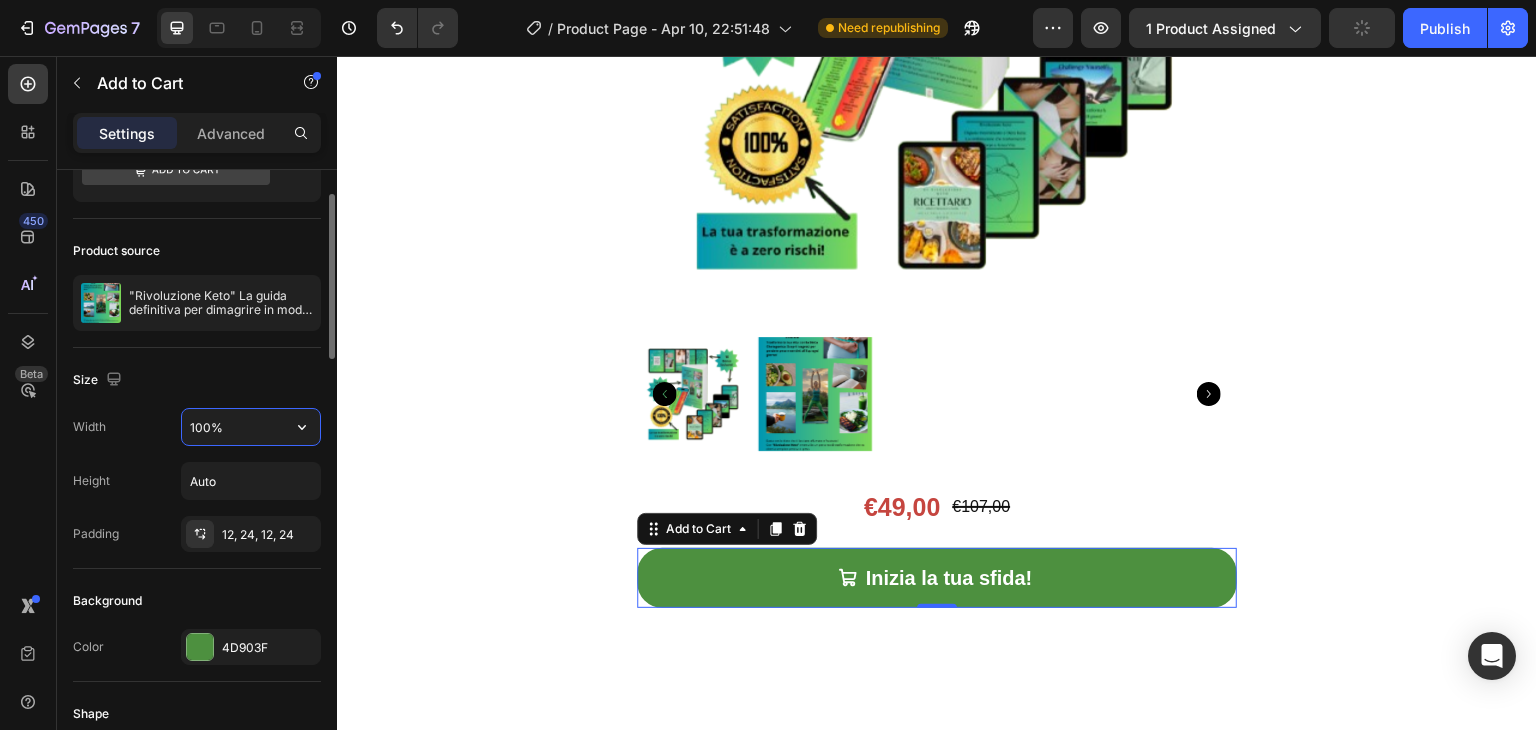 click on "100%" at bounding box center [251, 427] 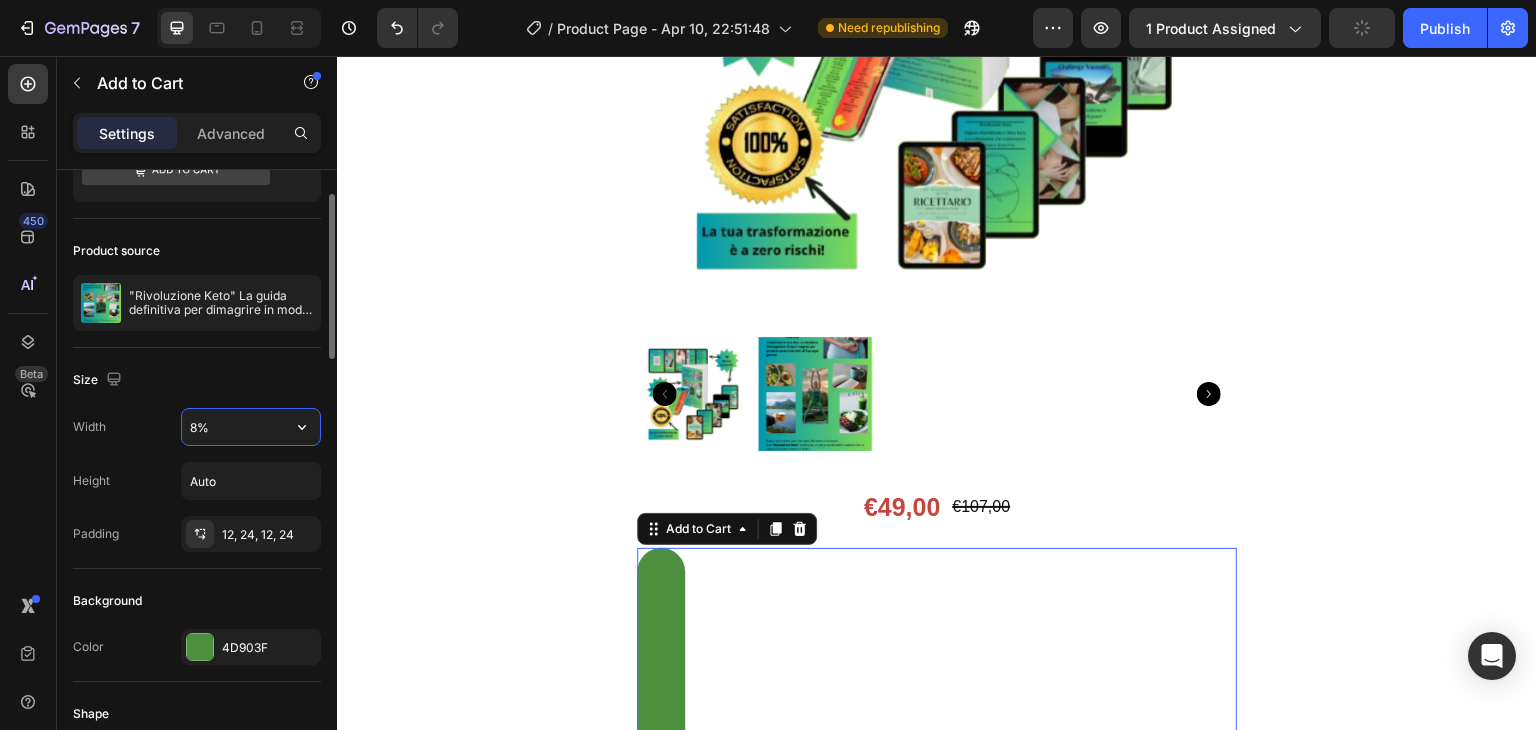 type on "80%" 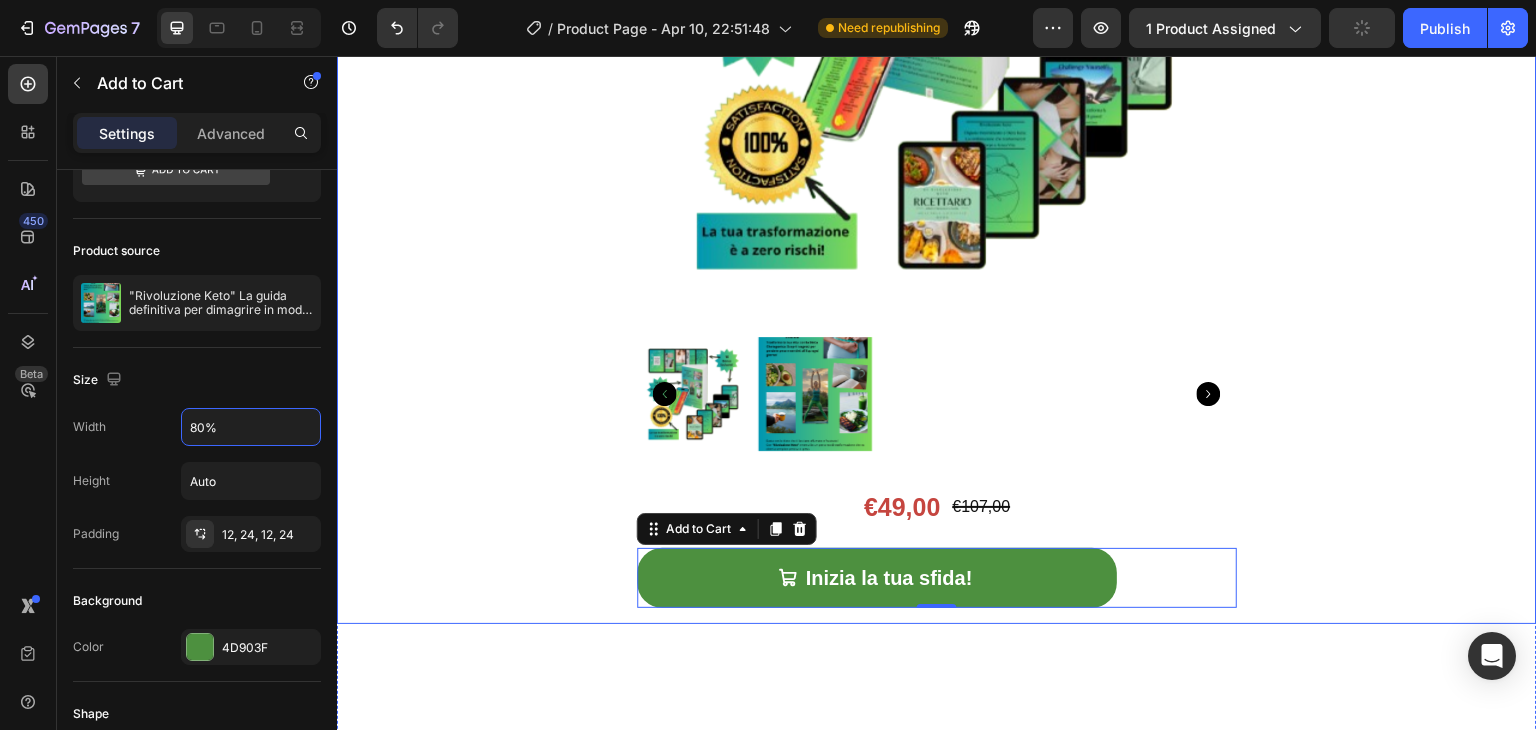 click on "Product Images €49,00 Product Price Product Price €107,00 Product Price Product Price Row
Inizia la tua sfida! Add to Cart   0 Product" at bounding box center (937, 168) 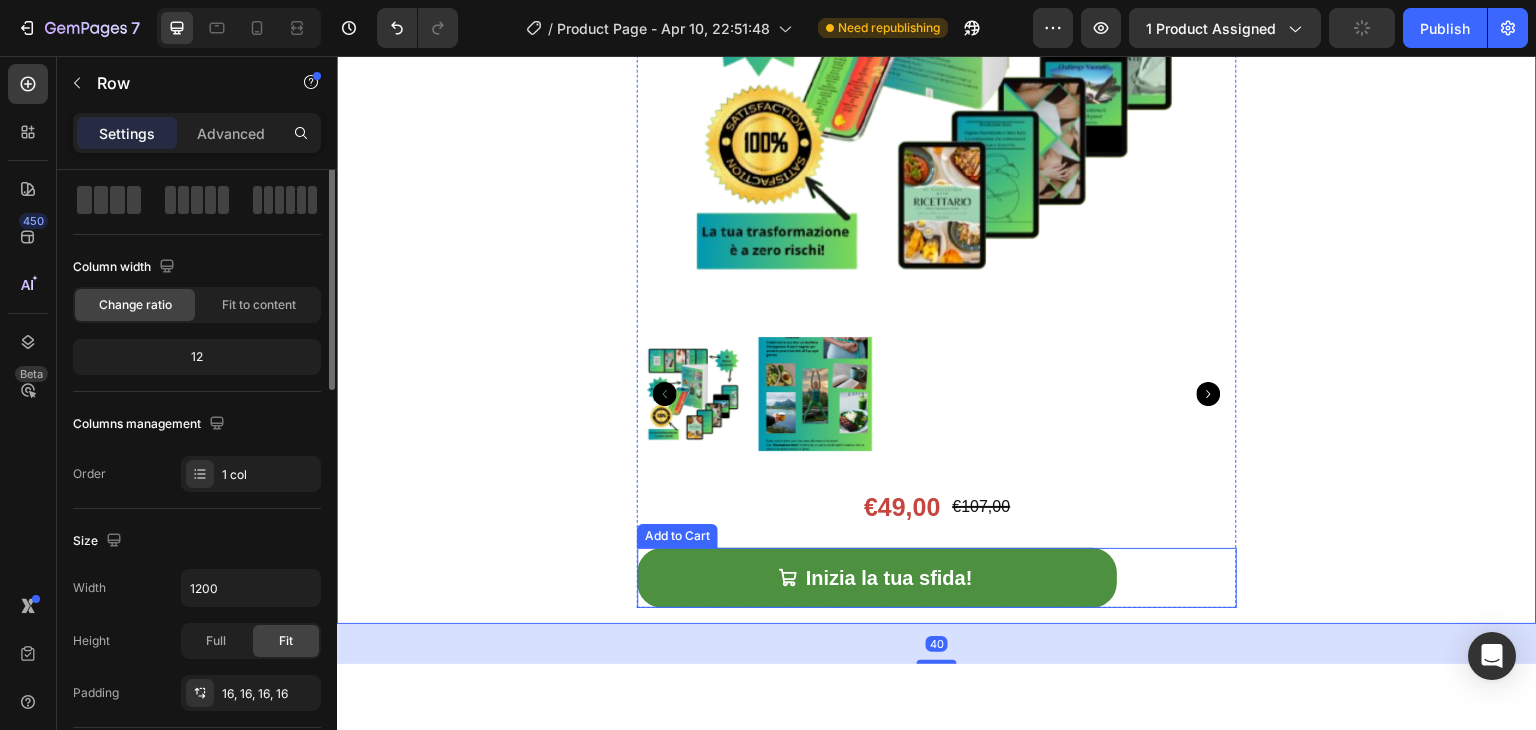 scroll, scrollTop: 0, scrollLeft: 0, axis: both 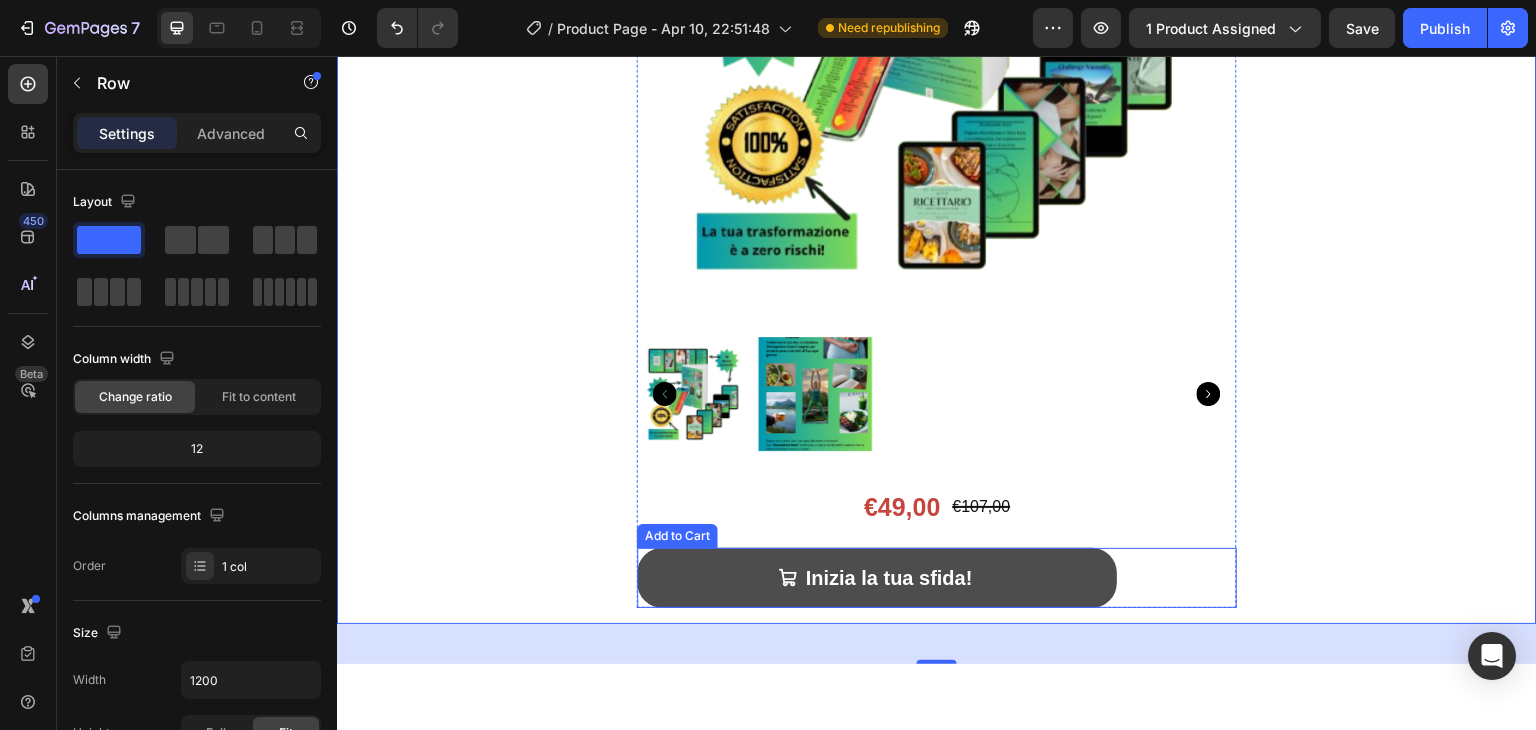 click on "Inizia la tua sfida!" at bounding box center [877, 578] 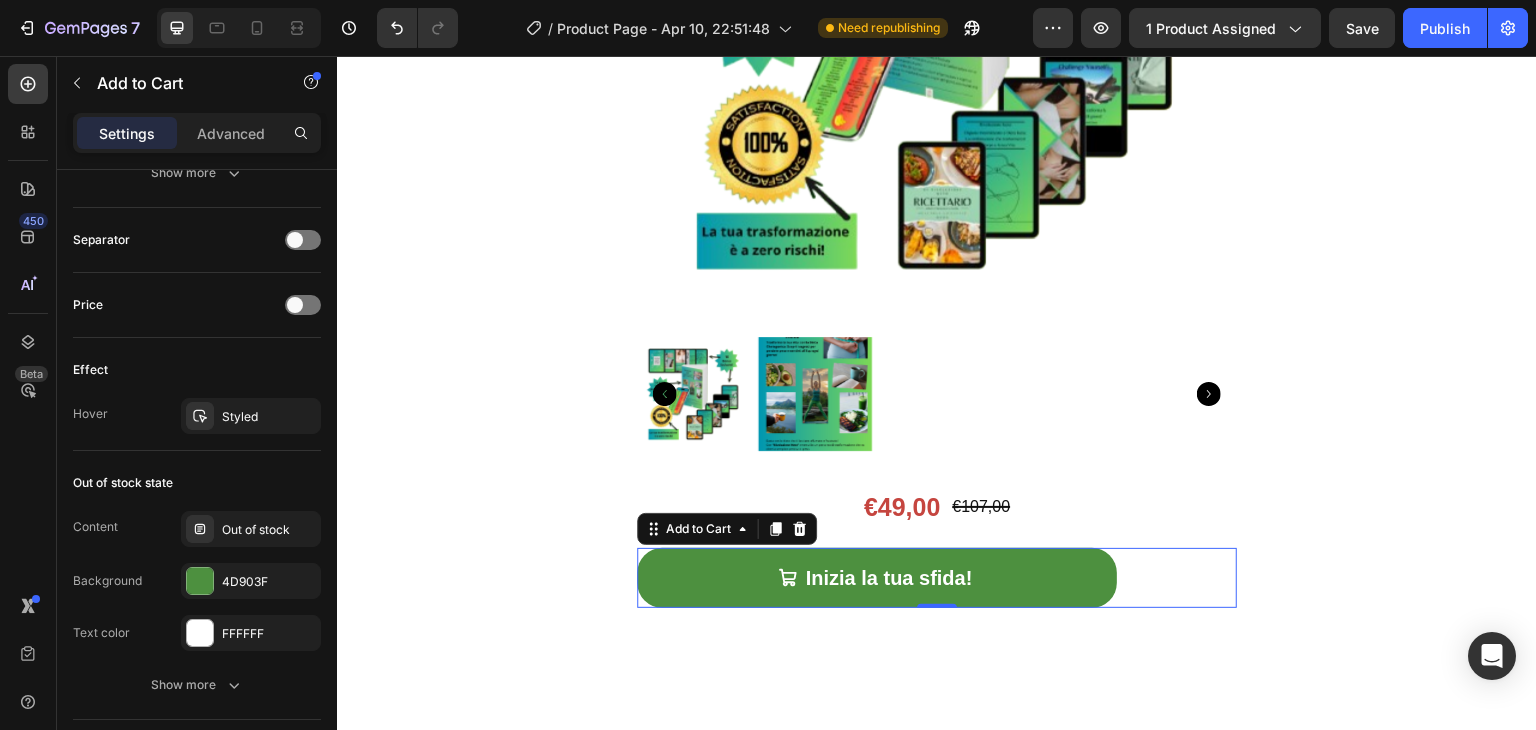 scroll, scrollTop: 1648, scrollLeft: 0, axis: vertical 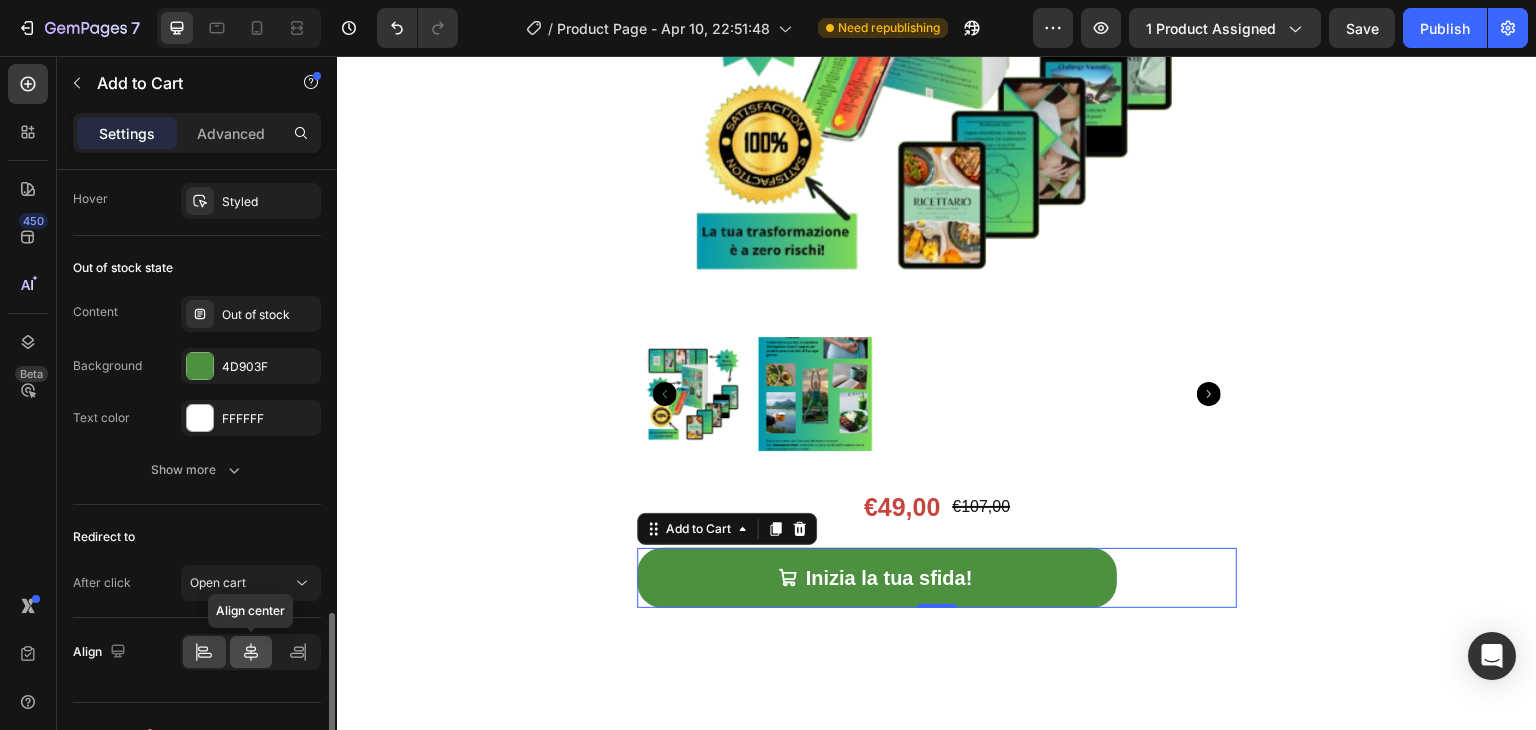 click 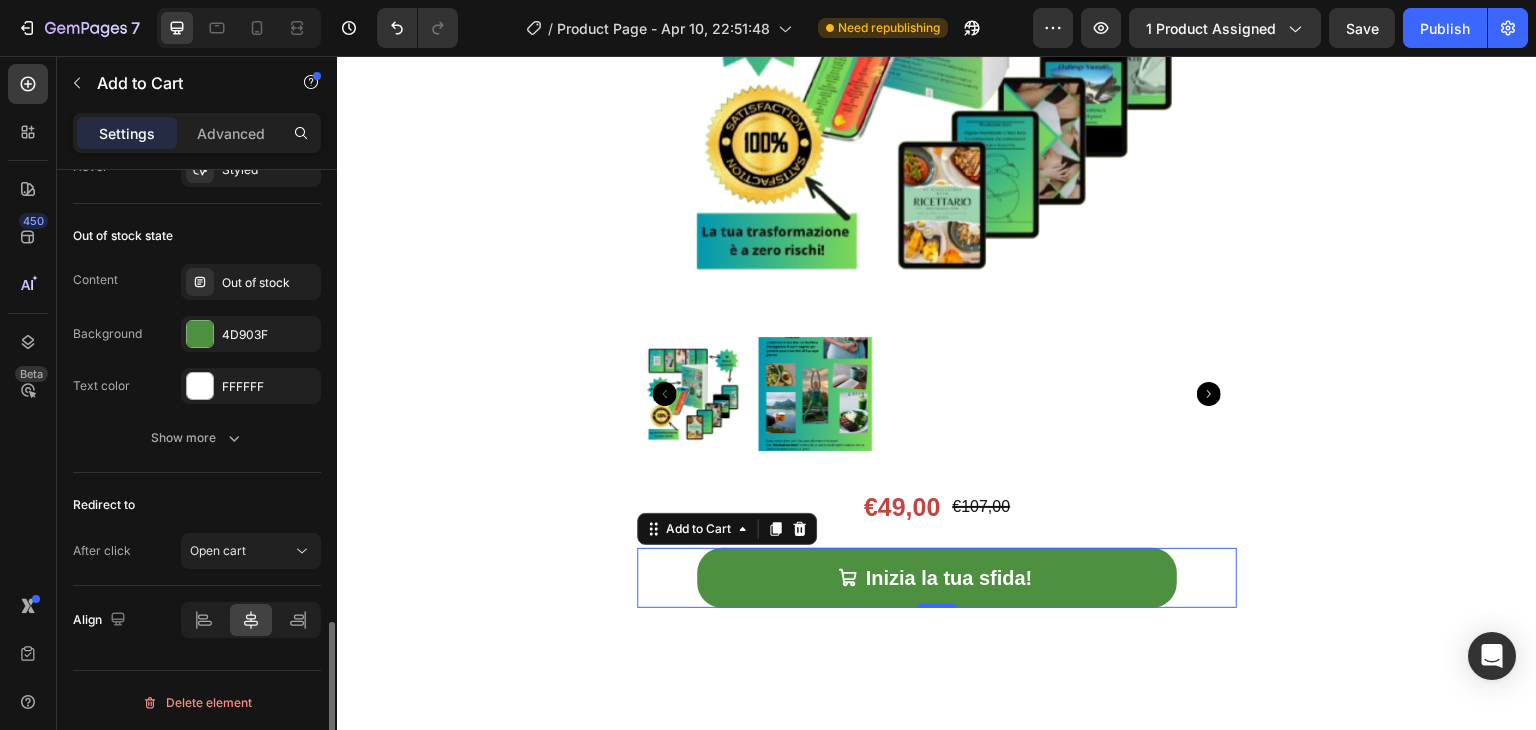 scroll, scrollTop: 1649, scrollLeft: 0, axis: vertical 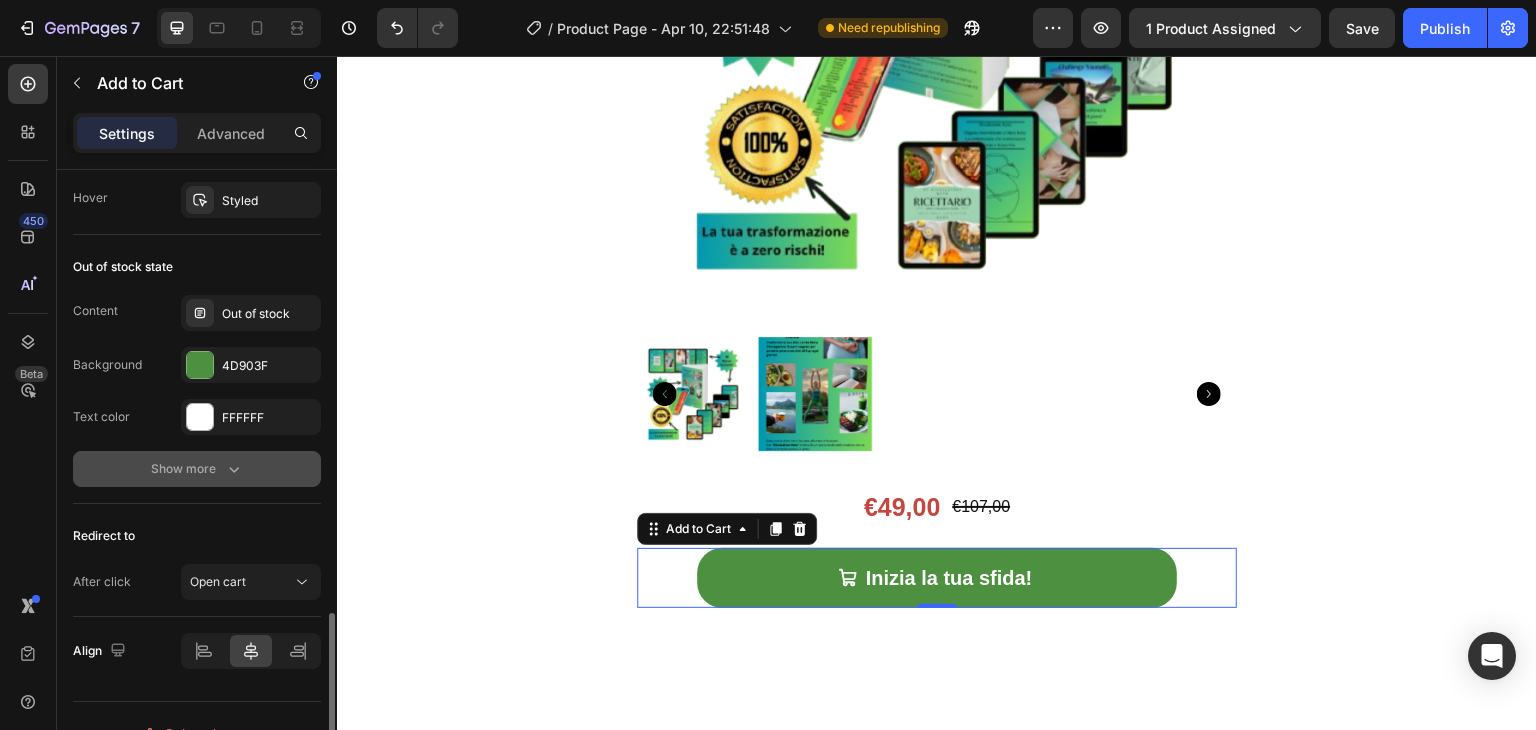click on "Show more" at bounding box center (197, 469) 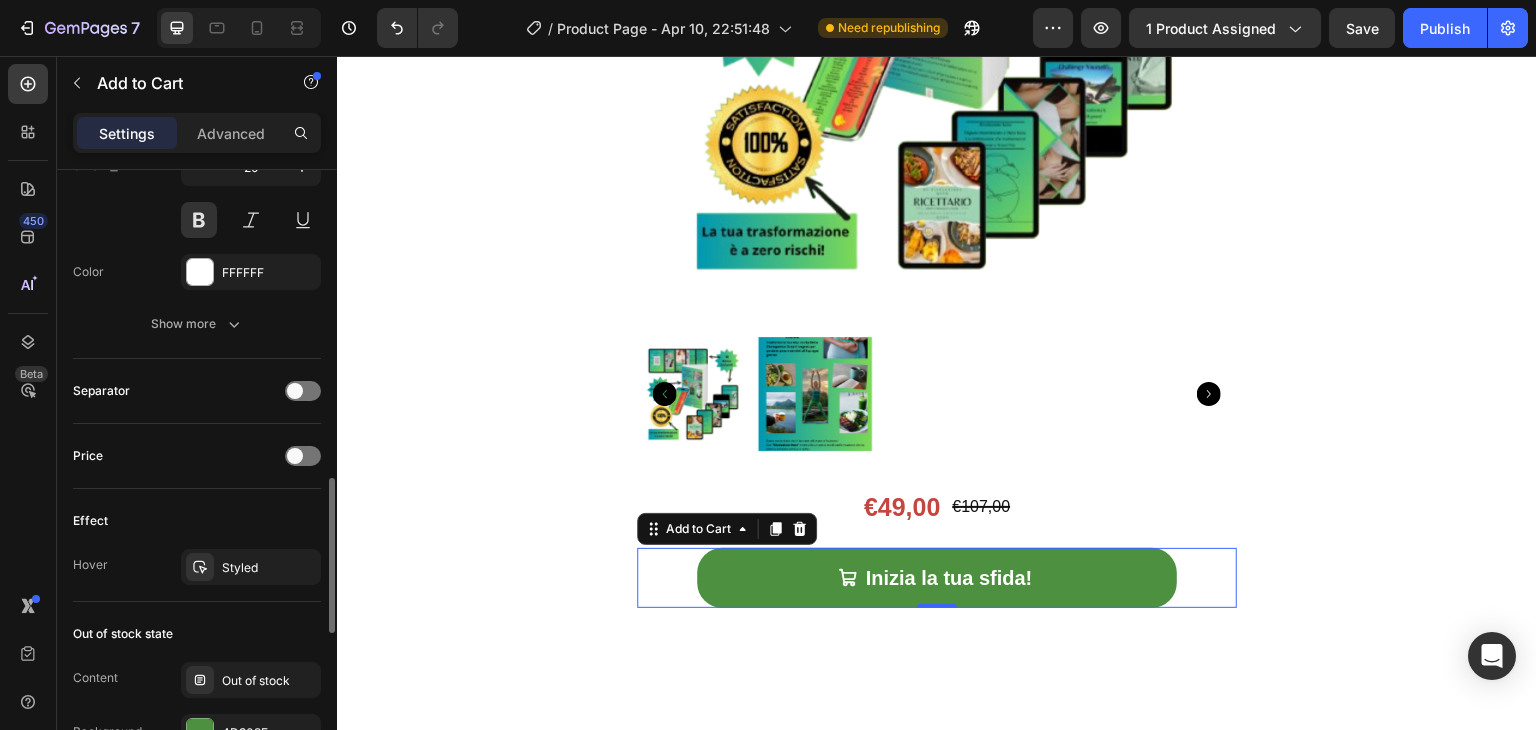 scroll, scrollTop: 1271, scrollLeft: 0, axis: vertical 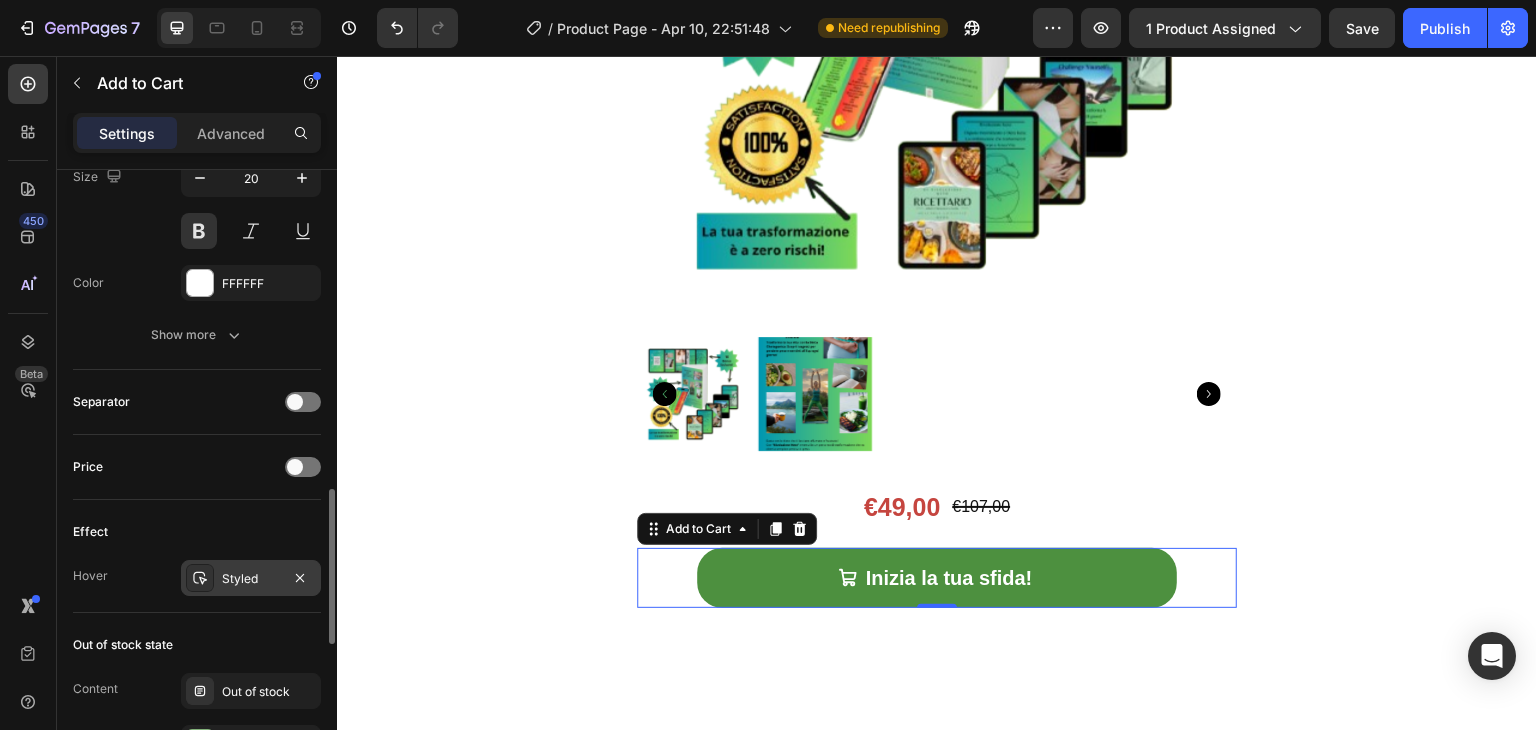 click on "Styled" at bounding box center [251, 579] 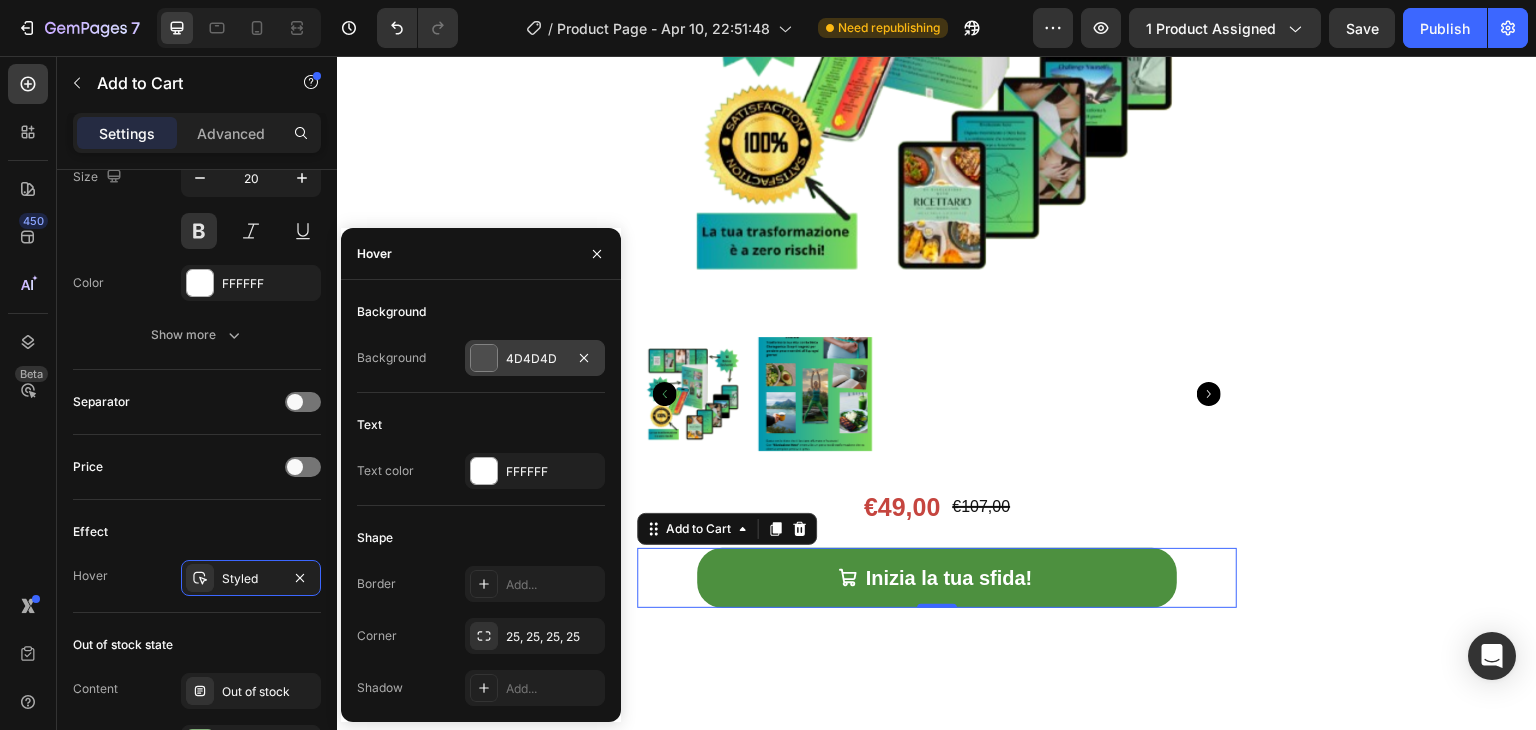 click at bounding box center [484, 358] 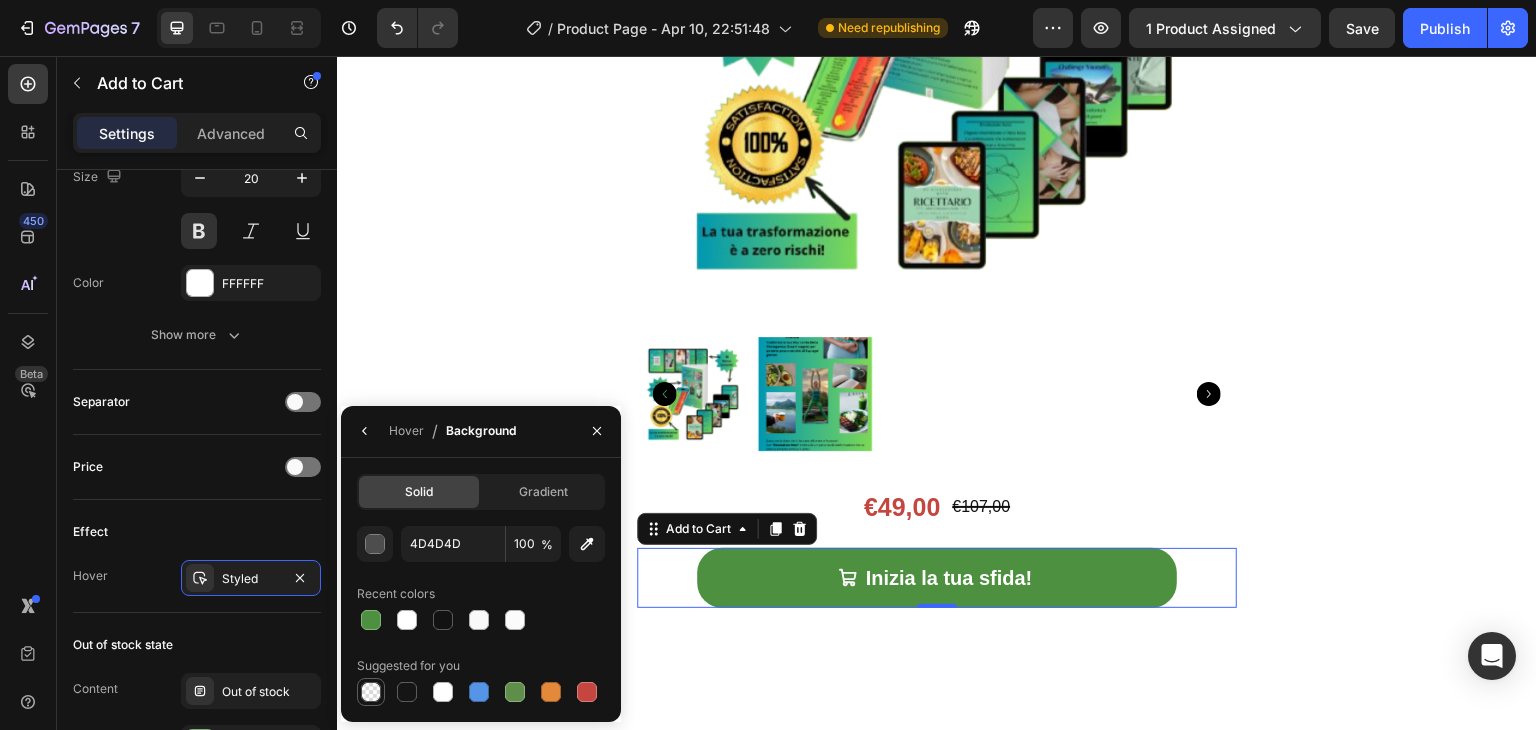 click at bounding box center [371, 692] 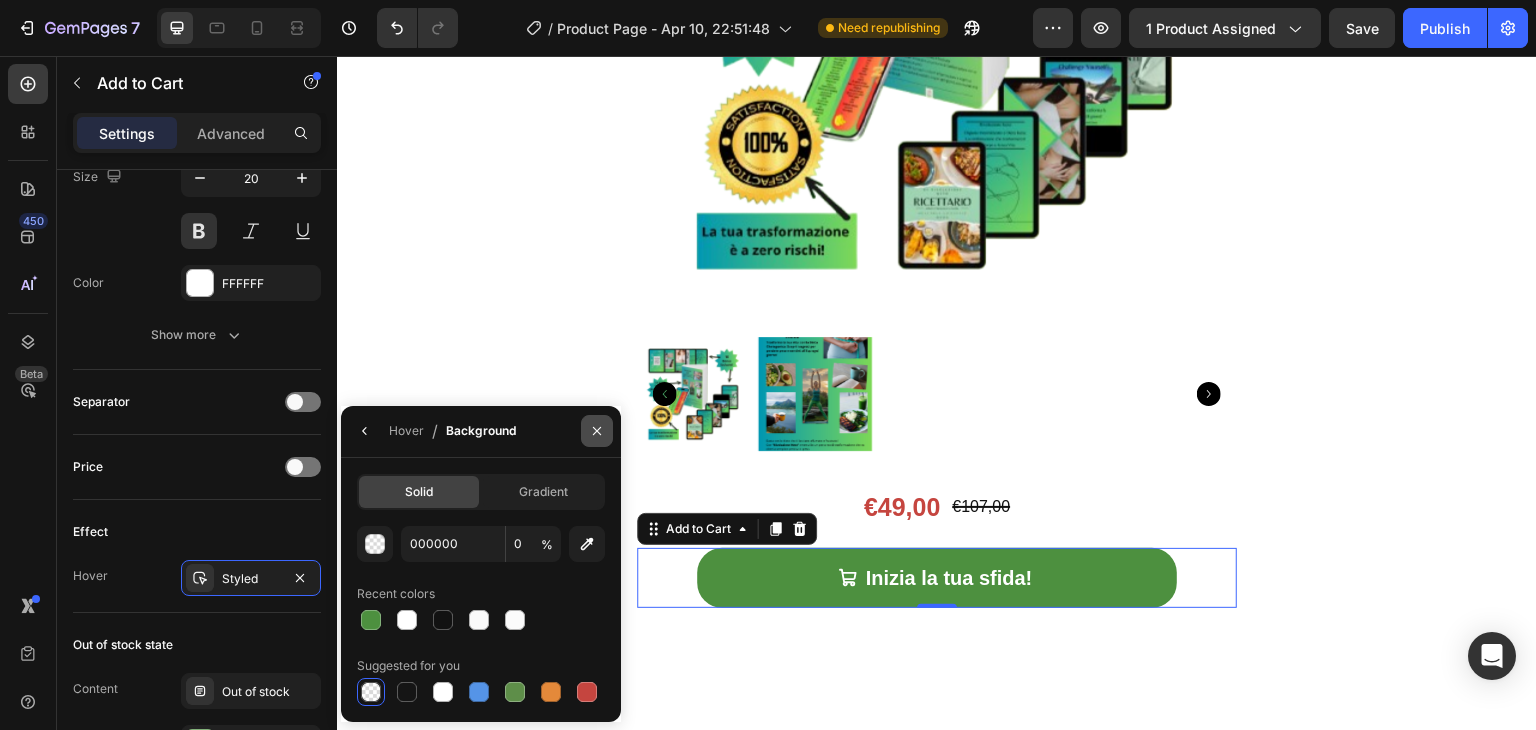 click 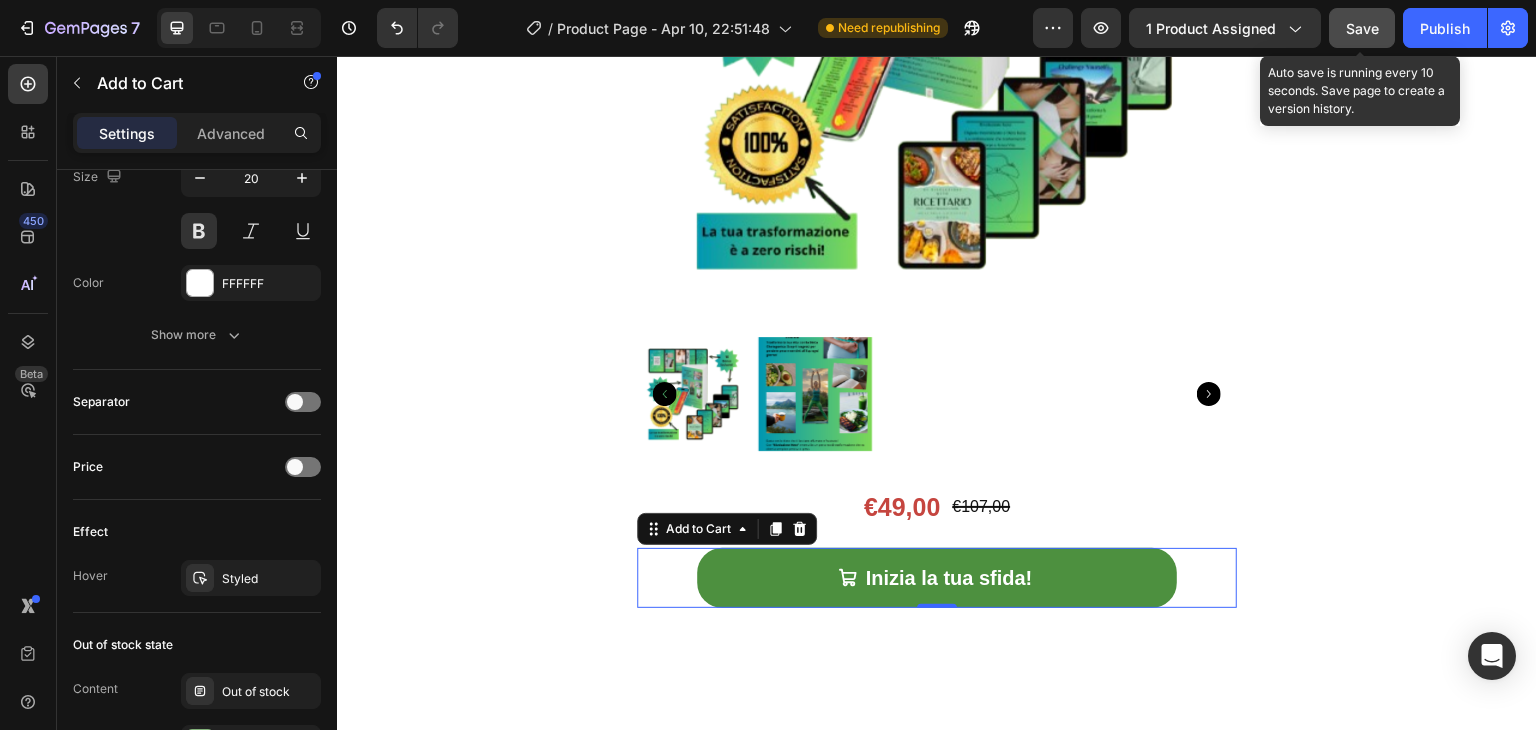 click on "Save" at bounding box center [1362, 28] 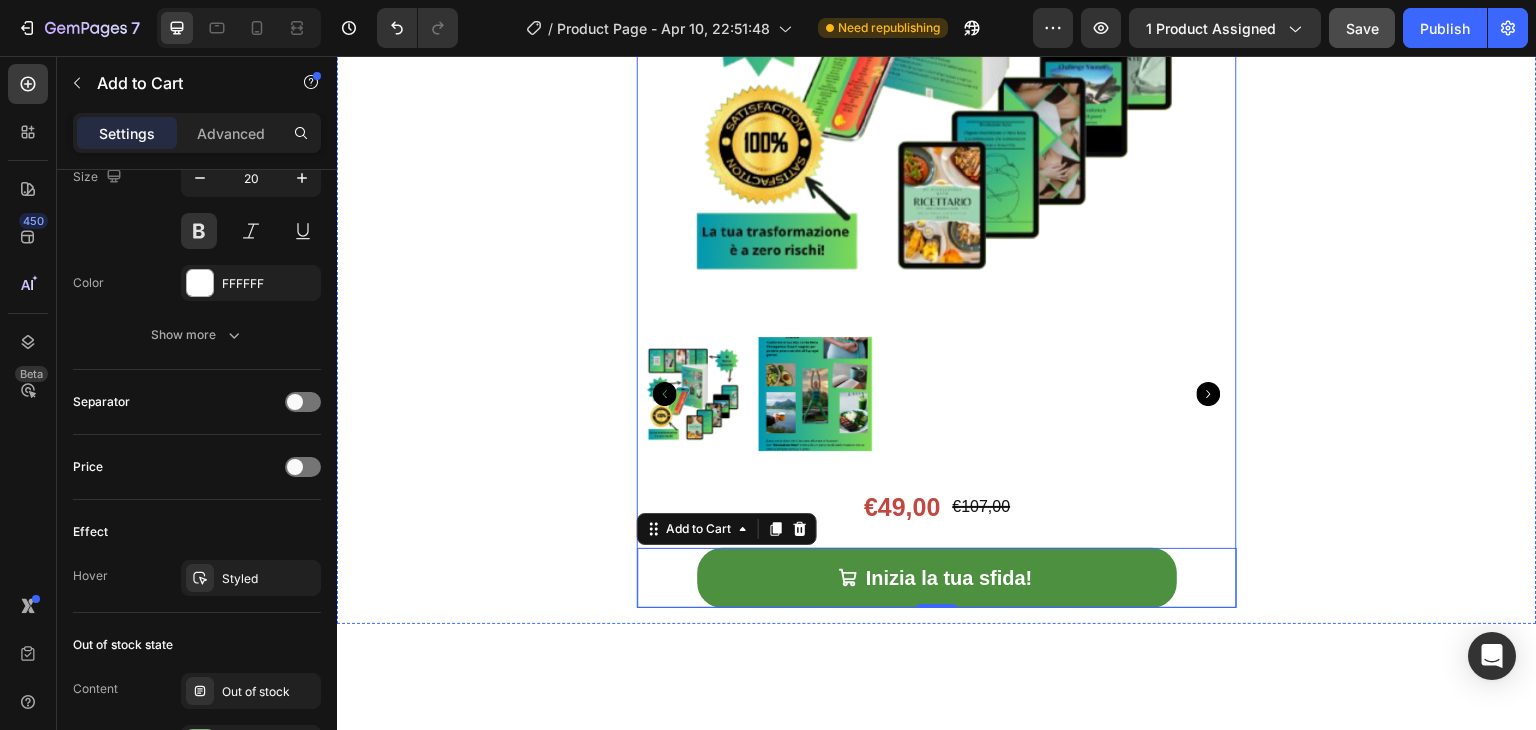 scroll, scrollTop: 1068, scrollLeft: 0, axis: vertical 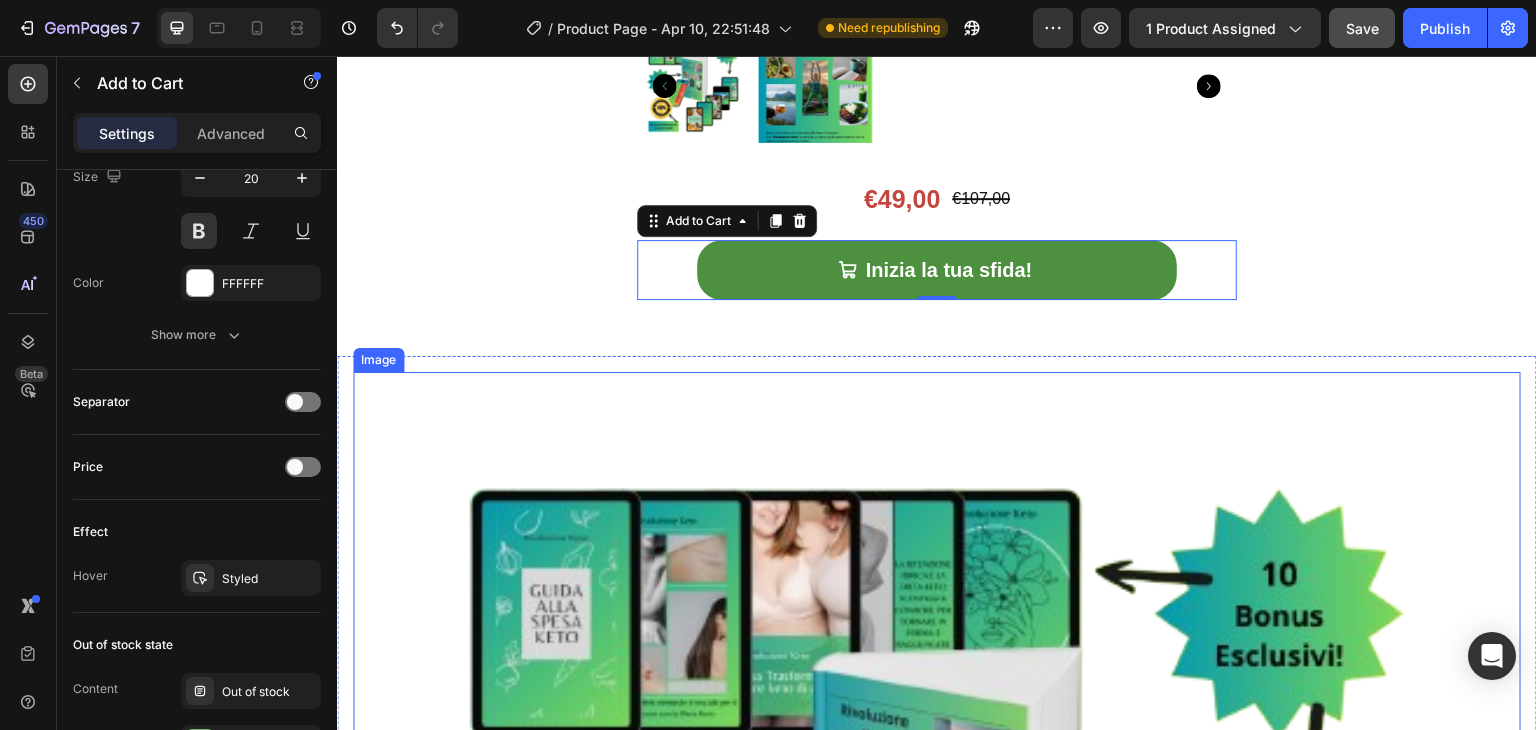 click at bounding box center [937, 956] 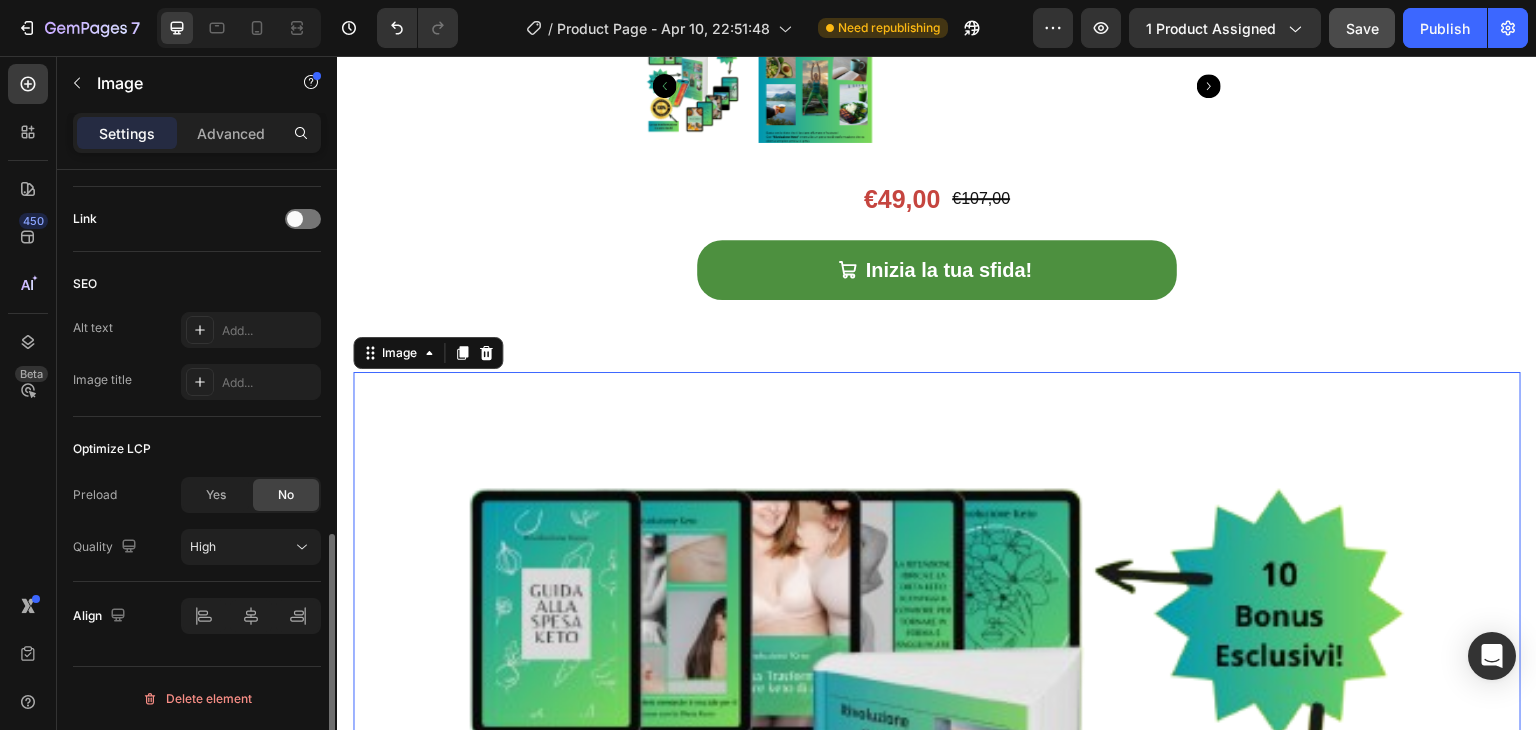 scroll, scrollTop: 0, scrollLeft: 0, axis: both 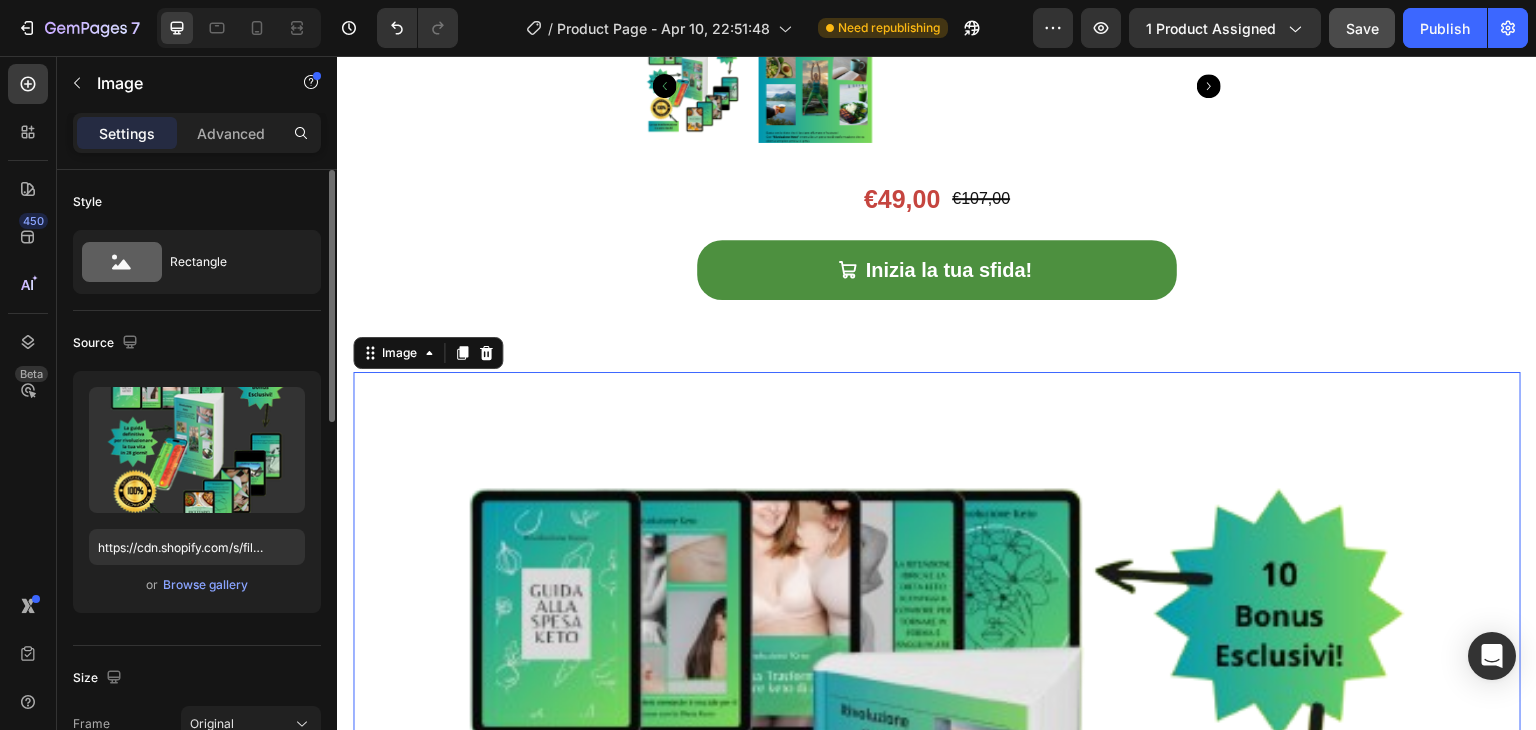 click at bounding box center [937, 956] 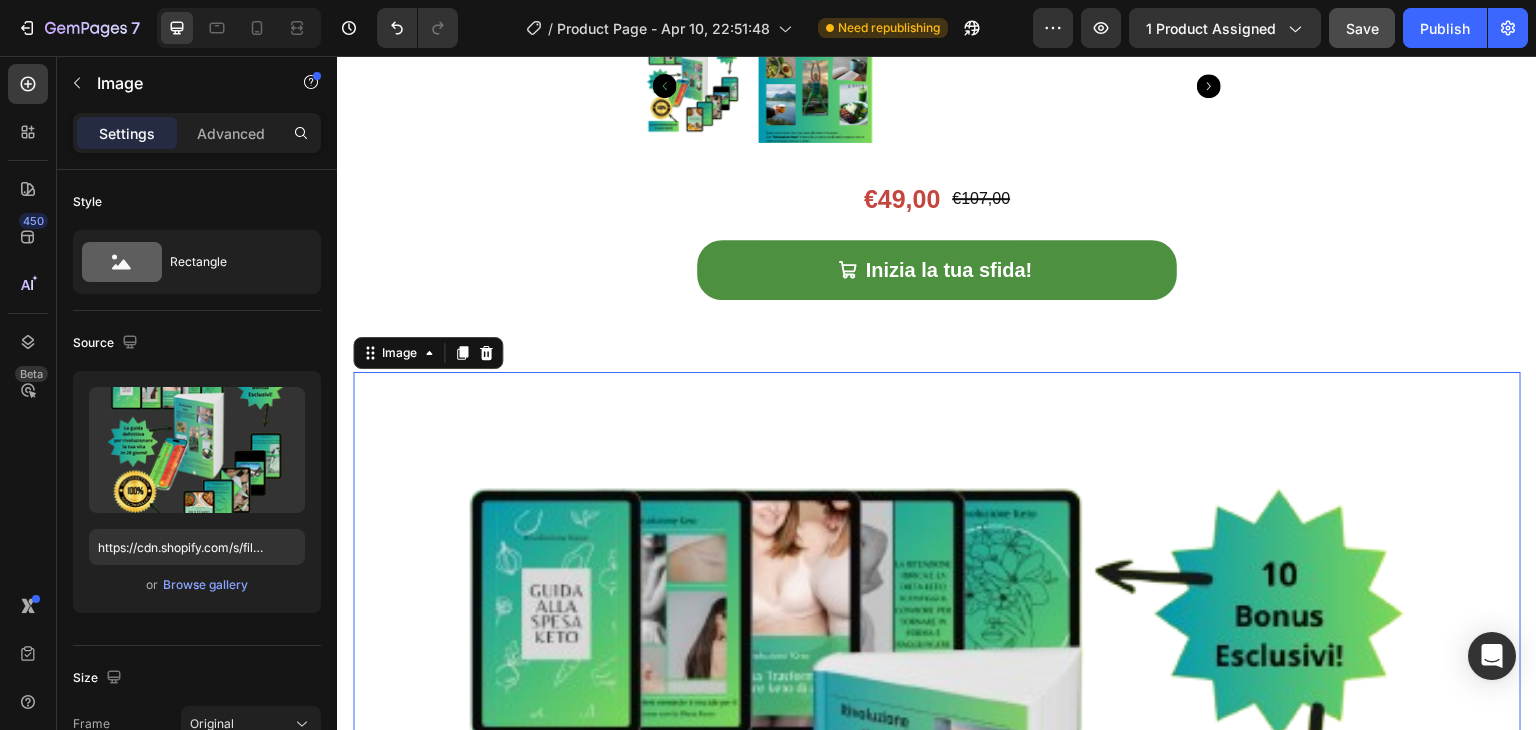 click at bounding box center (937, 956) 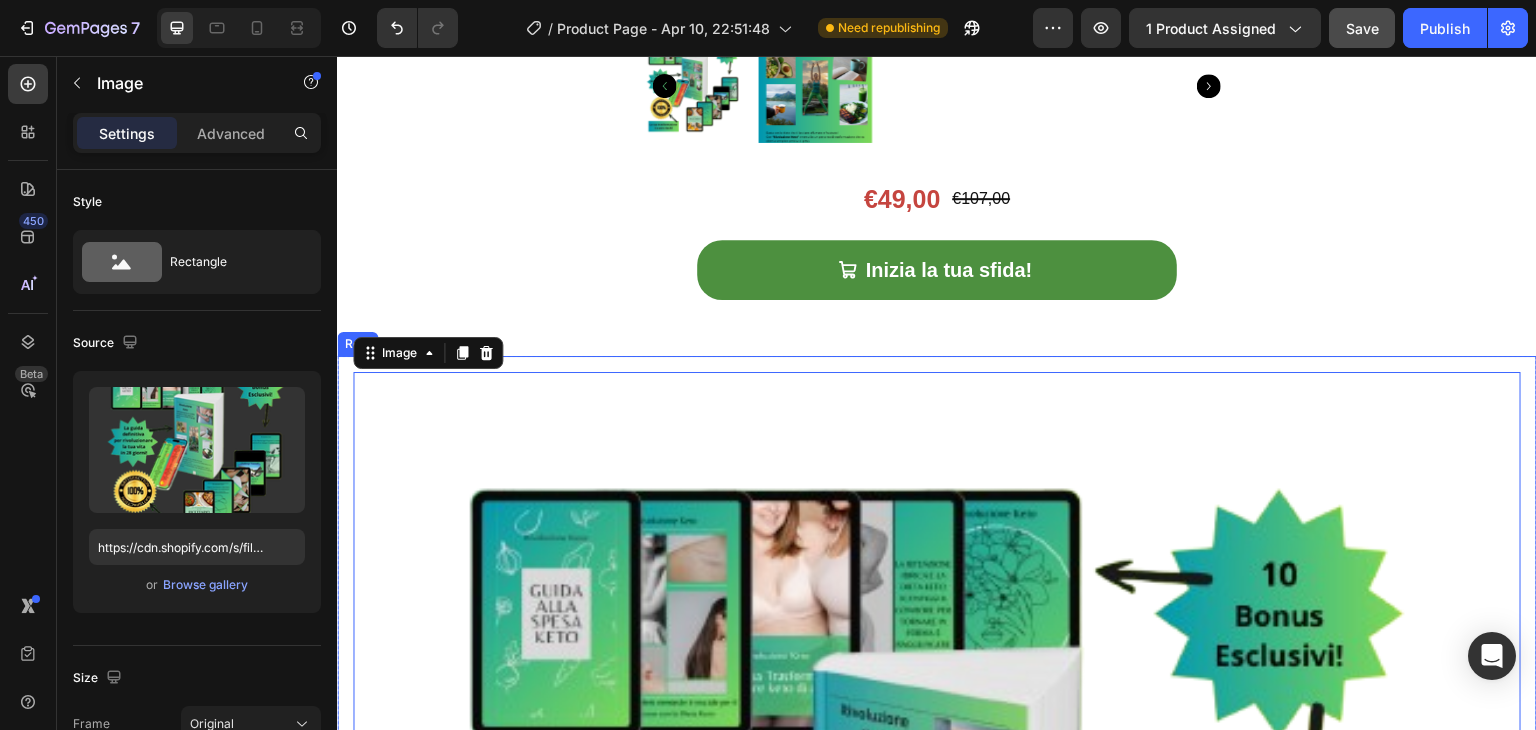 click on "Image   0 Row" at bounding box center [937, 956] 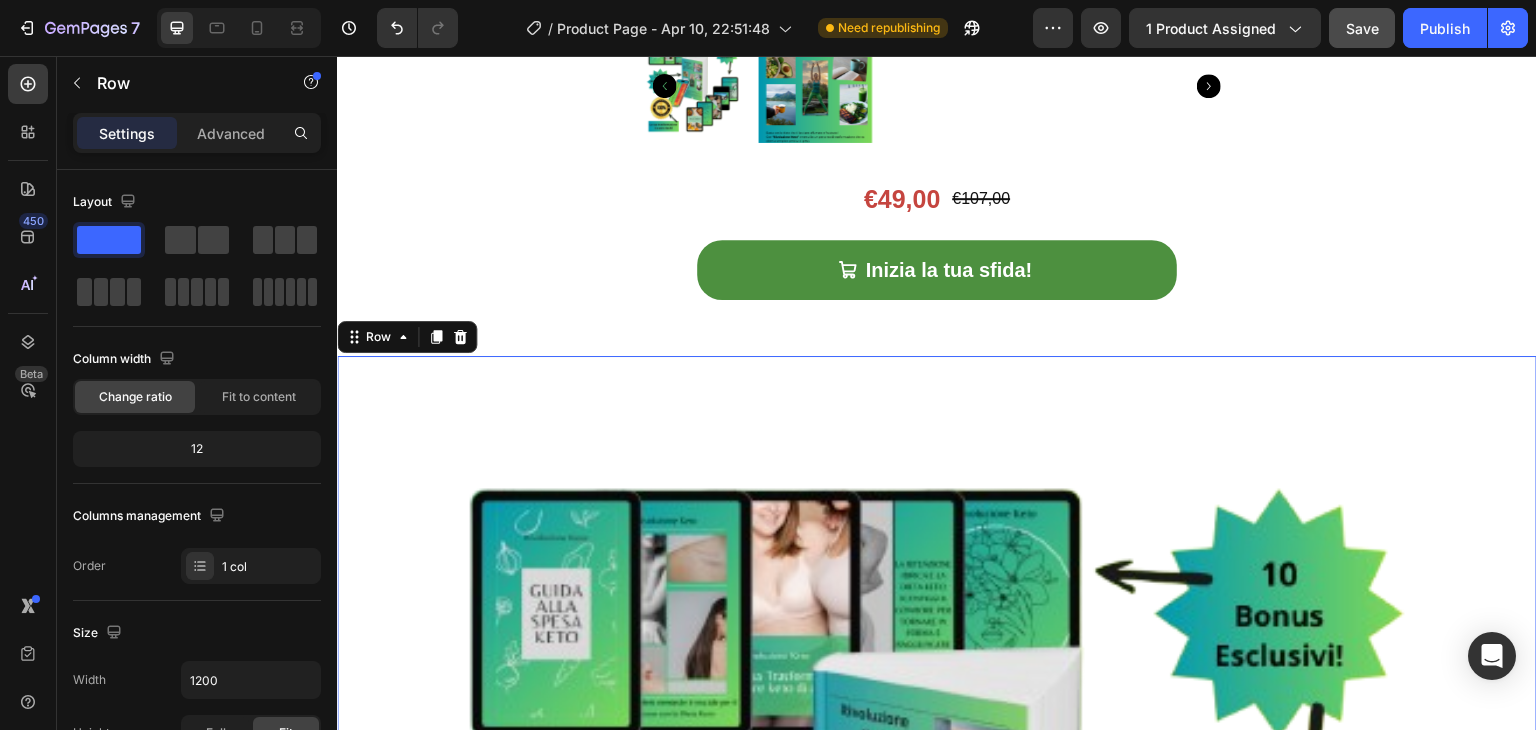 click on "Image Row   0" at bounding box center (937, 956) 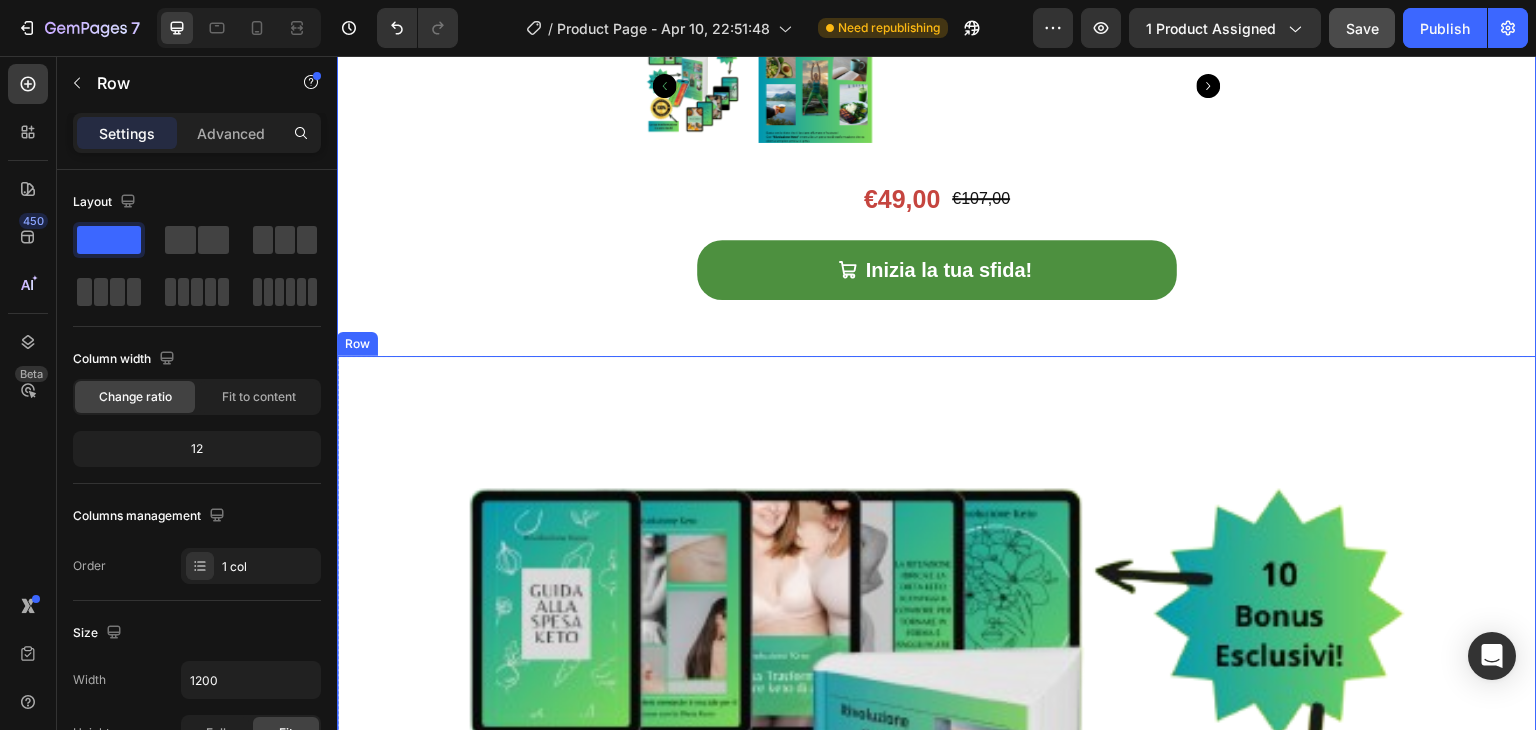 click at bounding box center (937, 956) 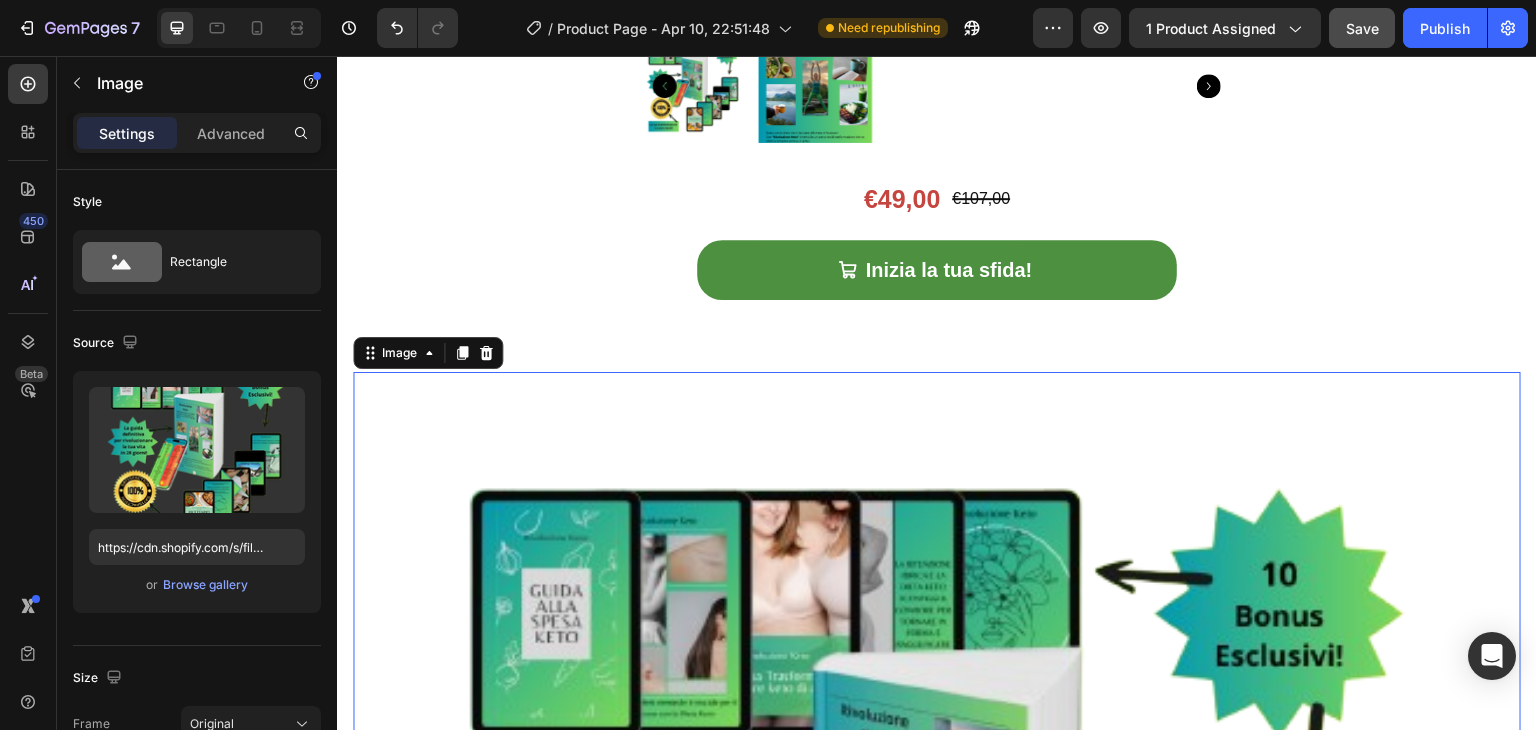 click at bounding box center (937, 956) 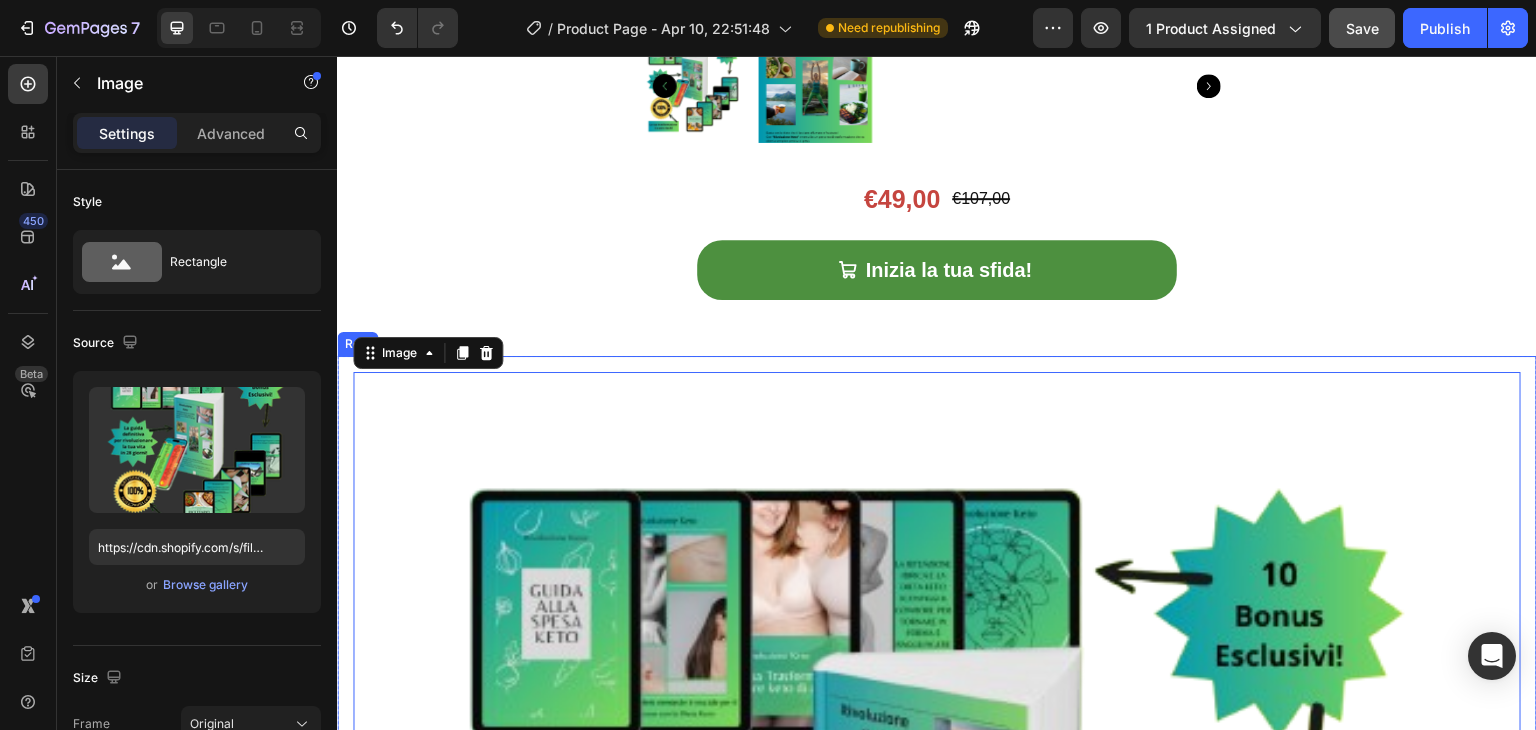 click on "Image   0 Row" at bounding box center (937, 956) 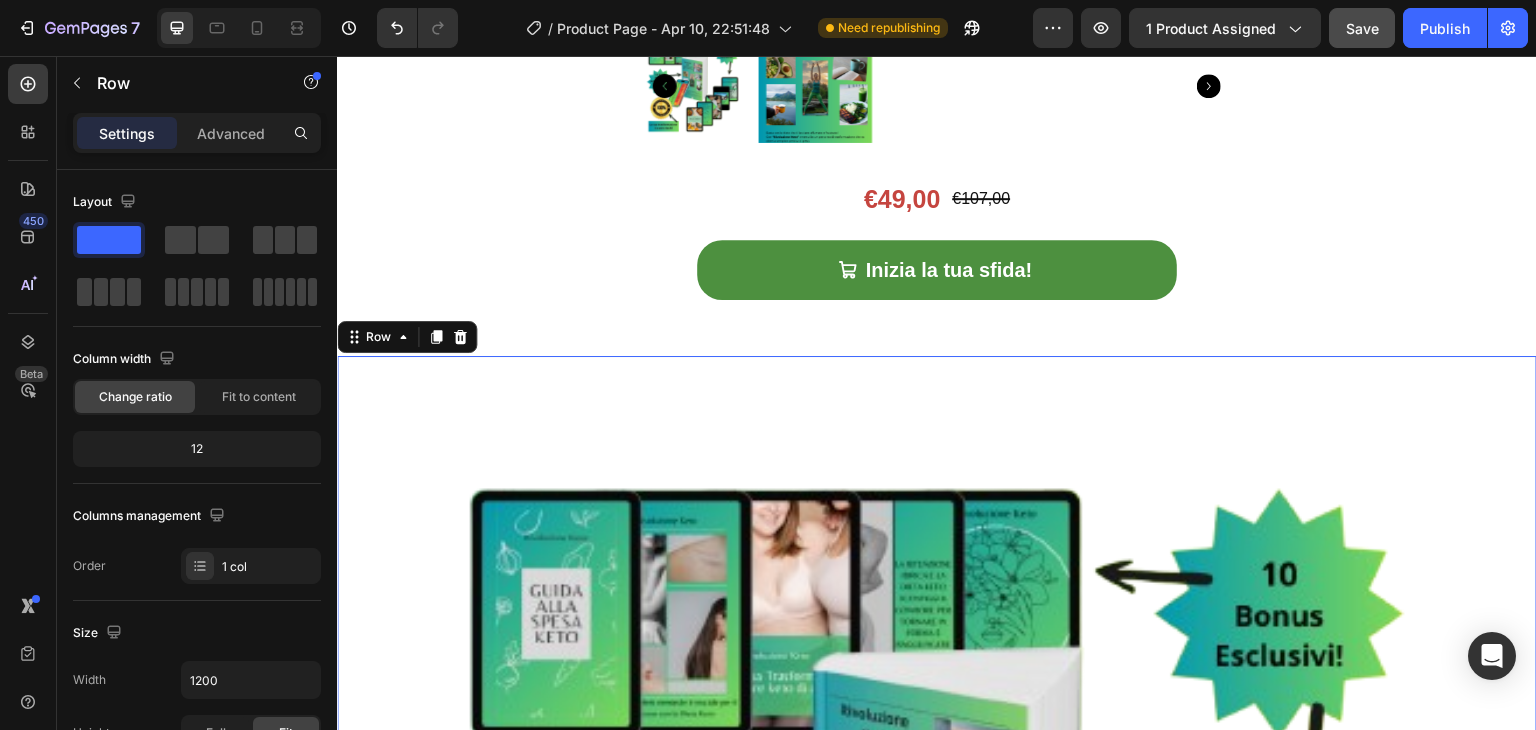 click on "Image Row   0" at bounding box center [937, 956] 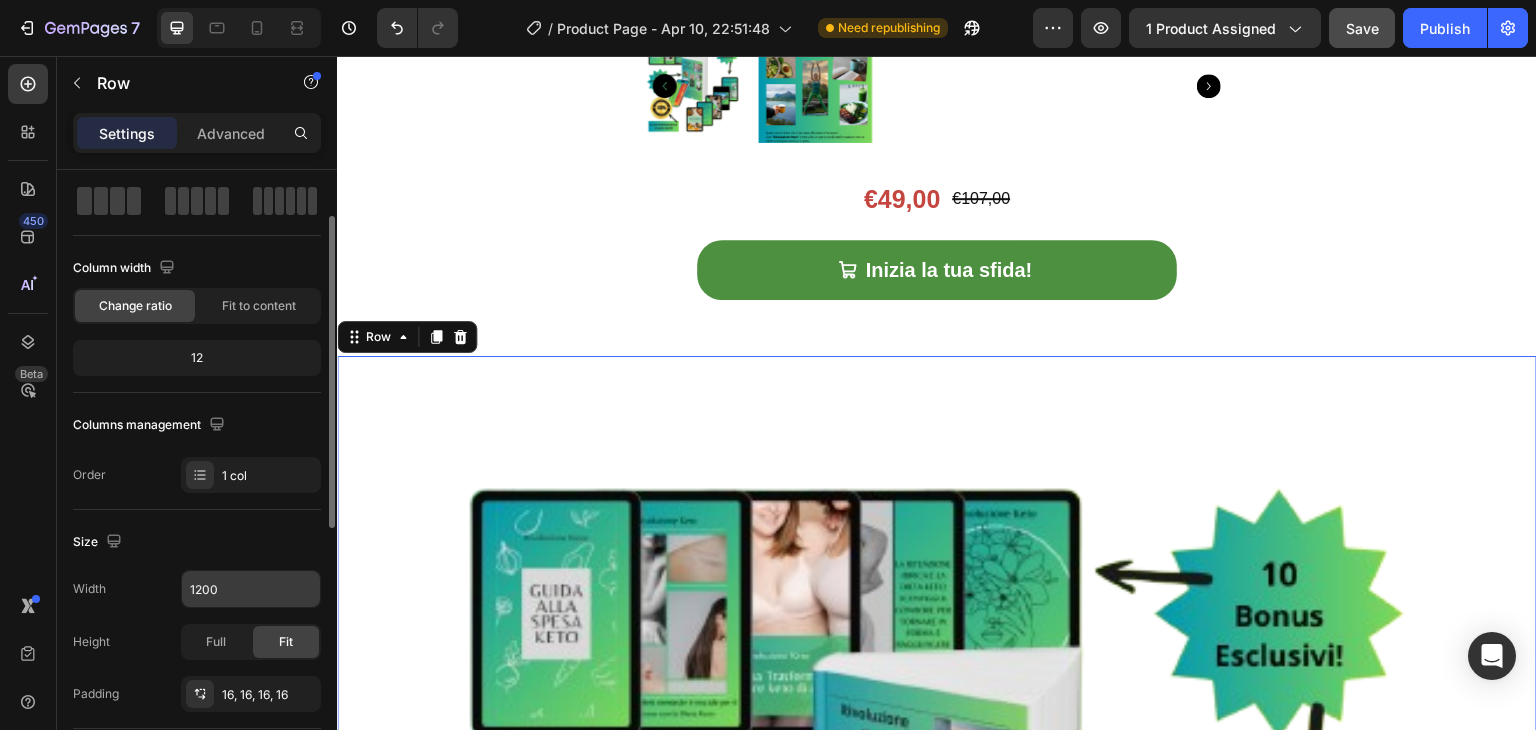 scroll, scrollTop: 173, scrollLeft: 0, axis: vertical 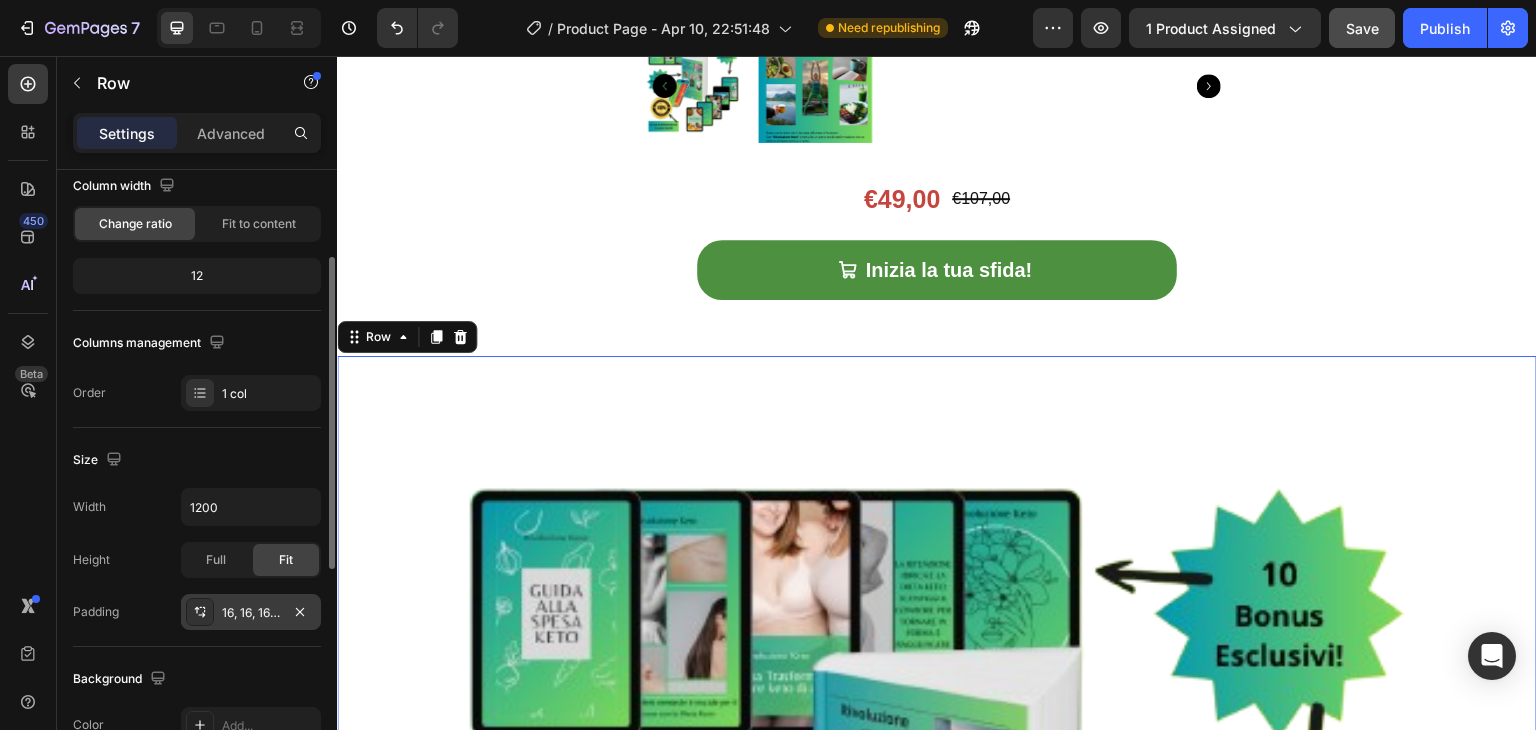 click on "16, 16, 16, 16" at bounding box center [251, 613] 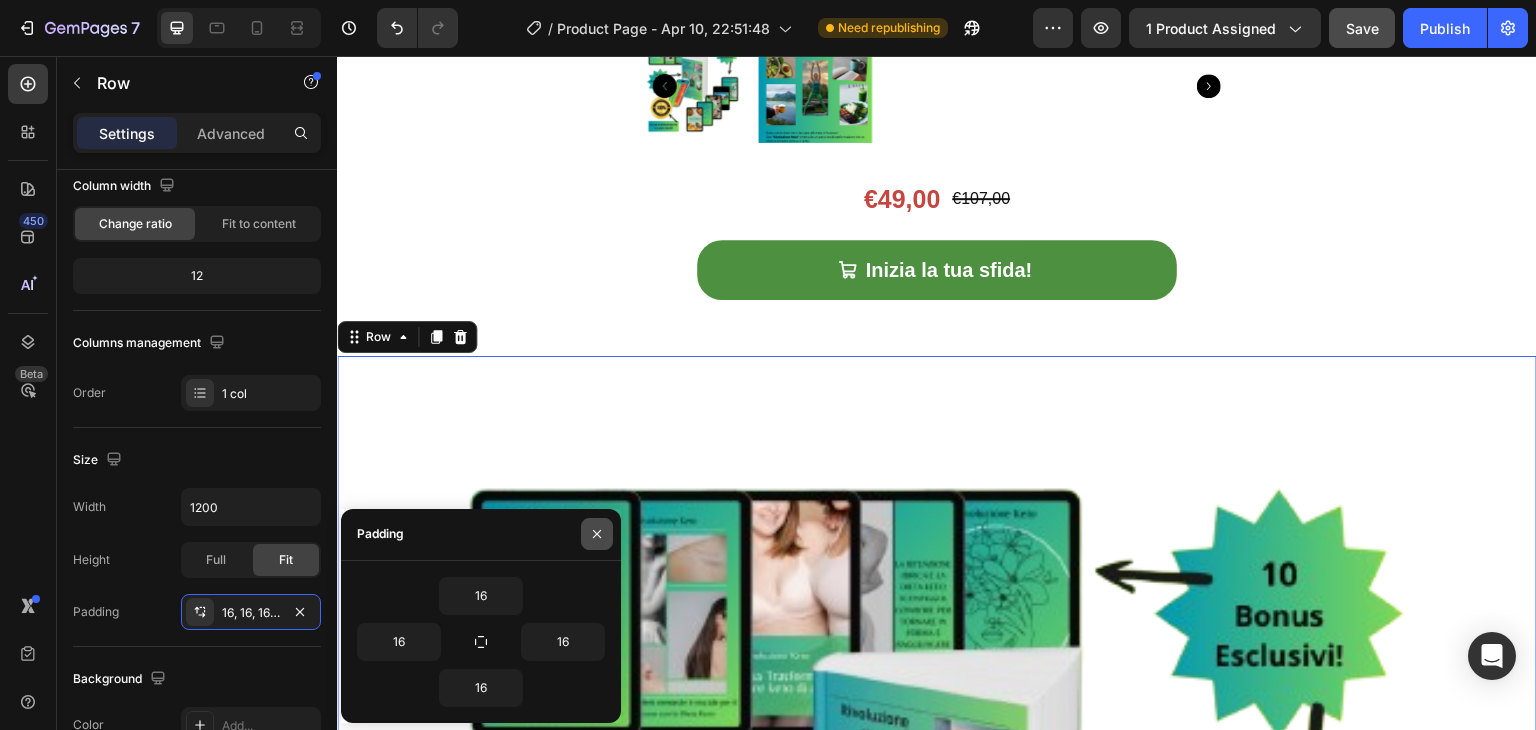 click 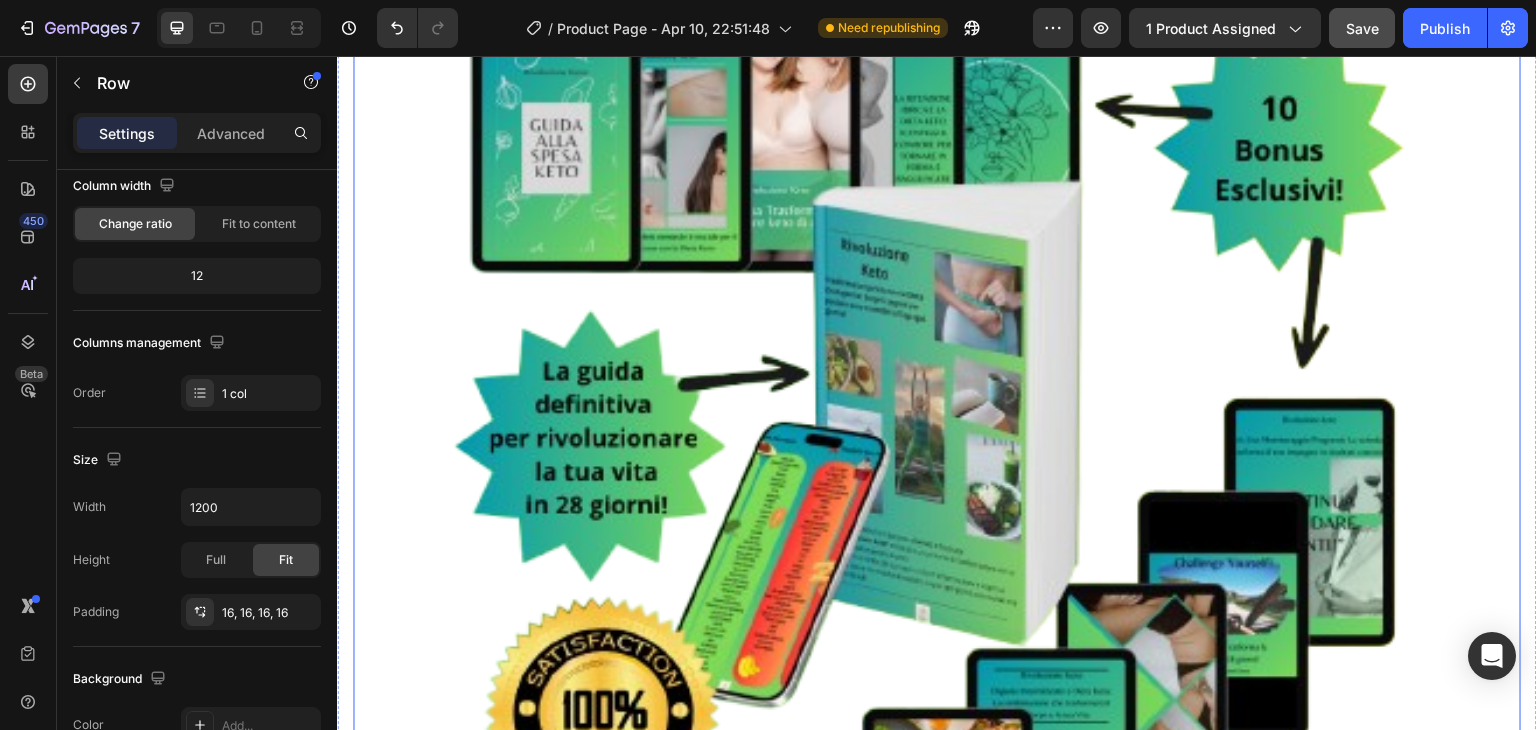 scroll, scrollTop: 1610, scrollLeft: 0, axis: vertical 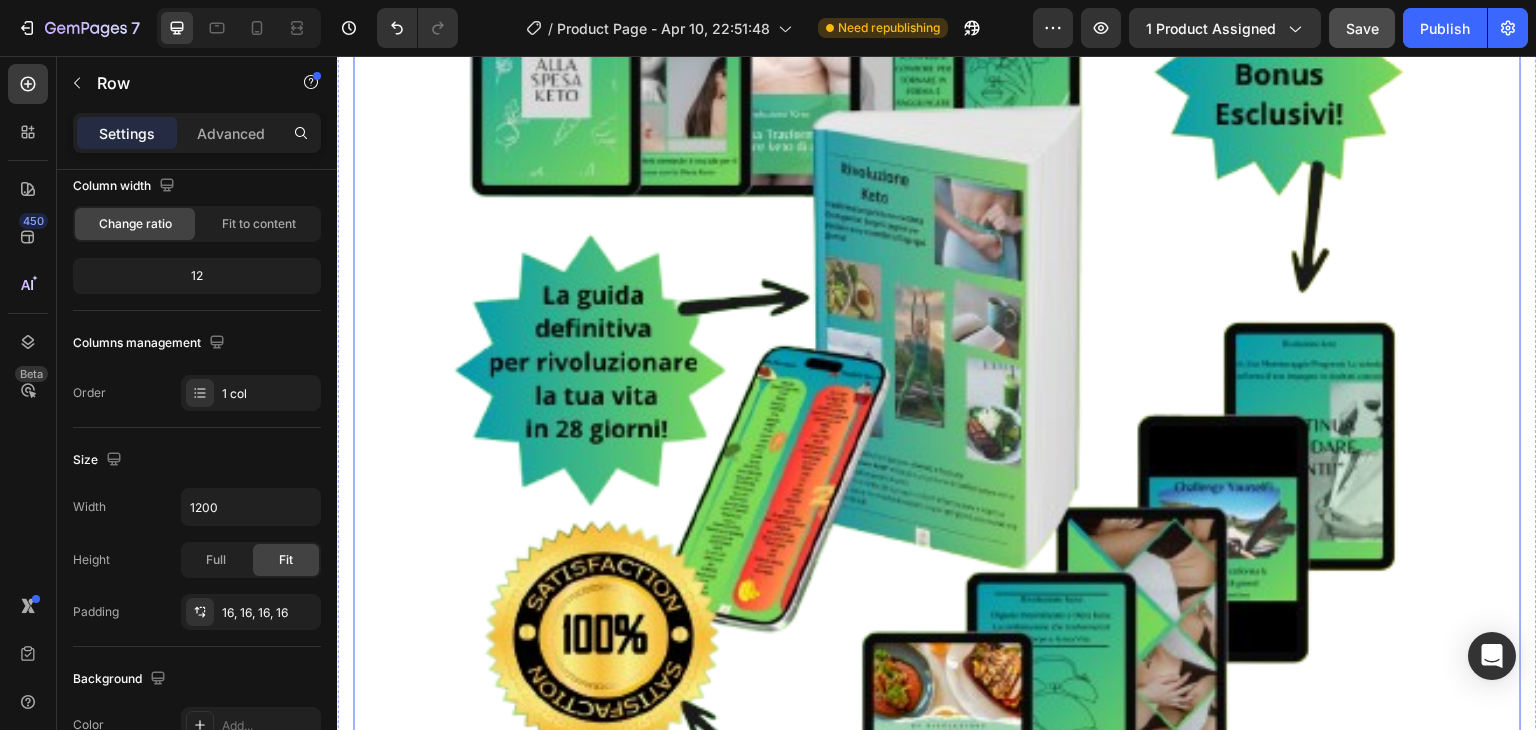 click at bounding box center (937, 414) 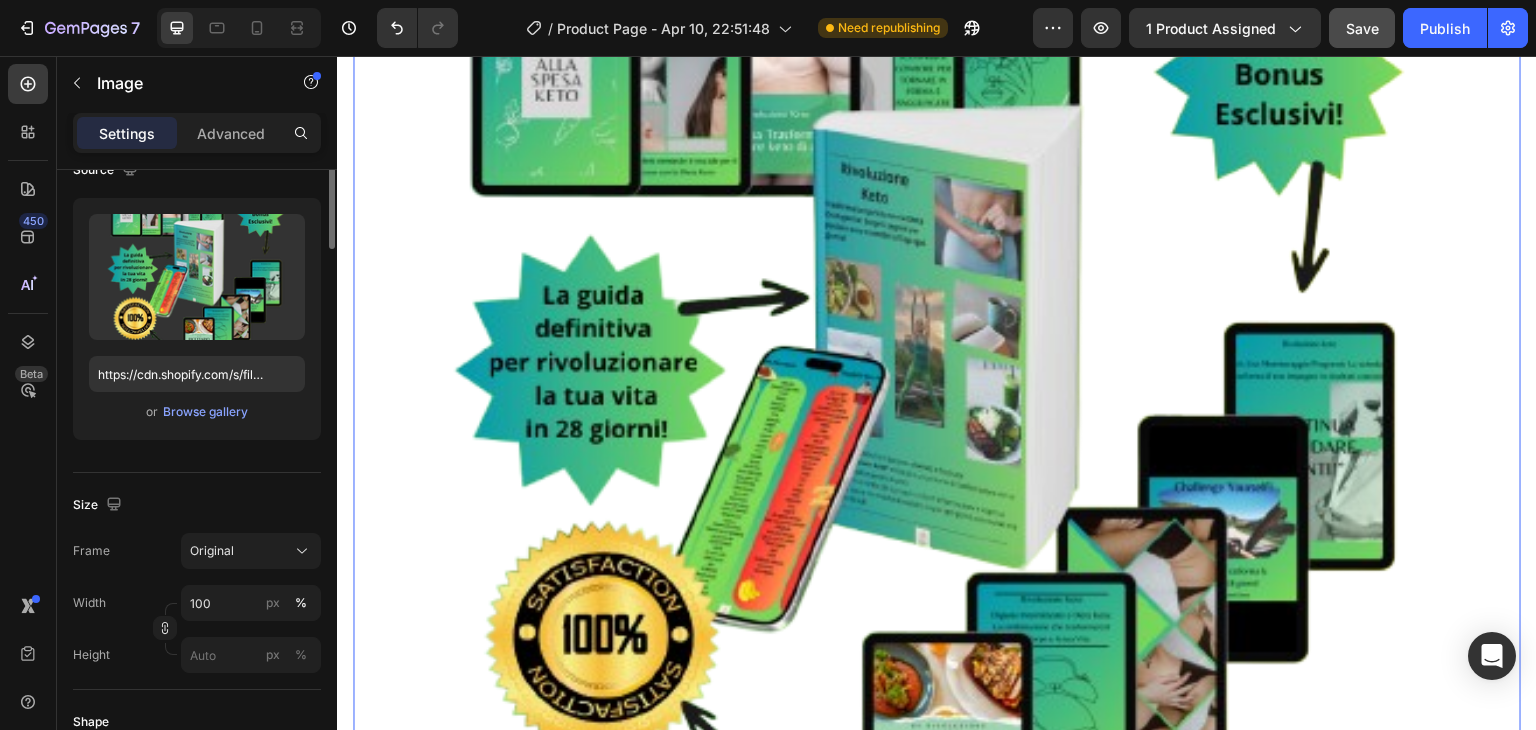 scroll, scrollTop: 0, scrollLeft: 0, axis: both 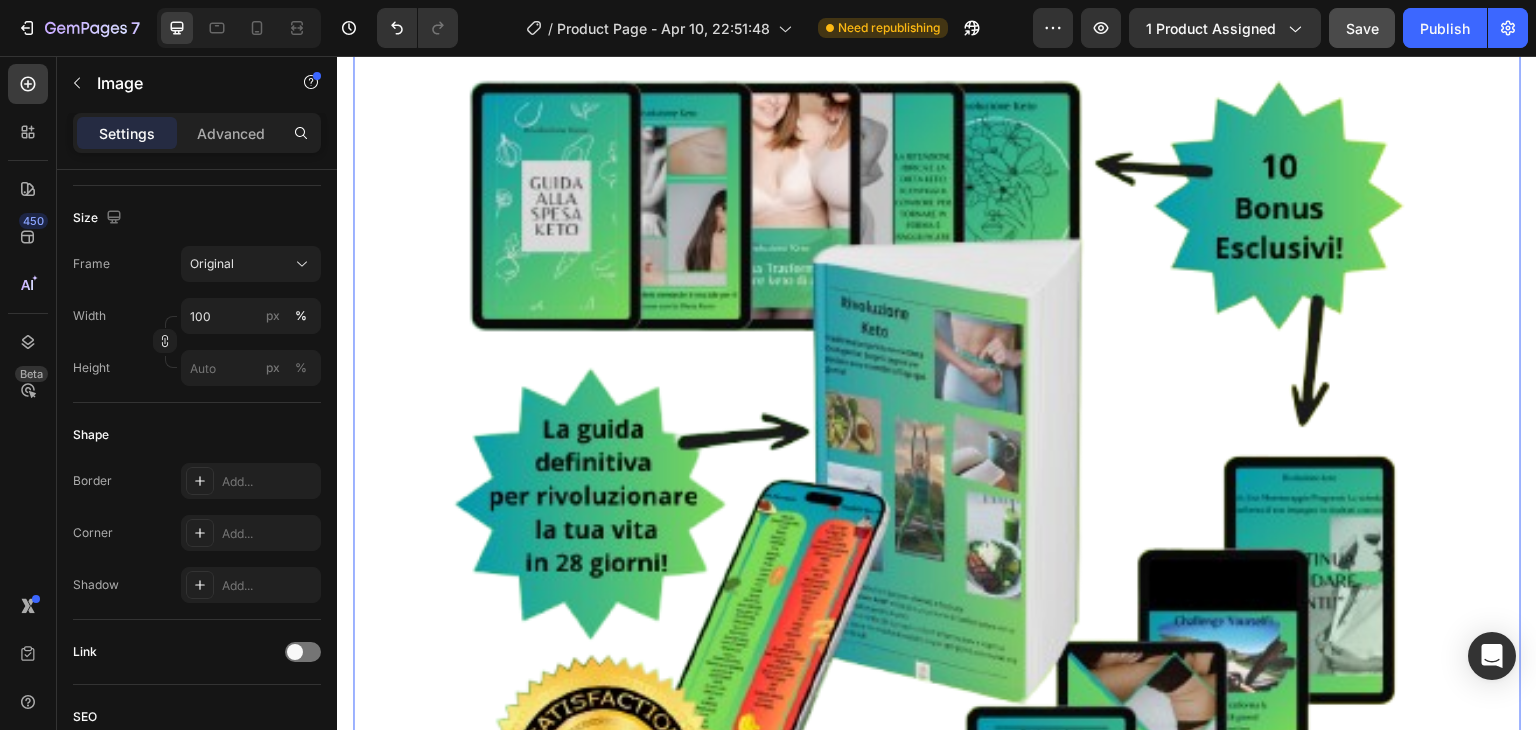click at bounding box center (937, 548) 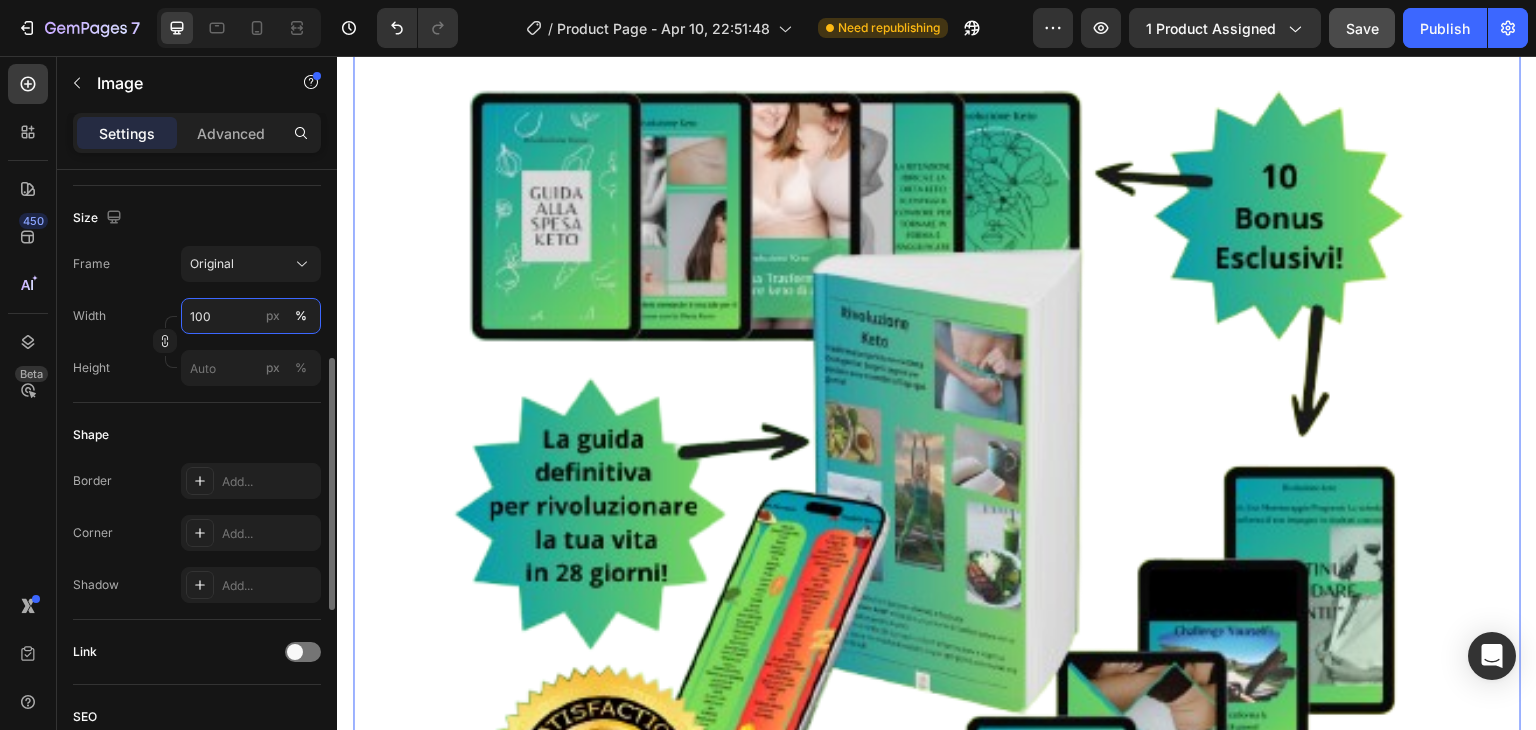 click on "100" at bounding box center [251, 316] 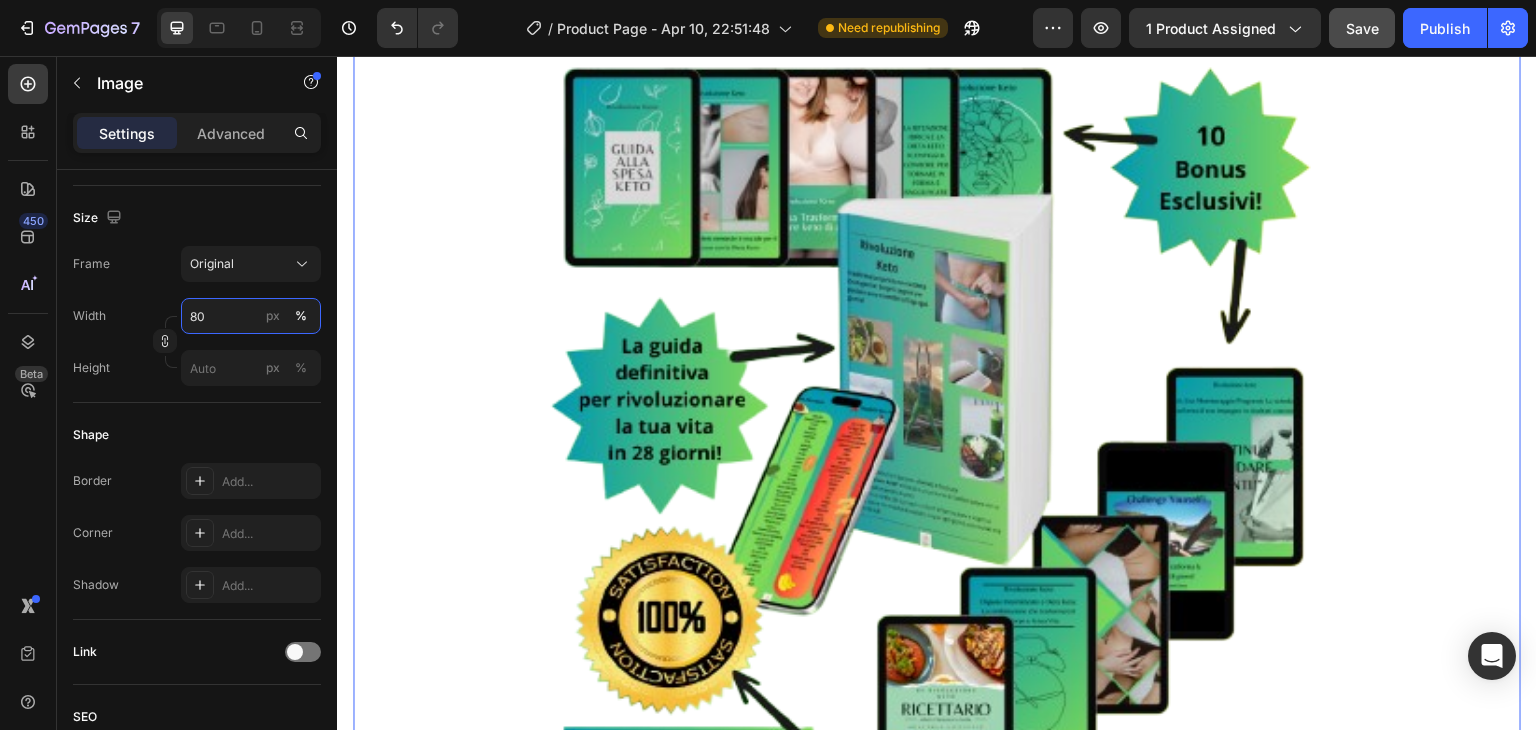 type on "80" 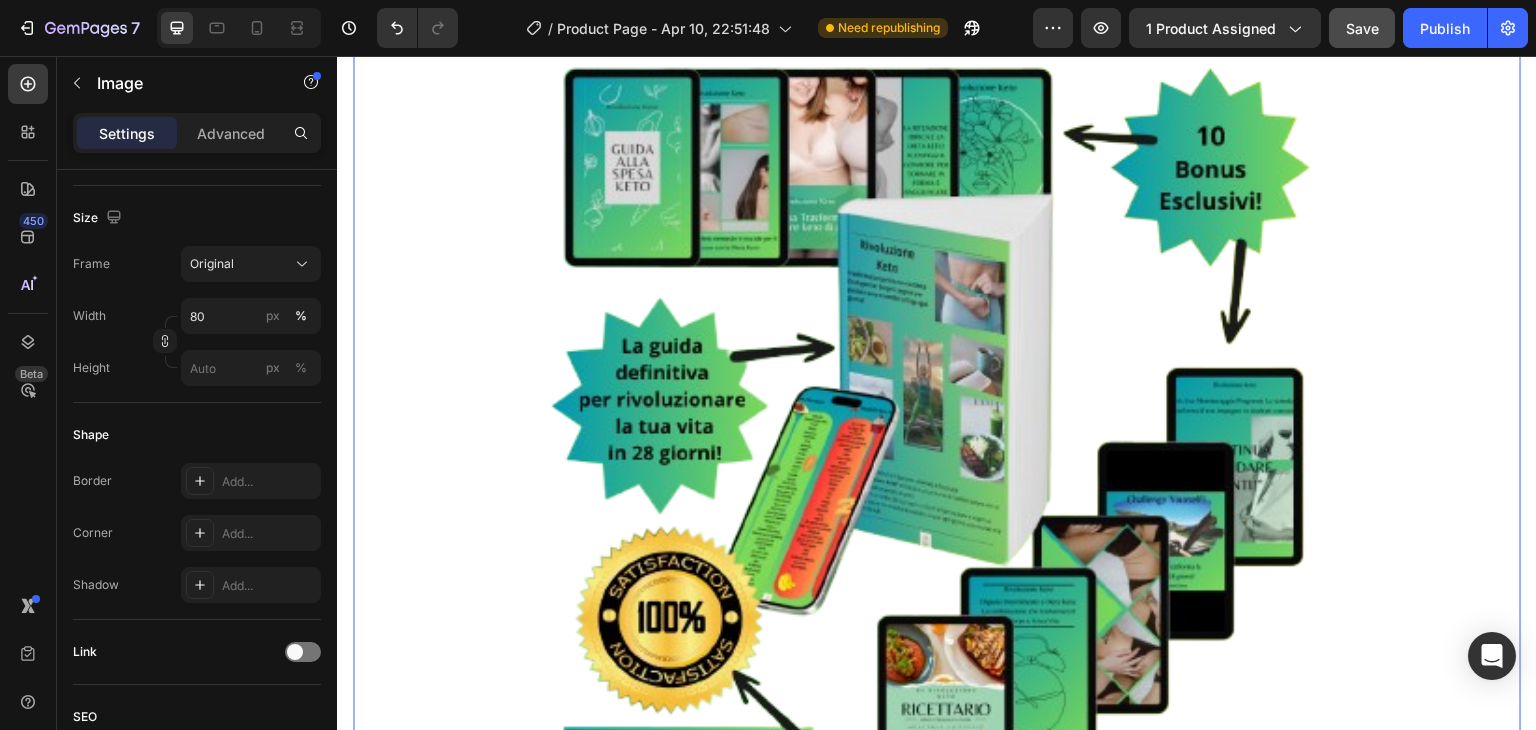 click at bounding box center [937, 441] 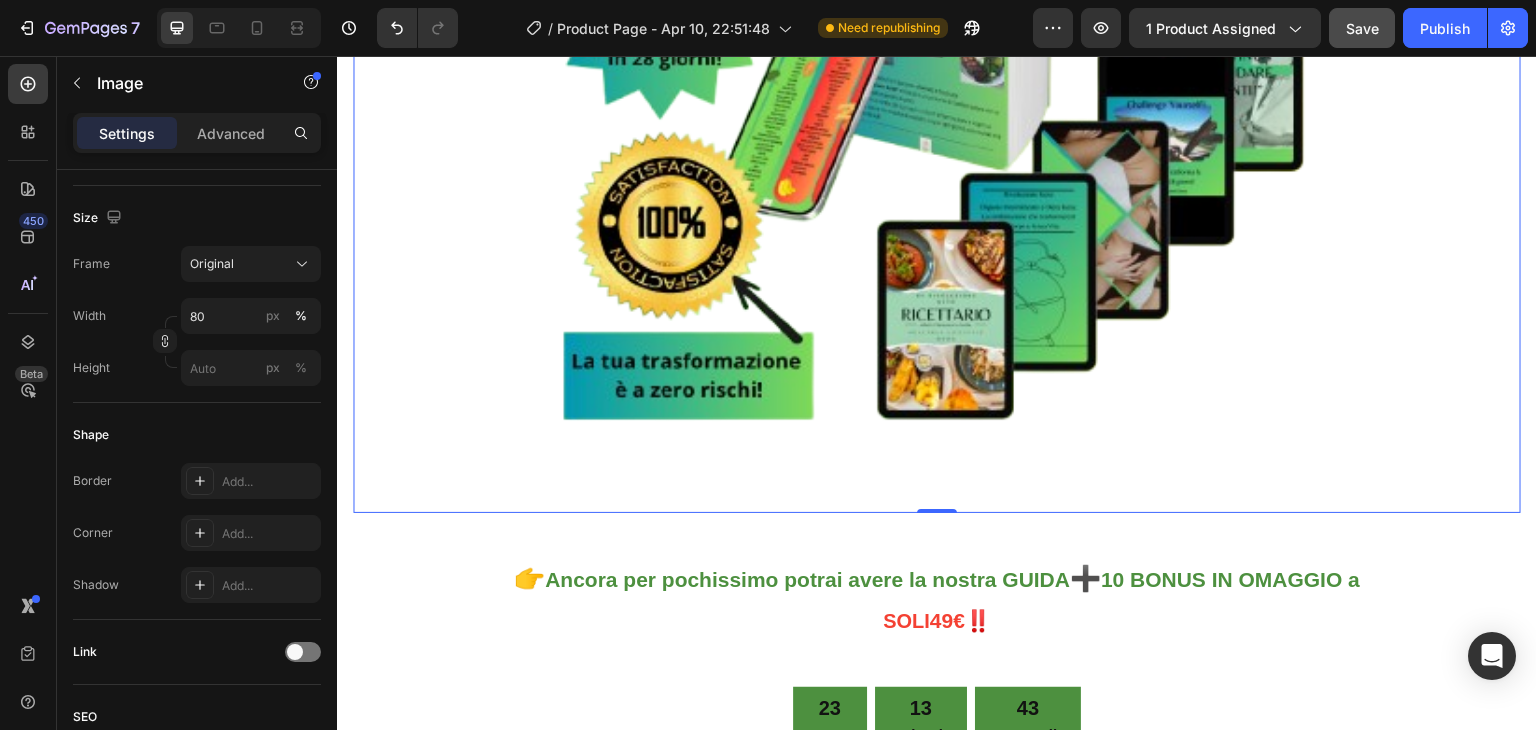 scroll, scrollTop: 1863, scrollLeft: 0, axis: vertical 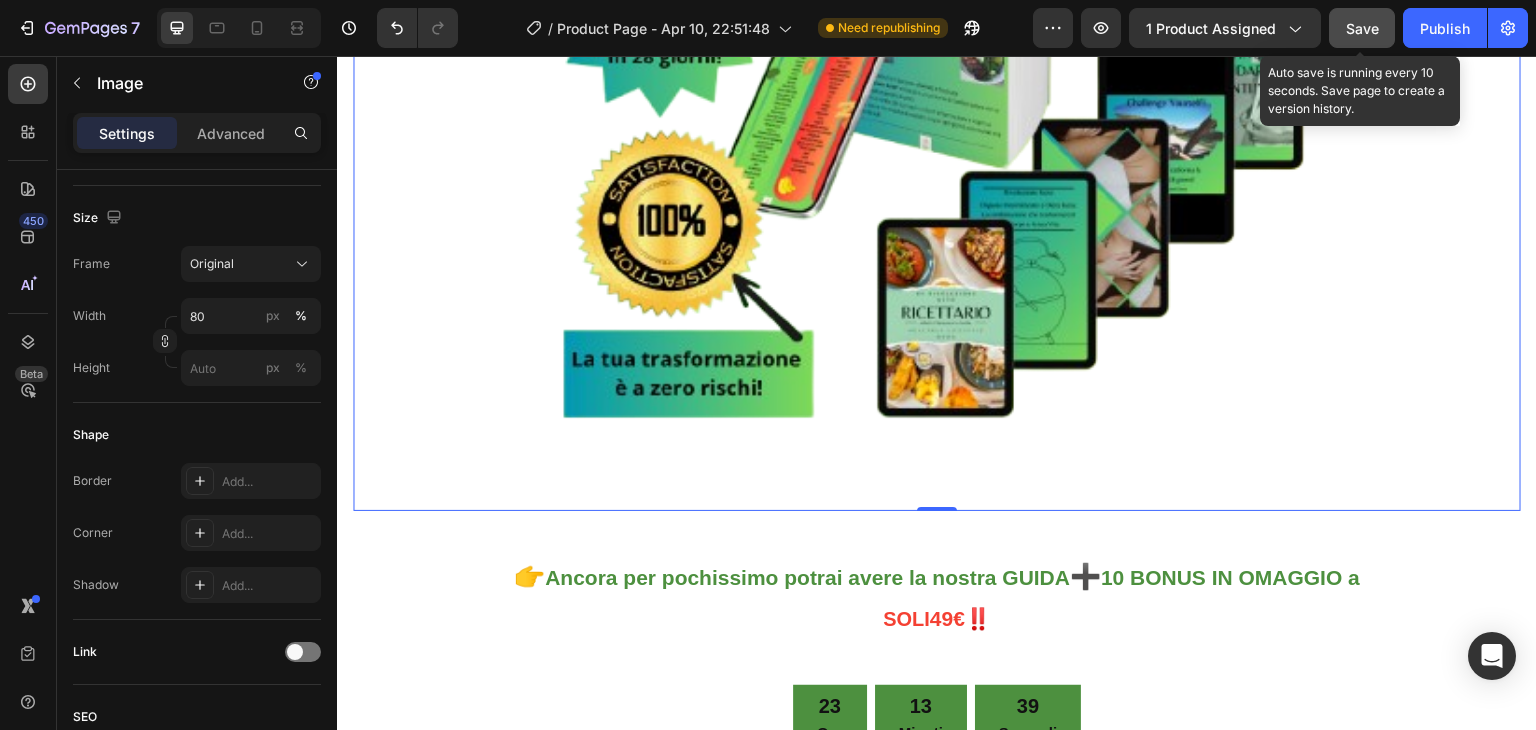 click on "Save" at bounding box center [1362, 28] 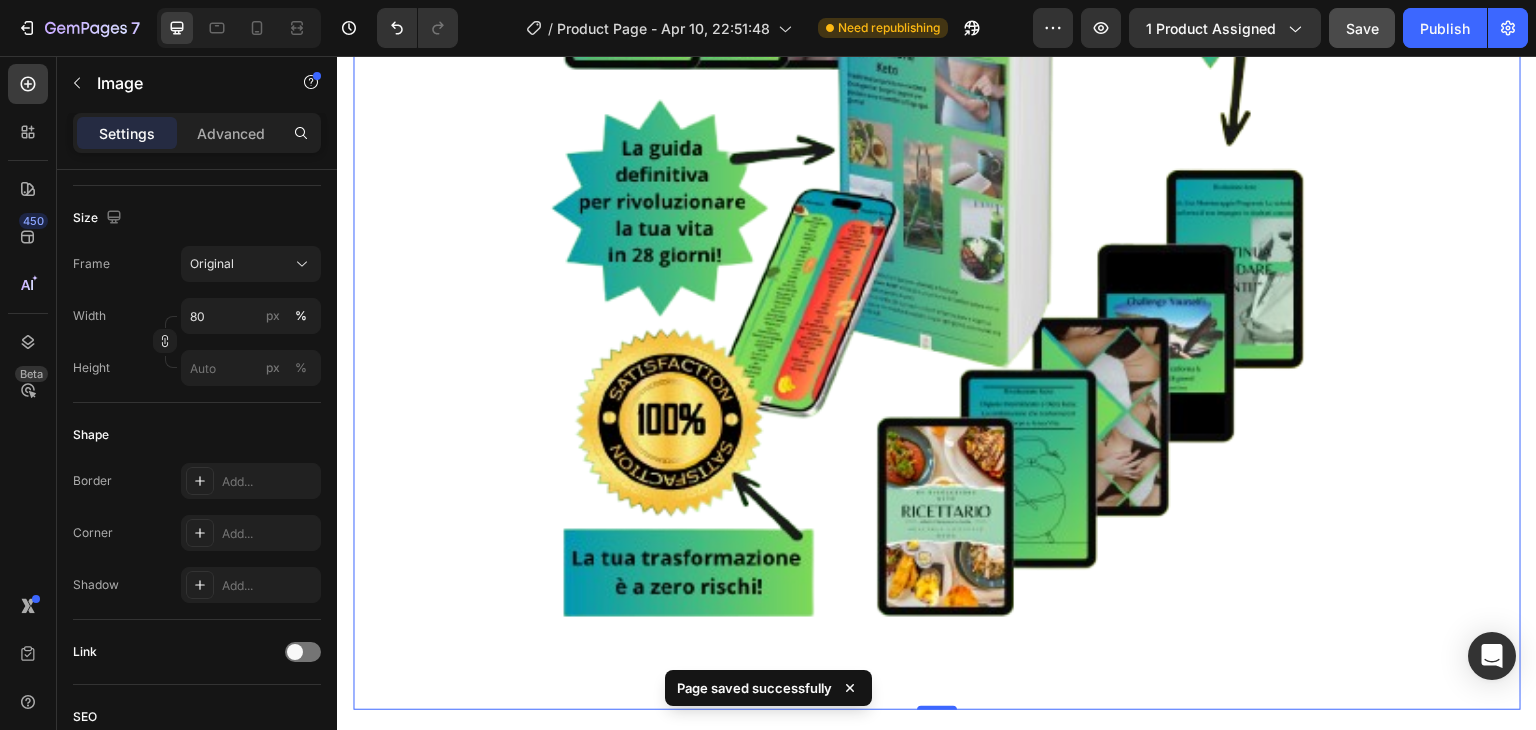scroll, scrollTop: 1398, scrollLeft: 0, axis: vertical 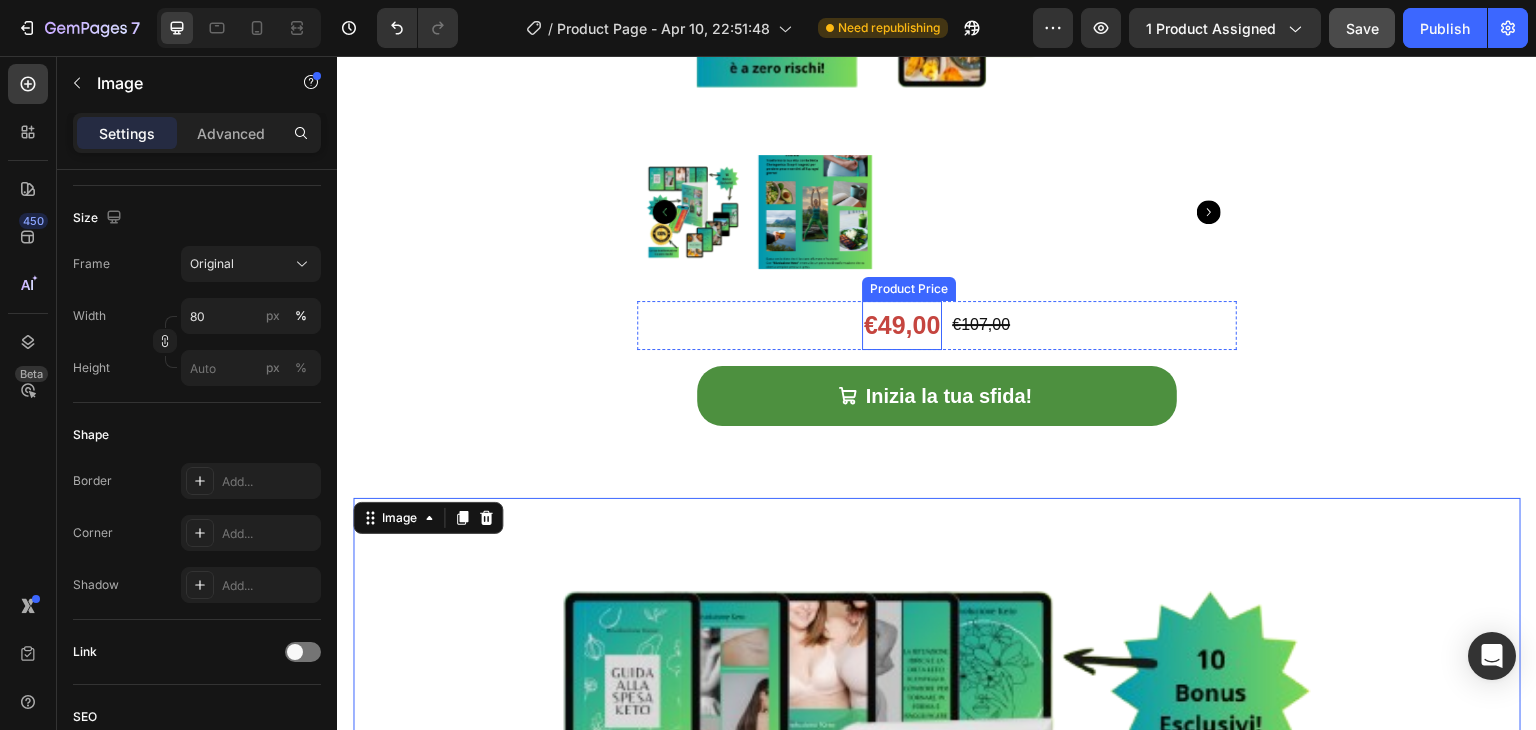 click on "€49,00" at bounding box center [902, 325] 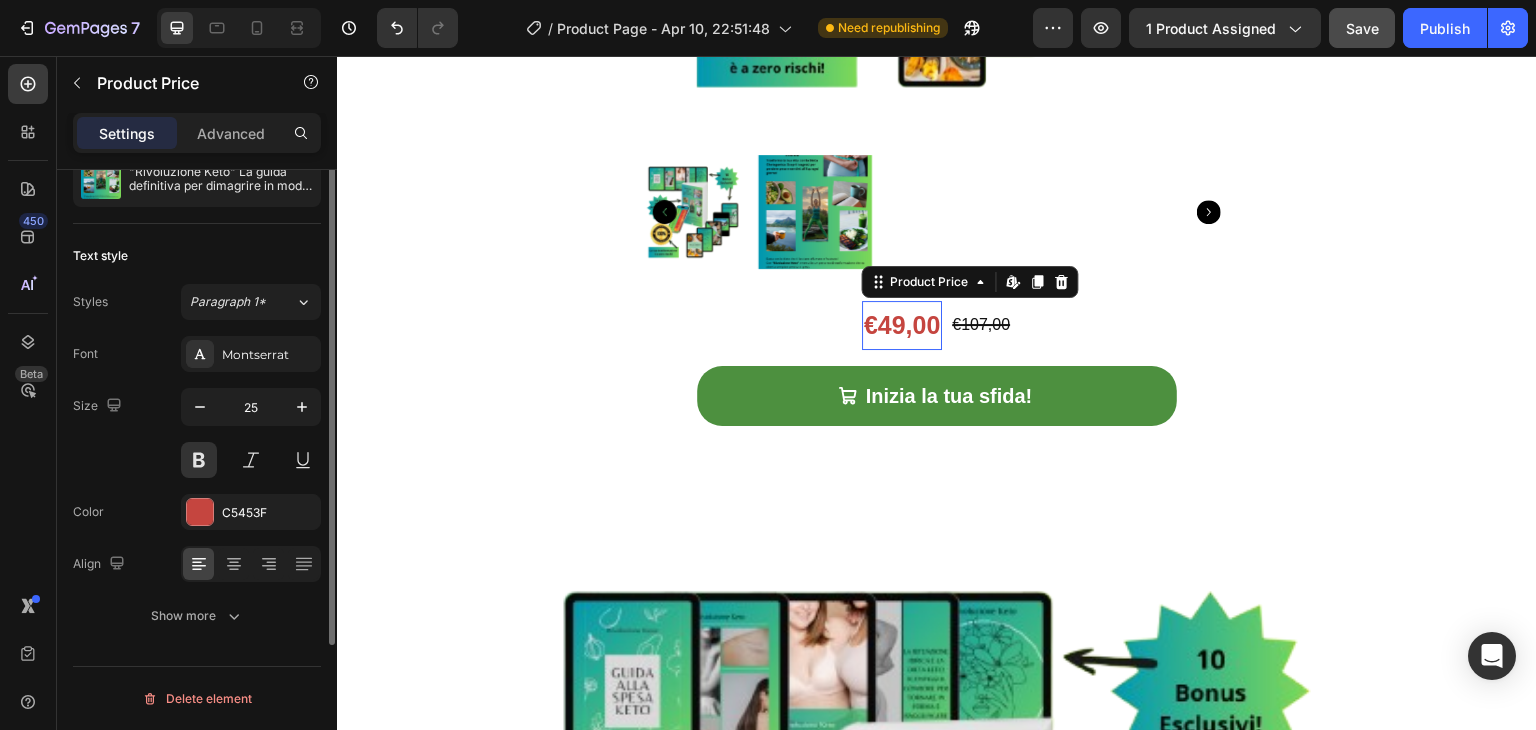scroll, scrollTop: 0, scrollLeft: 0, axis: both 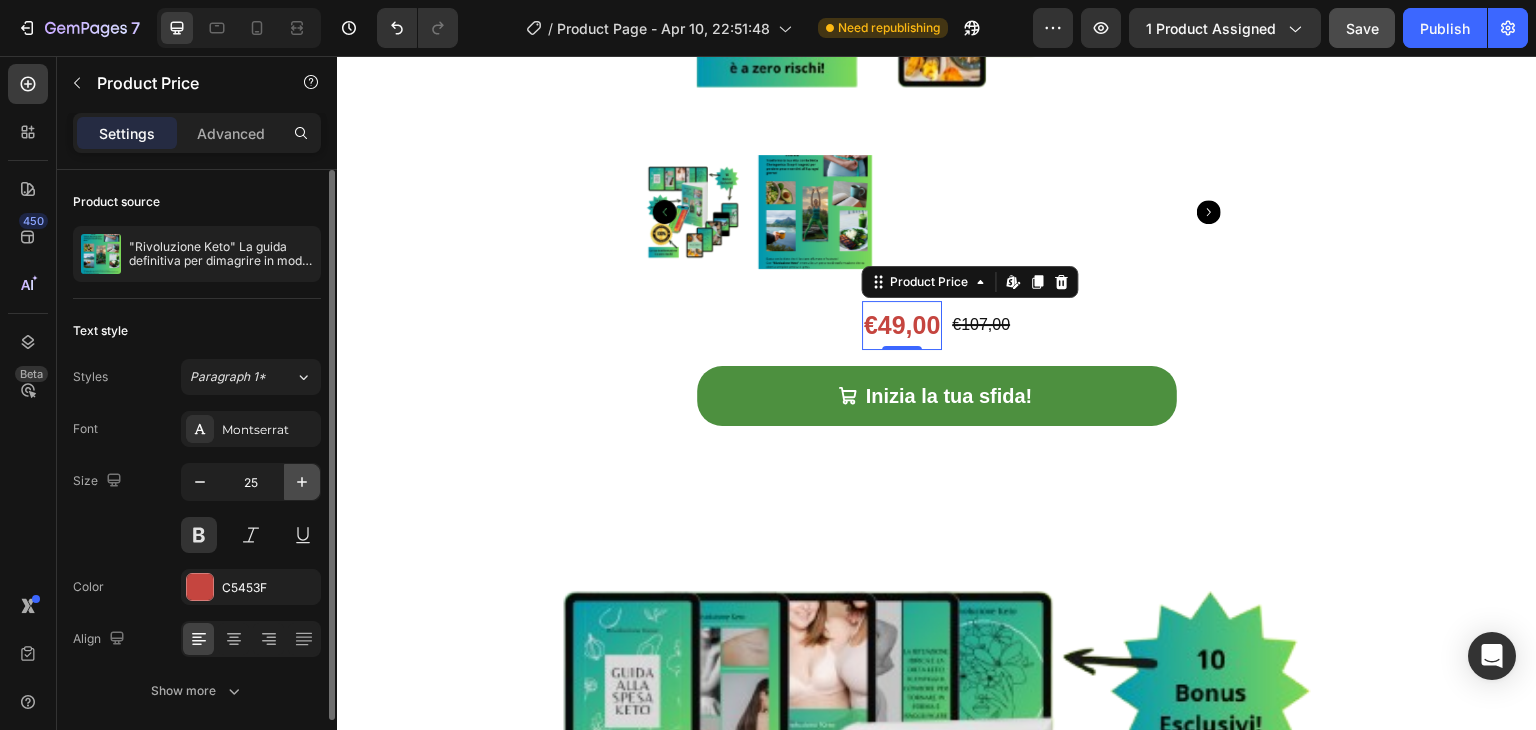 click 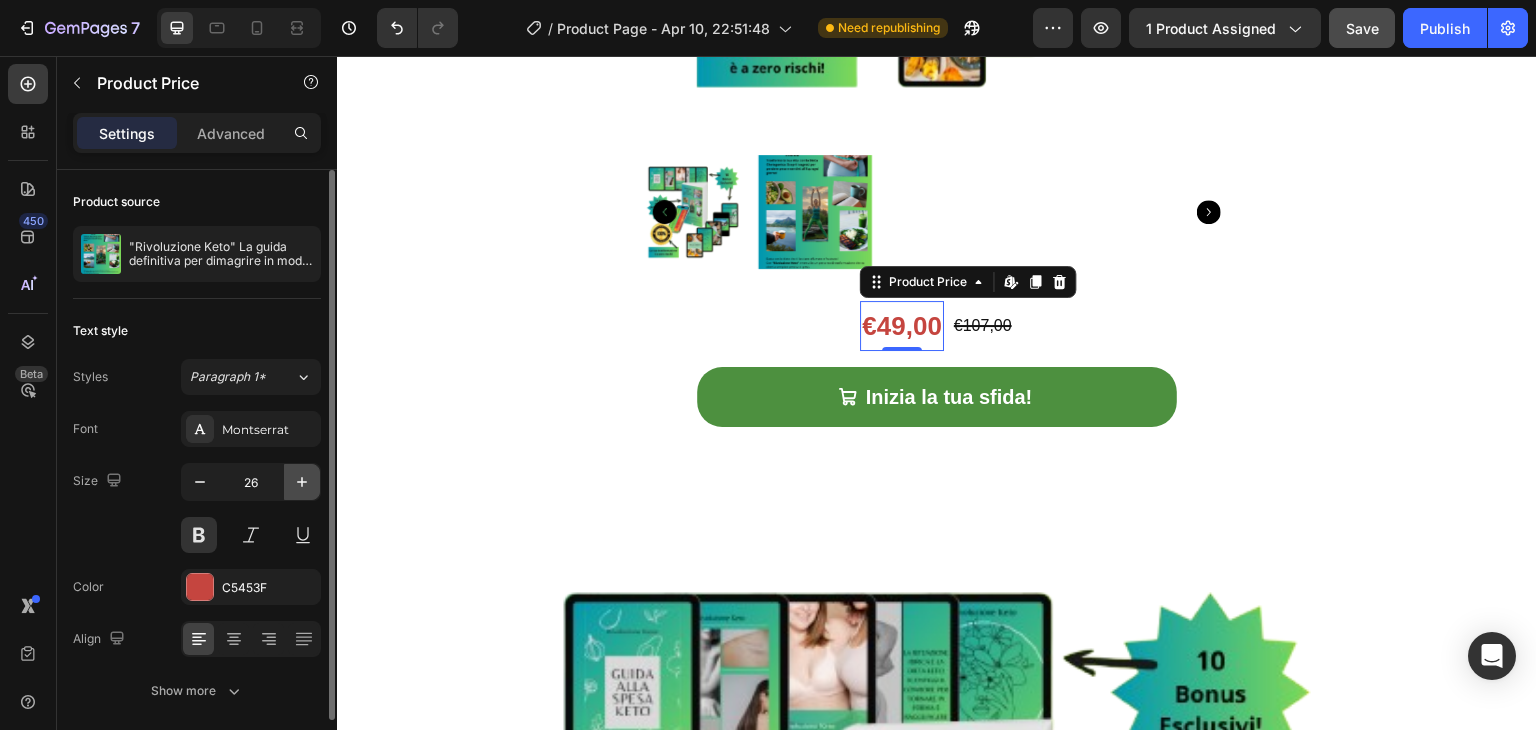 click 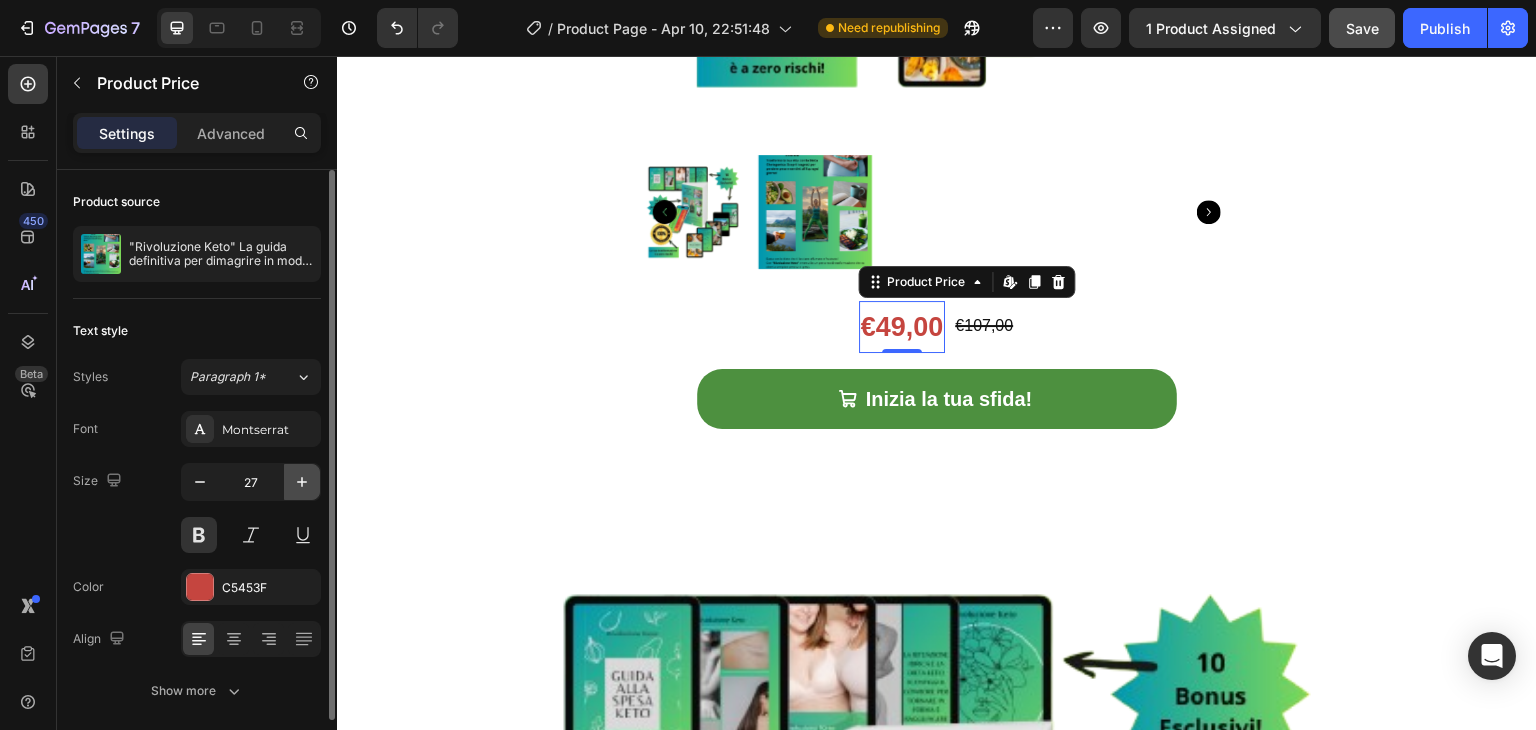click 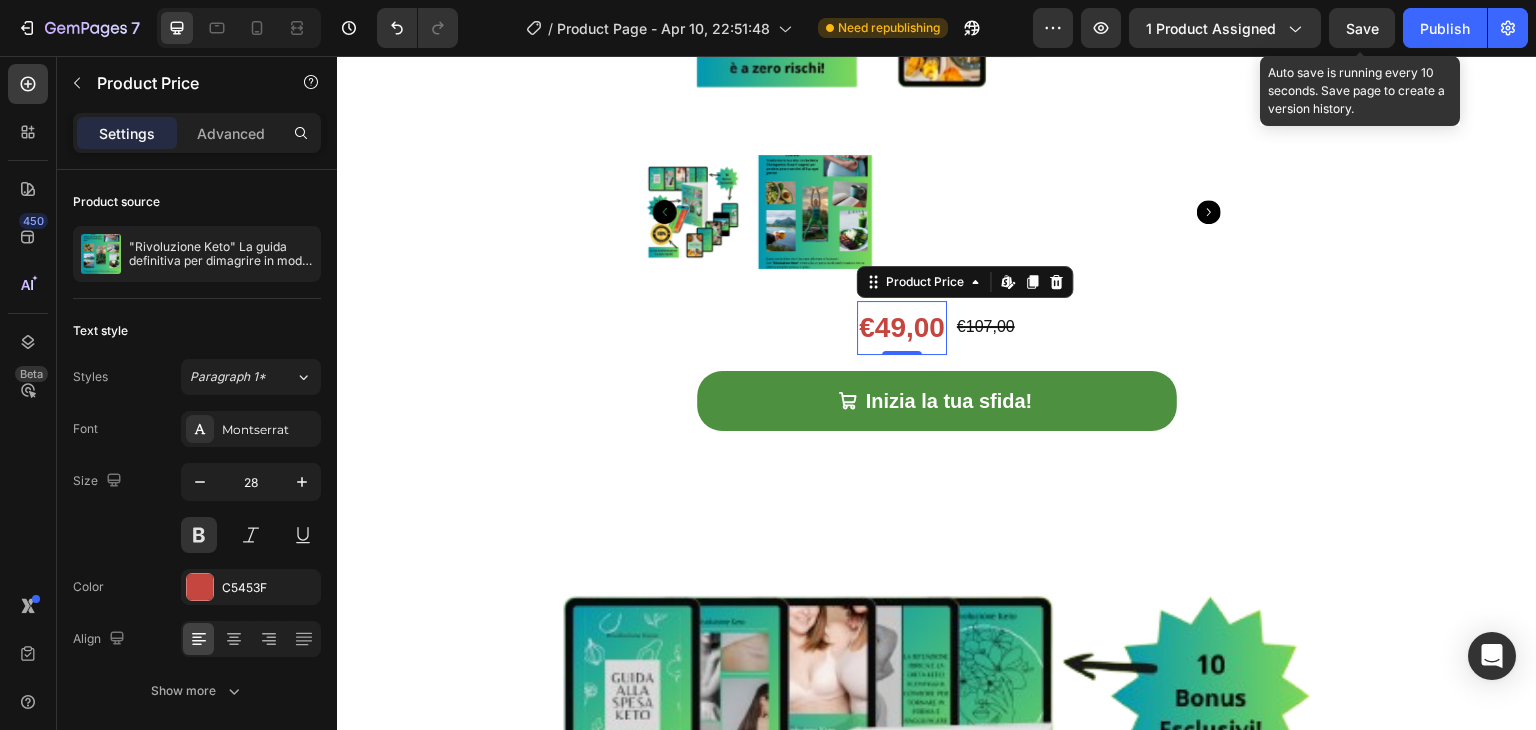 click on "Save" 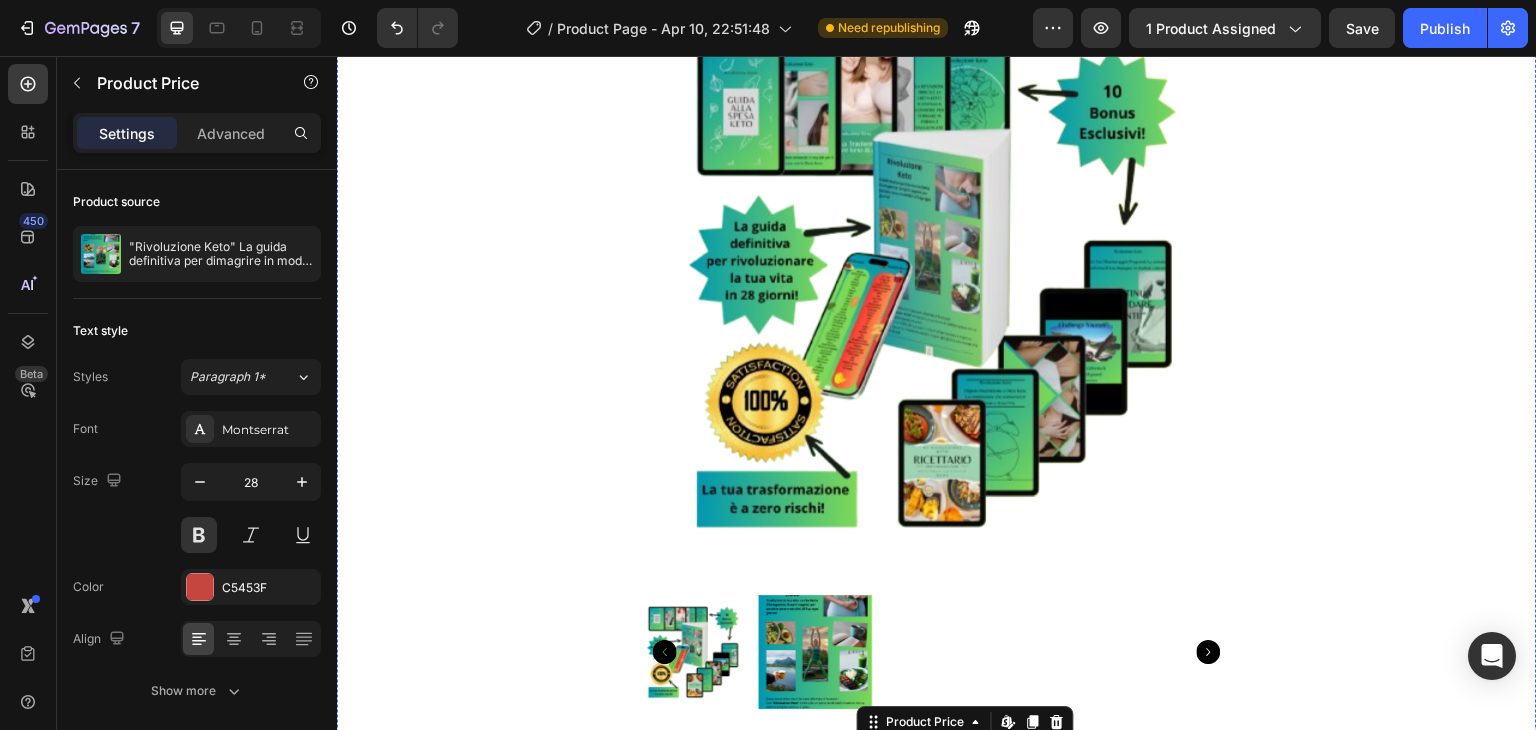 scroll, scrollTop: 80, scrollLeft: 0, axis: vertical 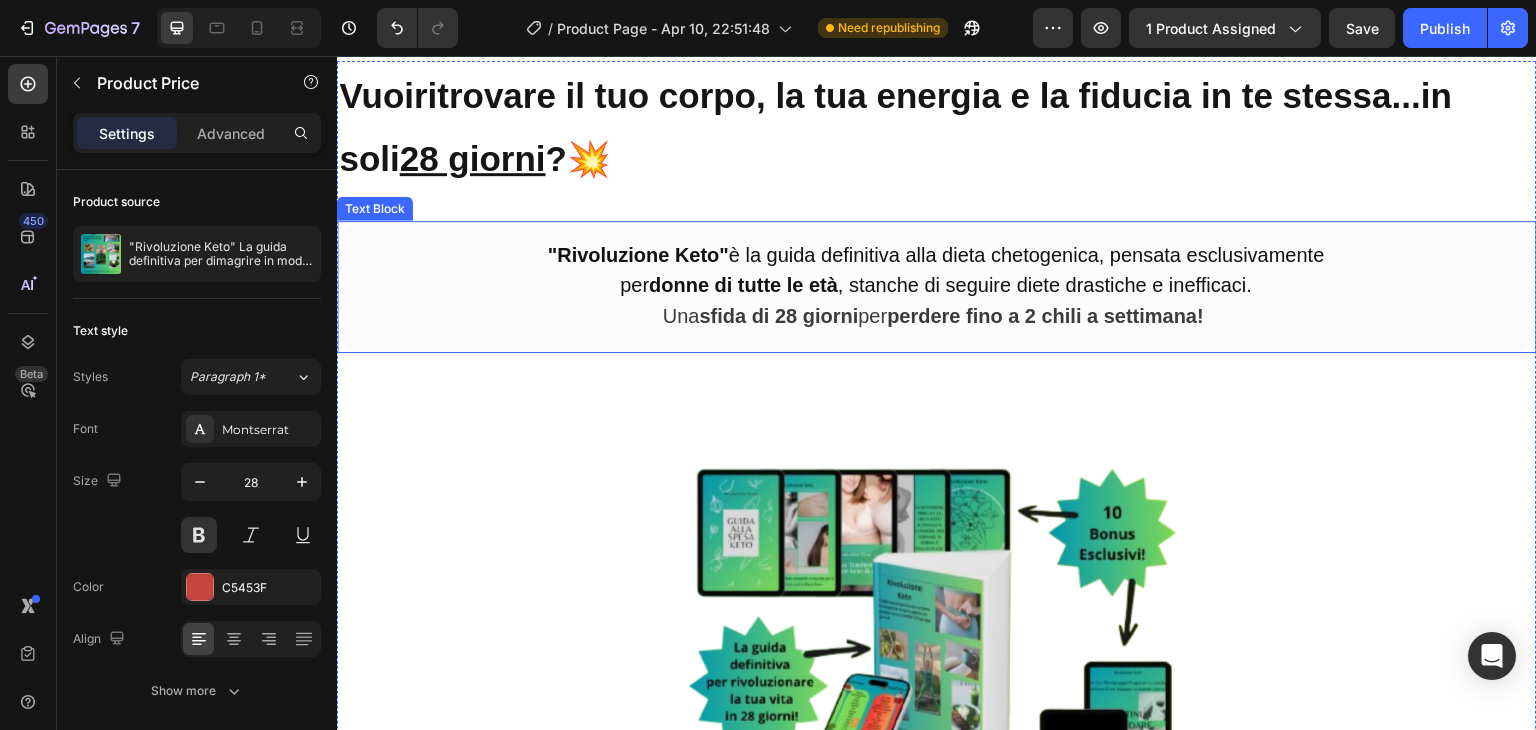 click on "Una  sfida di 28 giorni  per  perdere fino a 2 chili a settimana!" at bounding box center (933, 316) 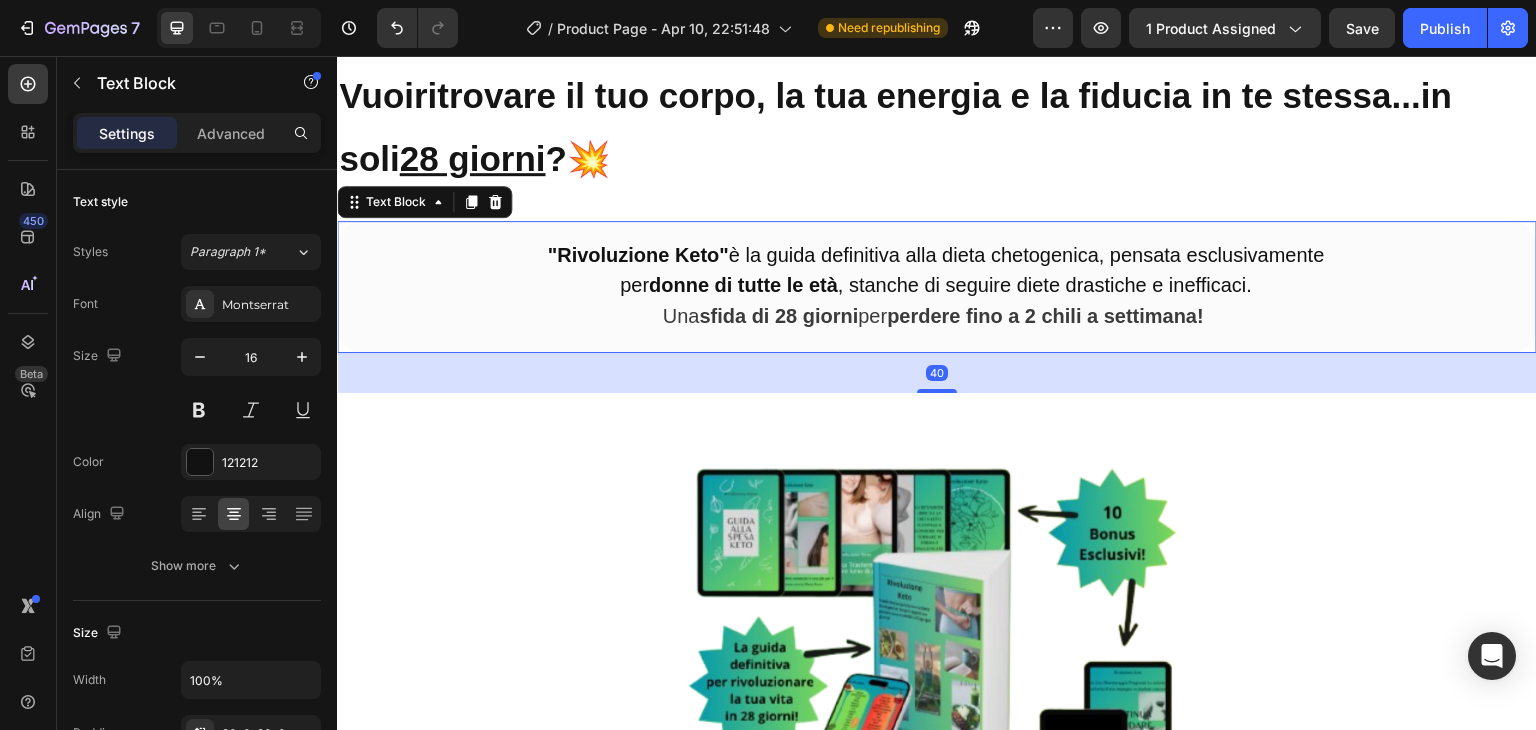 click on "Una  sfida di 28 giorni  per  perdere fino a 2 chili a settimana!" at bounding box center (933, 316) 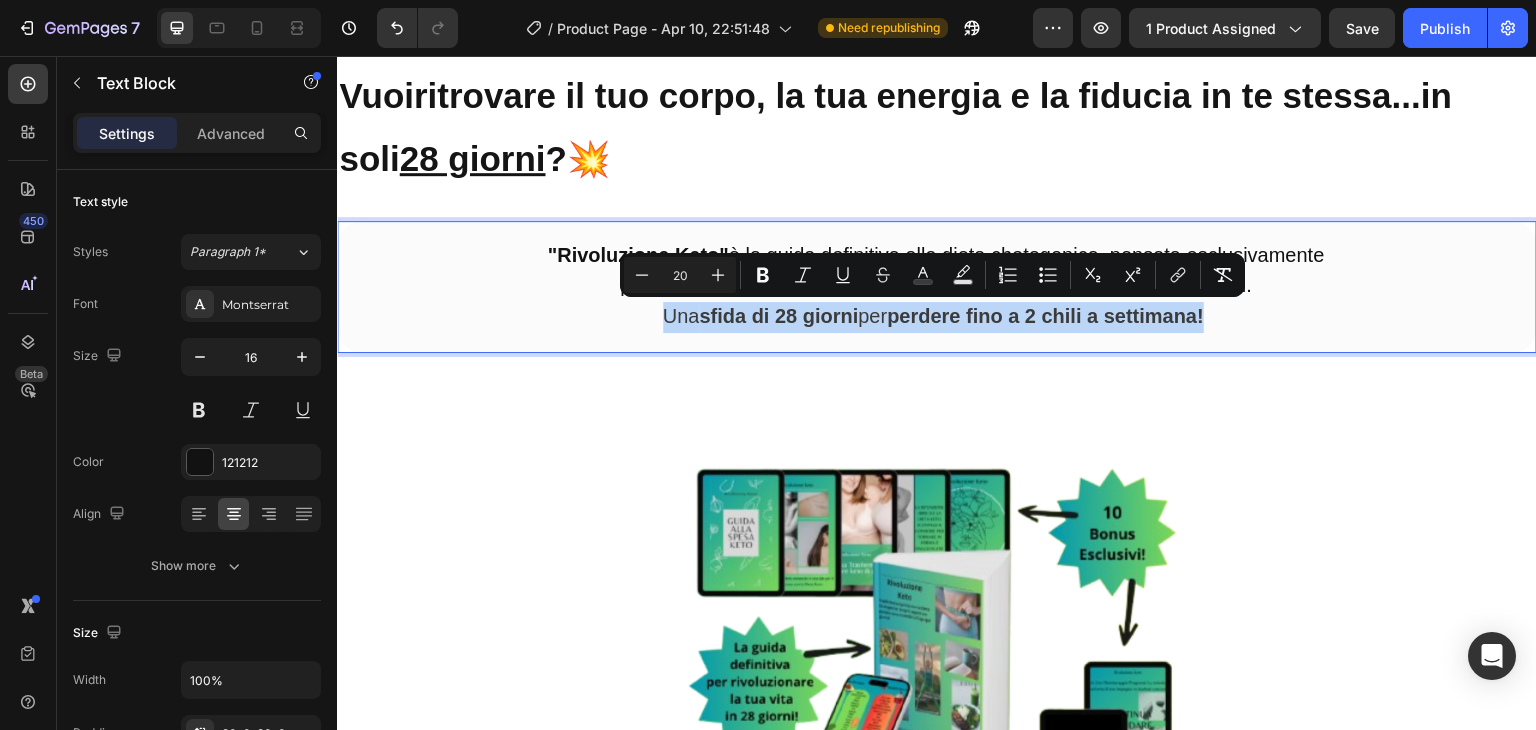 drag, startPoint x: 633, startPoint y: 320, endPoint x: 1233, endPoint y: 325, distance: 600.0208 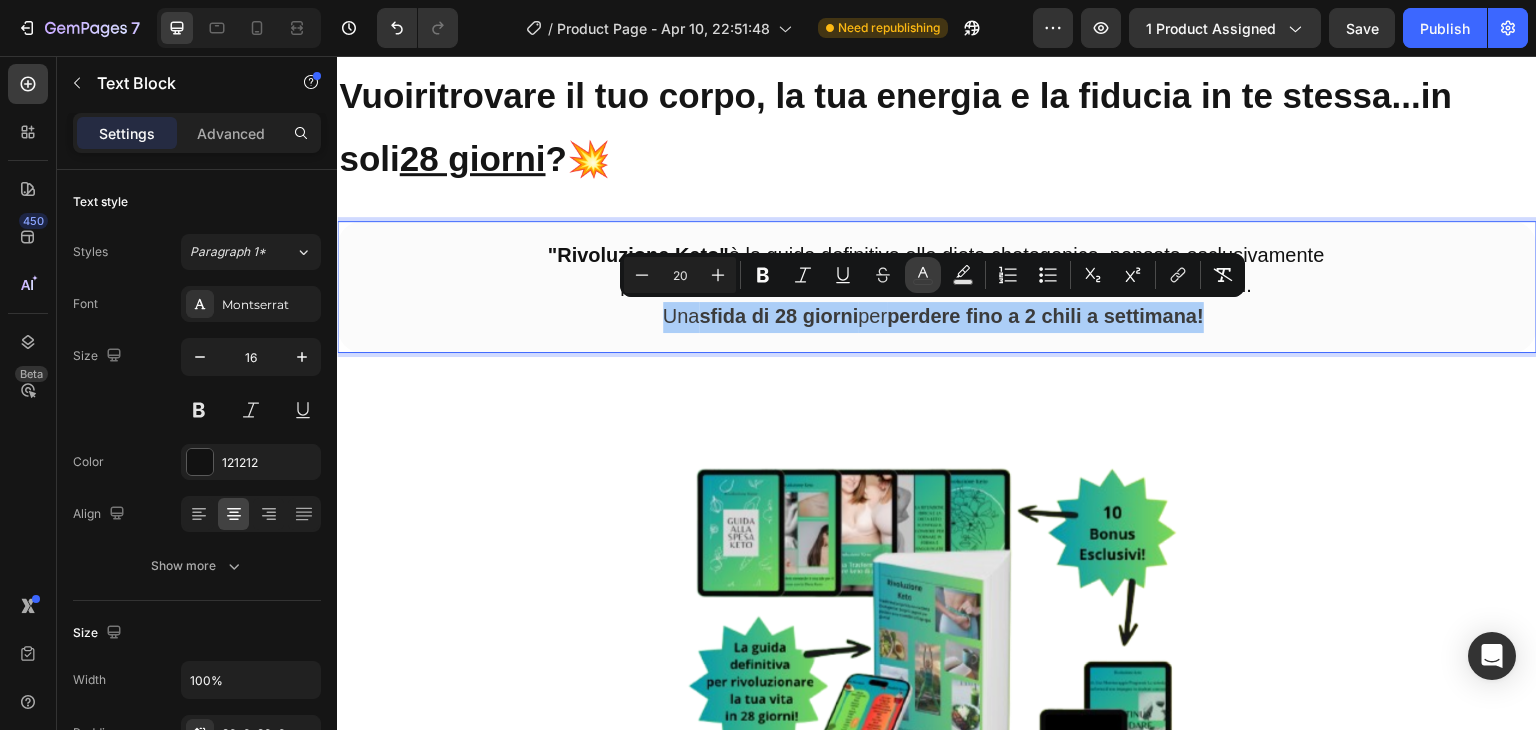 click 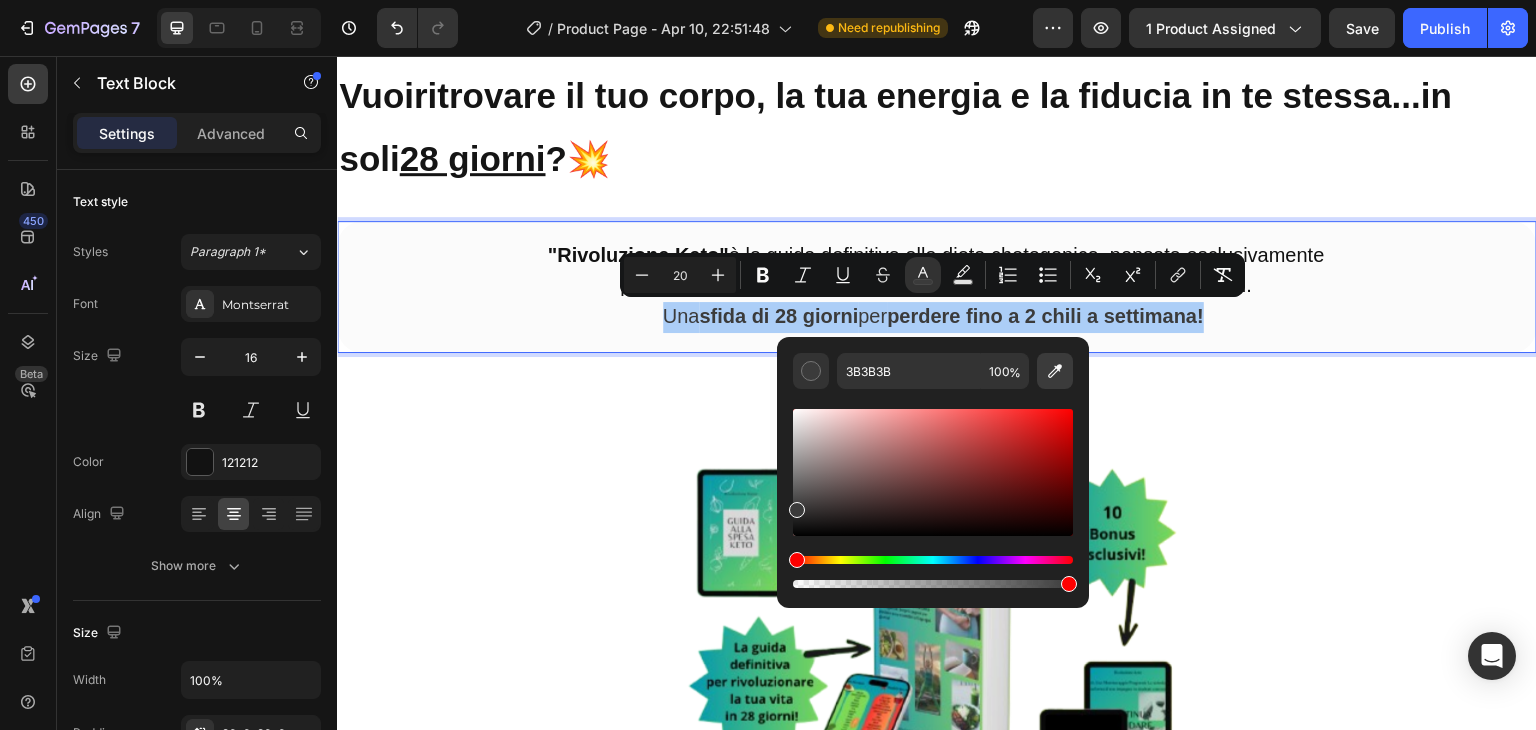 click 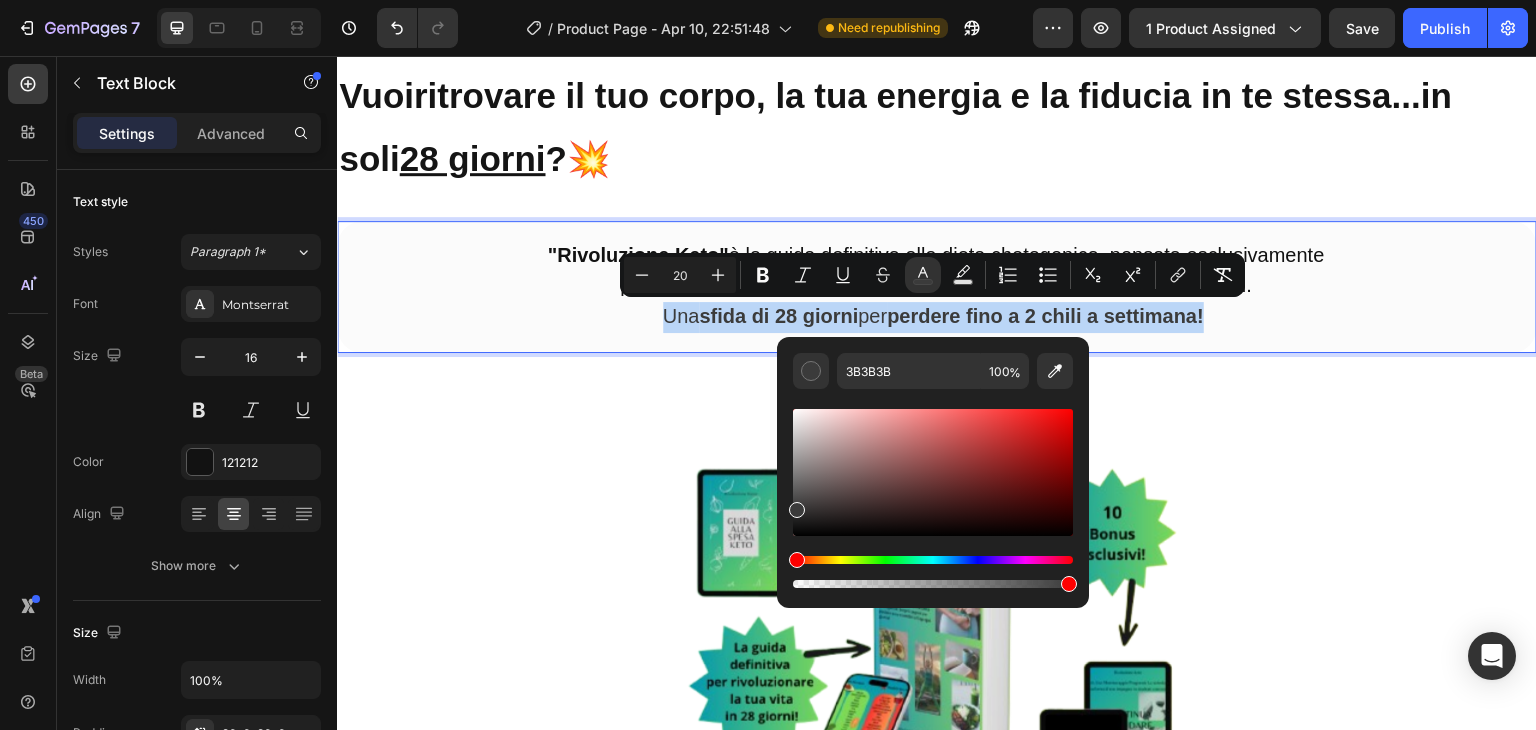 type on "19A5A2" 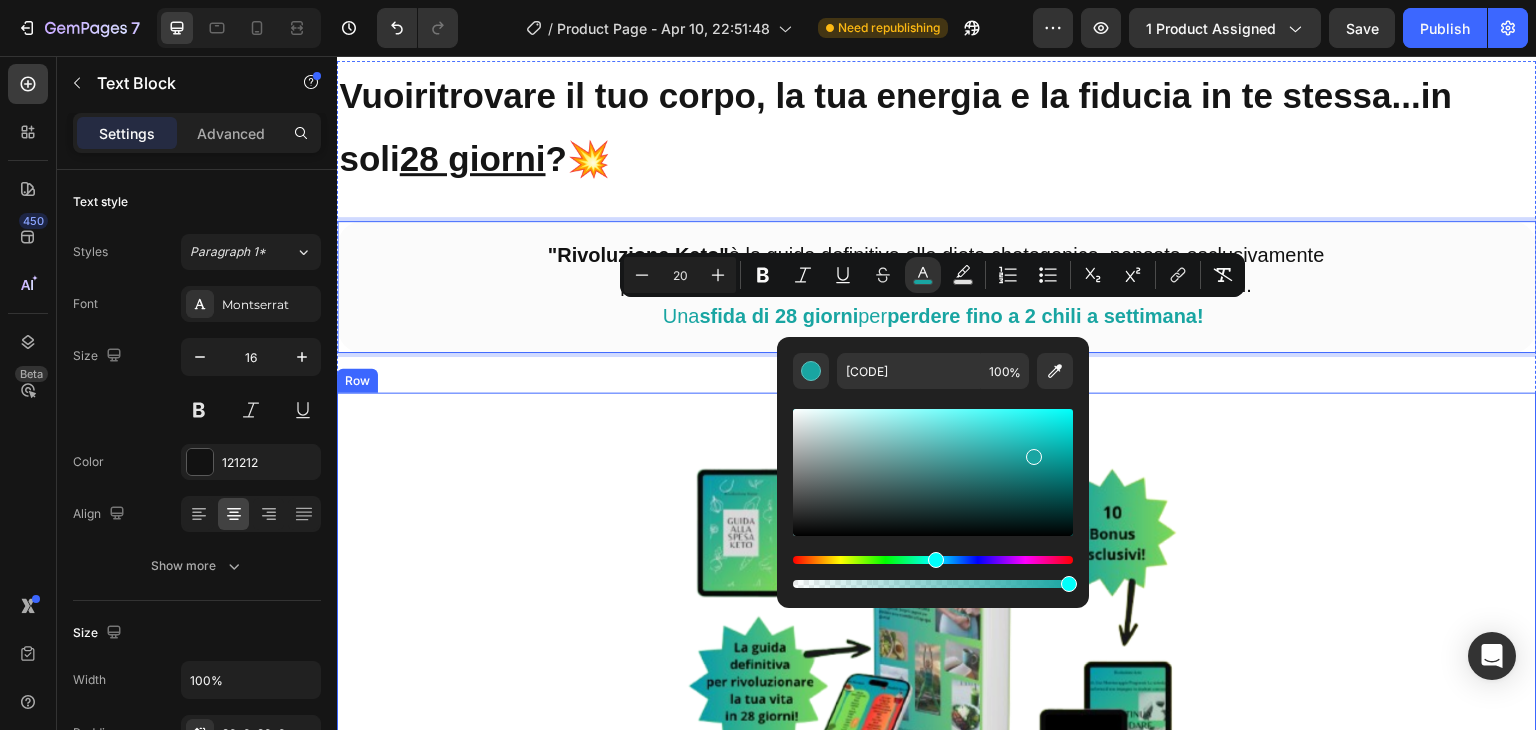 click on "Product Images €49,00 Product Price Product Price €107,00 Product Price Product Price Row
Inizia la tua sfida! Add to Cart Product" at bounding box center [937, 851] 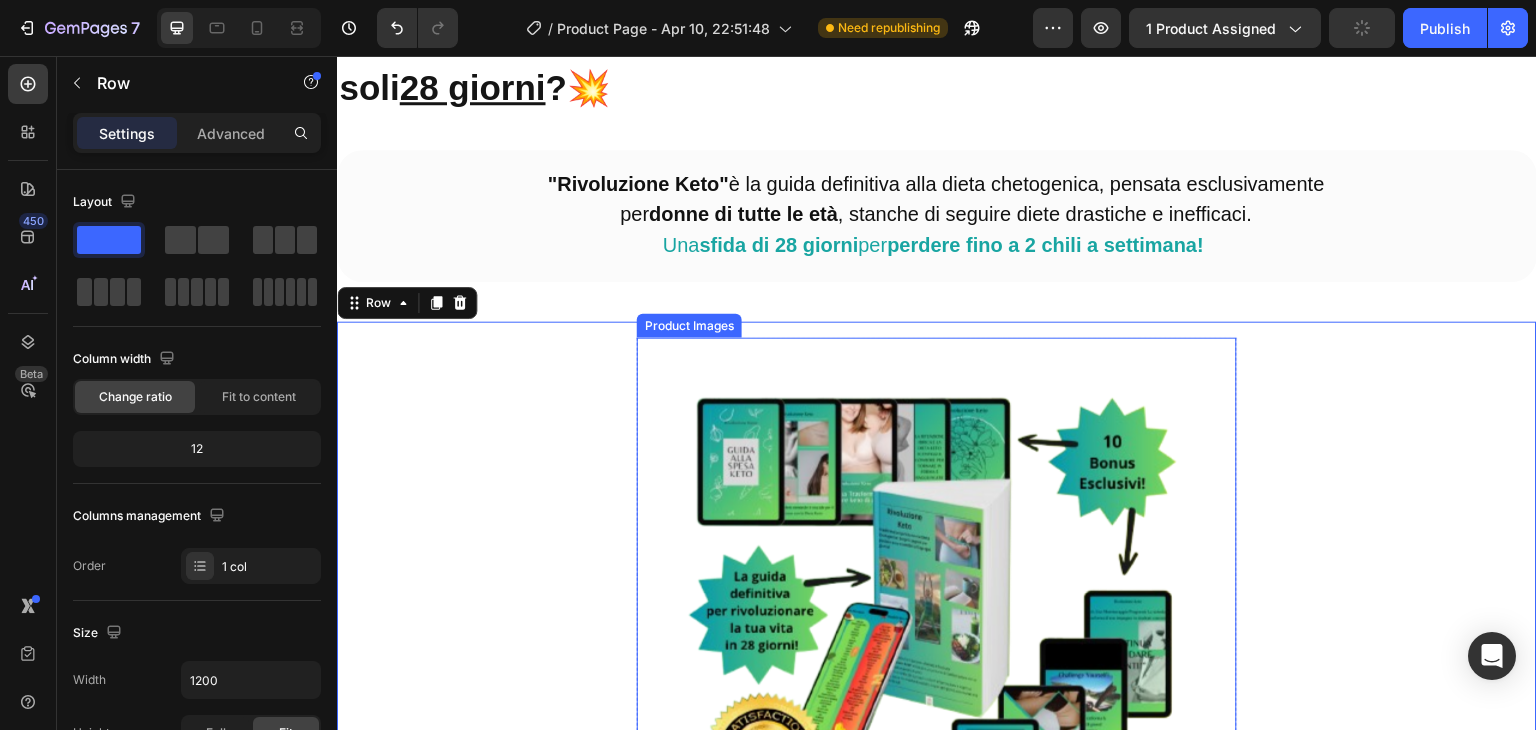 scroll, scrollTop: 82, scrollLeft: 0, axis: vertical 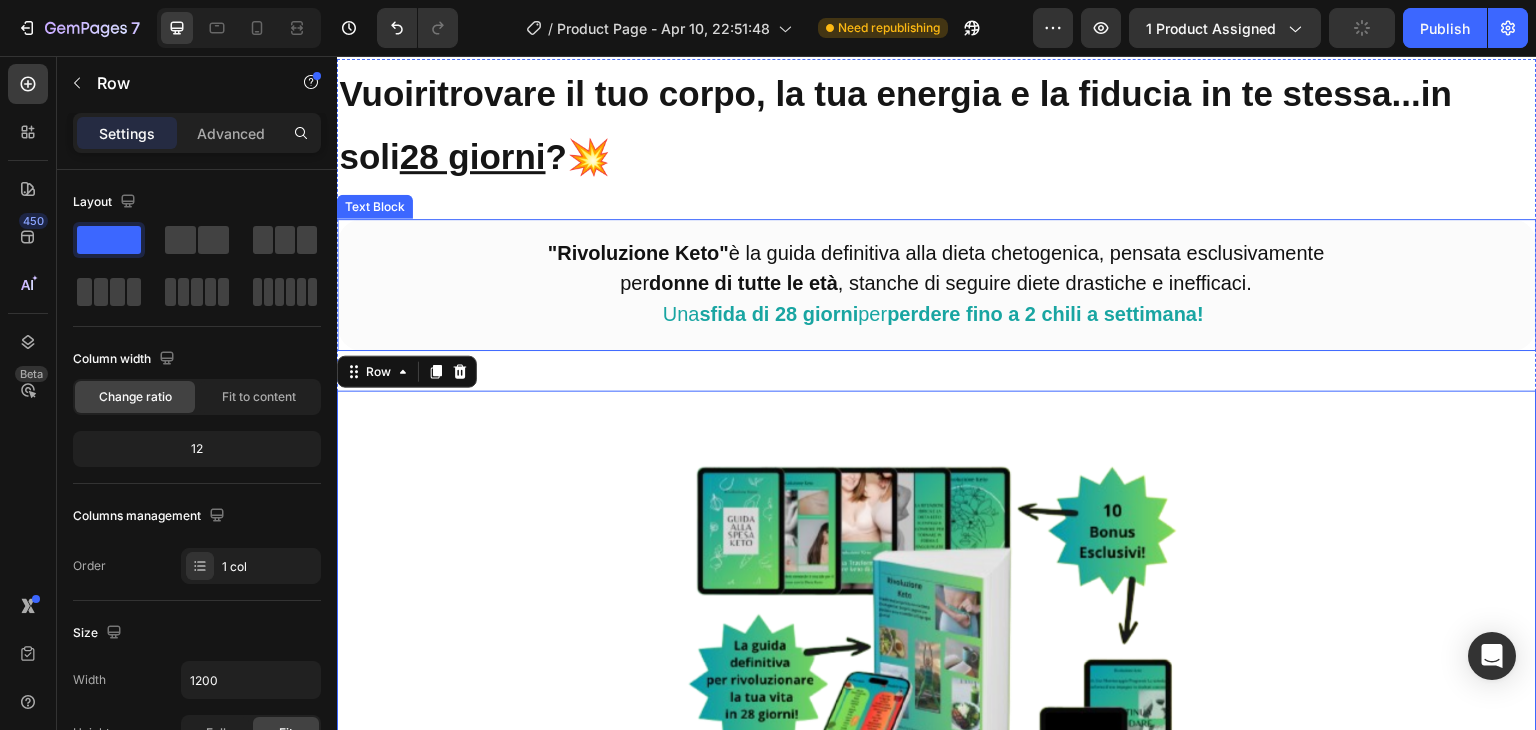 click on "Una  sfida di 28 giorni  per  perdere fino a 2 chili a settimana!" at bounding box center (933, 314) 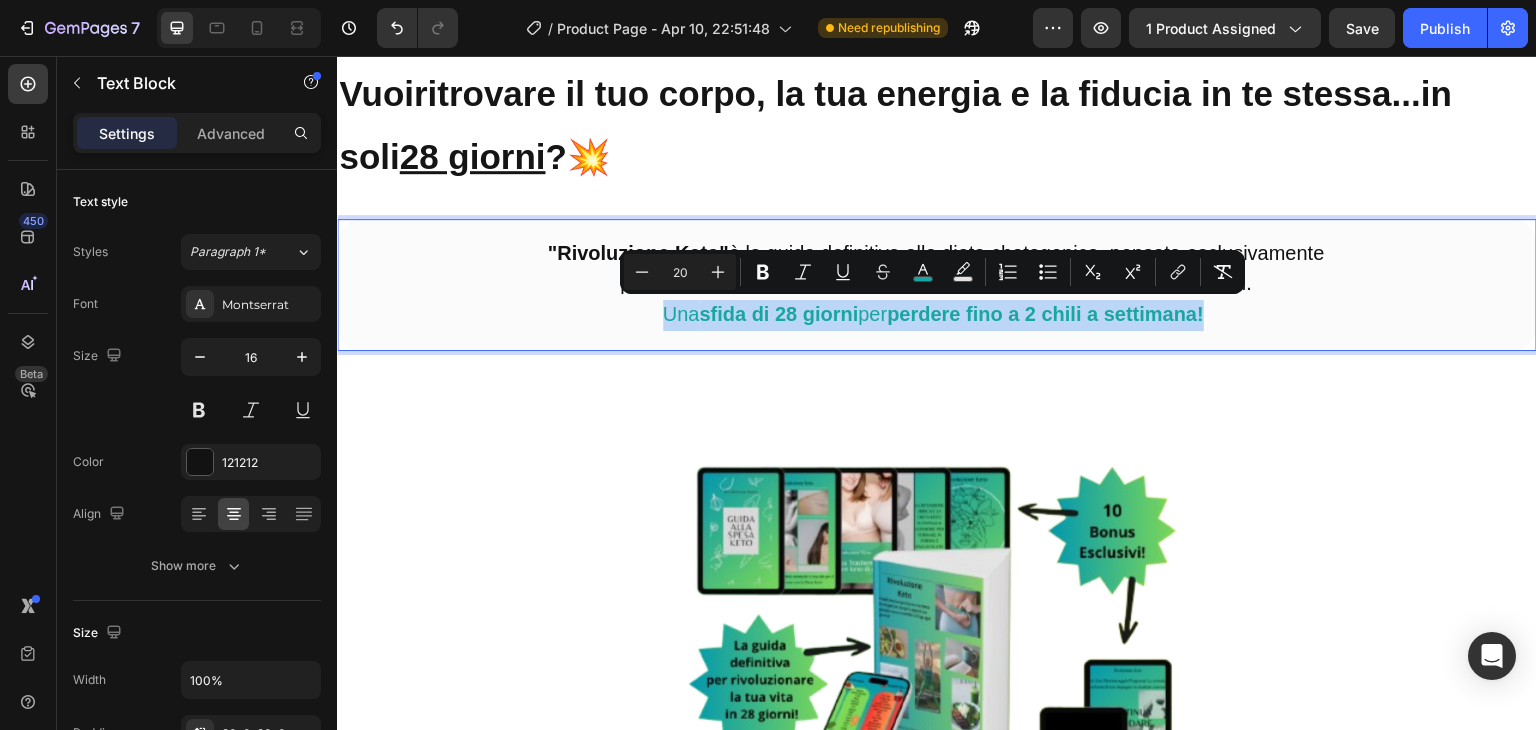 drag, startPoint x: 634, startPoint y: 318, endPoint x: 1235, endPoint y: 322, distance: 601.0133 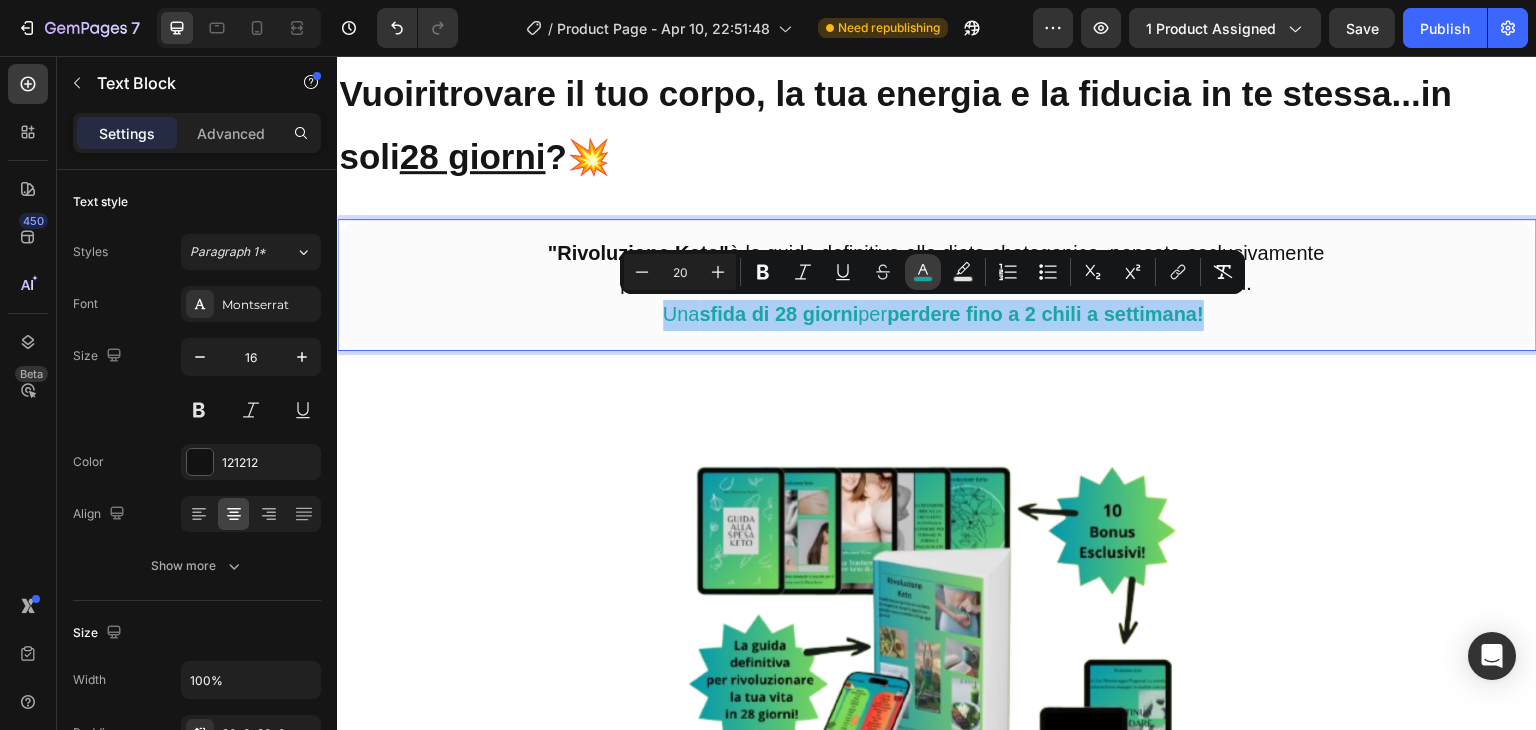 click 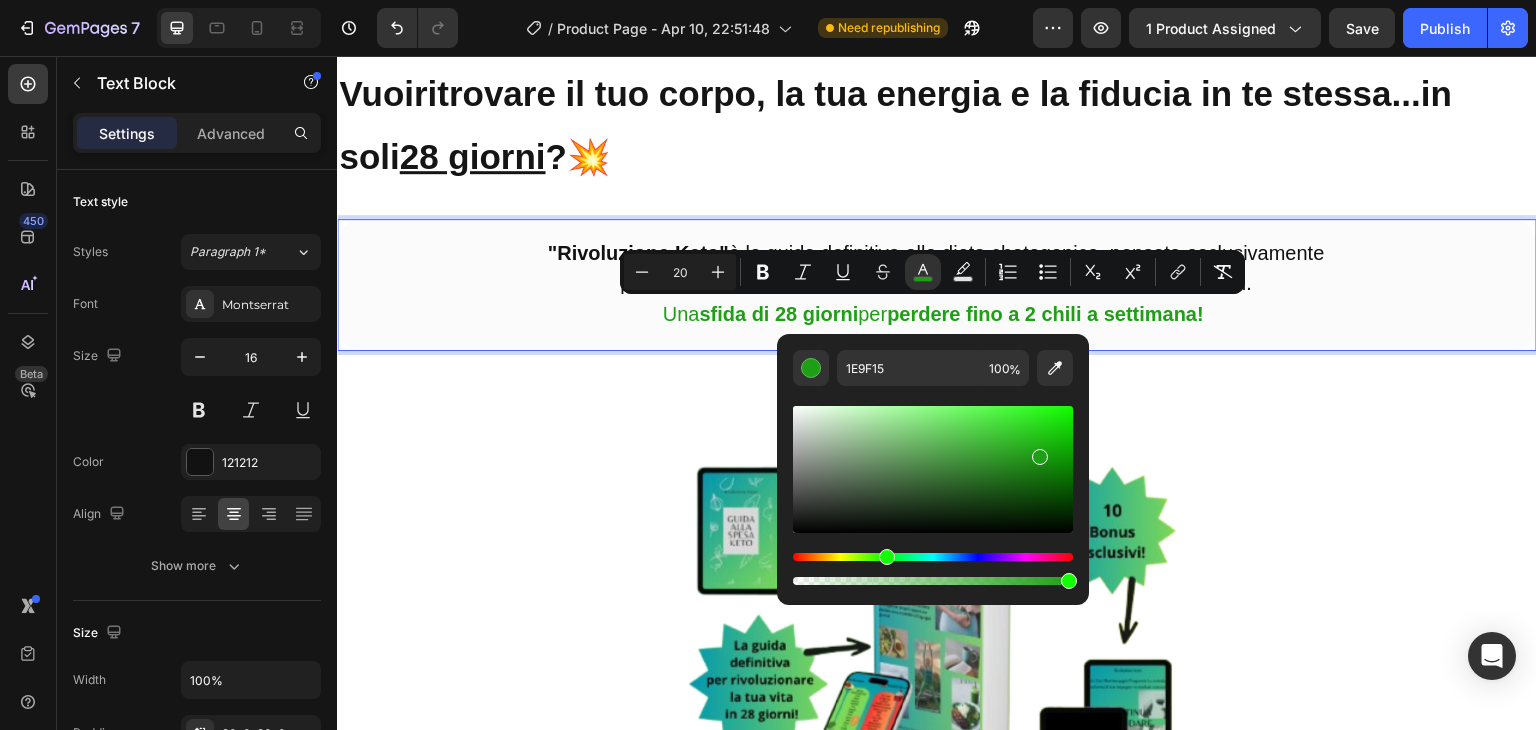 drag, startPoint x: 936, startPoint y: 555, endPoint x: 883, endPoint y: 567, distance: 54.34151 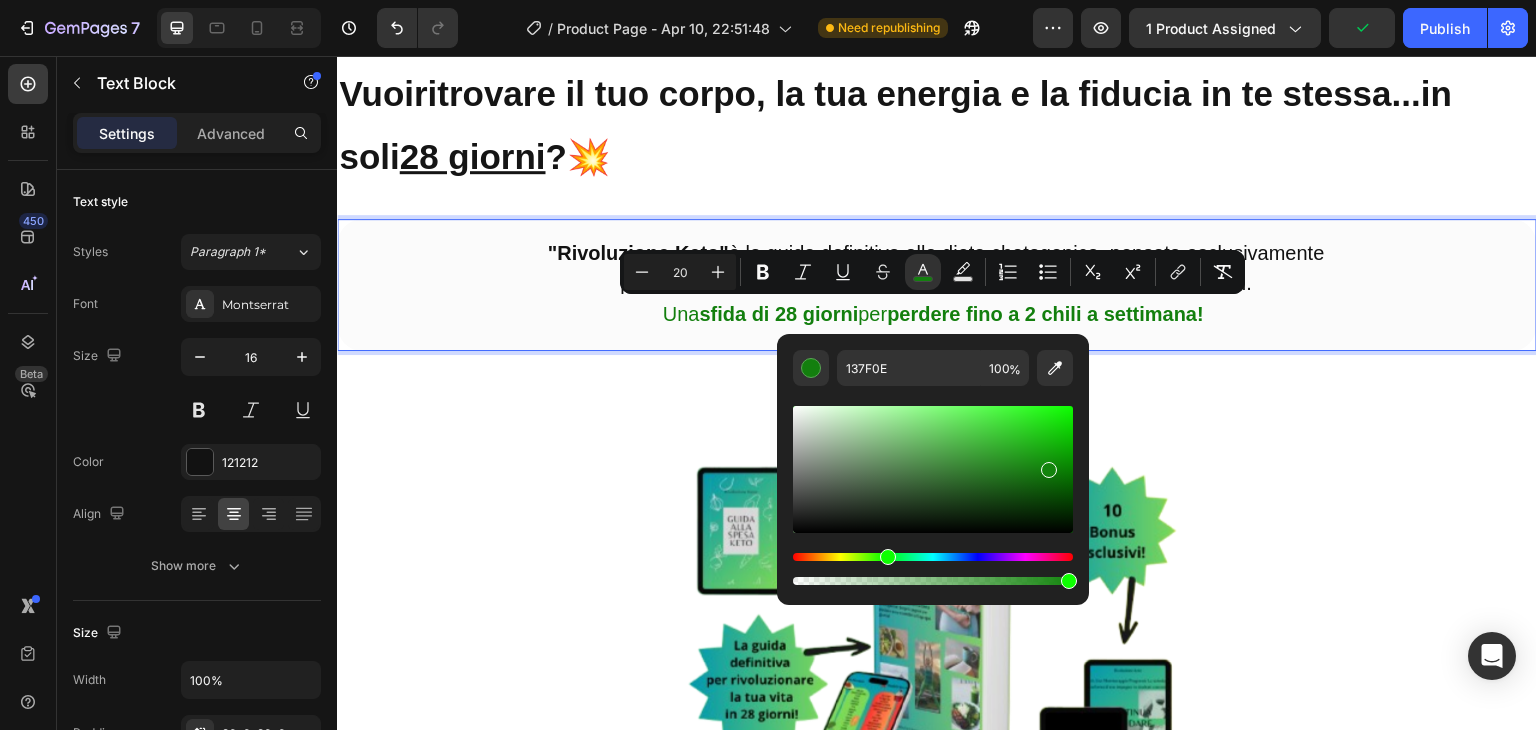 type on "13840D" 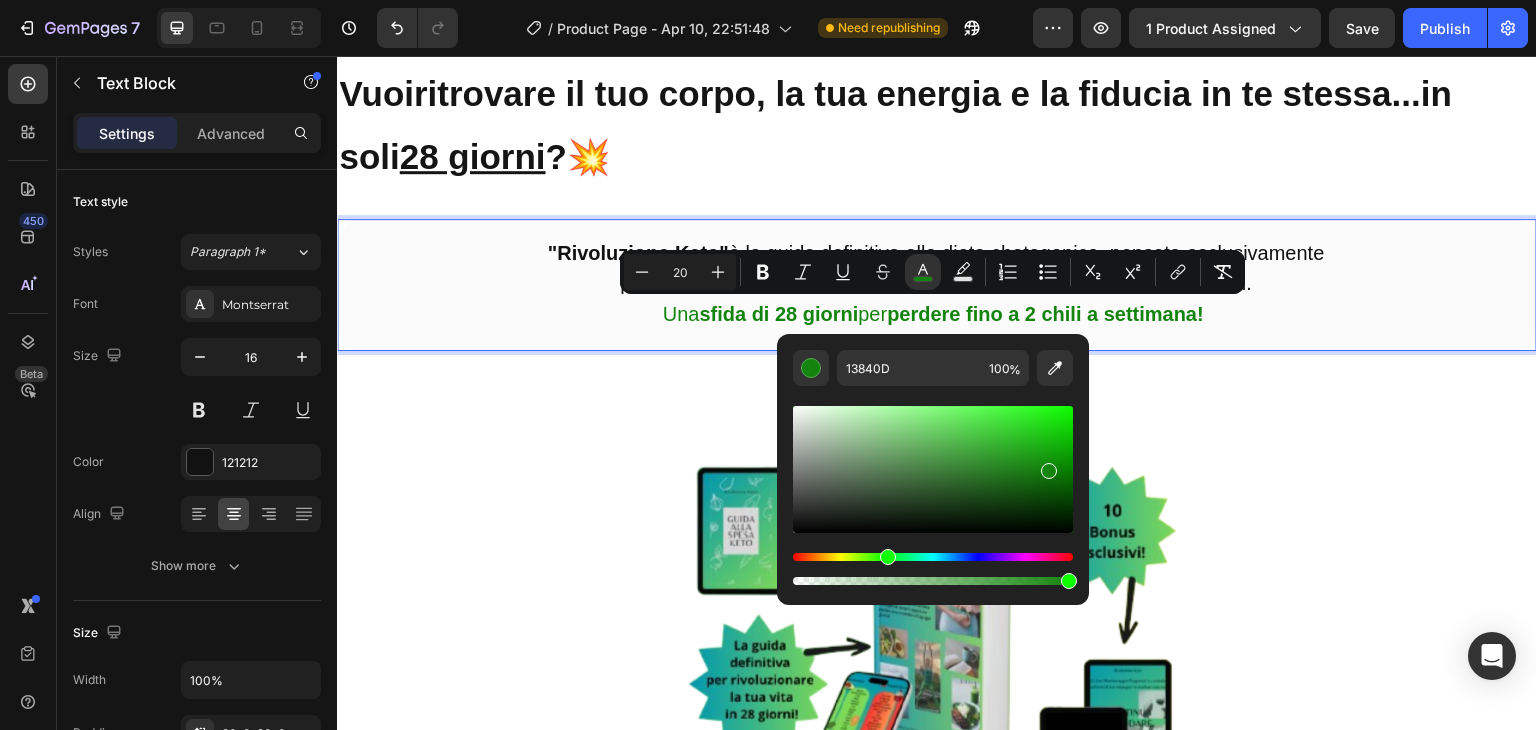 click at bounding box center (1049, 471) 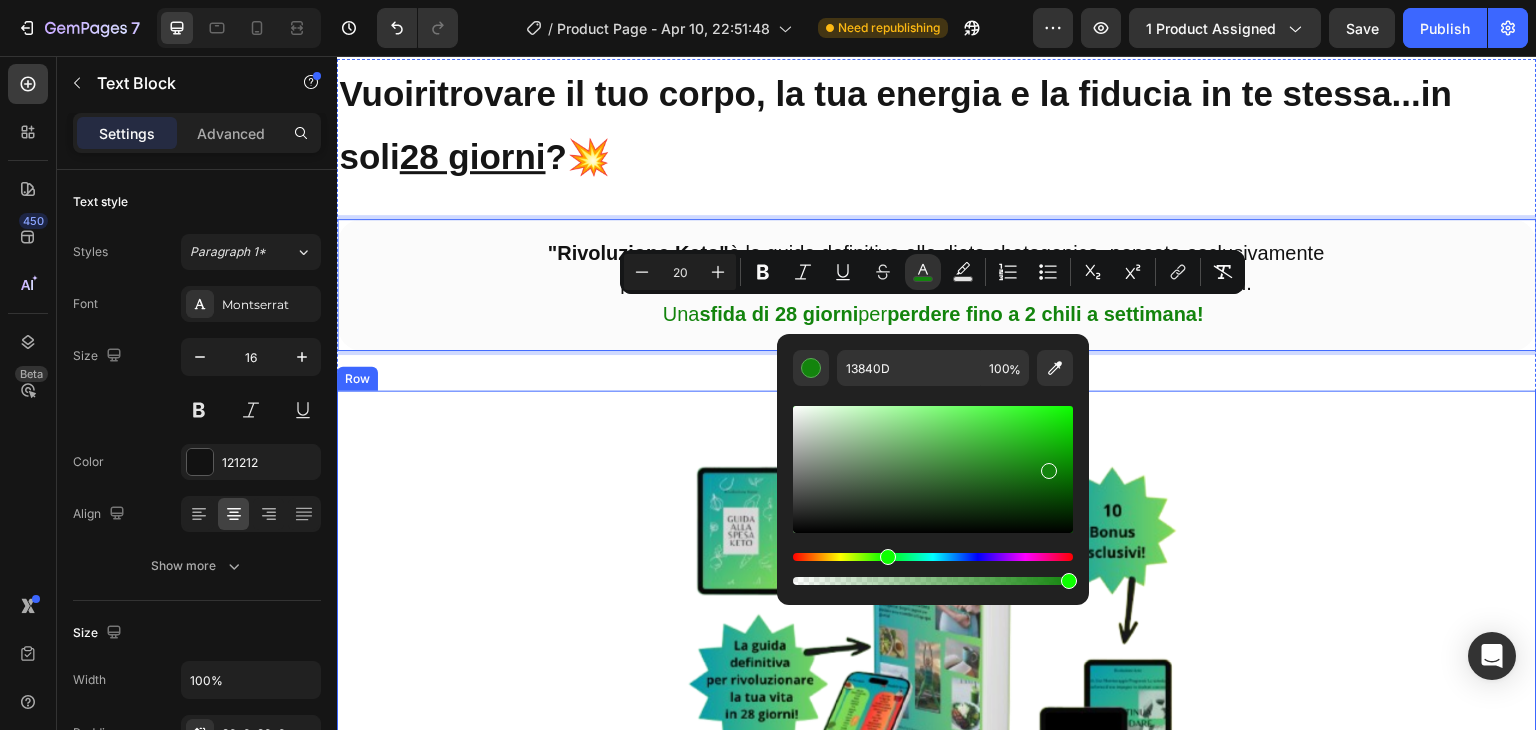 click on "Product Images €49,00 Product Price Product Price €107,00 Product Price Product Price Row
Inizia la tua sfida! Add to Cart Product Row" at bounding box center [937, 849] 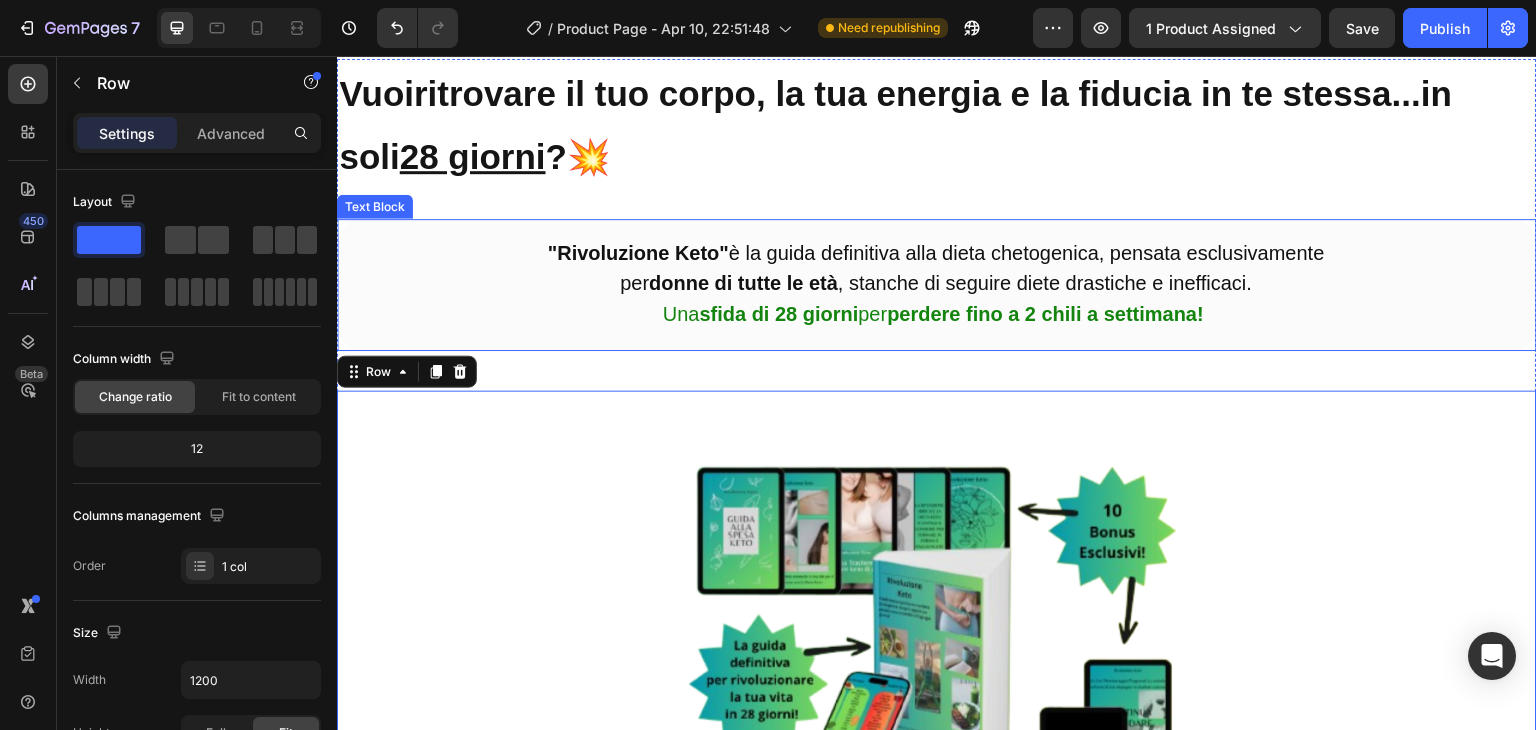 click on "sfida di 28 giorni" at bounding box center [778, 314] 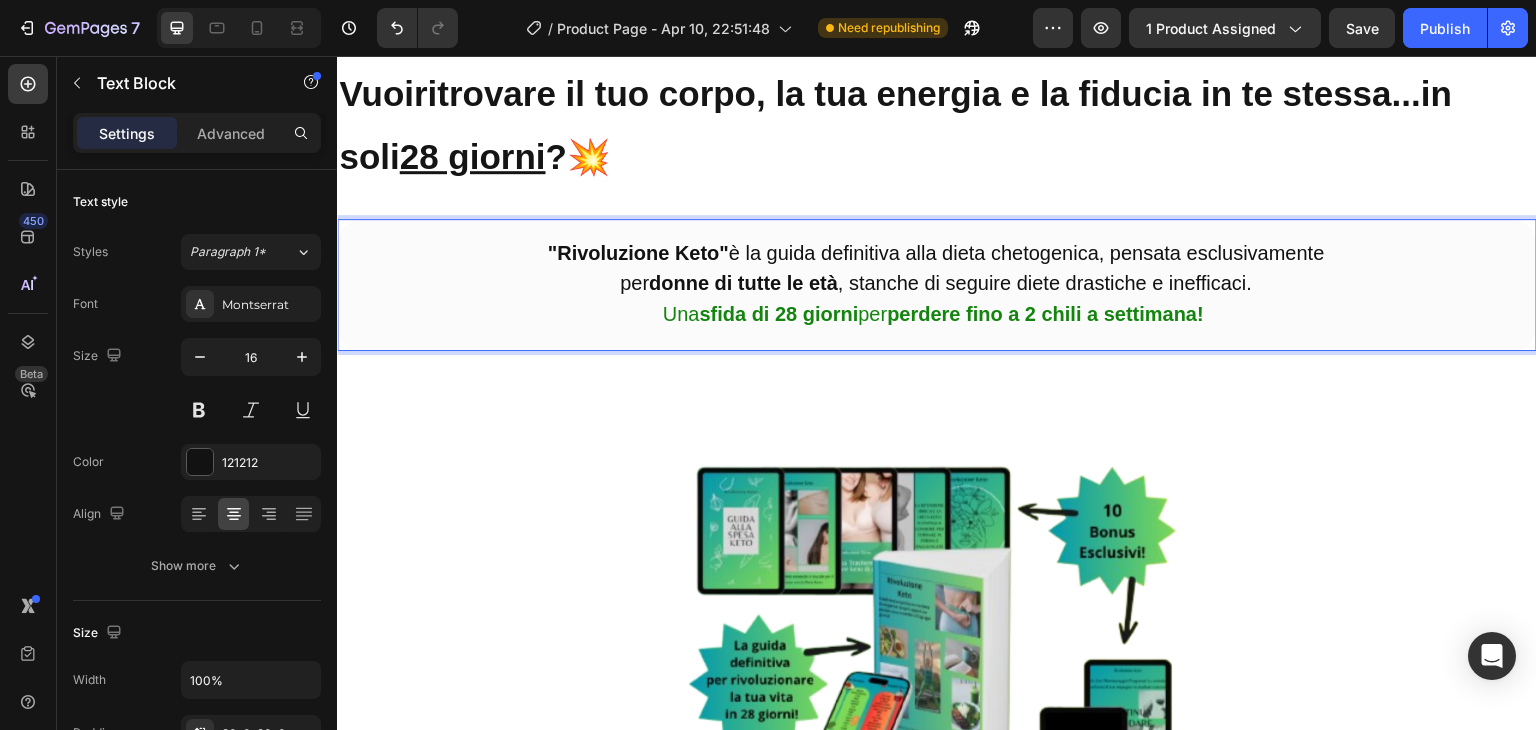 click on "sfida di 28 giorni" at bounding box center [778, 314] 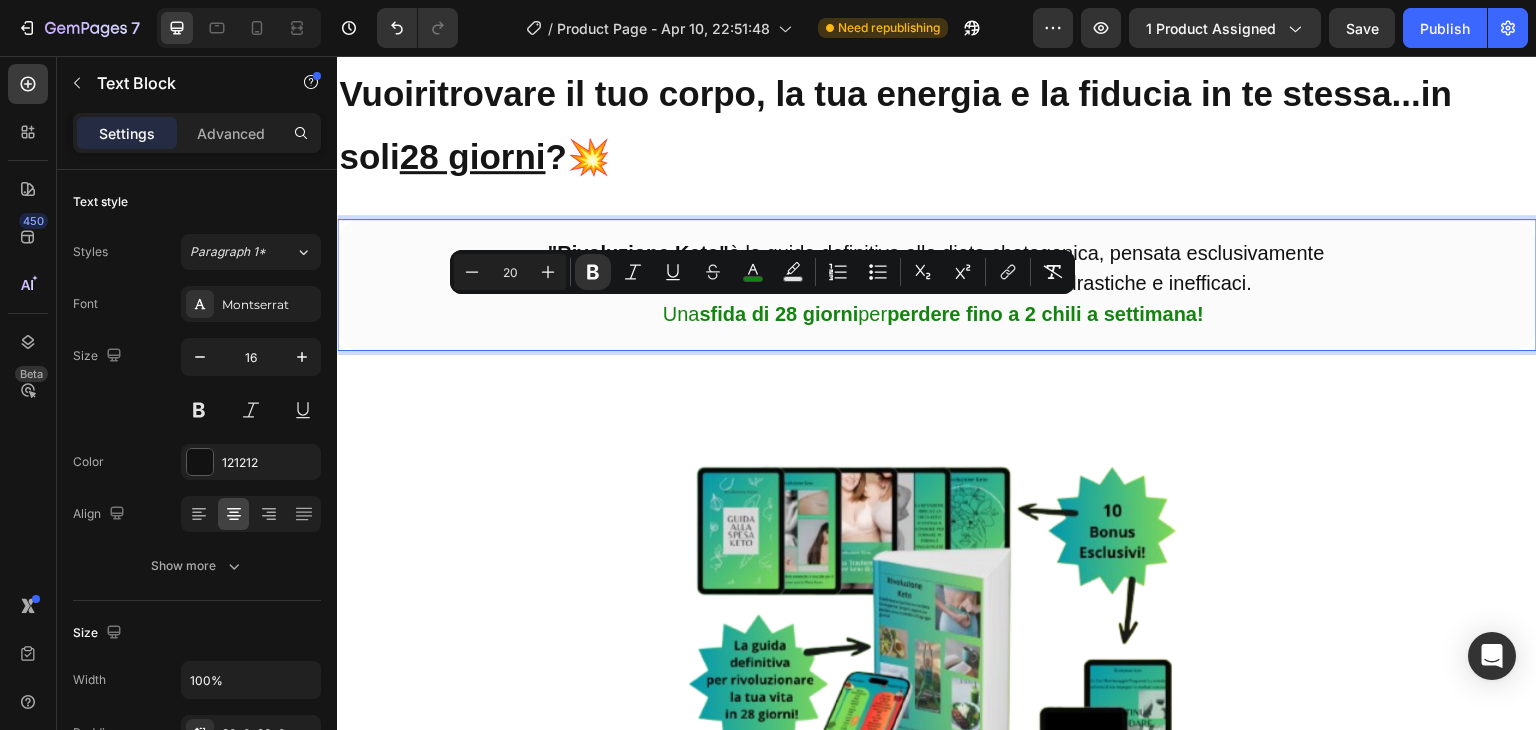 drag, startPoint x: 679, startPoint y: 316, endPoint x: 816, endPoint y: 320, distance: 137.05838 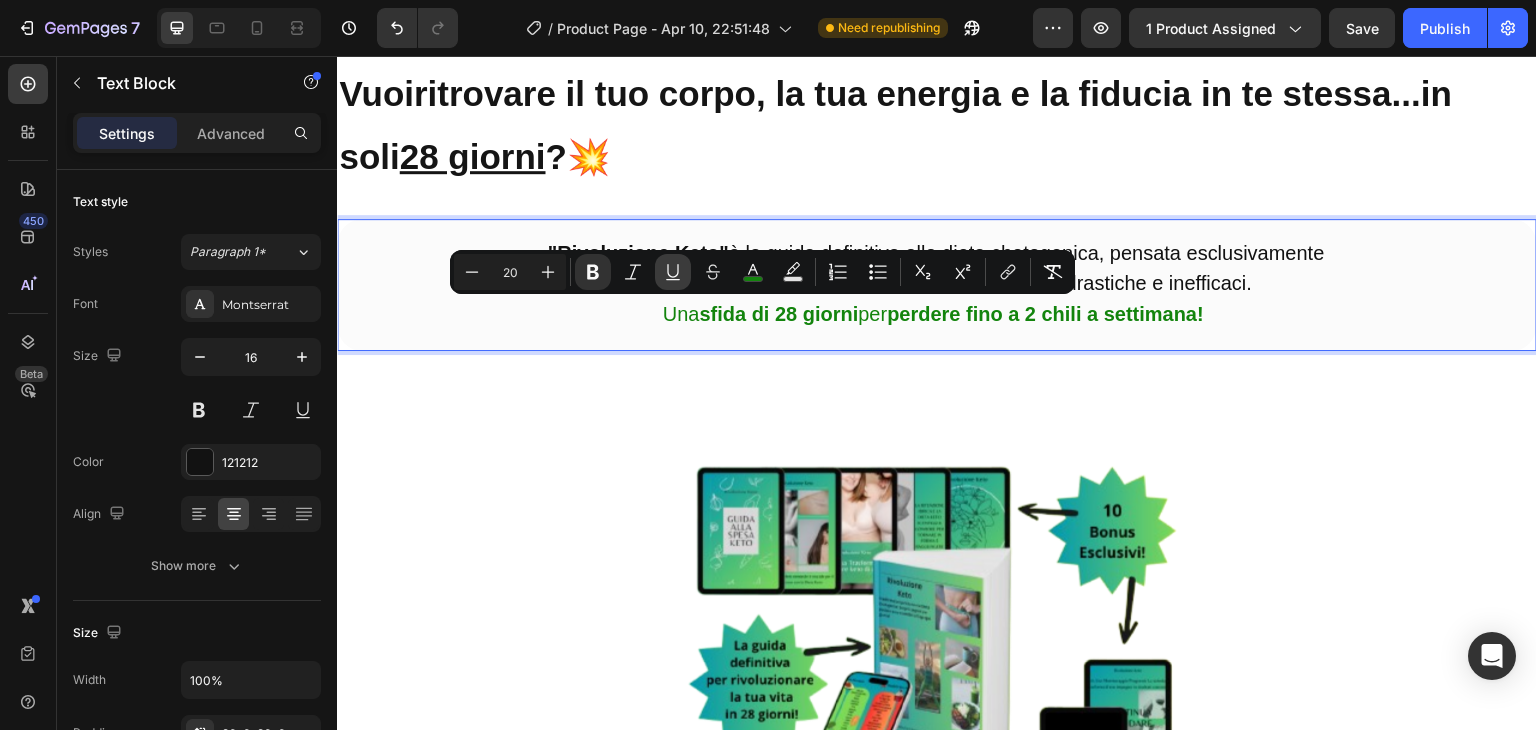 click 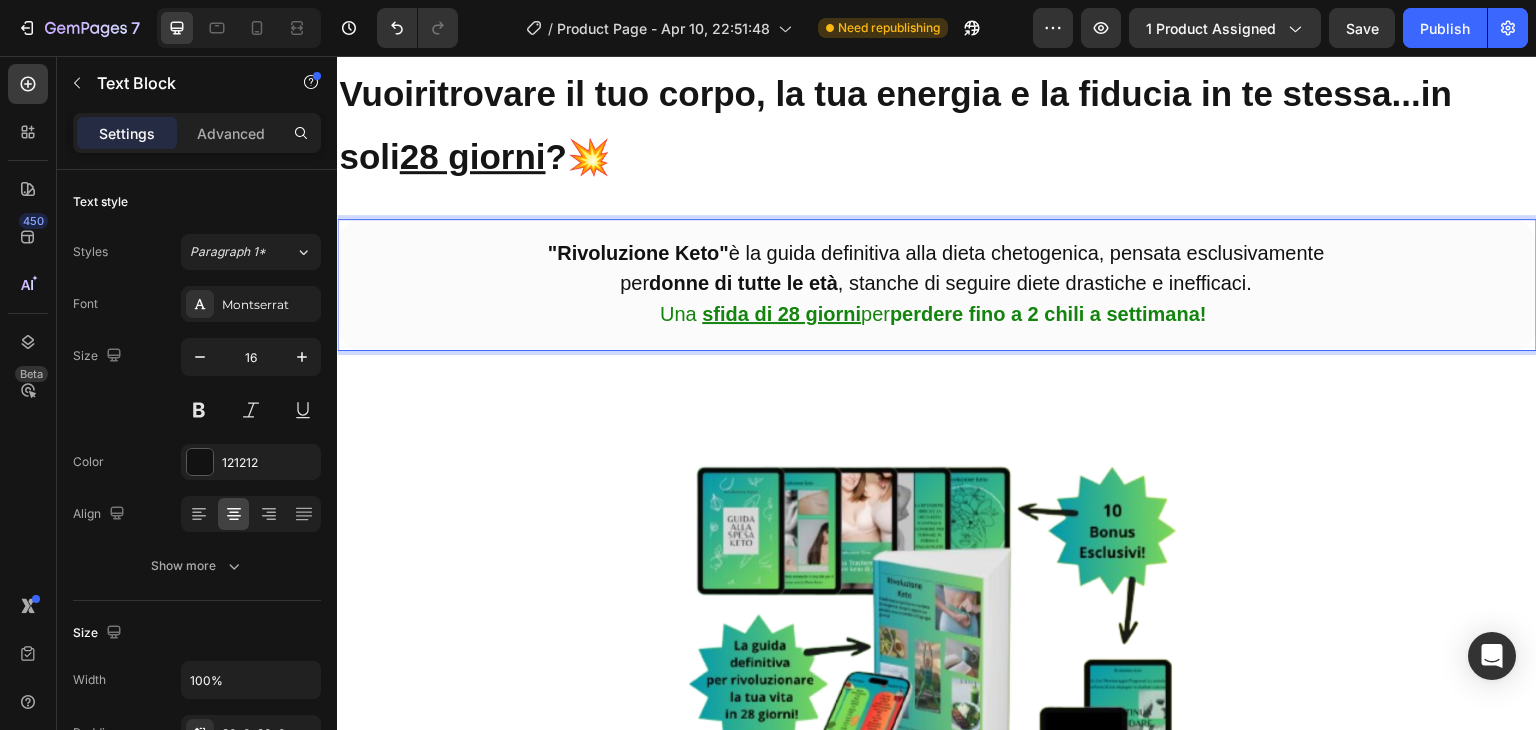 click on "perdere fino a 2 chili a settimana!" at bounding box center [1048, 314] 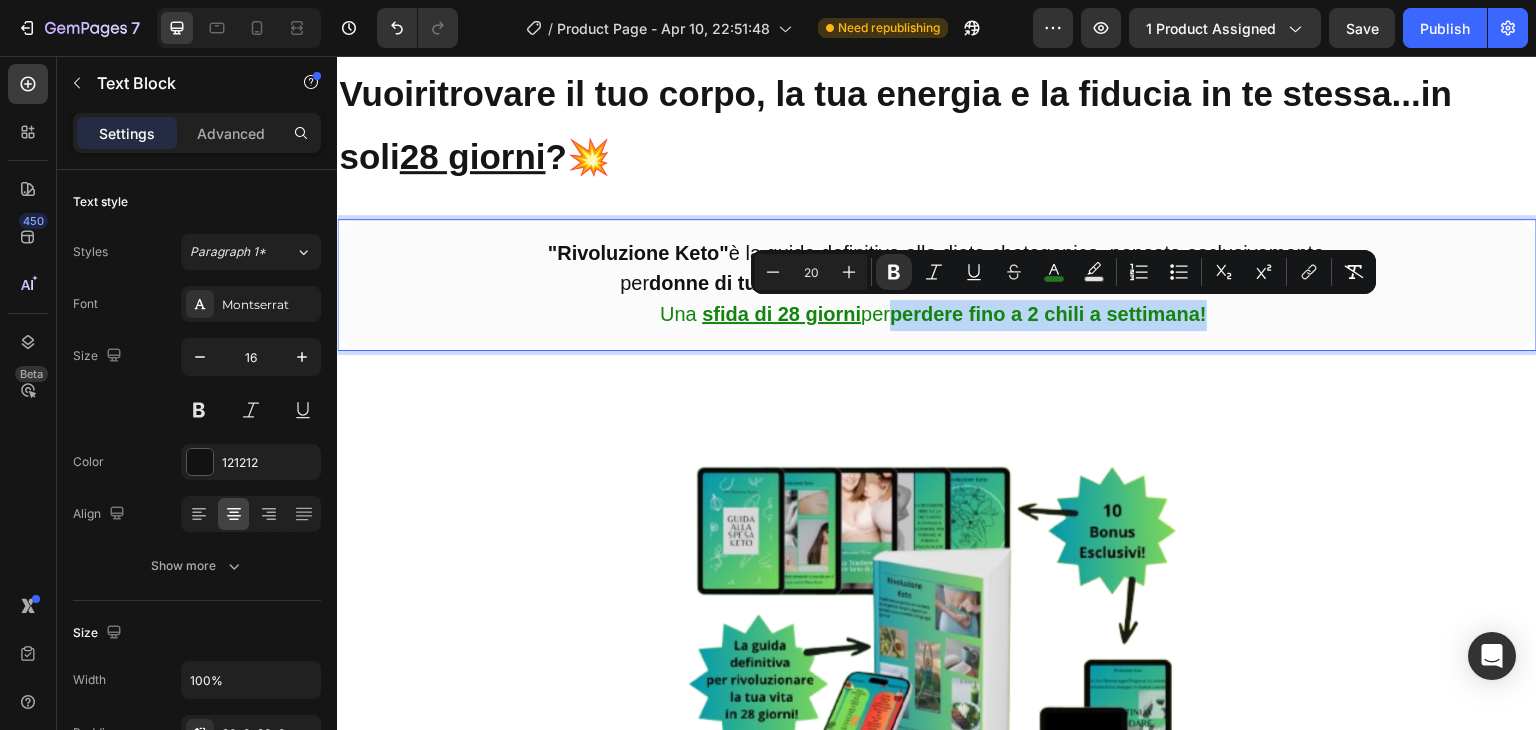 drag, startPoint x: 894, startPoint y: 320, endPoint x: 1234, endPoint y: 330, distance: 340.14703 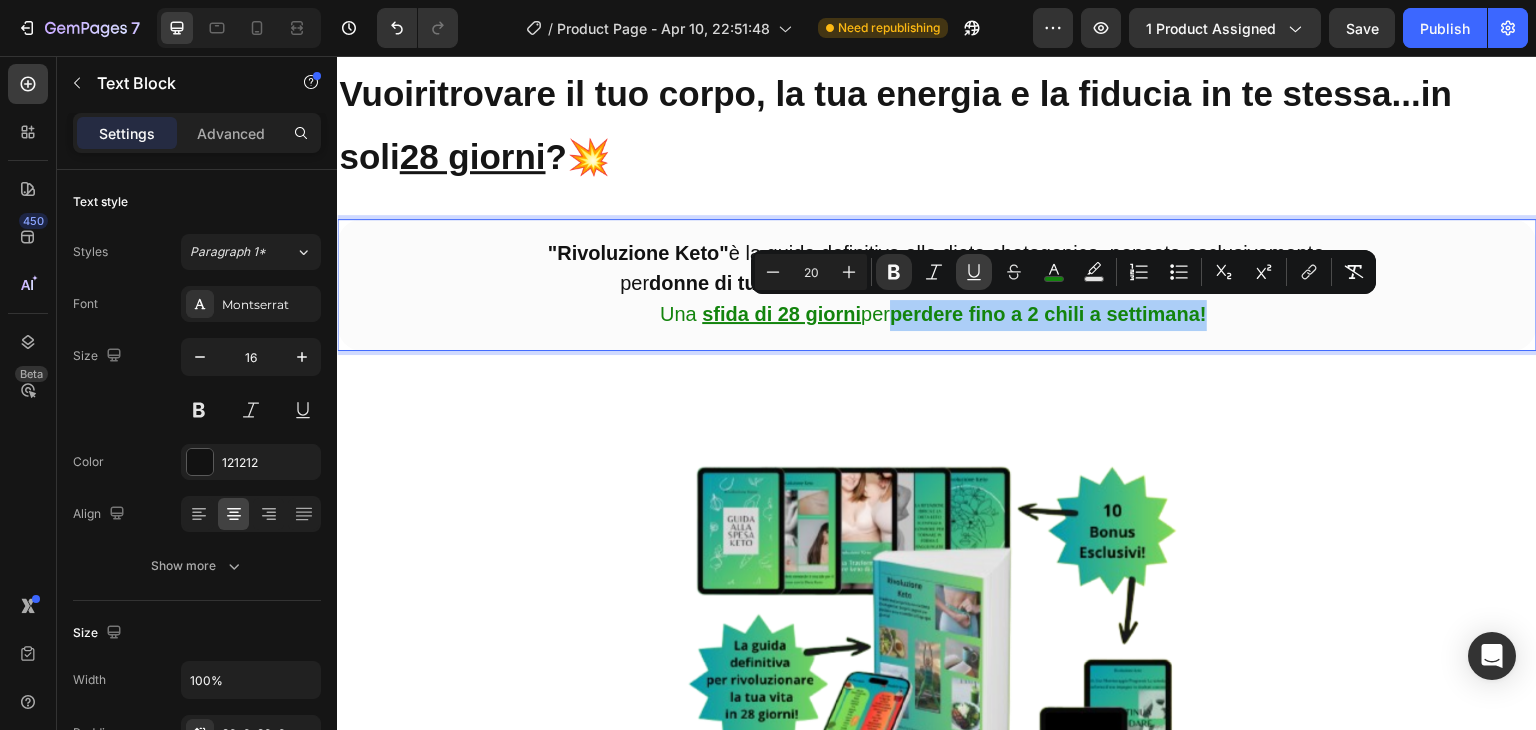 click 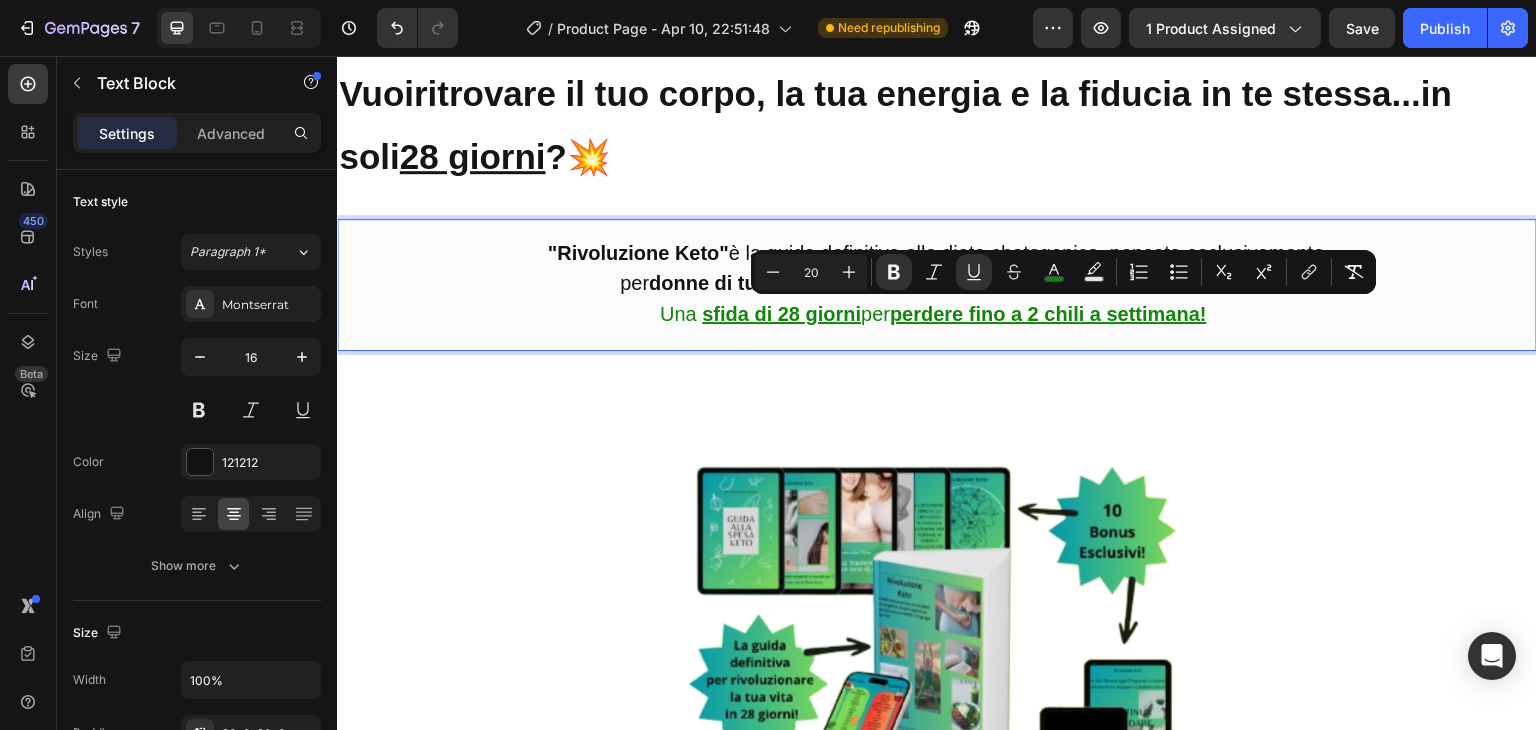 click on "Product Images €49,00 Product Price Product Price €107,00 Product Price Product Price Row
Inizia la tua sfida! Add to Cart Product" at bounding box center [937, 849] 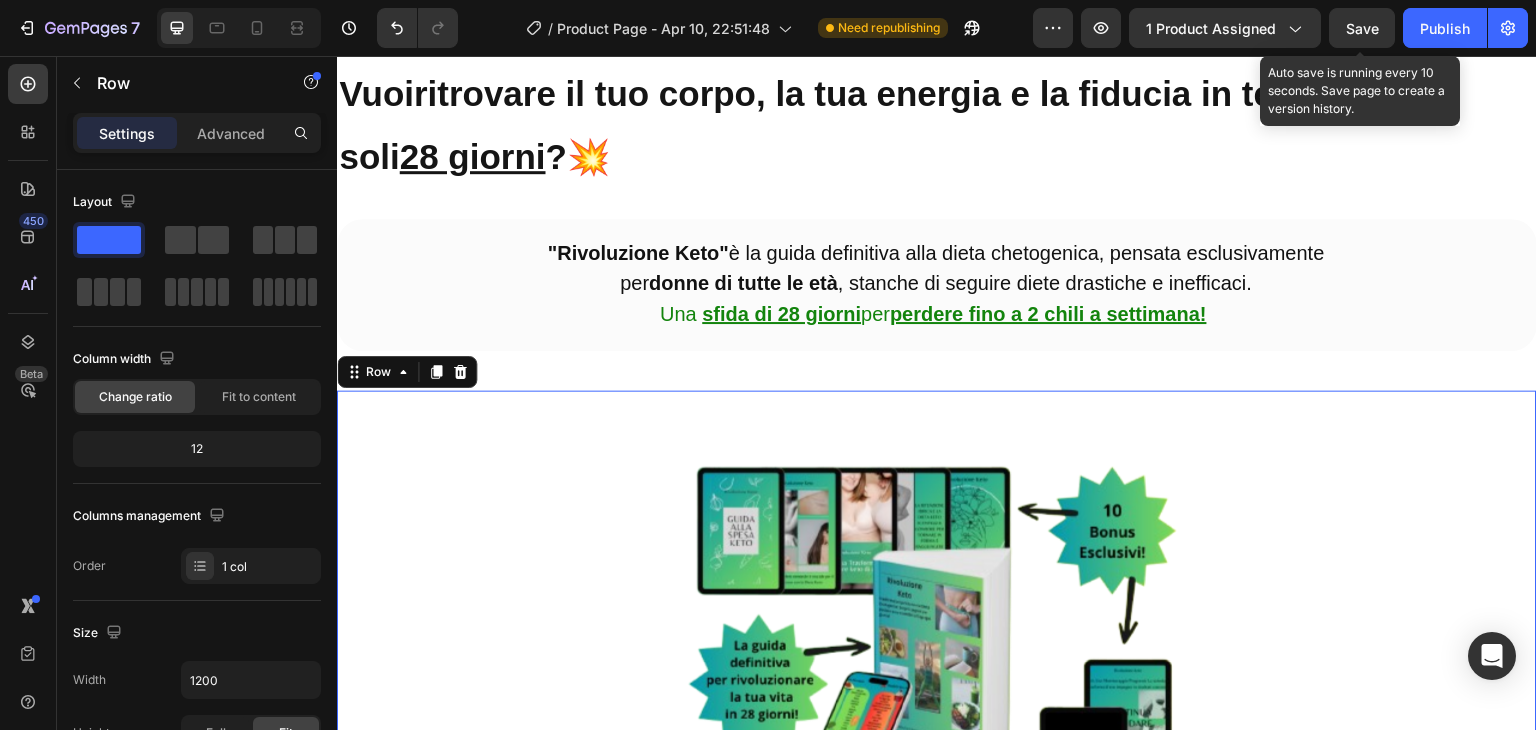click on "Save" at bounding box center [1362, 28] 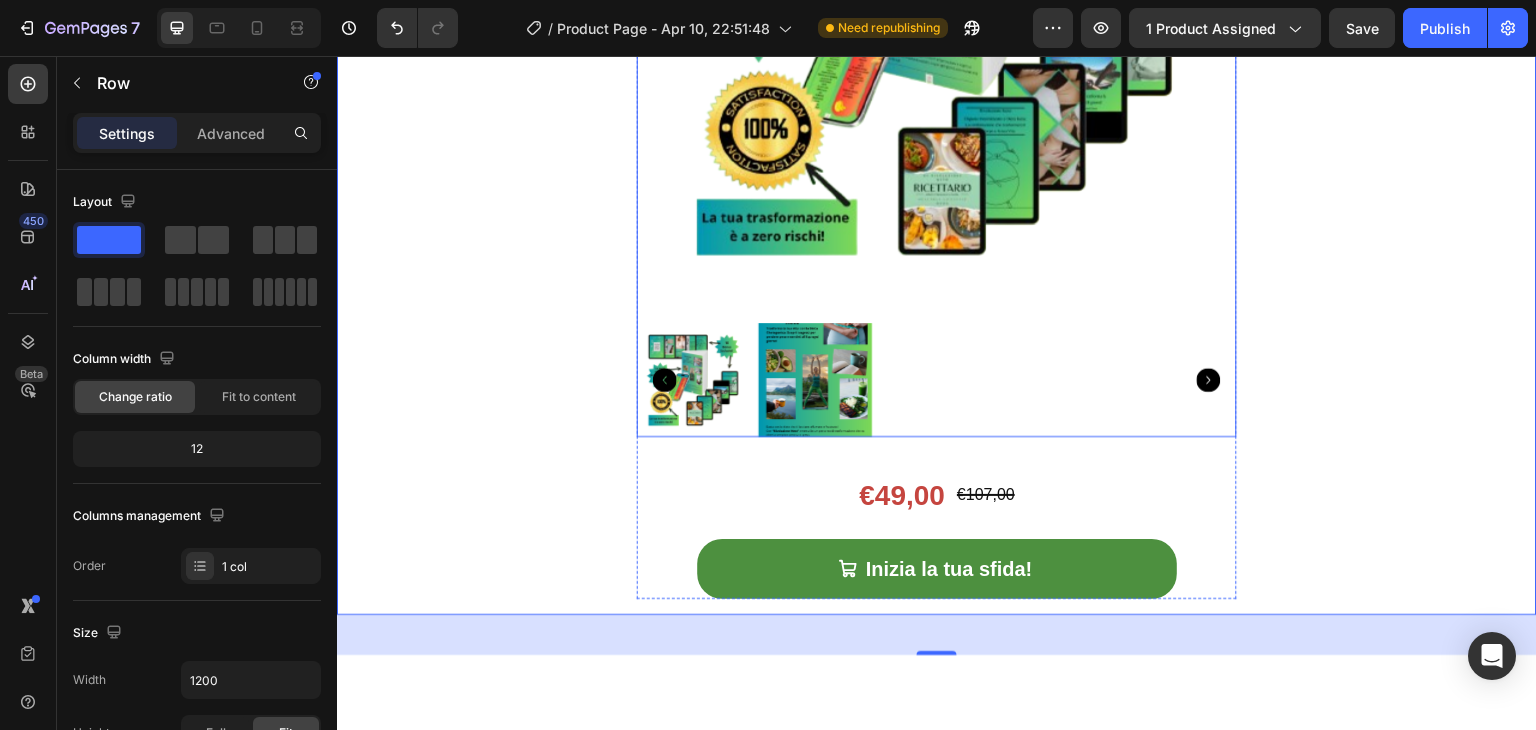 scroll, scrollTop: 1052, scrollLeft: 0, axis: vertical 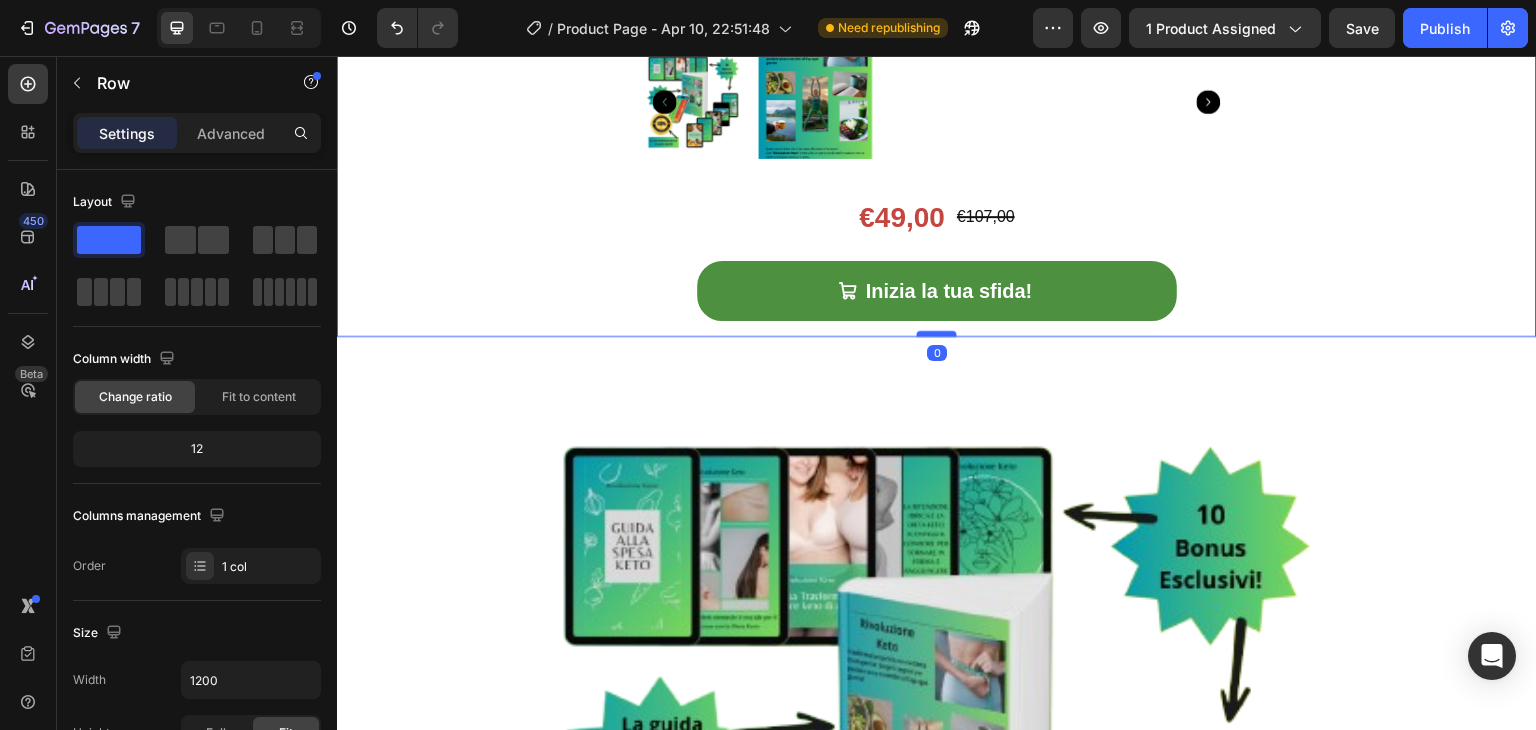 drag, startPoint x: 934, startPoint y: 374, endPoint x: 930, endPoint y: 334, distance: 40.1995 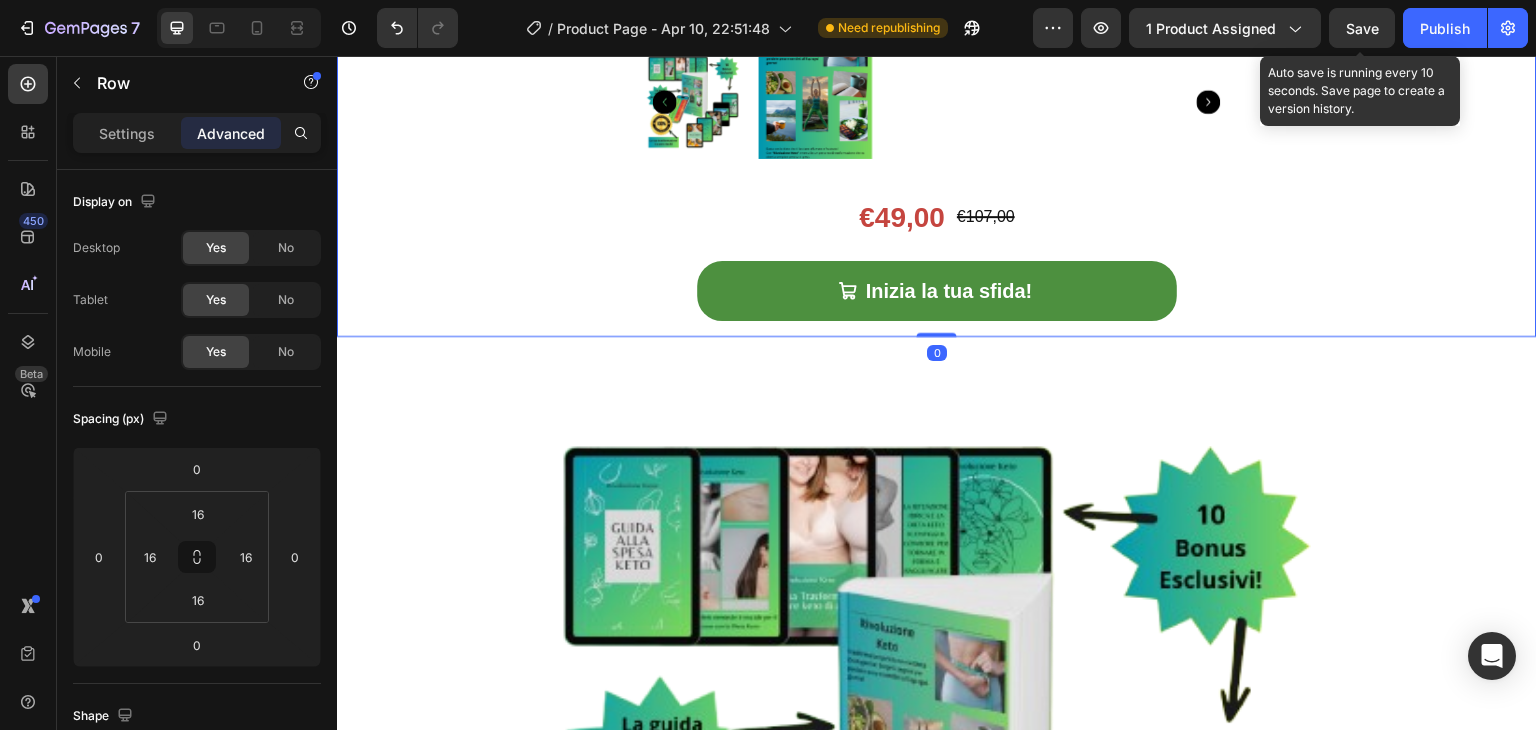 click on "Save" at bounding box center (1362, 28) 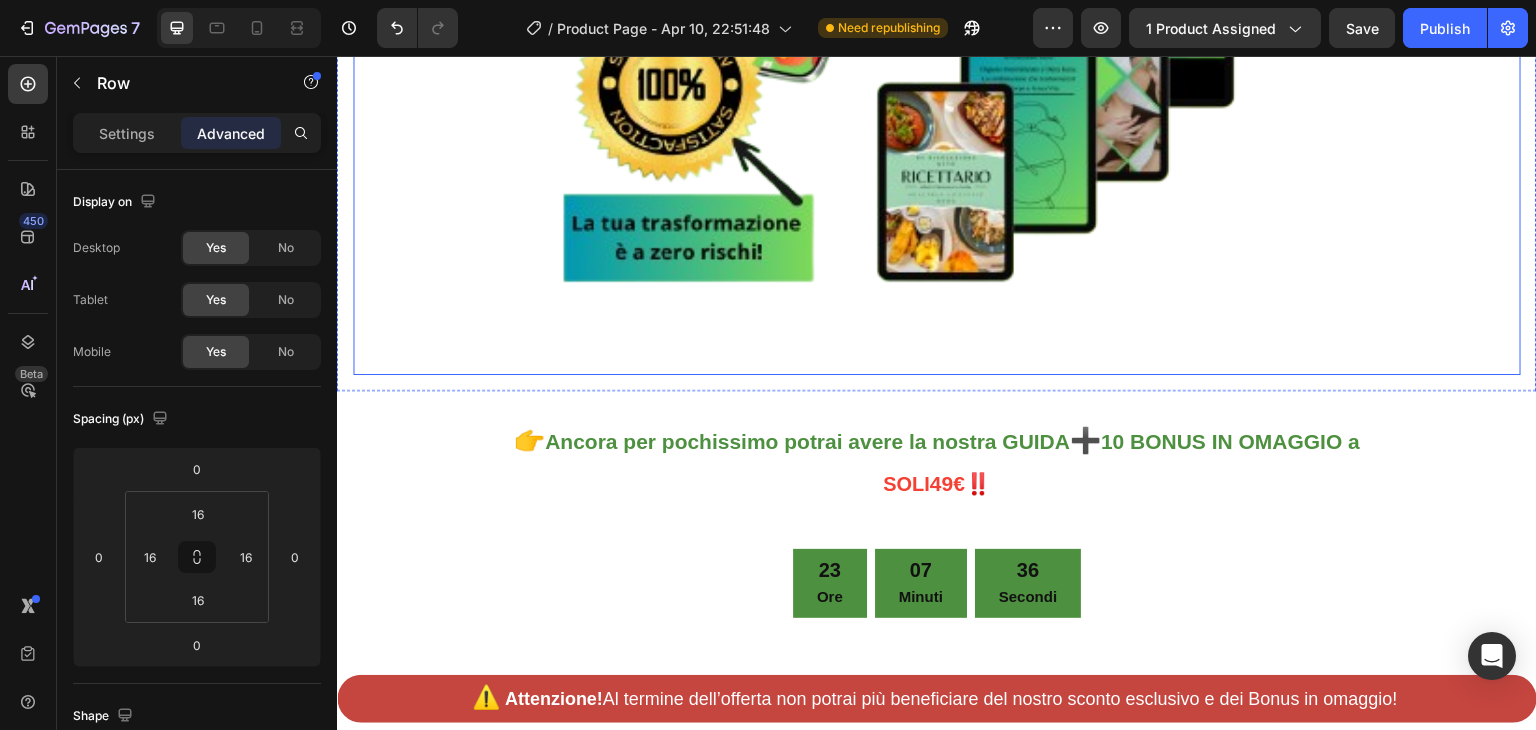 scroll, scrollTop: 1968, scrollLeft: 0, axis: vertical 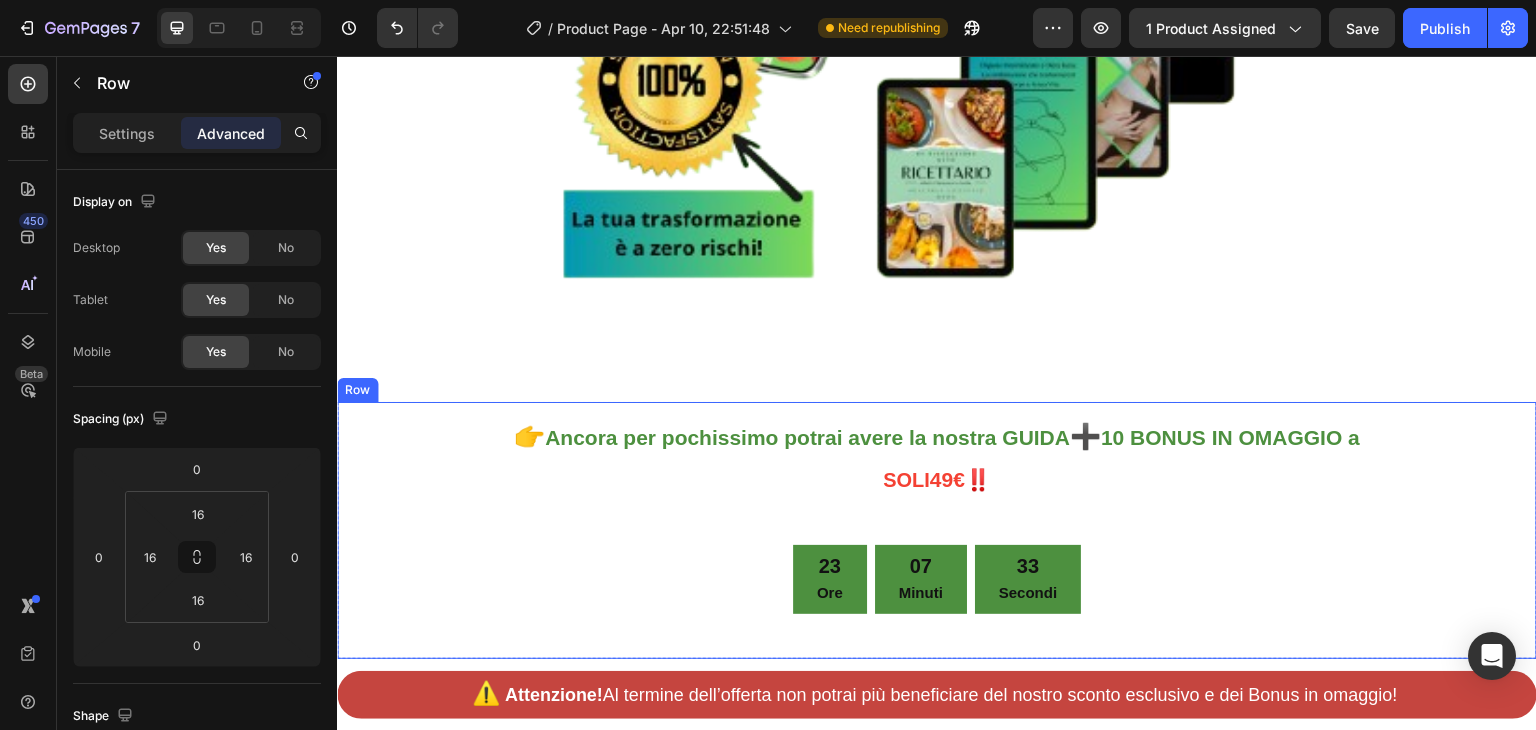 click on "👉  Ancora per pochissimo potrai avere la nostra GUIDA  ➕  10 BONUS IN OMAGGIO a  SOLI  49€ ‼️ Text Block 23 Ore 07 Minuti 33 Secondi Countdown Timer Row" at bounding box center (937, 530) 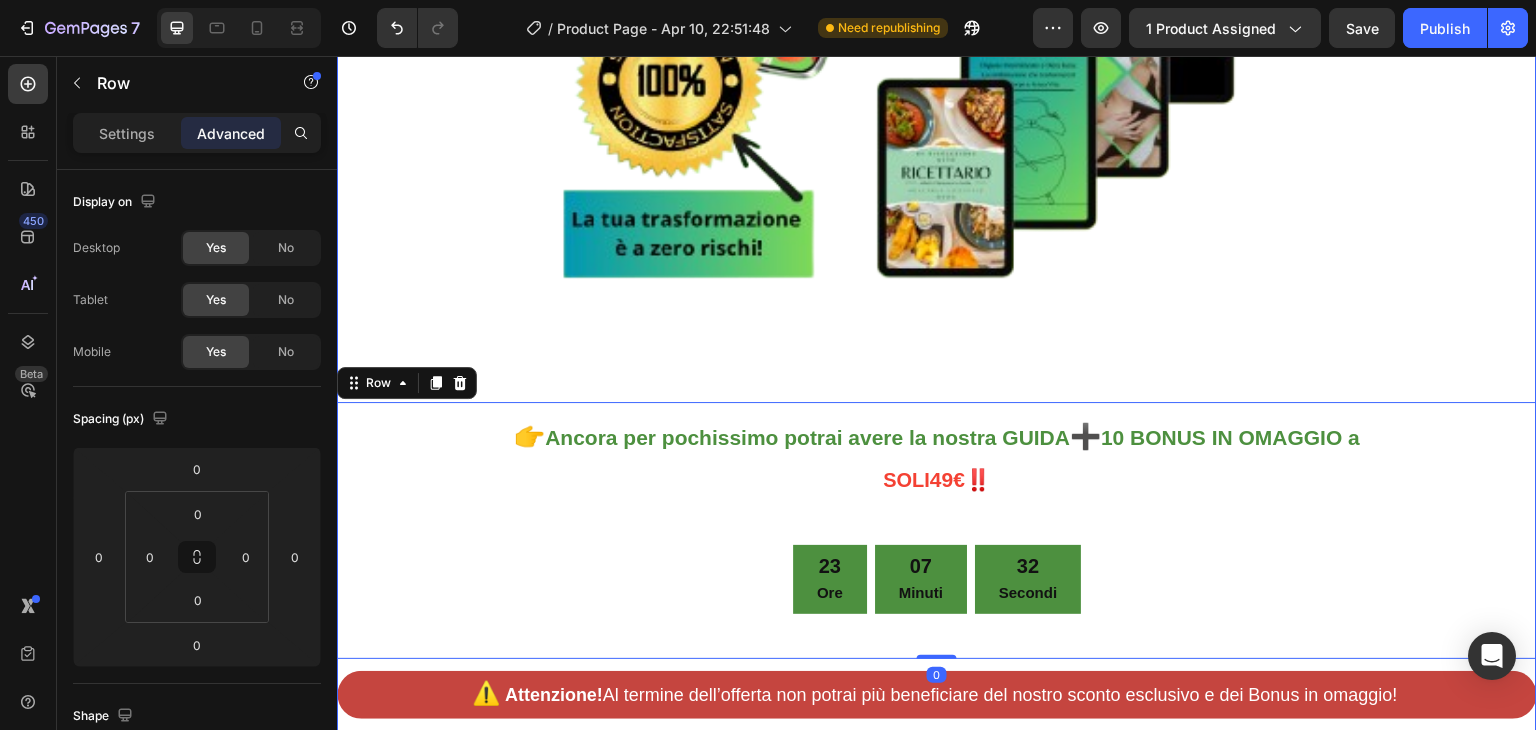 click on "Vuoi  ritrovare il tuo corpo, la tua energia e la fiducia in te stessa...  in soli  28 giorni ?  💥 Heading Row "Rivoluzione Keto"  è la guida definitiva alla dieta chetogenica, pensata esclusivamente  per  donne di tutte le età , stanche di seguire diete drastiche e inefficaci.  Una   sfida di 28 giorni  per  perdere fino a 2 chili a settimana!   Text Block
Product Images €49,00 Product Price Product Price €107,00 Product Price Product Price Row
Inizia la tua sfida! Add to Cart Product Row Image Row Row Row 👉  Ancora per pochissimo potrai avere la nostra GUIDA  ➕  10 BONUS IN OMAGGIO a  SOLI  49€ ‼️ Text Block 23 Ore 07 Minuti 32 Secondi Countdown Timer Row Row   0 Row ⚠️   Attenzione!  Al termine dell’offerta non potrai più beneficiare del nostro sconto esclusivo e dei Bonus in omaggio!   Text Block Non è solo una dieta, è un percorso che ti trasformerà! 🔥🔥🔥 Heading Row Image   Kim Kardashian  💎  ha dichiarato:    Row" at bounding box center [937, -87] 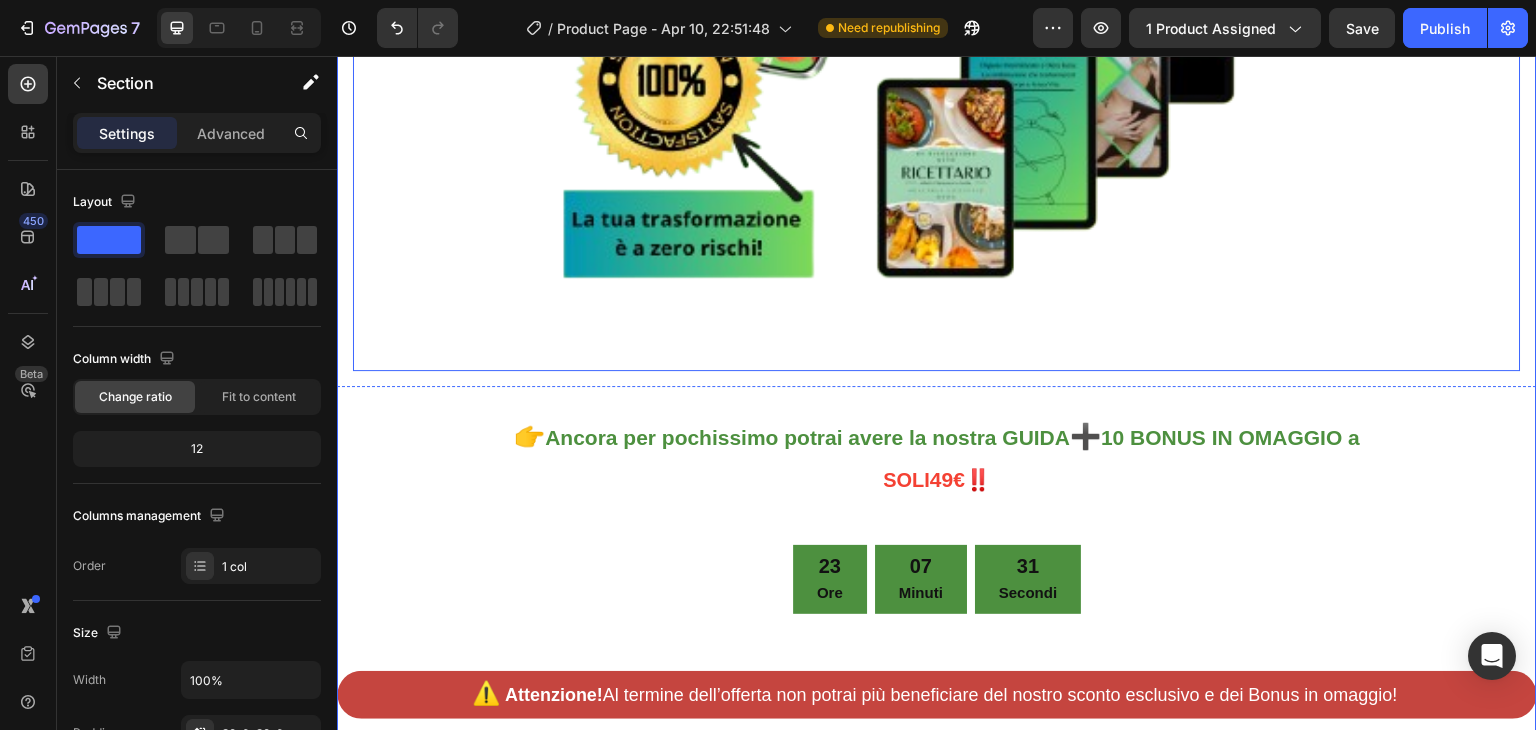 click at bounding box center [937, -96] 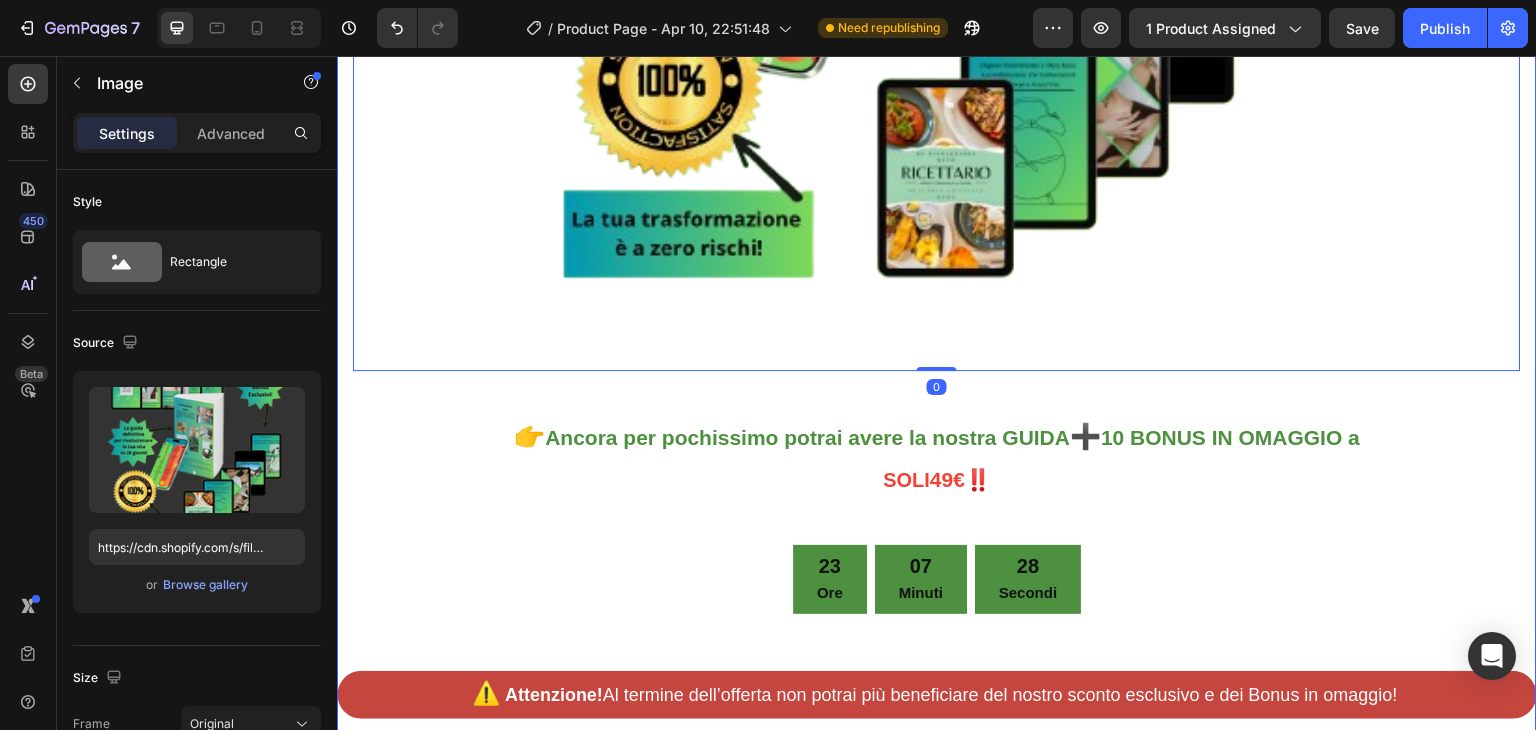 click on "Vuoi  ritrovare il tuo corpo, la tua energia e la fiducia in te stessa...  in soli  28 giorni ?  💥 Heading Row "Rivoluzione Keto"  è la guida definitiva alla dieta chetogenica, pensata esclusivamente  per  donne di tutte le età , stanche di seguire diete drastiche e inefficaci.  Una   sfida di 28 giorni  per  perdere fino a 2 chili a settimana!   Text Block
Product Images €49,00 Product Price Product Price €107,00 Product Price Product Price Row
Inizia la tua sfida! Add to Cart Product Row Image   0 Row Row Row 👉  Ancora per pochissimo potrai avere la nostra GUIDA  ➕  10 BONUS IN OMAGGIO a  SOLI  49€ ‼️ Text Block 23 Ore 07 Minuti 28 Secondi Countdown Timer Row Row Row ⚠️   Attenzione!  Al termine dell’offerta non potrai più beneficiare del nostro sconto esclusivo e dei Bonus in omaggio!   Text Block Non è solo una dieta, è un percorso che ti trasformerà! 🔥🔥🔥 Heading Row Image   Kim Kardashian  💎  ha dichiarato:    Row" at bounding box center [937, -87] 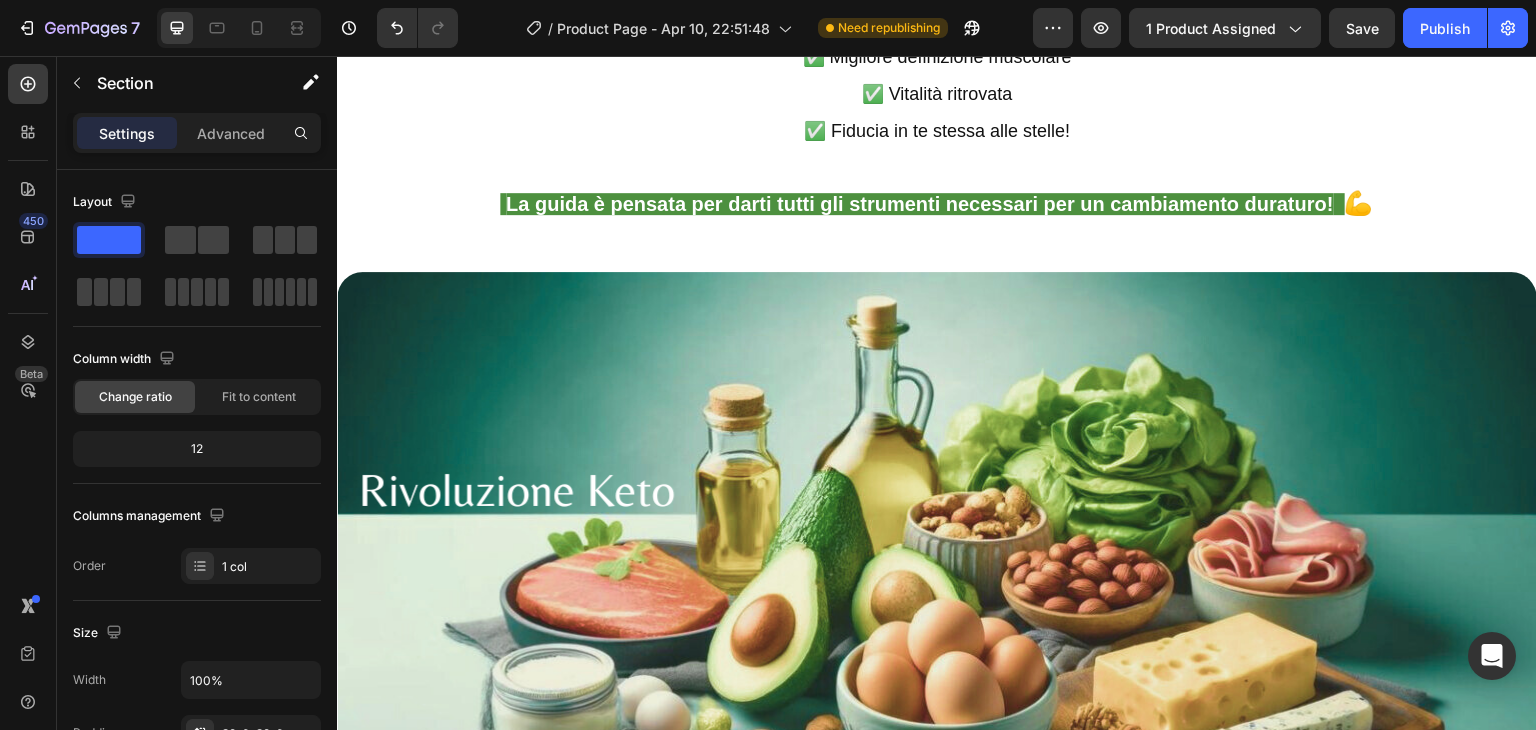 scroll, scrollTop: 7423, scrollLeft: 0, axis: vertical 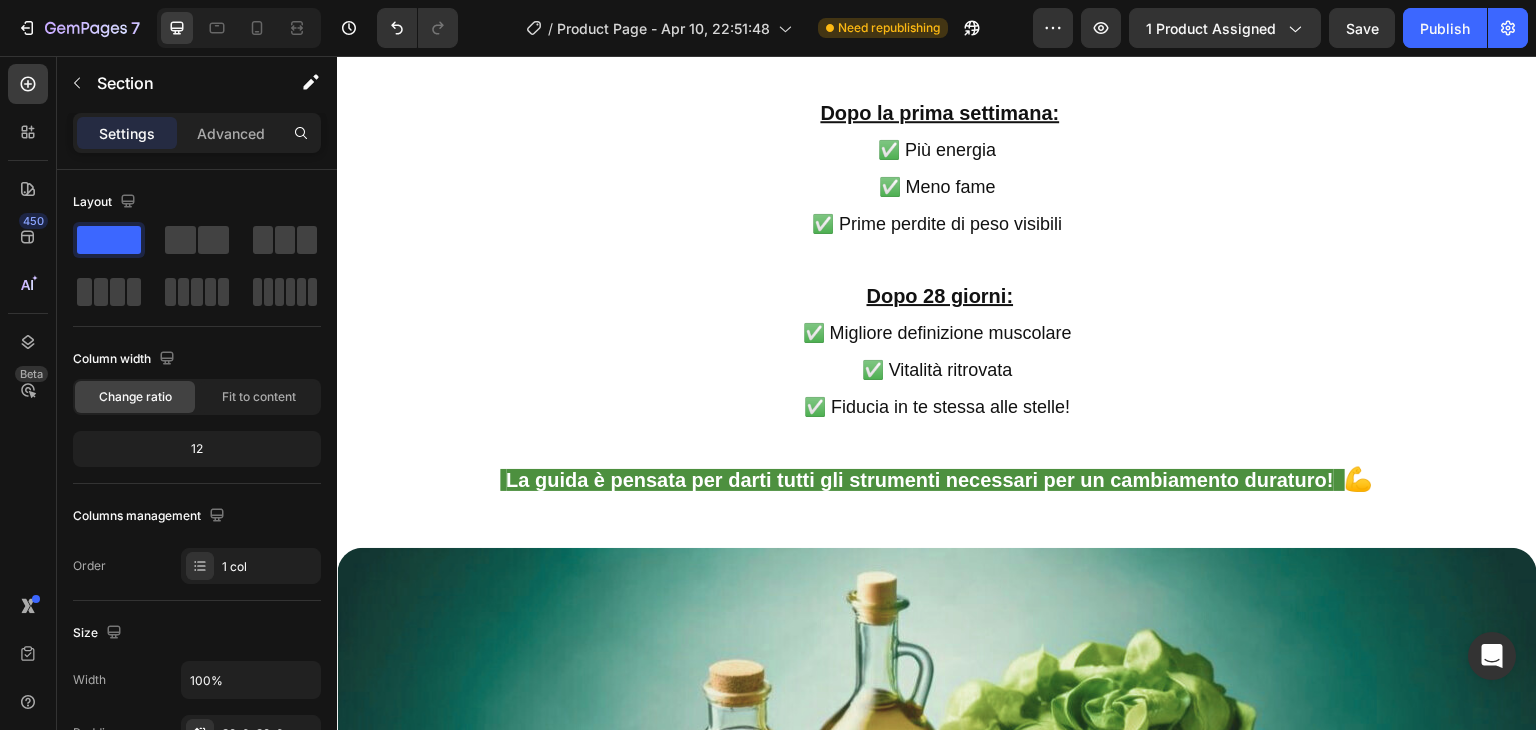 click on "Senza fame, stress o rinunce estenuanti!" at bounding box center (943, -229) 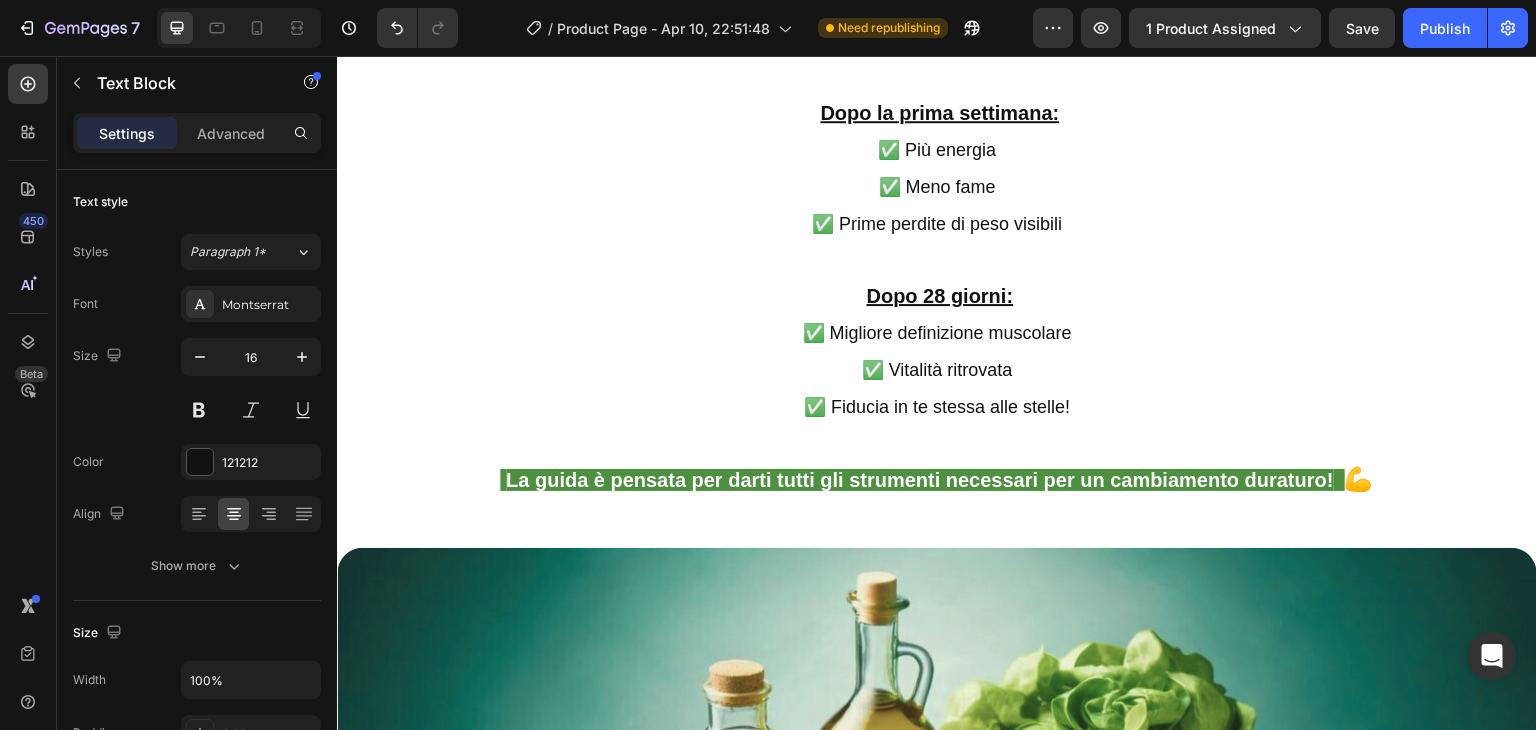 click on "Senza fame, stress o rinunce estenuanti!" at bounding box center [943, -229] 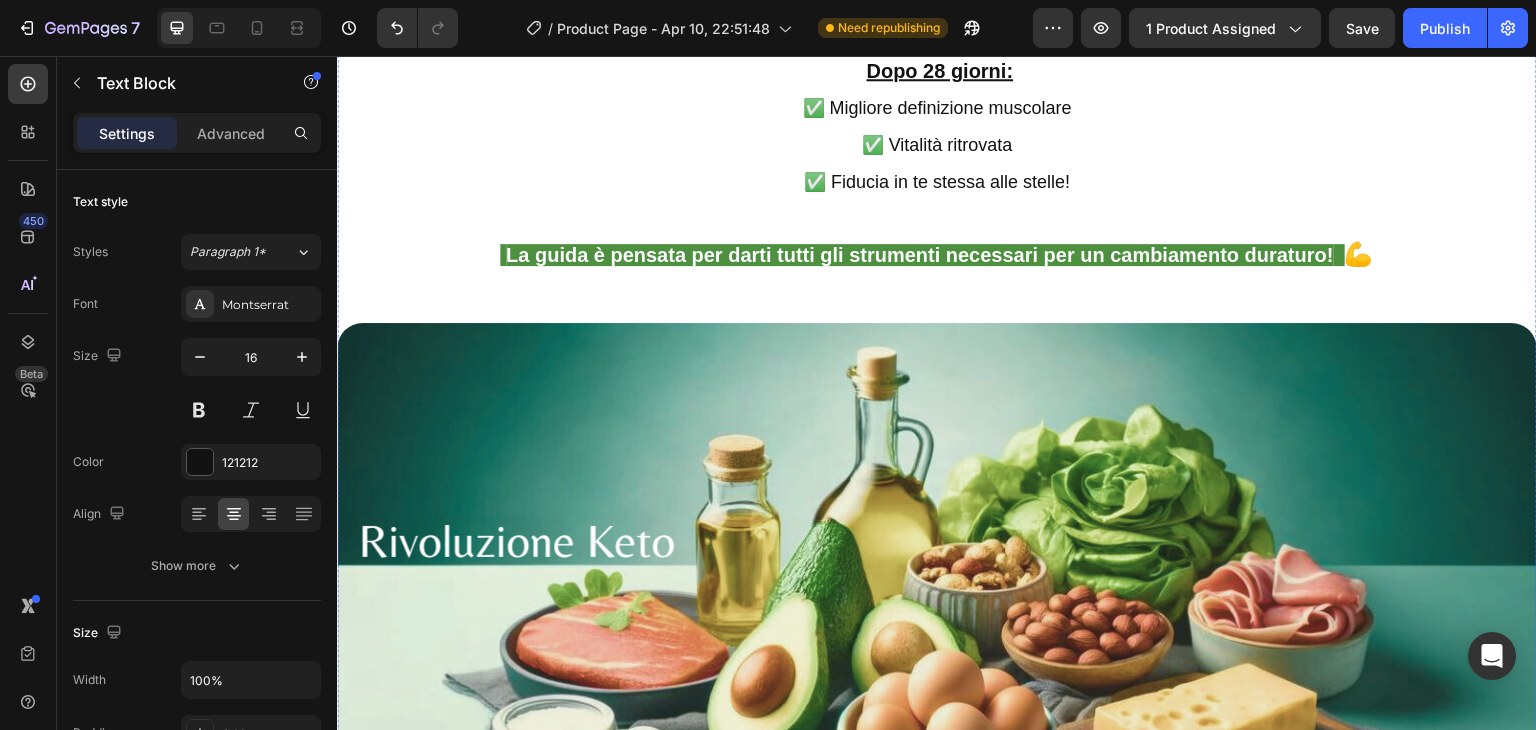 scroll, scrollTop: 7958, scrollLeft: 0, axis: vertical 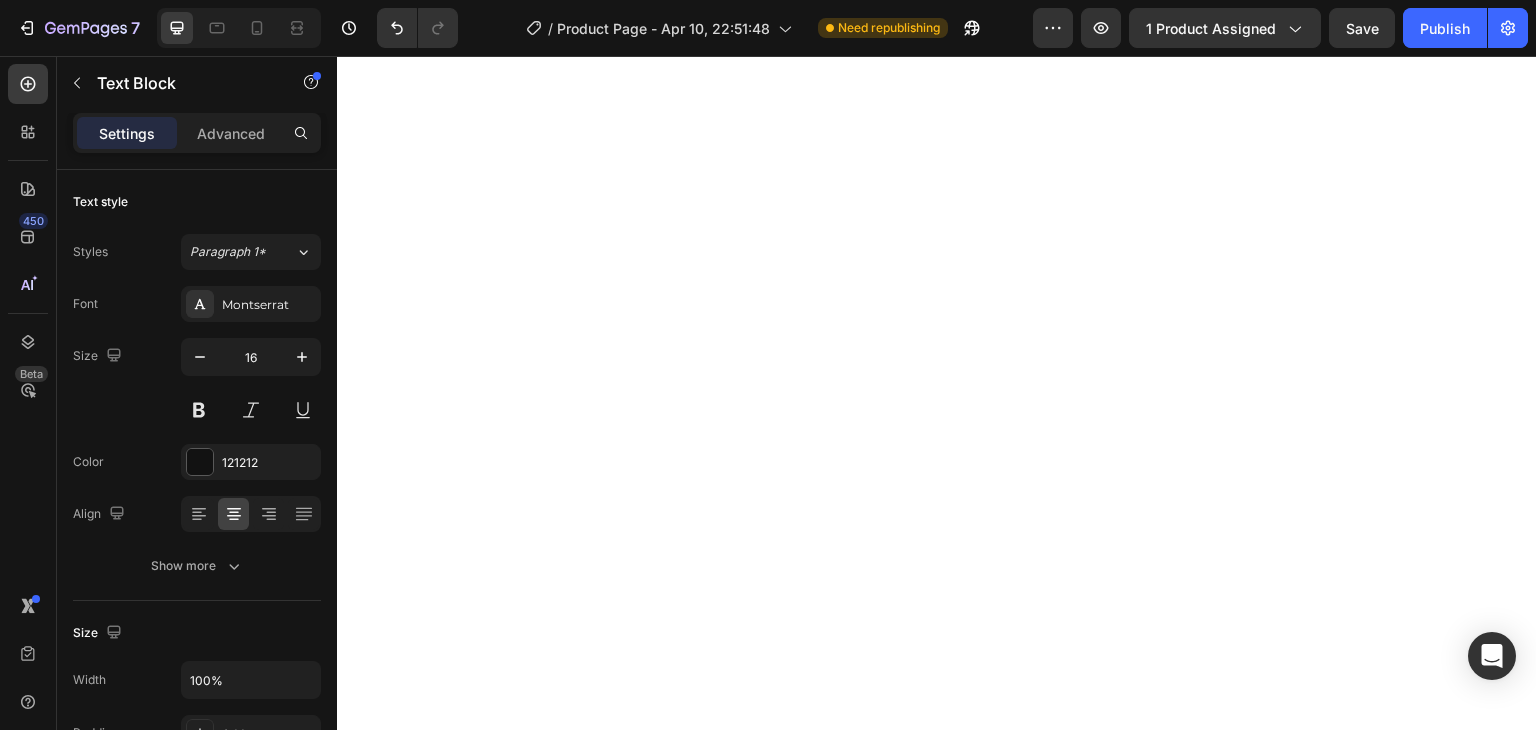 click on "Inizia la tua Sfida Keto!" at bounding box center [953, -688] 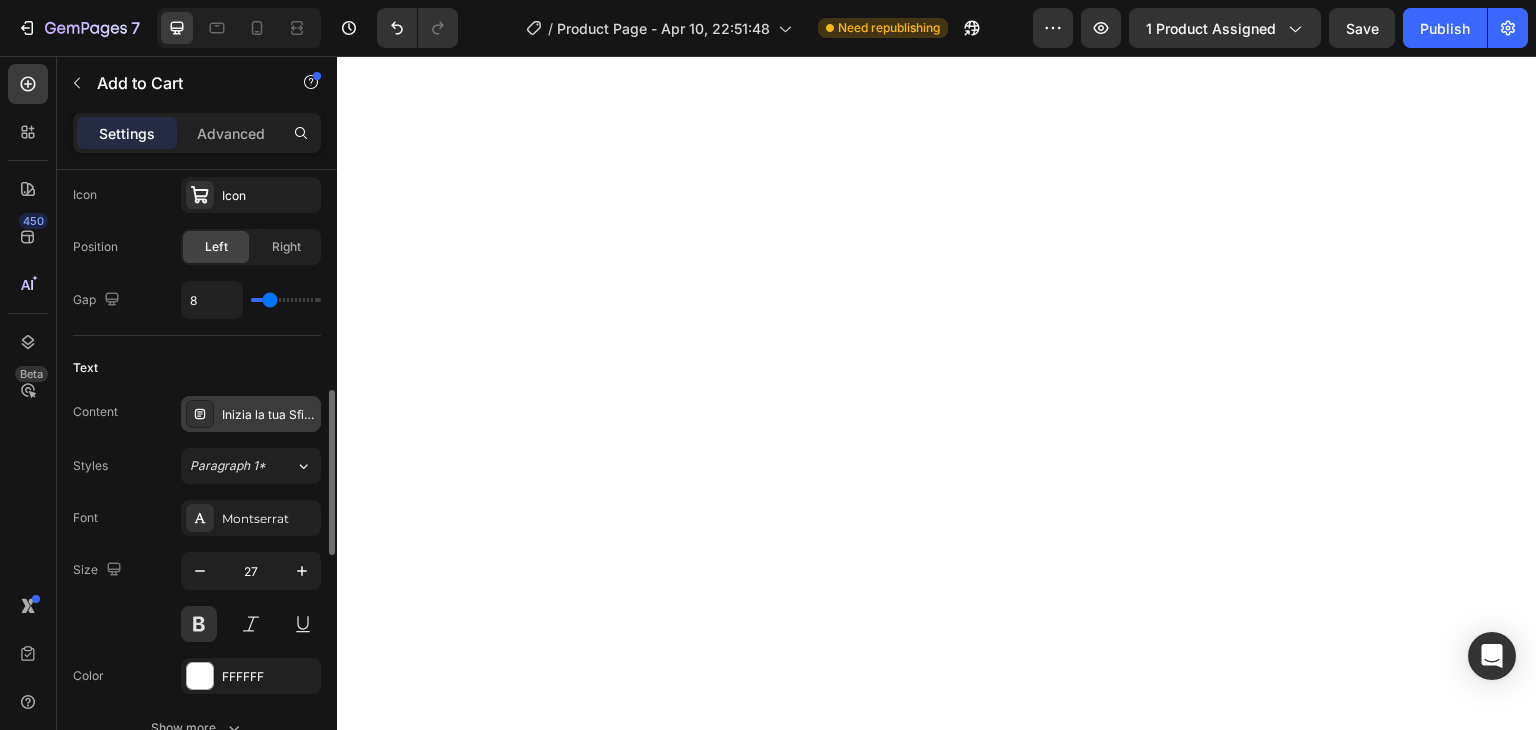 scroll, scrollTop: 898, scrollLeft: 0, axis: vertical 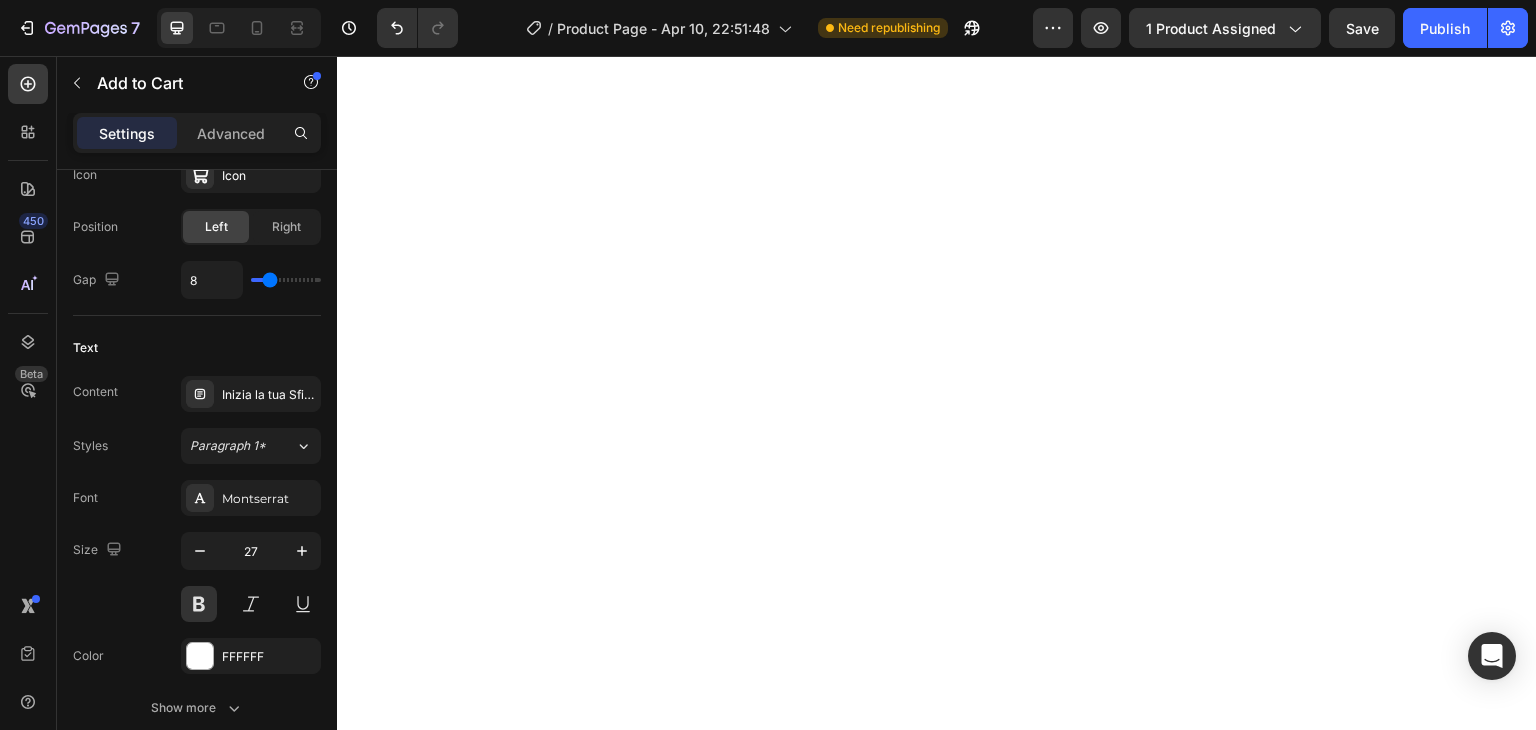 click on "€49,00" at bounding box center [899, -772] 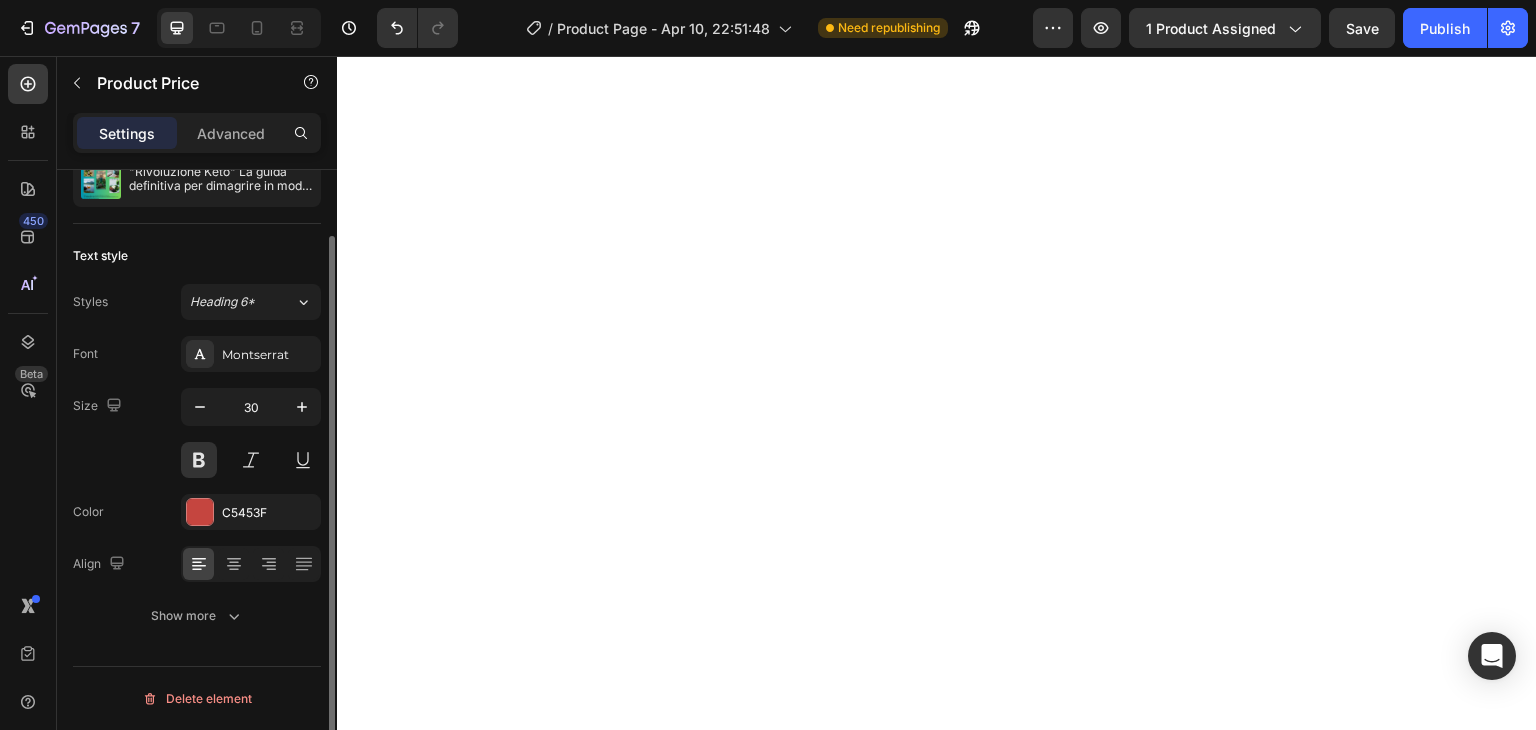scroll, scrollTop: 0, scrollLeft: 0, axis: both 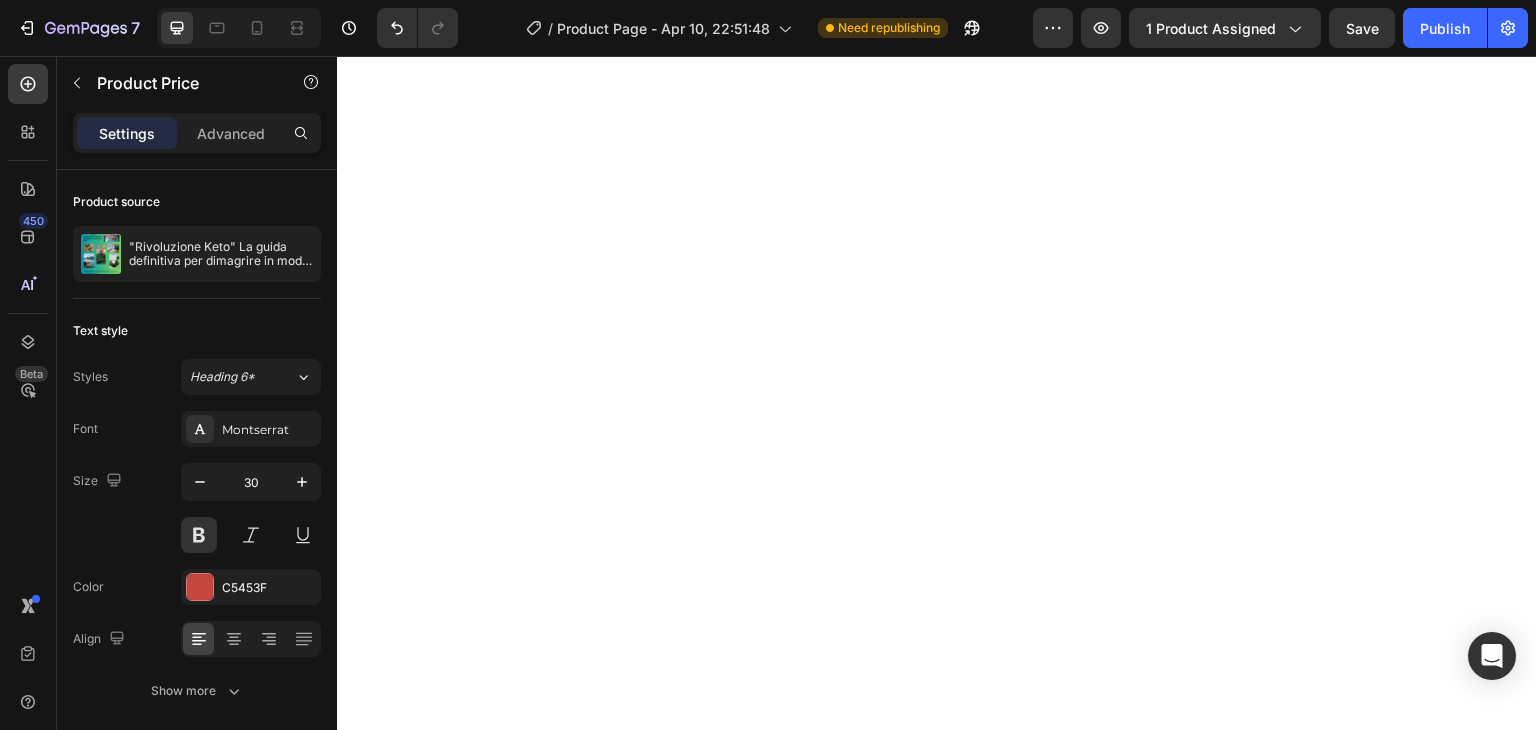 click on "Inizia la tua Sfida Keto!" at bounding box center (953, -688) 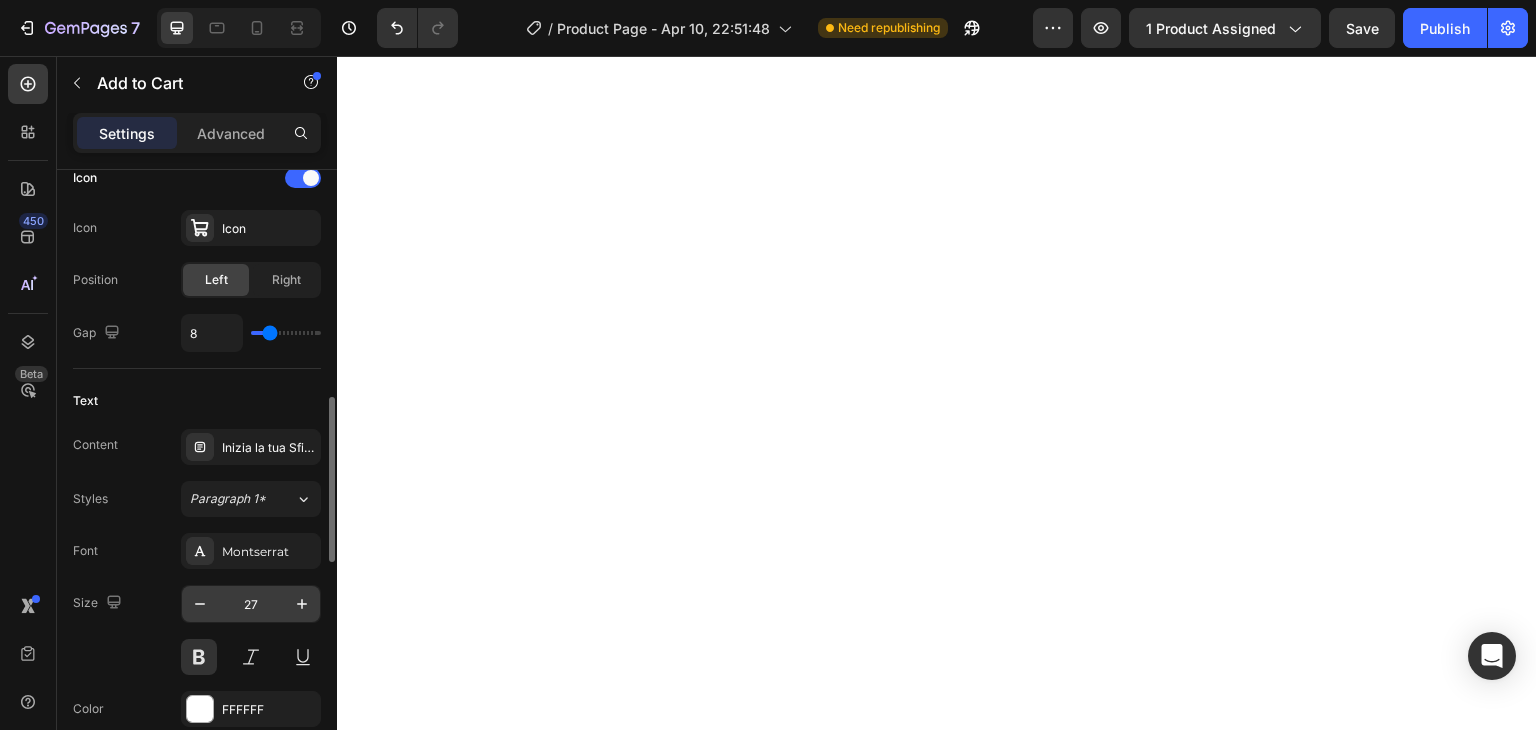 scroll, scrollTop: 939, scrollLeft: 0, axis: vertical 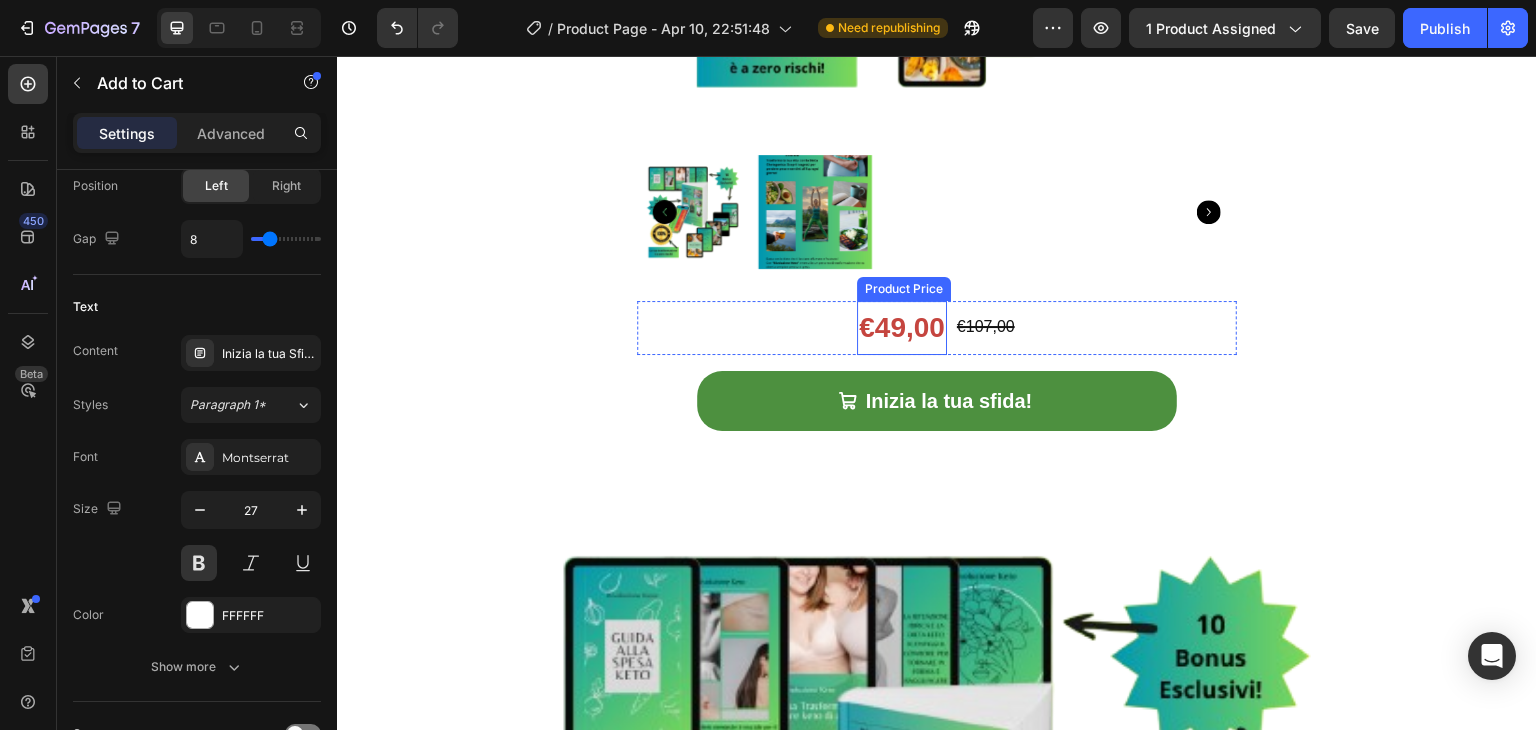 click on "€49,00" at bounding box center (902, 328) 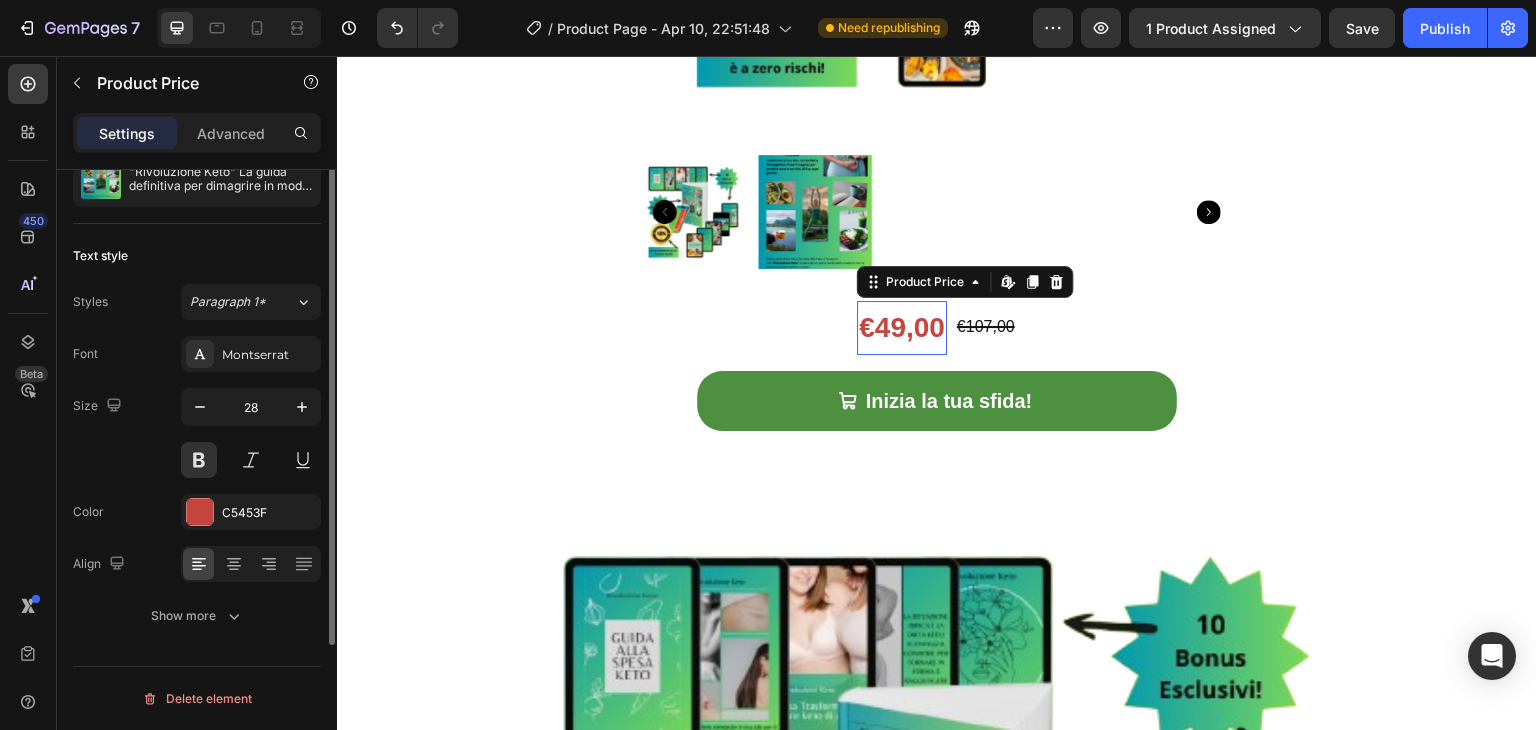 scroll, scrollTop: 0, scrollLeft: 0, axis: both 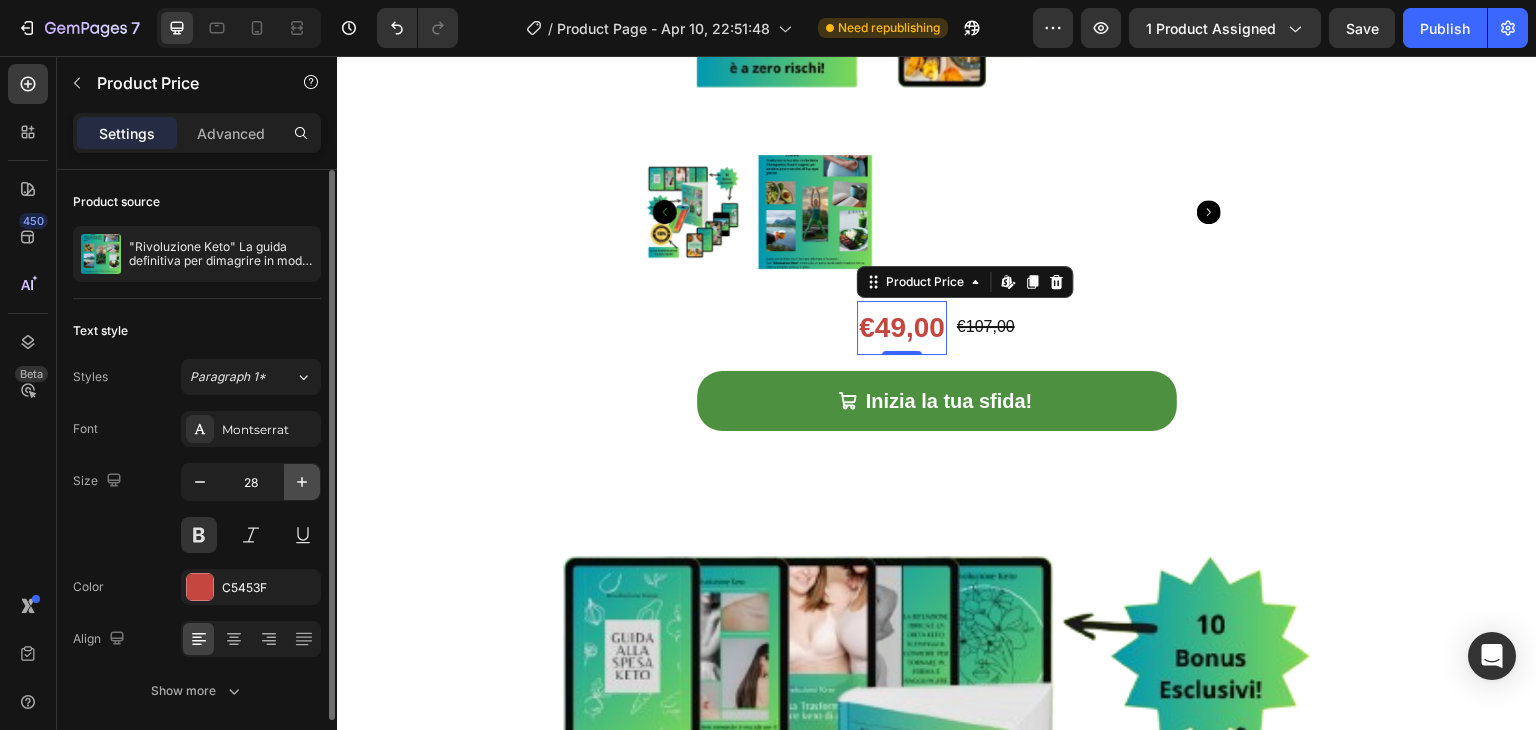 click 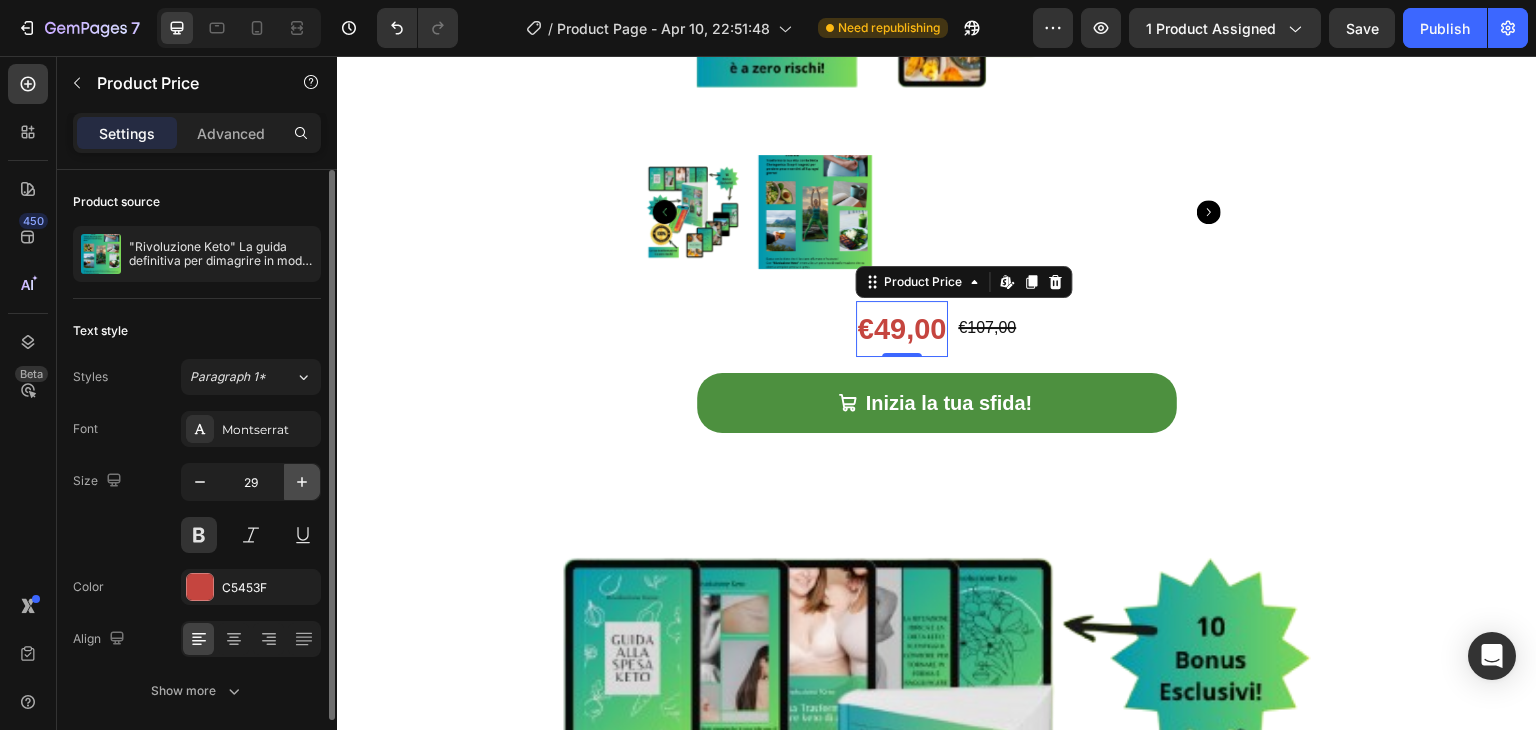 click 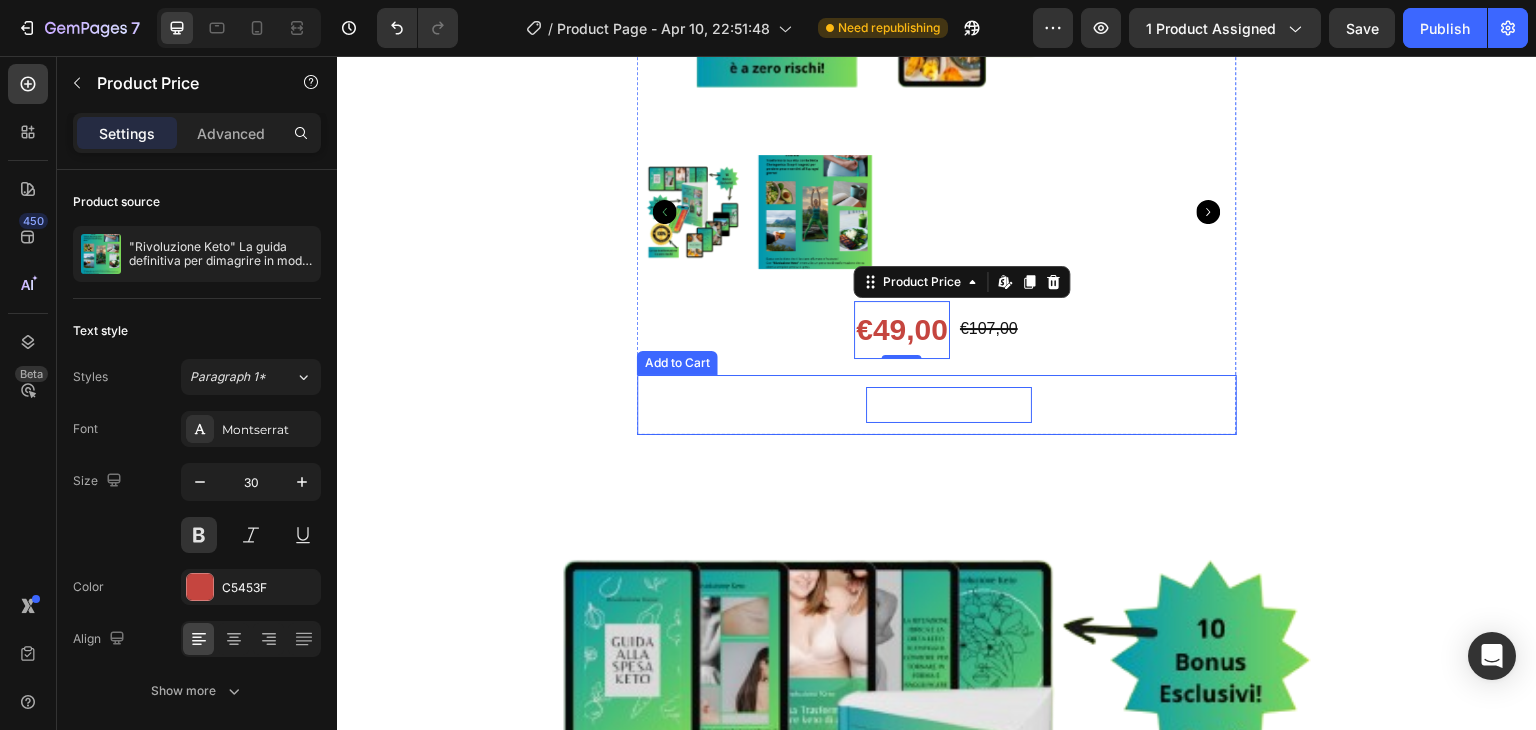 click on "Inizia la tua sfida!" at bounding box center (949, 405) 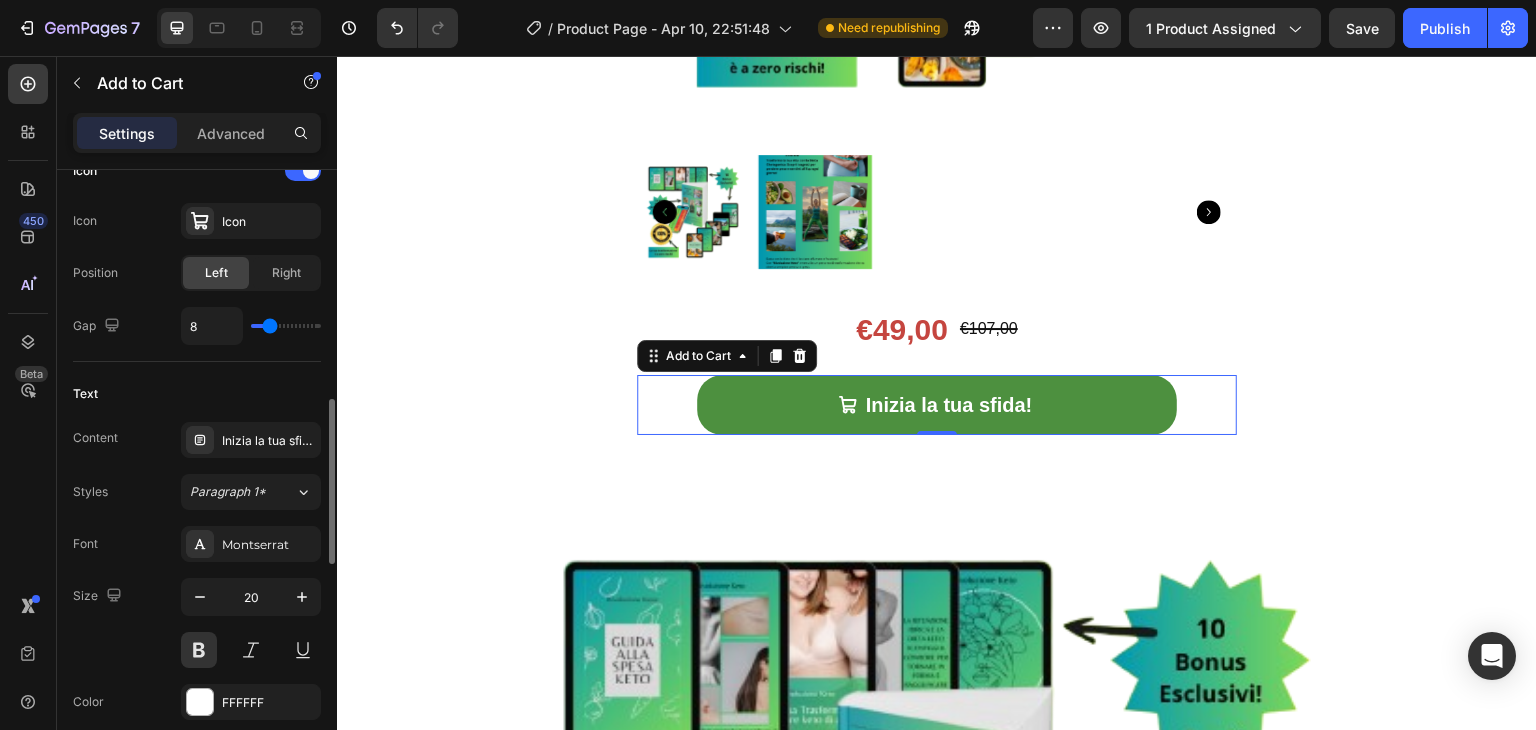 scroll, scrollTop: 891, scrollLeft: 0, axis: vertical 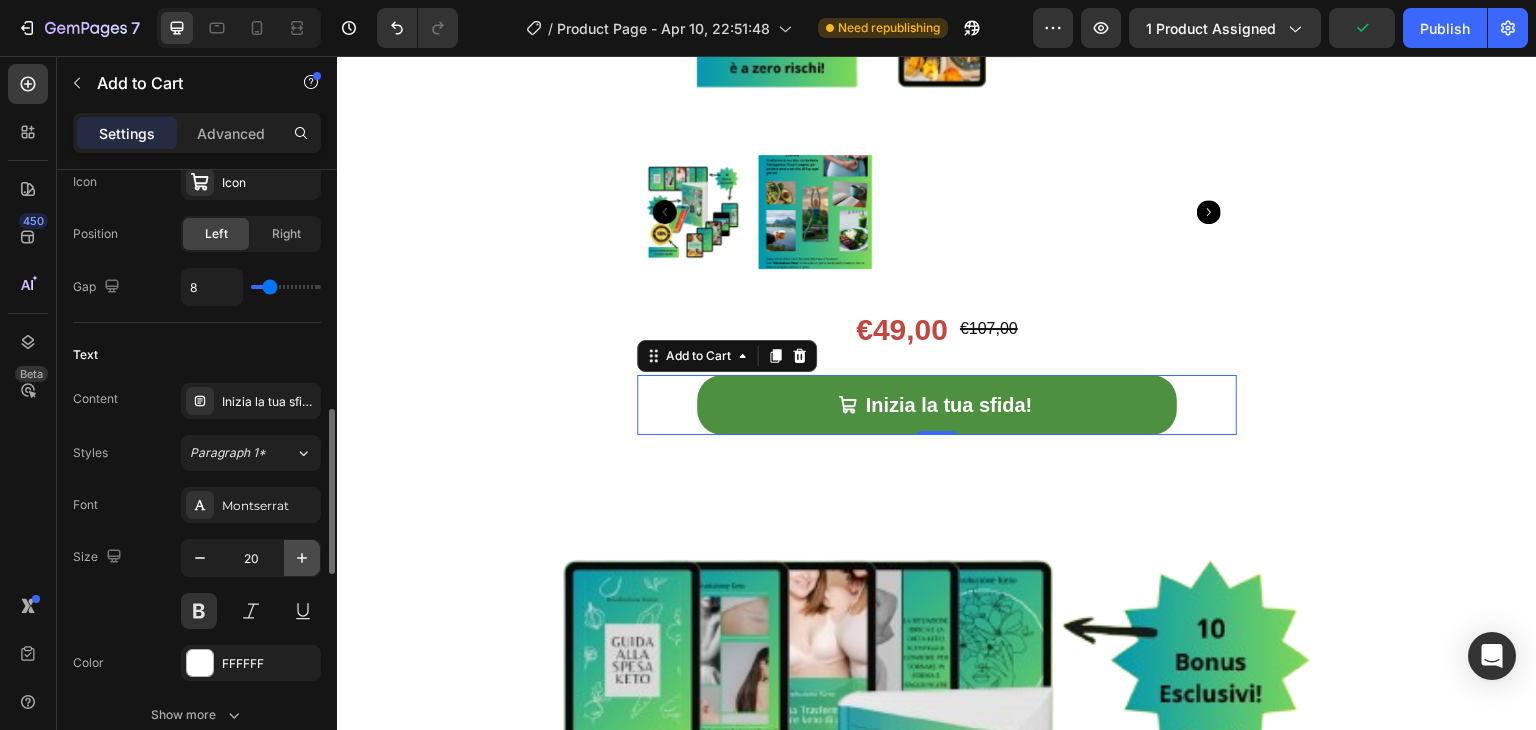 click 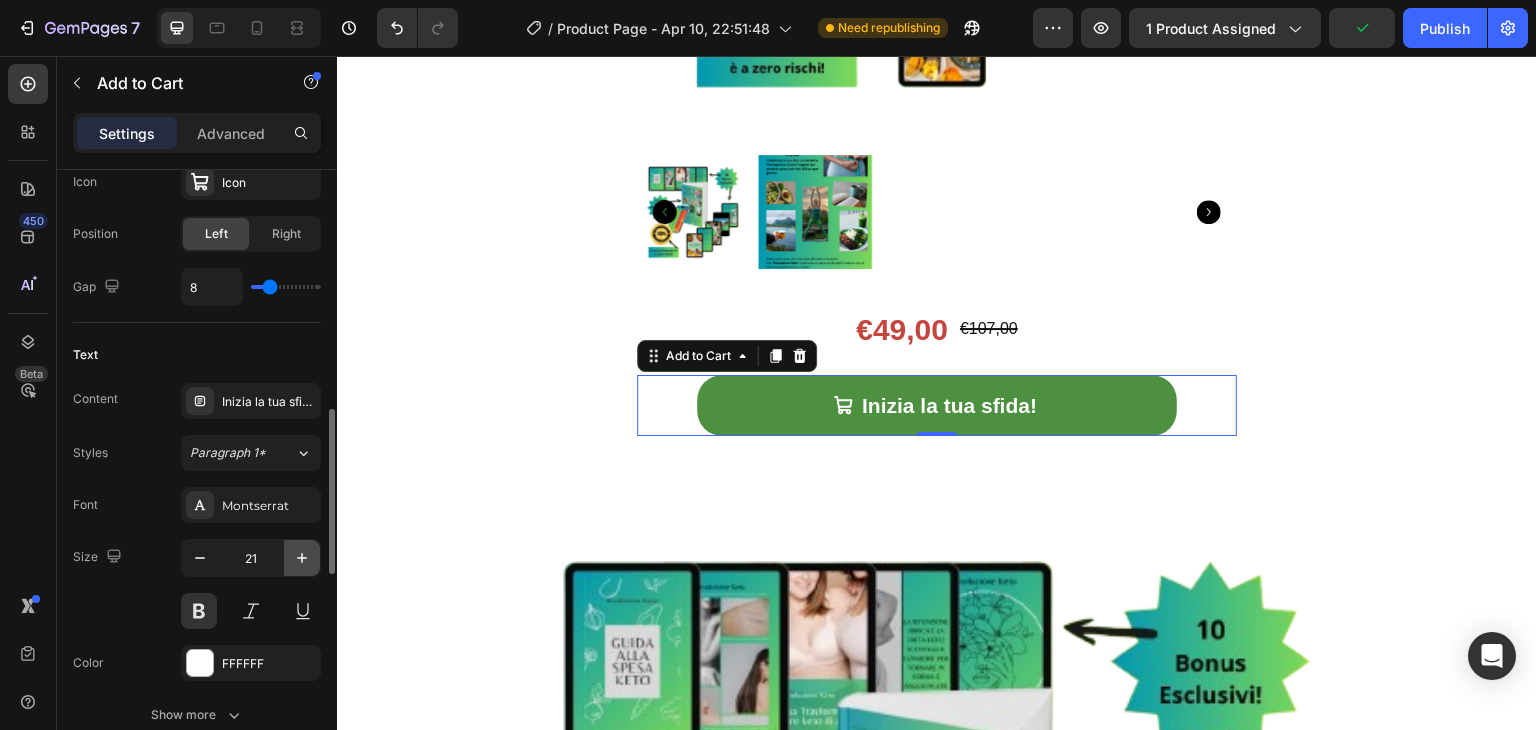 click 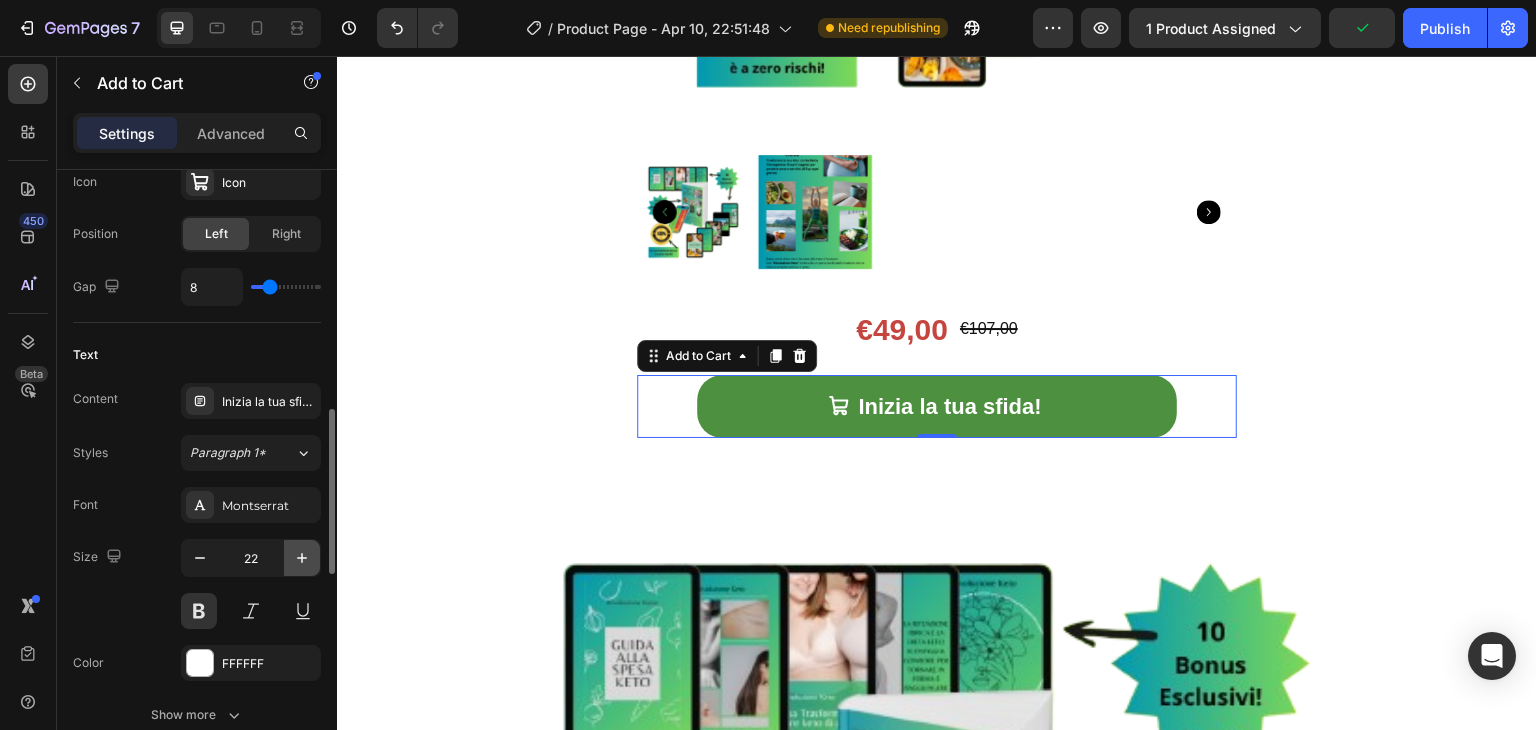 click 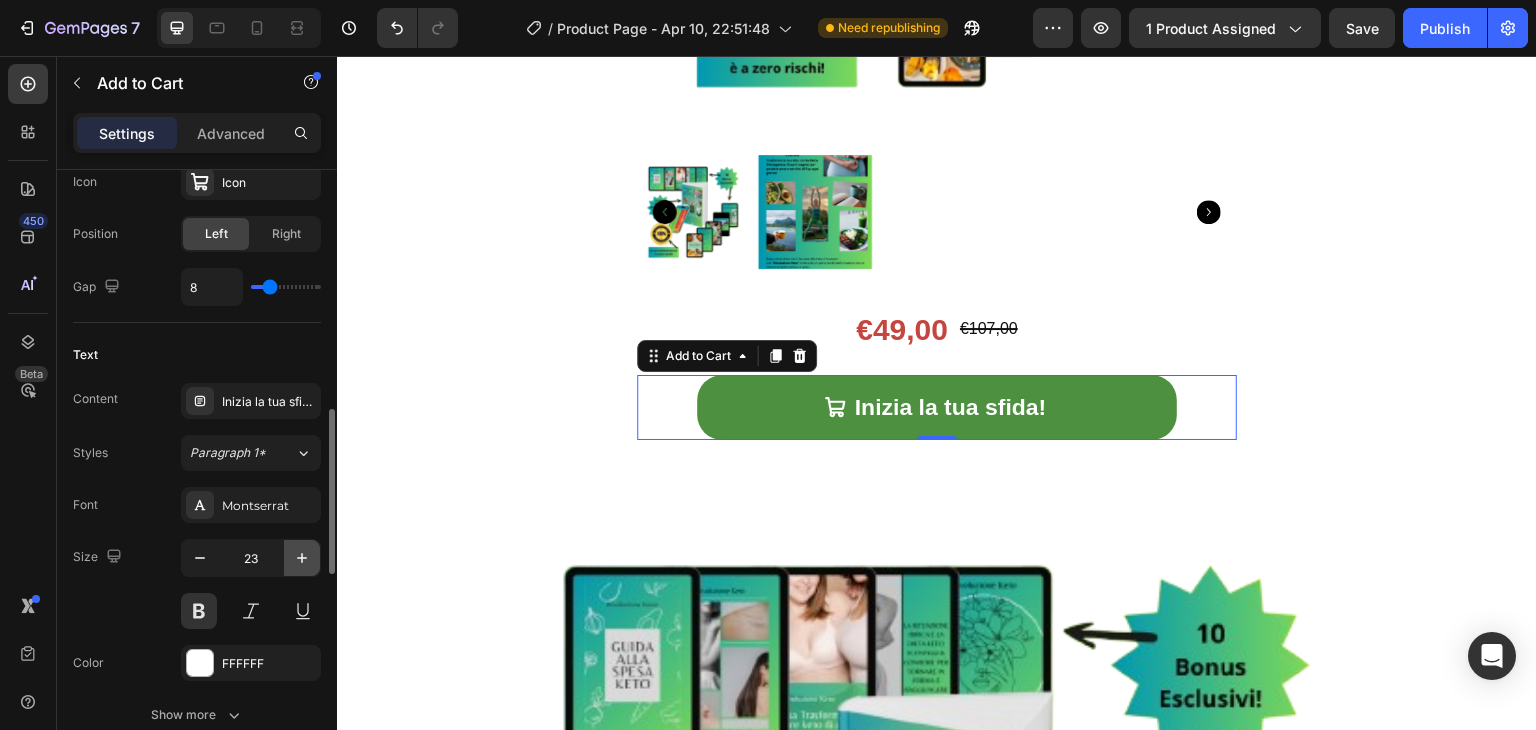 click 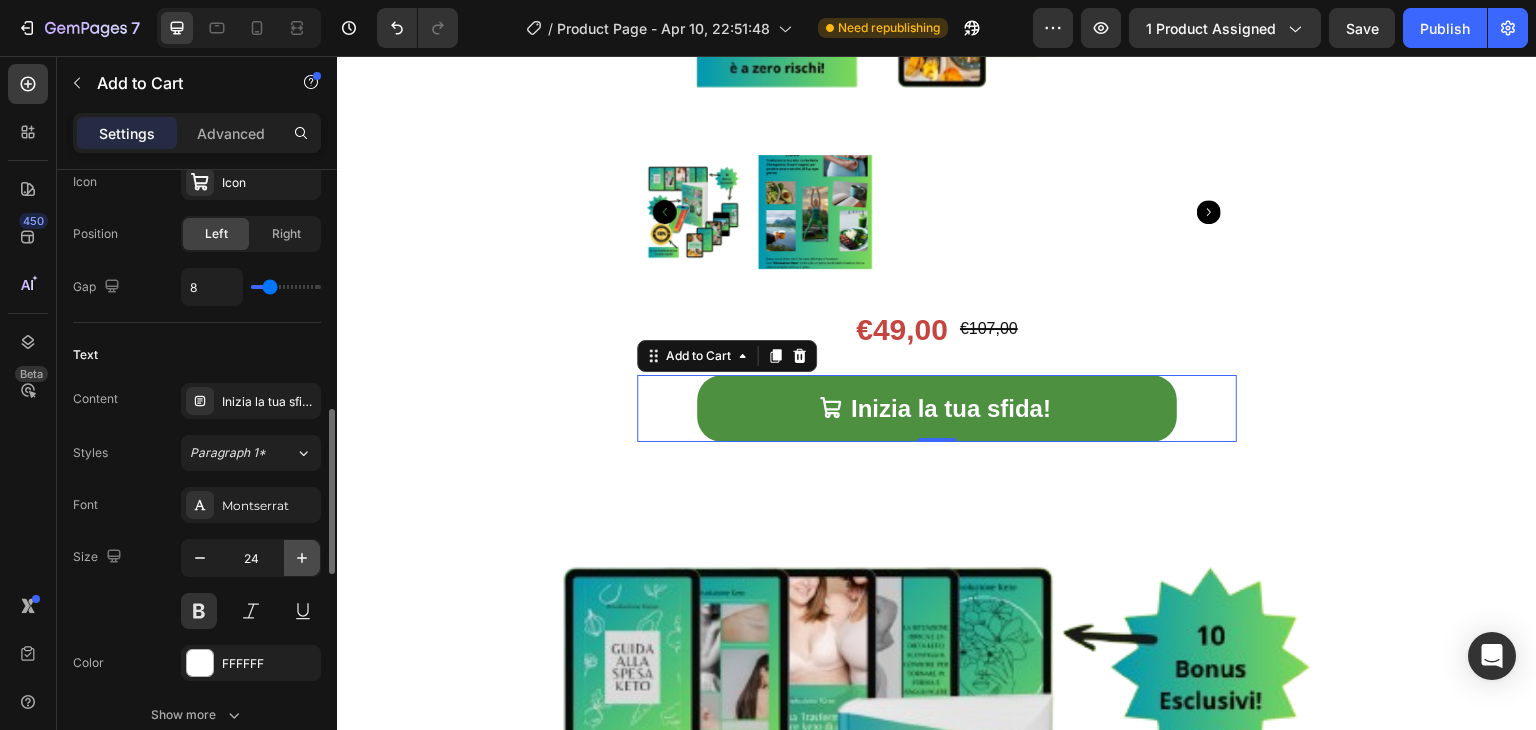 click 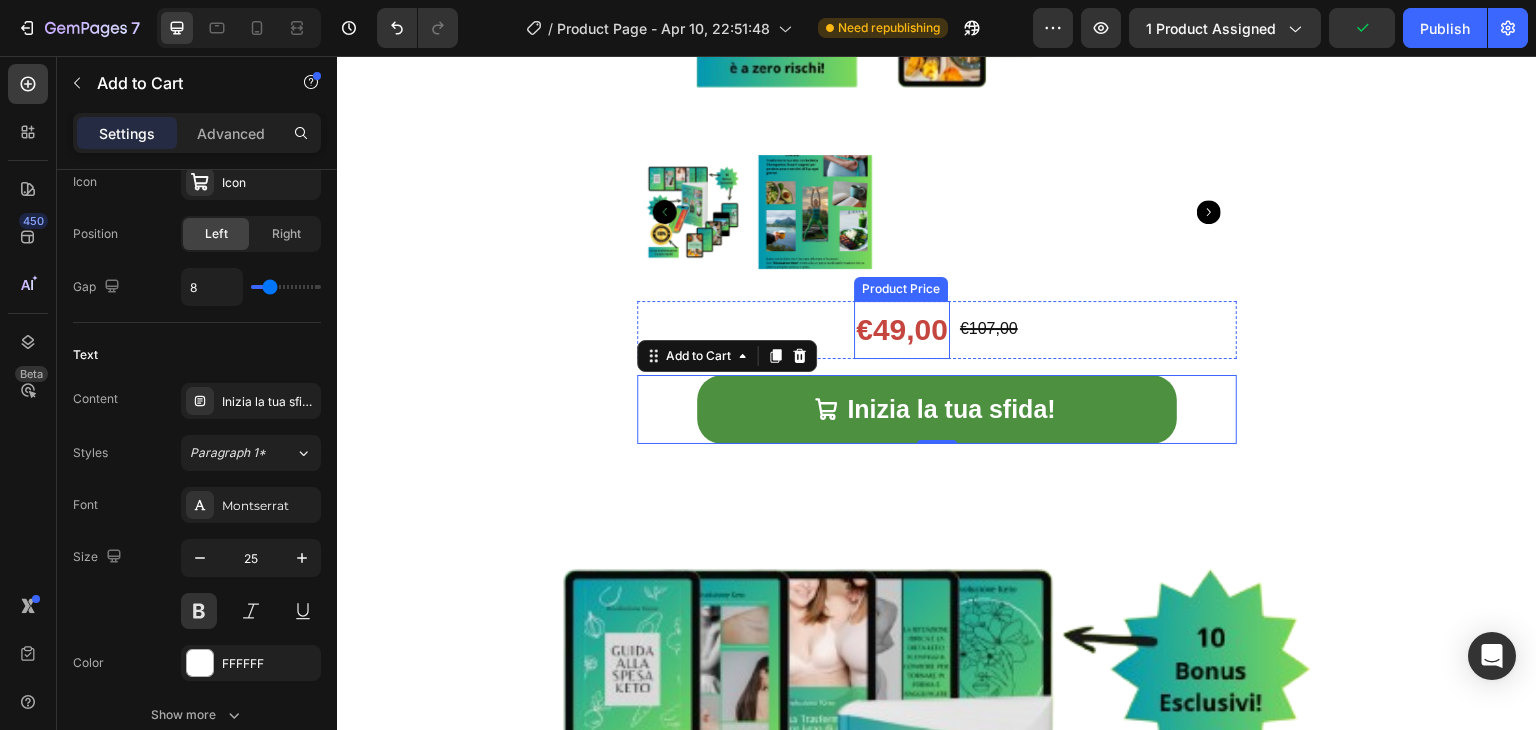click on "€49,00" at bounding box center (902, 330) 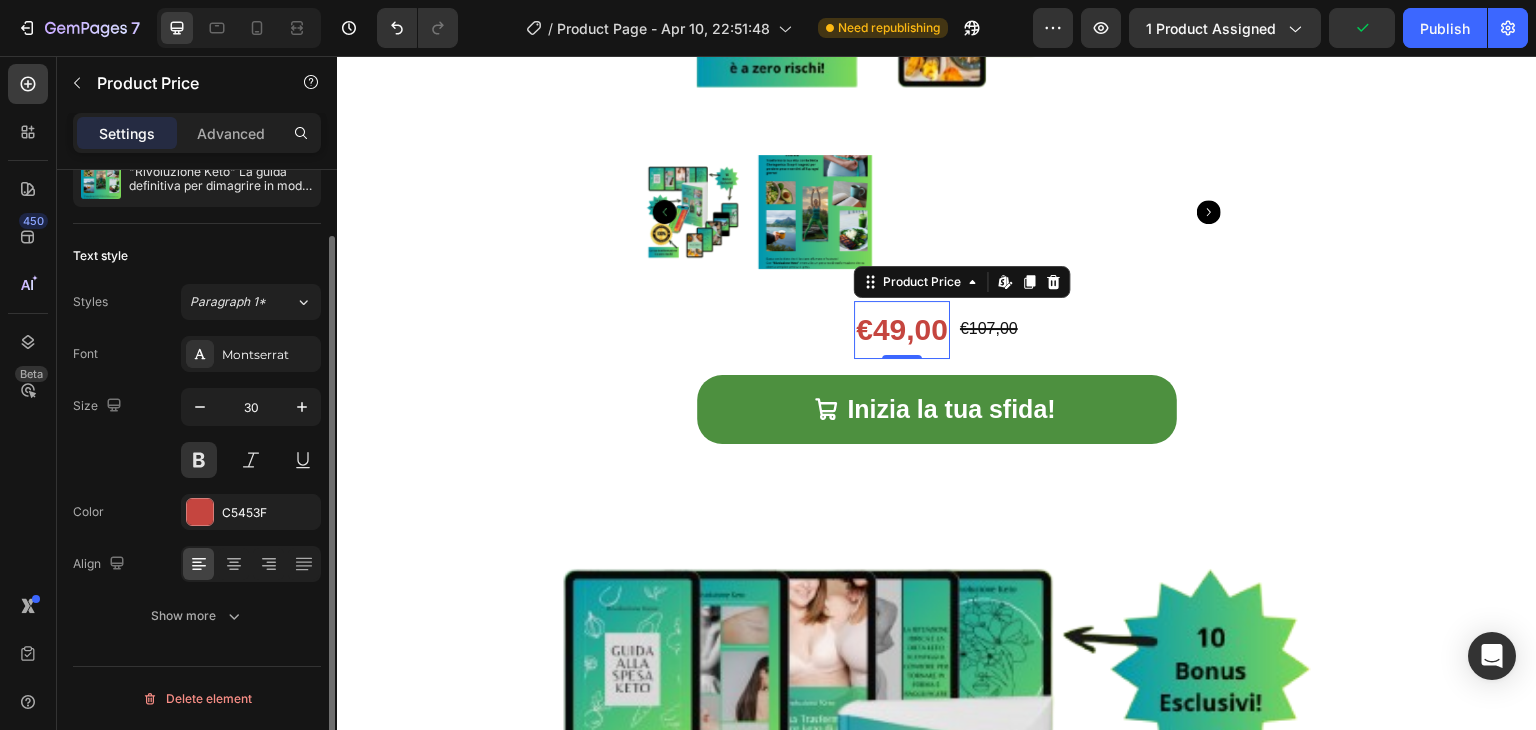 scroll, scrollTop: 0, scrollLeft: 0, axis: both 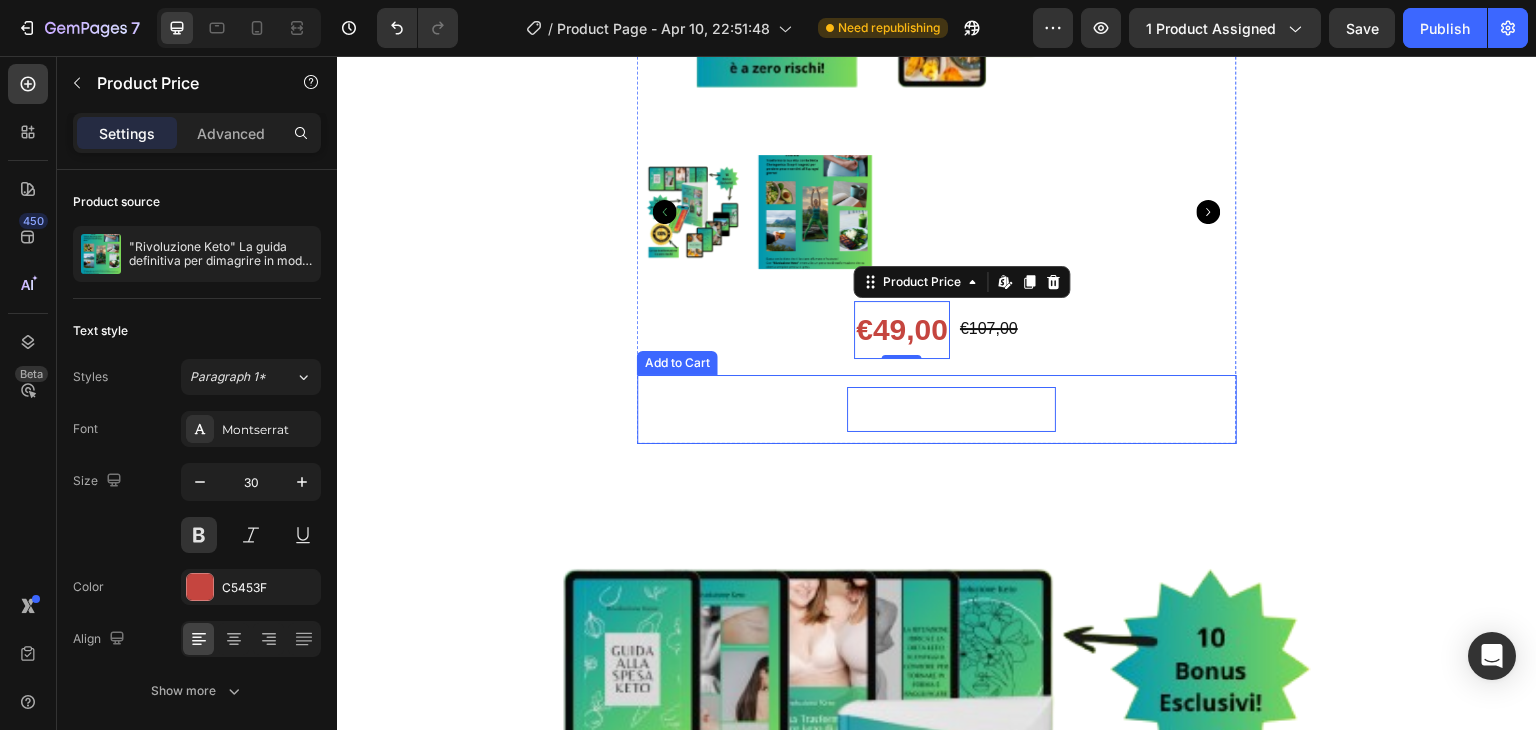 click on "Inizia la tua sfida!" at bounding box center (951, 409) 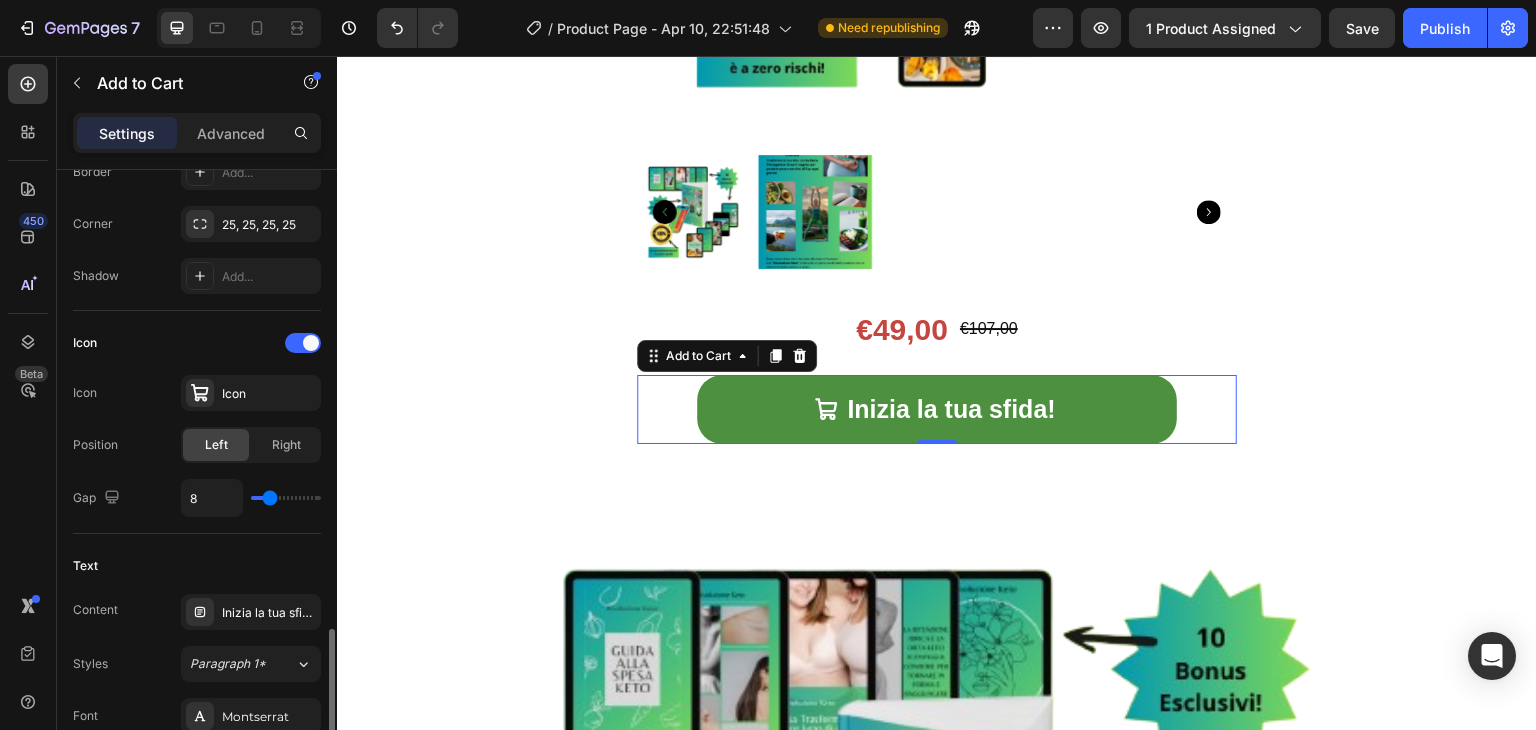scroll, scrollTop: 898, scrollLeft: 0, axis: vertical 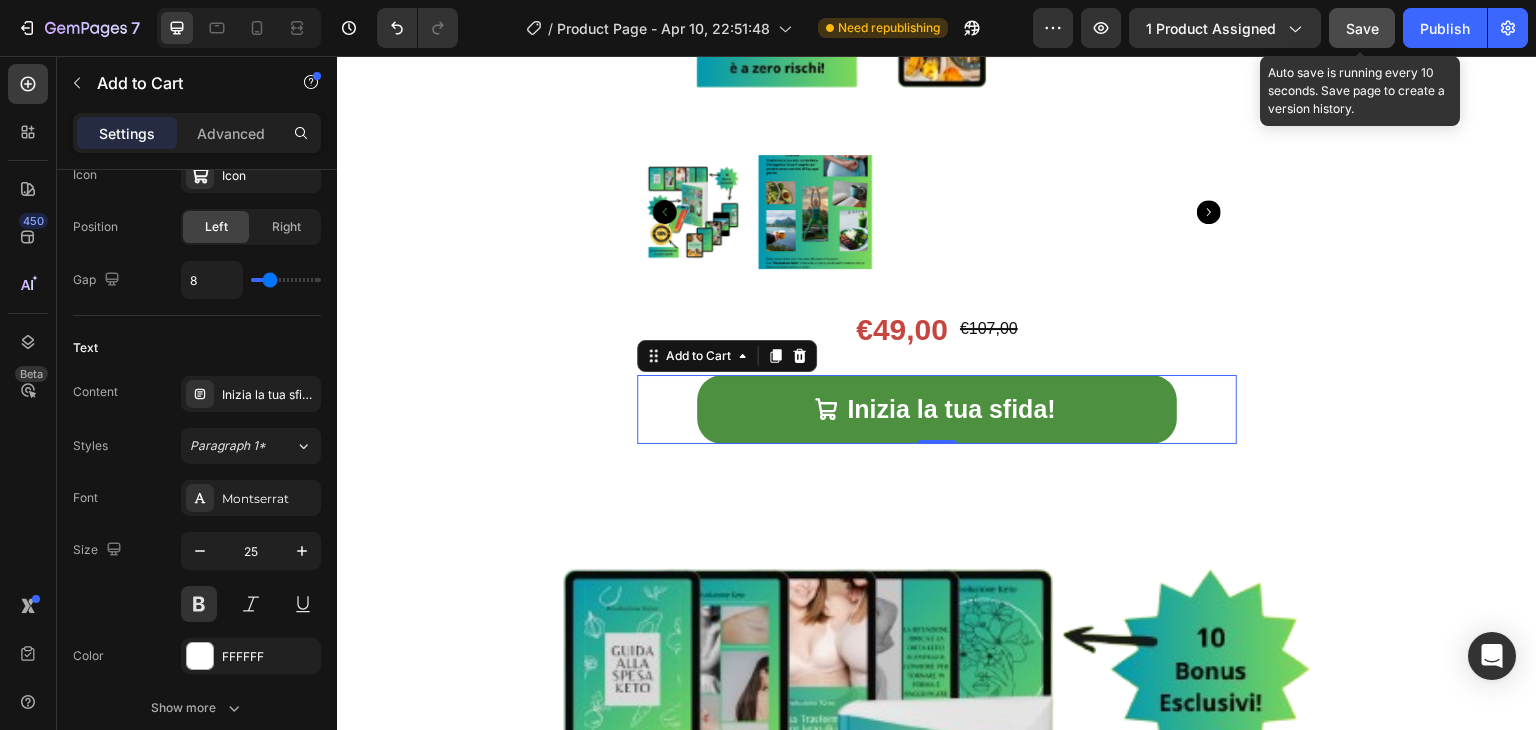 click on "Save" 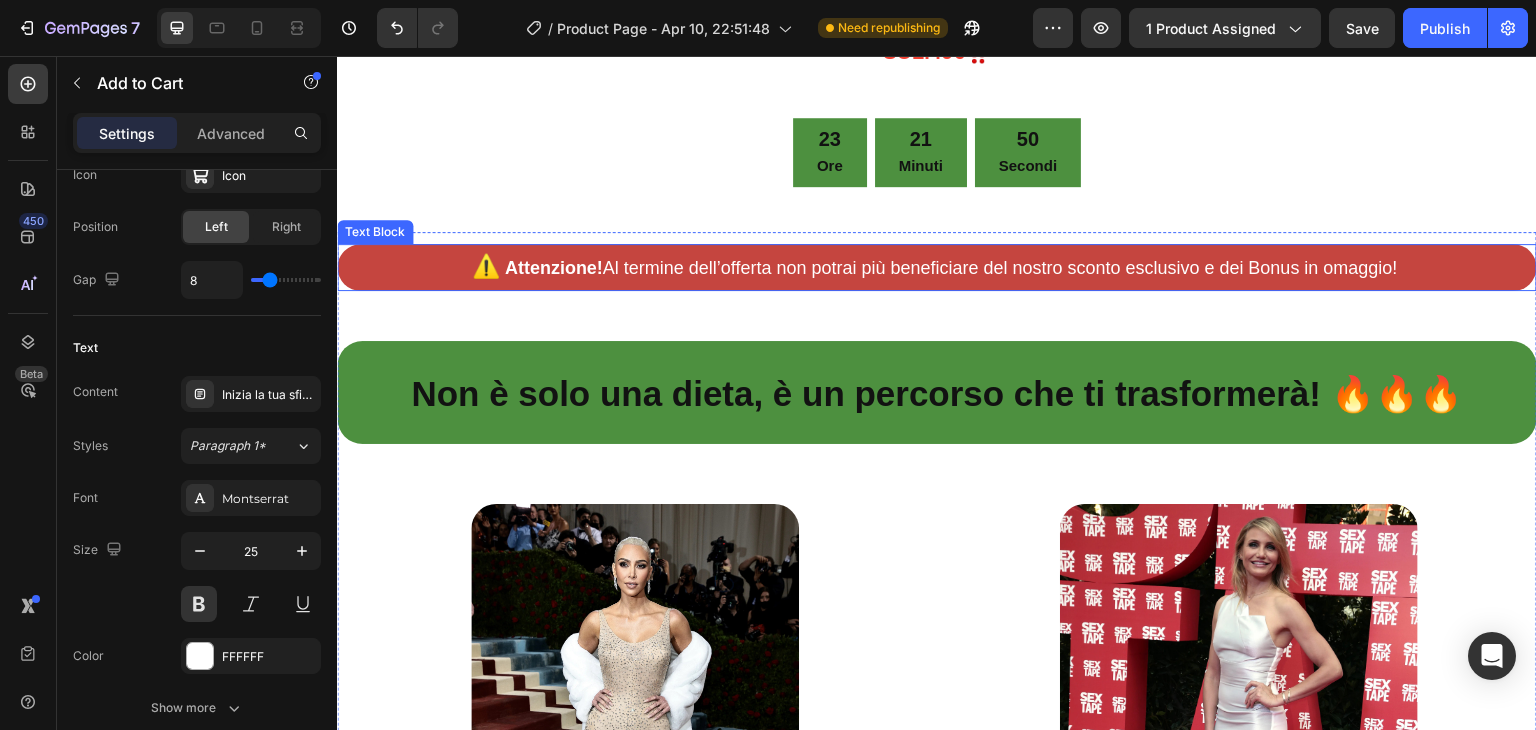 scroll, scrollTop: 2203, scrollLeft: 0, axis: vertical 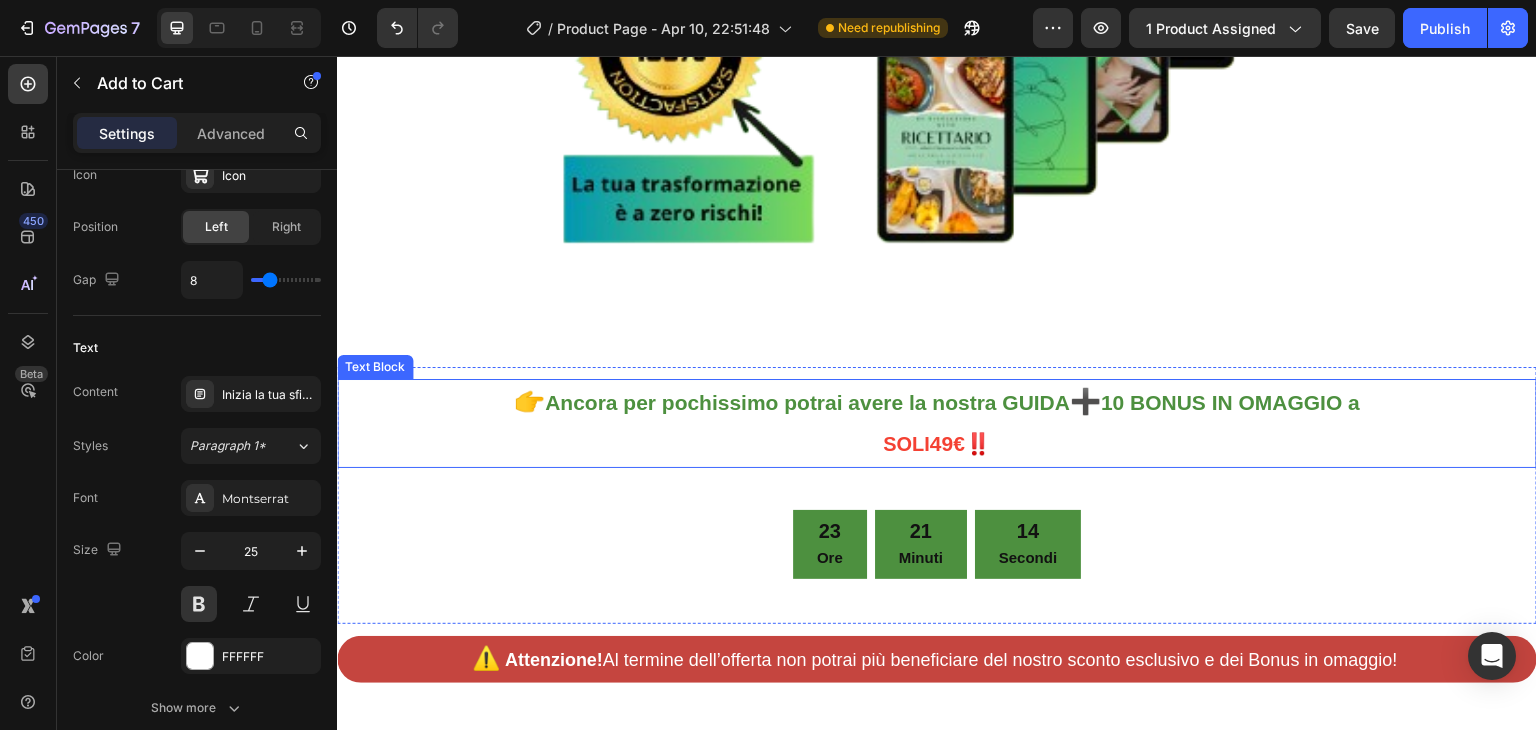 click on "👉  Ancora per pochissimo potrai avere la nostra GUIDA  ➕  10 BONUS IN OMAGGIO a" at bounding box center [937, 402] 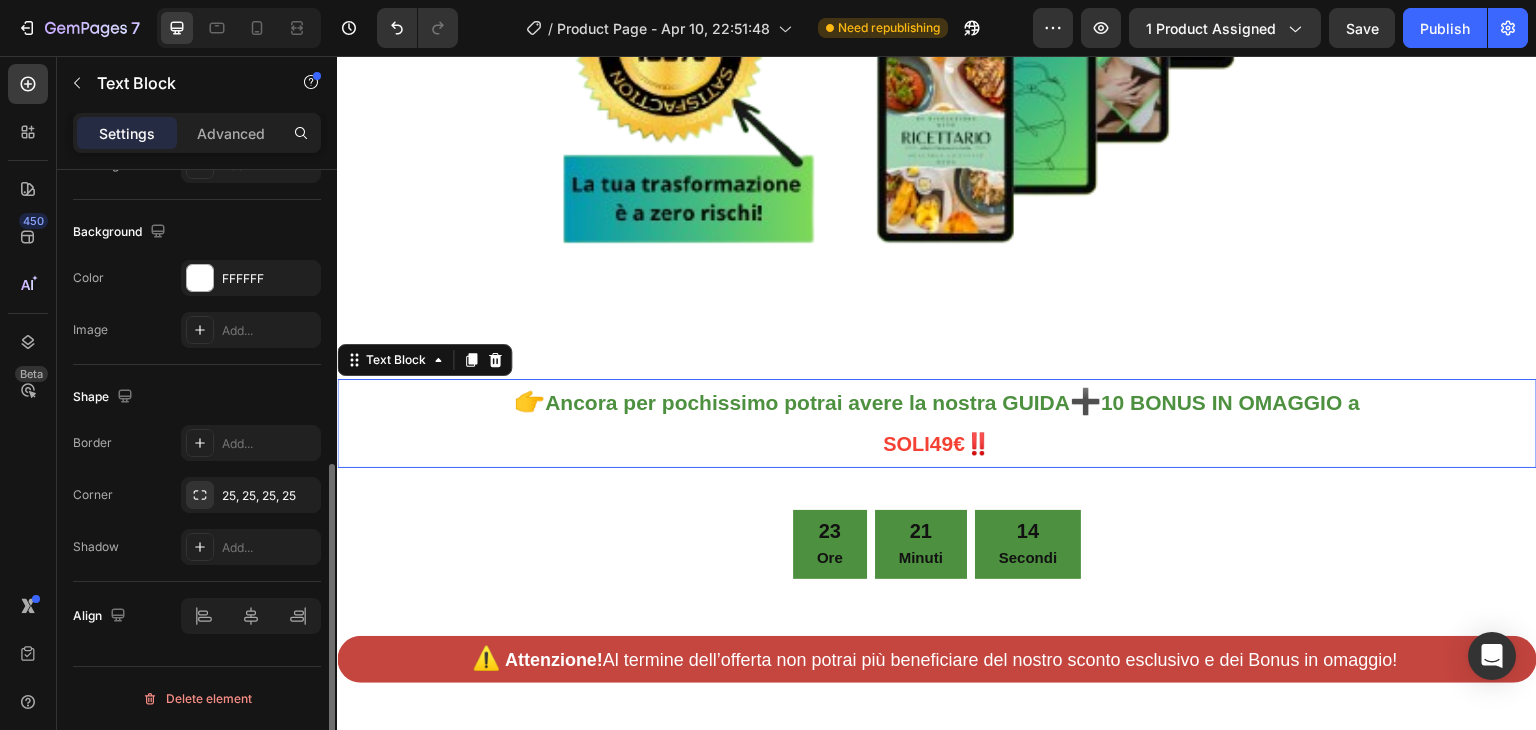 scroll, scrollTop: 0, scrollLeft: 0, axis: both 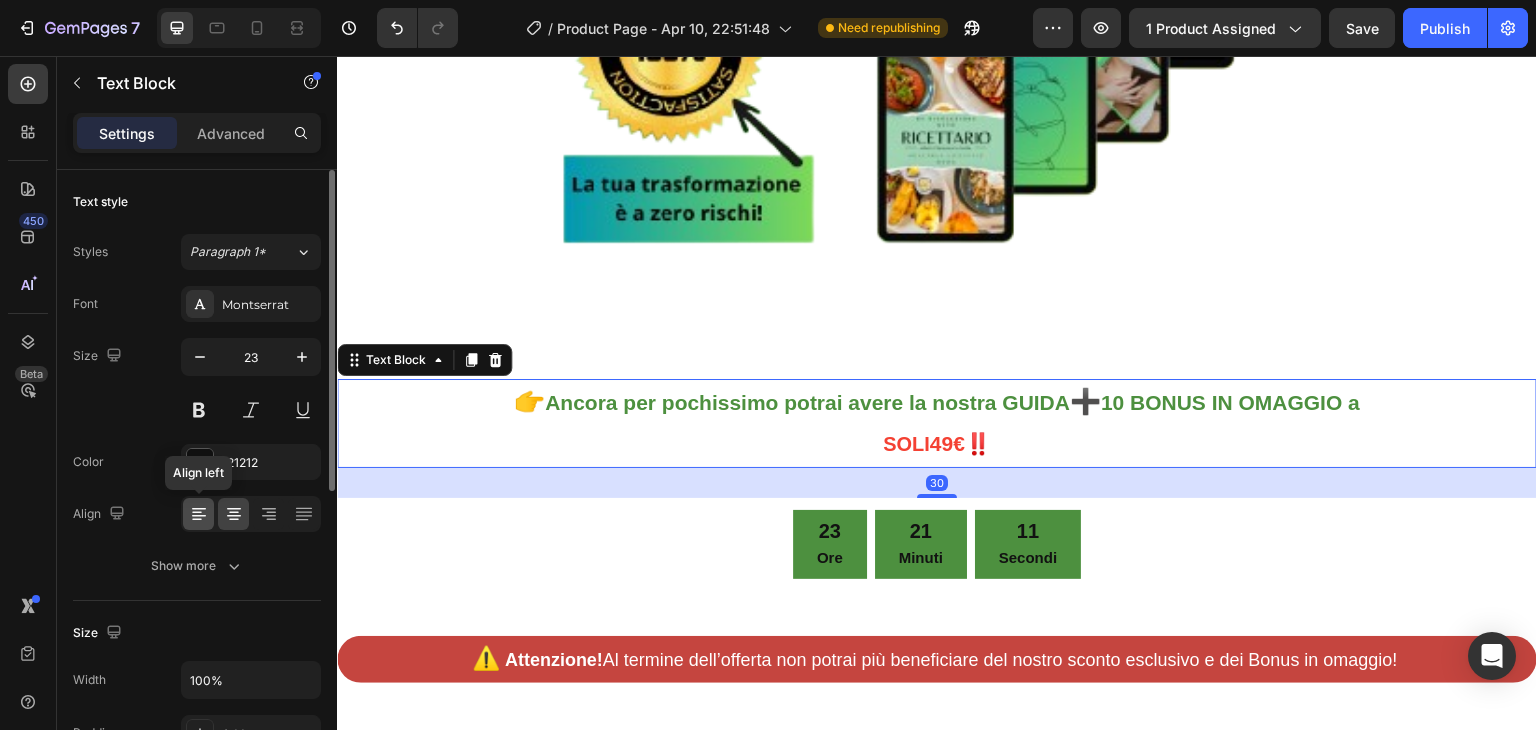 click 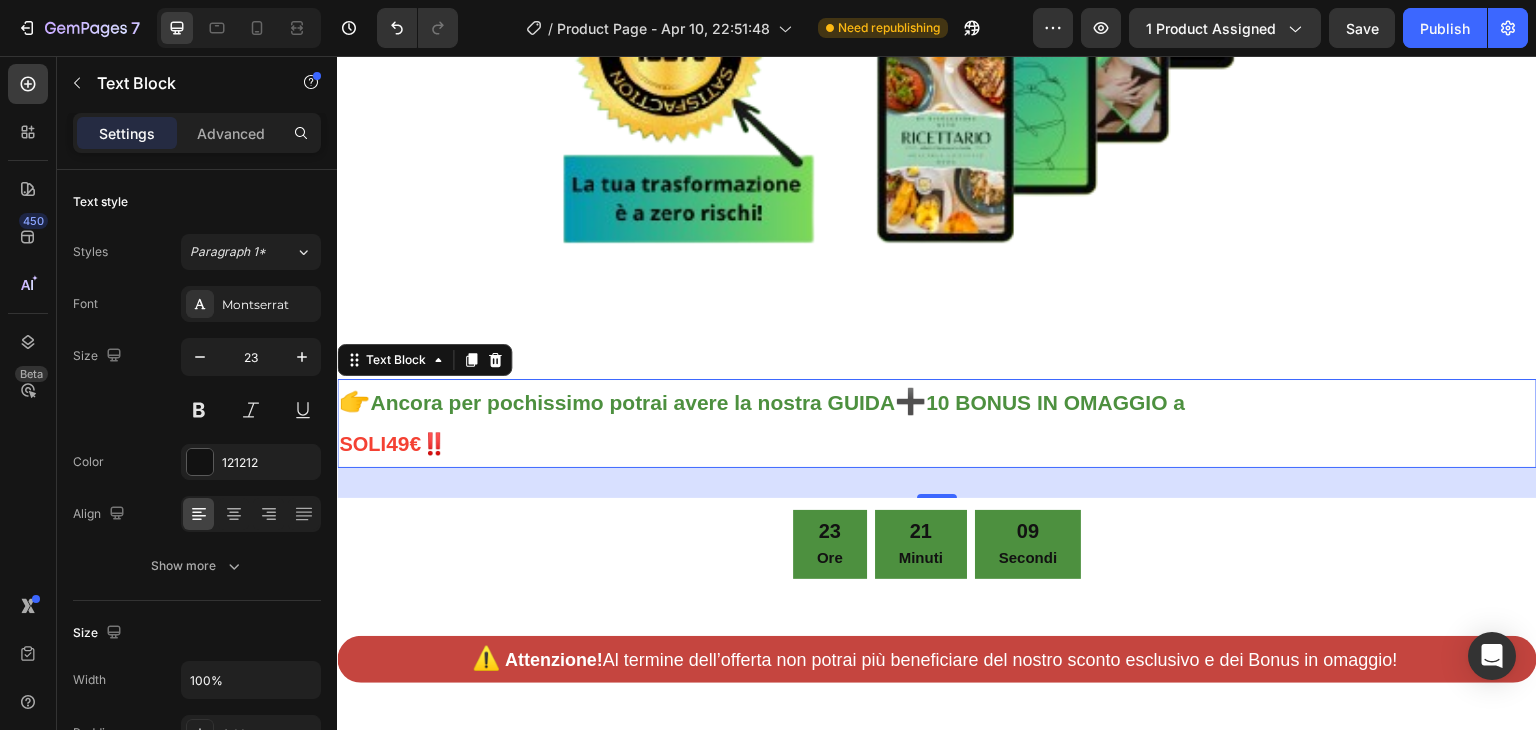 click on "SOLI" at bounding box center (362, 444) 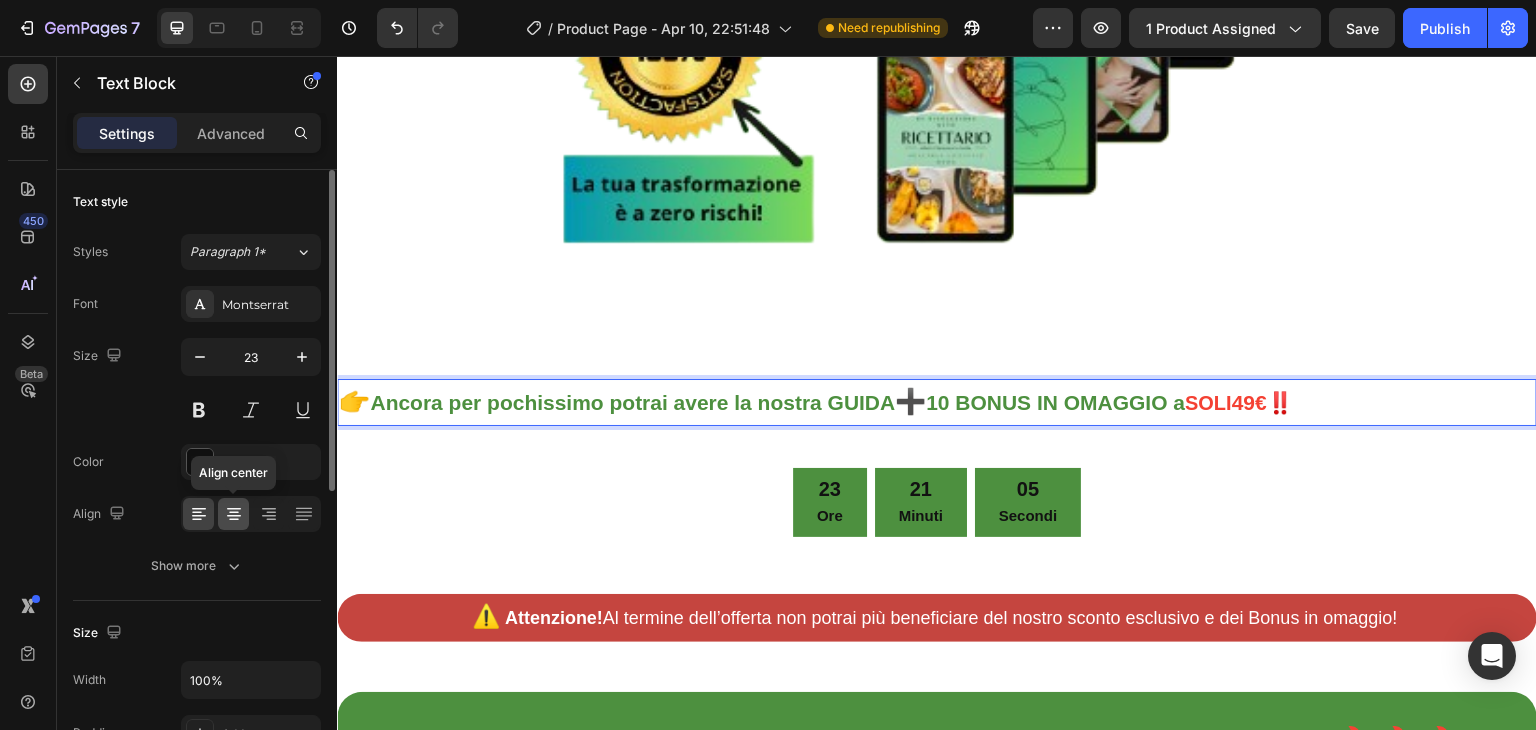 click 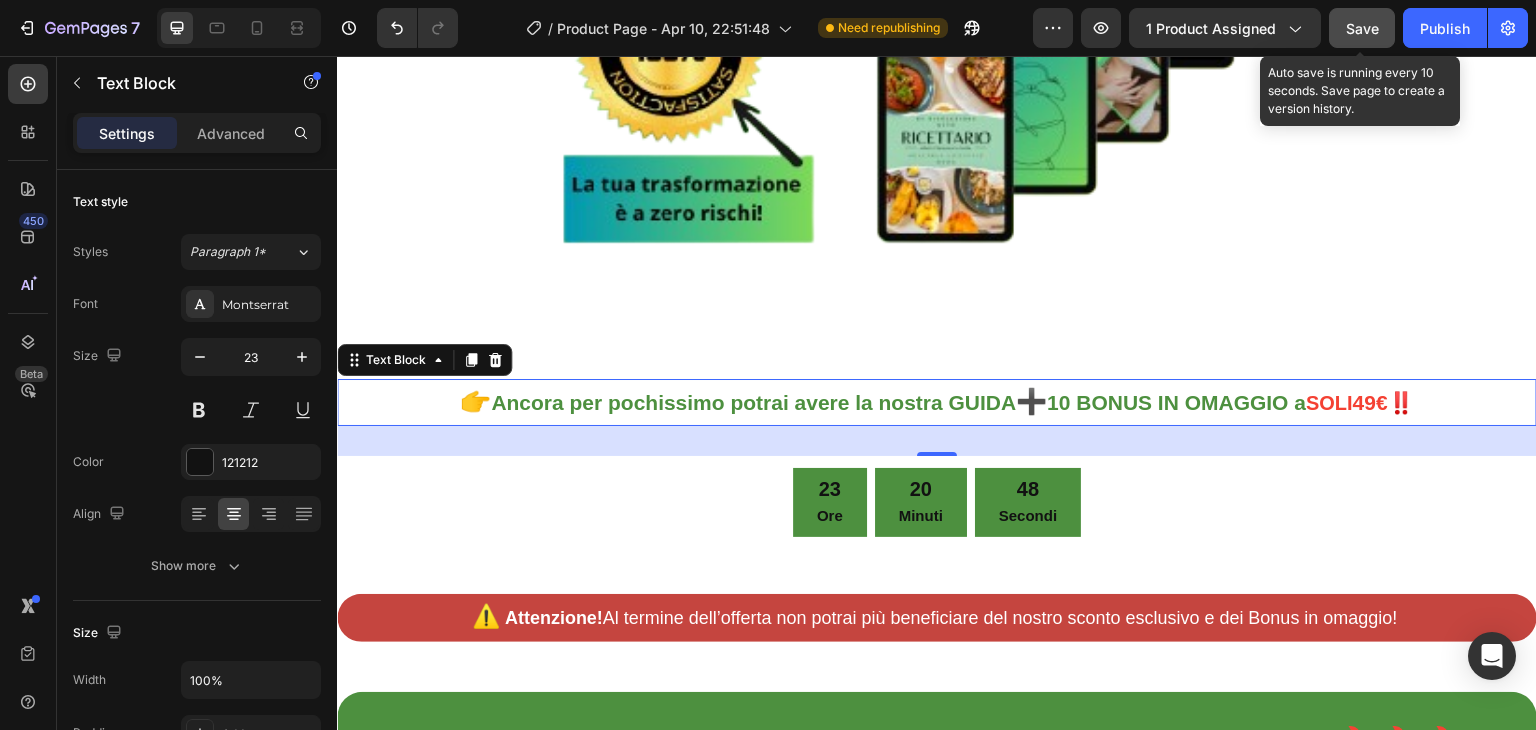 click on "Save" at bounding box center [1362, 28] 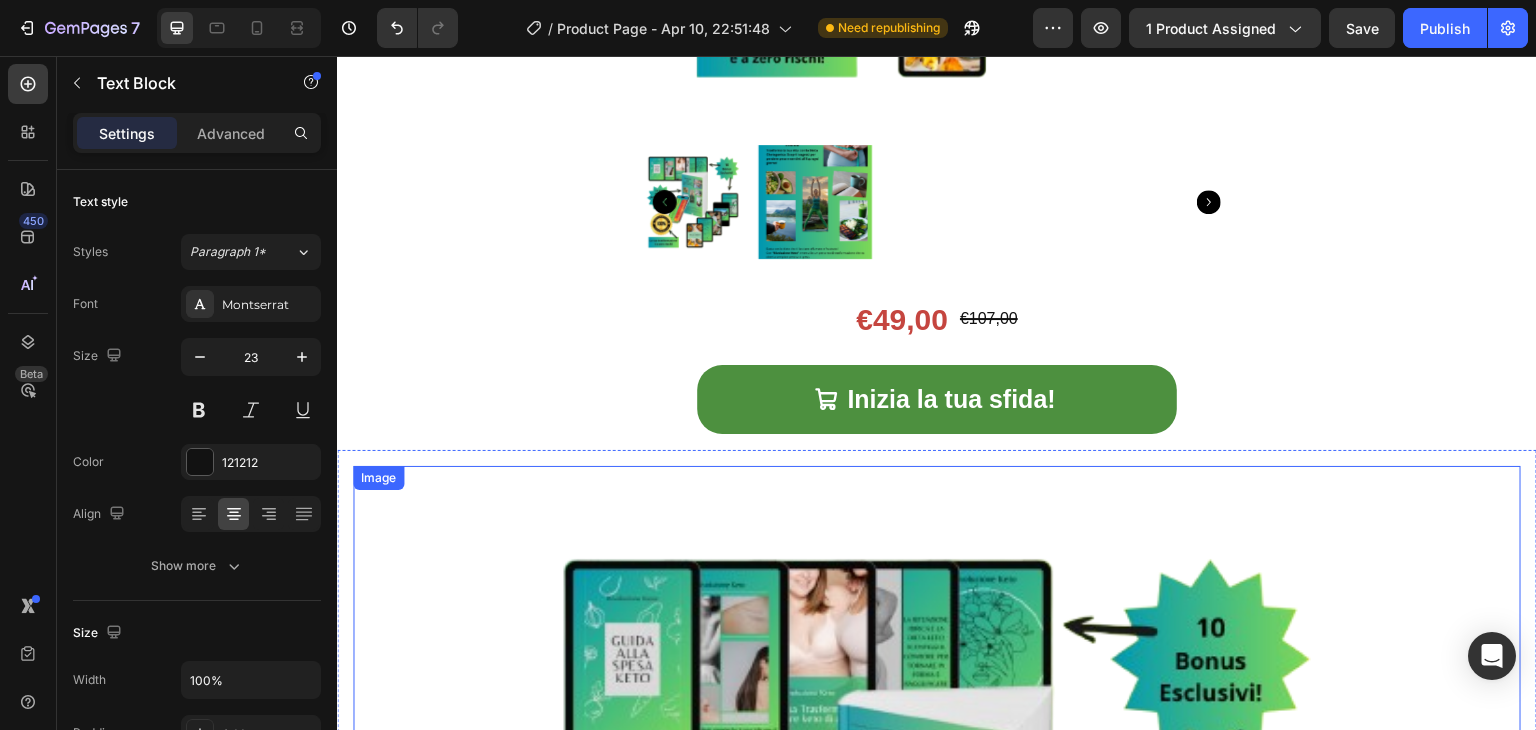 scroll, scrollTop: 923, scrollLeft: 0, axis: vertical 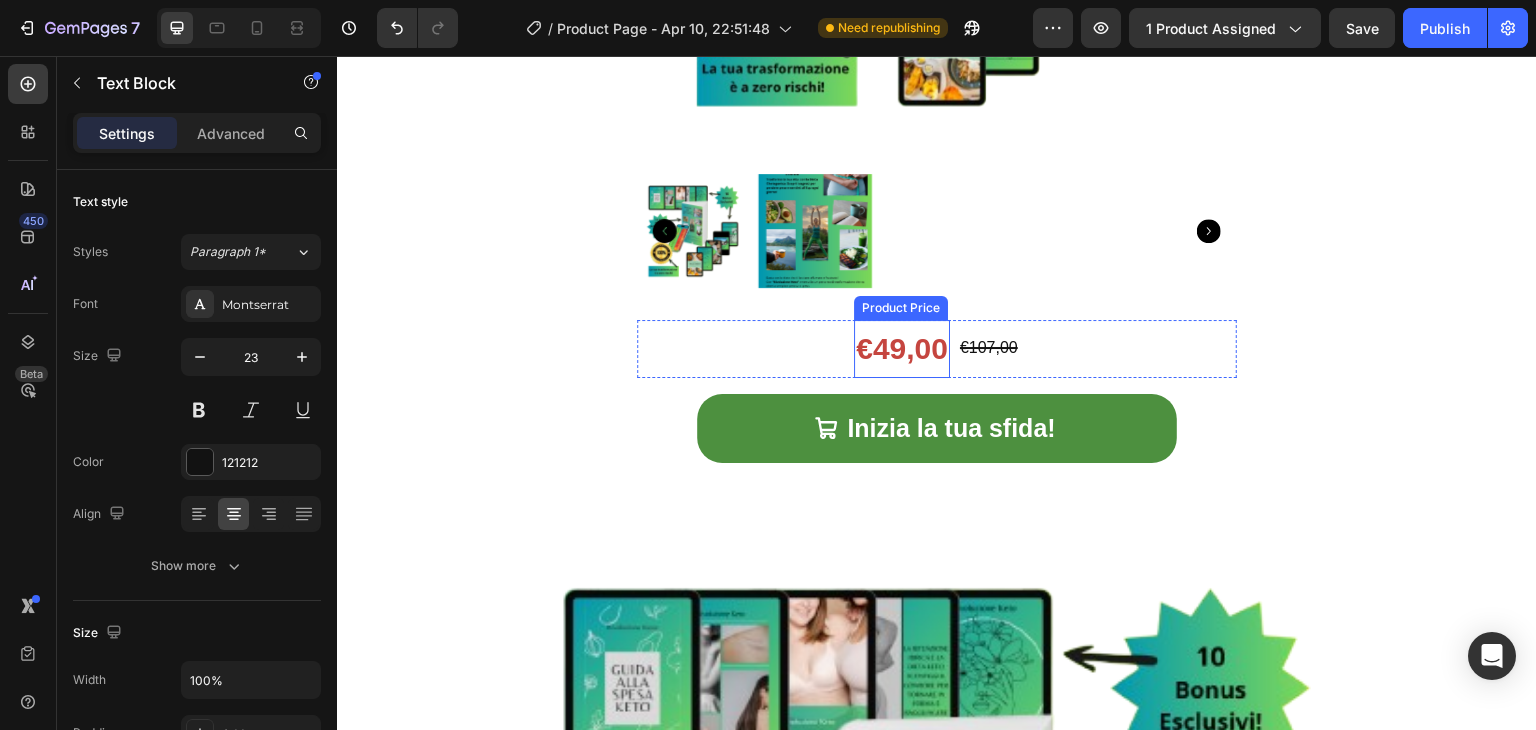 click on "€49,00" at bounding box center [902, 349] 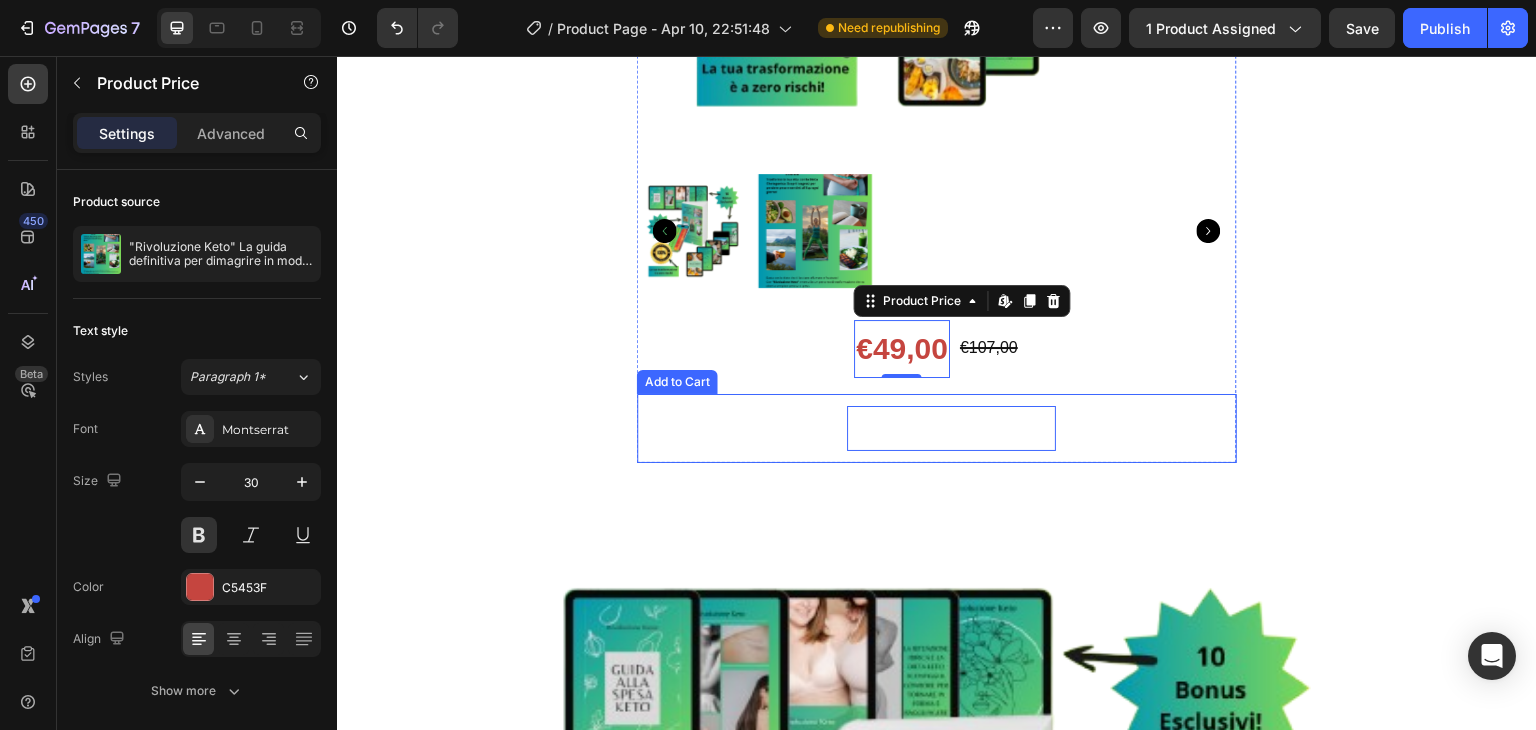 click on "Inizia la tua sfida!" at bounding box center (951, 428) 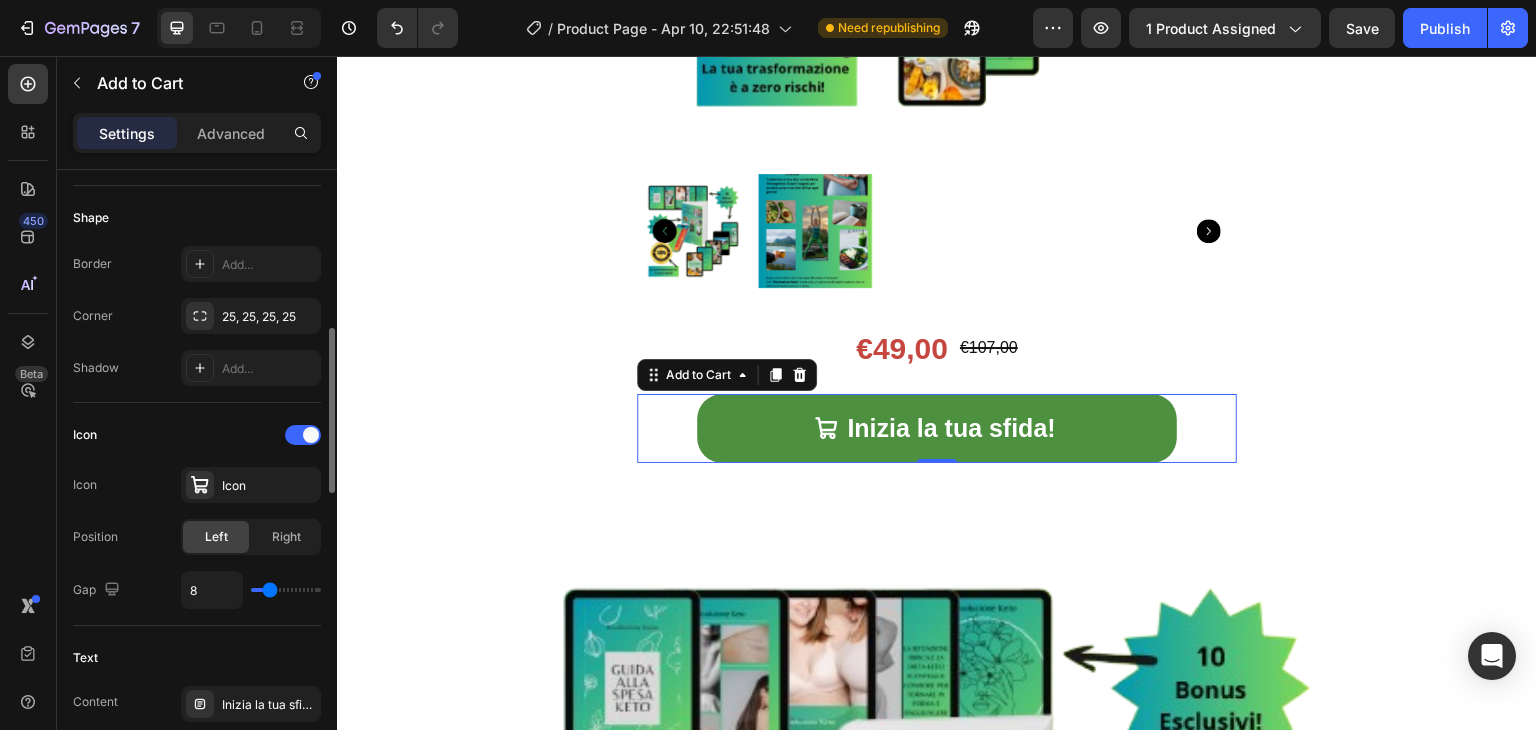 scroll, scrollTop: 784, scrollLeft: 0, axis: vertical 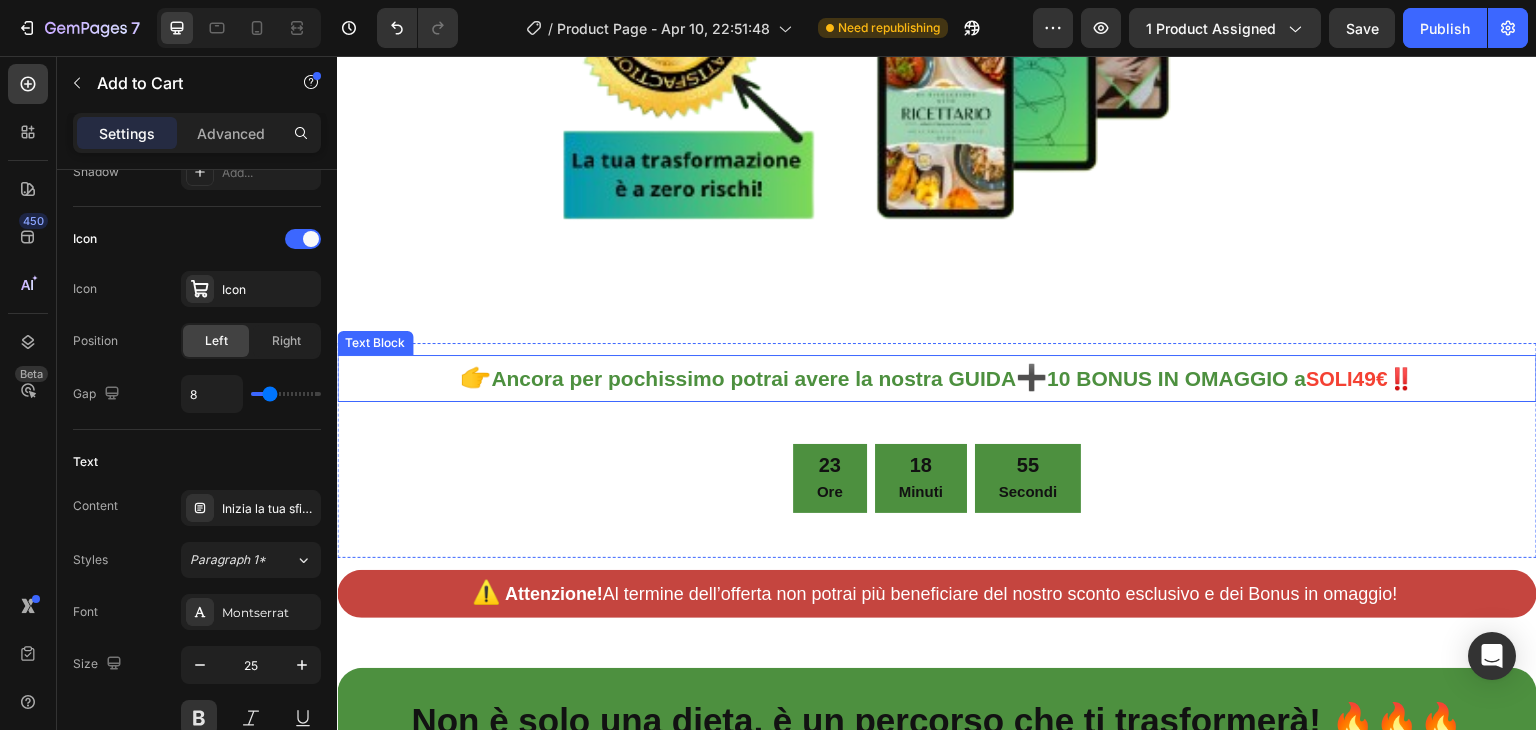 click on "Ancora per pochissimo potrai avere la nostra GUIDA" at bounding box center (753, 378) 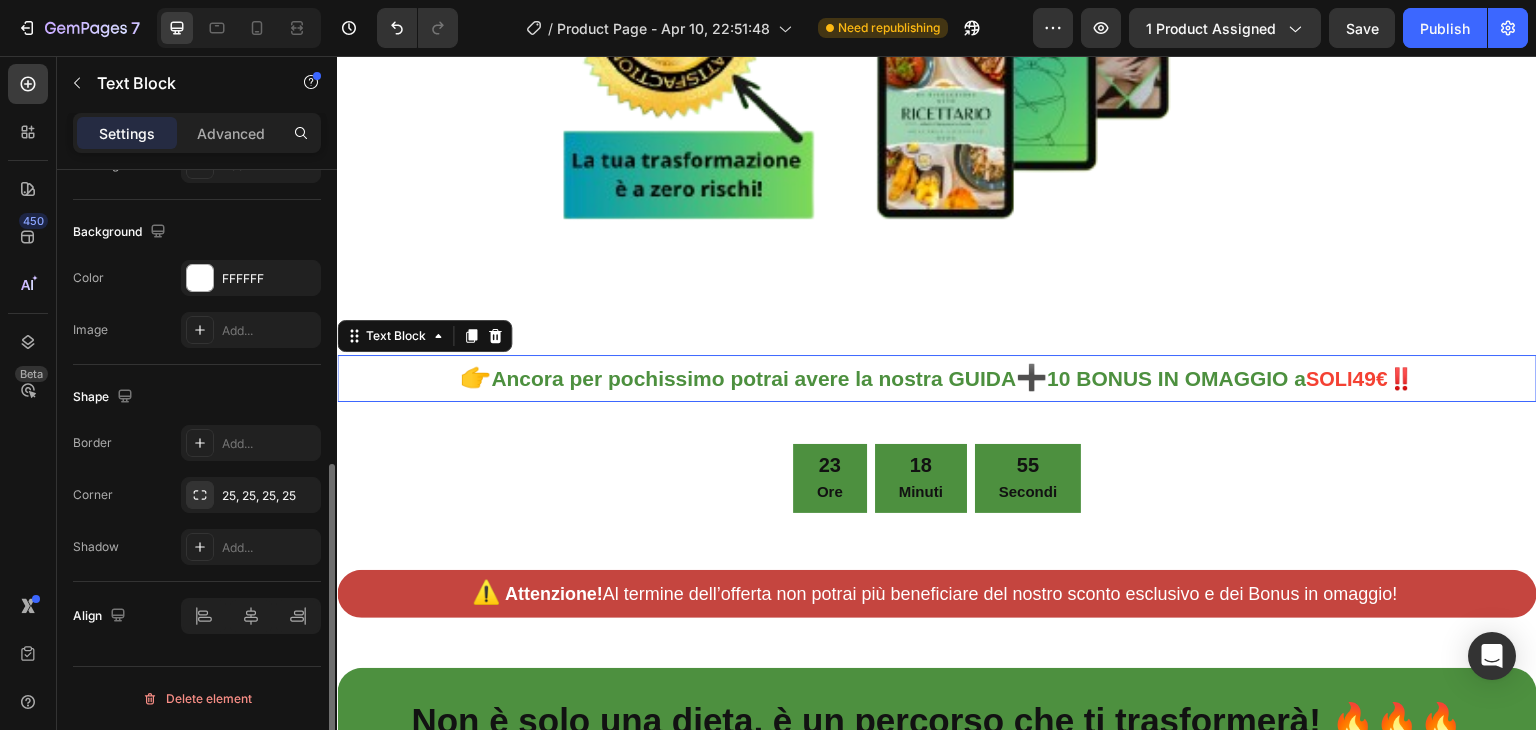 scroll, scrollTop: 0, scrollLeft: 0, axis: both 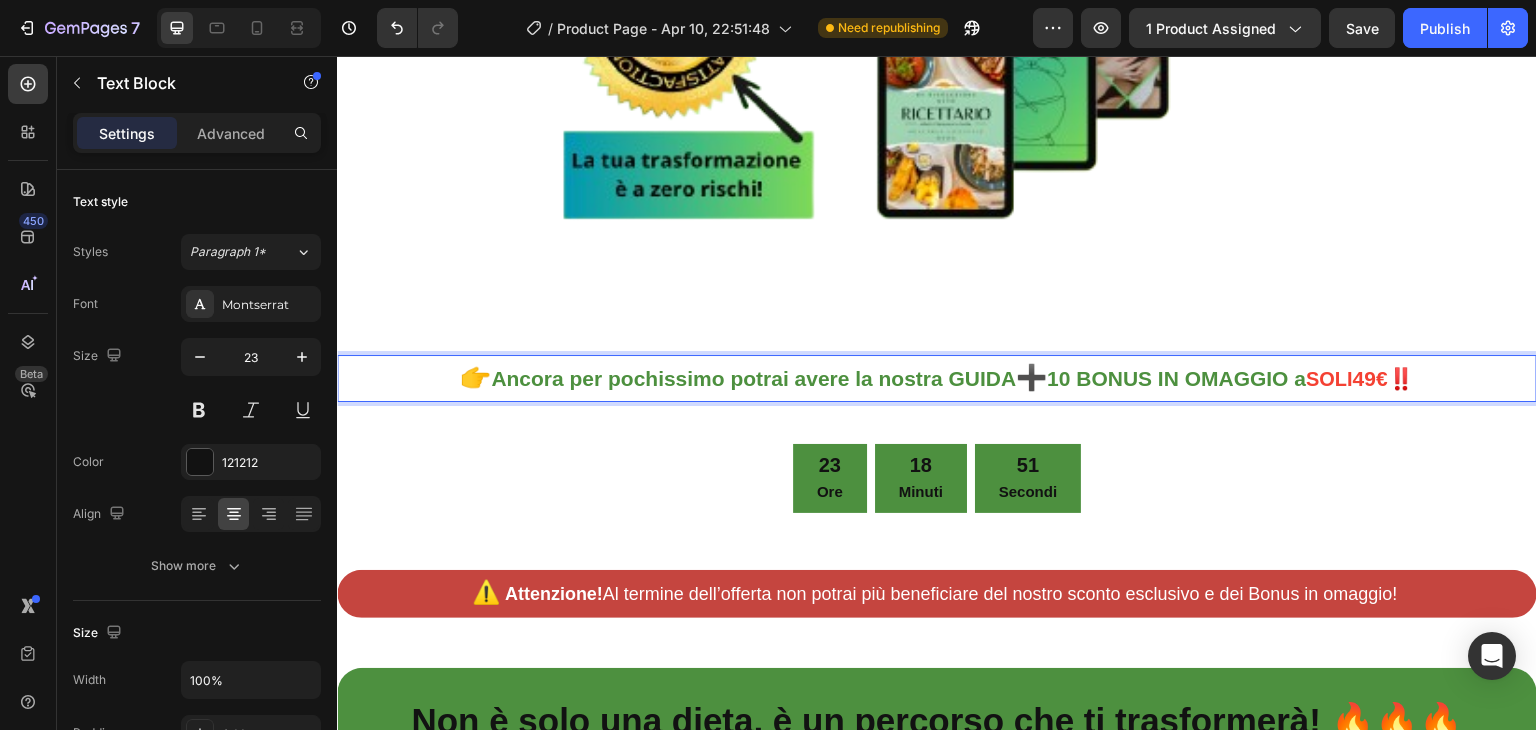 click on "Ancora per pochissimo potrai avere la nostra GUIDA" at bounding box center [753, 378] 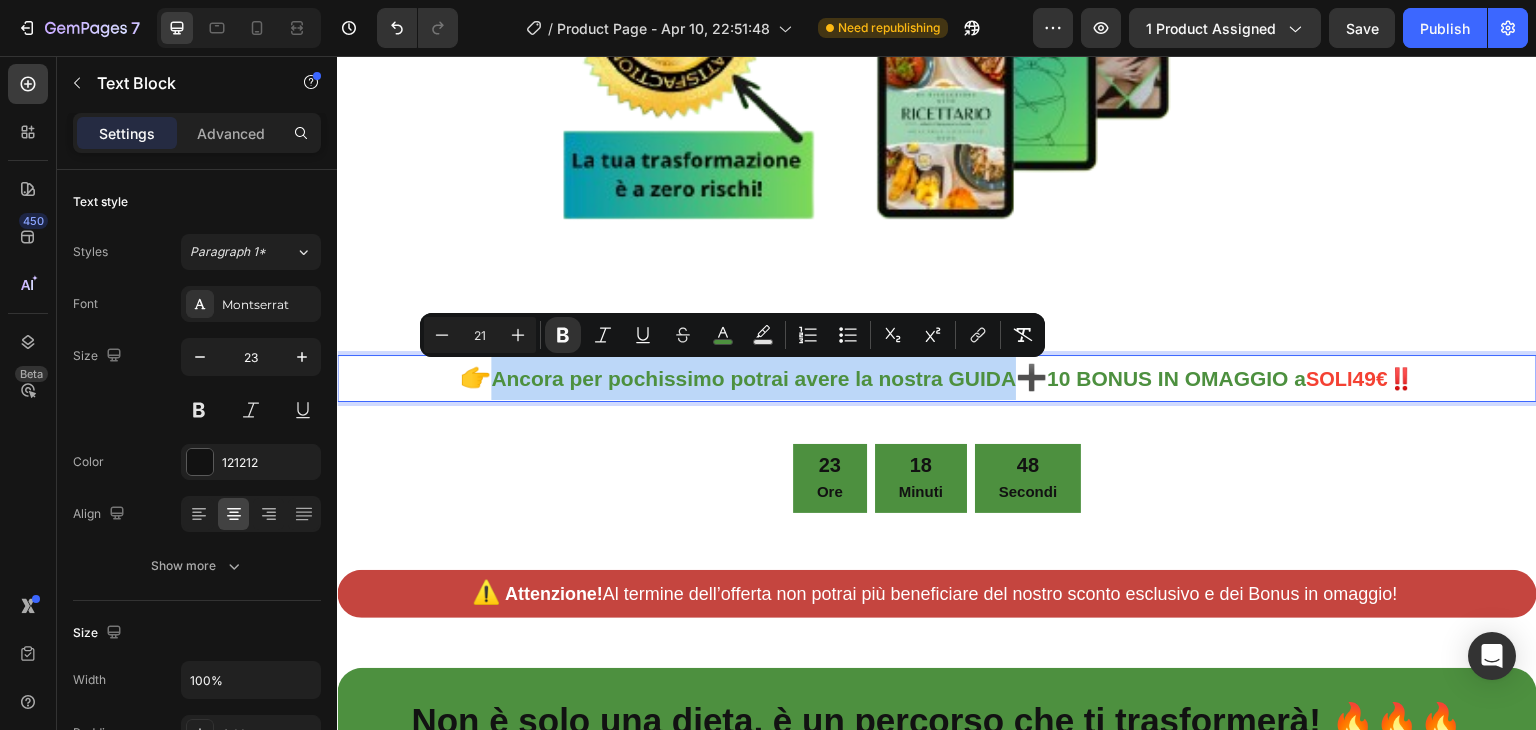 drag, startPoint x: 455, startPoint y: 379, endPoint x: 1007, endPoint y: 373, distance: 552.0326 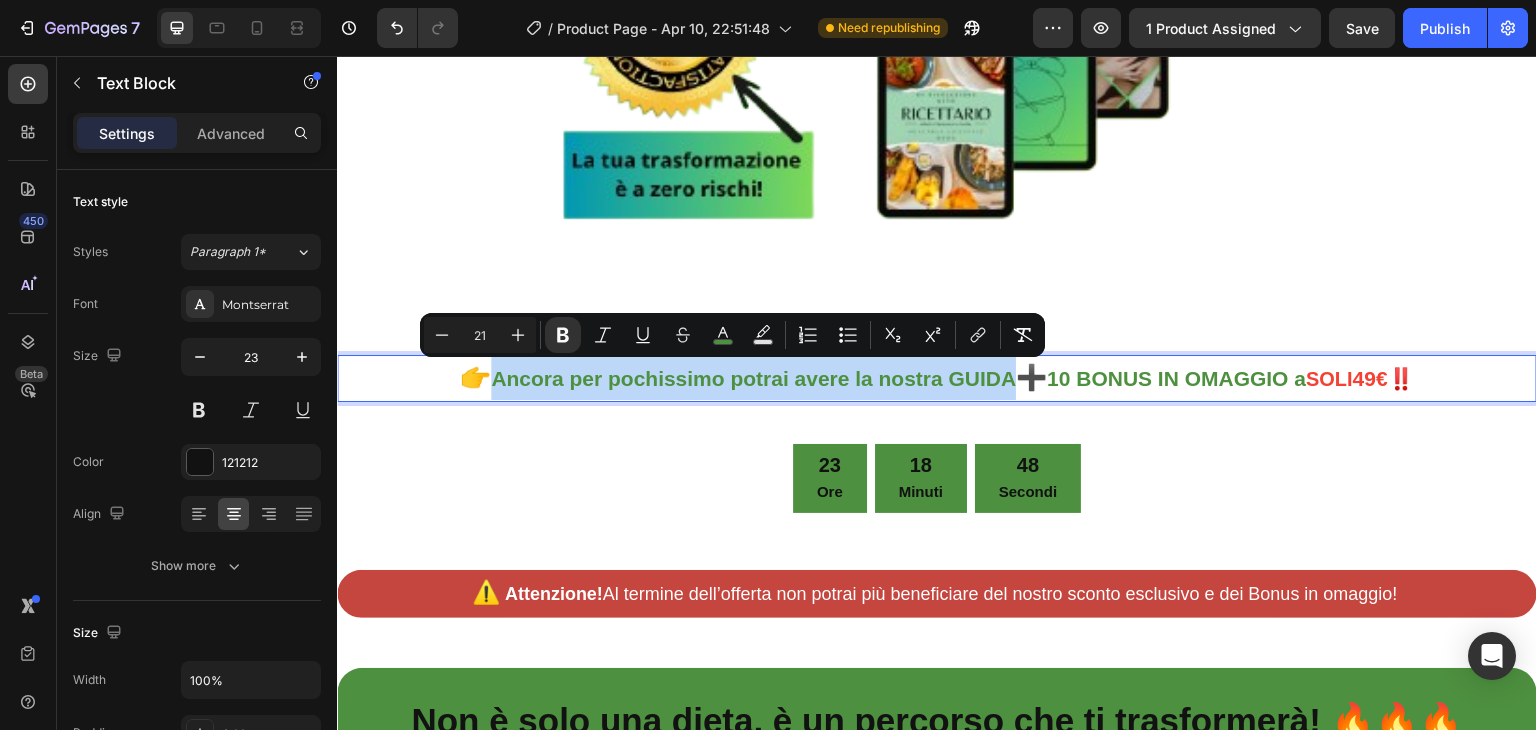 click on "Ancora per pochissimo potrai avere la nostra GUIDA" at bounding box center [753, 378] 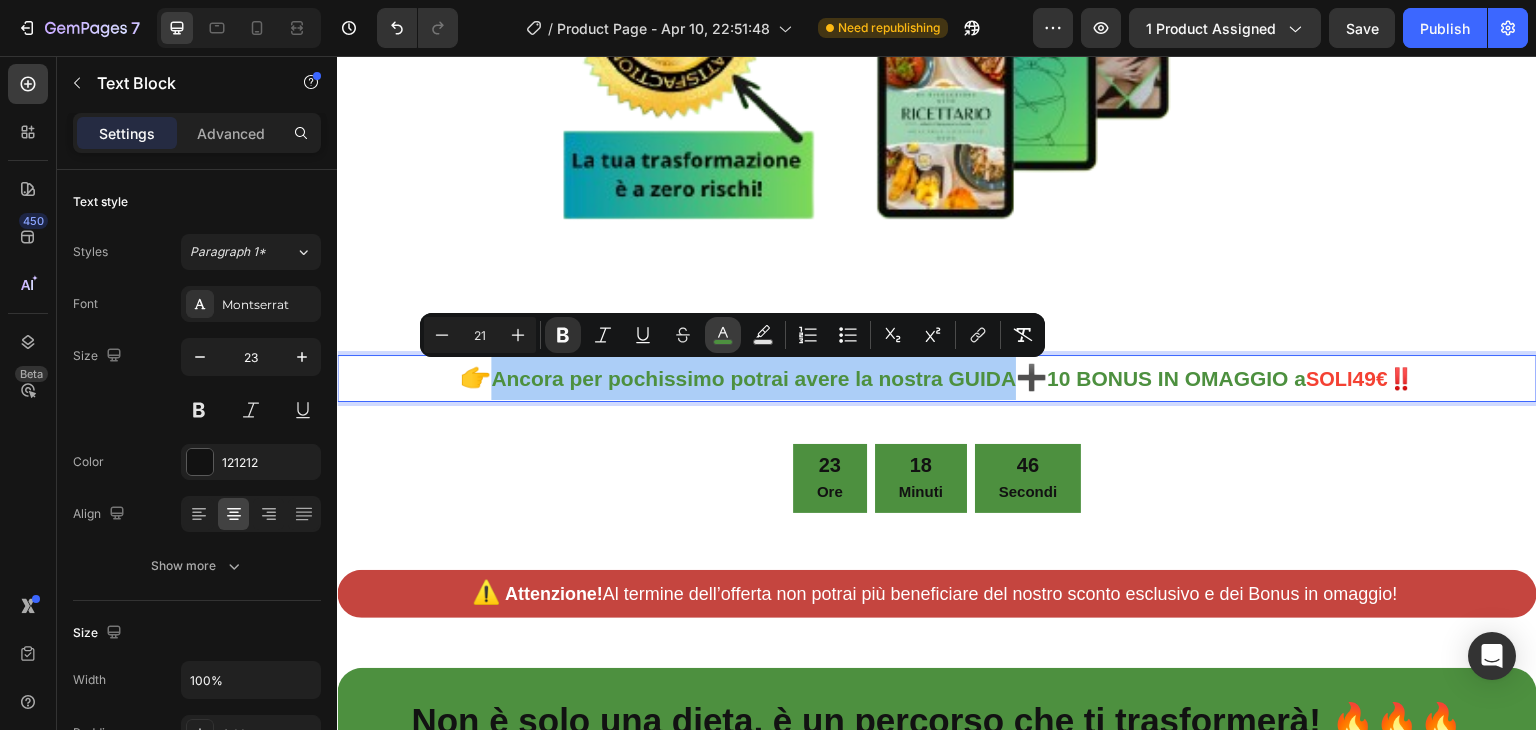 click 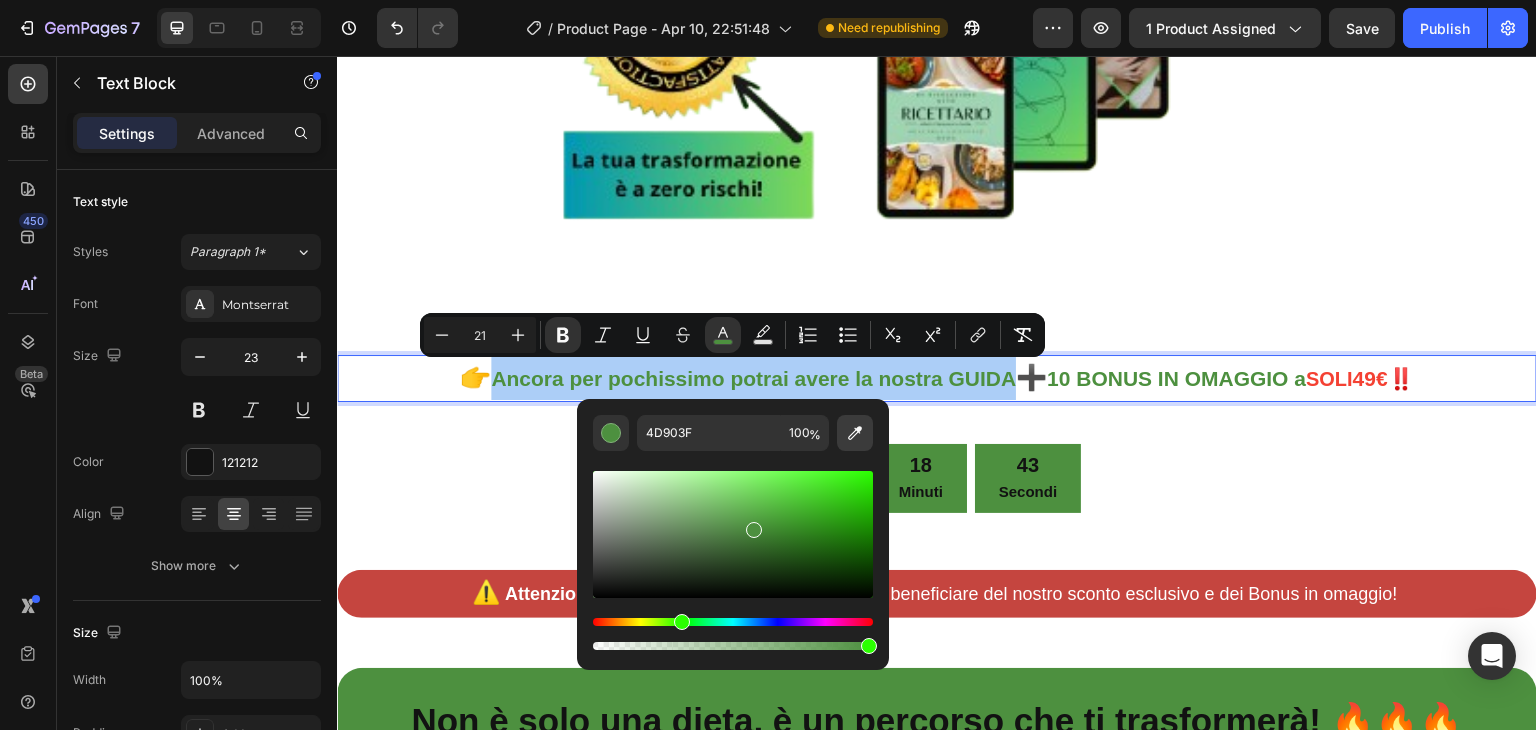 click 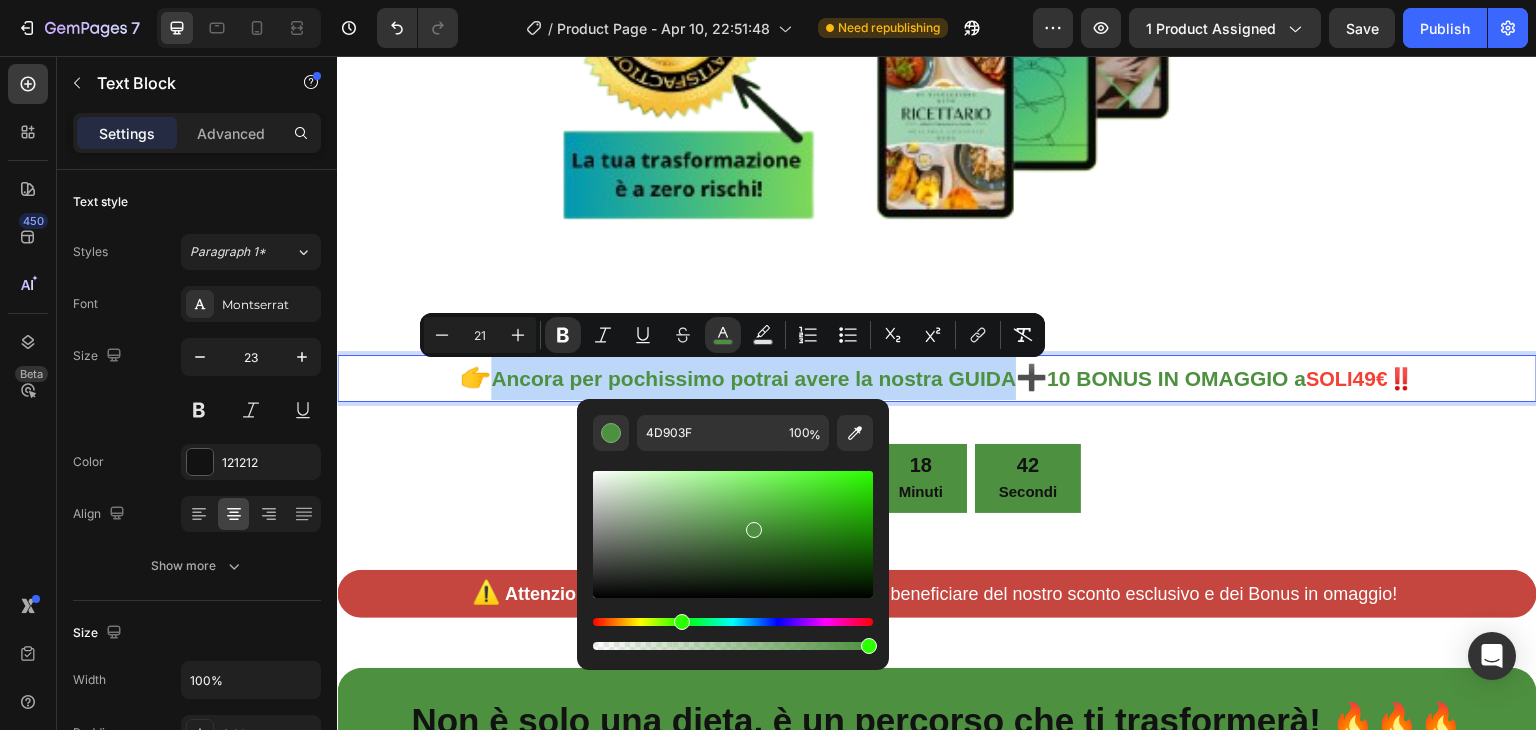 type on "C5453F" 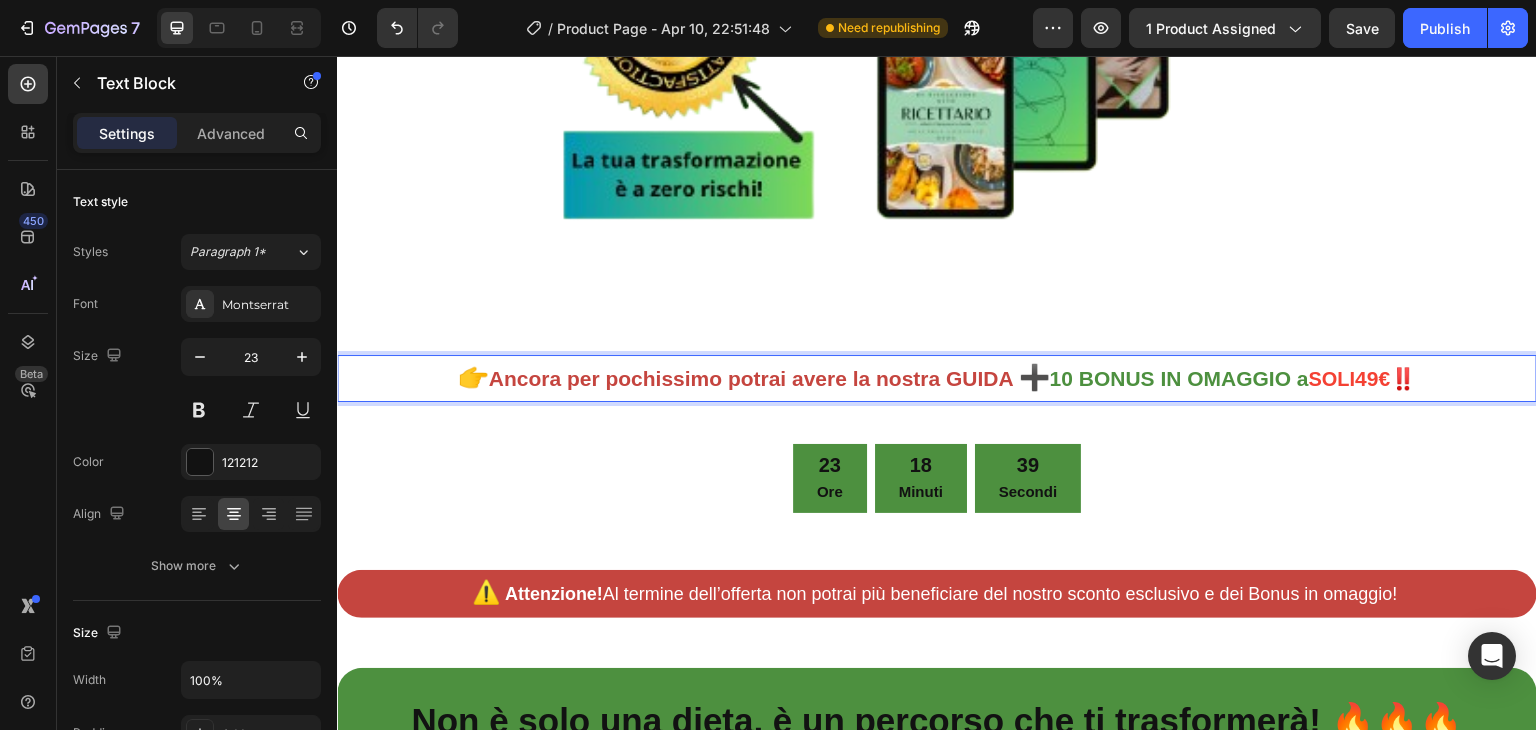 click on "10 BONUS IN OMAGGIO a" at bounding box center (1179, 378) 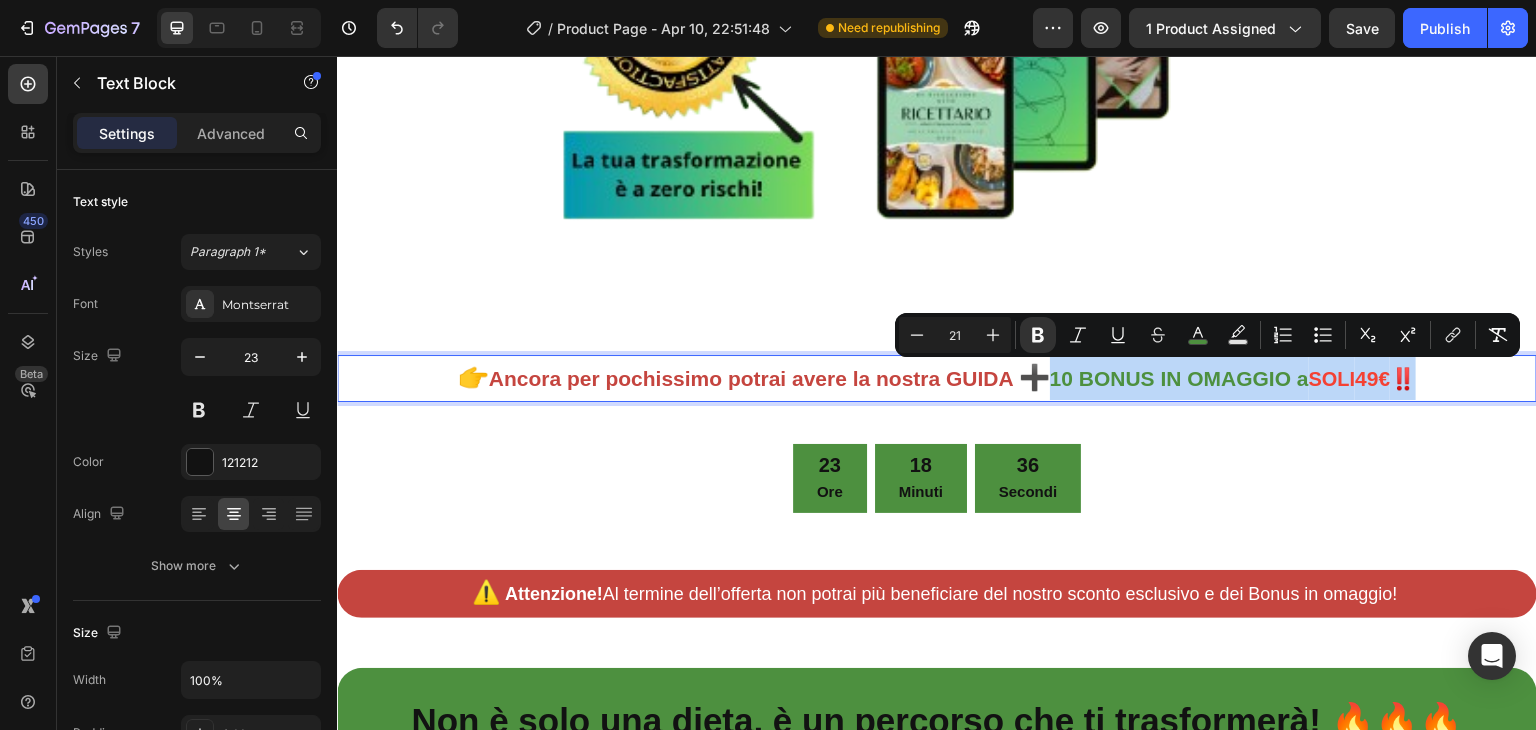 drag, startPoint x: 1056, startPoint y: 383, endPoint x: 1448, endPoint y: 375, distance: 392.08163 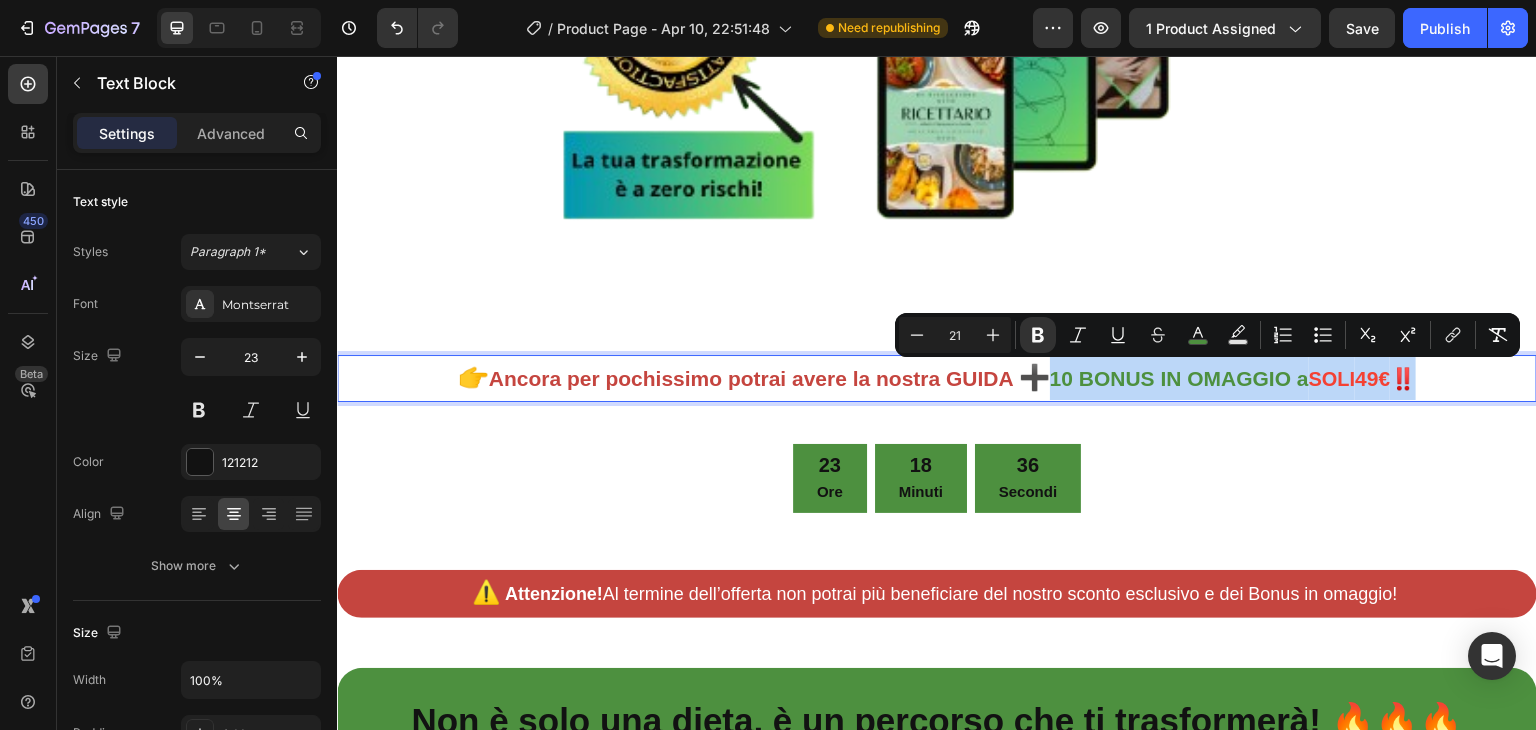 click on "👉  Ancora per pochissimo potrai avere la nostra GUIDA   ➕  10 BONUS IN OMAGGIO a  SOLI  49€ ‼️" at bounding box center [937, 378] 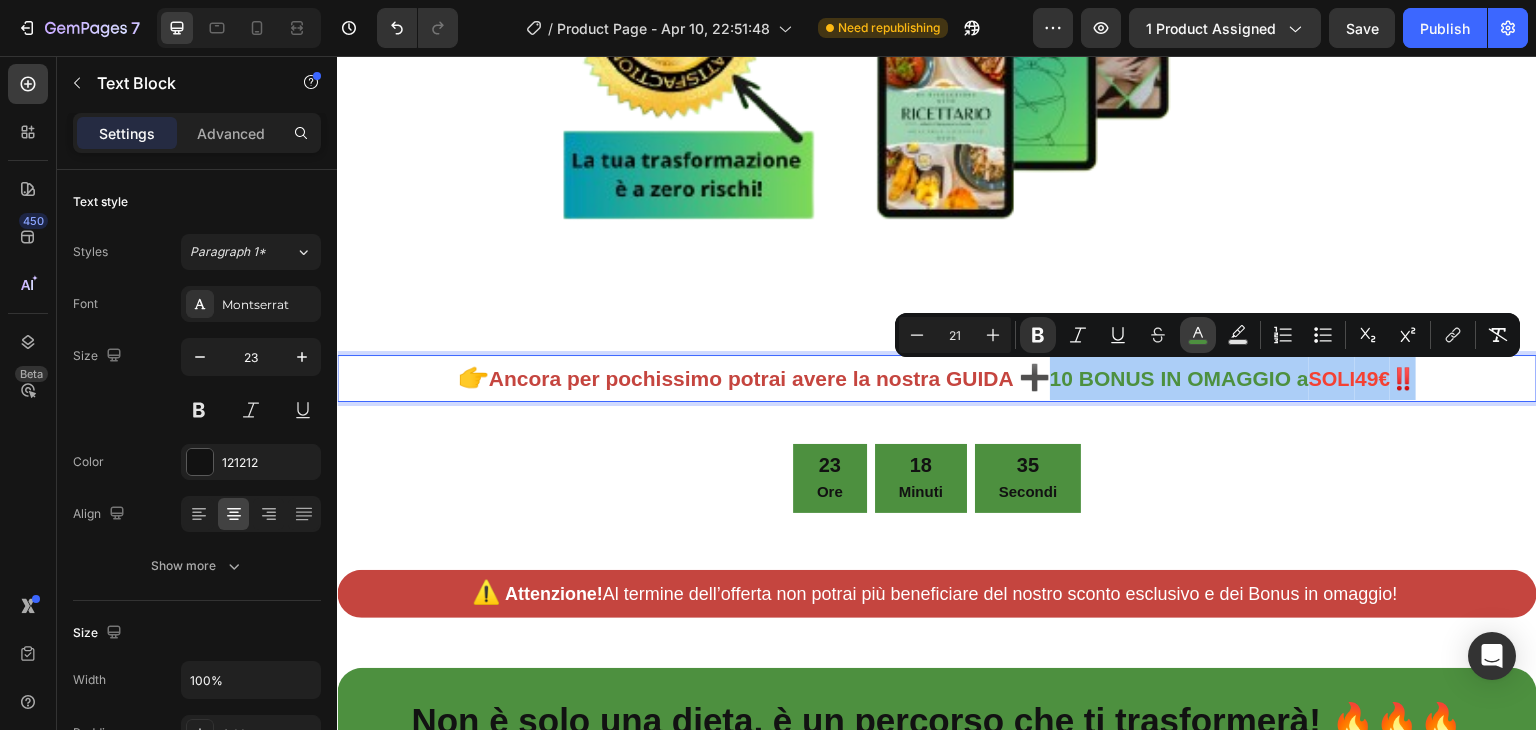 click 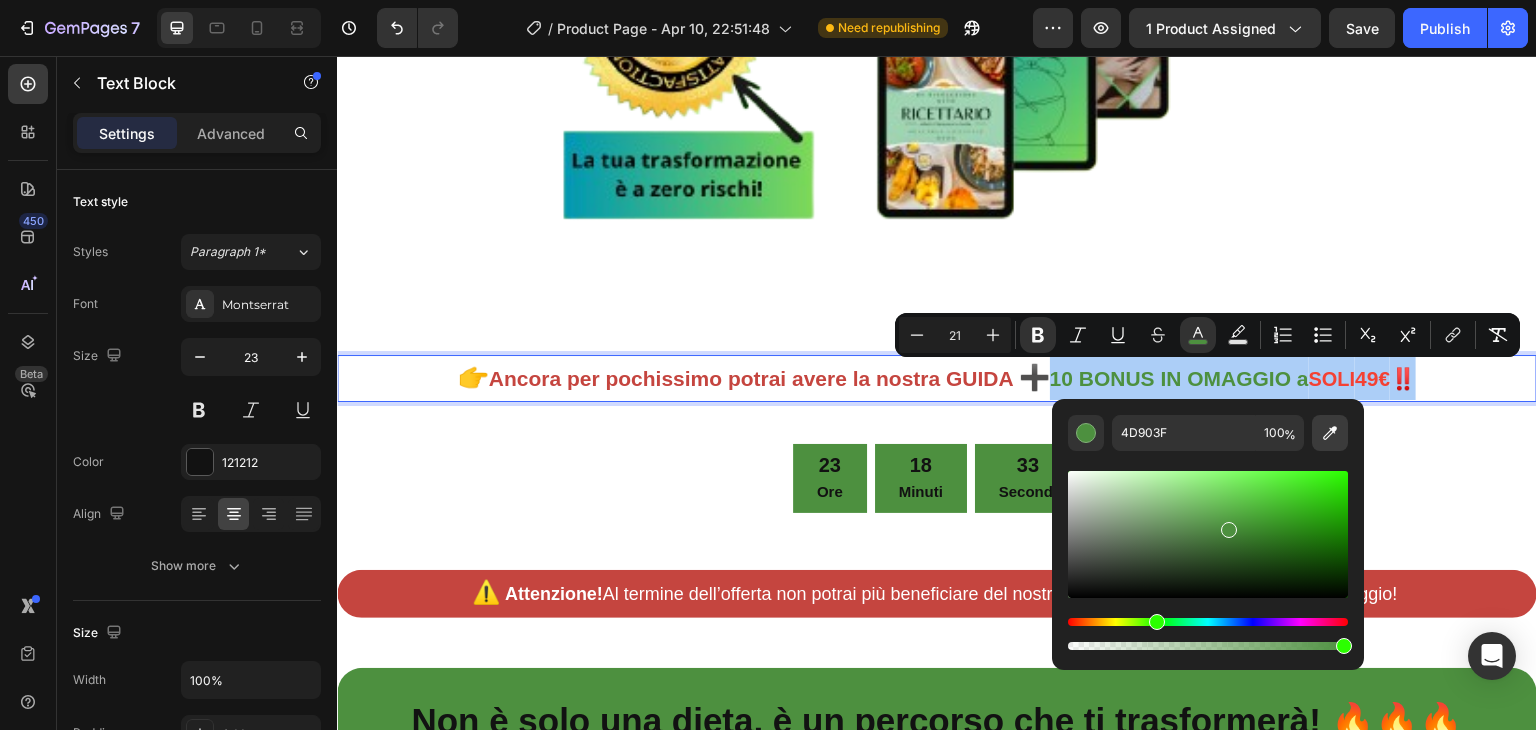 click 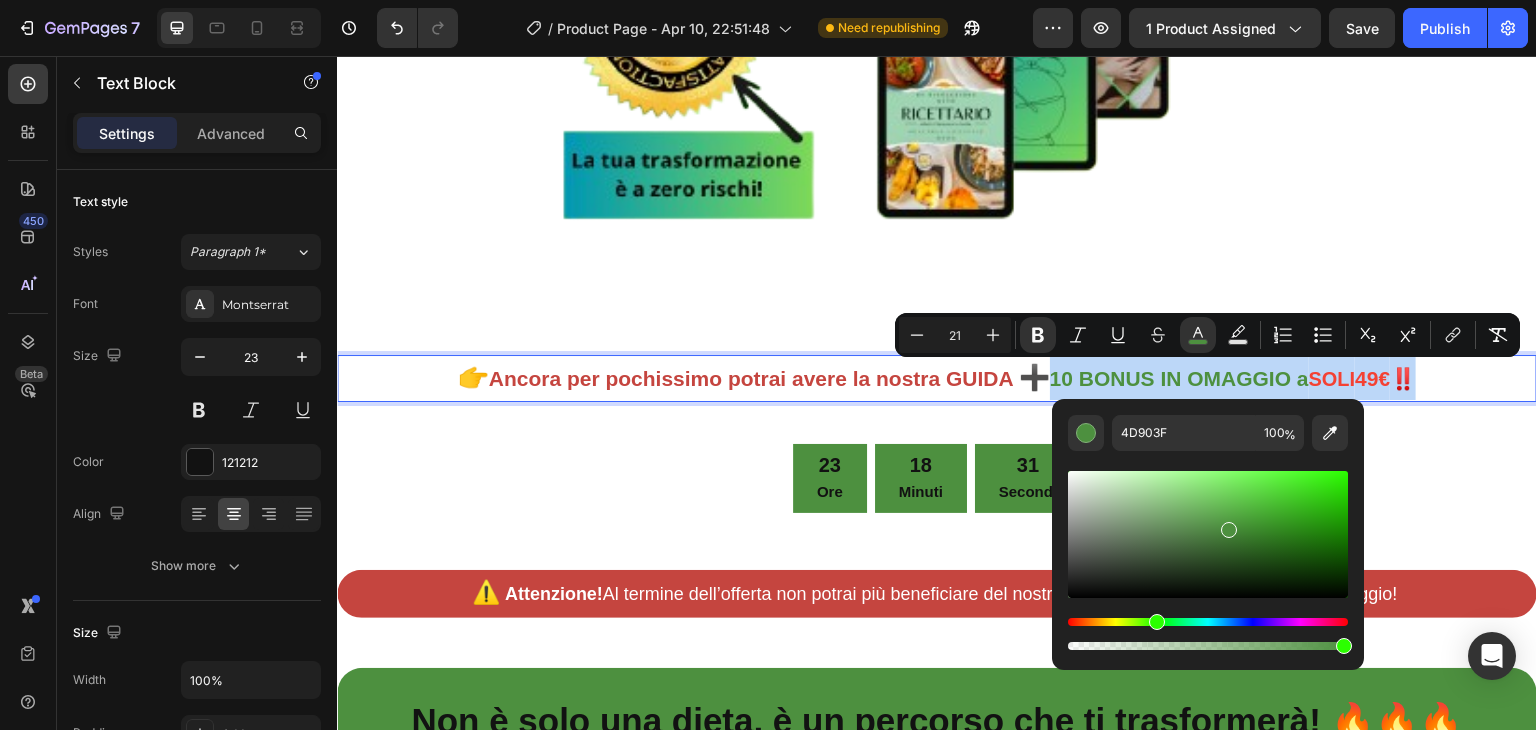 type on "C5453F" 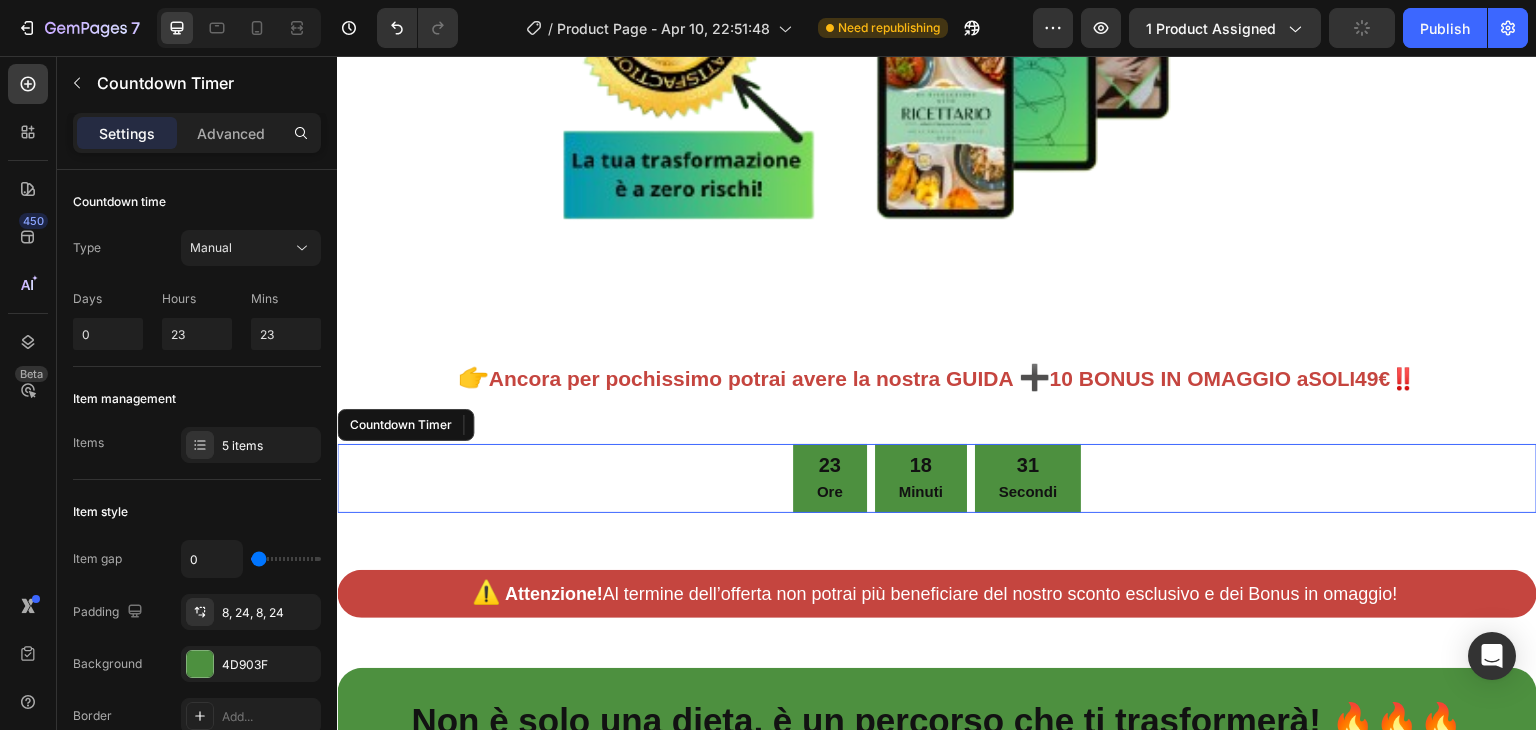 click on "23 Ore 18 Minuti 31 Secondi" at bounding box center [937, 478] 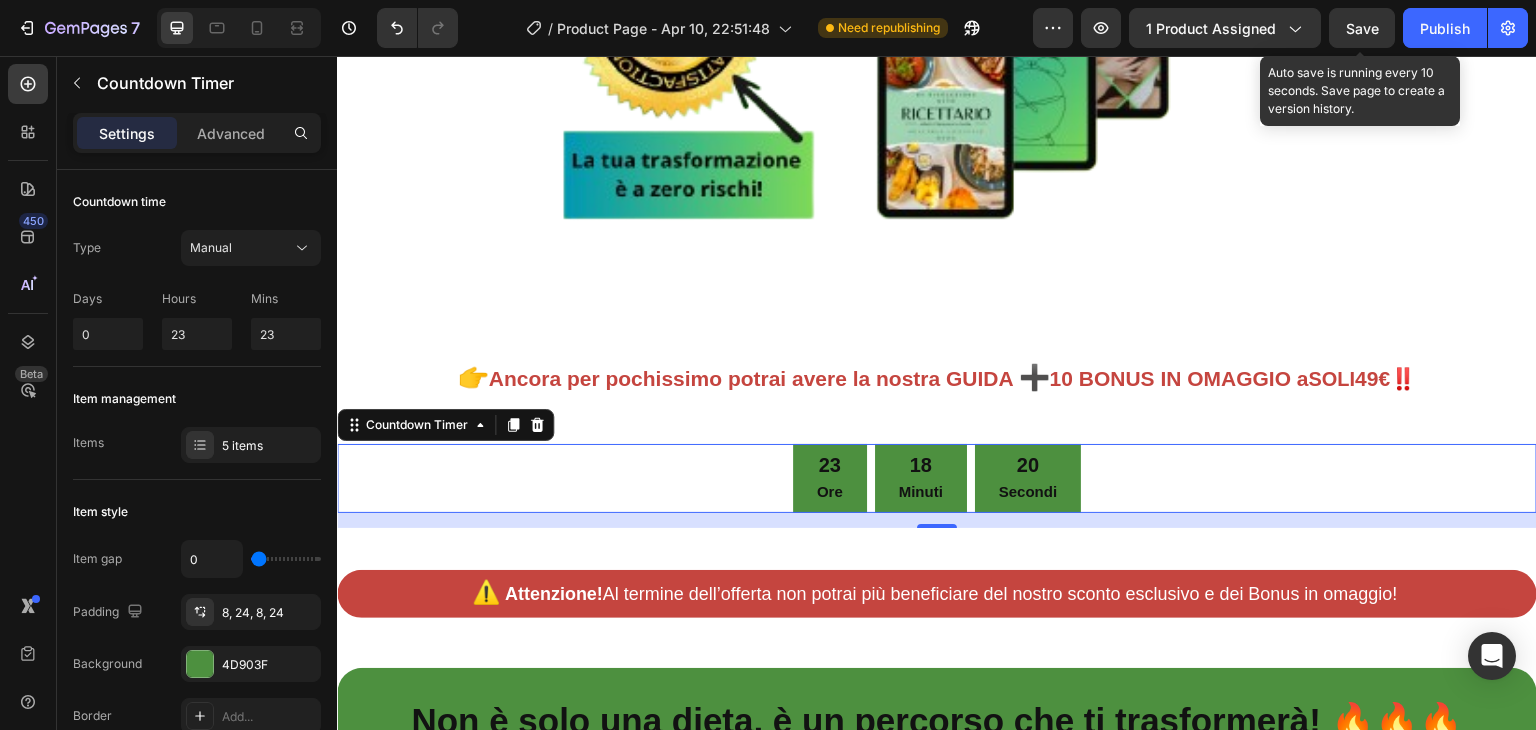 click on "Save" at bounding box center [1362, 28] 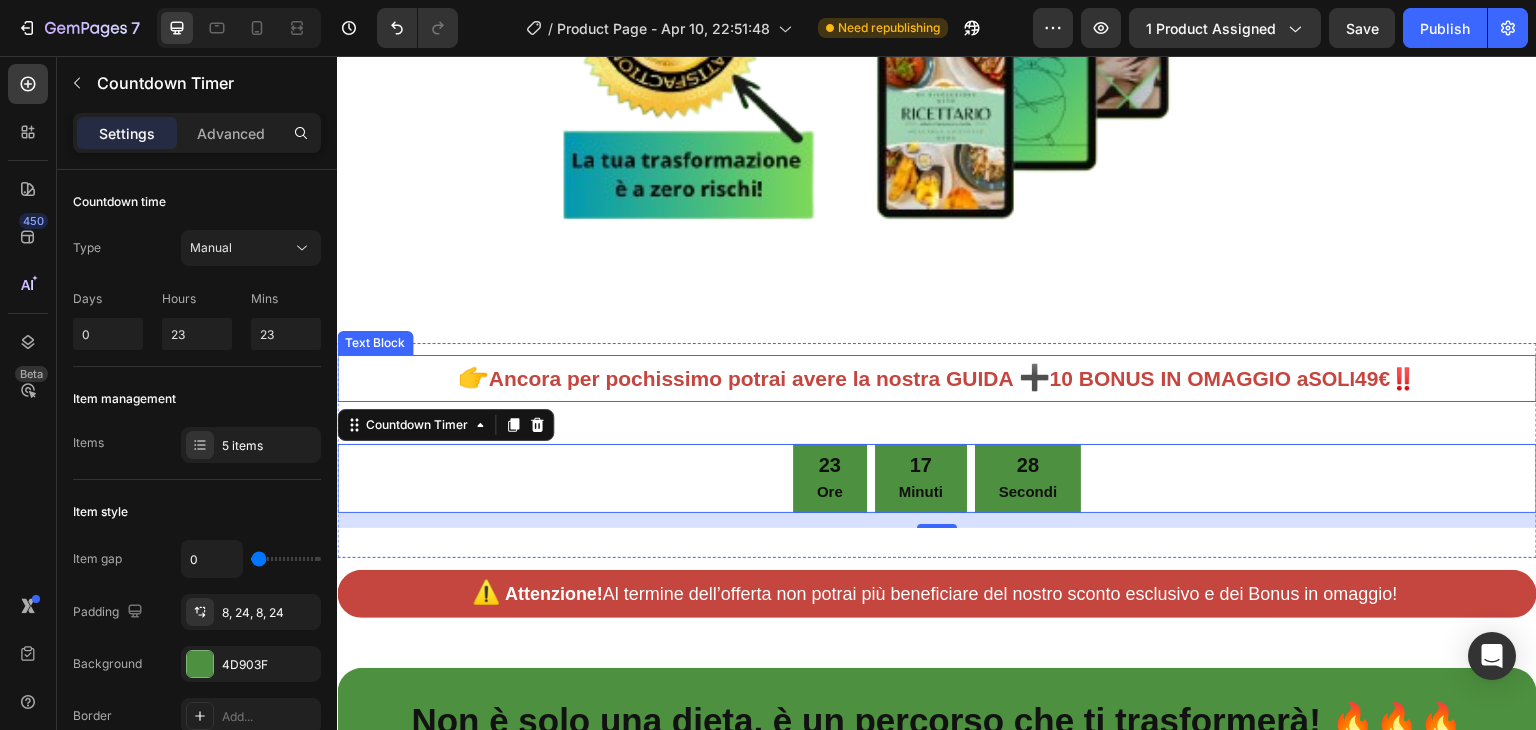 click on "Ancora per pochissimo potrai avere la nostra GUIDA" at bounding box center (751, 378) 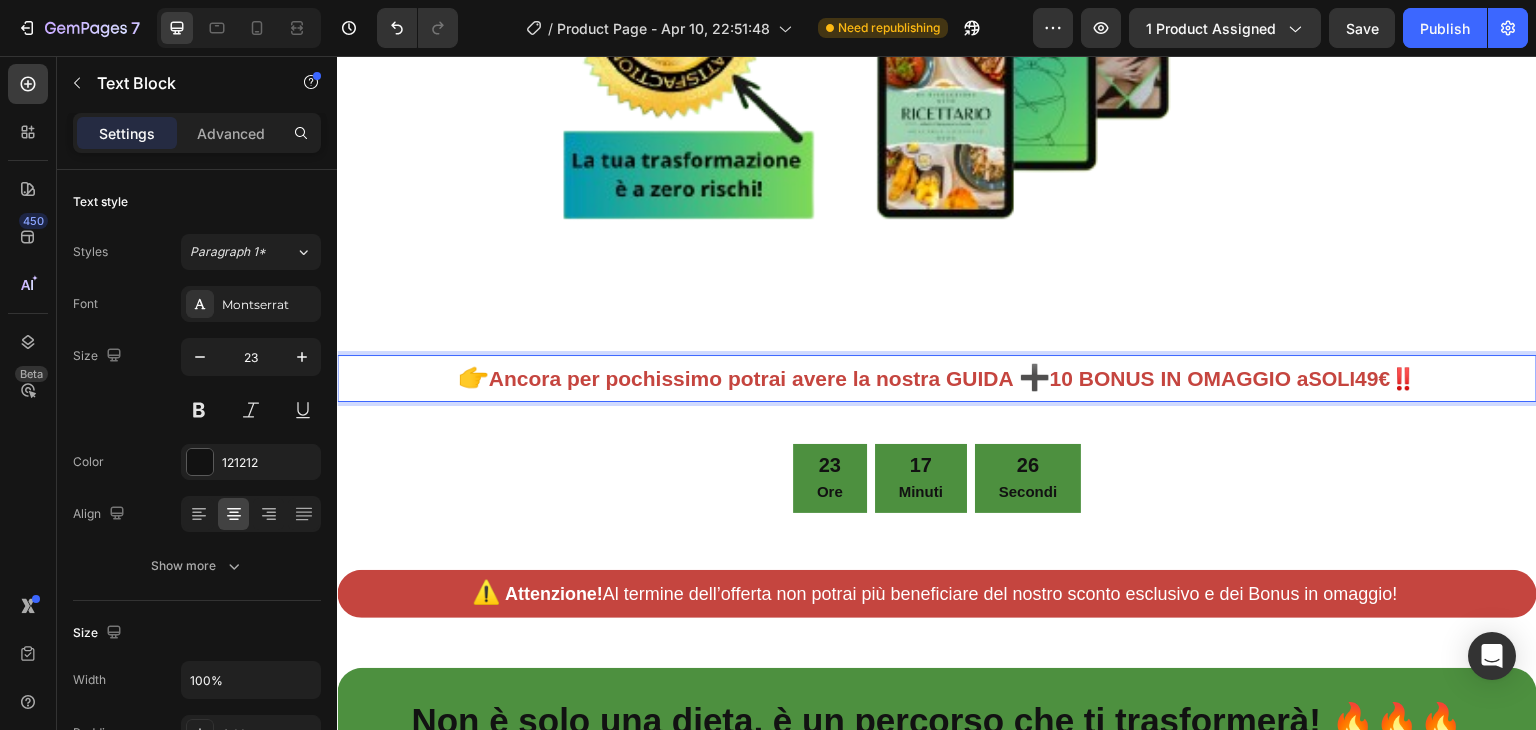 click on "Ancora per pochissimo potrai avere la nostra GUIDA" at bounding box center (751, 378) 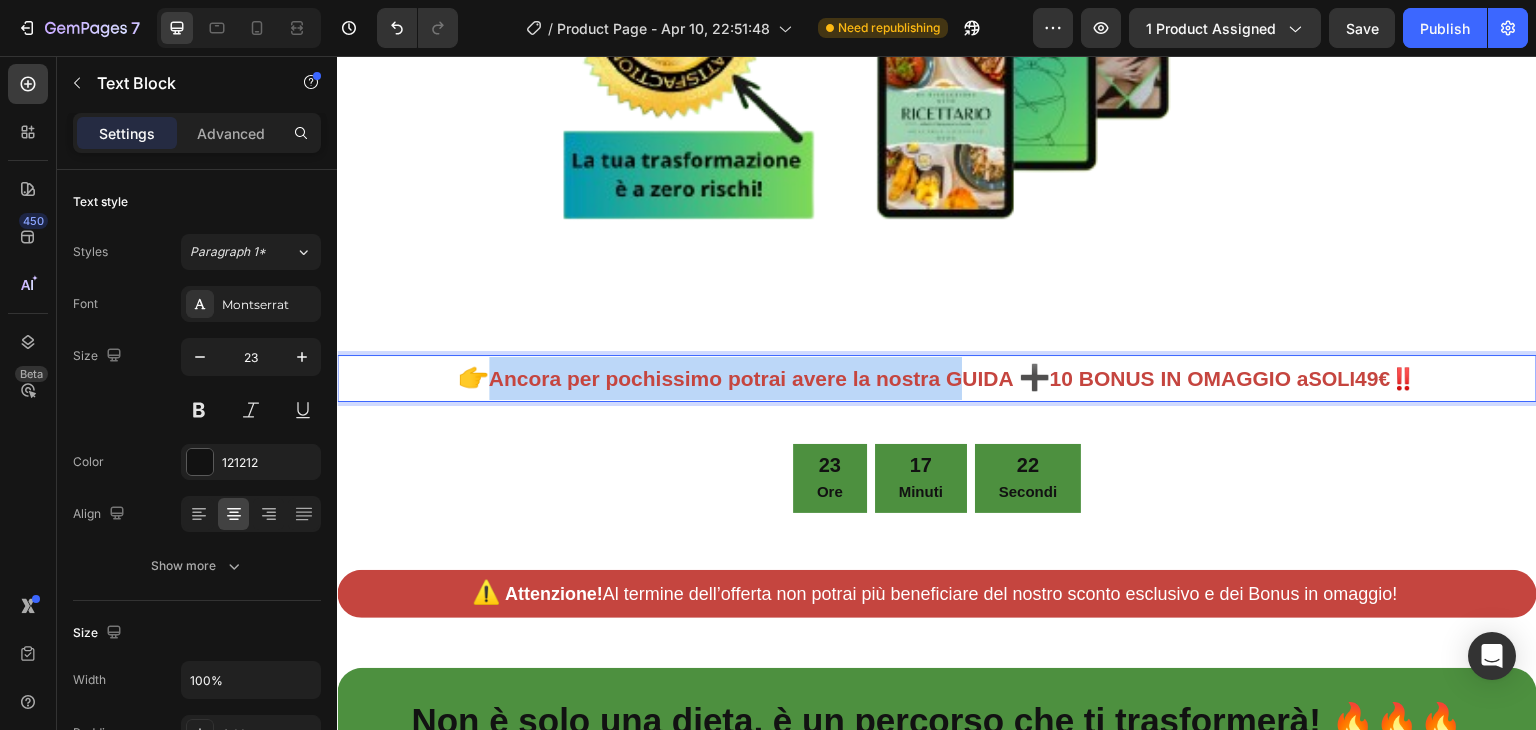 drag, startPoint x: 454, startPoint y: 382, endPoint x: 950, endPoint y: 387, distance: 496.0252 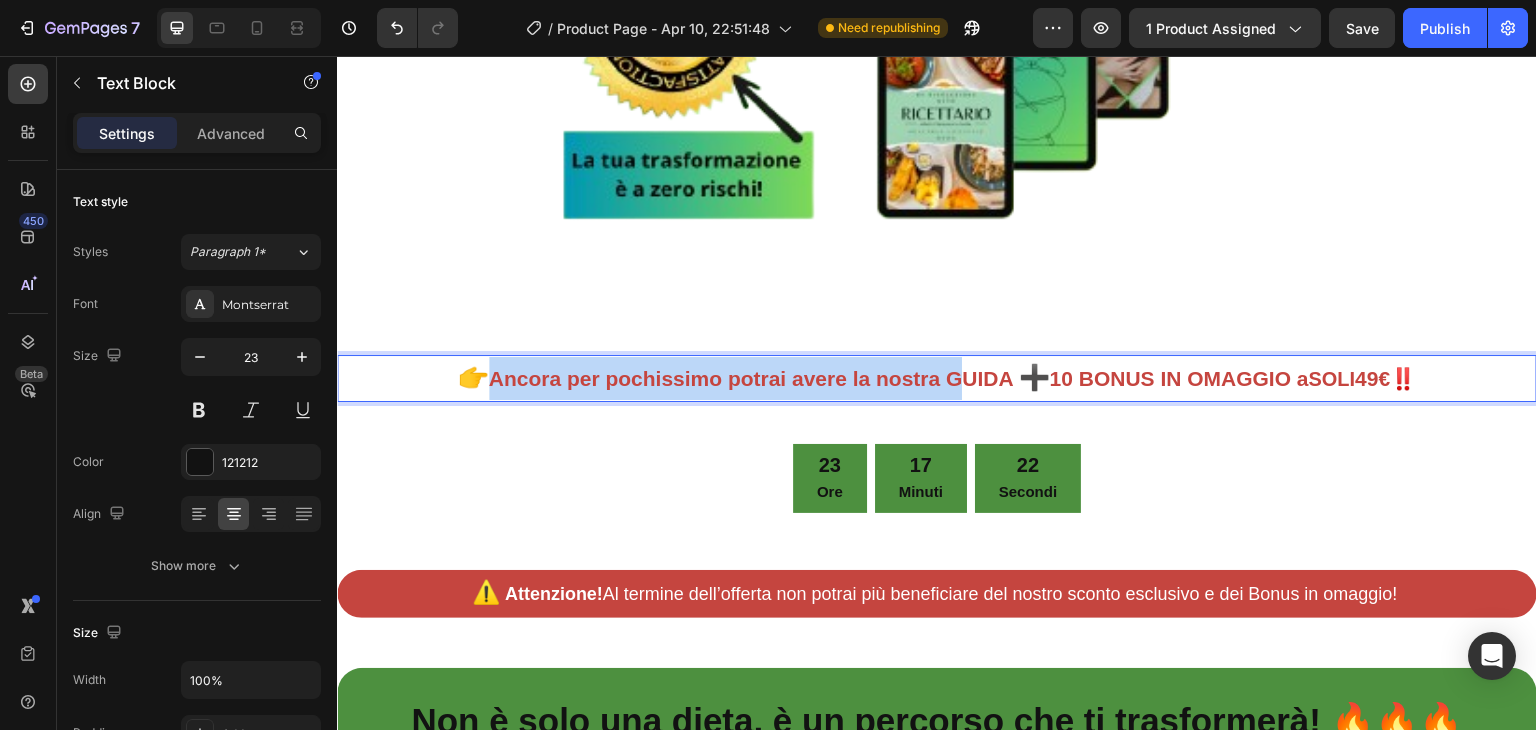 click on "Ancora per pochissimo potrai avere la nostra GUIDA" at bounding box center [751, 378] 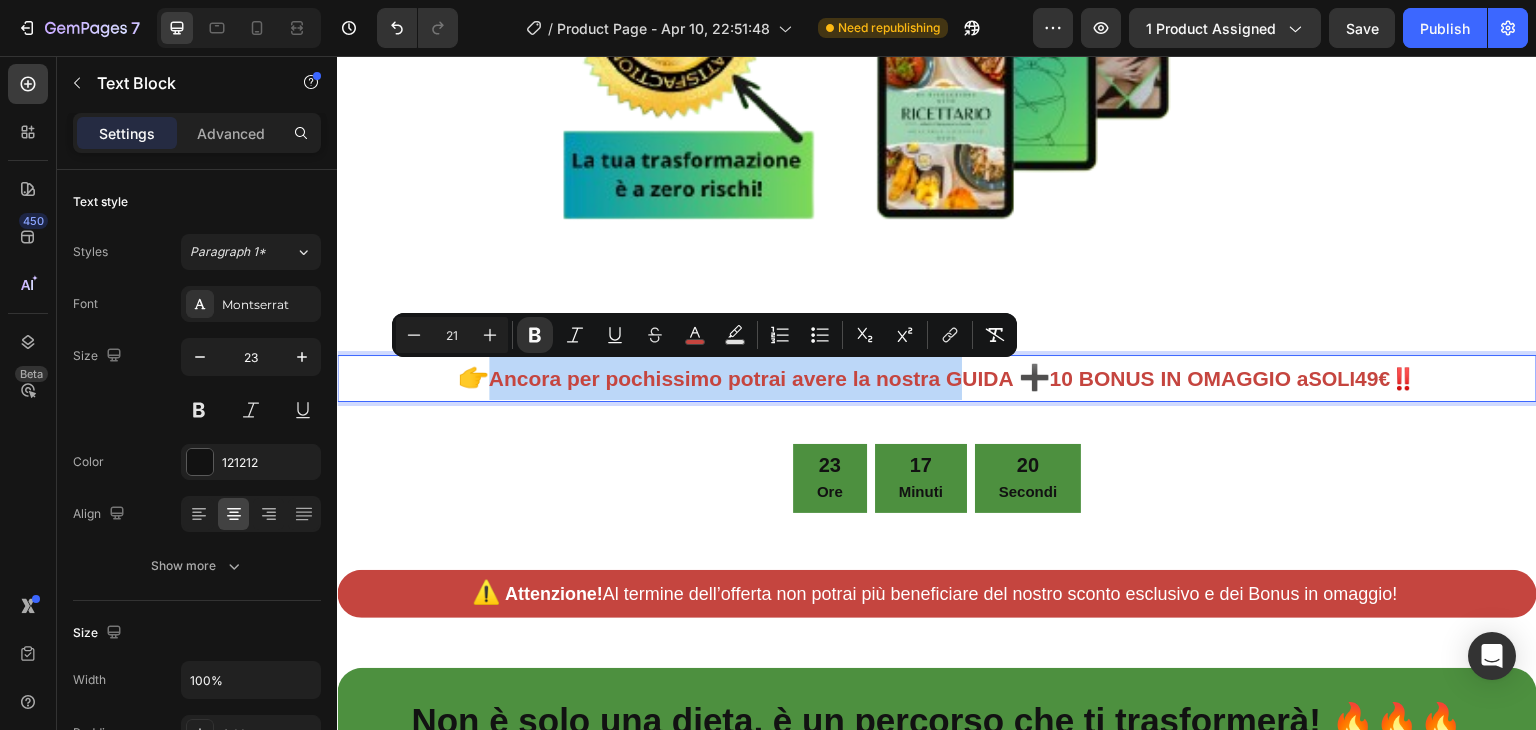 click on "Ancora per pochissimo potrai avere la nostra GUIDA" at bounding box center (751, 378) 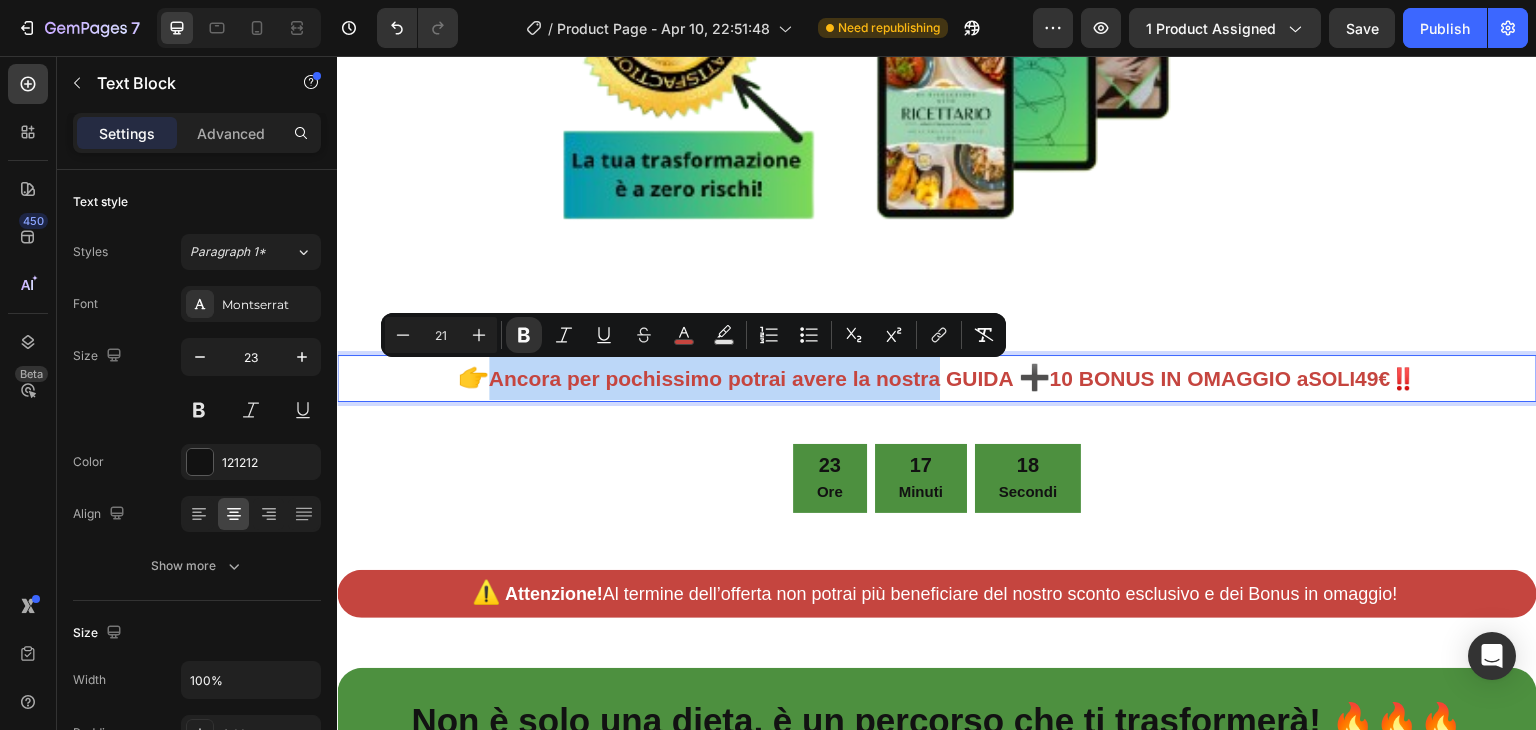 drag, startPoint x: 453, startPoint y: 384, endPoint x: 931, endPoint y: 384, distance: 478 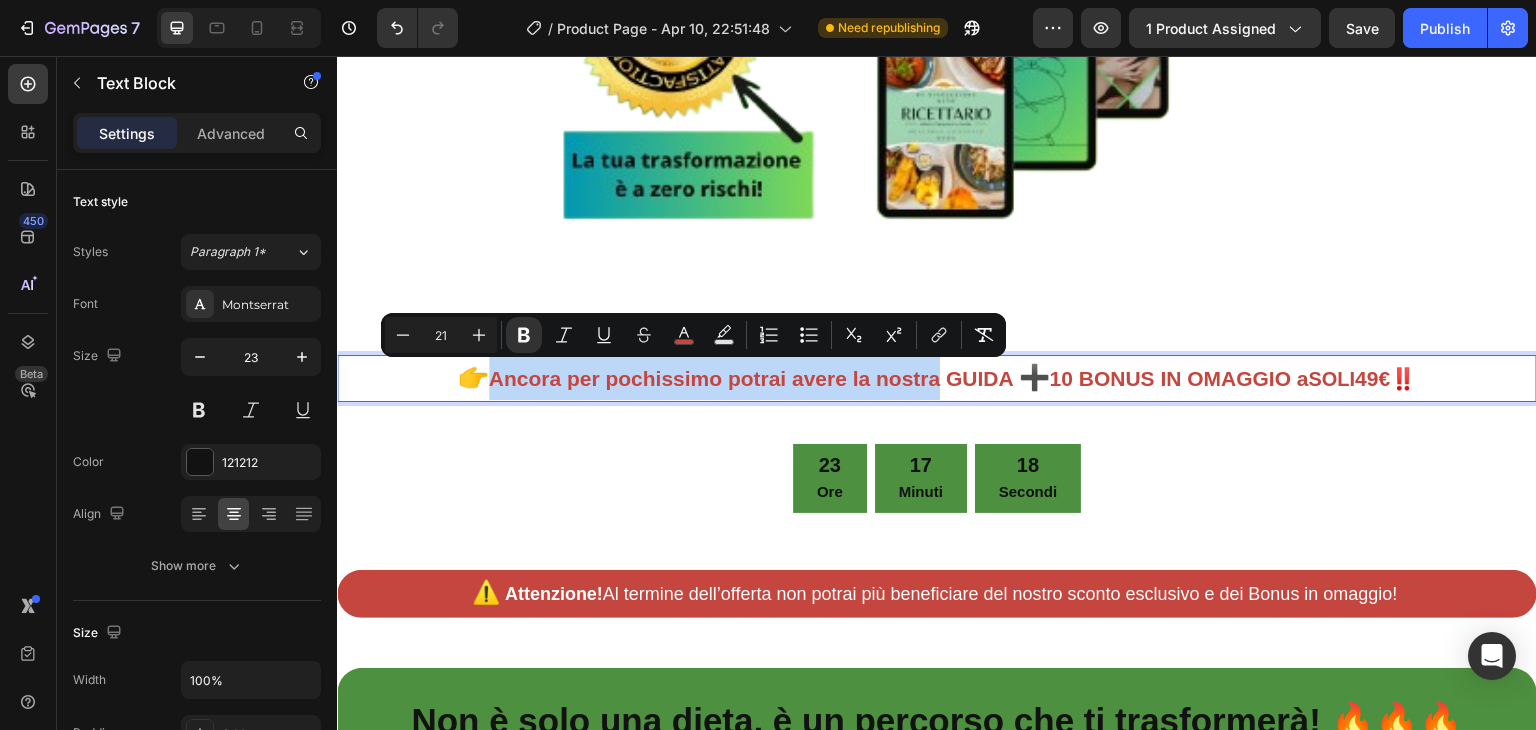 click on "Ancora per pochissimo potrai avere la nostra GUIDA" at bounding box center [751, 378] 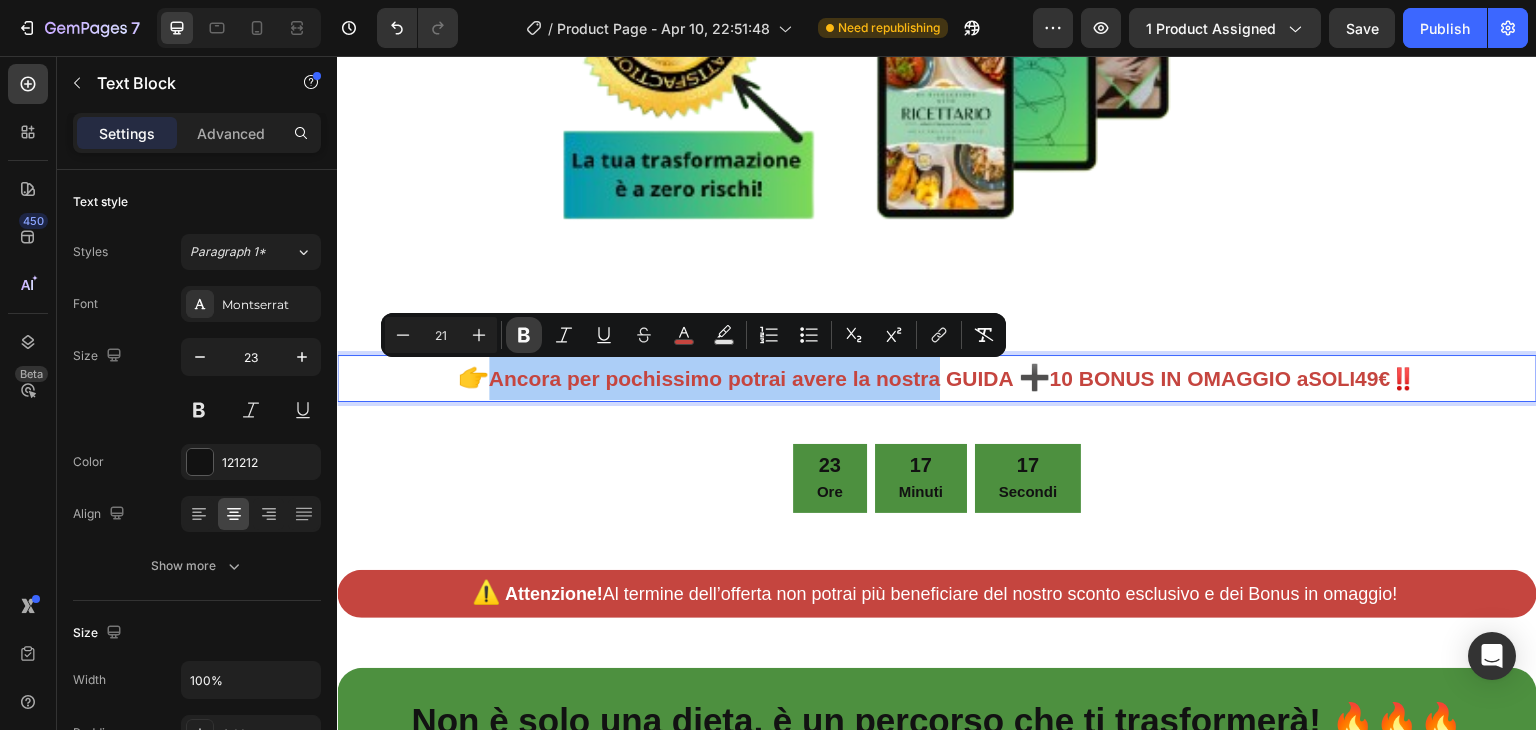 click on "Bold" at bounding box center [524, 335] 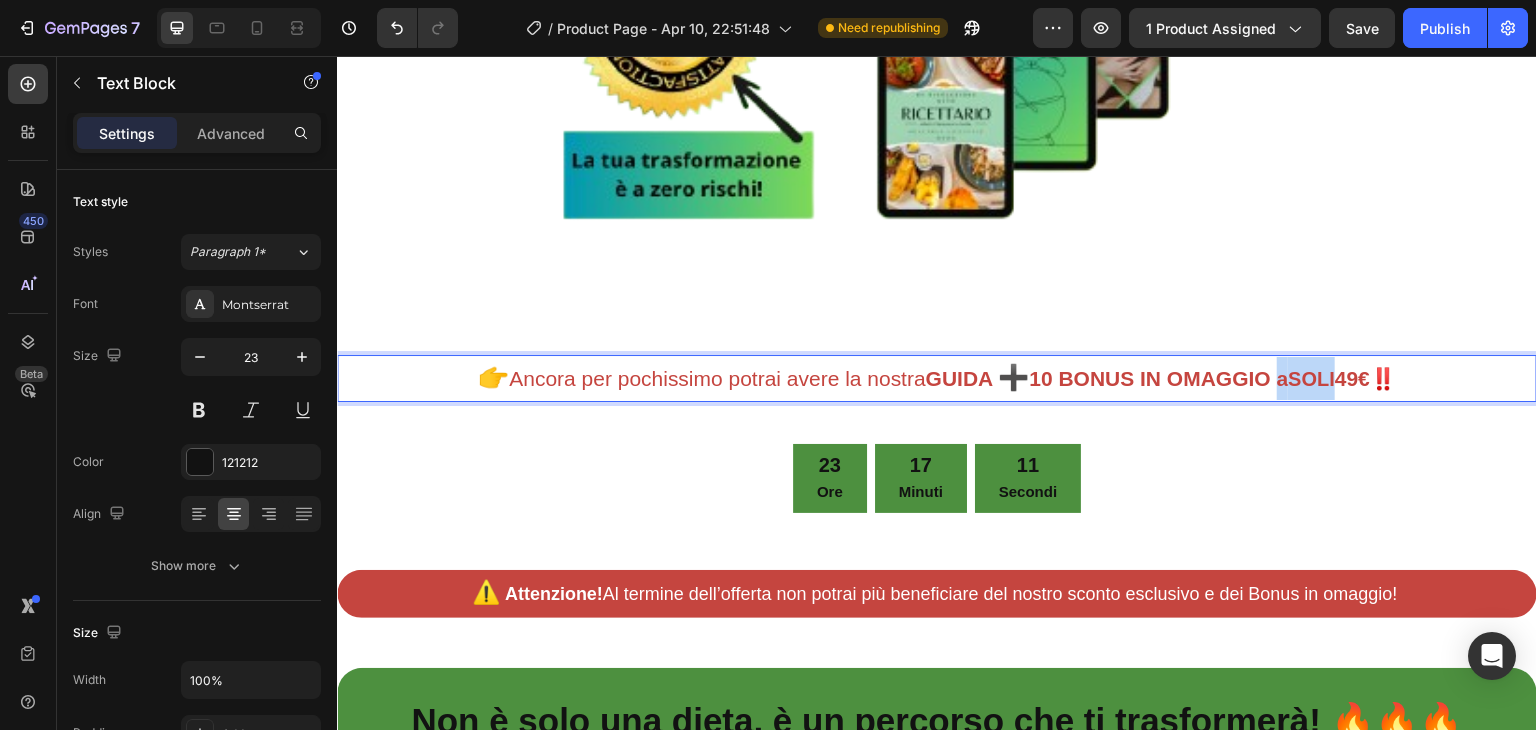 drag, startPoint x: 1310, startPoint y: 388, endPoint x: 1372, endPoint y: 391, distance: 62.072536 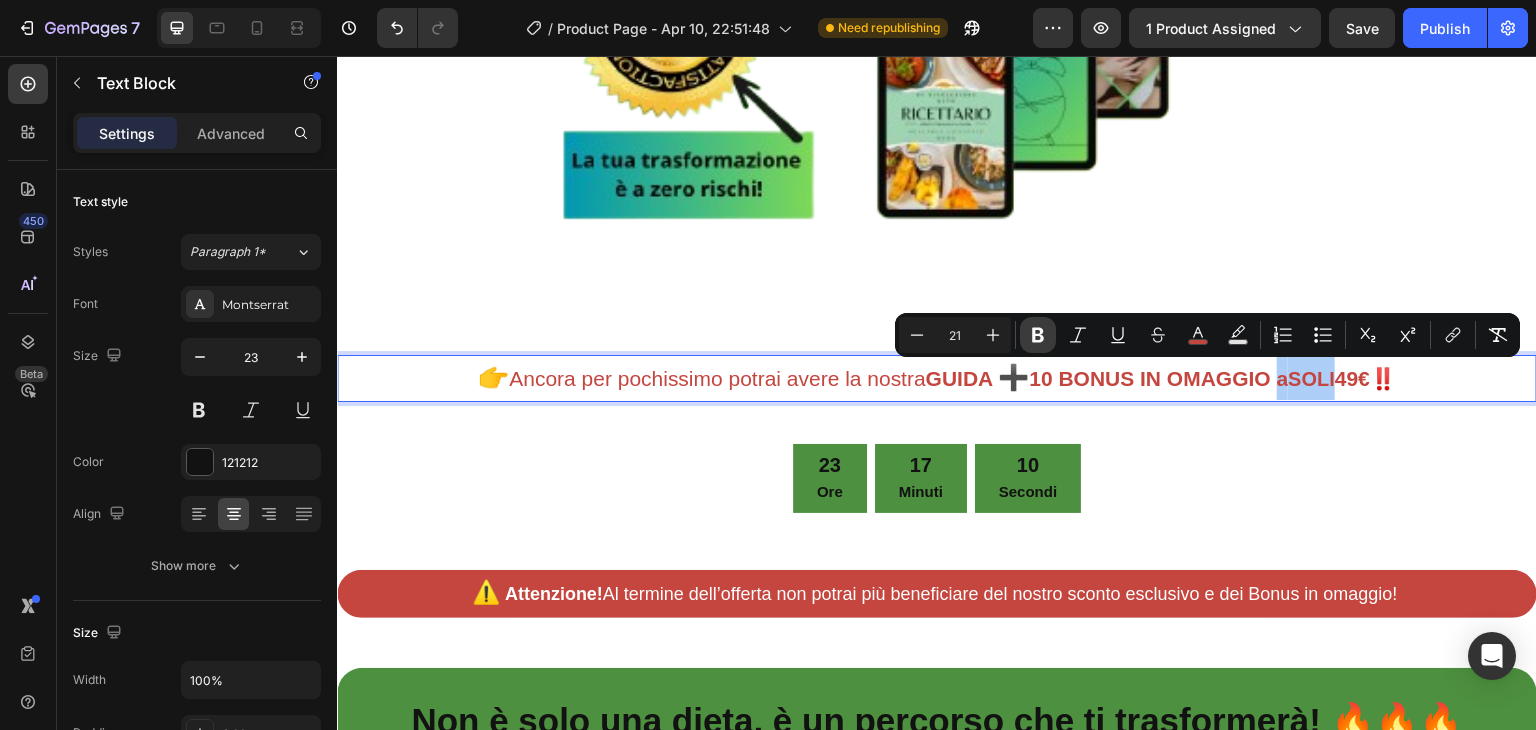 click 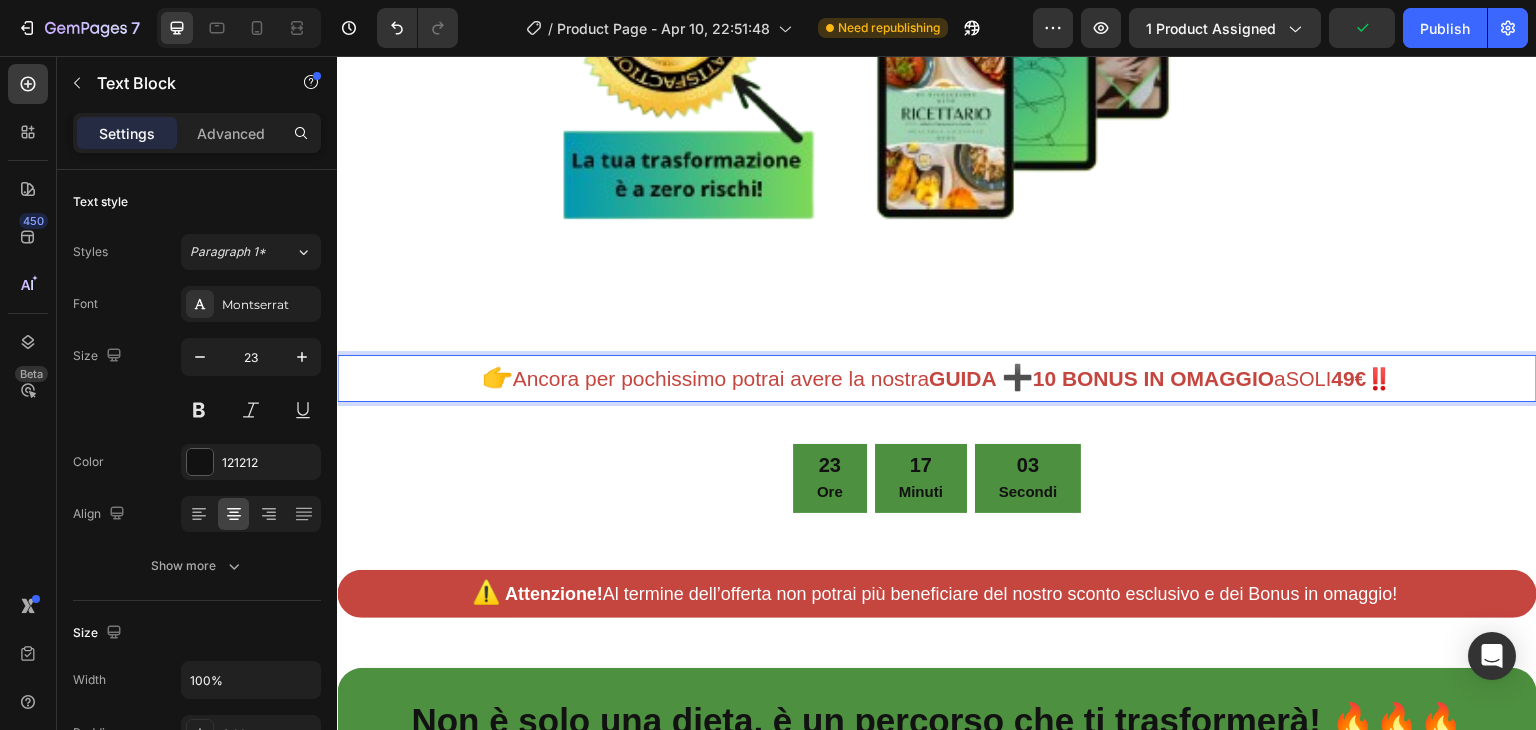 click on "SOLI" at bounding box center [1309, 379] 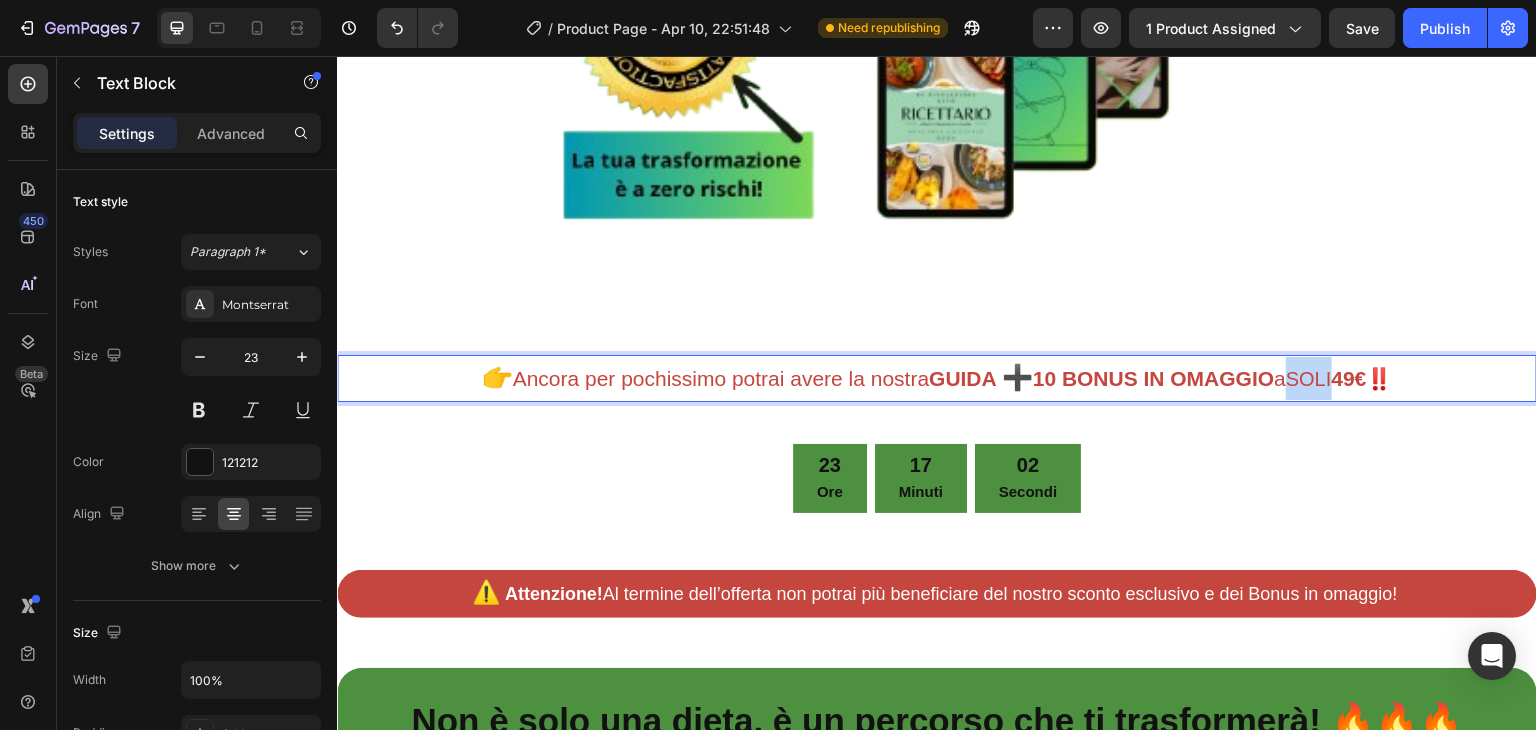 drag, startPoint x: 1328, startPoint y: 381, endPoint x: 1376, endPoint y: 383, distance: 48.04165 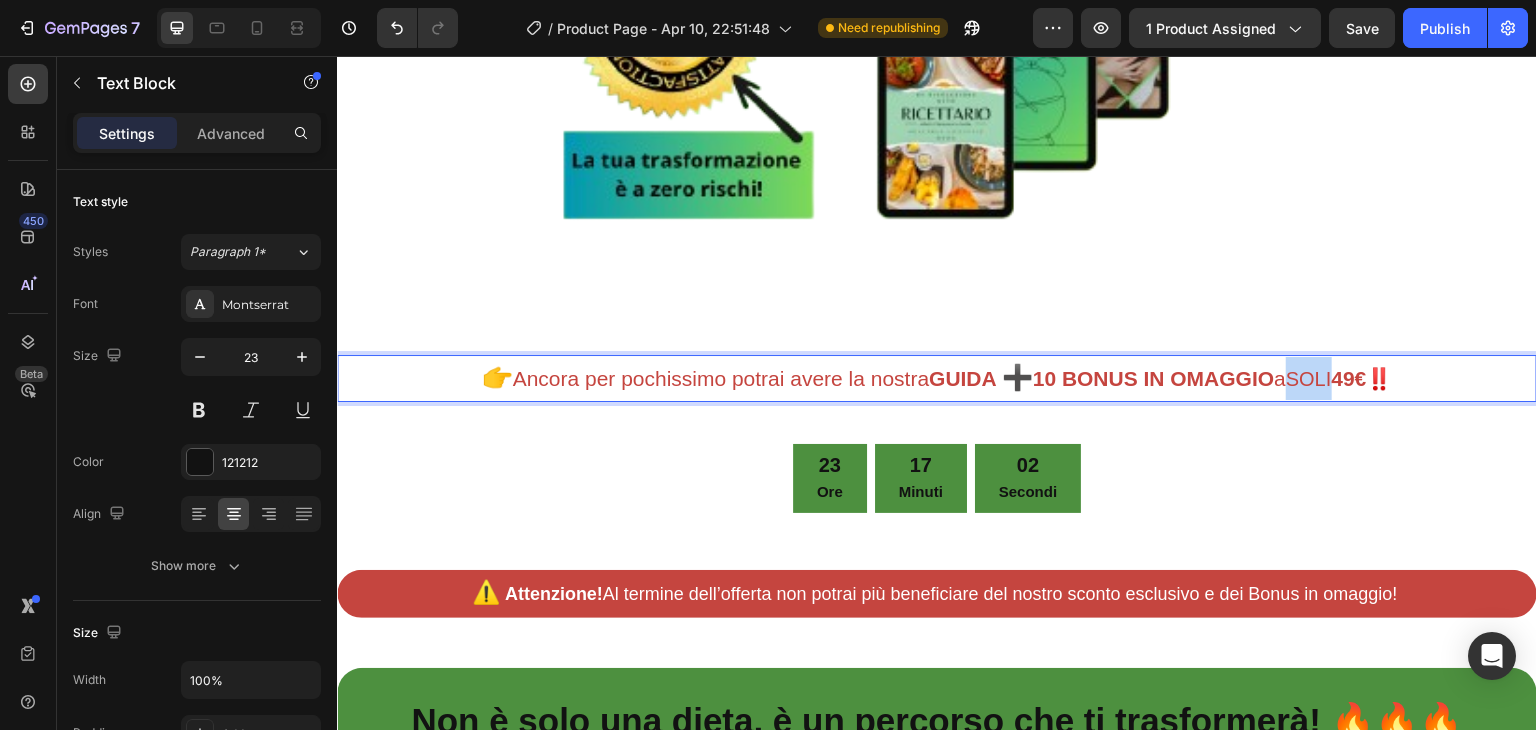 click on "👉  Ancora per pochissimo potrai avere la nostra  GUIDA   ➕  10 BONUS IN OMAGGIO  a  SOLI  49€‼️" at bounding box center (937, 378) 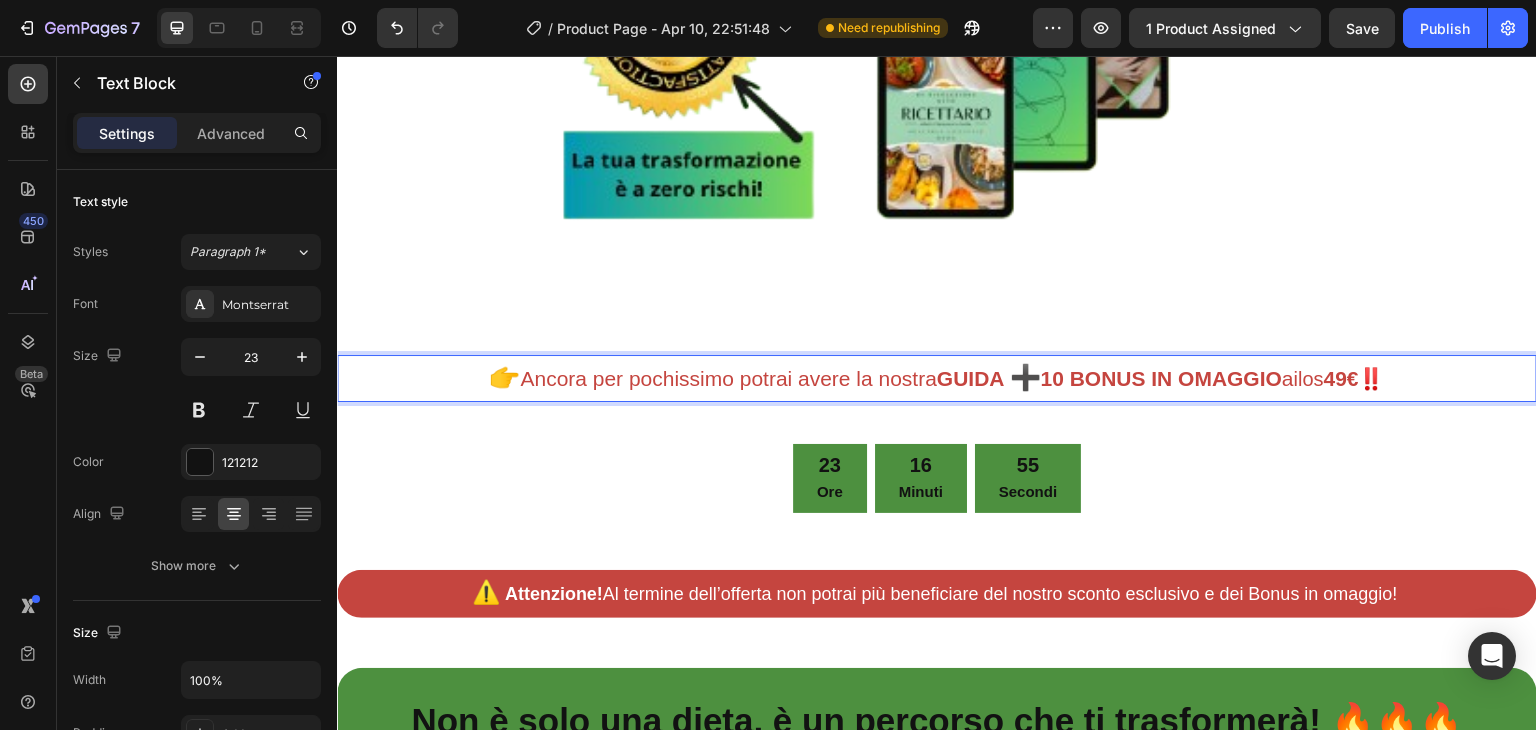 click on "49€‼️" at bounding box center [1354, 378] 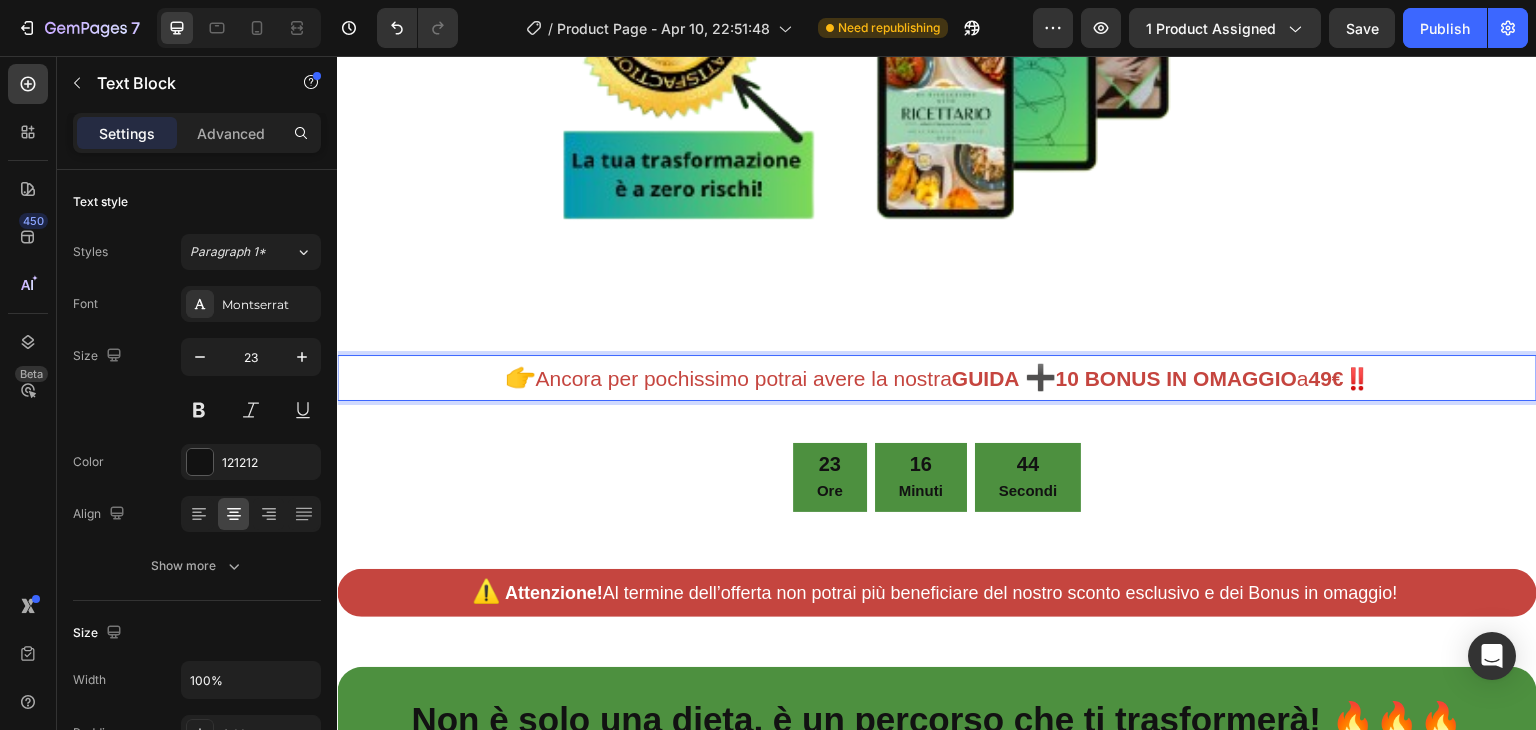 click on "49€‼️" at bounding box center [1339, 378] 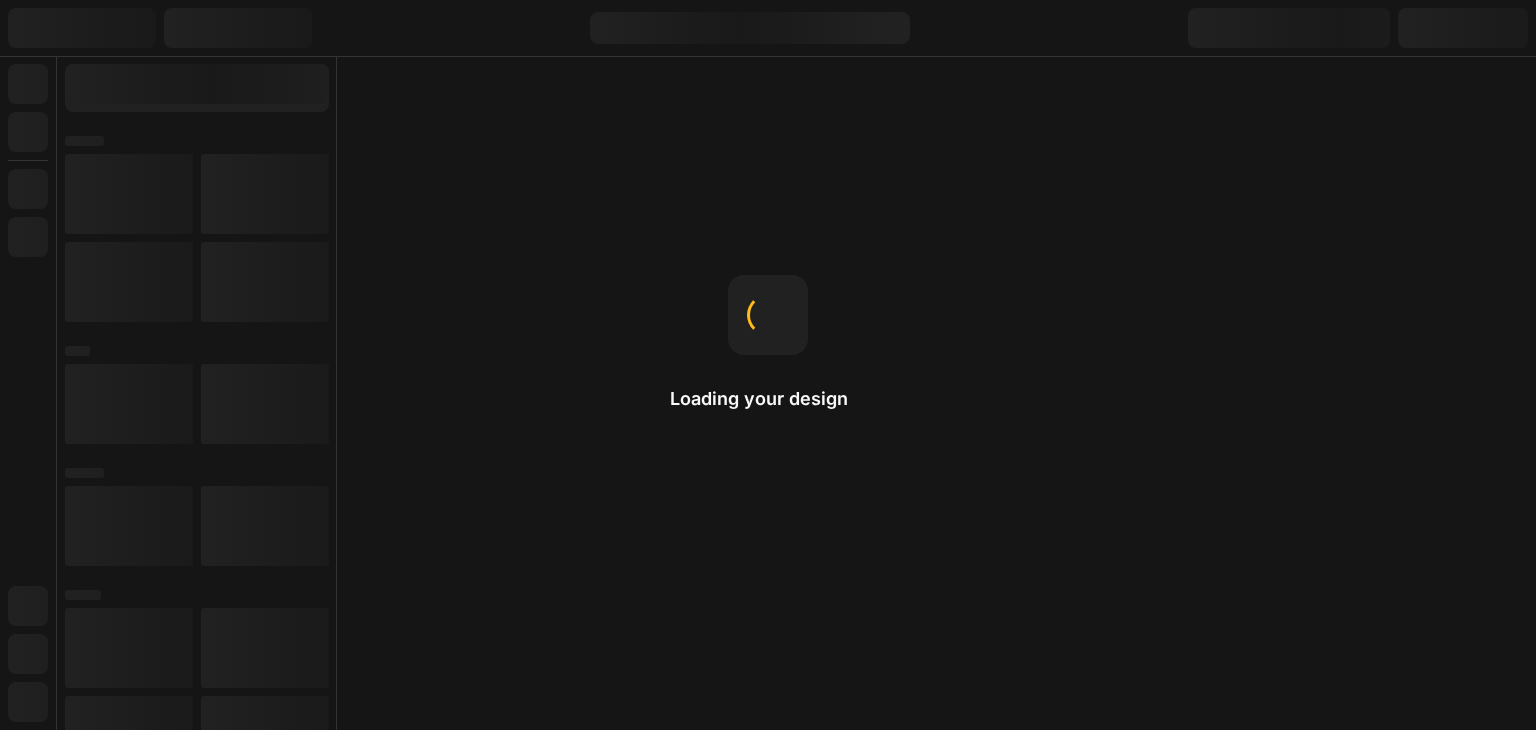 scroll, scrollTop: 0, scrollLeft: 0, axis: both 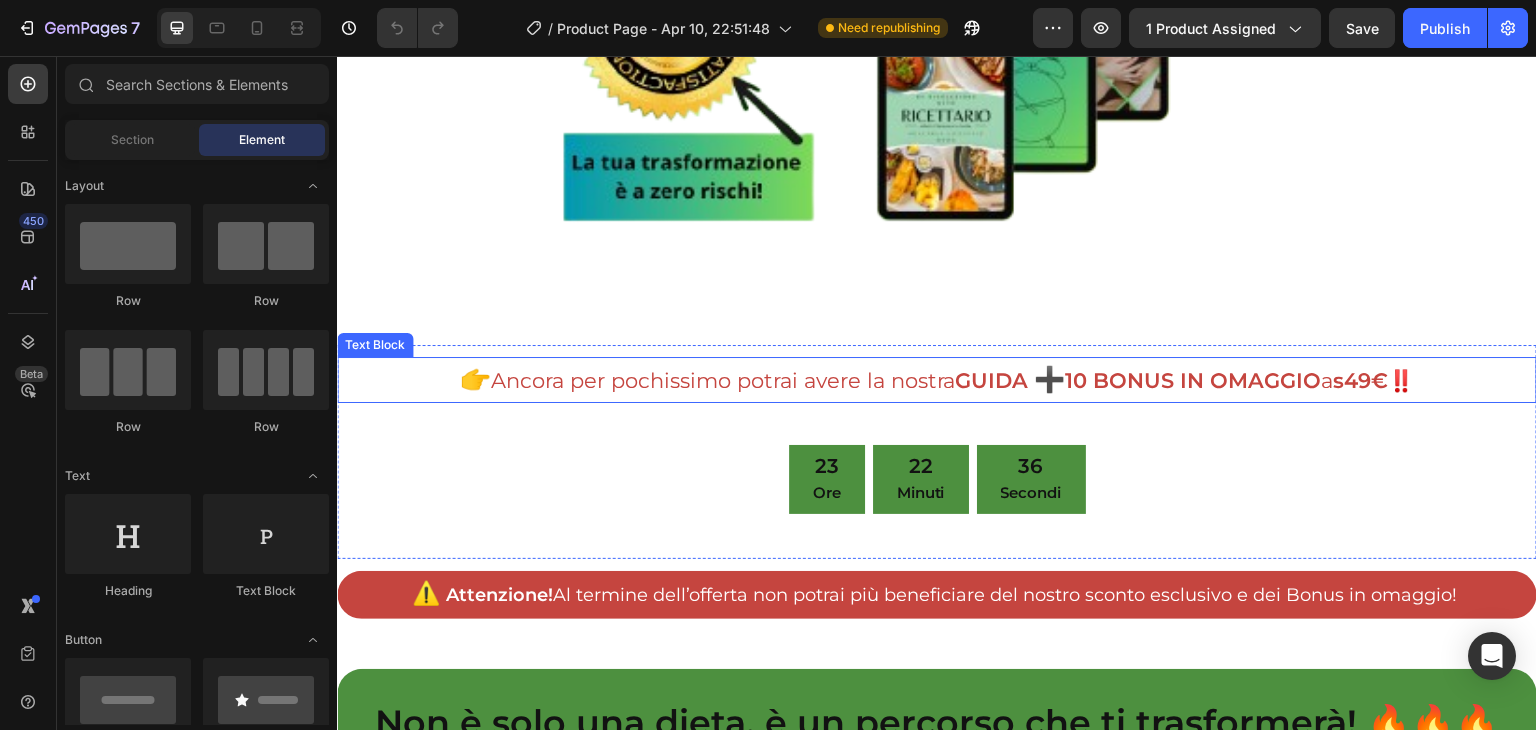 click on "s49€‼️" at bounding box center [1374, 380] 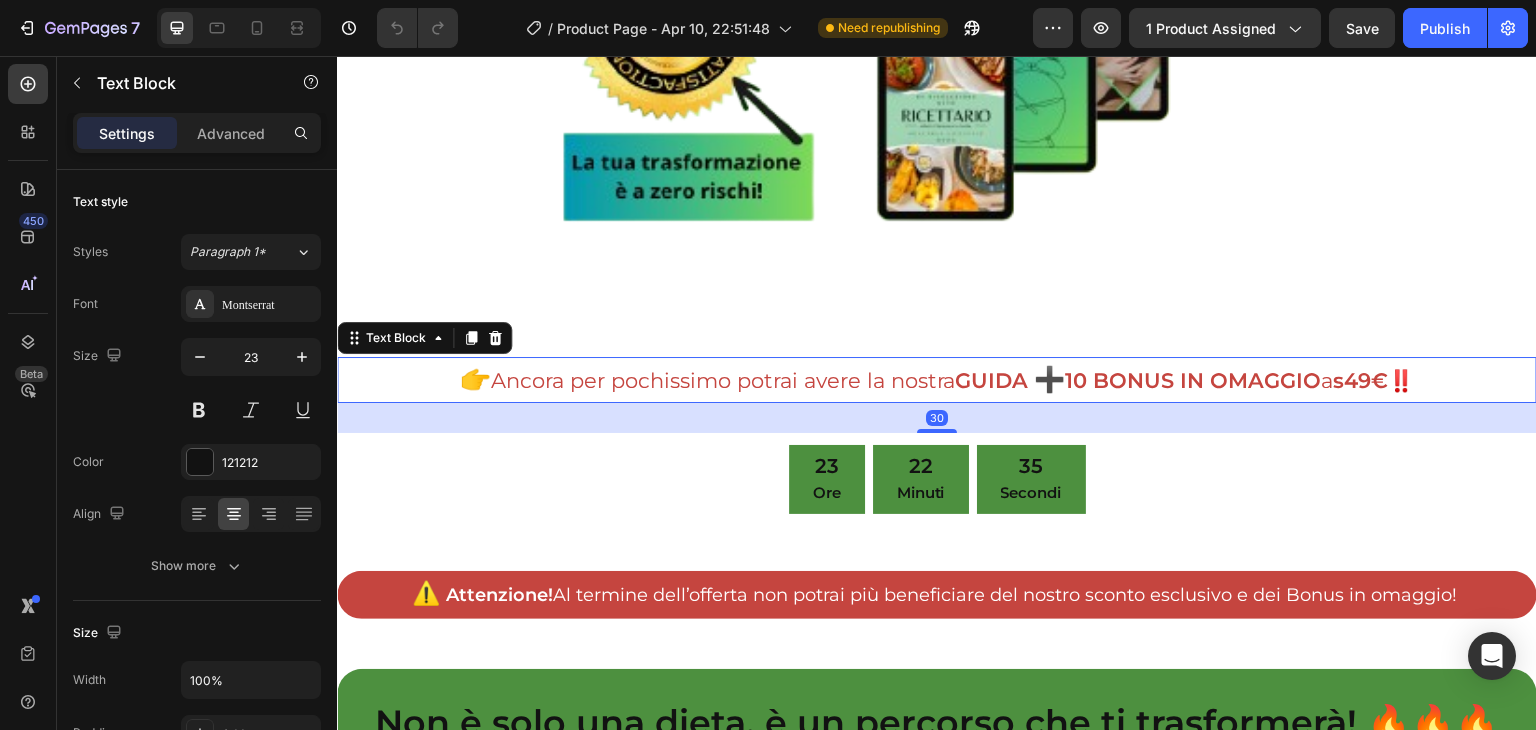 click on "s49€‼️" at bounding box center (1374, 380) 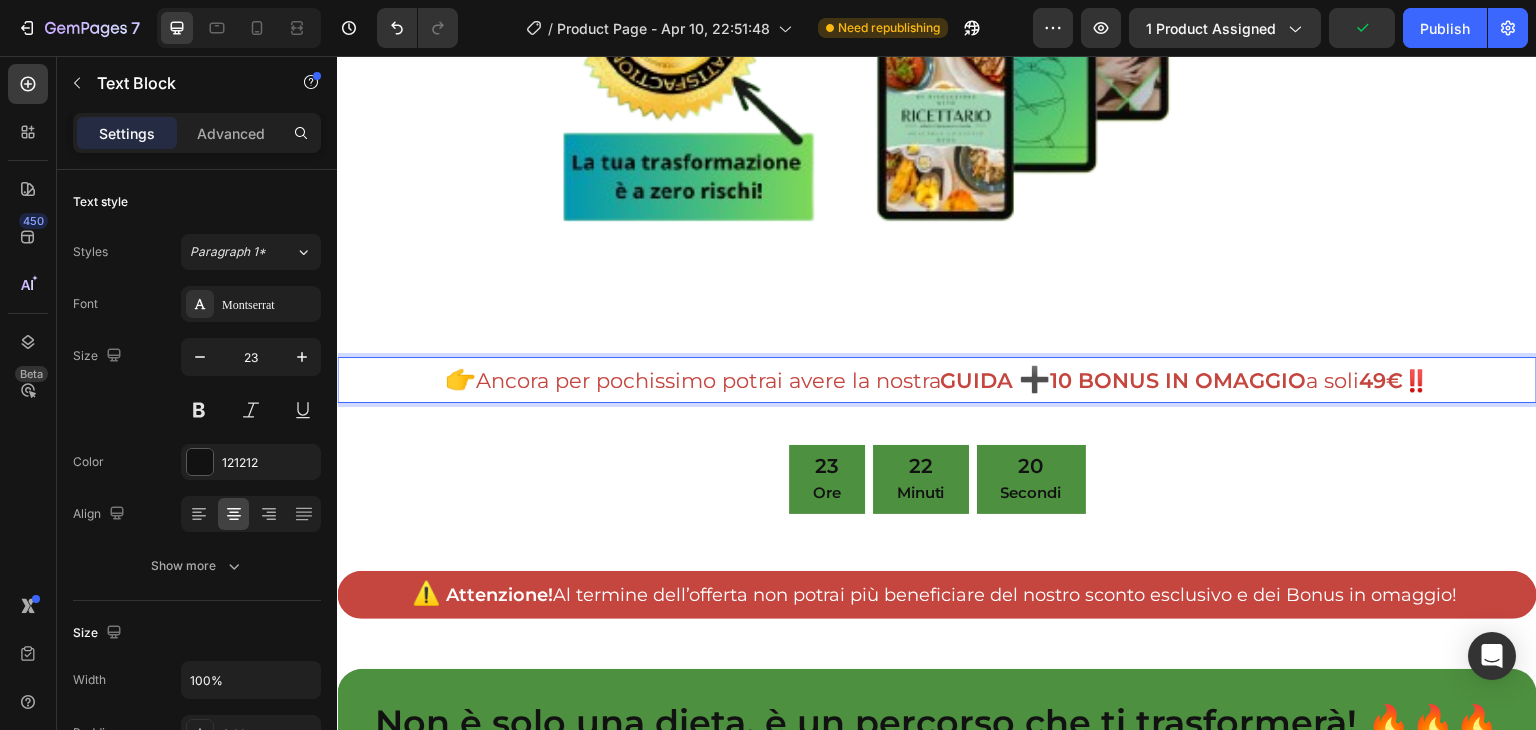 click on "➕" at bounding box center (1035, 379) 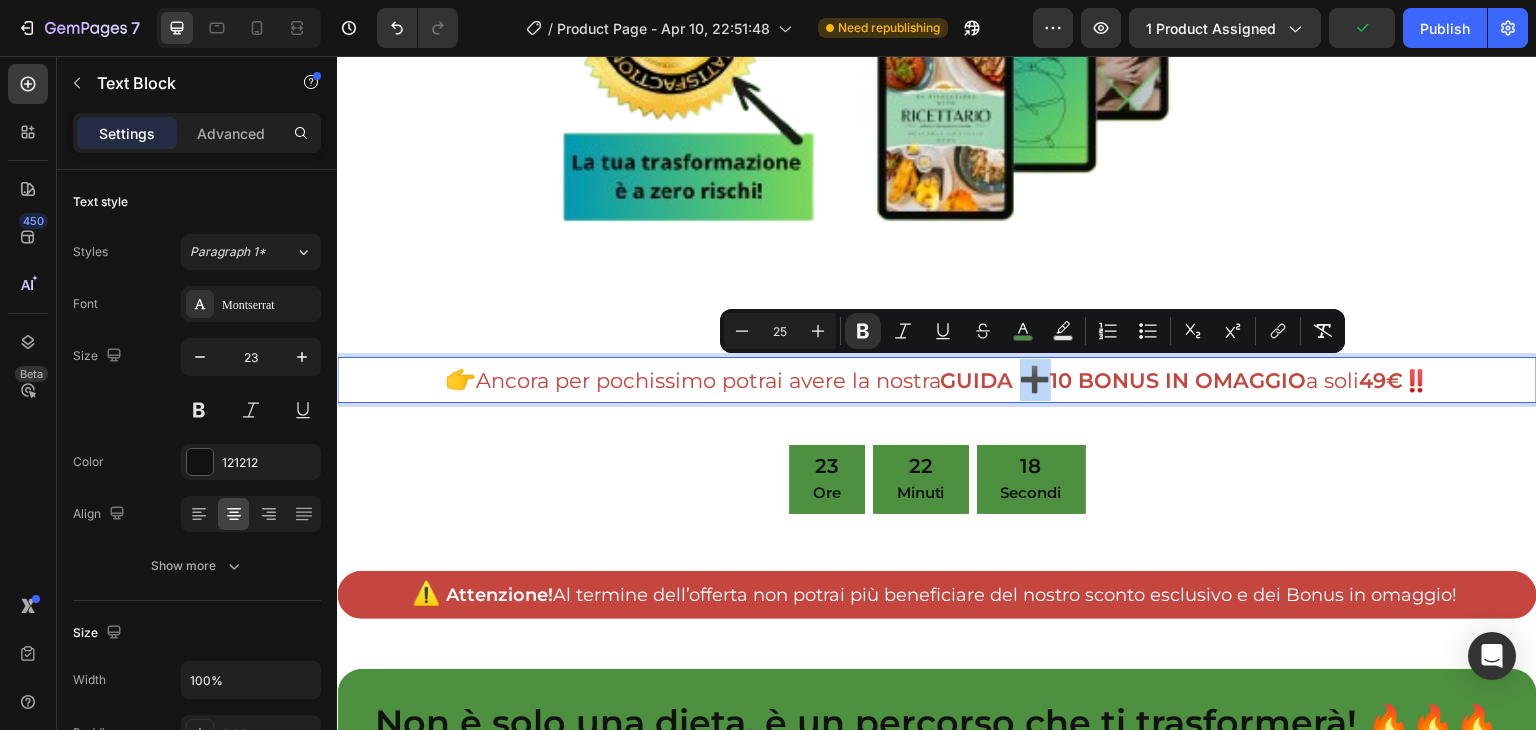 drag, startPoint x: 1022, startPoint y: 379, endPoint x: 1038, endPoint y: 379, distance: 16 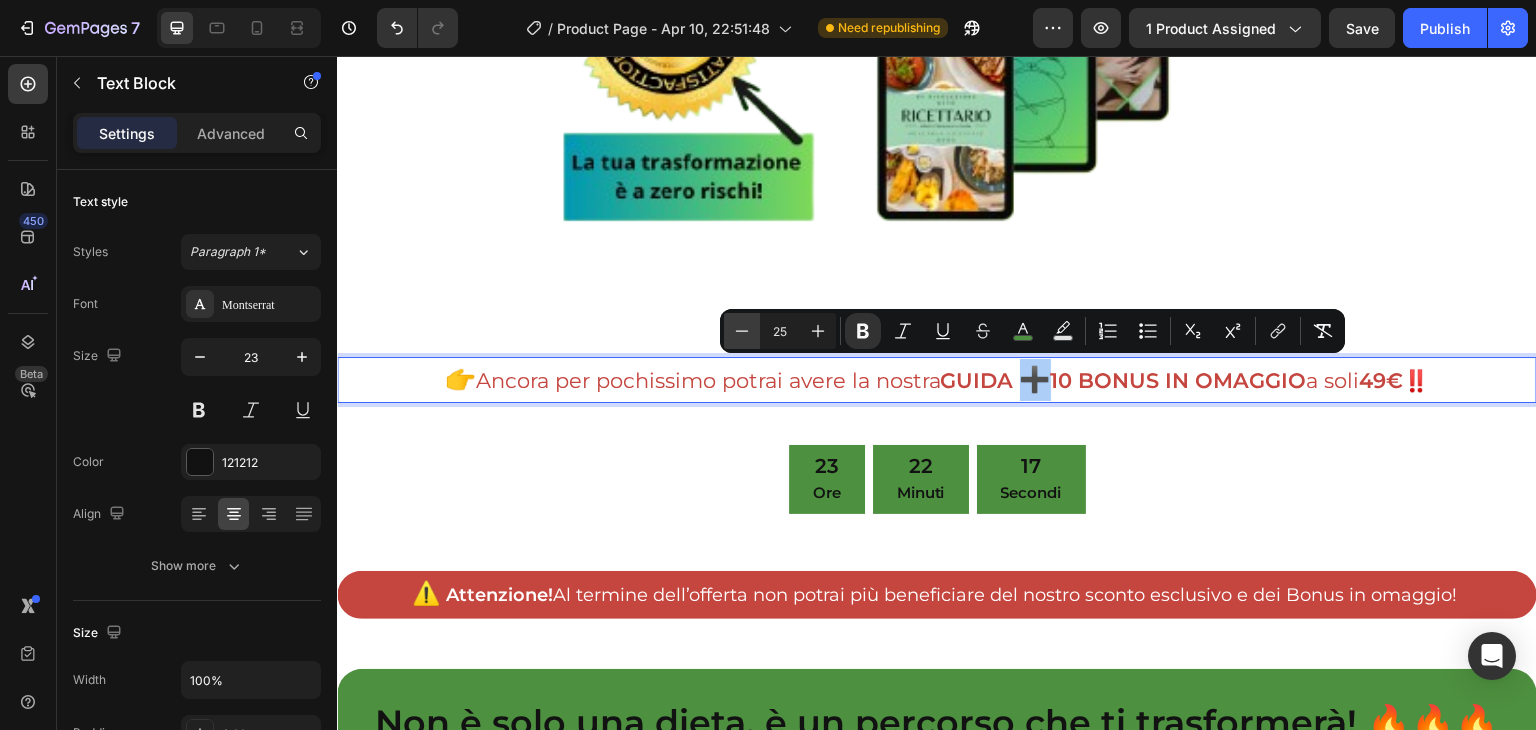 click 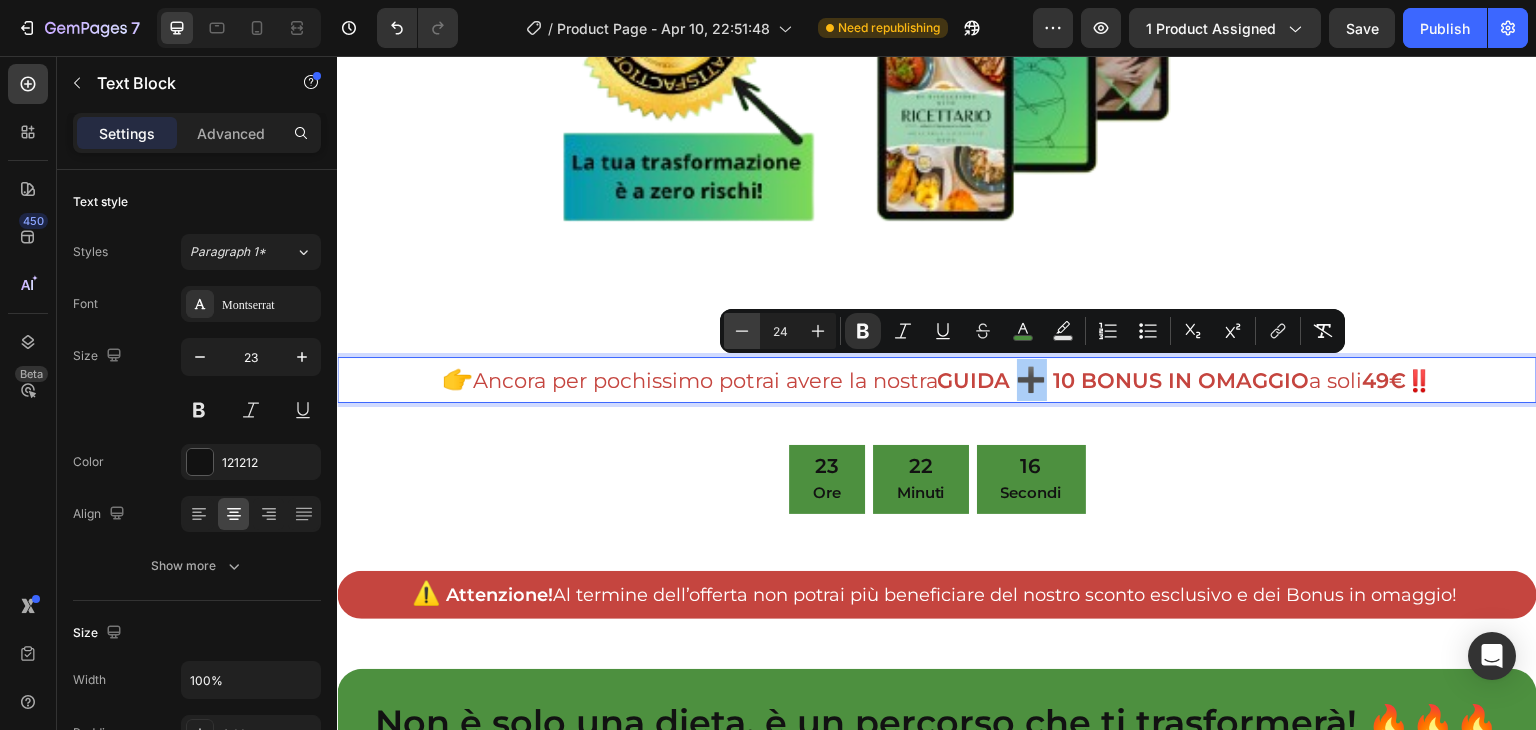 click 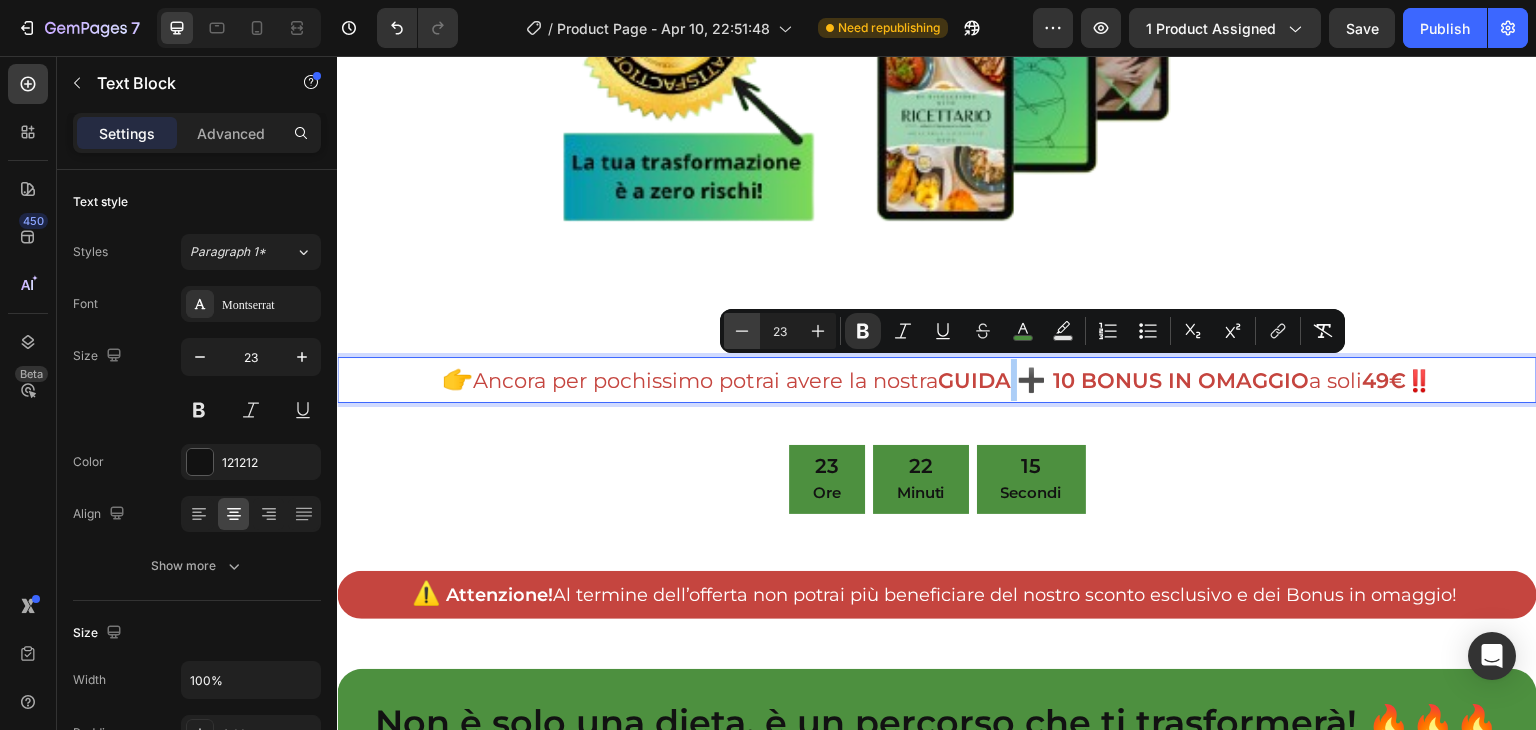 click 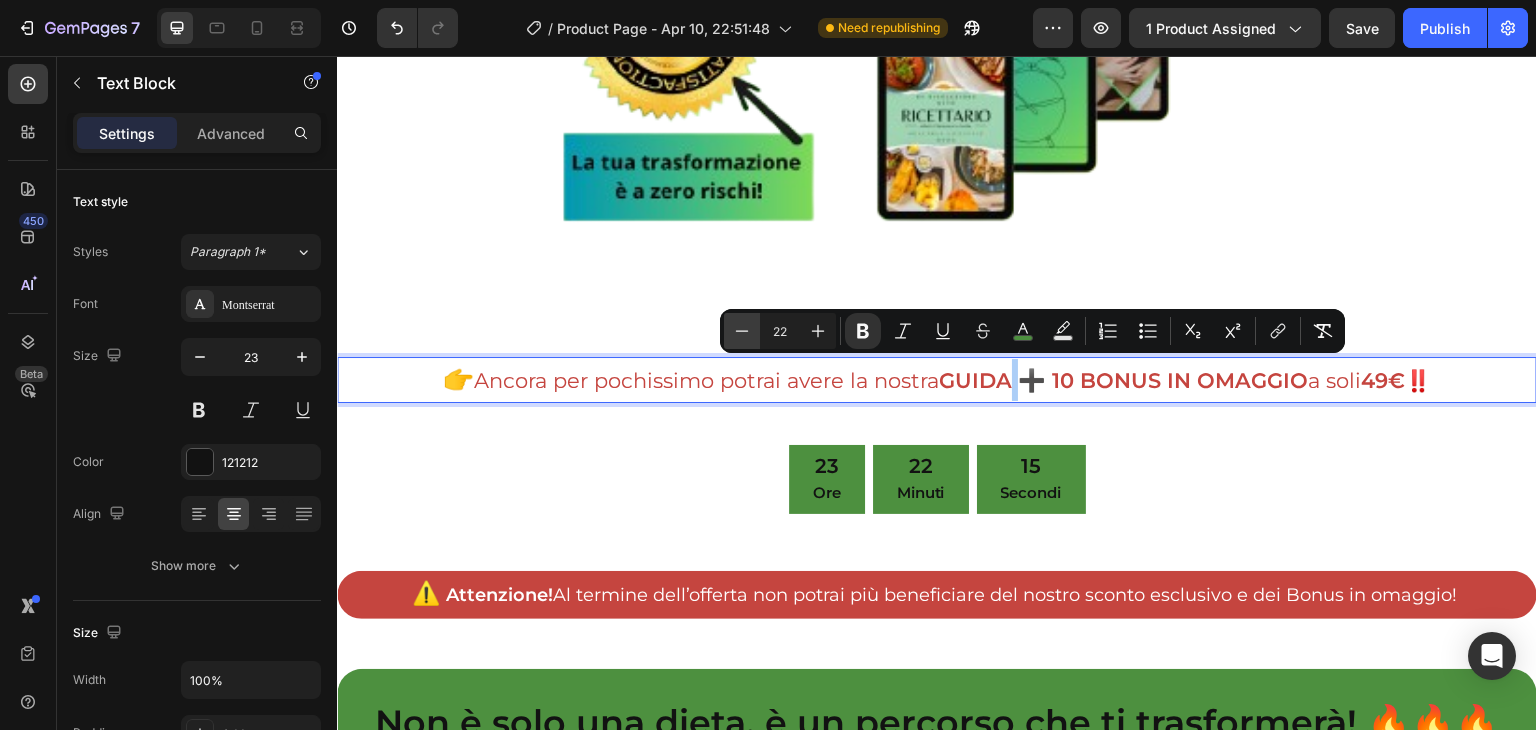 click 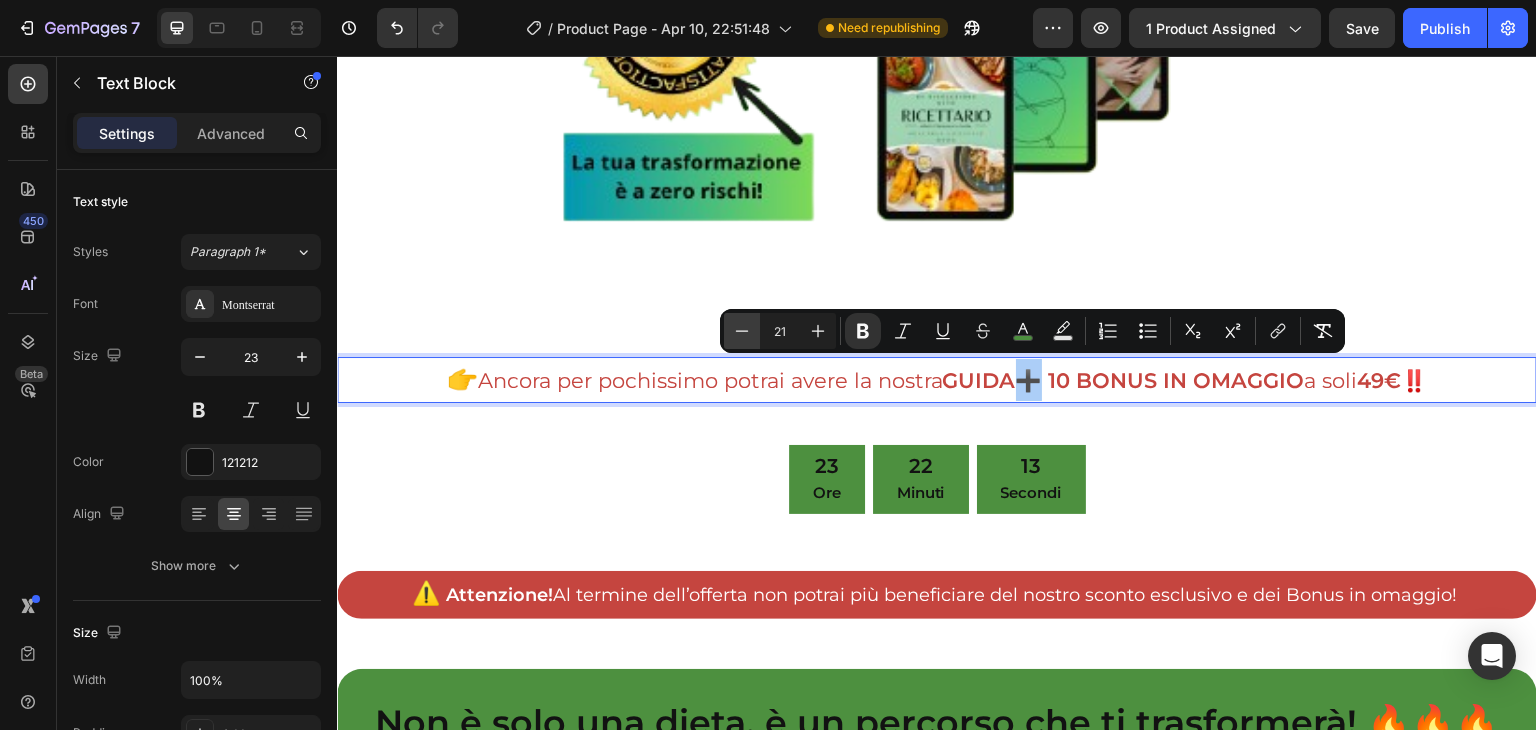 click 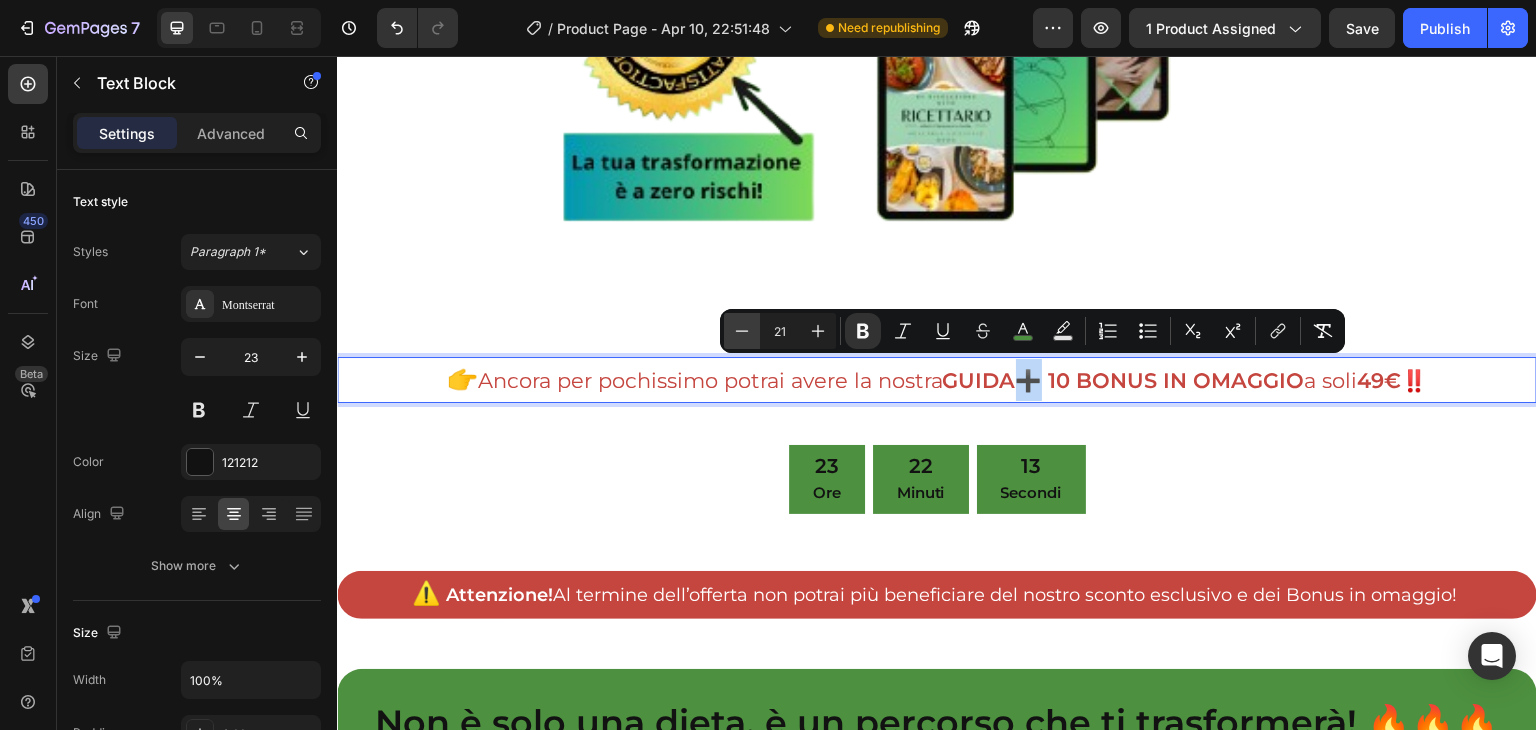 type on "20" 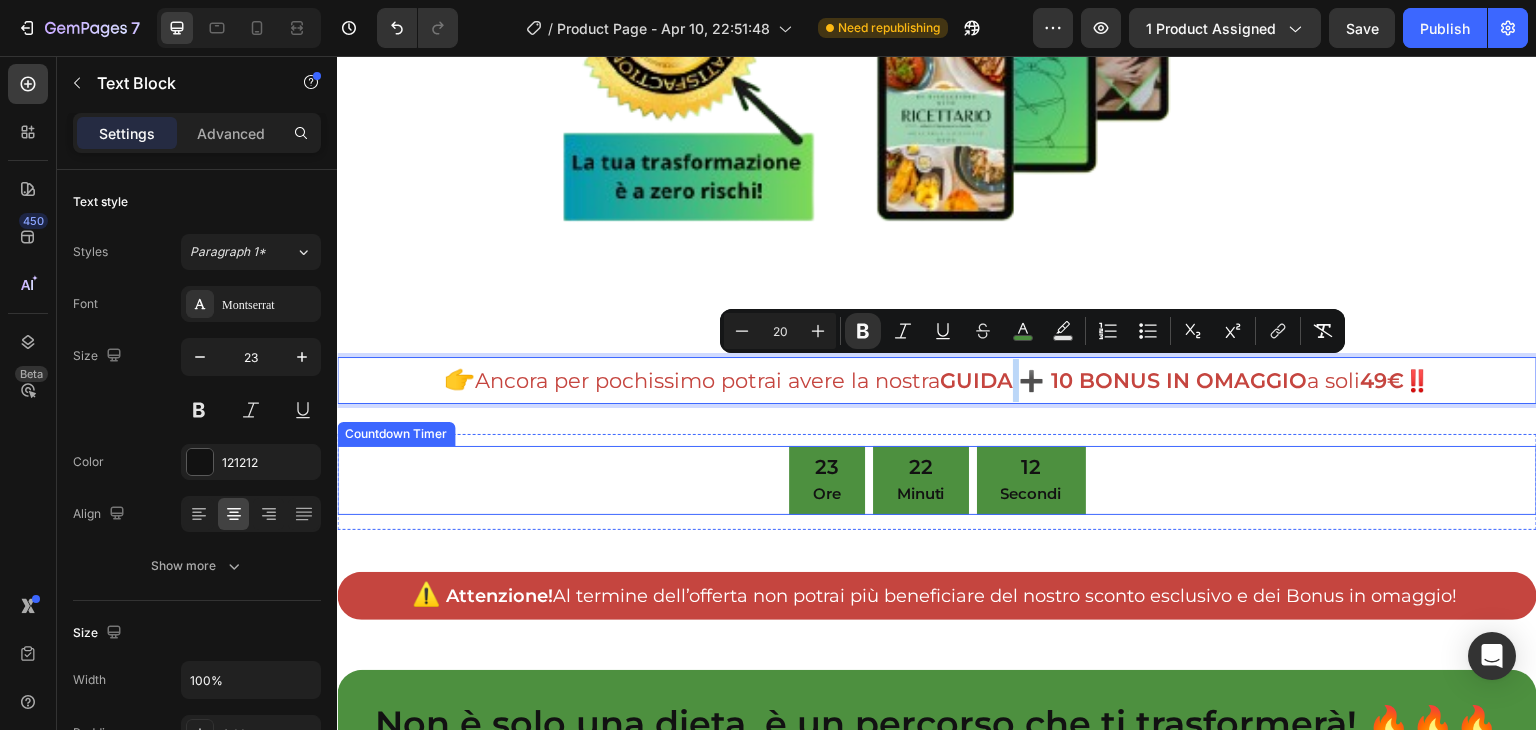 click on "23 Ore 22 Minuti 12 Secondi" at bounding box center [937, 480] 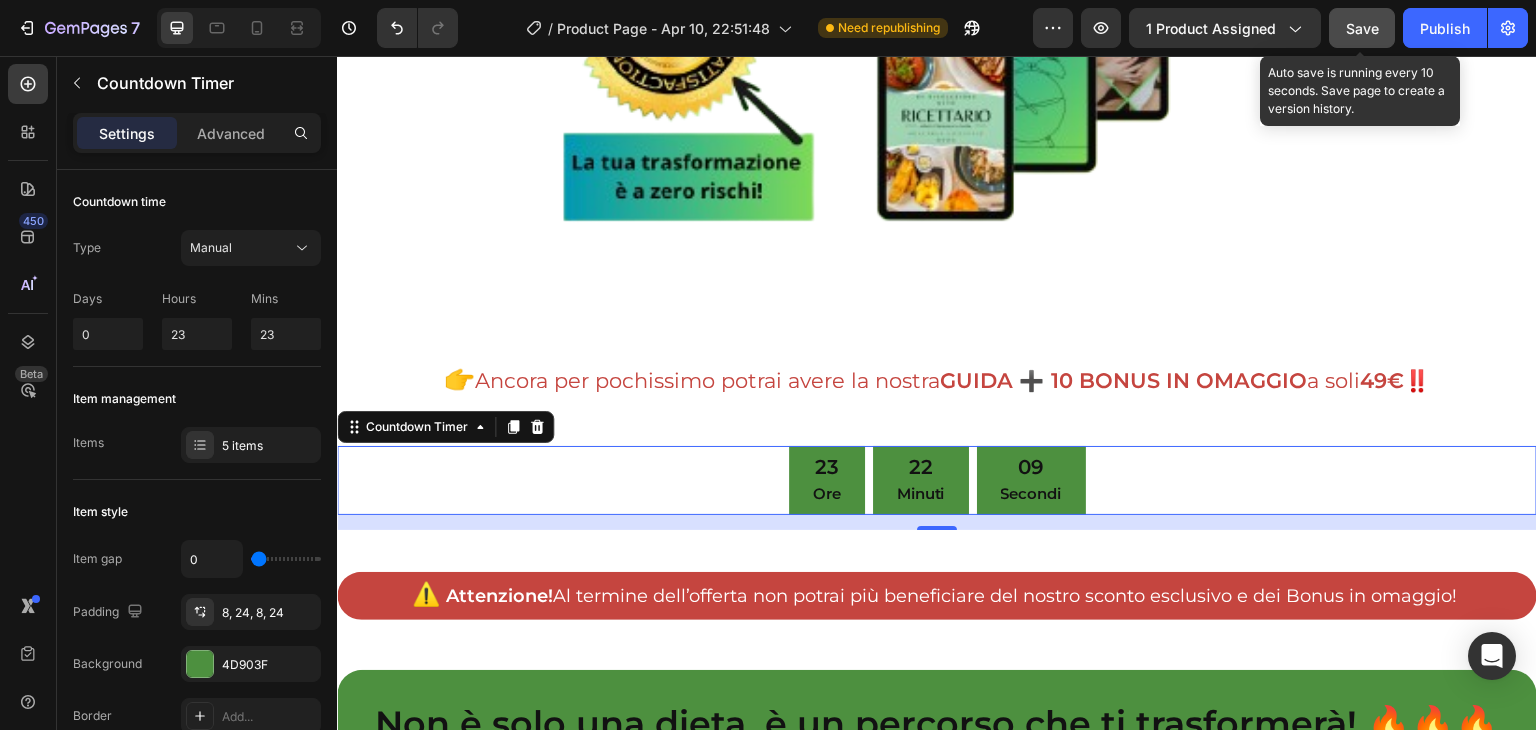 click on "Save" at bounding box center [1362, 28] 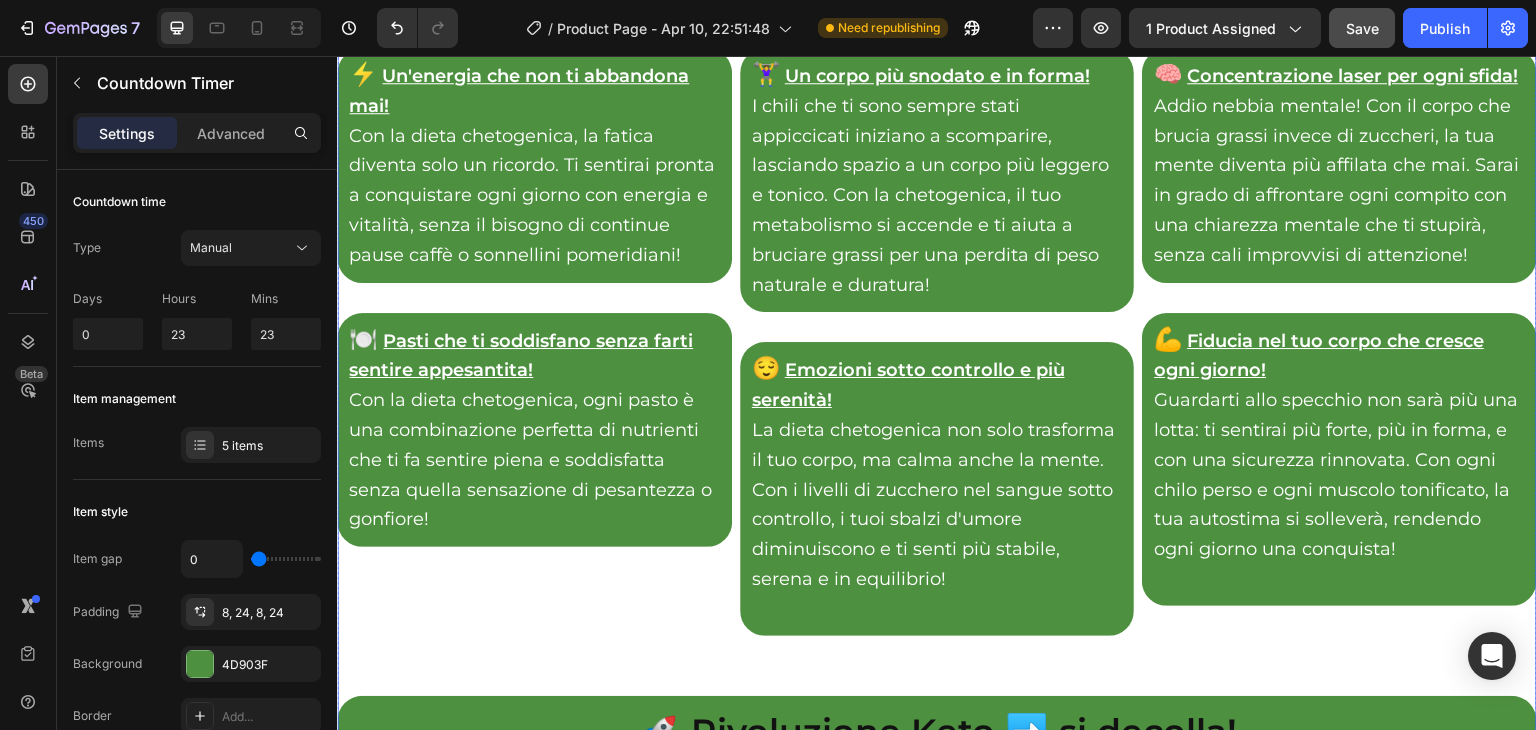scroll, scrollTop: 6372, scrollLeft: 0, axis: vertical 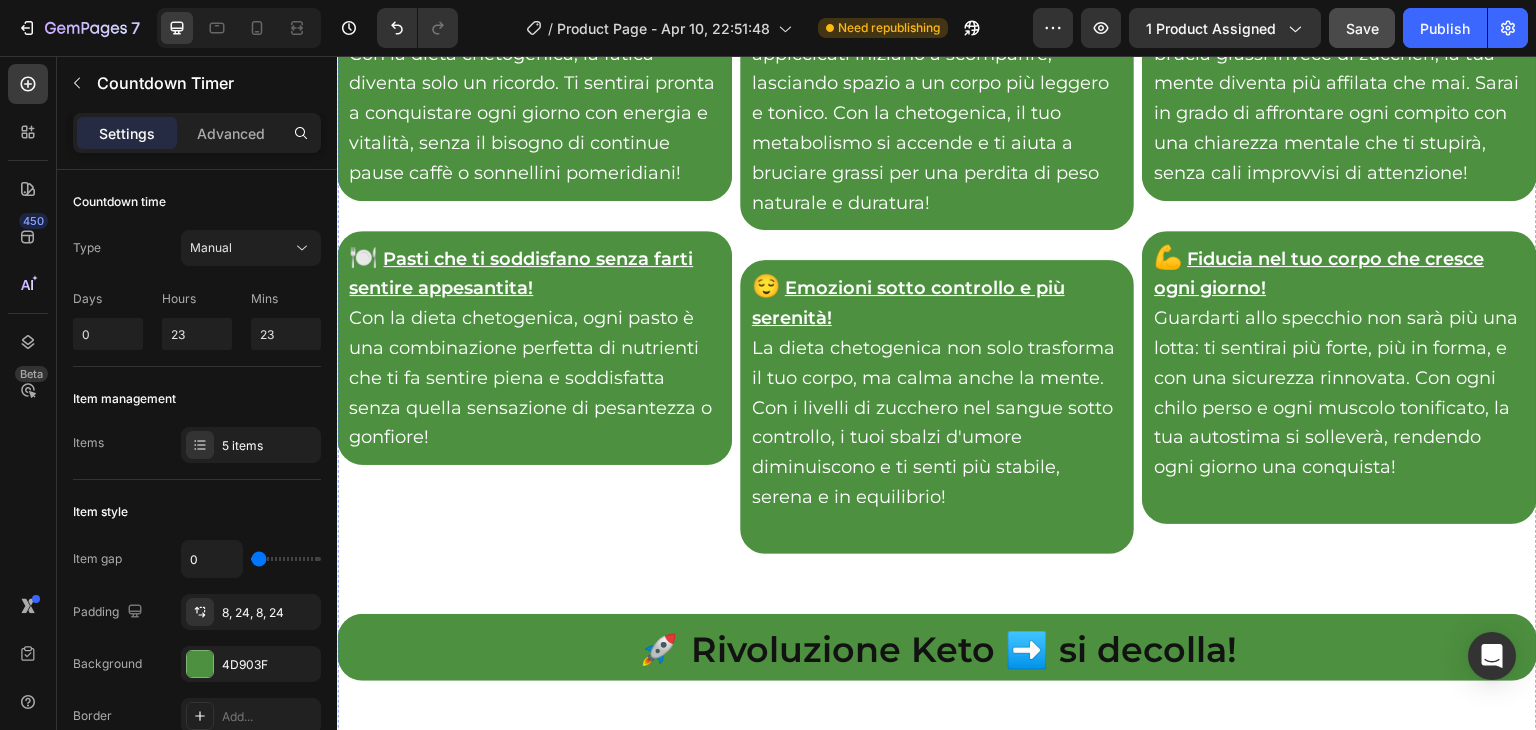 click on "E' una strategia da vivere. Un metodo. Una vera svolta!" at bounding box center (957, -274) 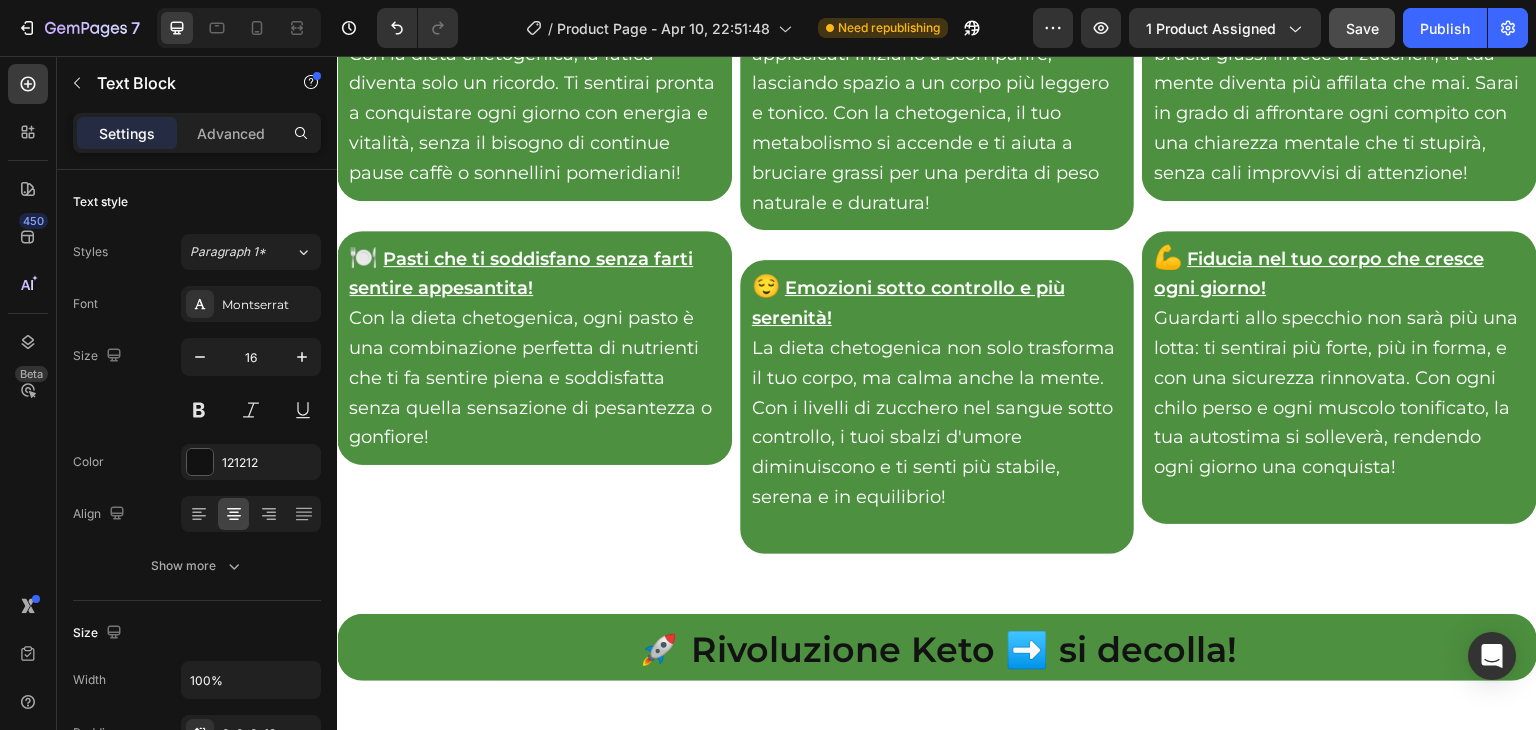 click on "E' una strategia da vivere. Un metodo. Una vera svolta!" at bounding box center [957, -274] 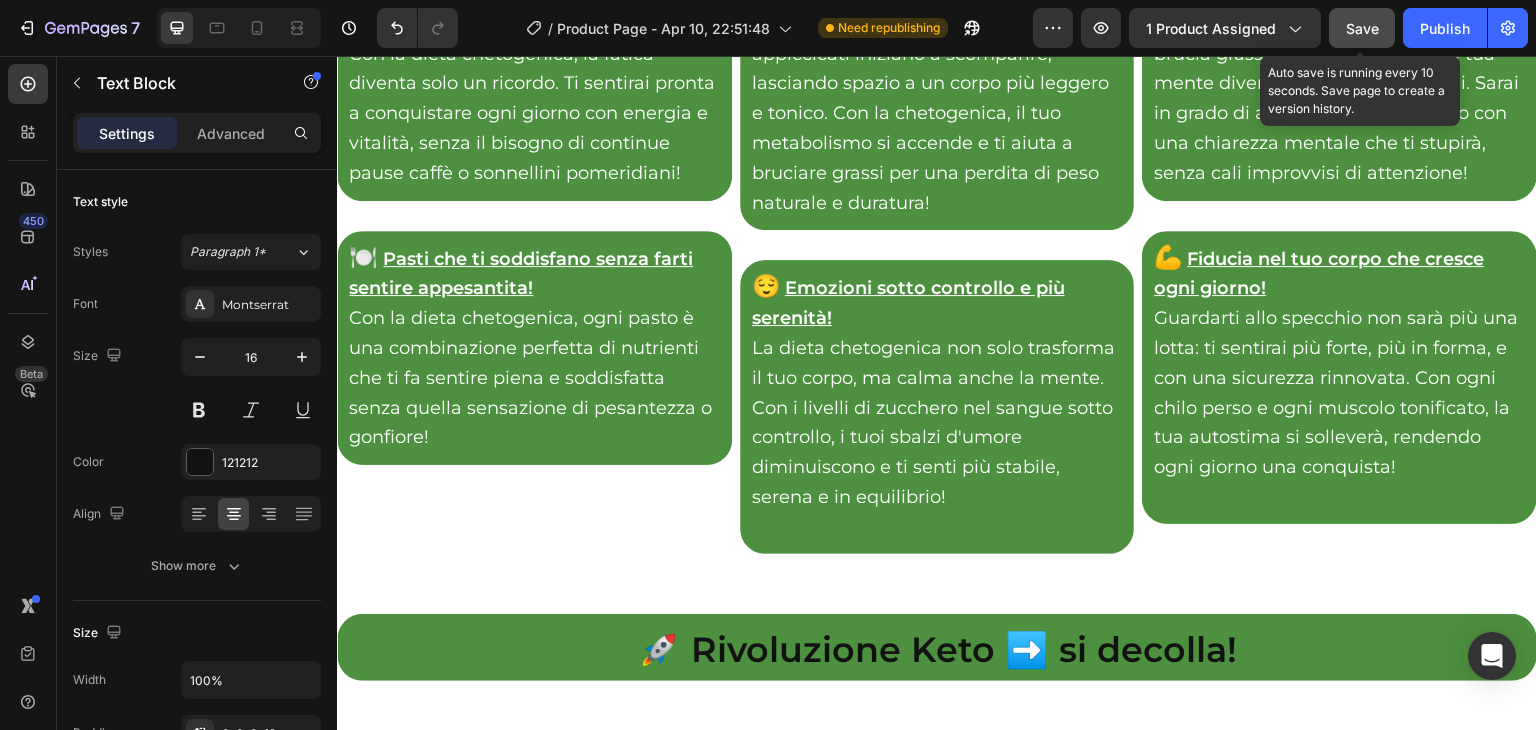 click on "Save" 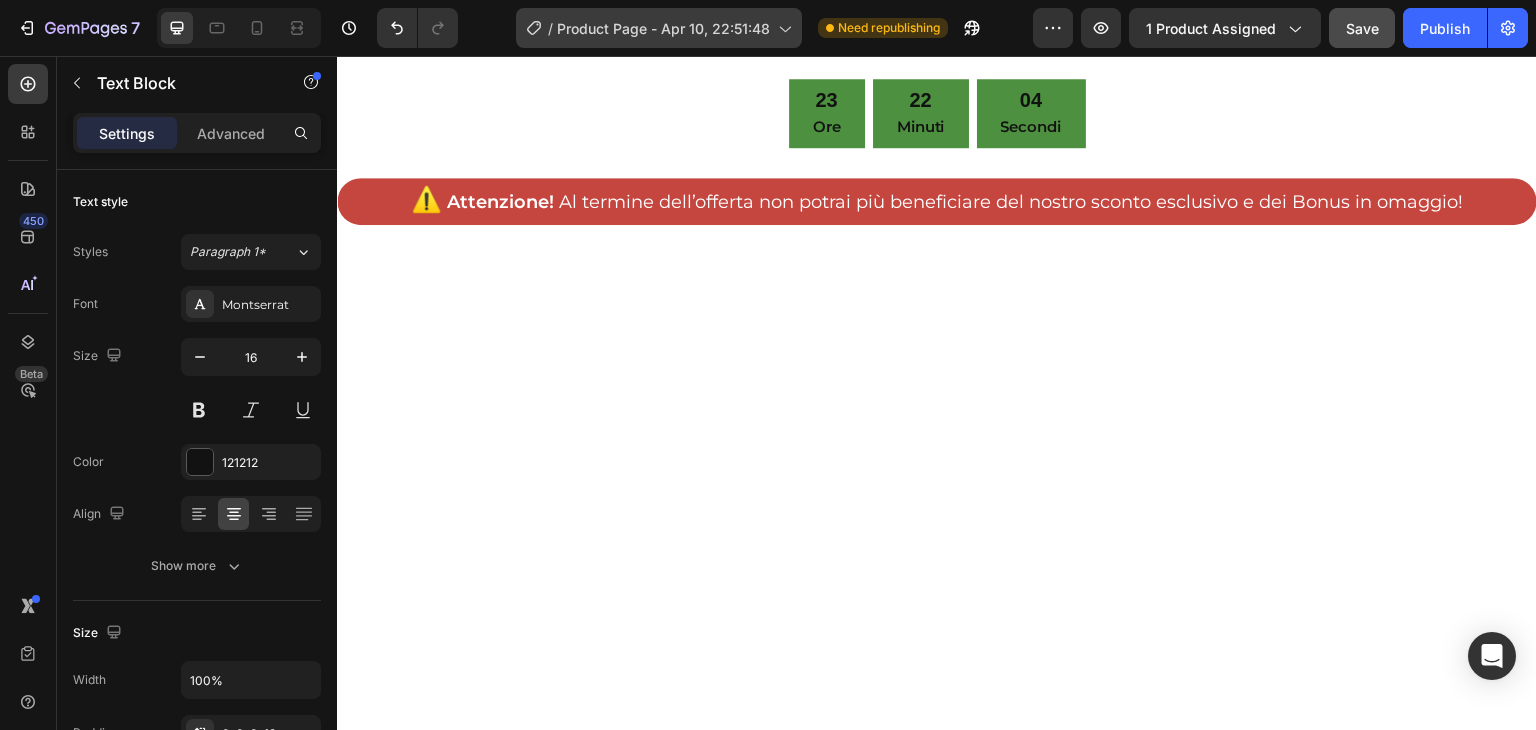 scroll, scrollTop: 8512, scrollLeft: 0, axis: vertical 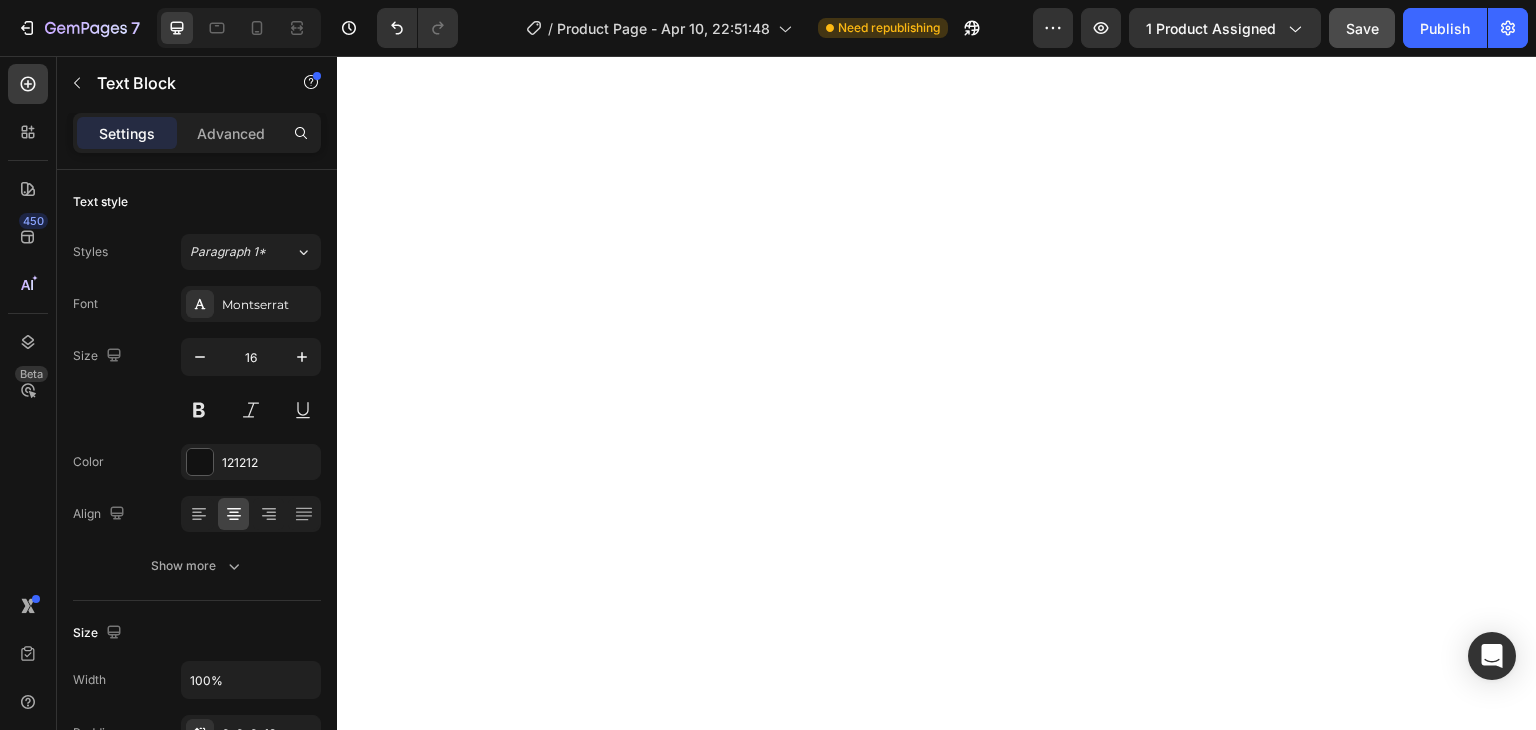 click on "€49,00" at bounding box center (895, -1283) 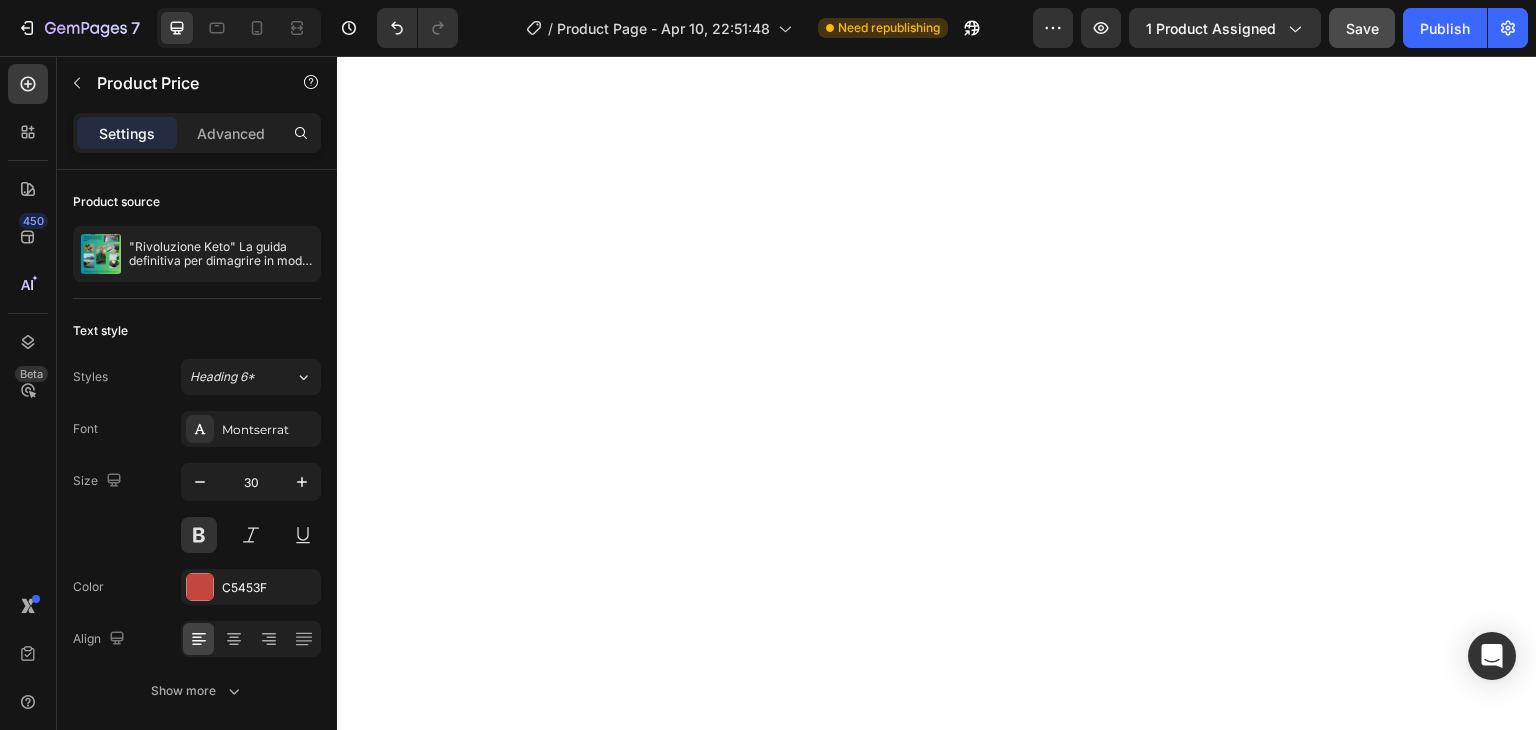 click on "Inizia la tua Sfida Keto!" at bounding box center [952, -1199] 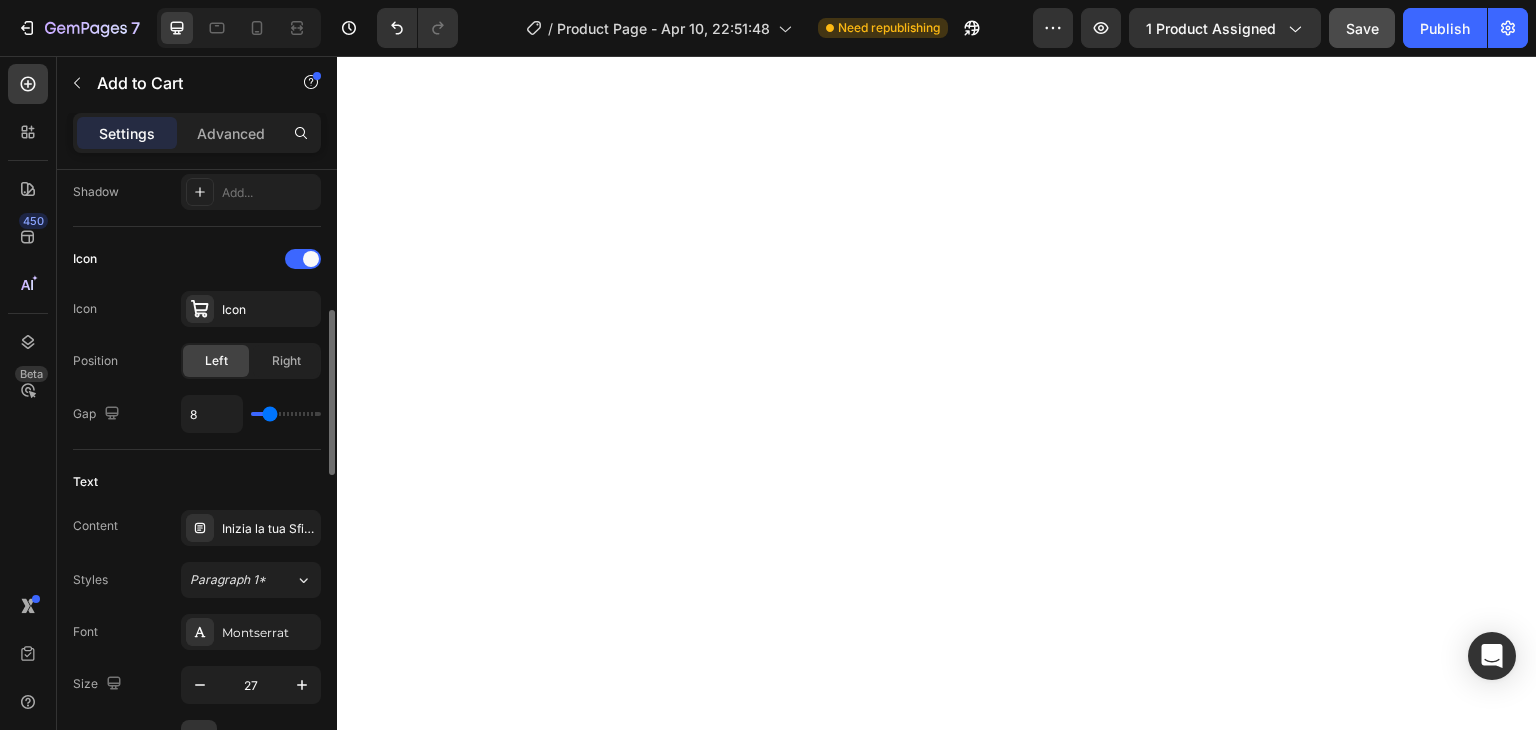 scroll, scrollTop: 792, scrollLeft: 0, axis: vertical 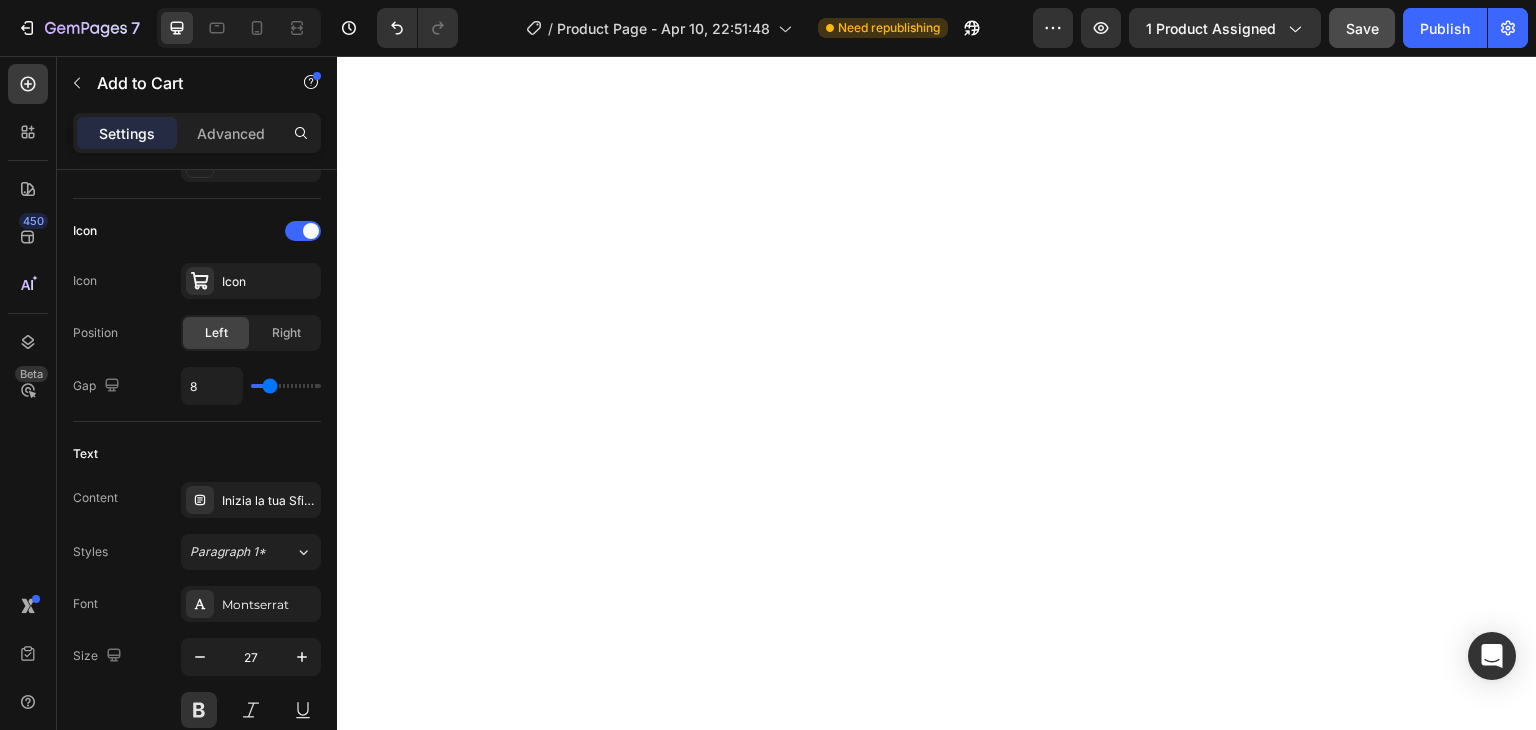 click on "Inizia la tua Sfida Keto!" at bounding box center [937, -1199] 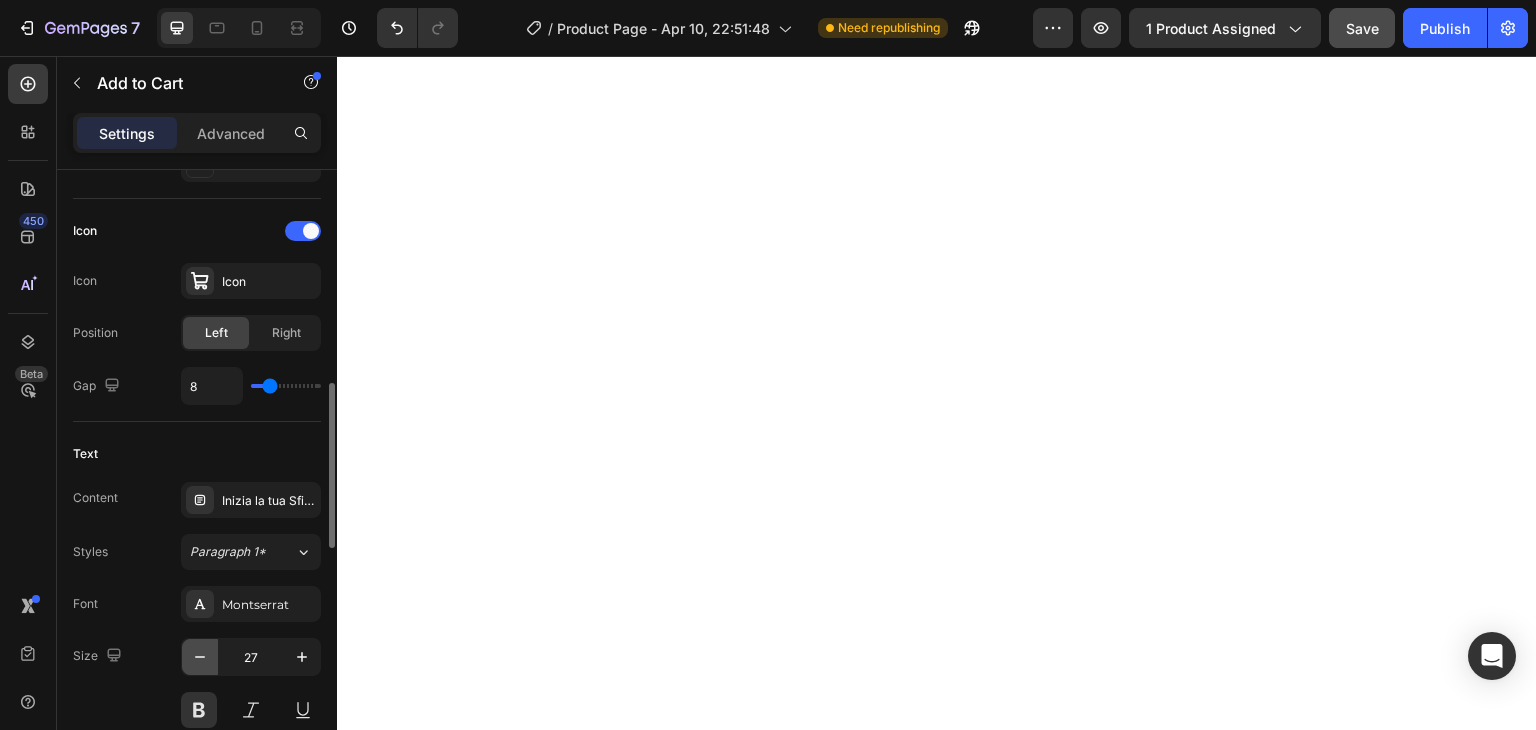 click 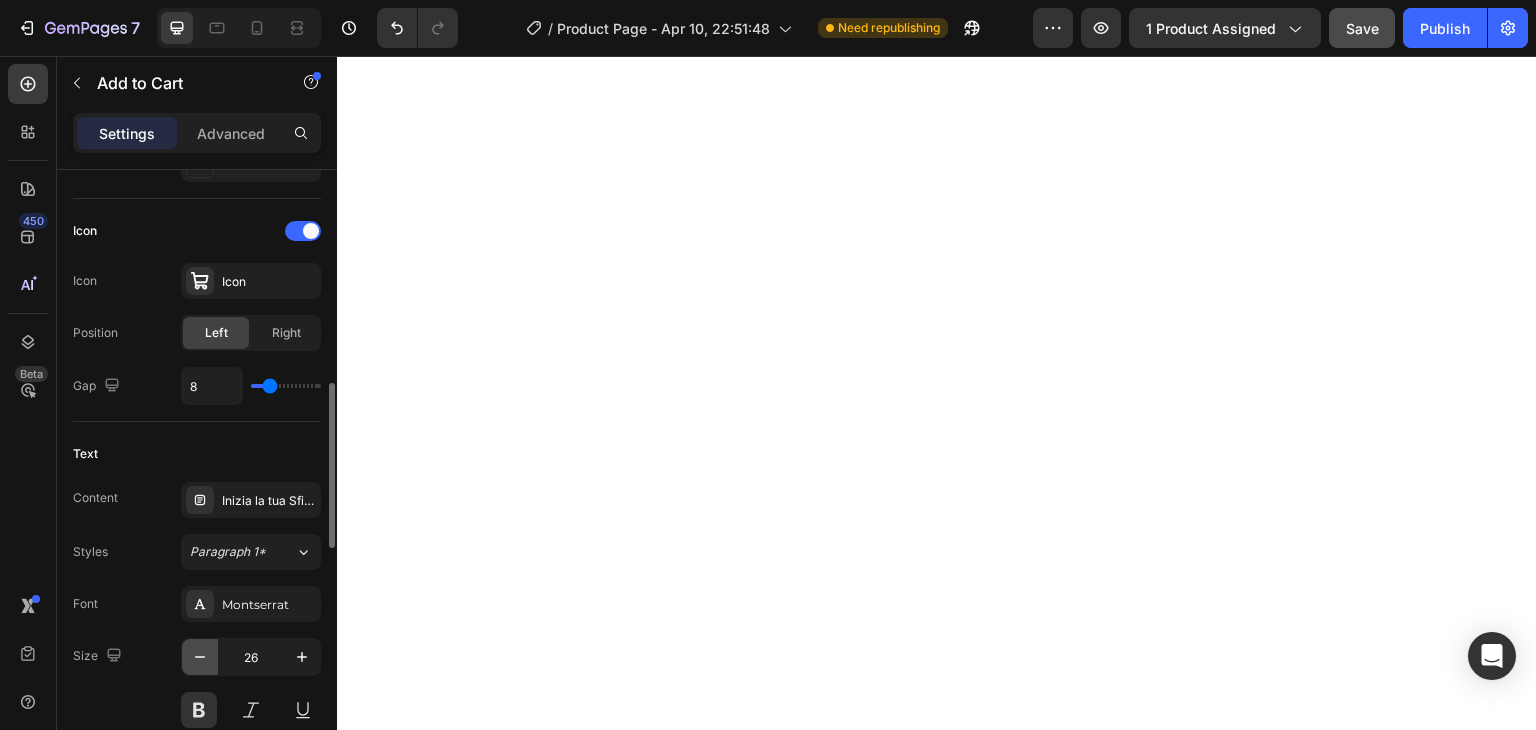 click 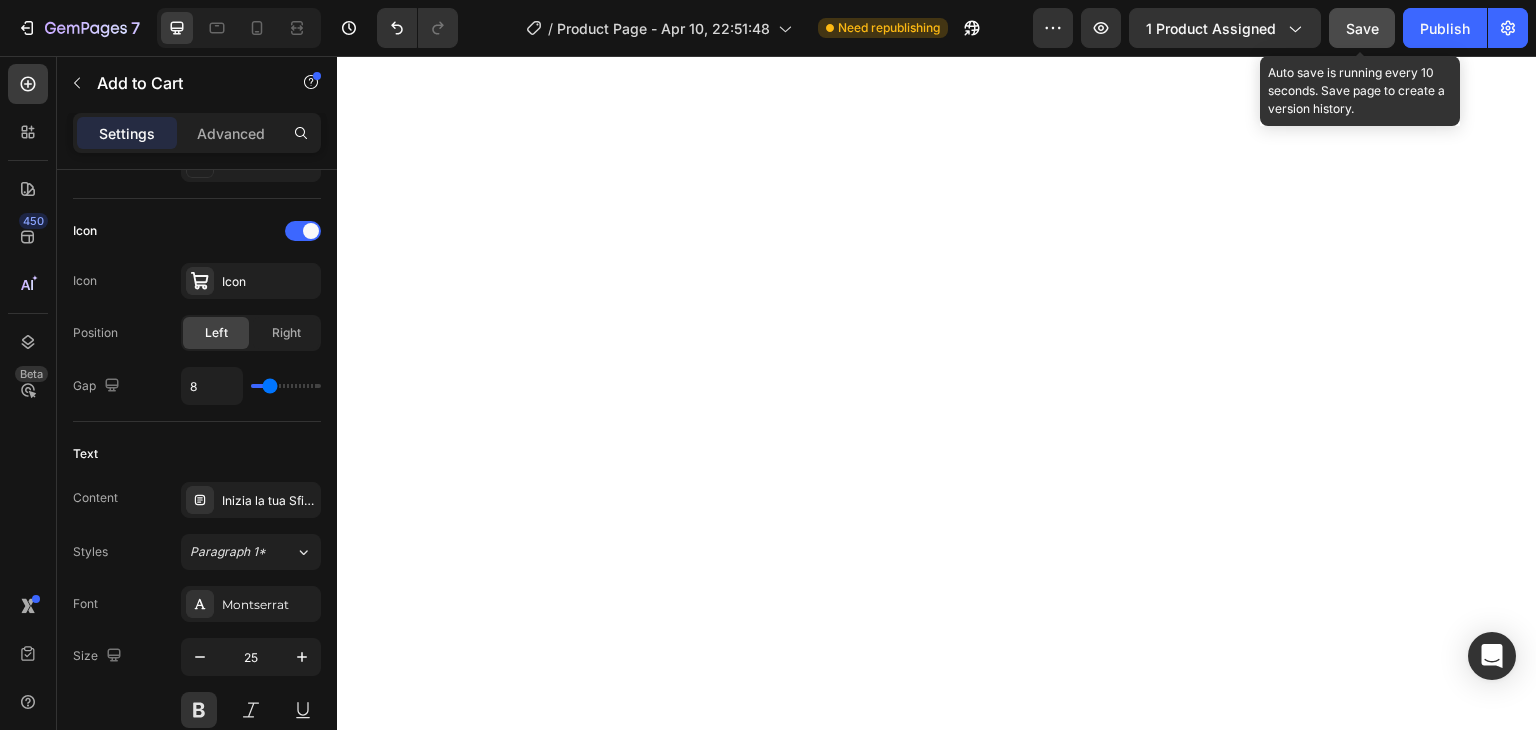 click on "Save" at bounding box center [1362, 28] 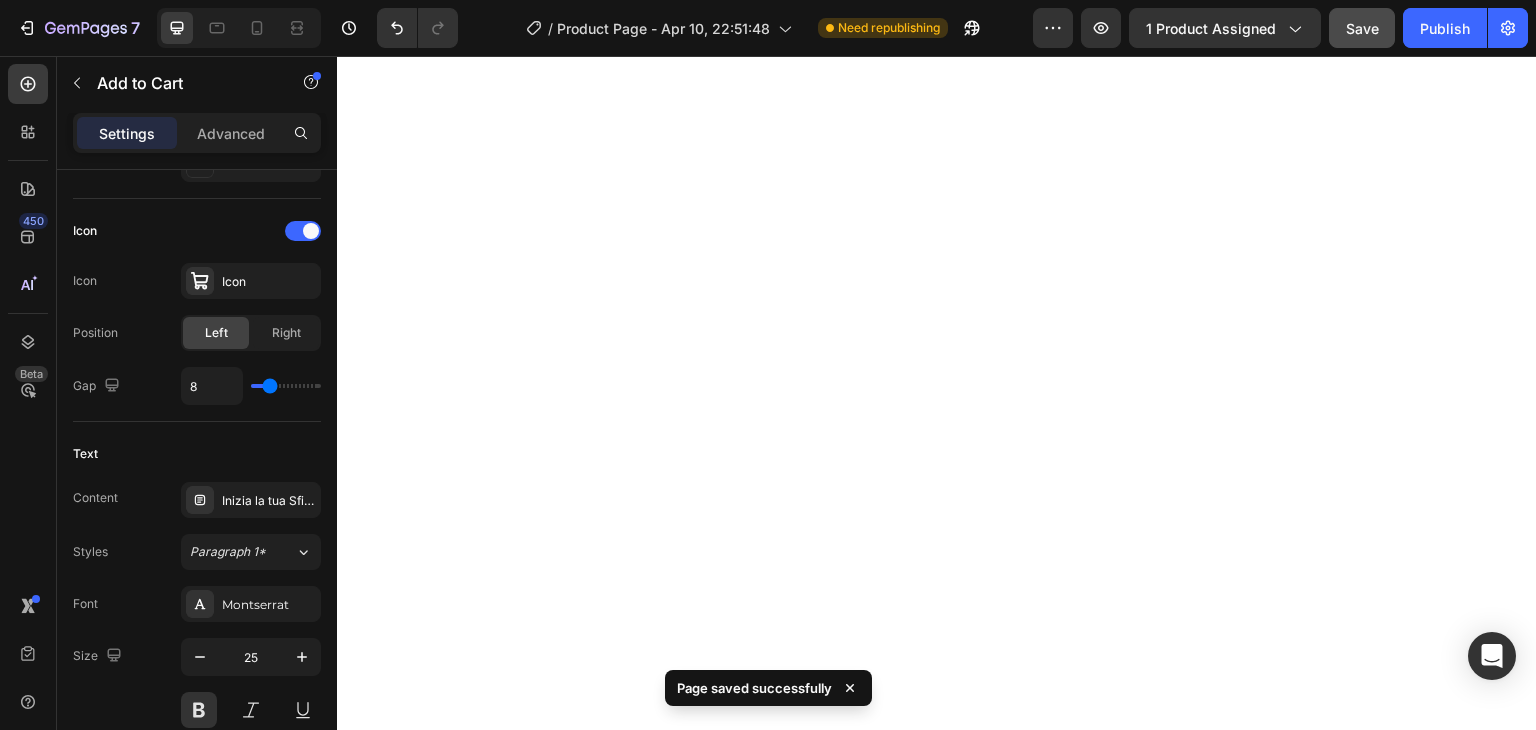 scroll, scrollTop: 9746, scrollLeft: 0, axis: vertical 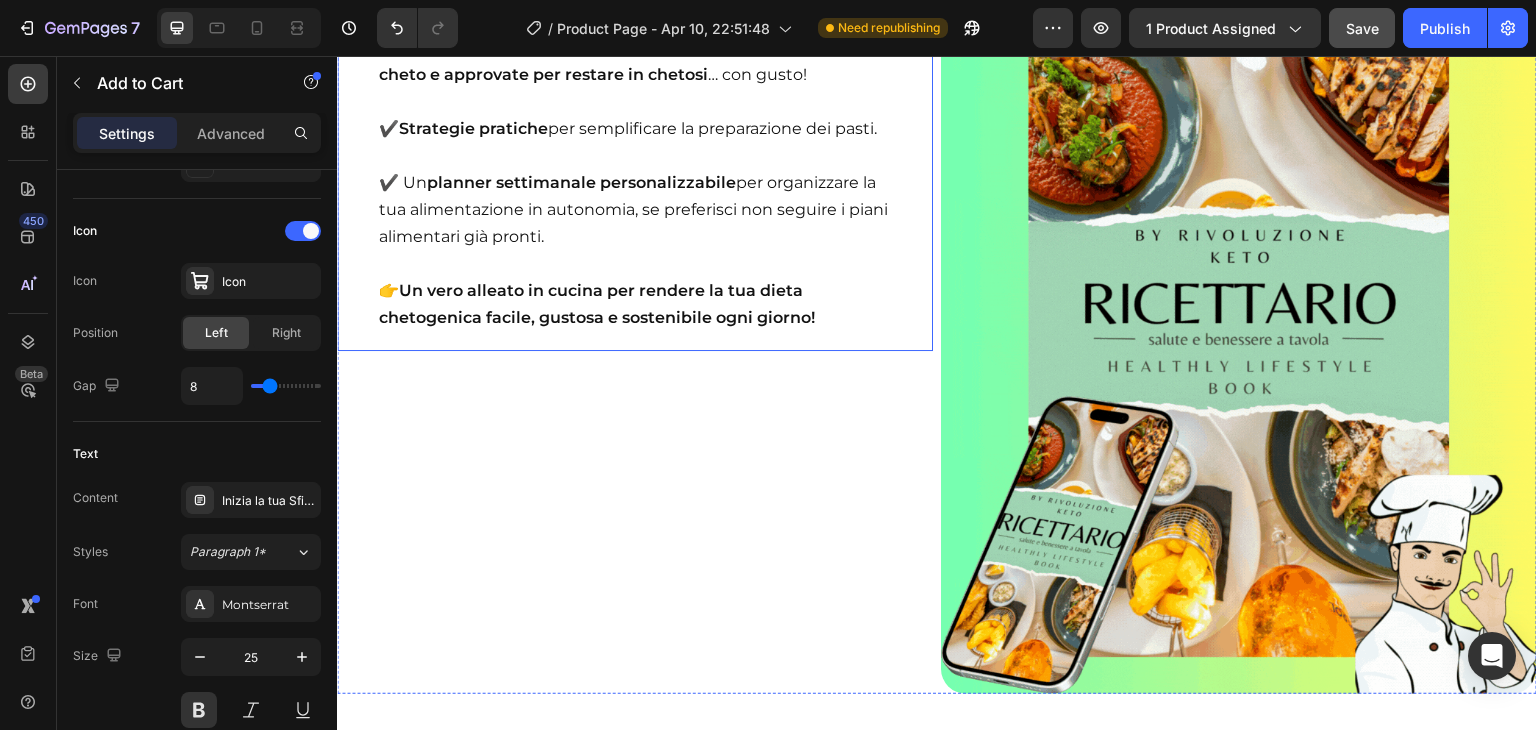 click on "✔️ Un  planner settimanale personalizzabile  per organizzare la tua alimentazione in autonomia, se preferisci non seguire i piani alimentari già pronti." at bounding box center [635, 196] 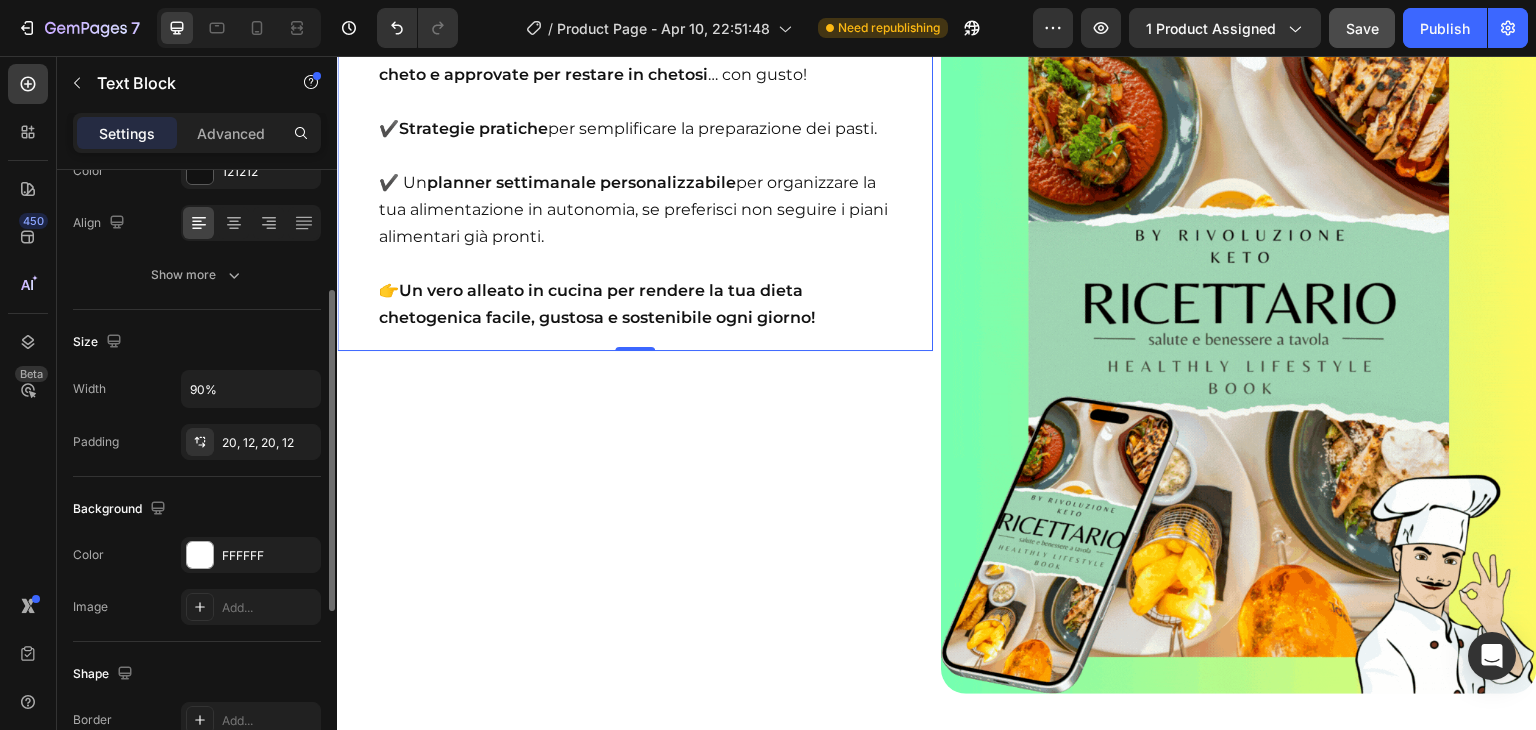 scroll, scrollTop: 270, scrollLeft: 0, axis: vertical 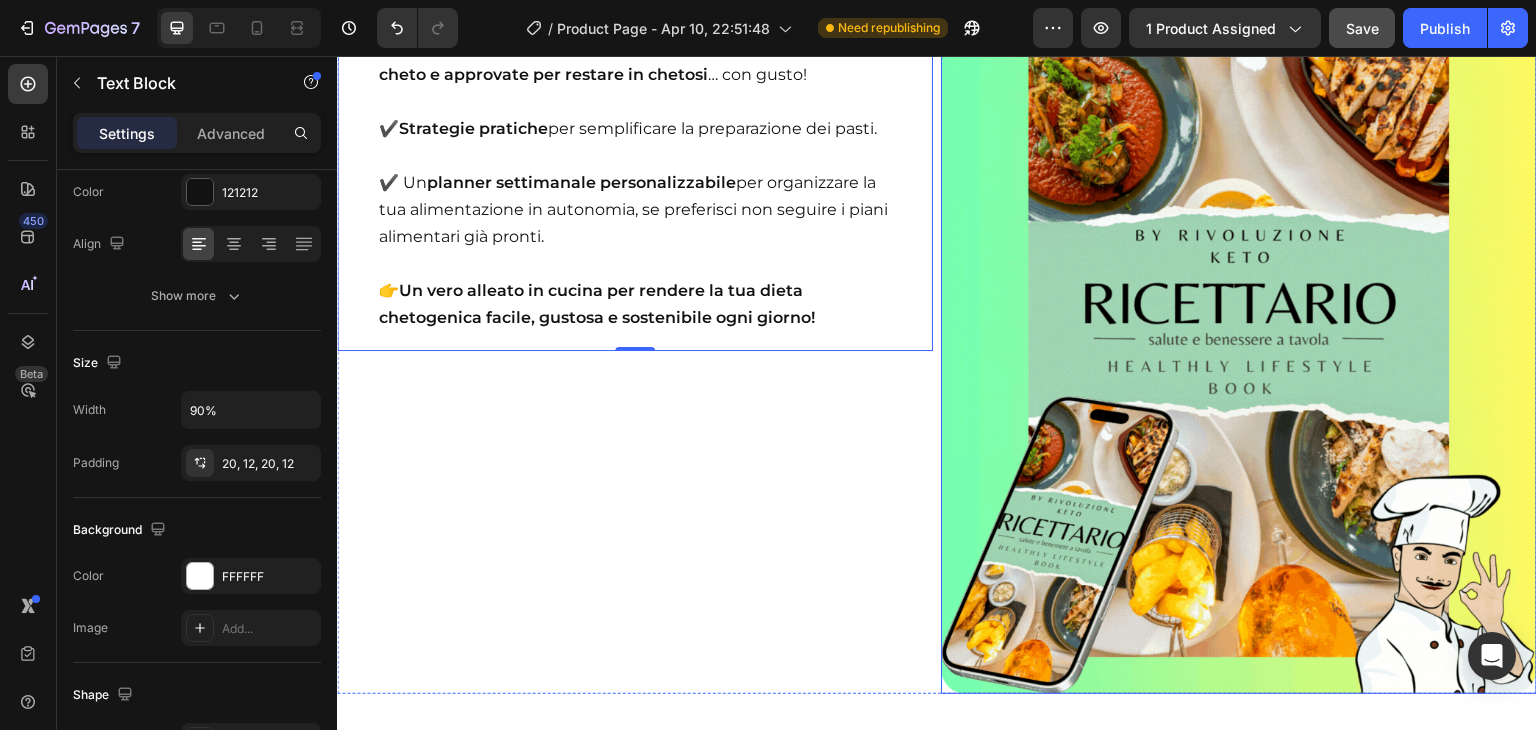 click at bounding box center (1239, 321) 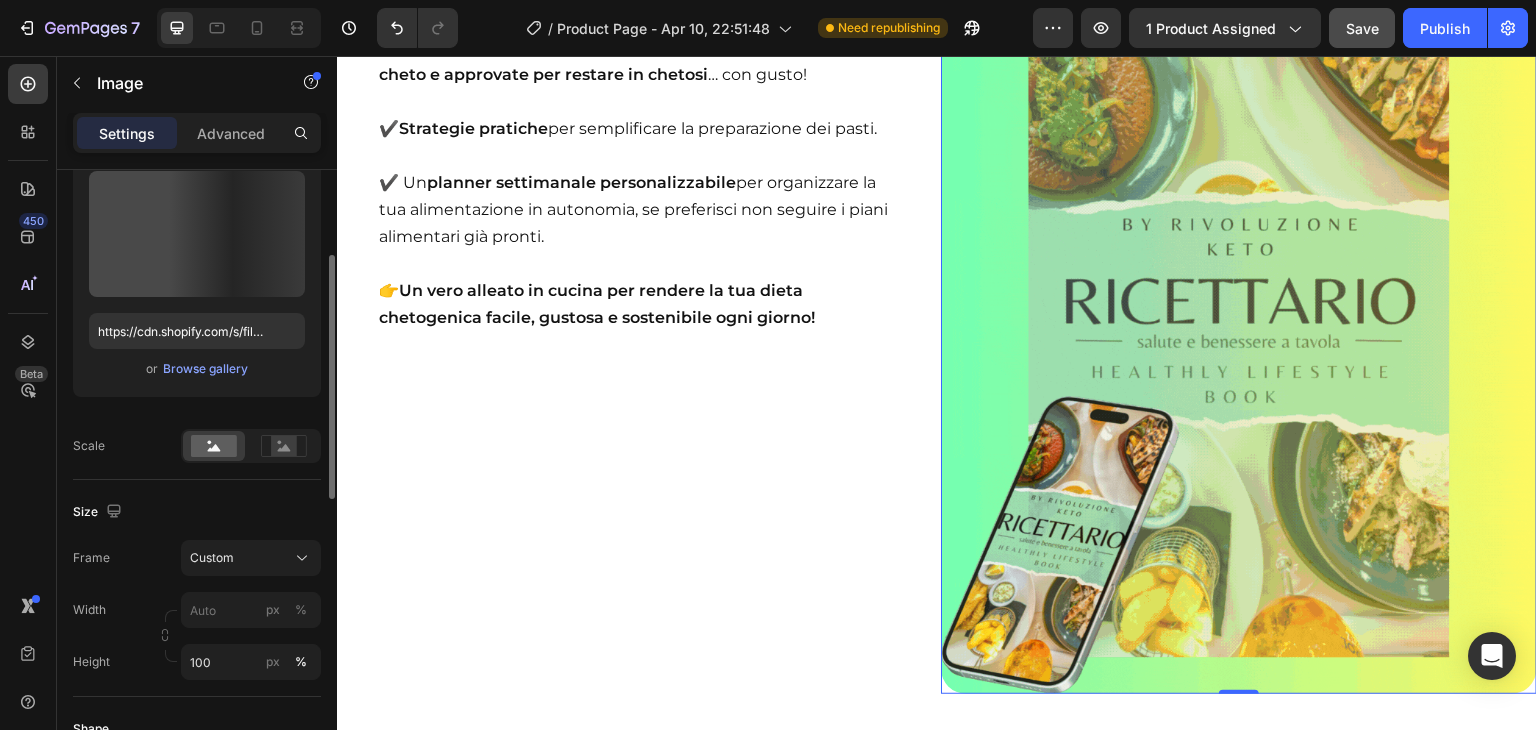 scroll, scrollTop: 228, scrollLeft: 0, axis: vertical 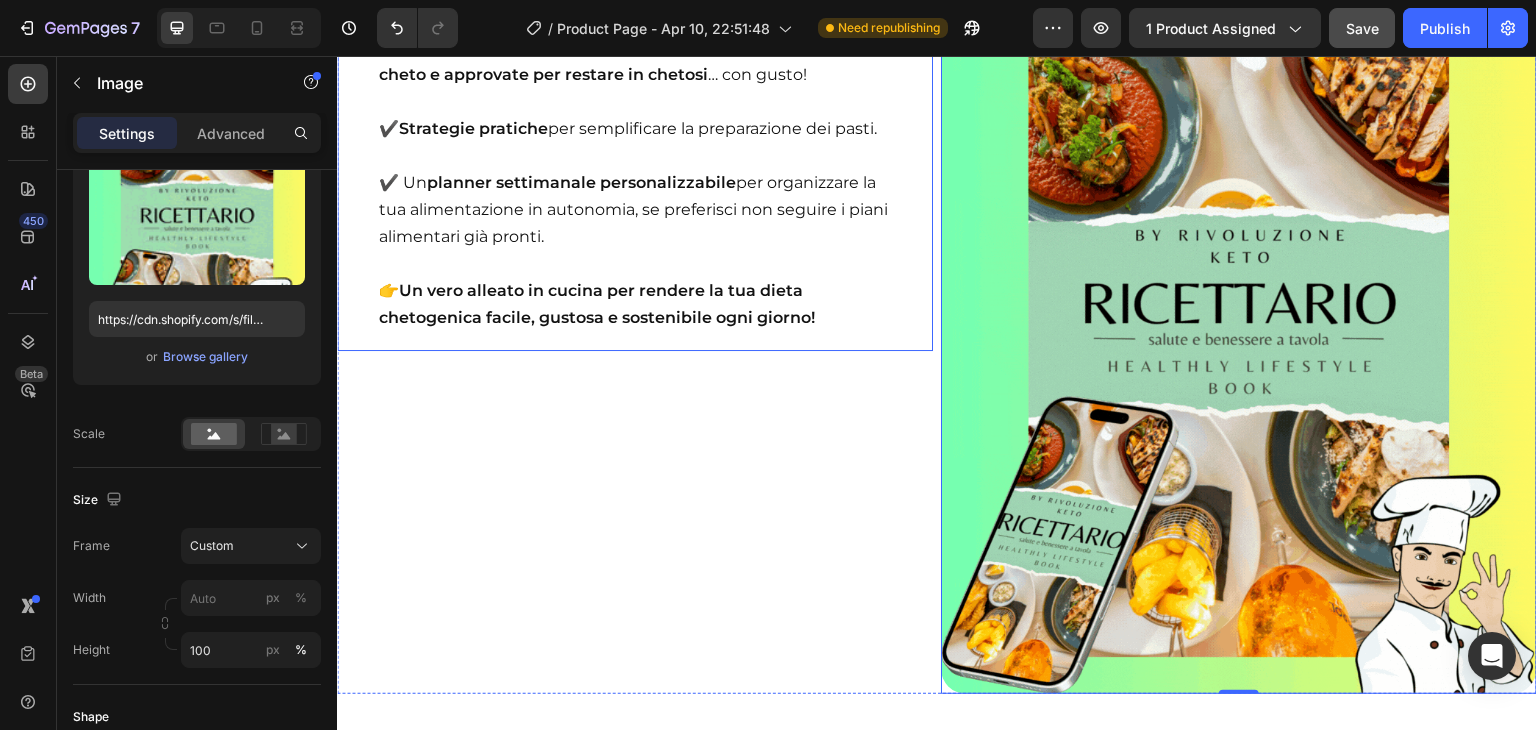 click at bounding box center (635, 263) 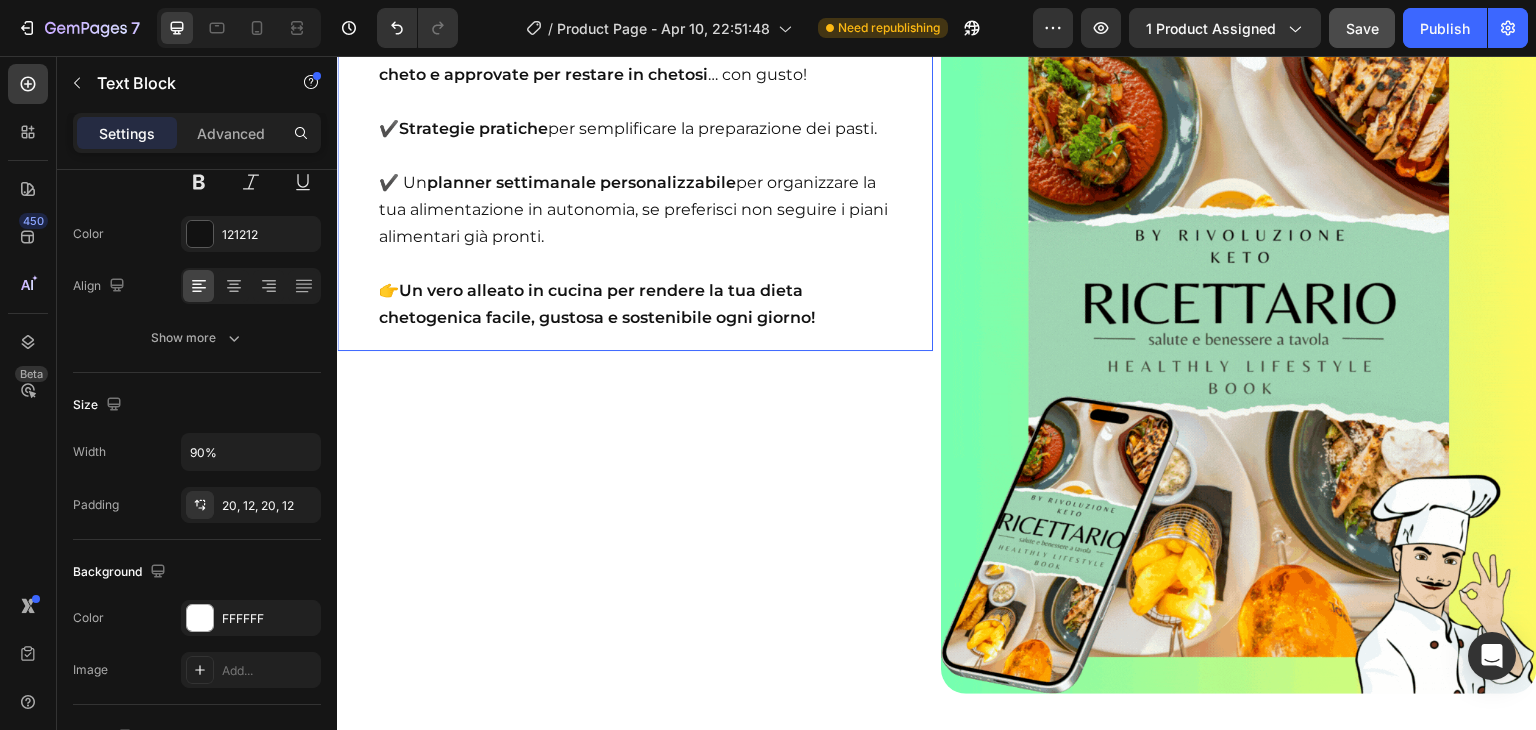 scroll, scrollTop: 0, scrollLeft: 0, axis: both 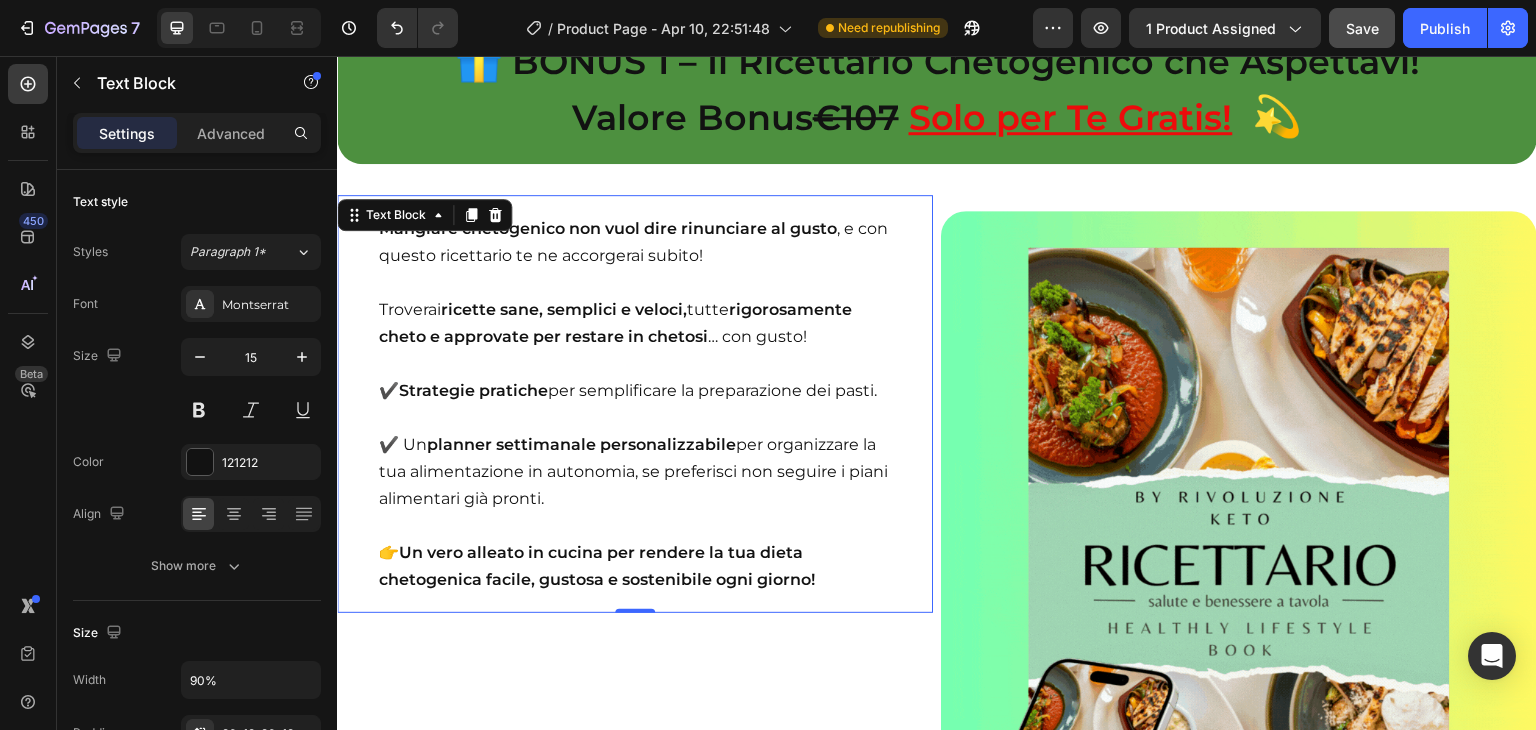 click on "Troverai  ricette sane, semplici e veloci,  tutte  rigorosamente cheto e approvate per restare in chetosi … con gusto!" at bounding box center [635, 309] 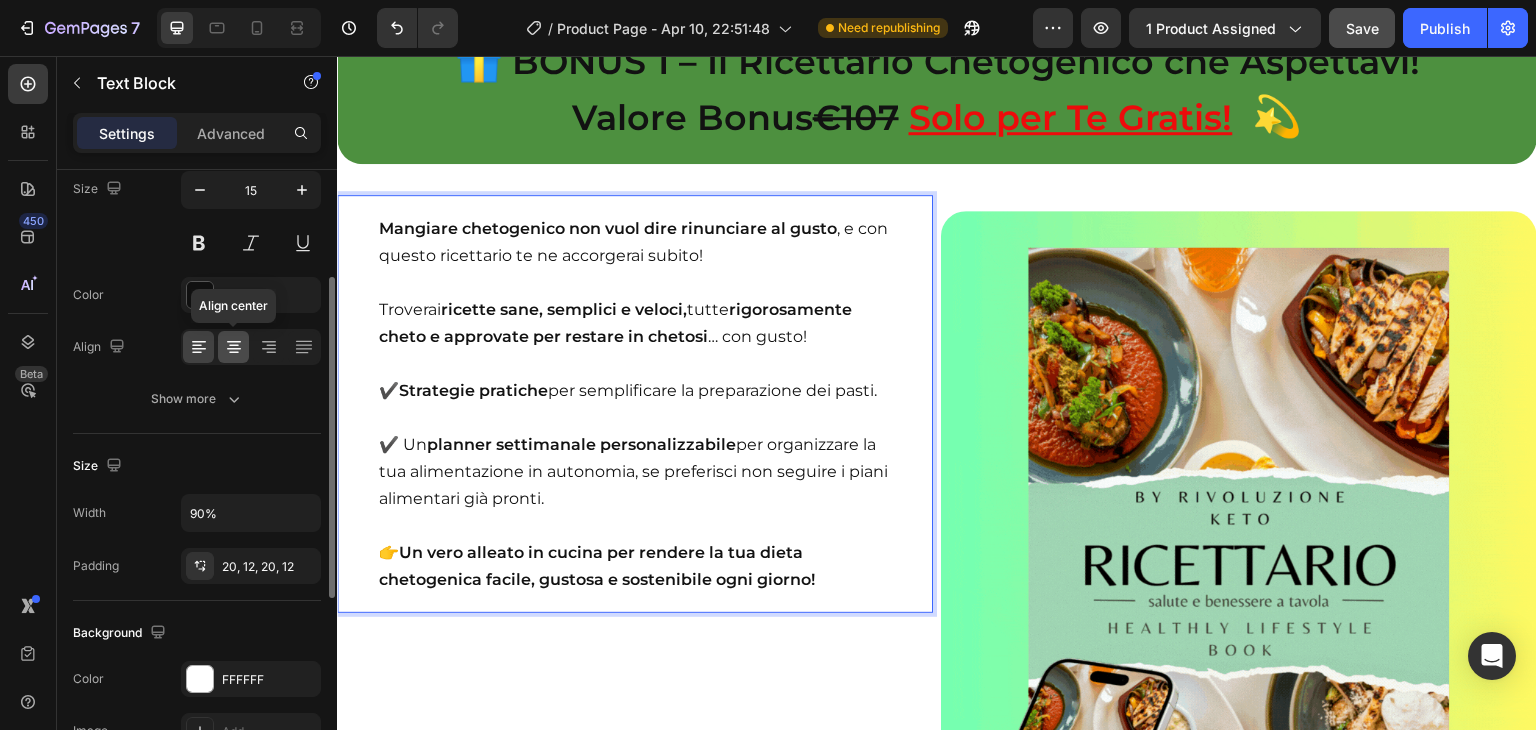 scroll, scrollTop: 196, scrollLeft: 0, axis: vertical 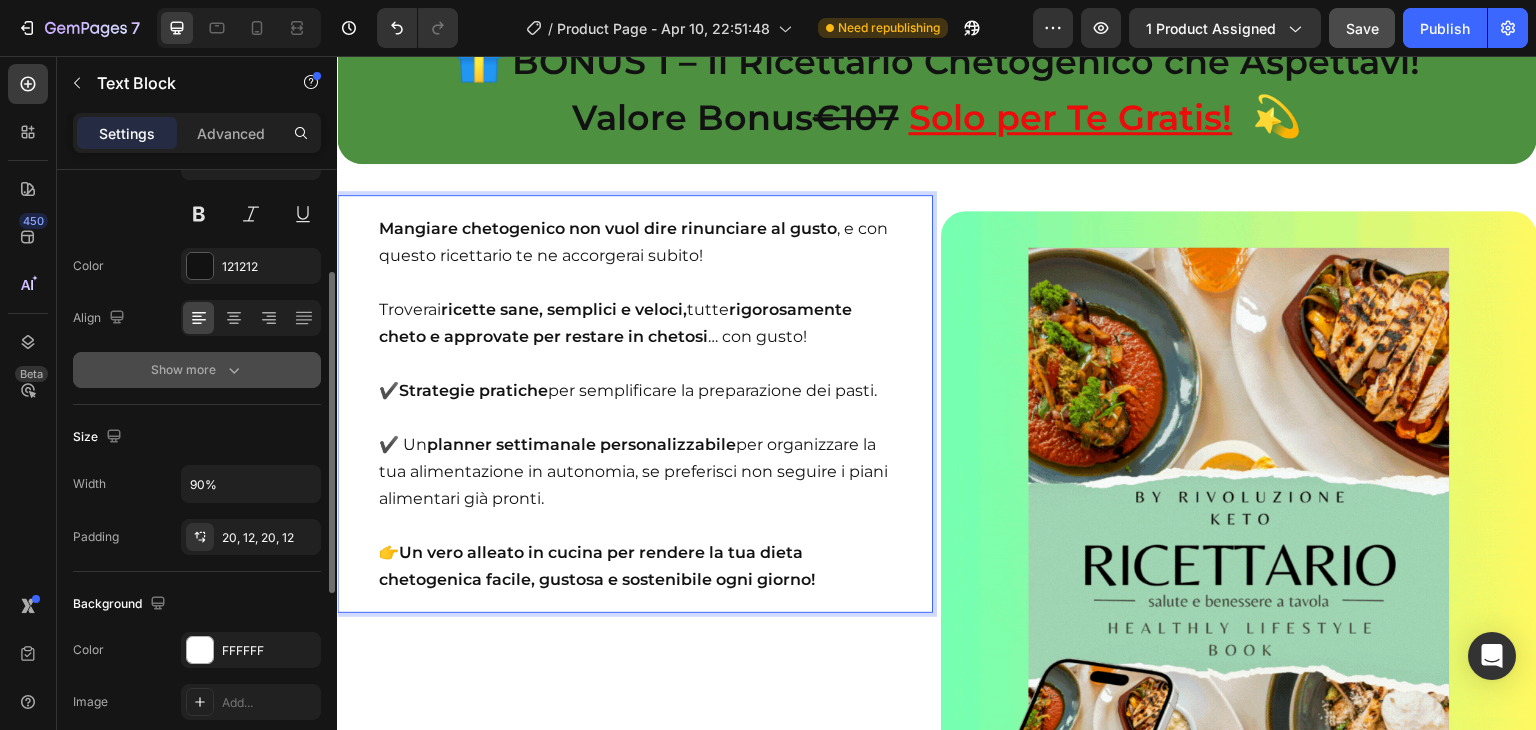 click on "Show more" at bounding box center [197, 370] 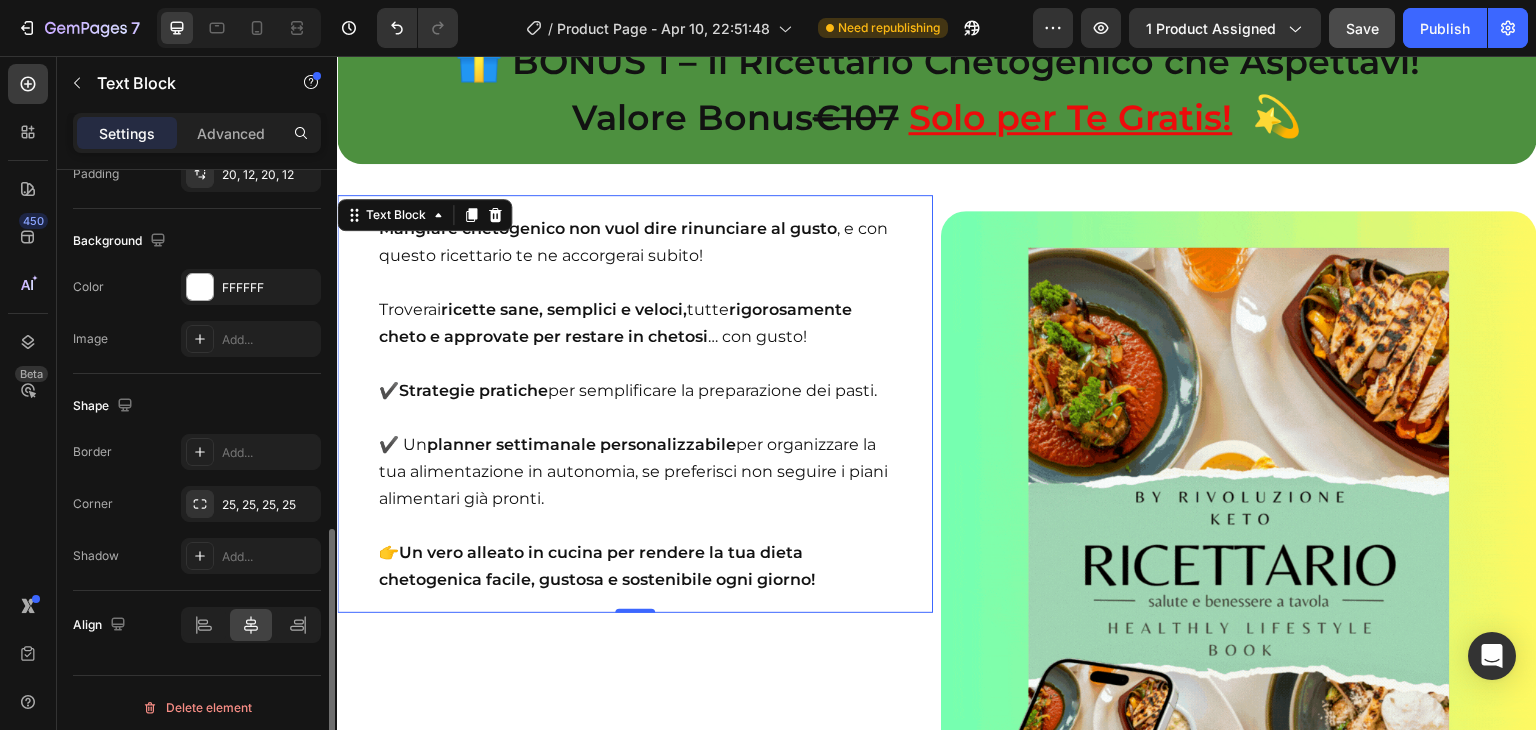 scroll, scrollTop: 829, scrollLeft: 0, axis: vertical 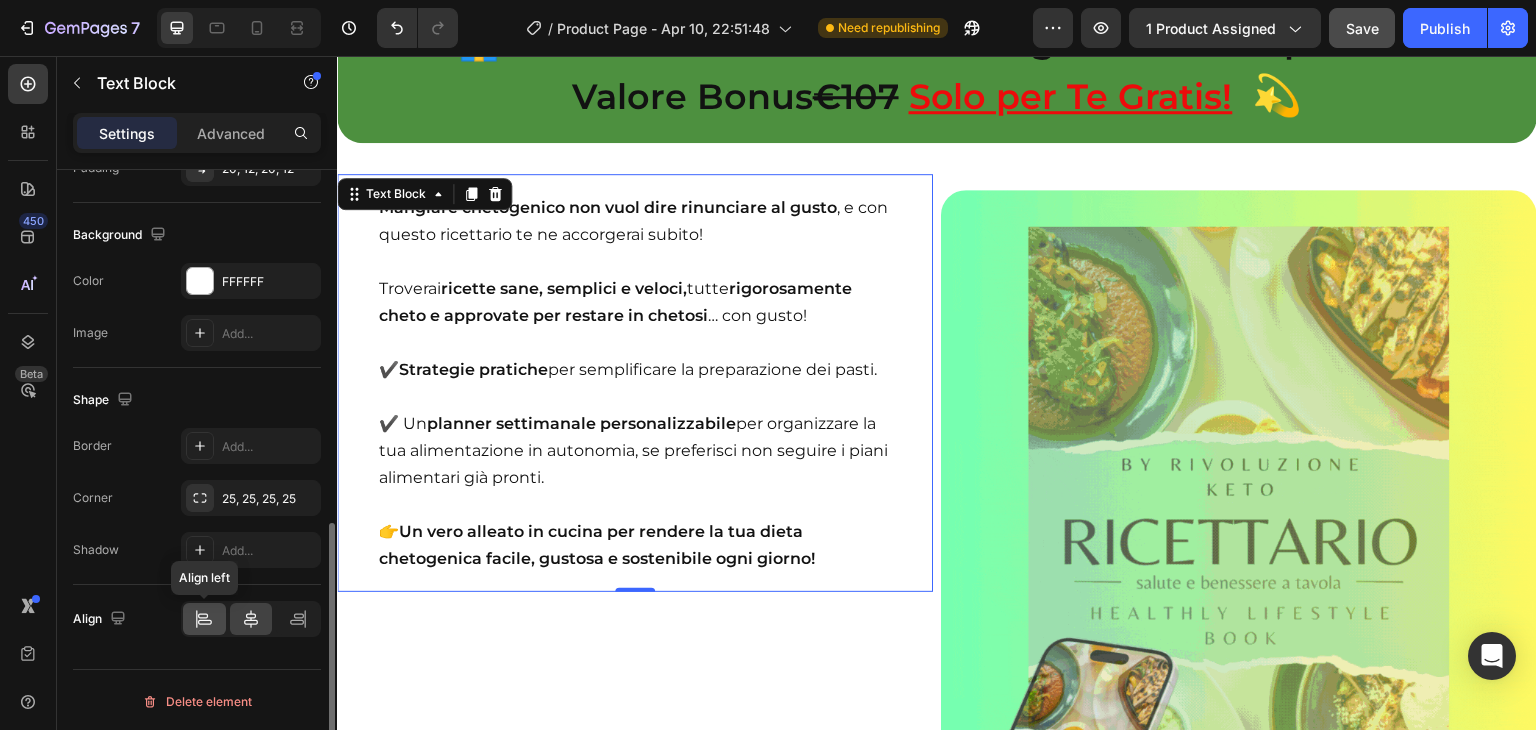click 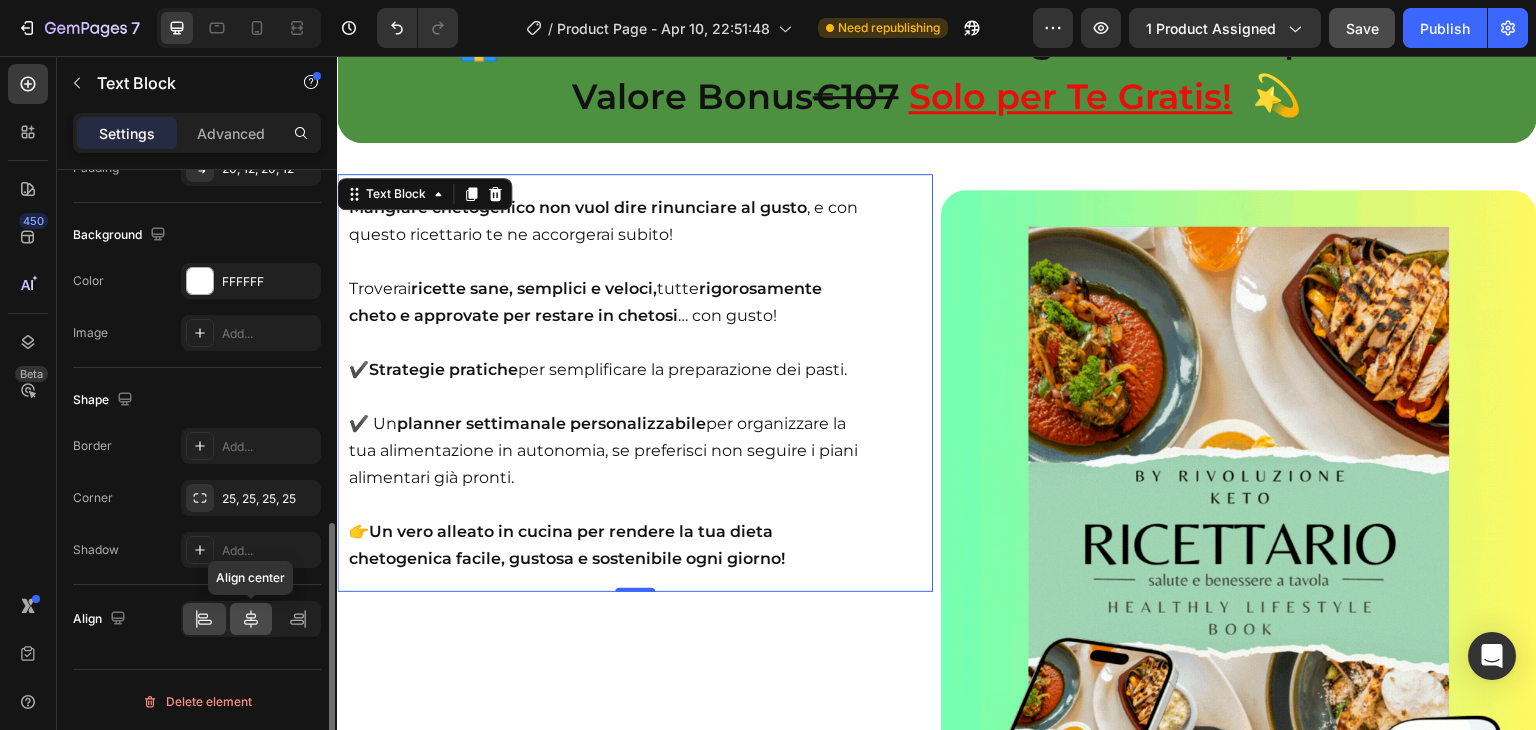 click 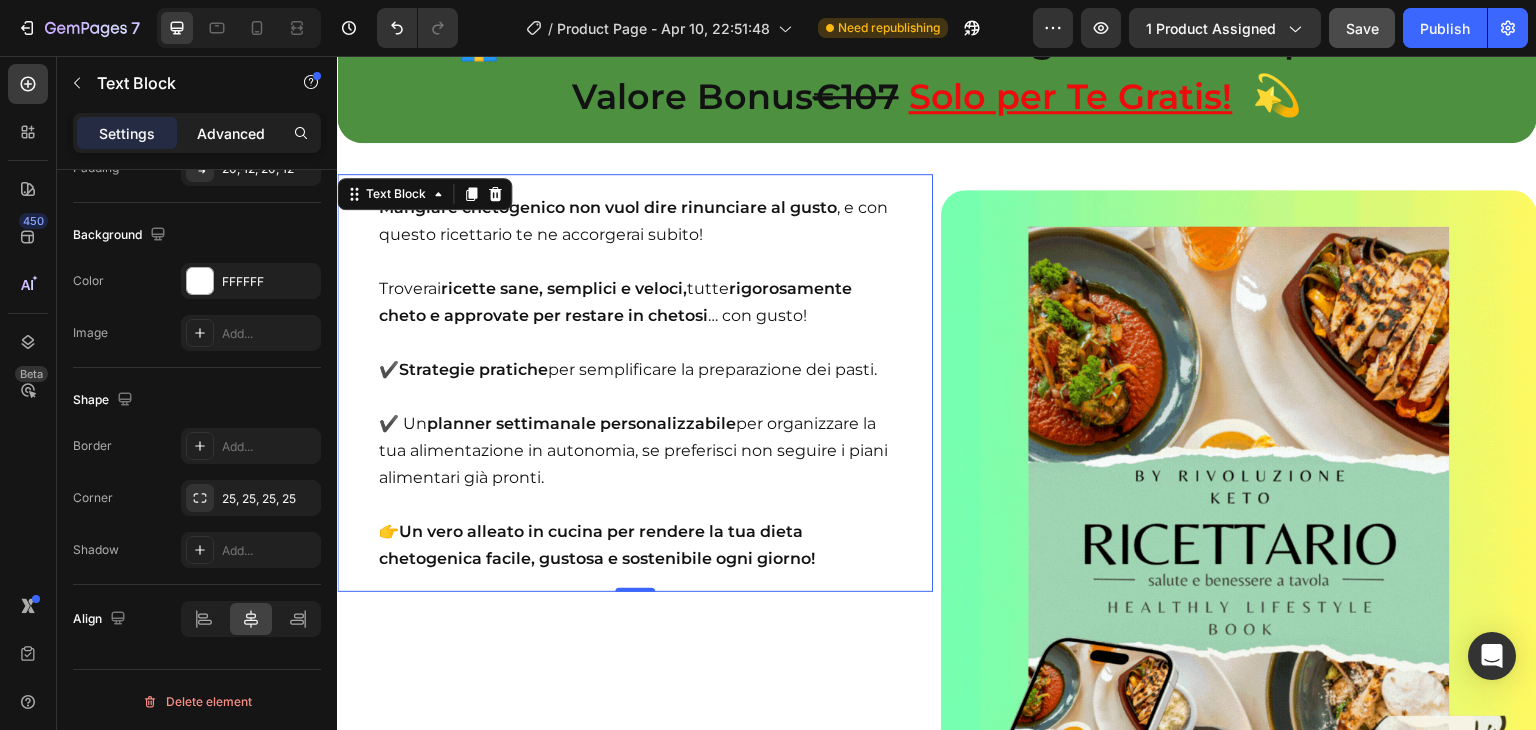 click on "Advanced" at bounding box center [231, 133] 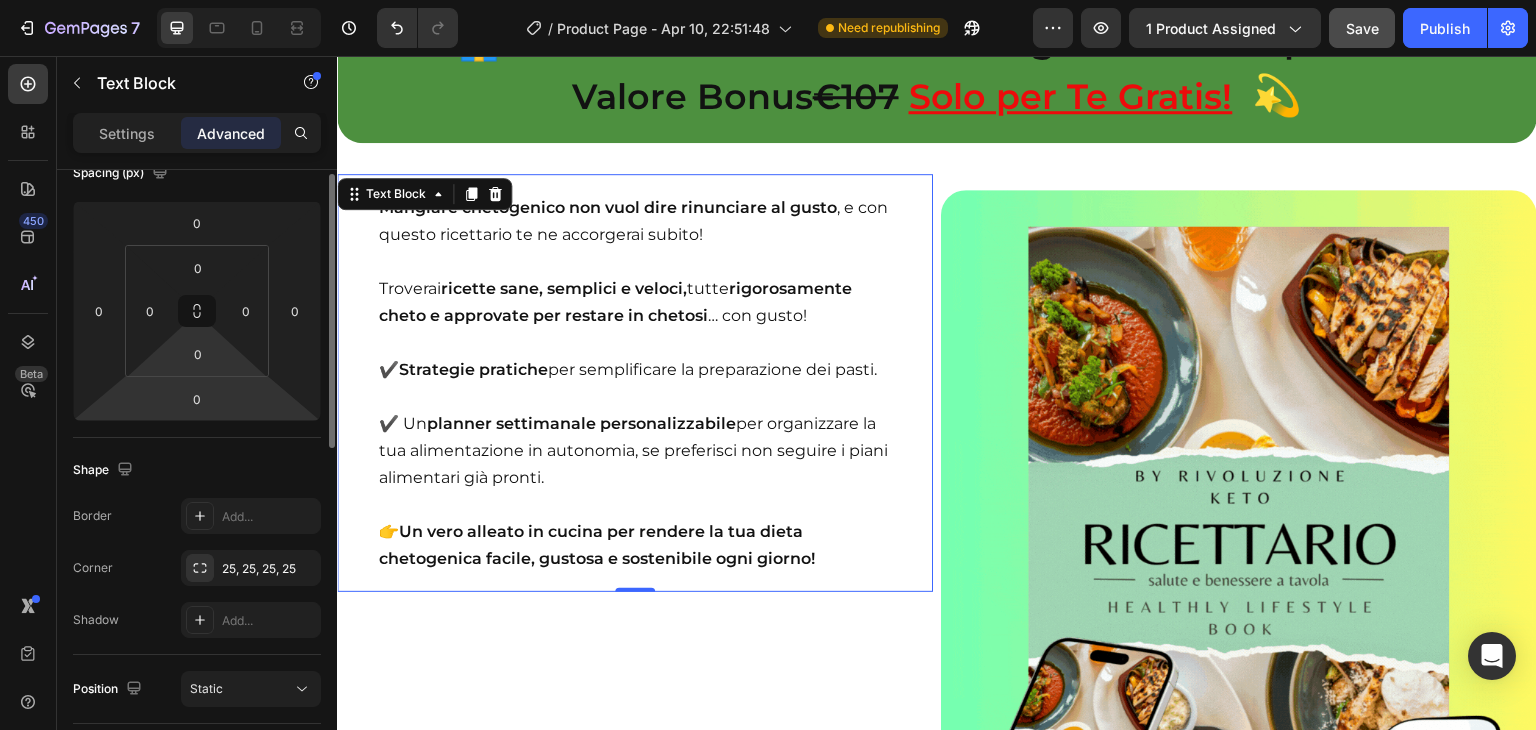 scroll, scrollTop: 173, scrollLeft: 0, axis: vertical 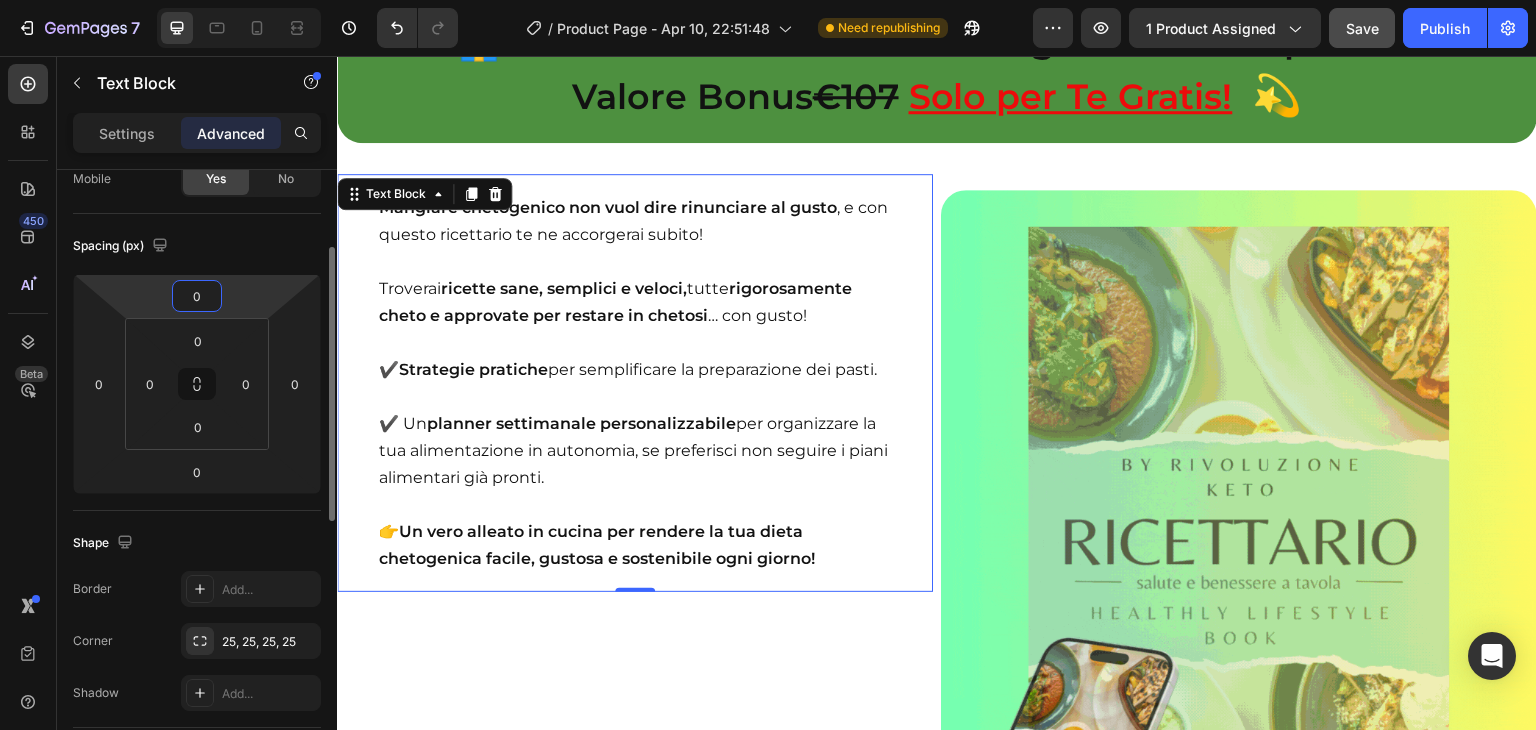 click on "0" at bounding box center [197, 296] 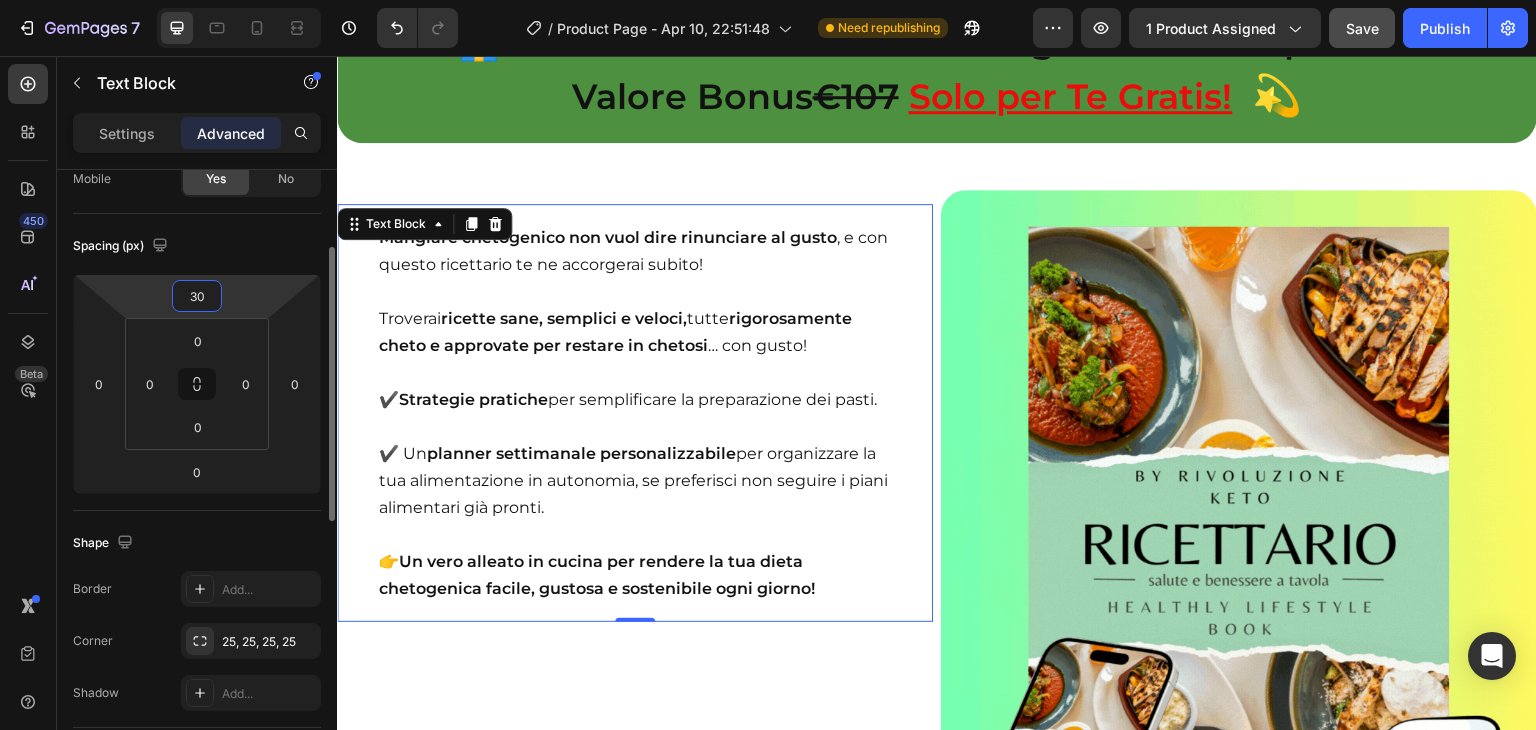 type on "3" 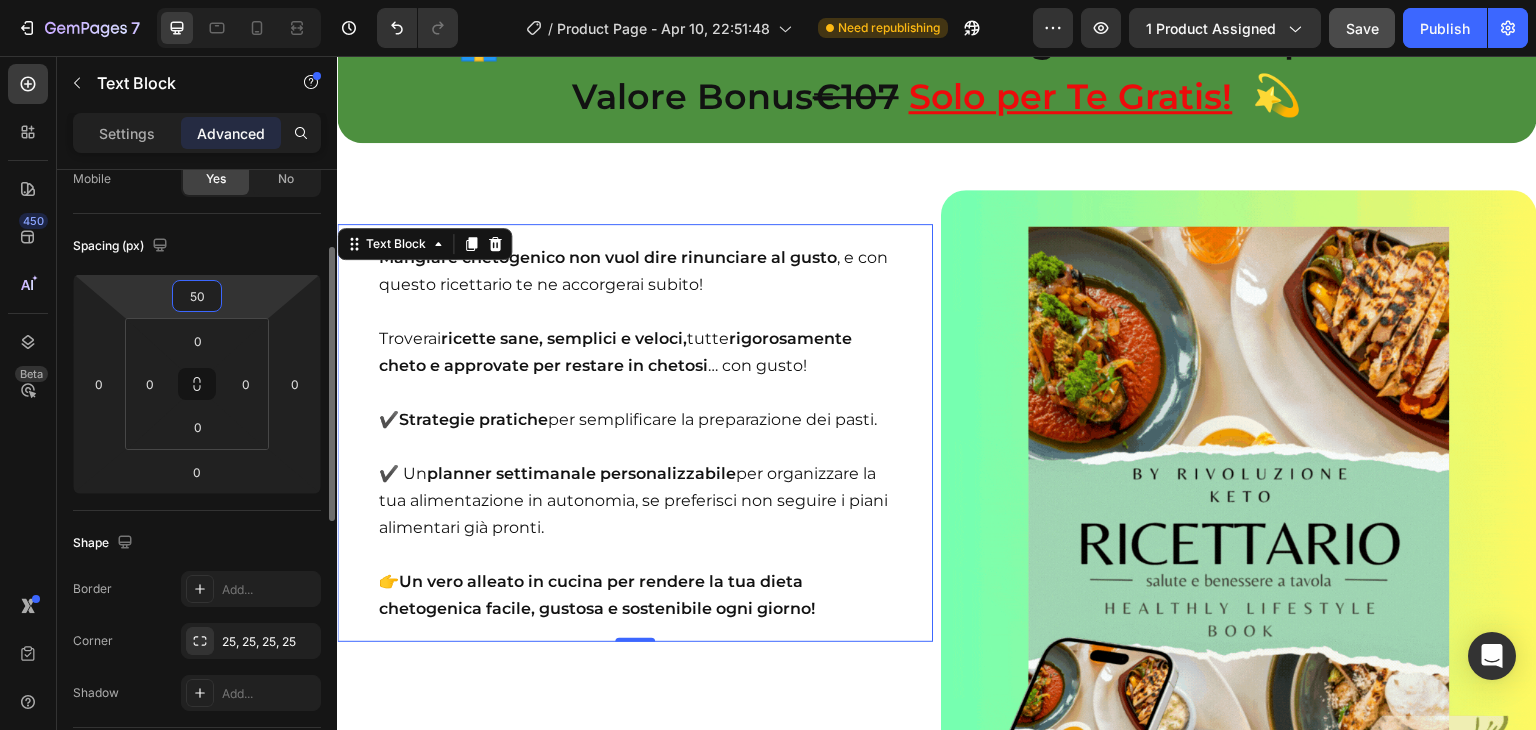 type on "5" 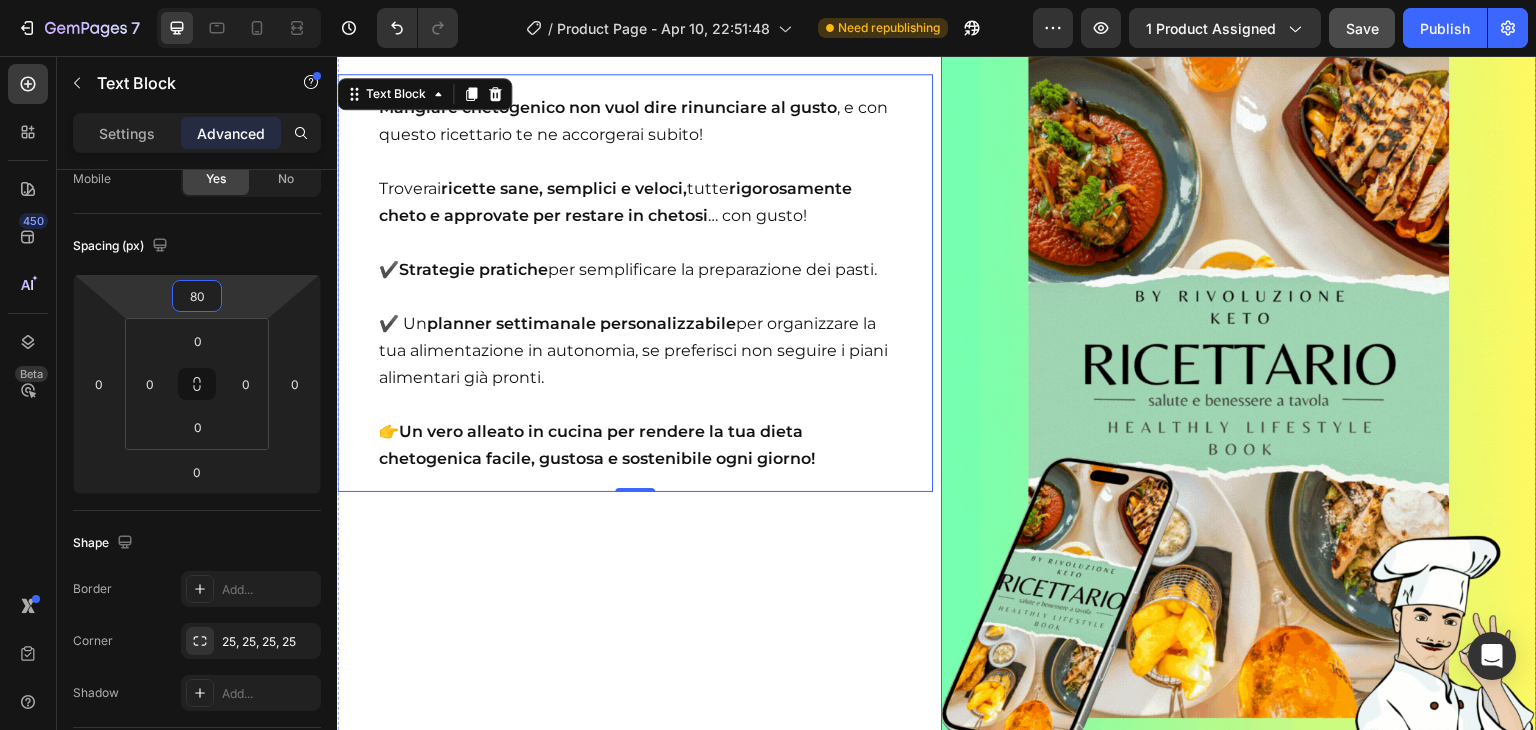 scroll, scrollTop: 11775, scrollLeft: 0, axis: vertical 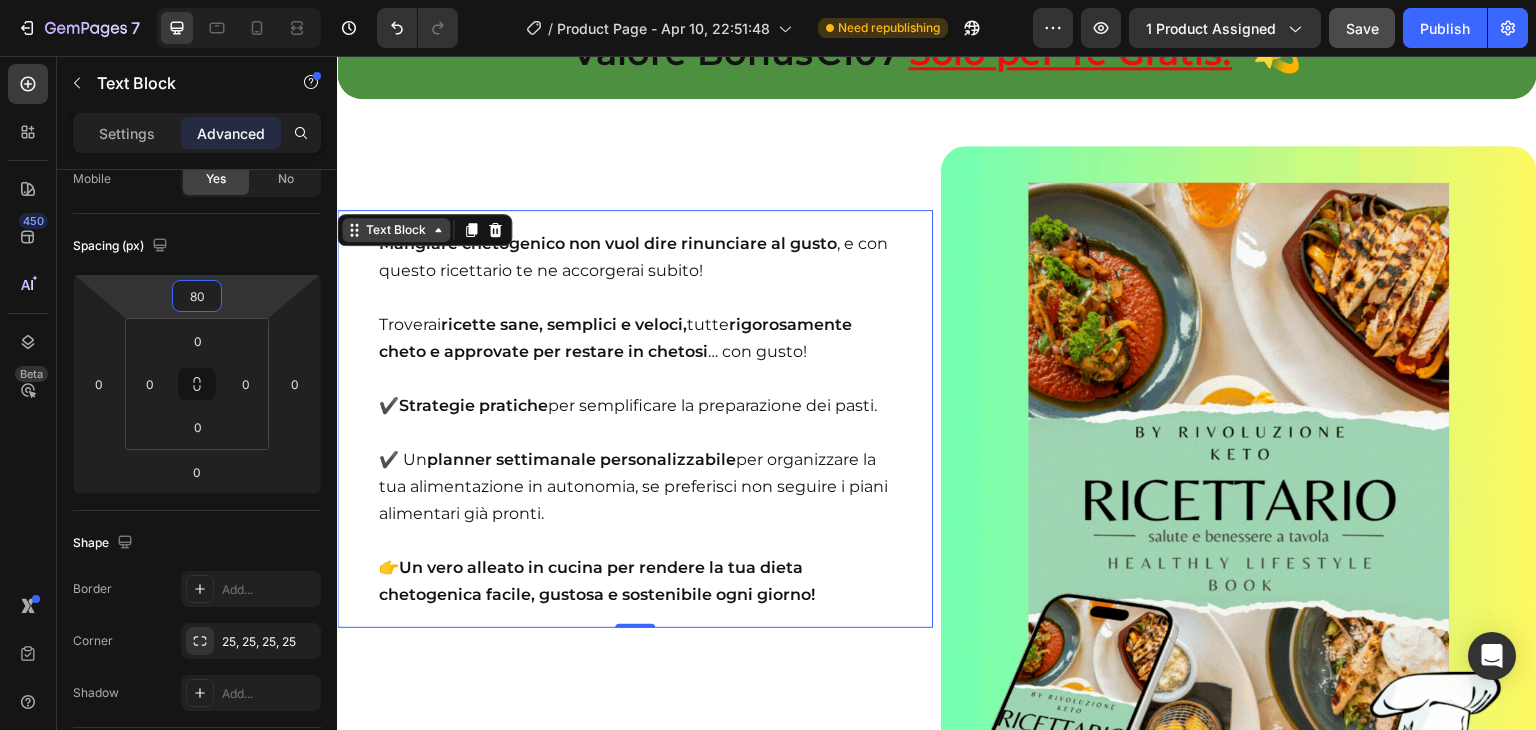 type on "8" 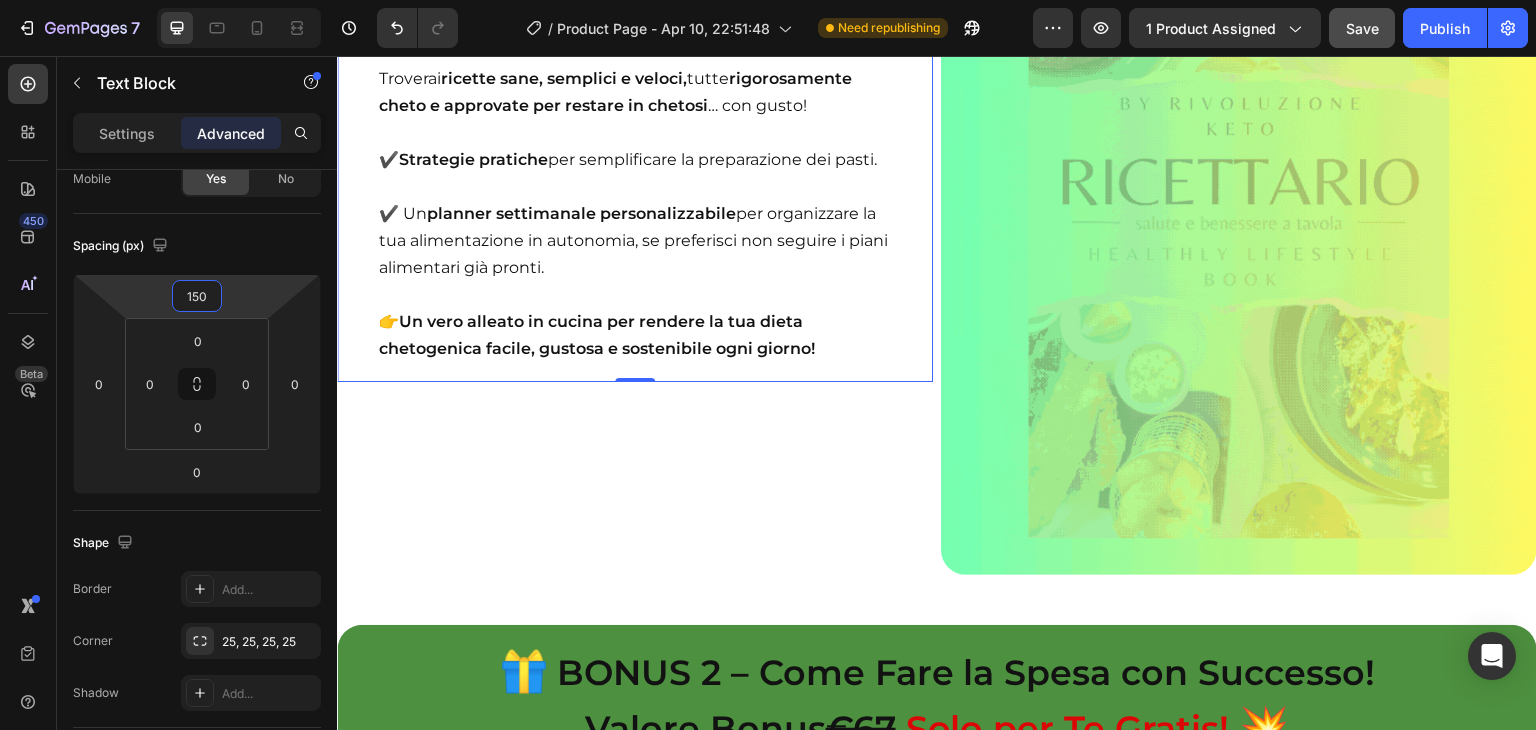 scroll, scrollTop: 12124, scrollLeft: 0, axis: vertical 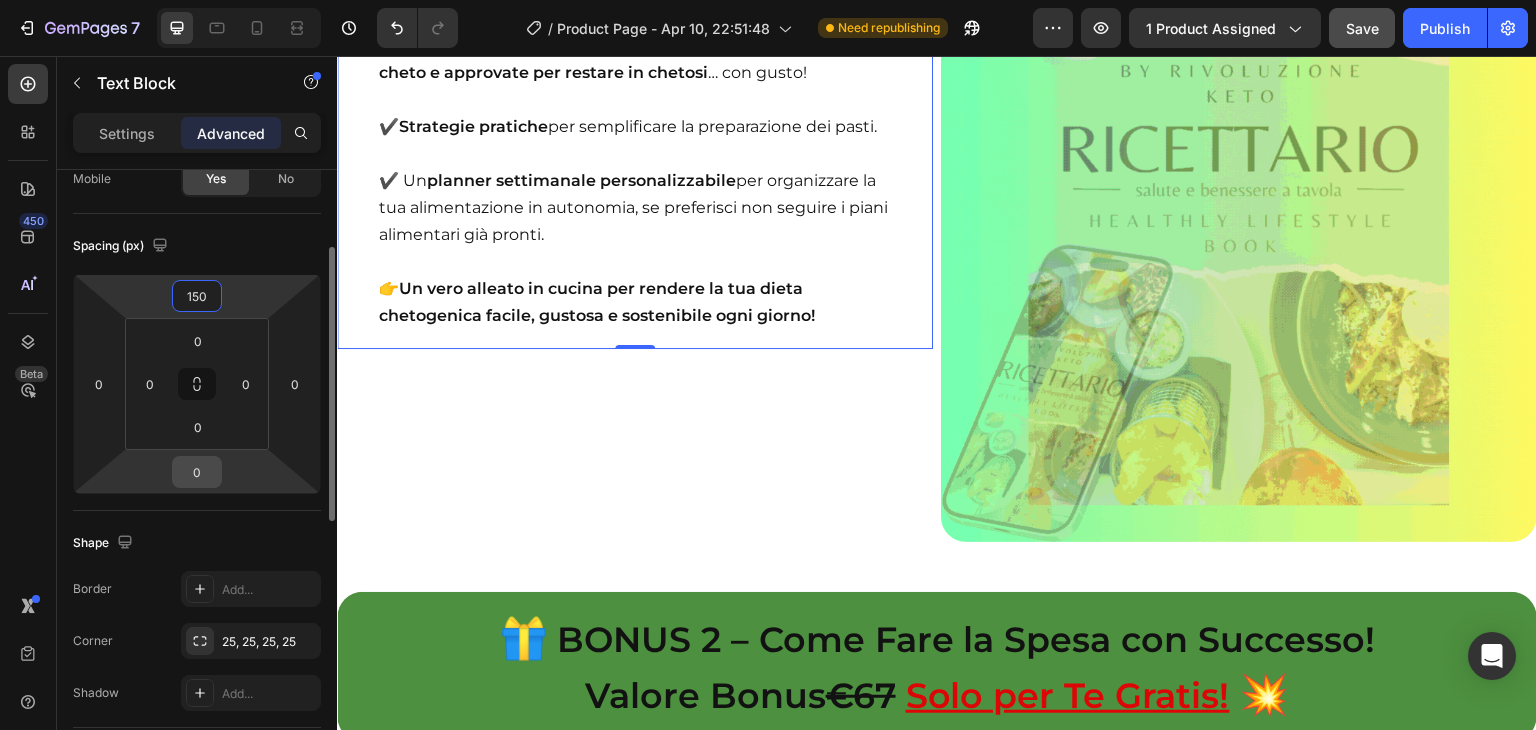 type on "150" 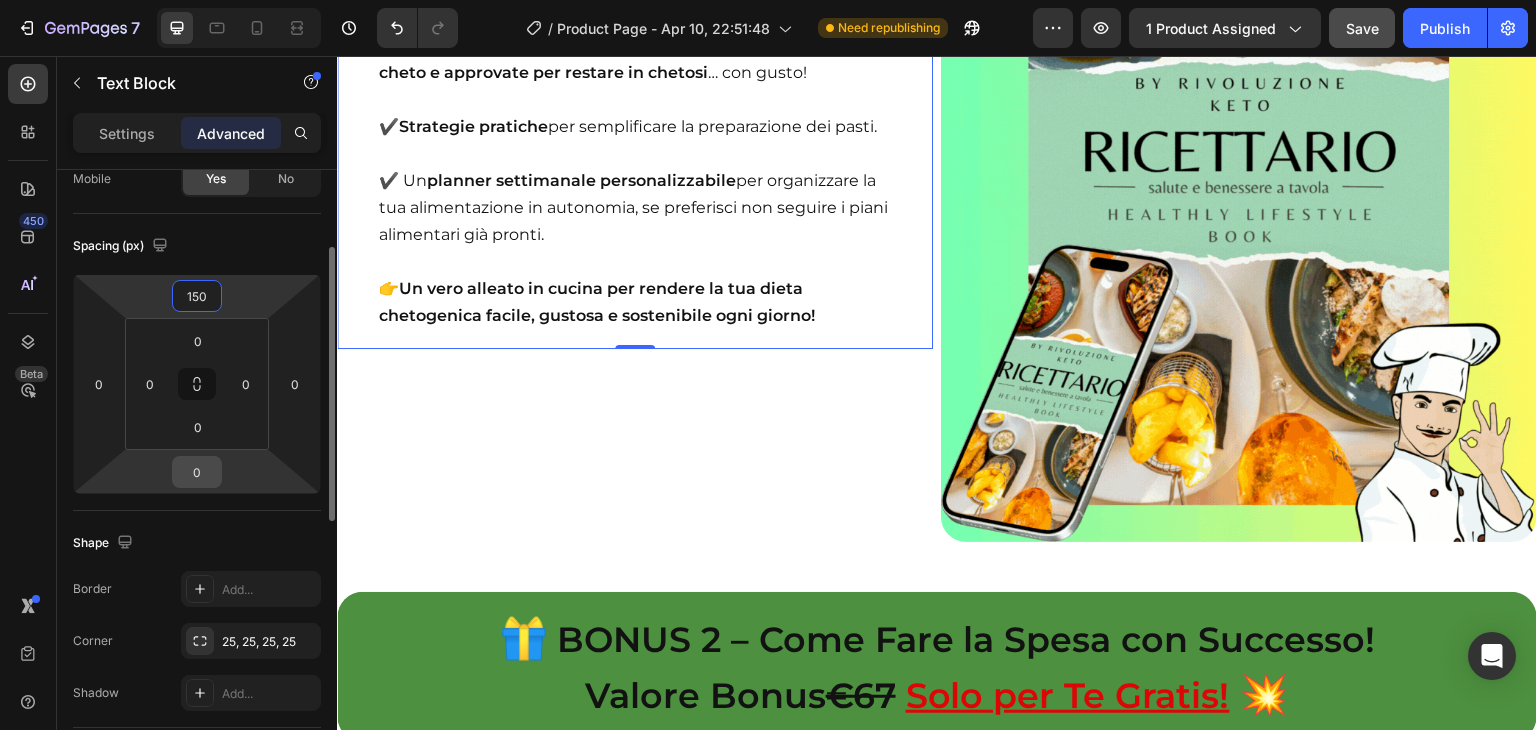 click on "0" at bounding box center [197, 472] 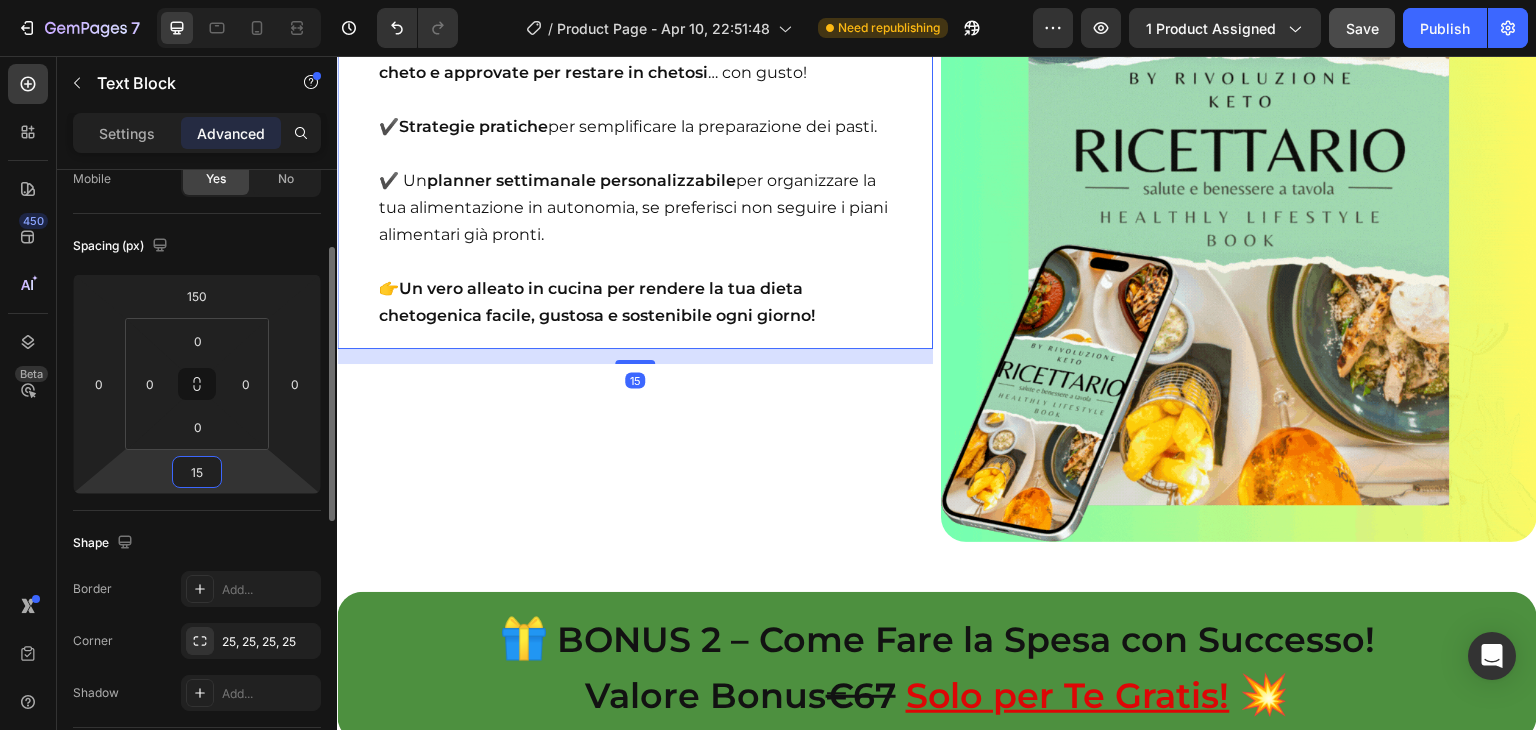 type on "1" 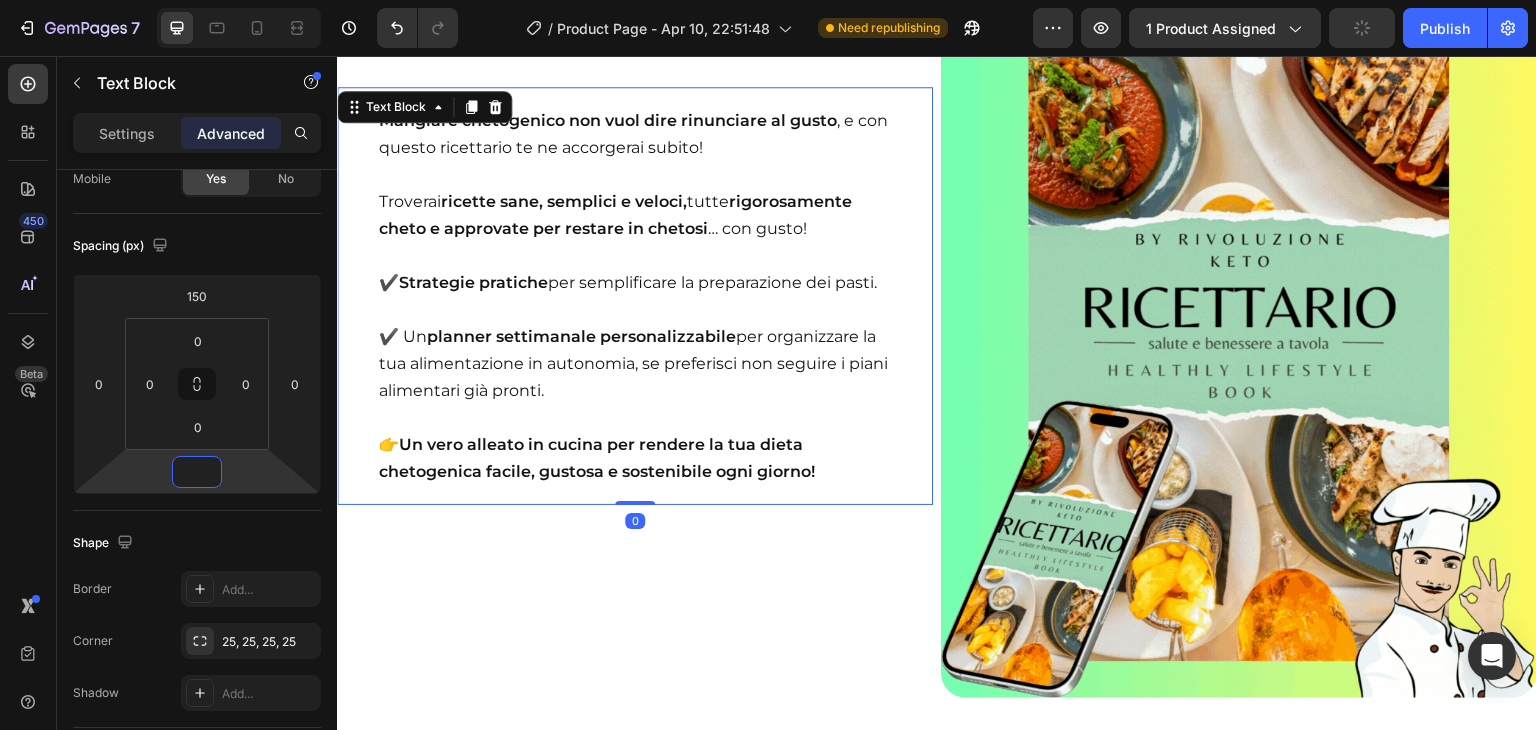 scroll, scrollTop: 11631, scrollLeft: 0, axis: vertical 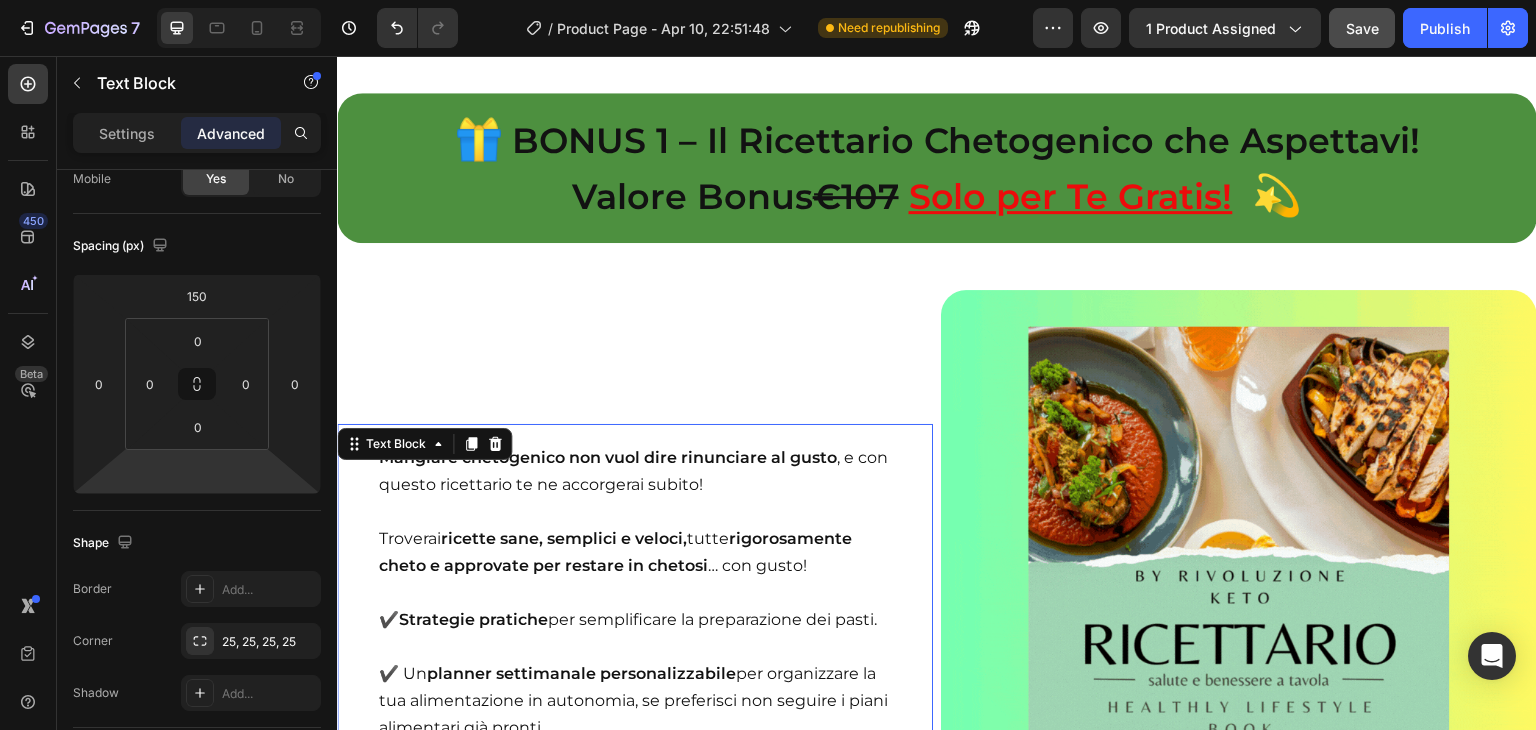 type on "0" 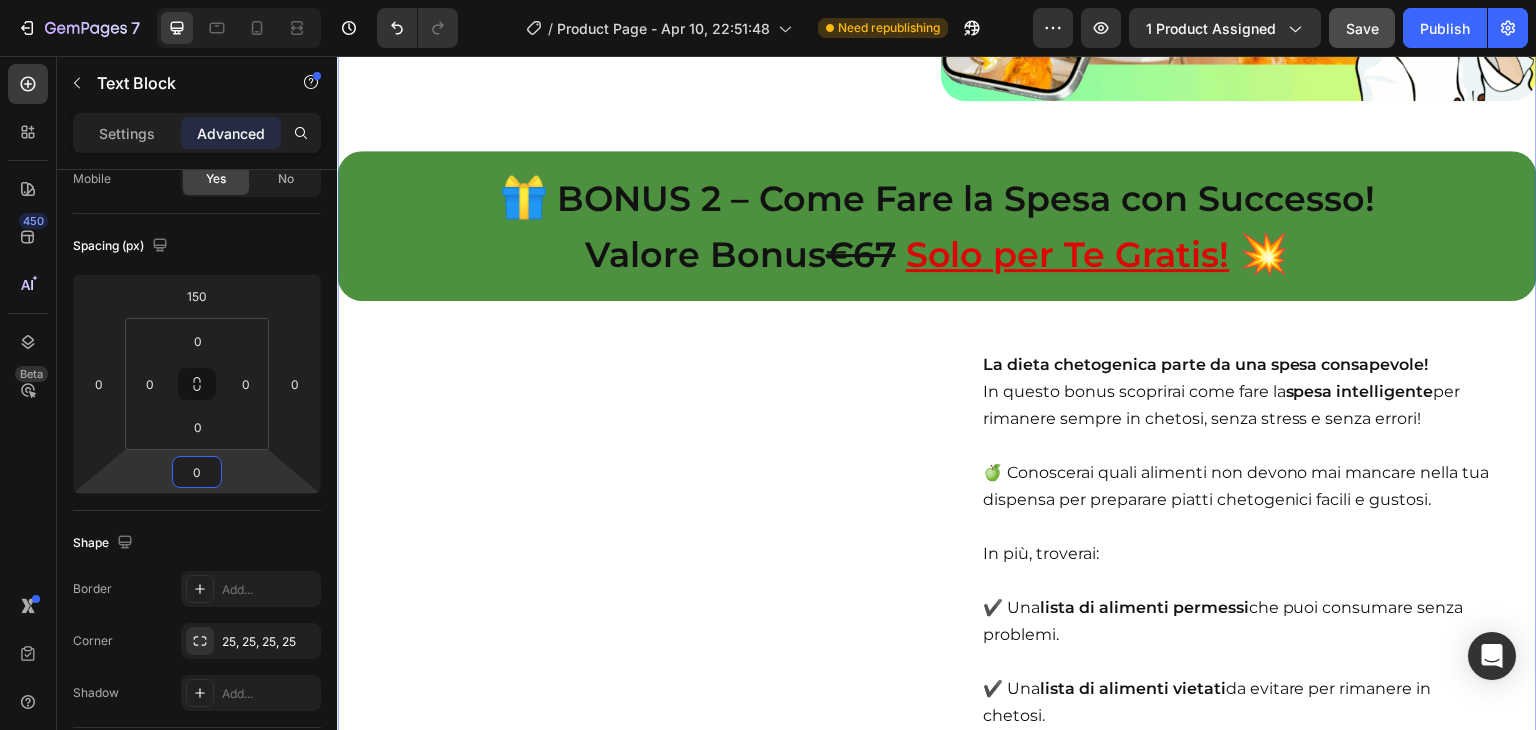 scroll, scrollTop: 12604, scrollLeft: 0, axis: vertical 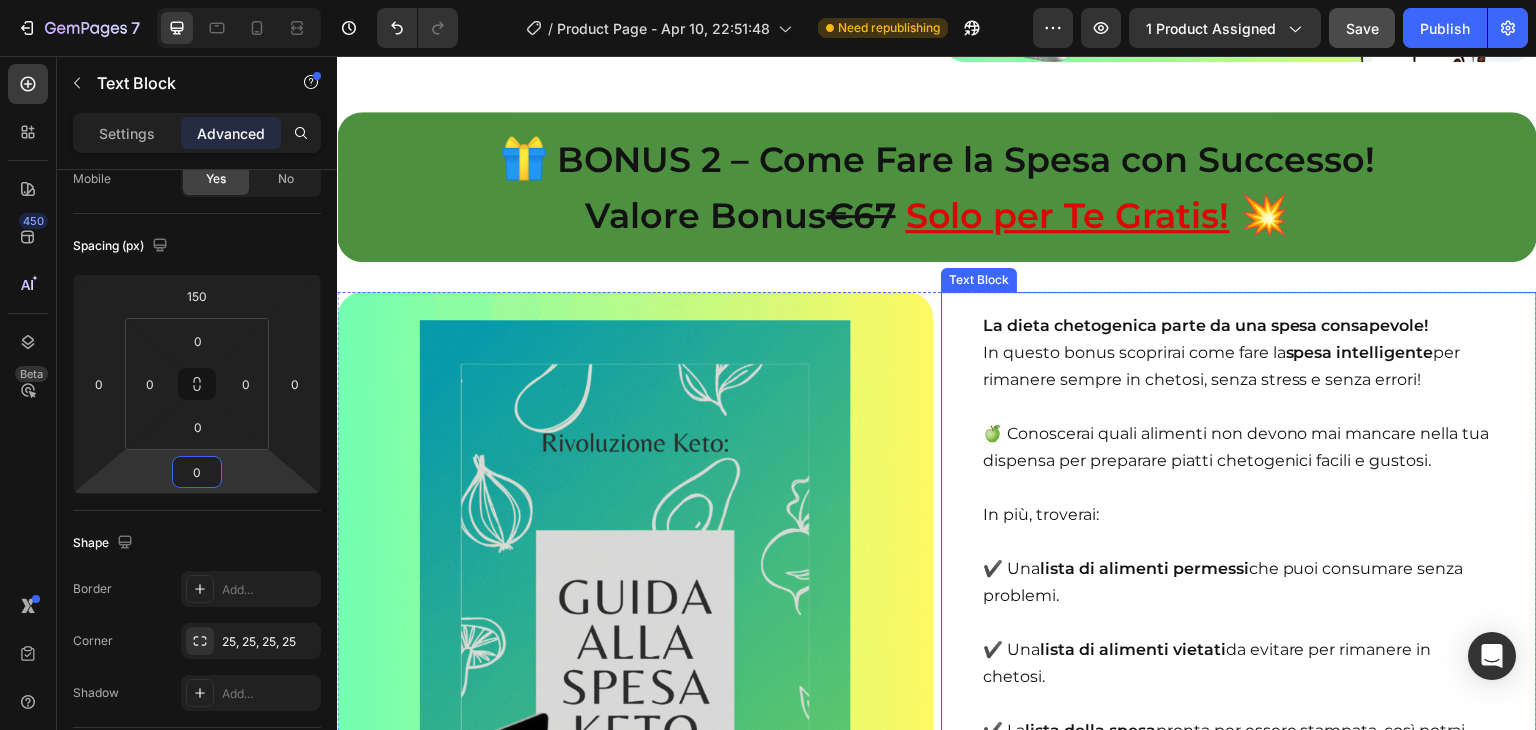 click on "In questo bonus scoprirai come fare la  spesa intelligente  per rimanere sempre in chetosi, senza stress e senza errori!" at bounding box center [1222, 366] 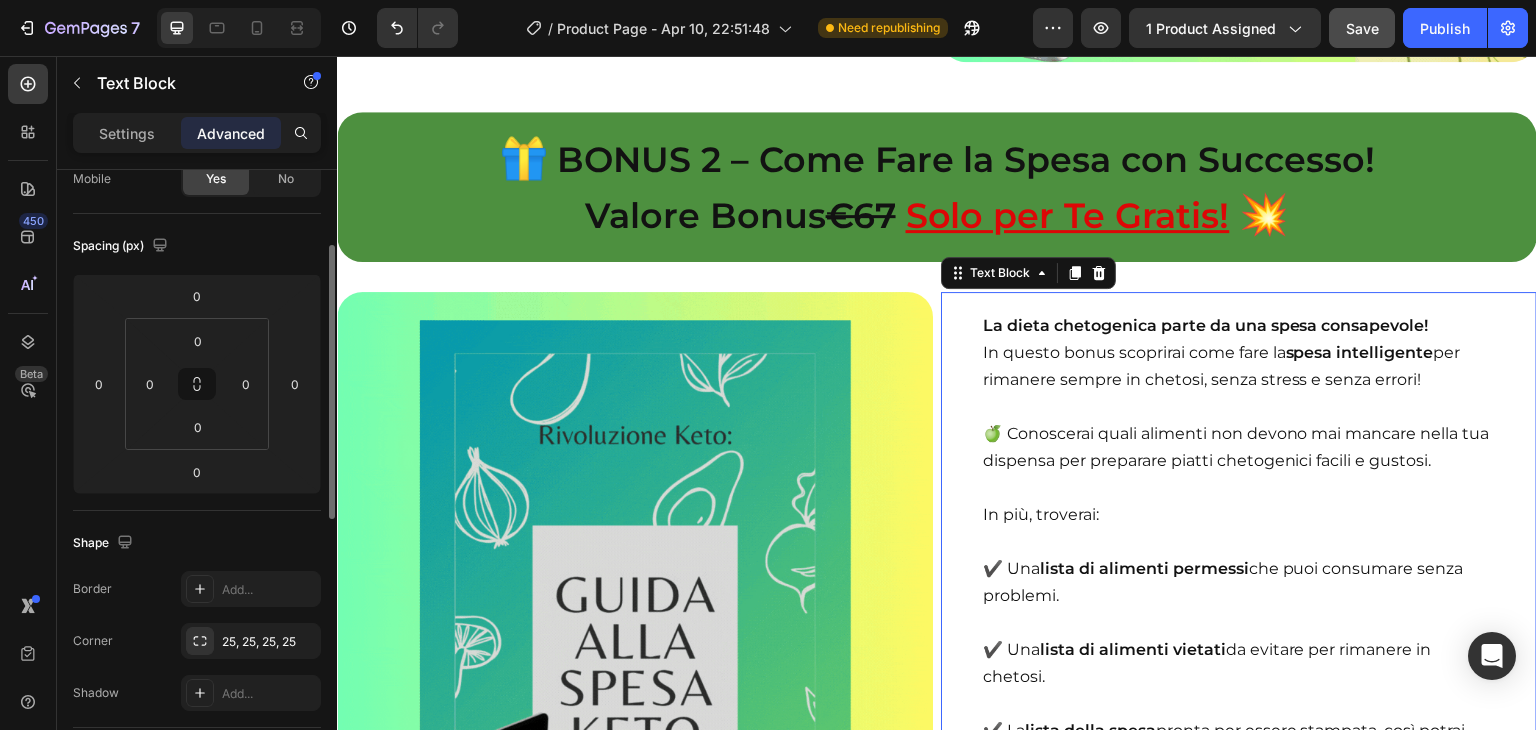 scroll, scrollTop: 13020, scrollLeft: 0, axis: vertical 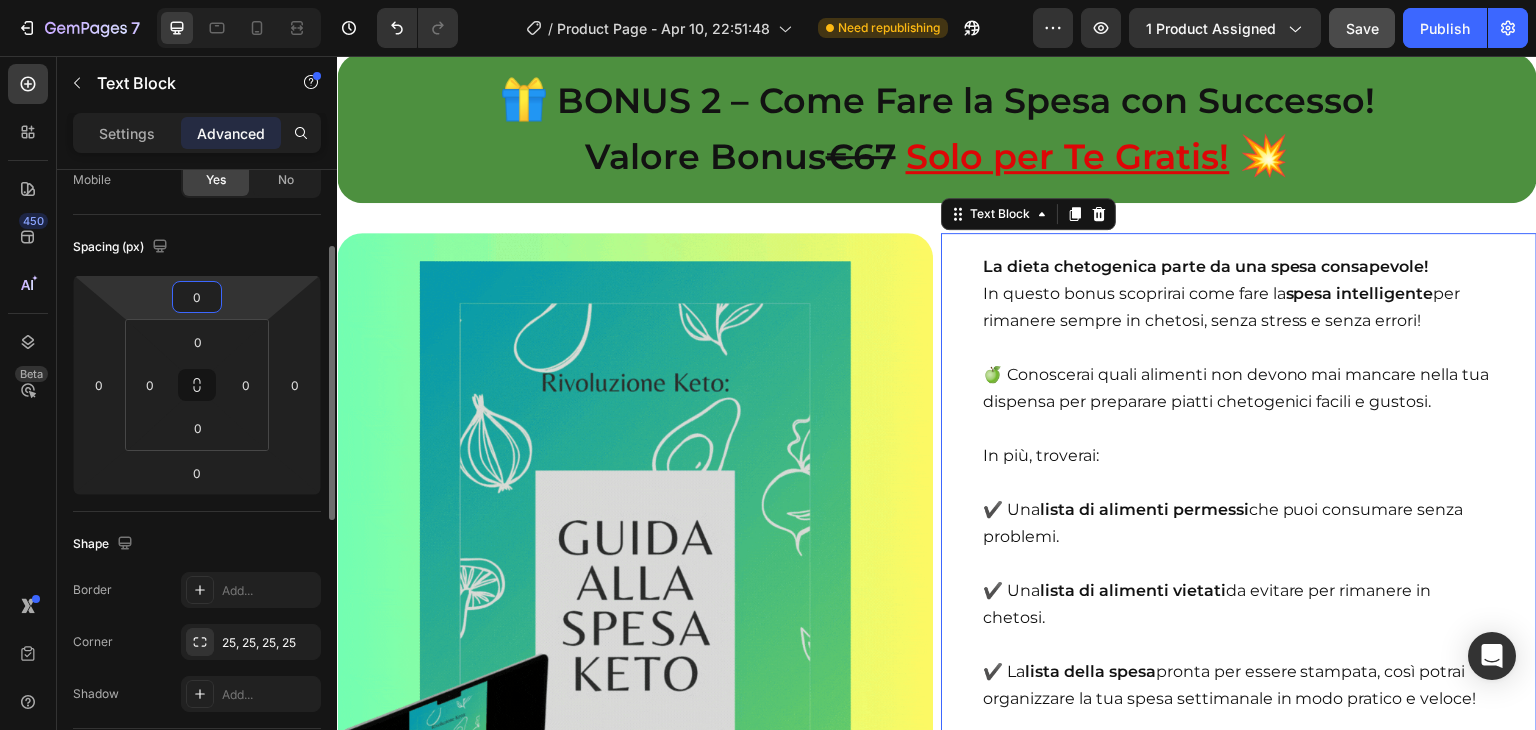 click on "0" at bounding box center (197, 297) 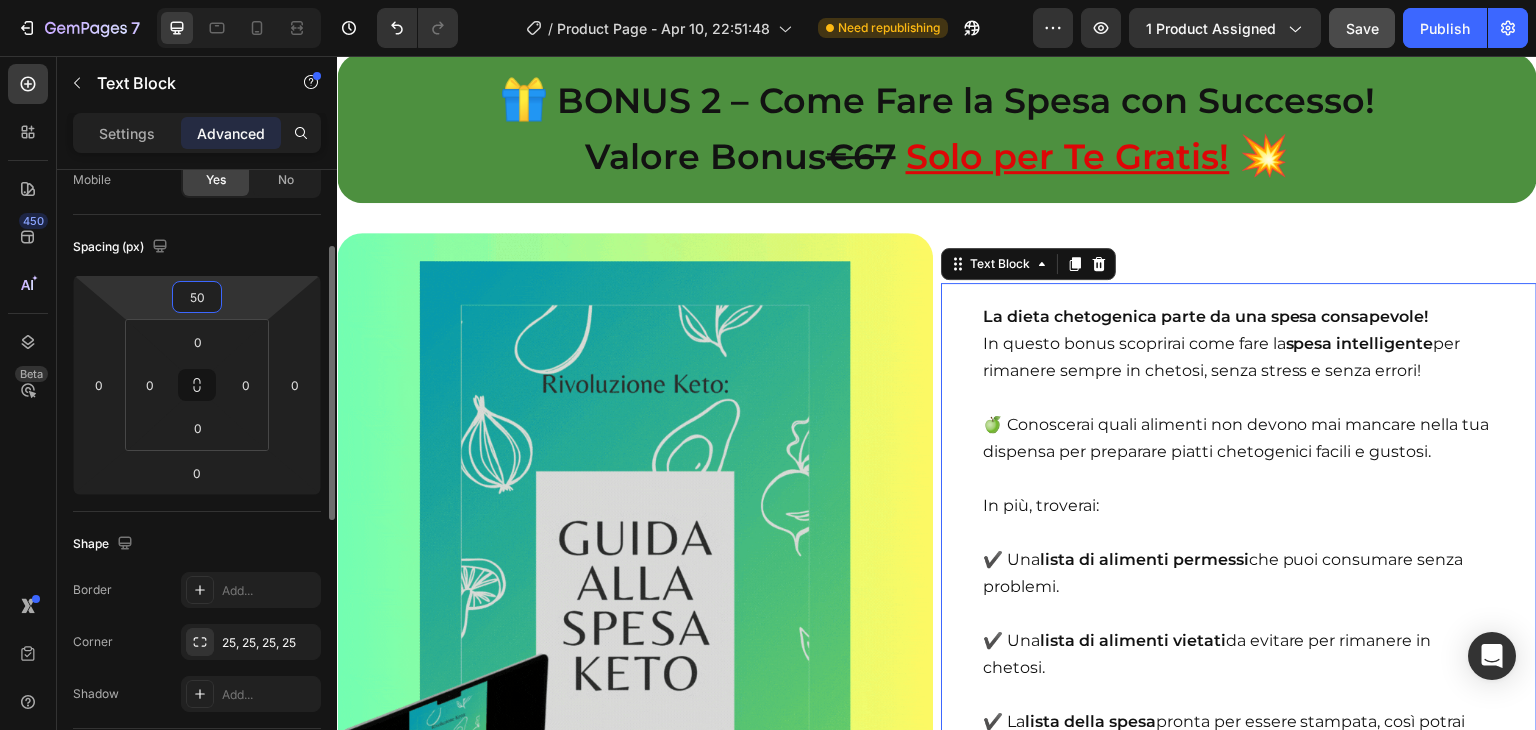 type on "5" 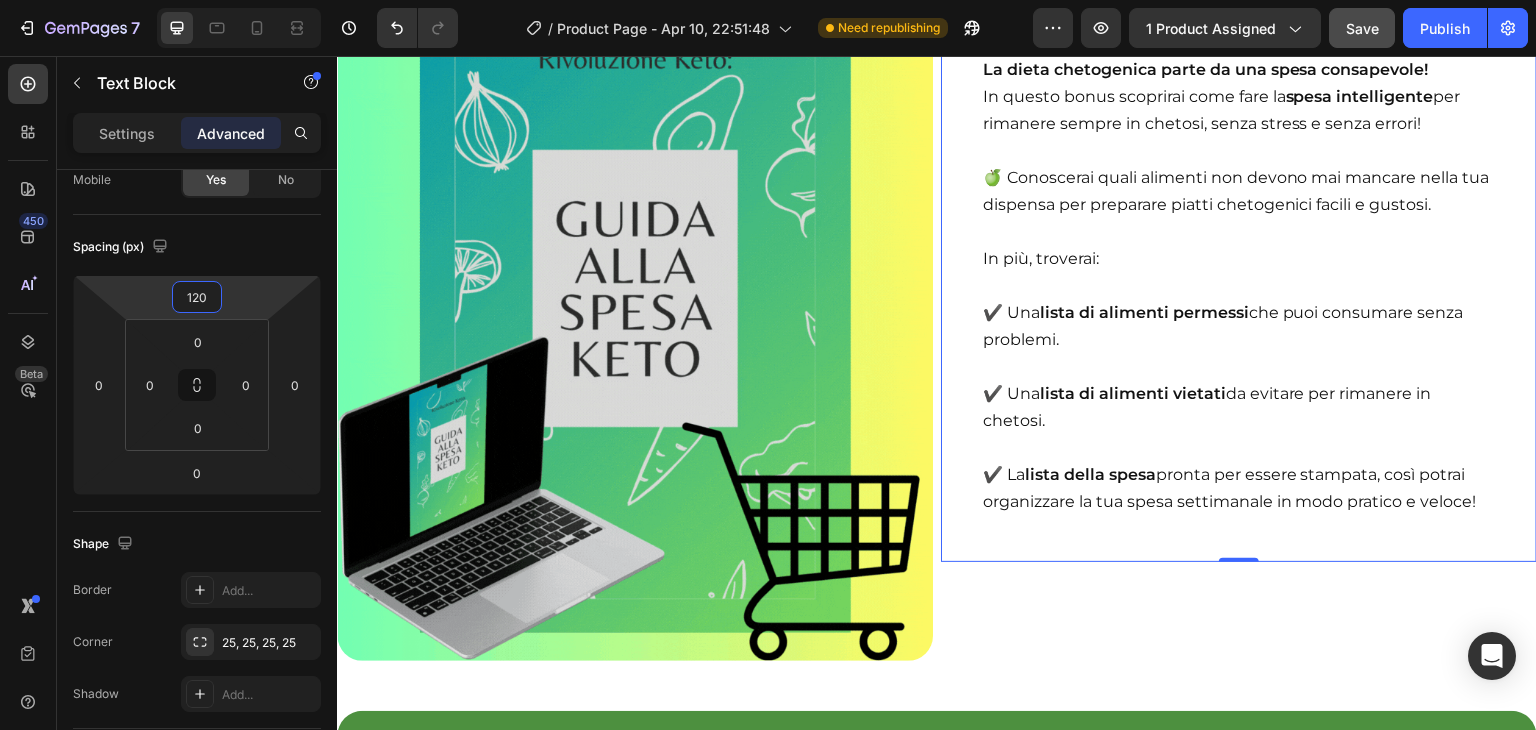 scroll, scrollTop: 12804, scrollLeft: 0, axis: vertical 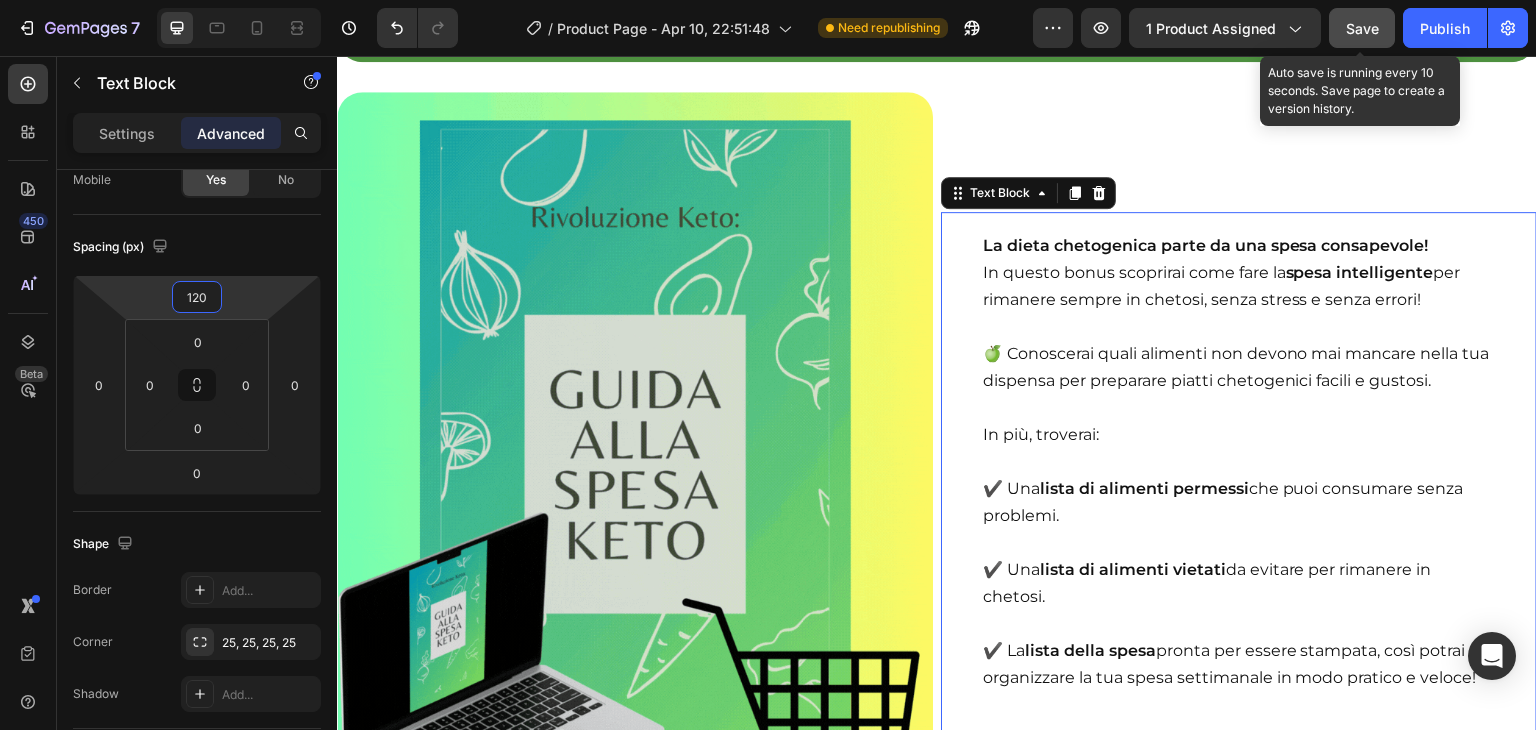 click on "Save" at bounding box center [1362, 28] 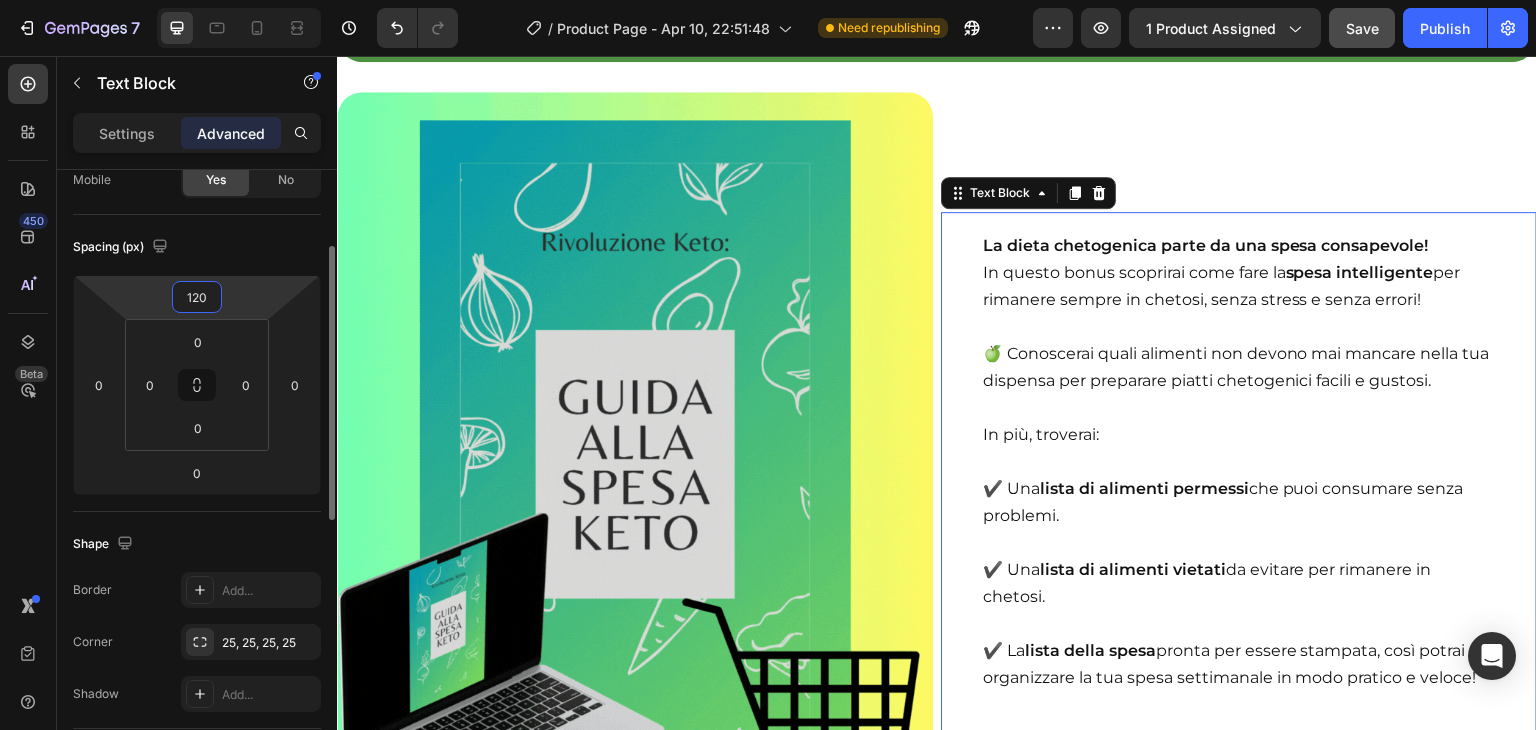 click on "120" at bounding box center [197, 297] 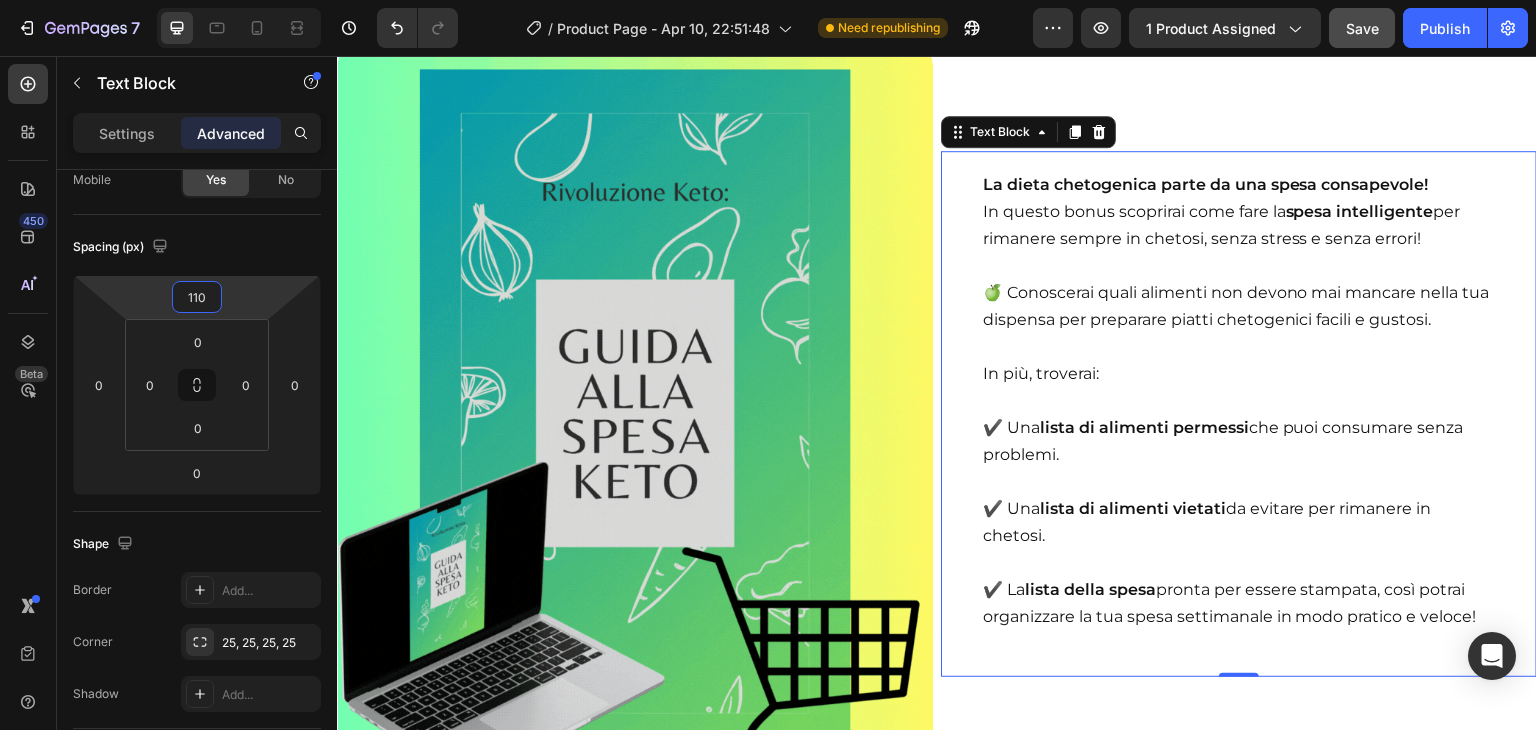 scroll, scrollTop: 12836, scrollLeft: 0, axis: vertical 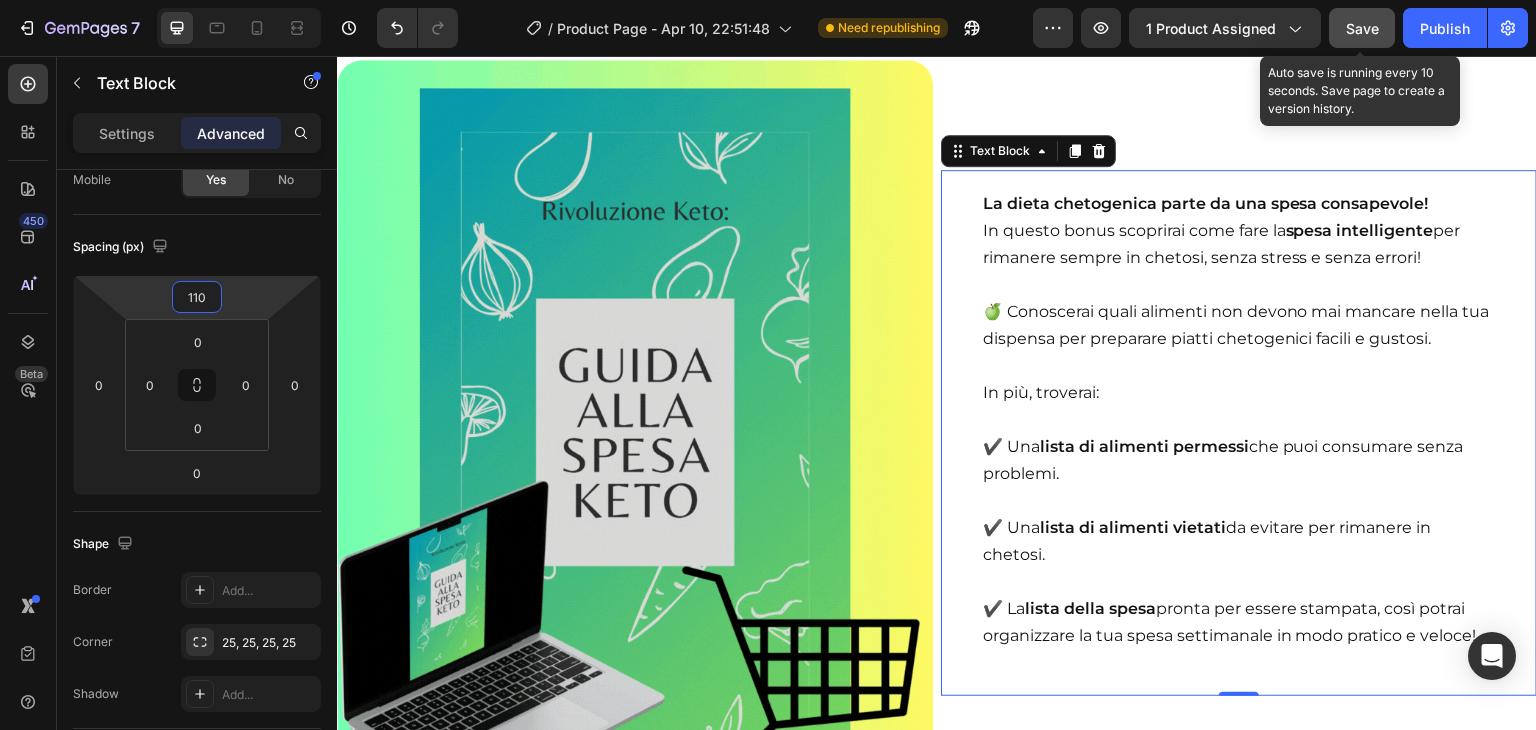 type on "110" 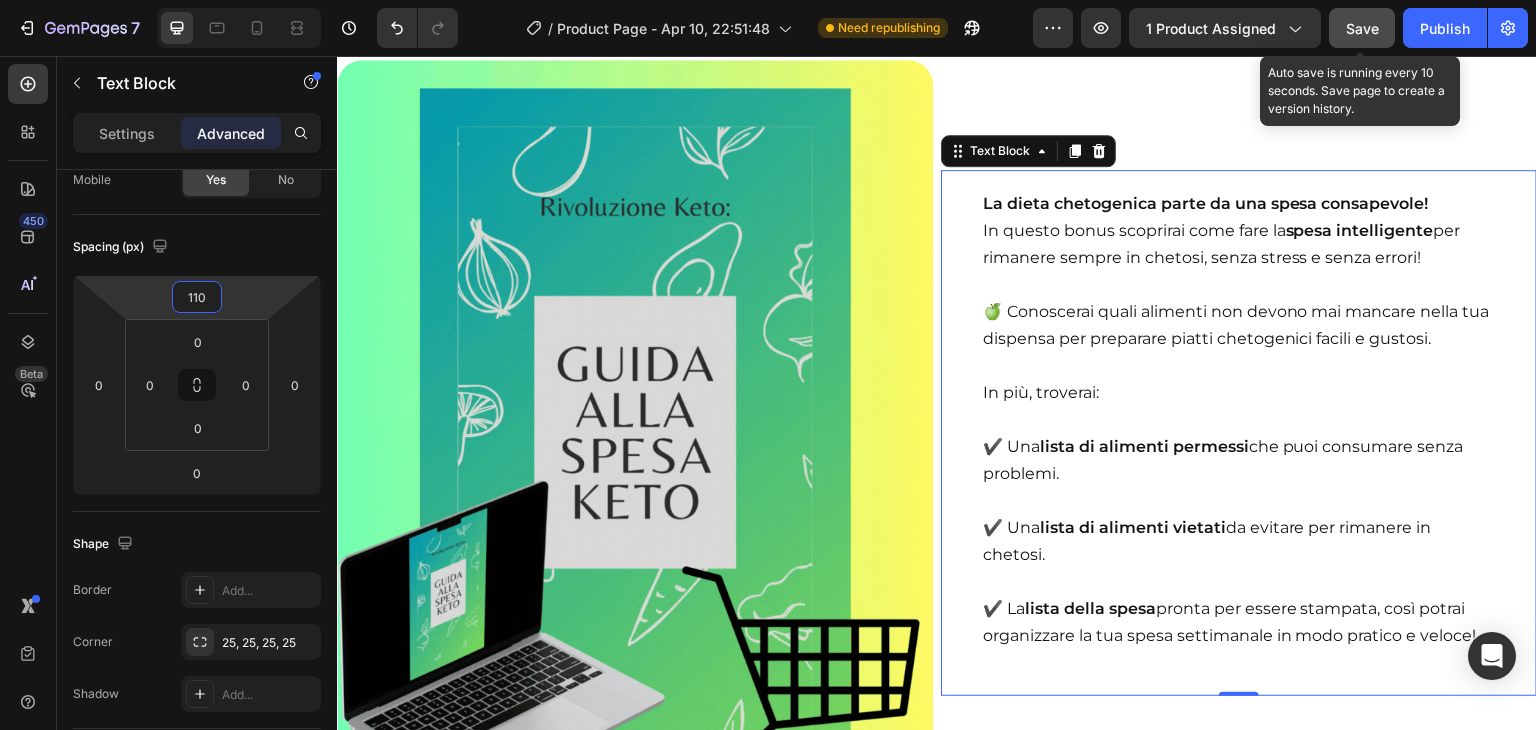 click on "Save" at bounding box center (1362, 28) 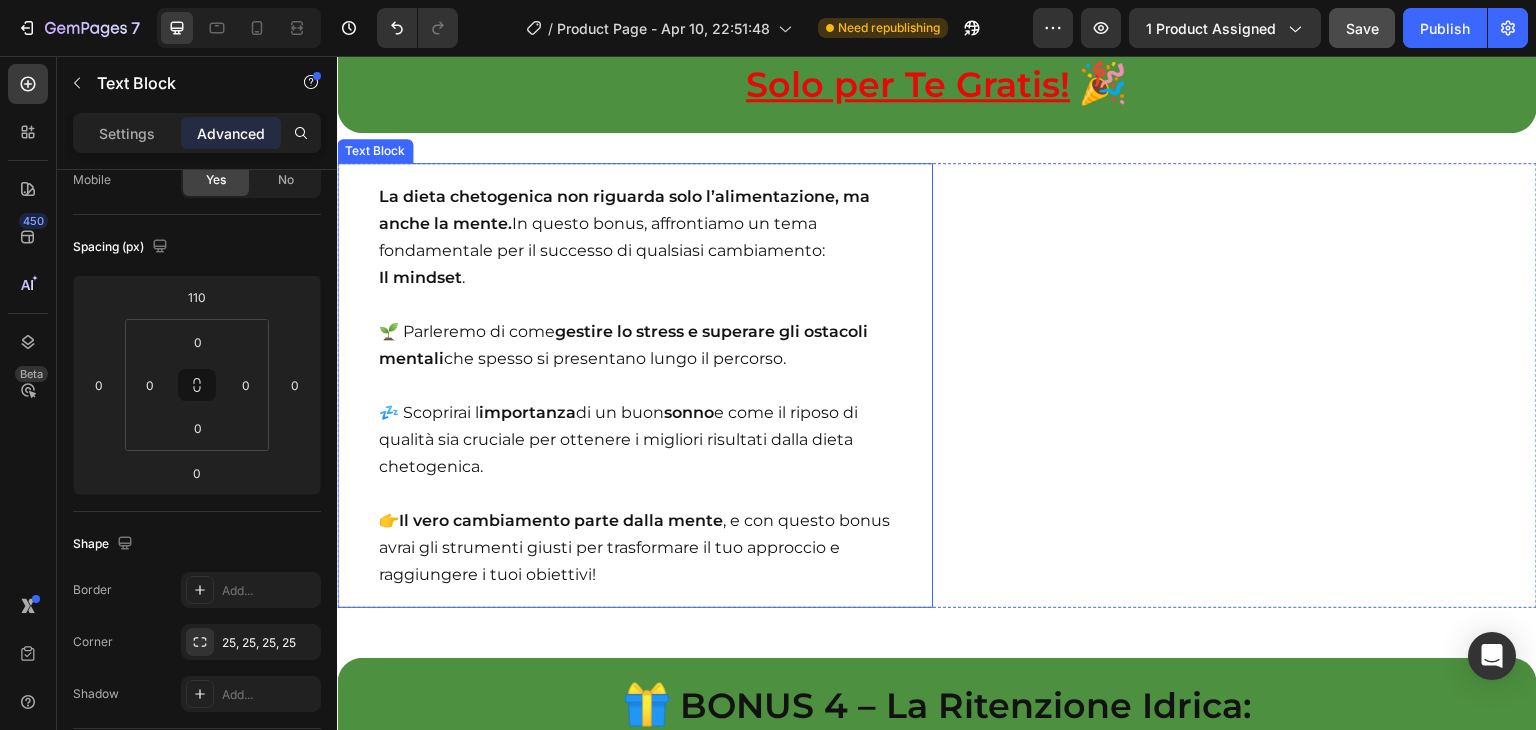 scroll, scrollTop: 13860, scrollLeft: 0, axis: vertical 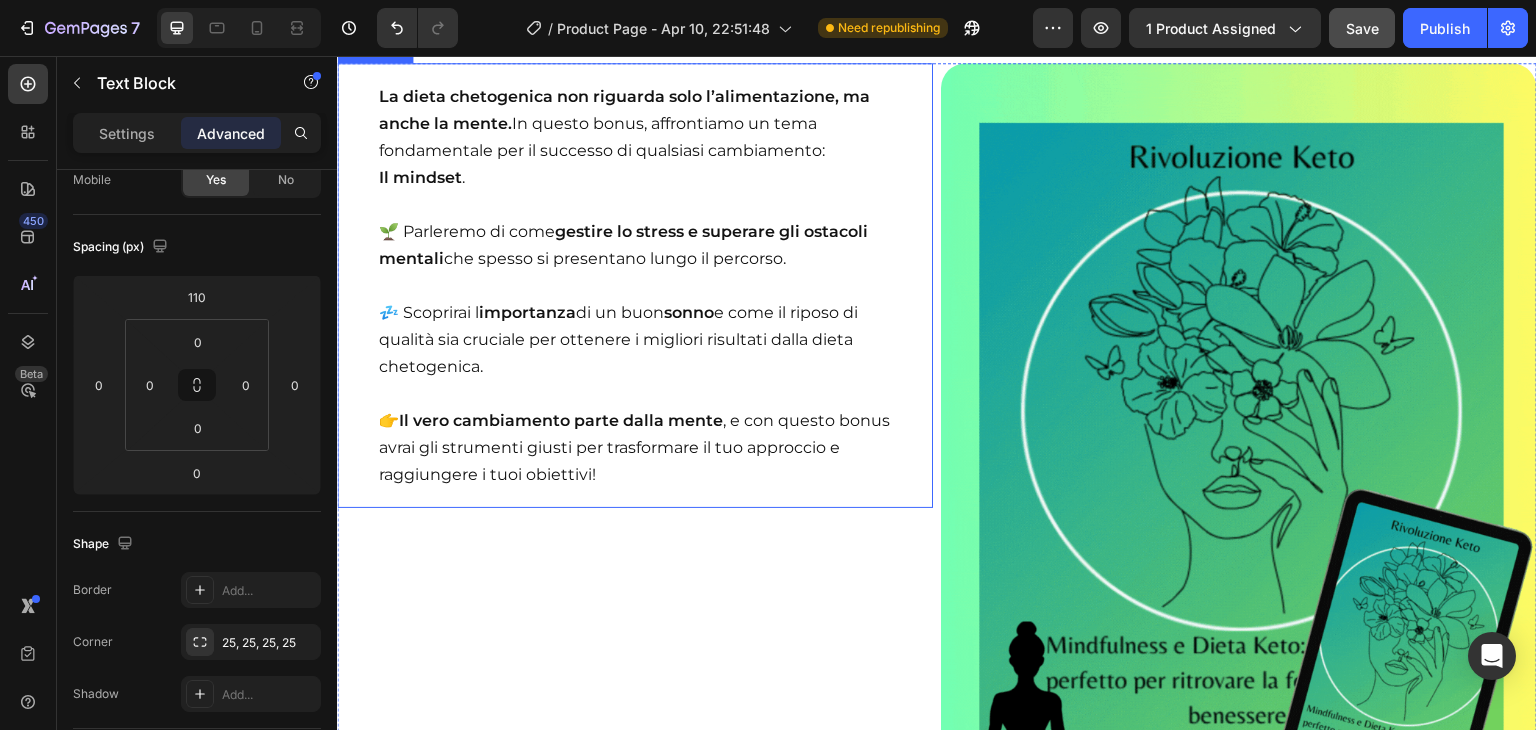 click on "💤 Scoprirai l' importanza  di un buon  sonno  e come il riposo di qualità sia cruciale per ottenere i migliori risultati dalla dieta chetogenica." at bounding box center [635, 326] 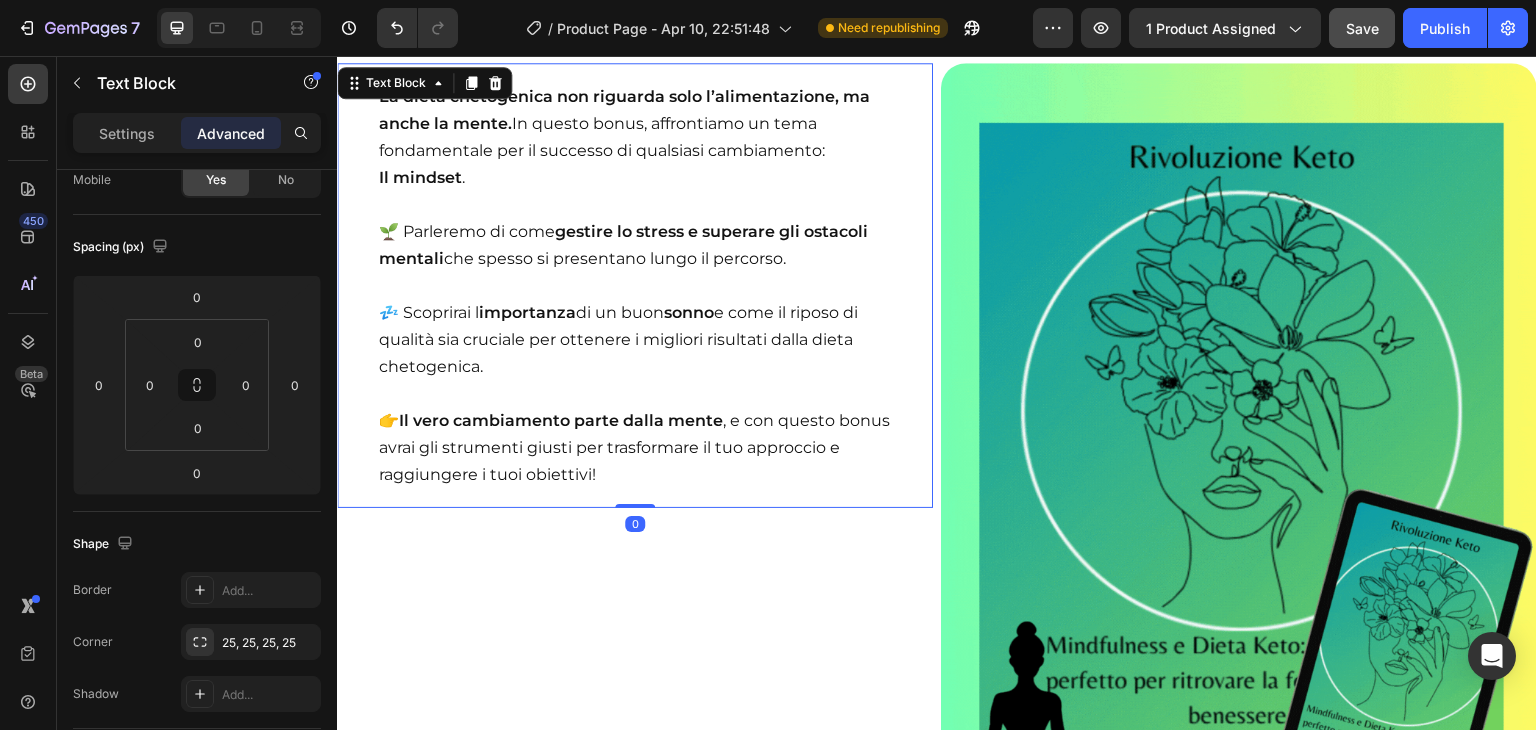 scroll, scrollTop: 172, scrollLeft: 0, axis: vertical 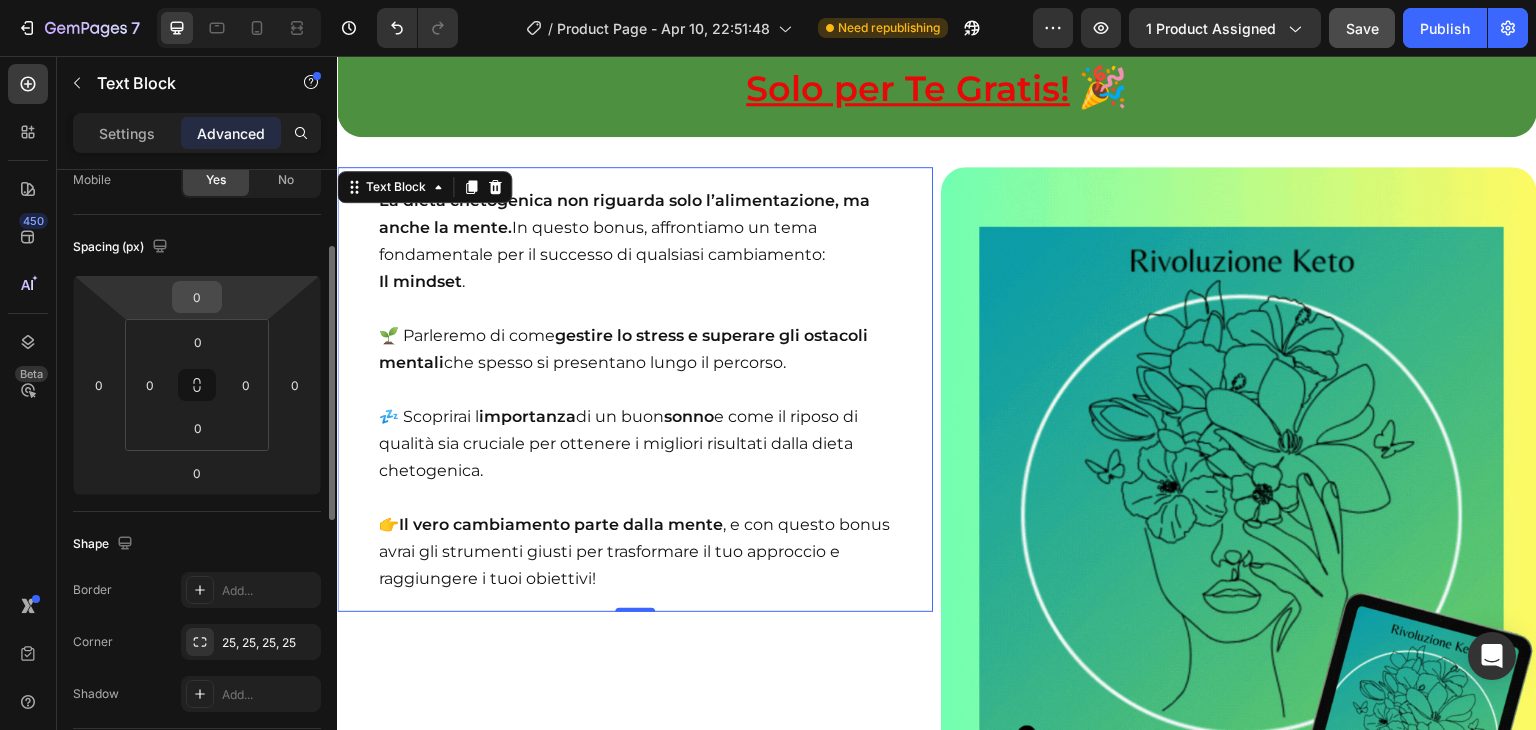 click on "0" at bounding box center [197, 297] 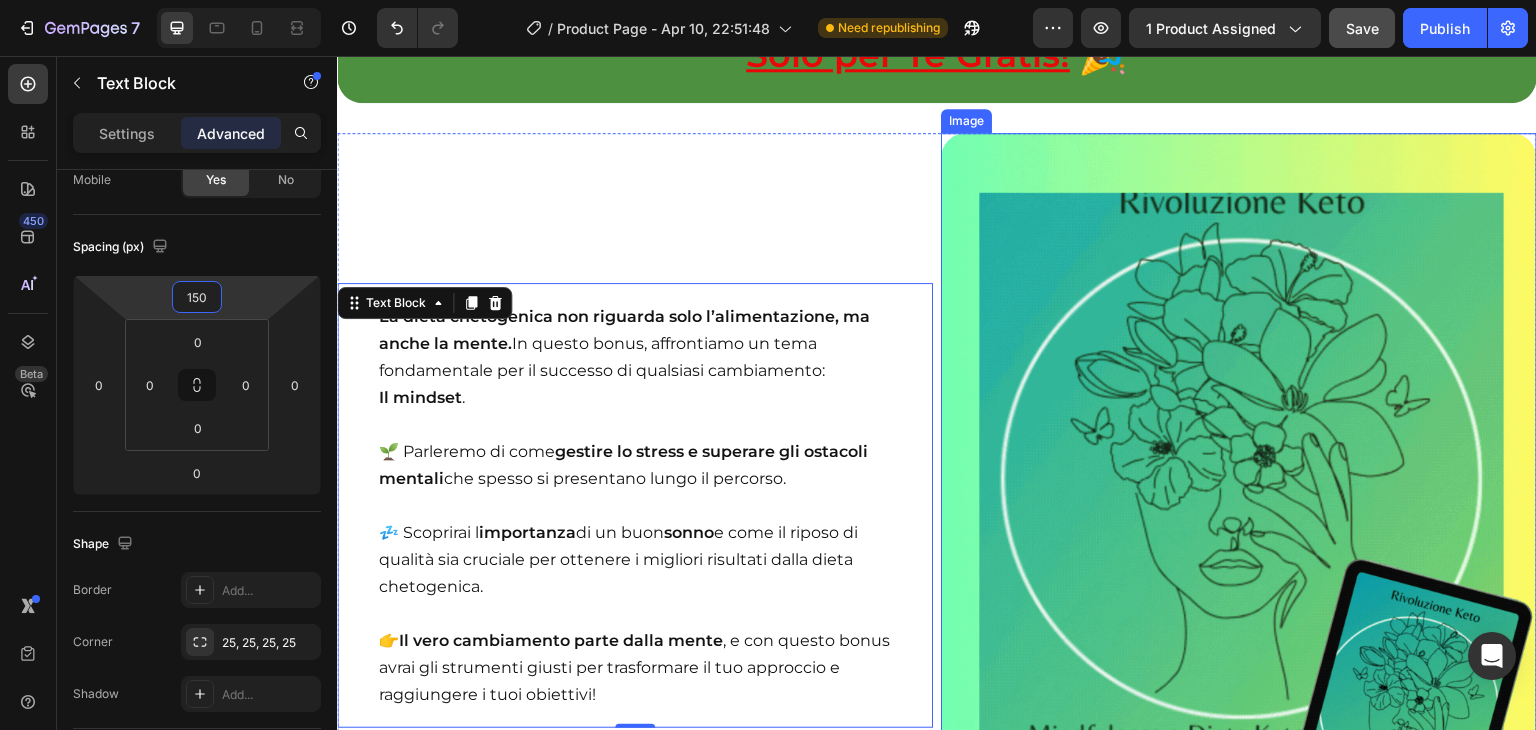 scroll, scrollTop: 13787, scrollLeft: 0, axis: vertical 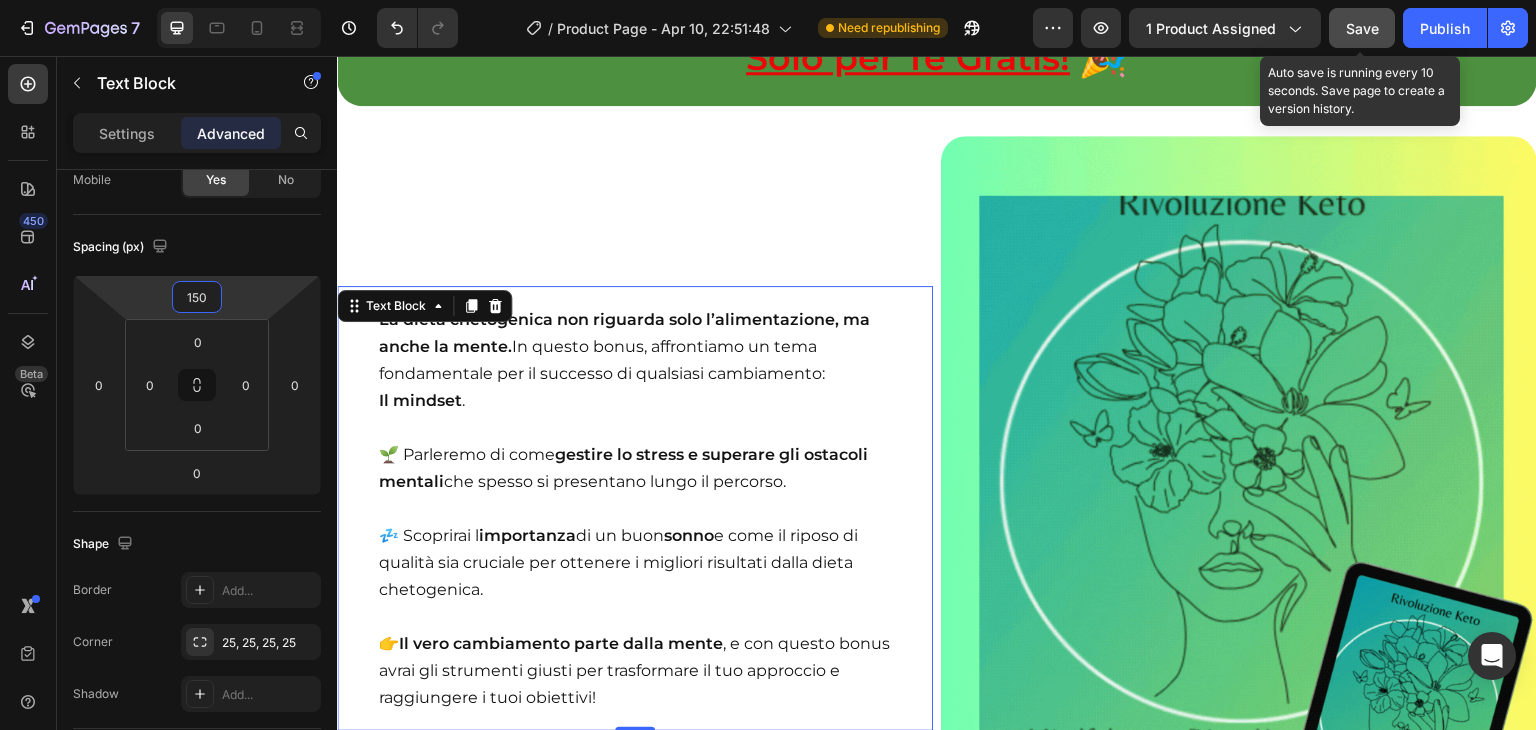 type on "150" 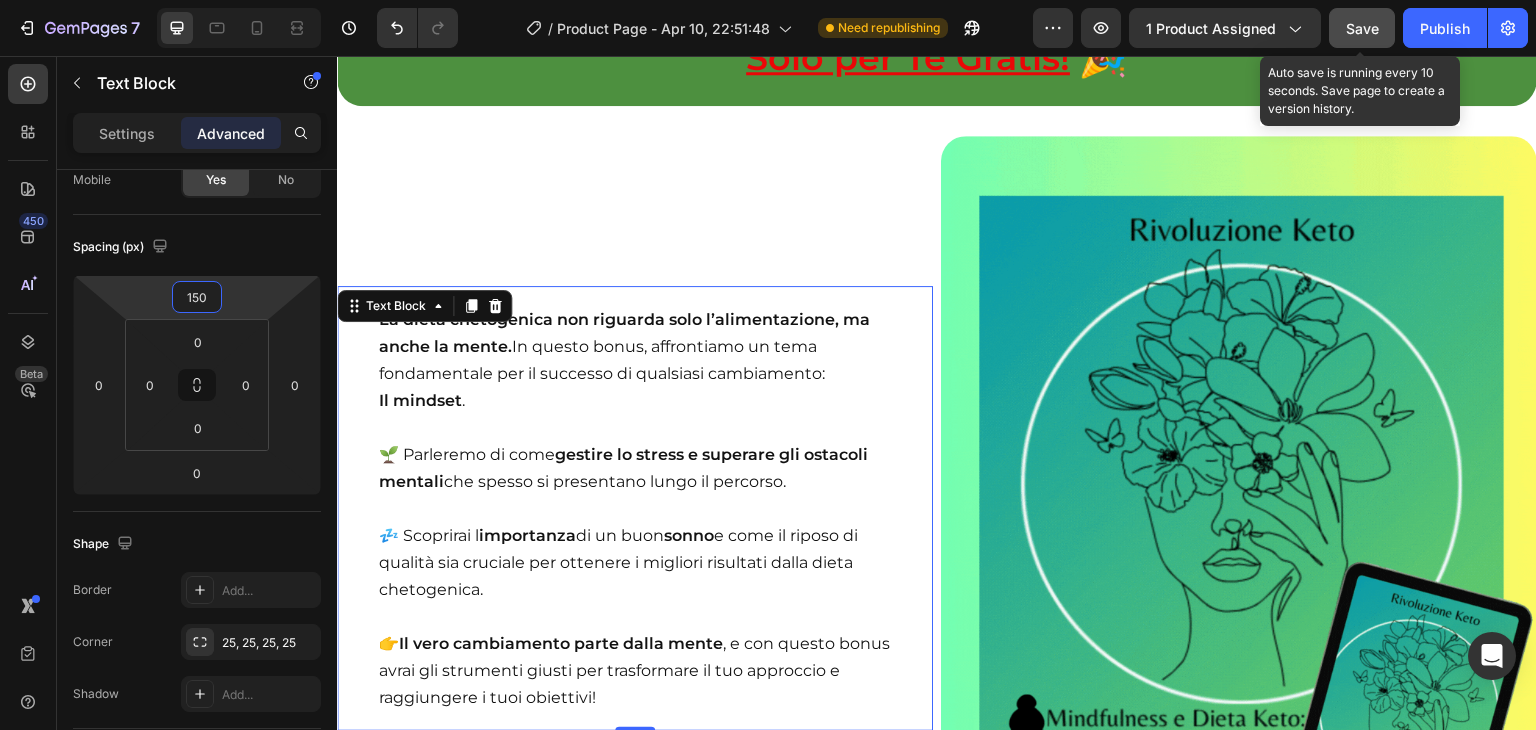 click on "Save" at bounding box center (1362, 28) 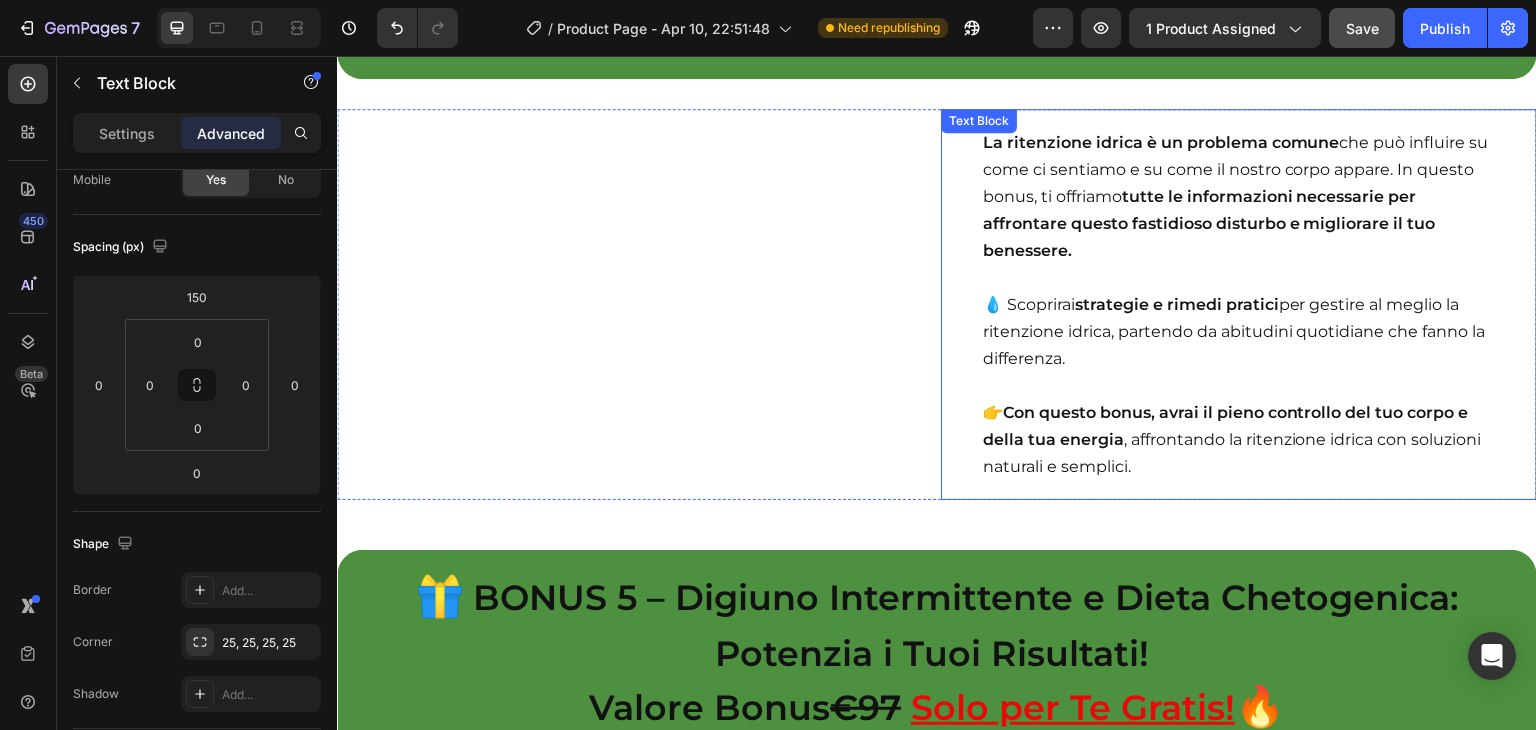 scroll, scrollTop: 14828, scrollLeft: 0, axis: vertical 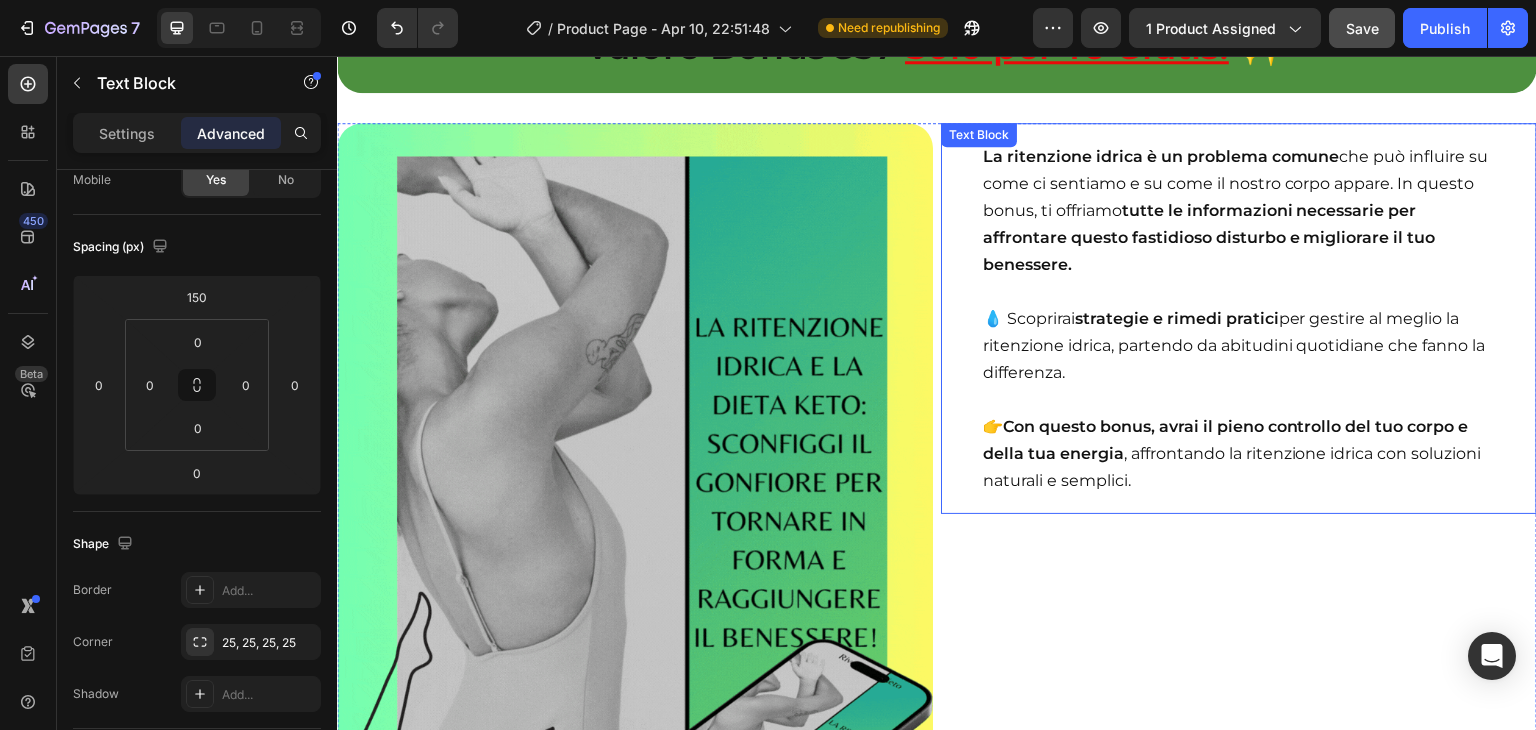 click at bounding box center (1239, 291) 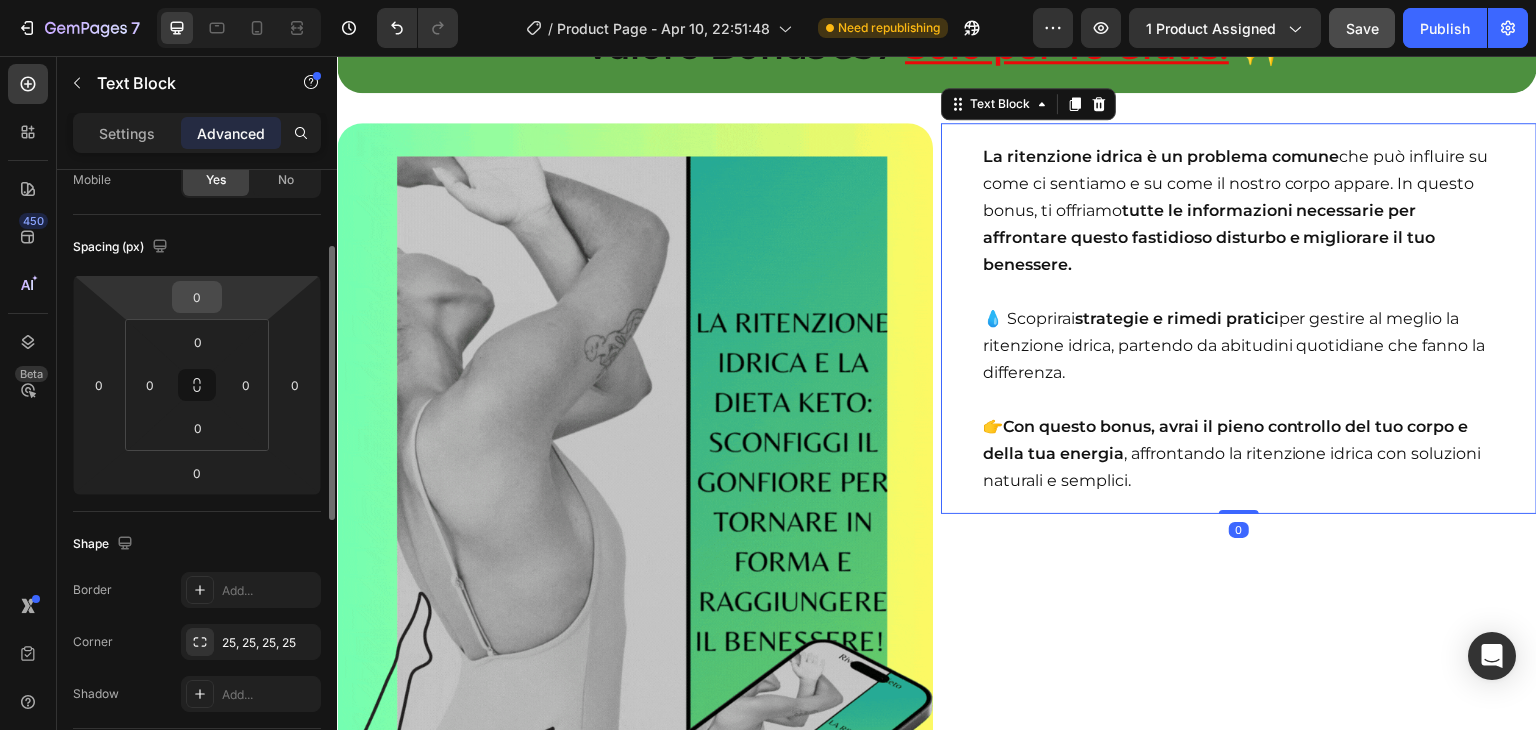 click on "0" at bounding box center (197, 297) 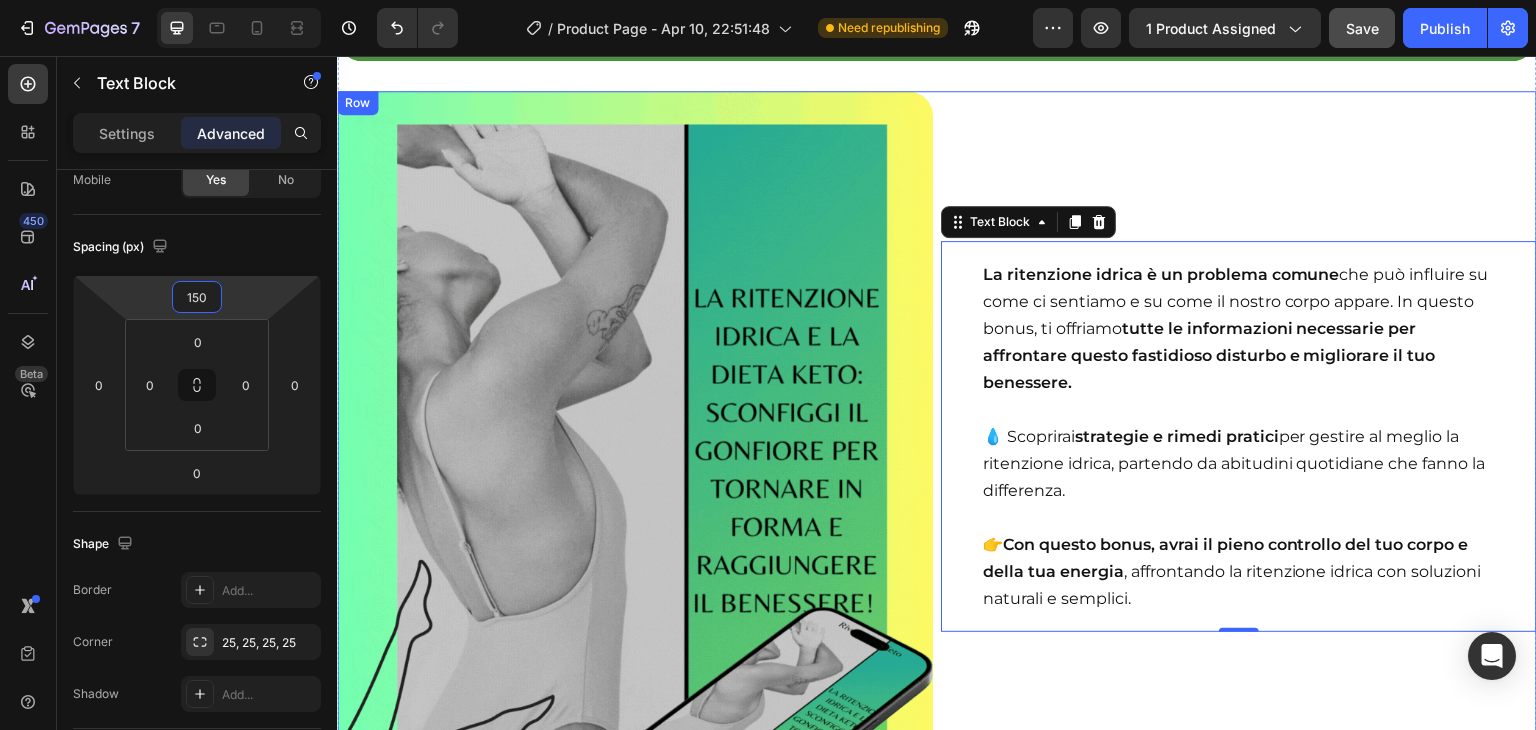 scroll, scrollTop: 14852, scrollLeft: 0, axis: vertical 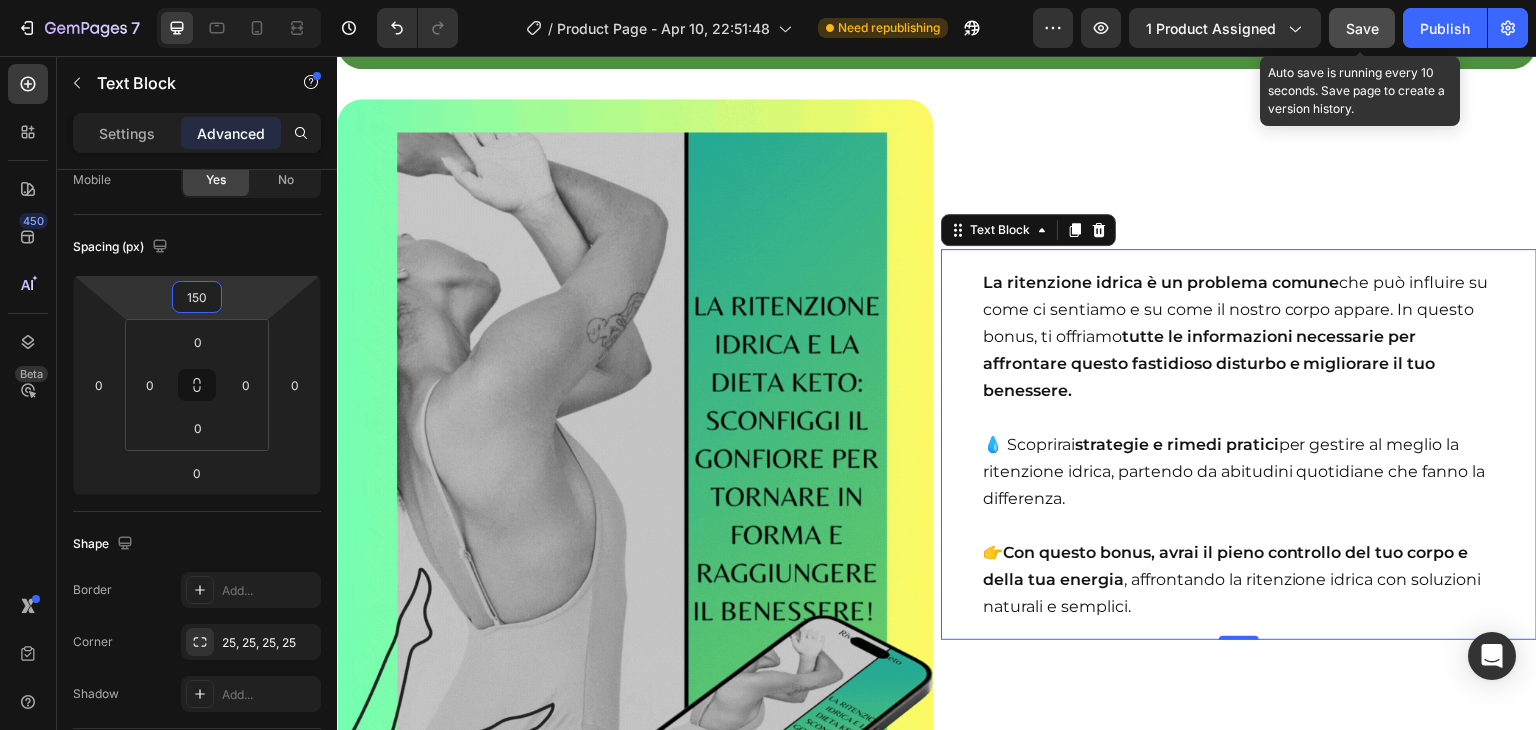 type on "150" 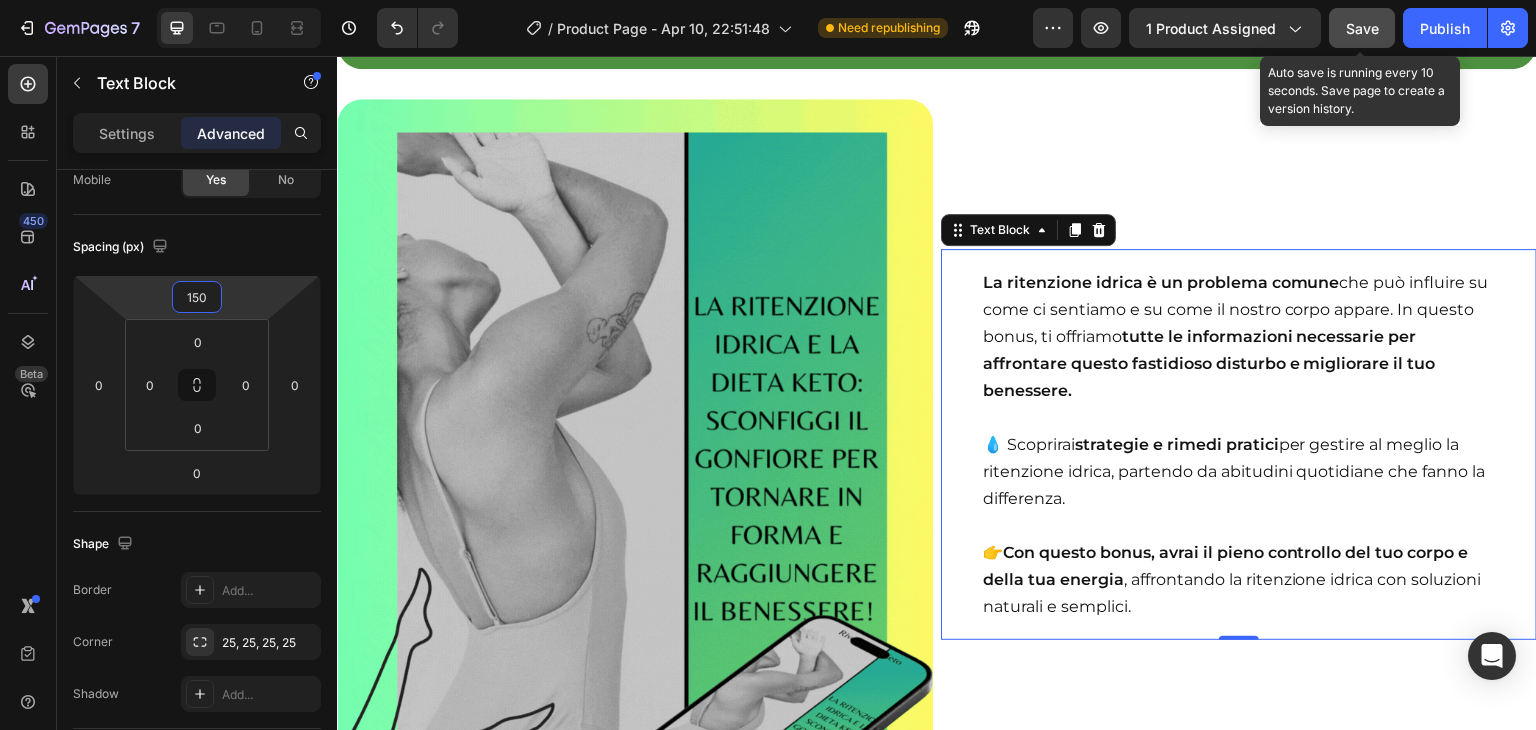 click on "Save" at bounding box center (1362, 28) 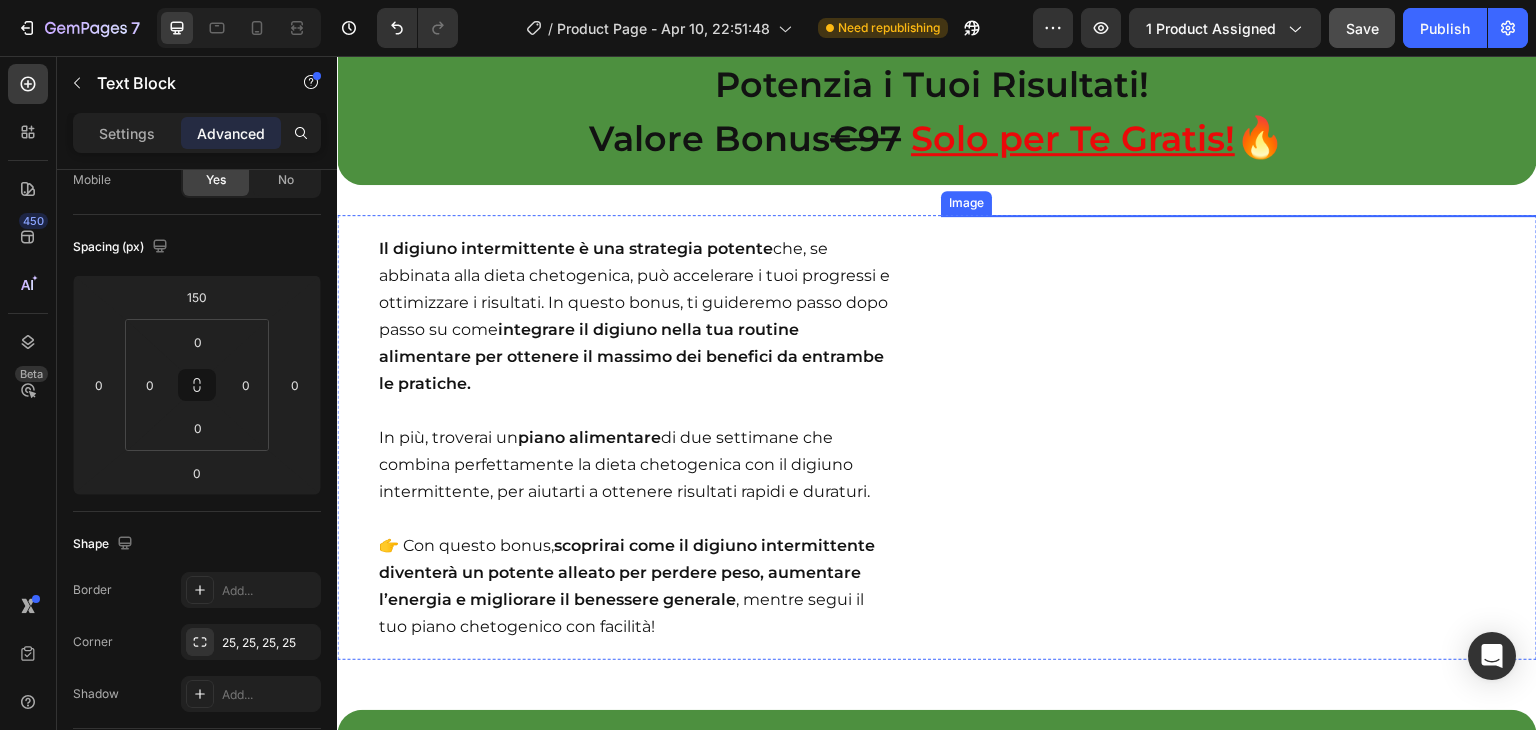 scroll, scrollTop: 15696, scrollLeft: 0, axis: vertical 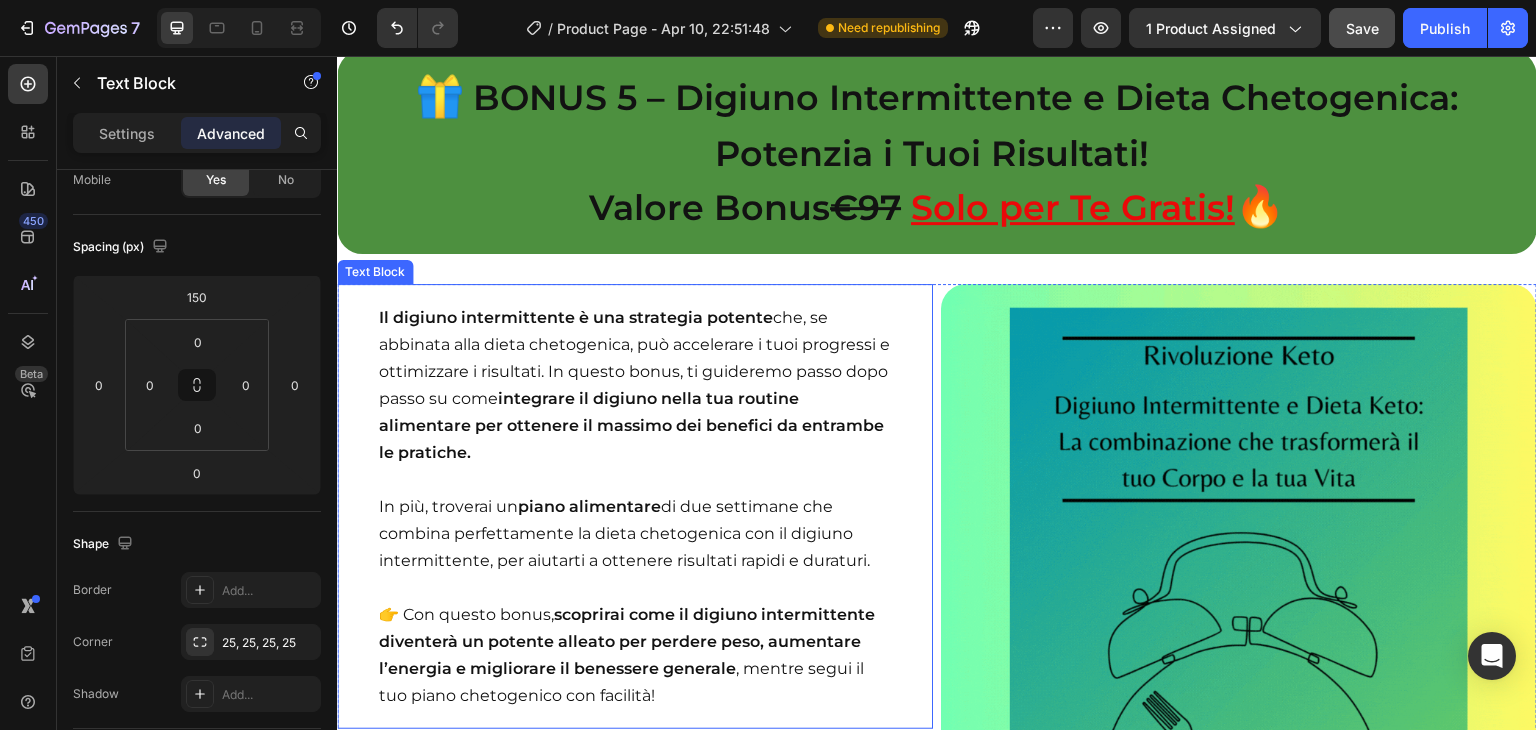 click on "per ottenere il massimo dei benefici da entrambe le pratiche." at bounding box center (631, 439) 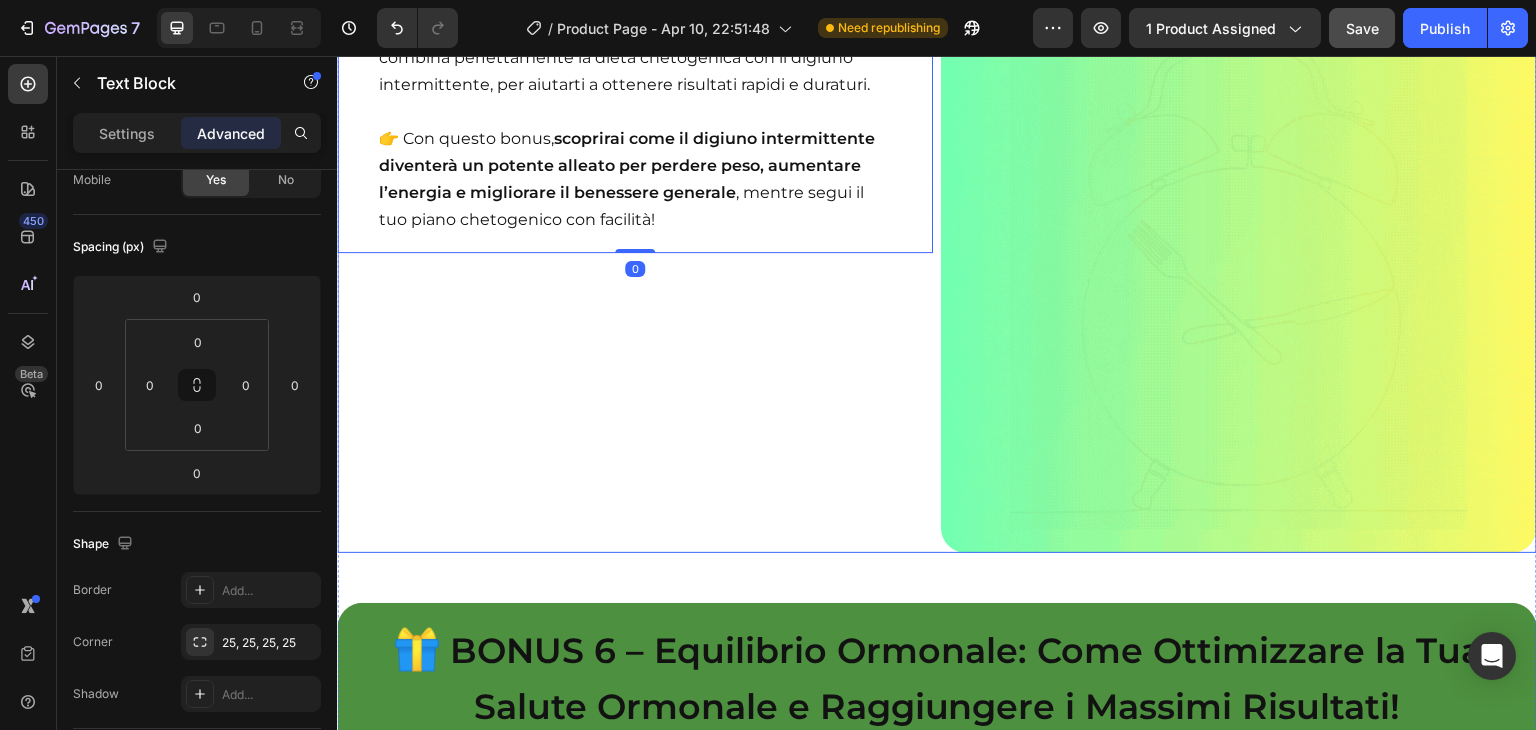 scroll, scrollTop: 15855, scrollLeft: 0, axis: vertical 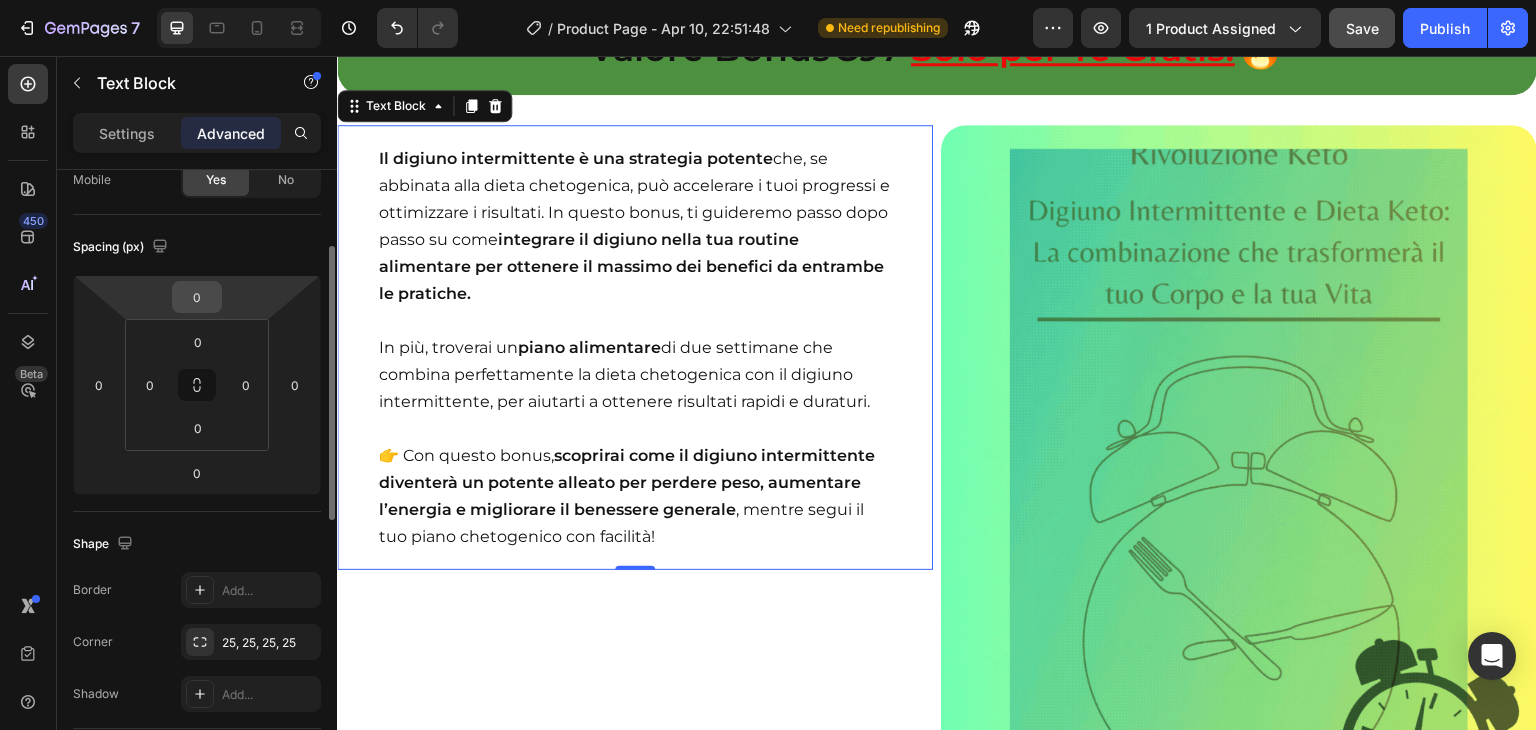 click on "0" at bounding box center (197, 297) 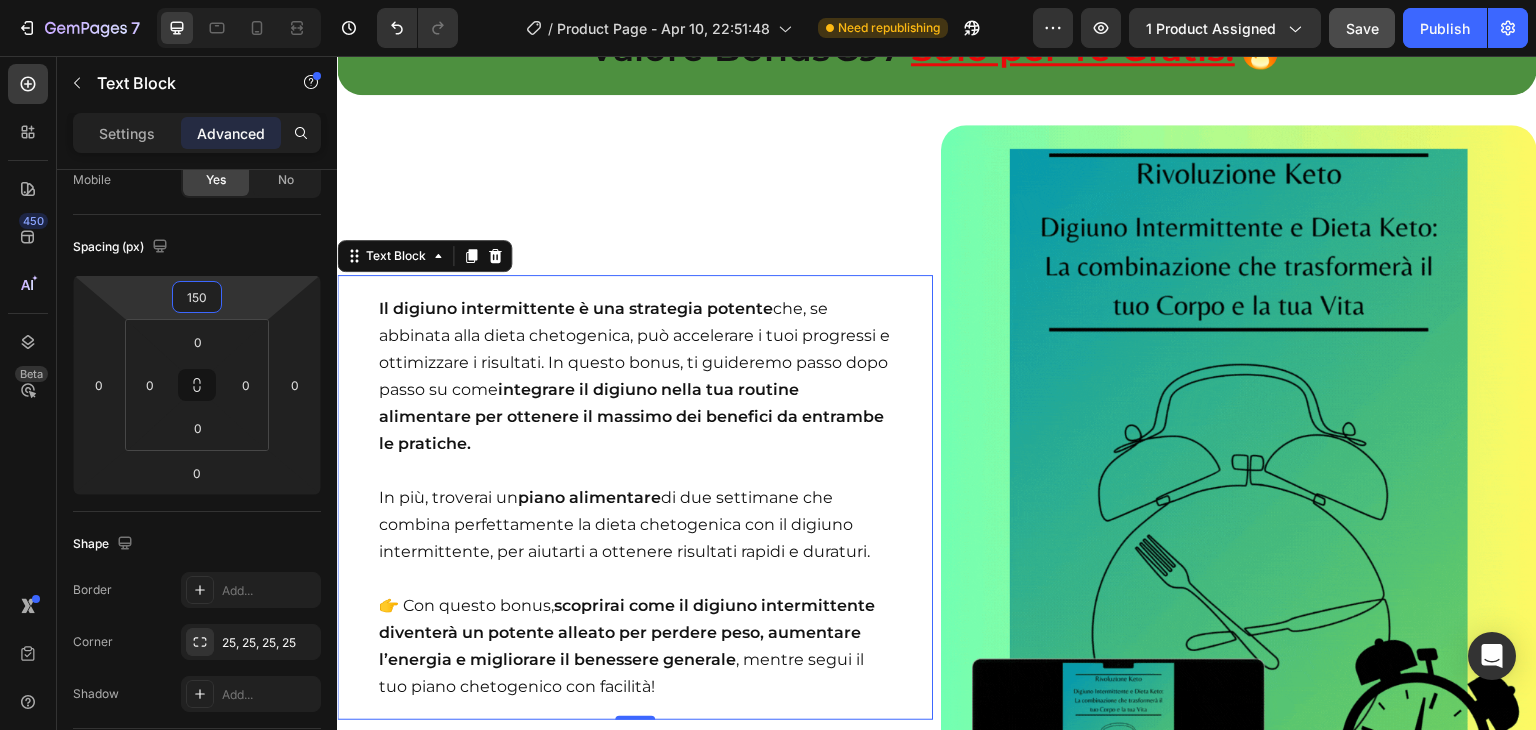 type on "150" 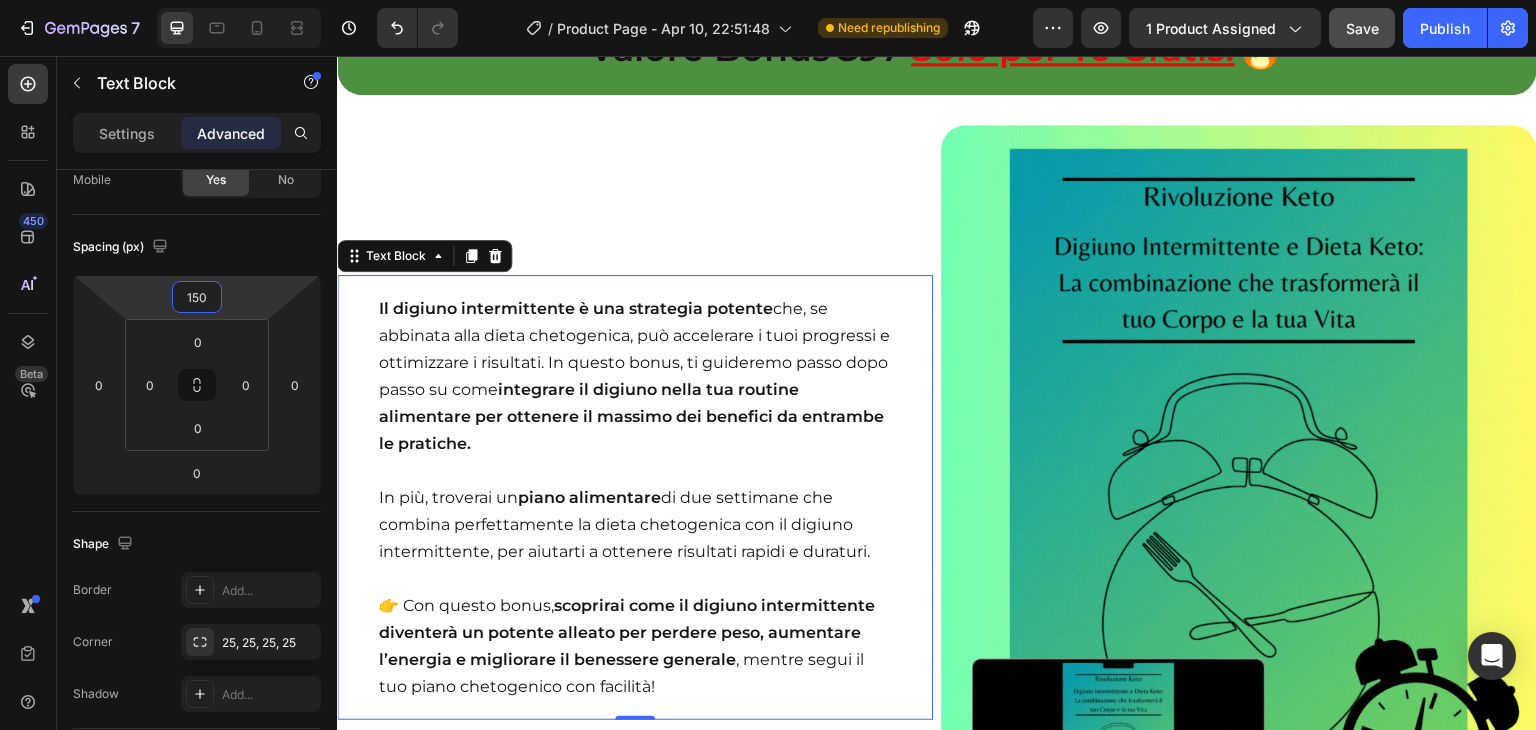 click on "Il digiuno intermittente è una strategia potente" at bounding box center (576, 308) 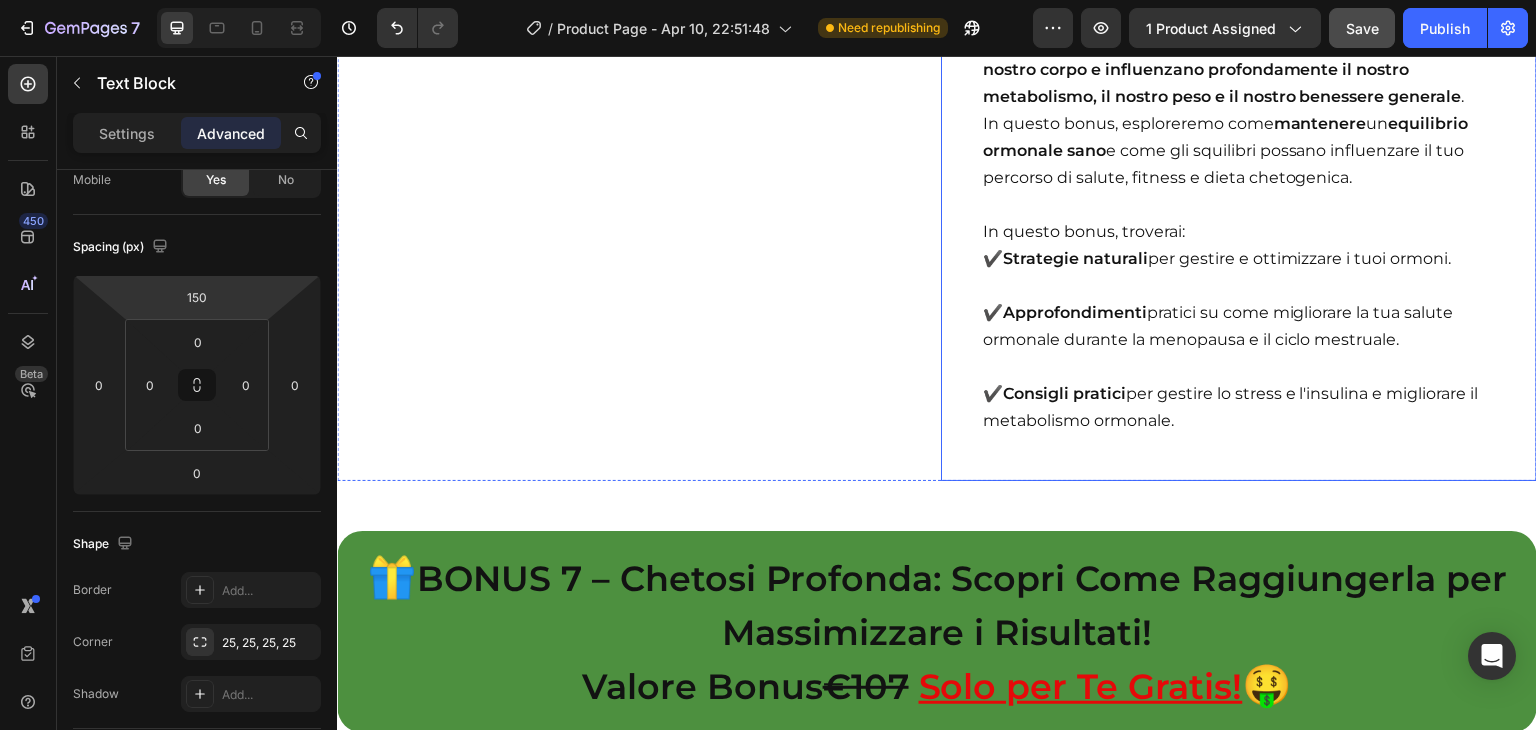 scroll, scrollTop: 16900, scrollLeft: 0, axis: vertical 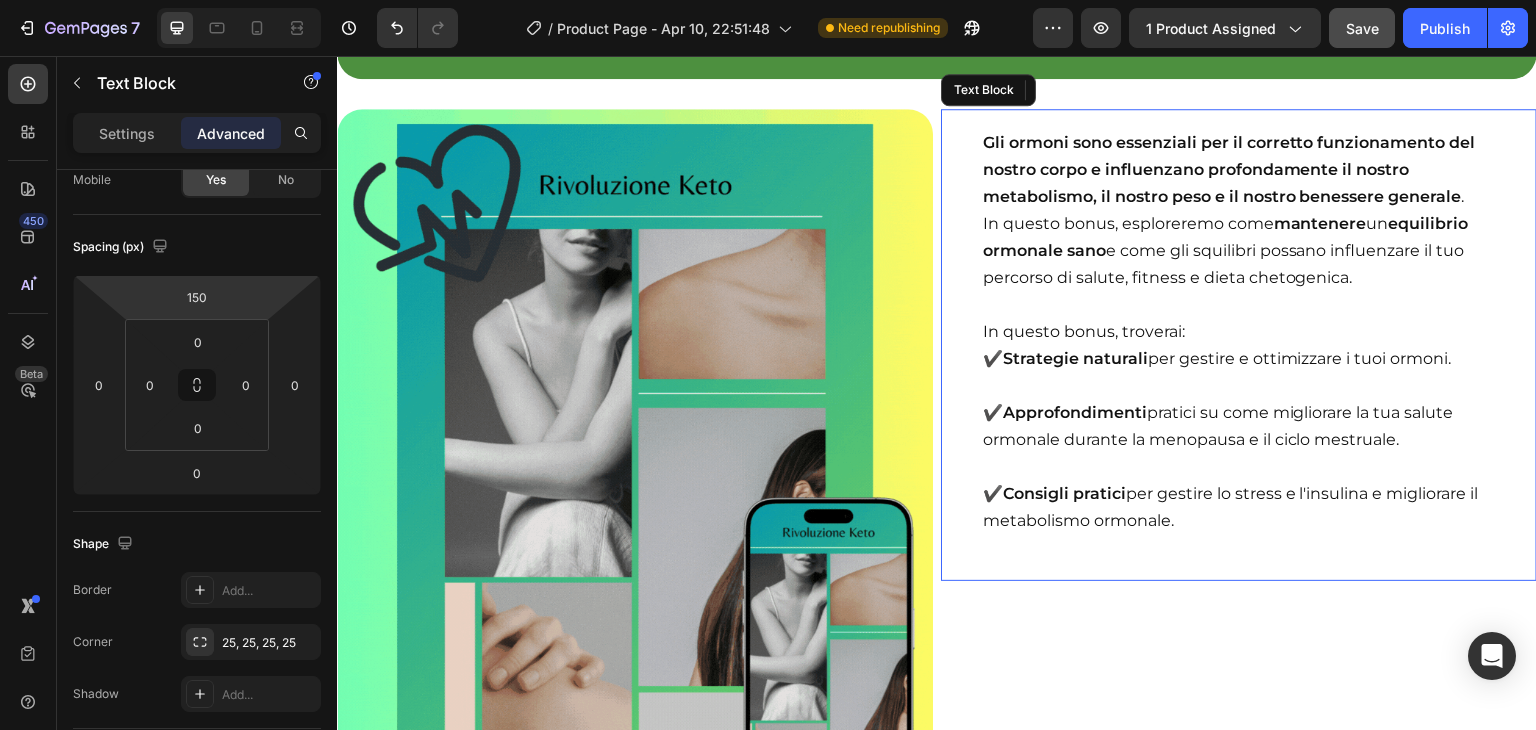 click on "In questo bonus, troverai:  ✔️  Strategie naturali  per gestire e ottimizzare i tuoi ormoni." at bounding box center [1239, 331] 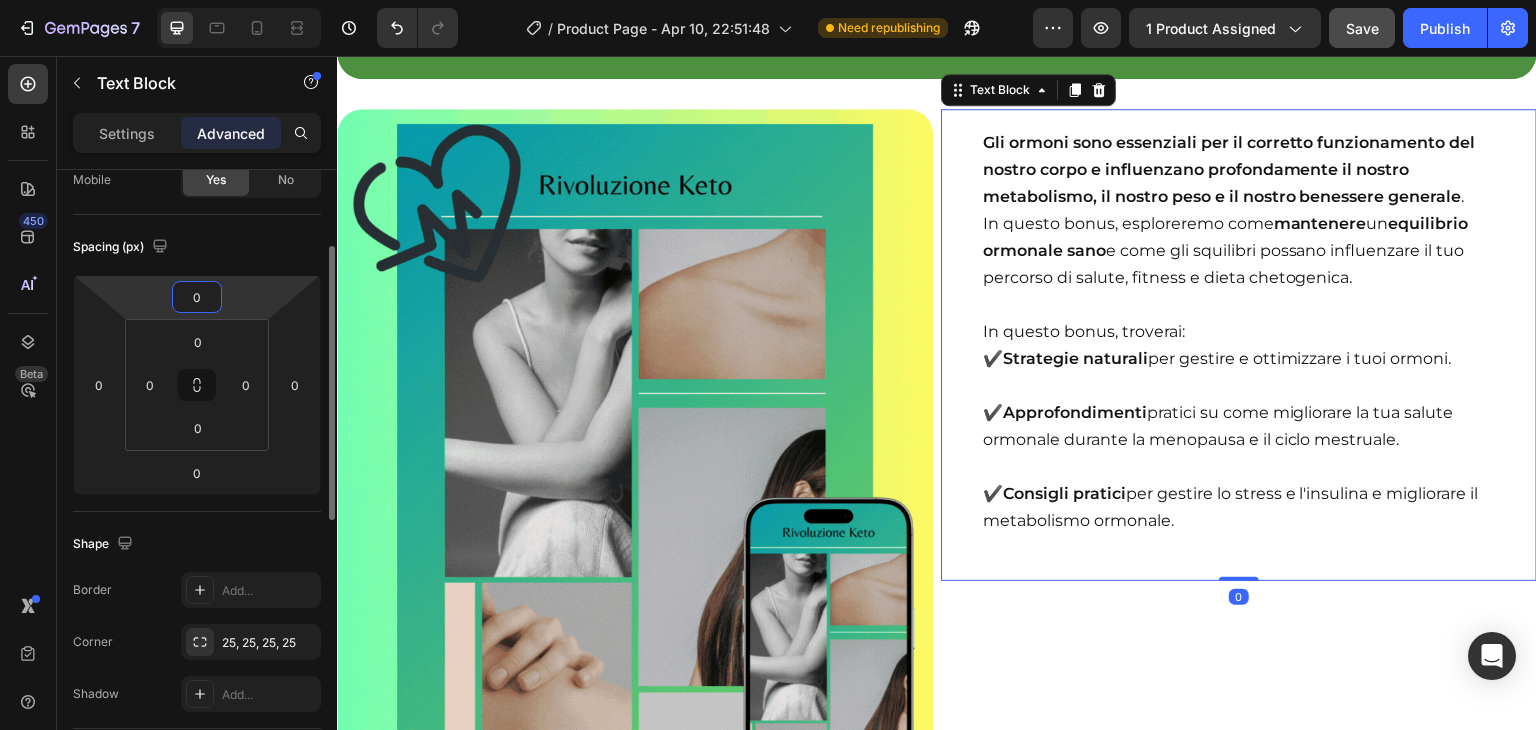 click on "0" at bounding box center (197, 297) 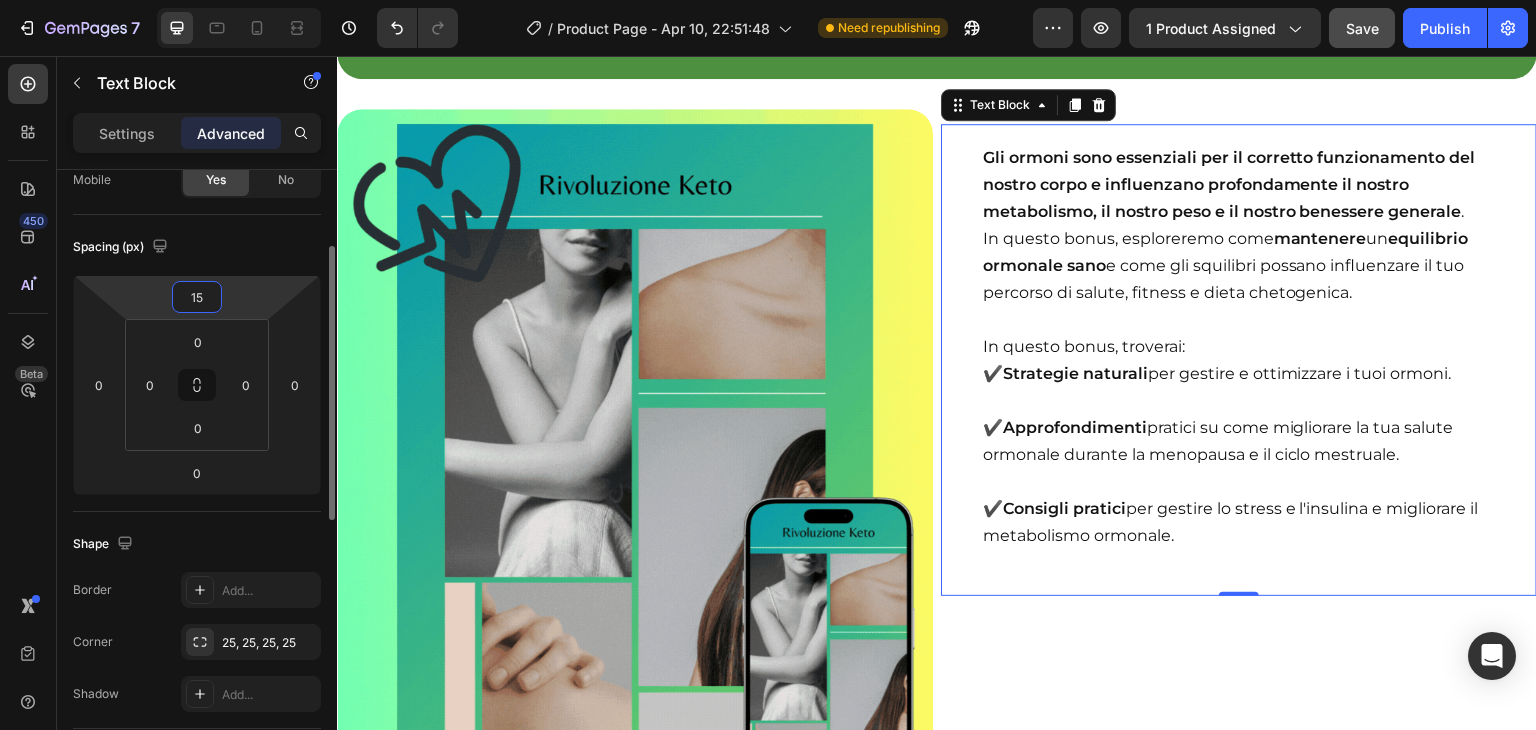 type on "150" 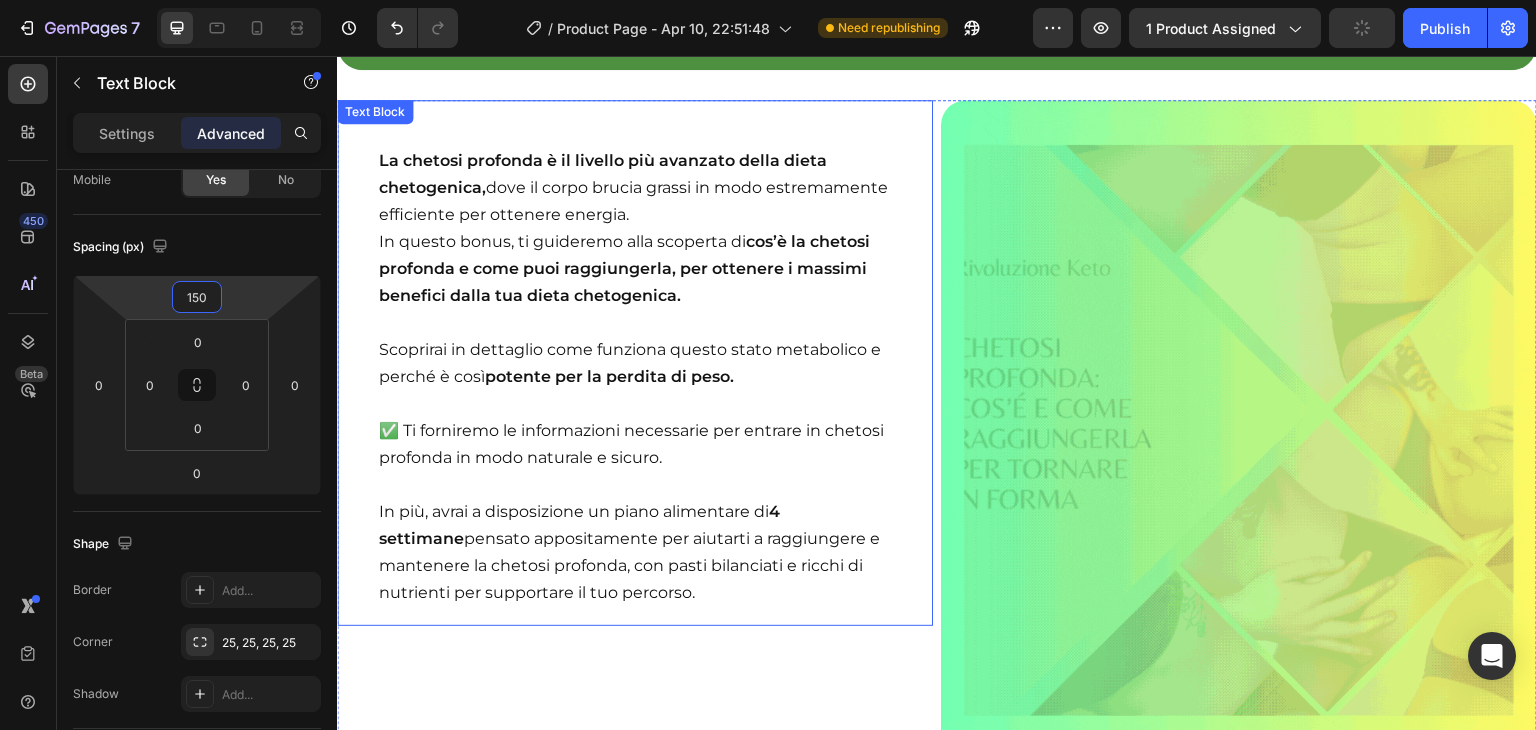scroll, scrollTop: 17967, scrollLeft: 0, axis: vertical 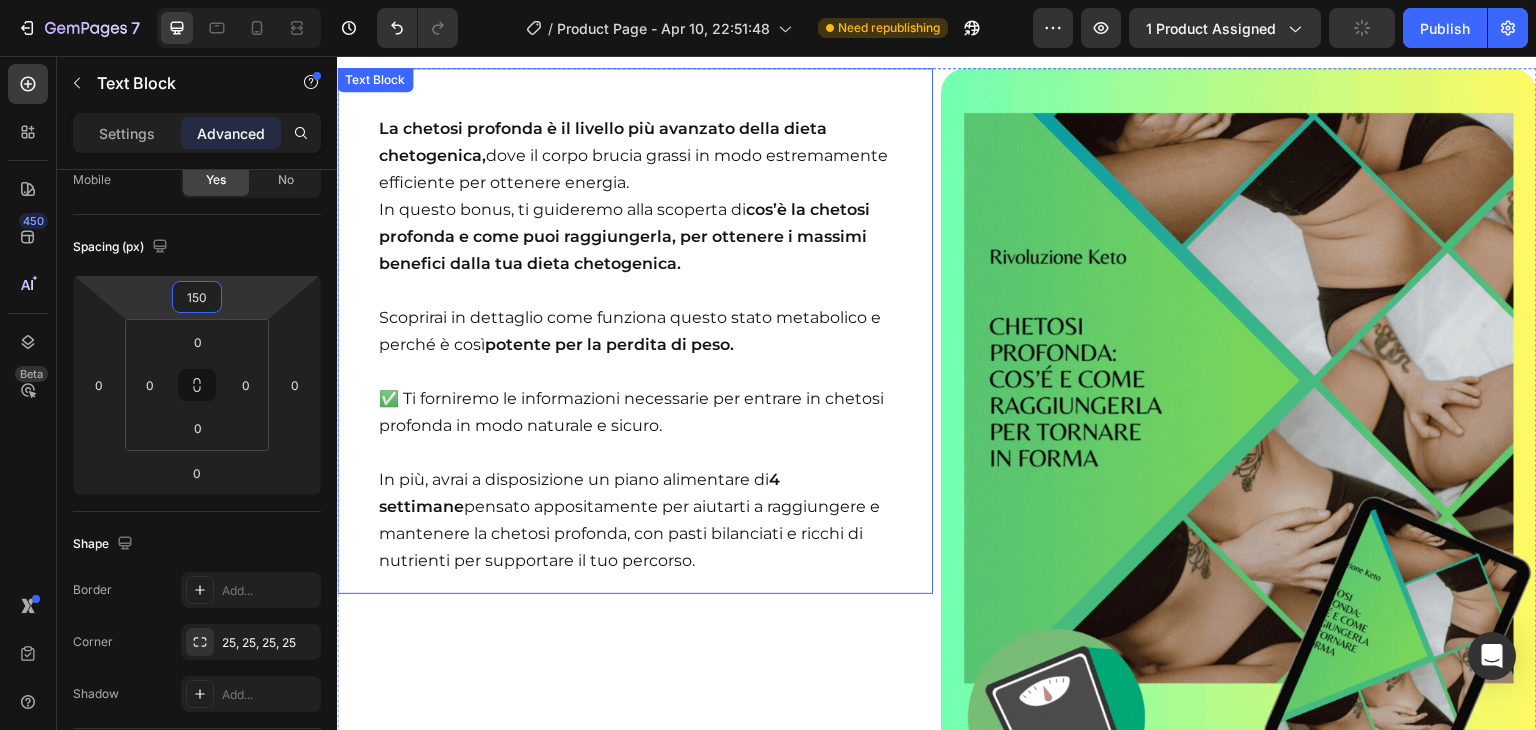 click on "✅ Ti forniremo le informazioni necessarie per entrare in chetosi profonda in modo naturale e sicuro." at bounding box center [631, 412] 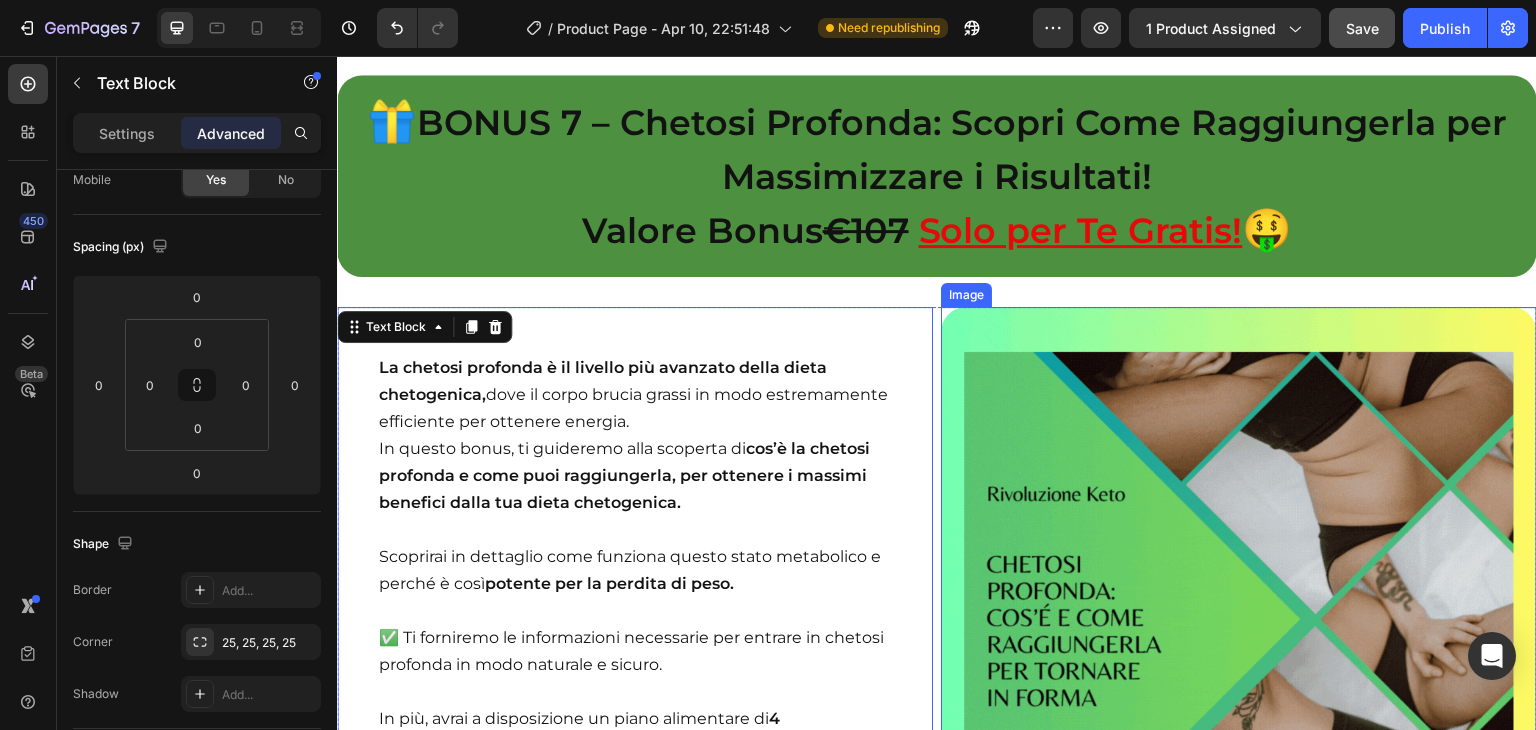 scroll, scrollTop: 17734, scrollLeft: 0, axis: vertical 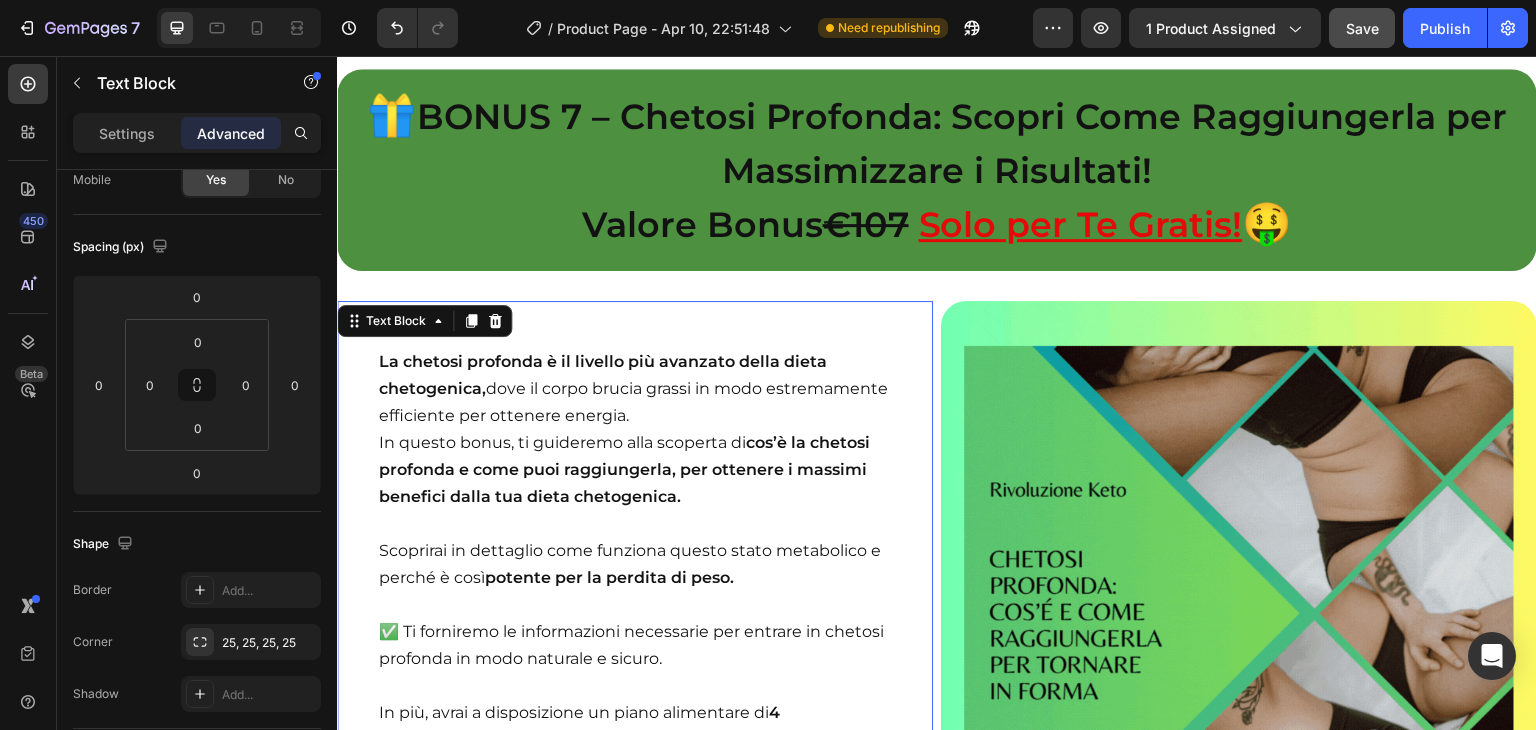 click at bounding box center (635, 334) 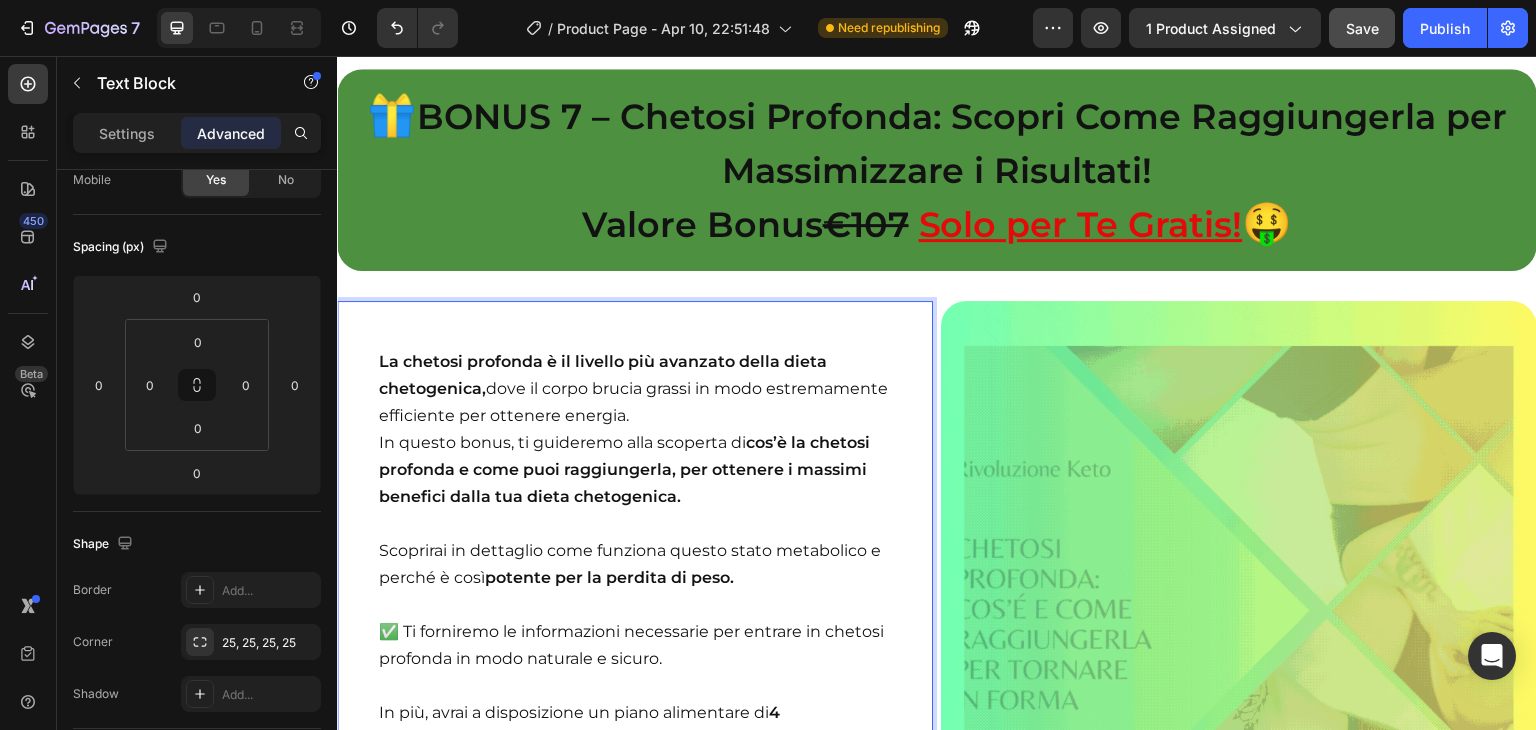 click on "La chetosi profonda è il livello più avanzato della dieta chetogenica," at bounding box center [603, 375] 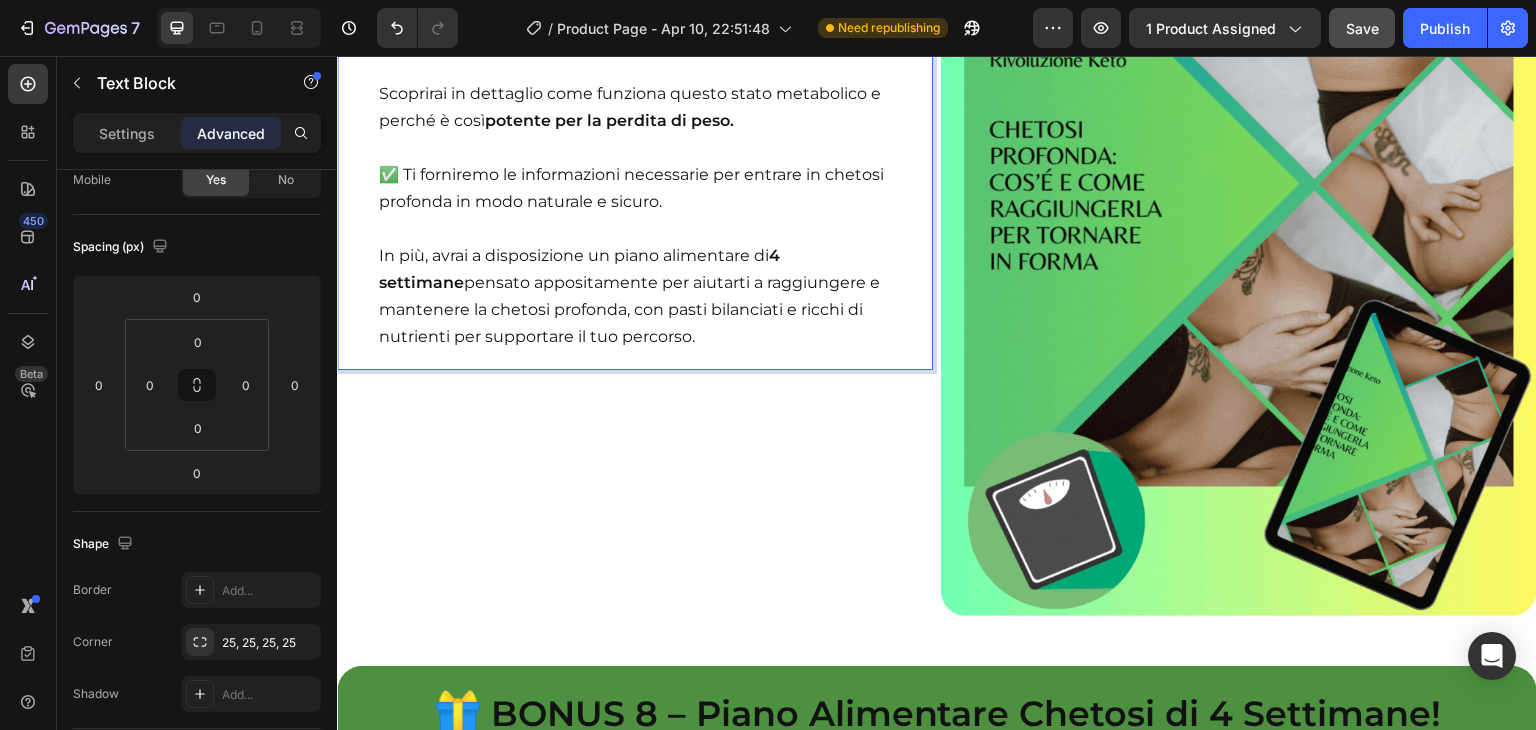 scroll, scrollTop: 17976, scrollLeft: 0, axis: vertical 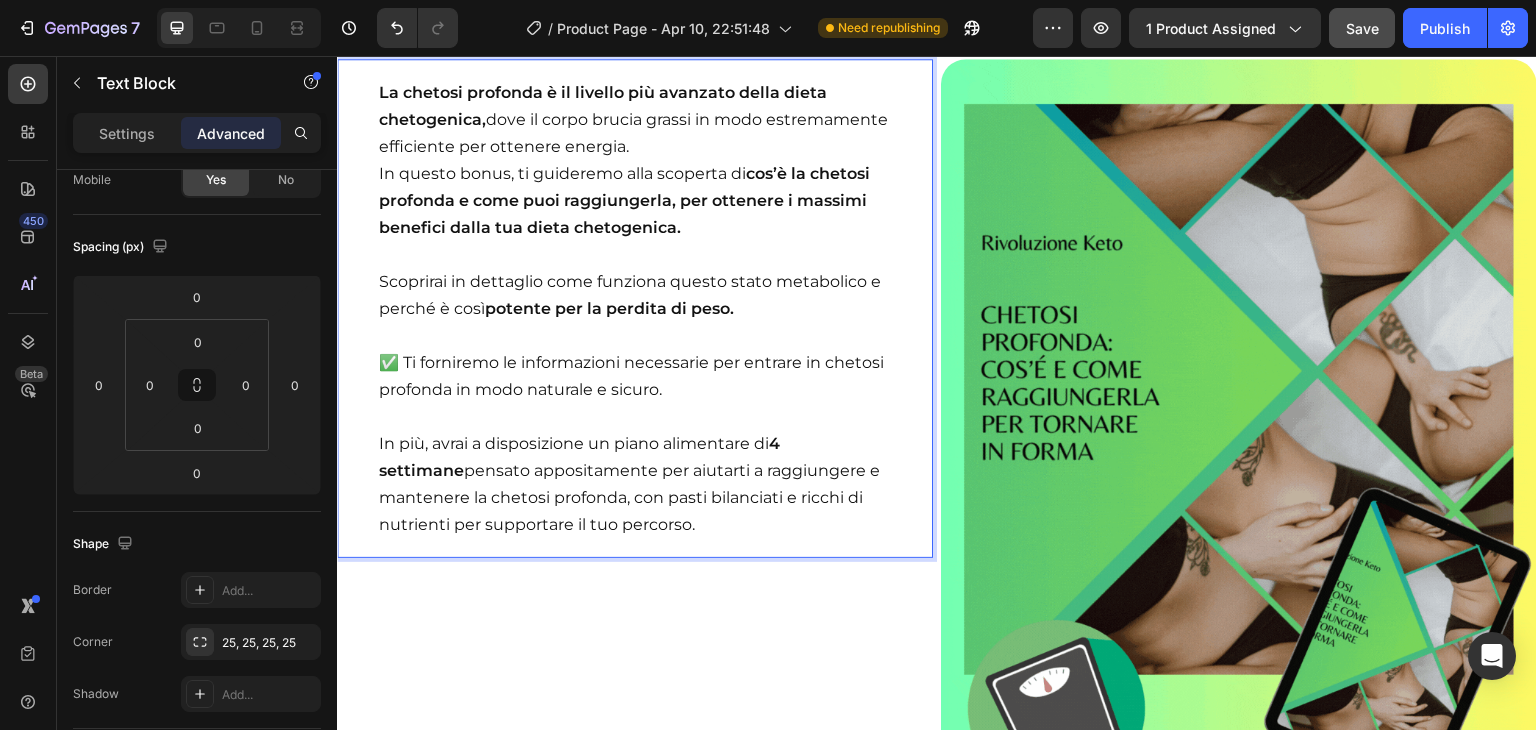 click on "In questo bonus, ti guideremo alla scoperta di  cos’è la chetosi profonda e come puoi raggiungerla, per ottenere i massimi benefici dalla tua dieta chetogenica." at bounding box center [635, 200] 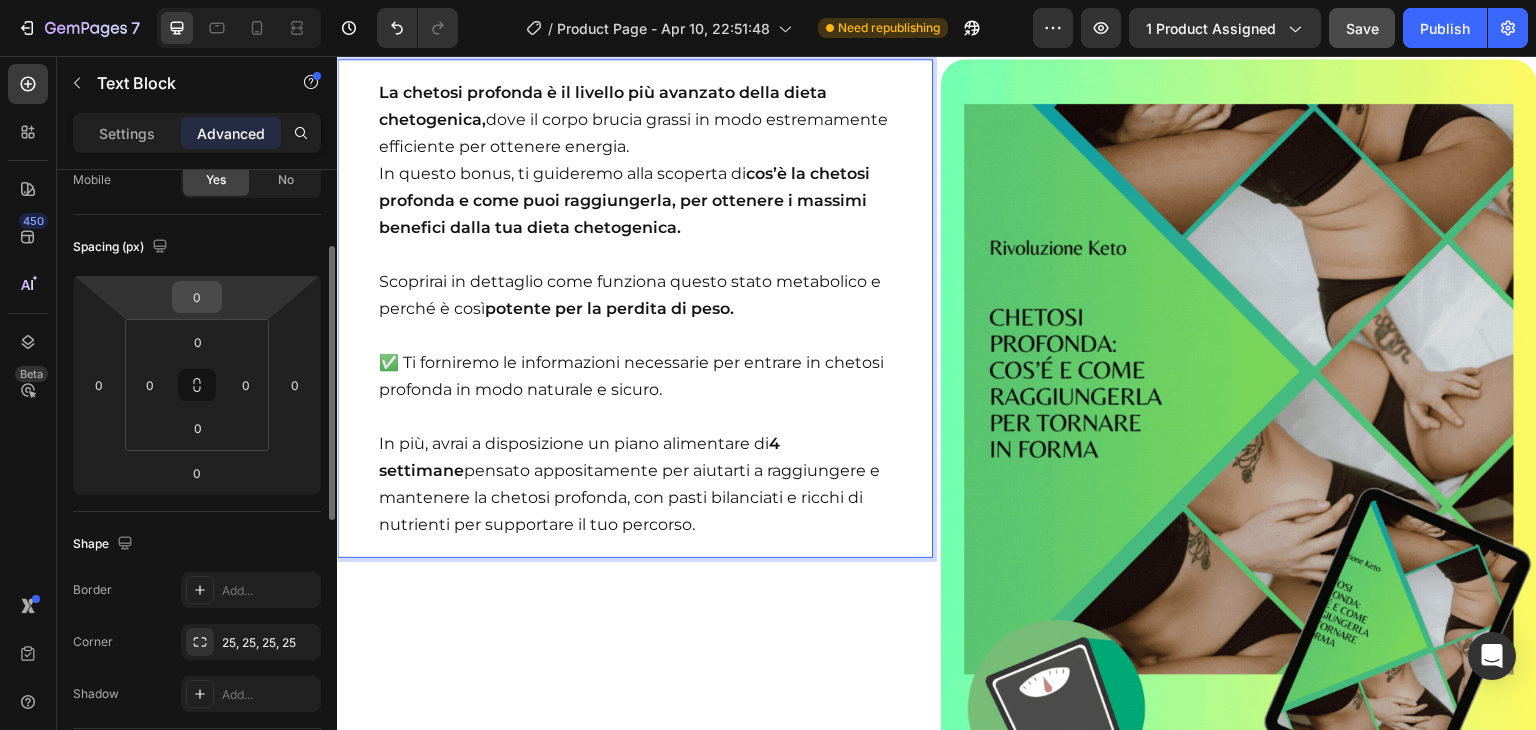click on "0" at bounding box center [197, 297] 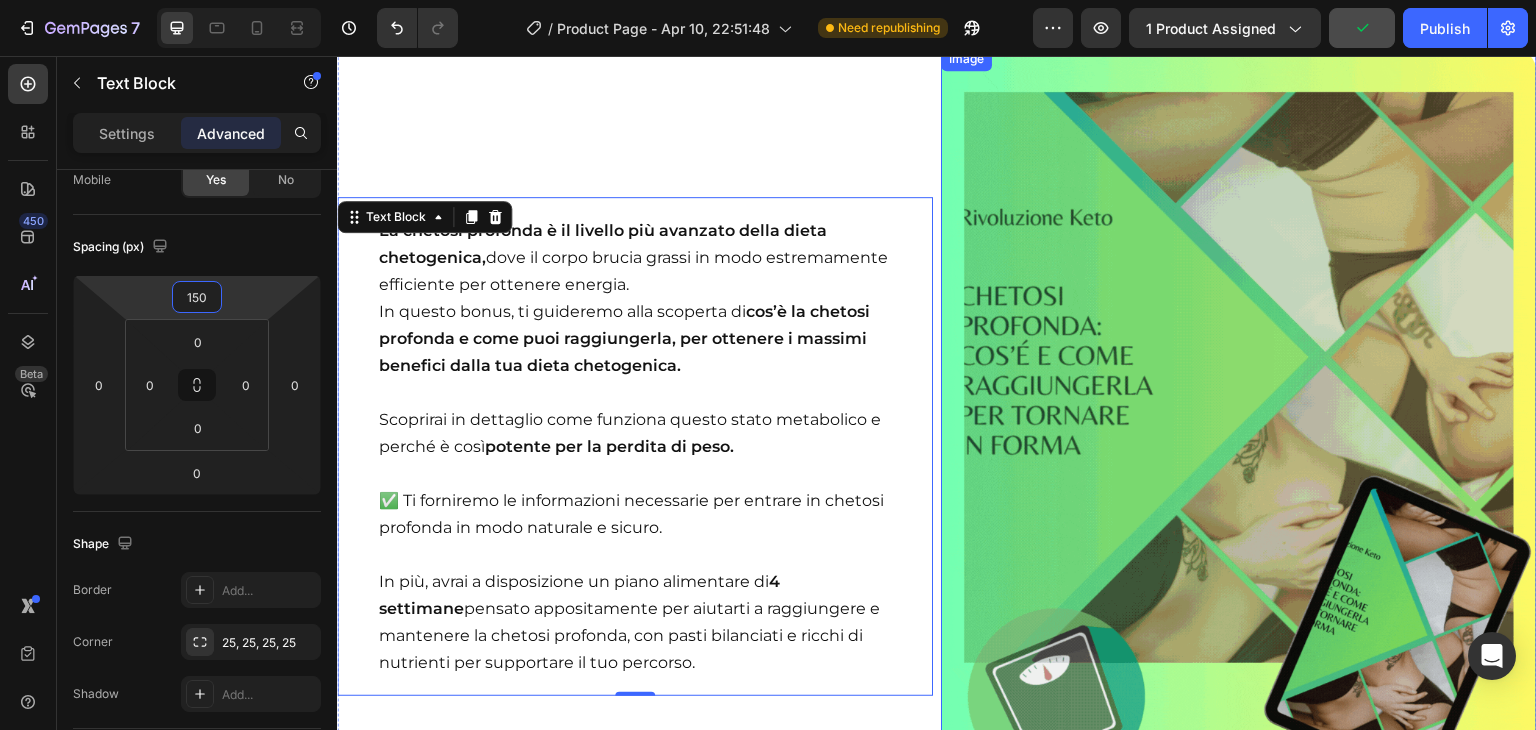 scroll, scrollTop: 17987, scrollLeft: 0, axis: vertical 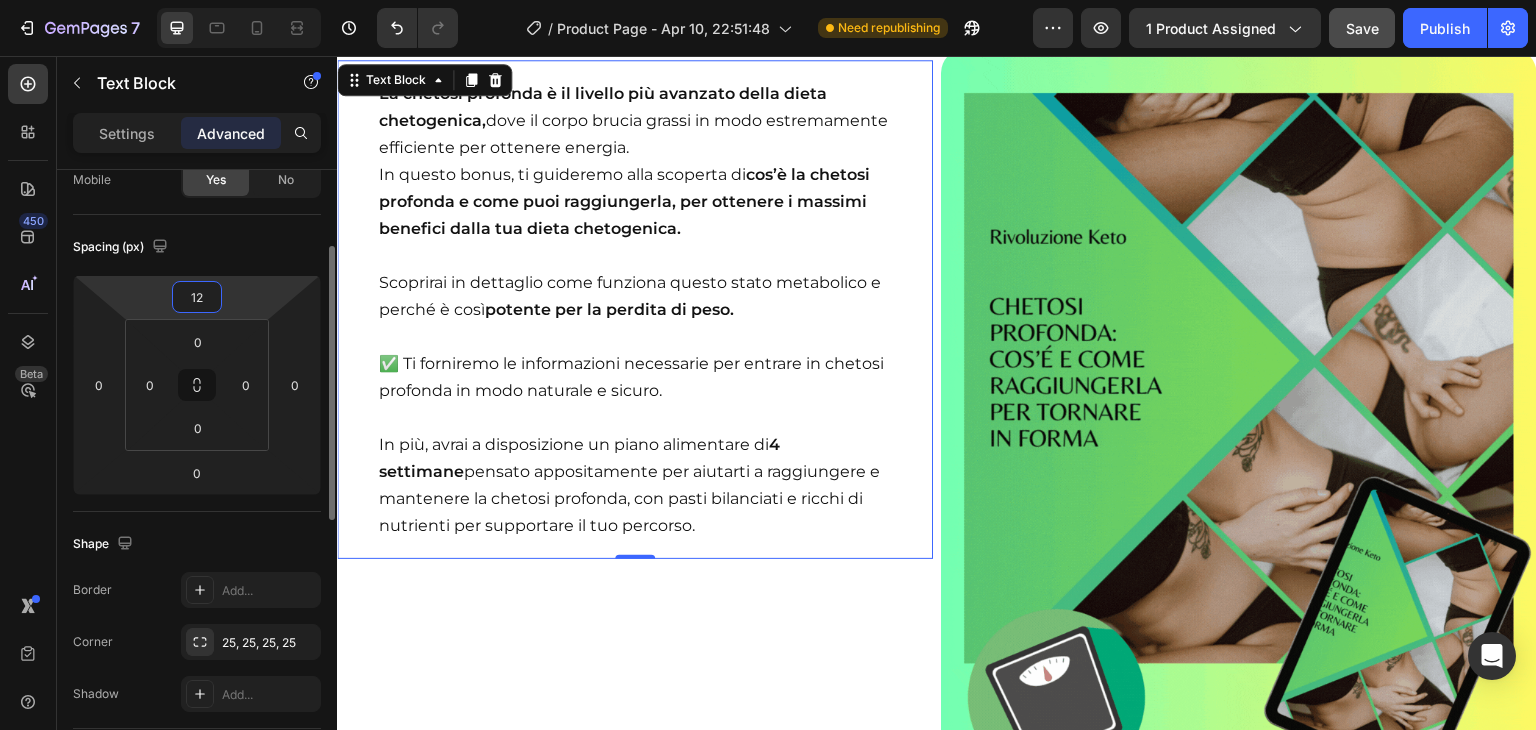 type on "120" 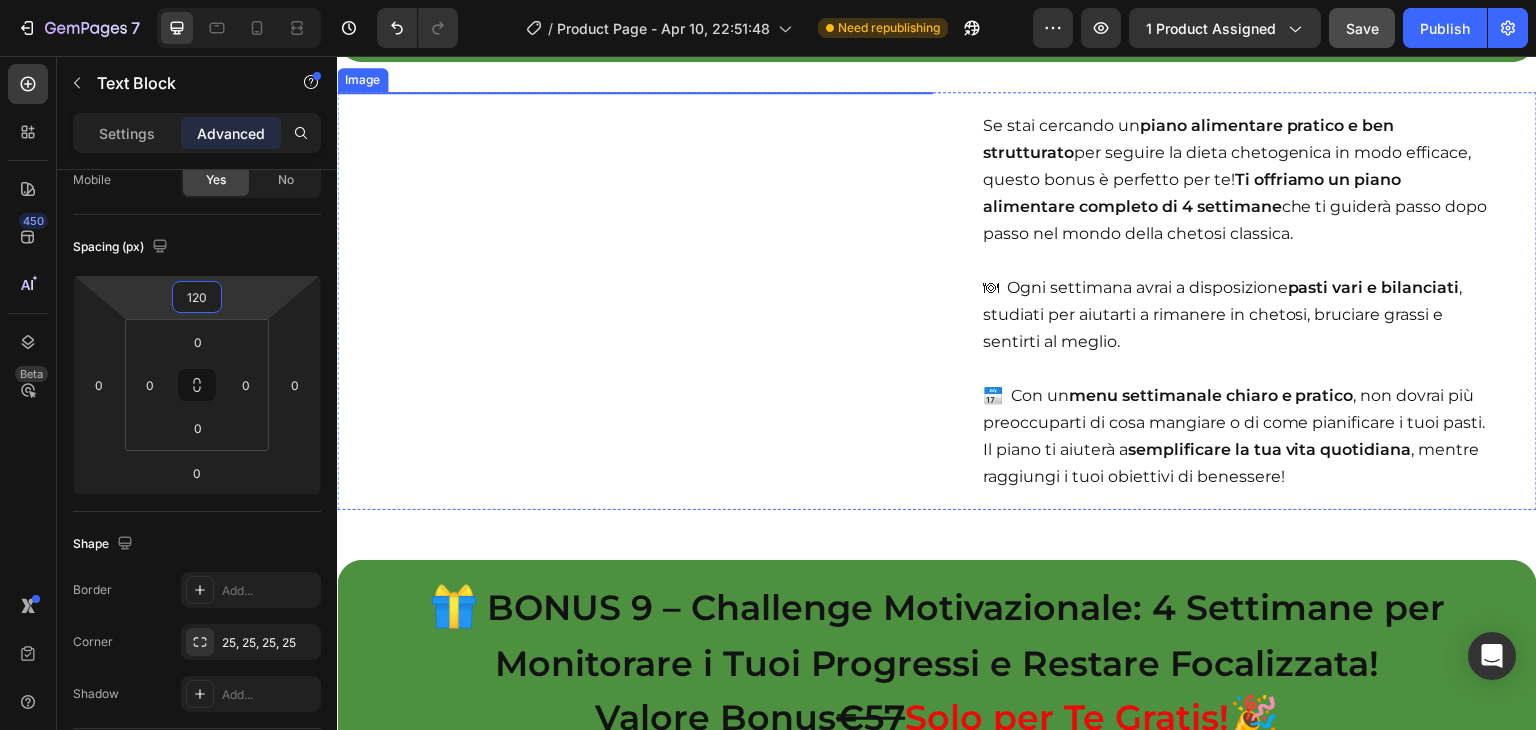 scroll, scrollTop: 19088, scrollLeft: 0, axis: vertical 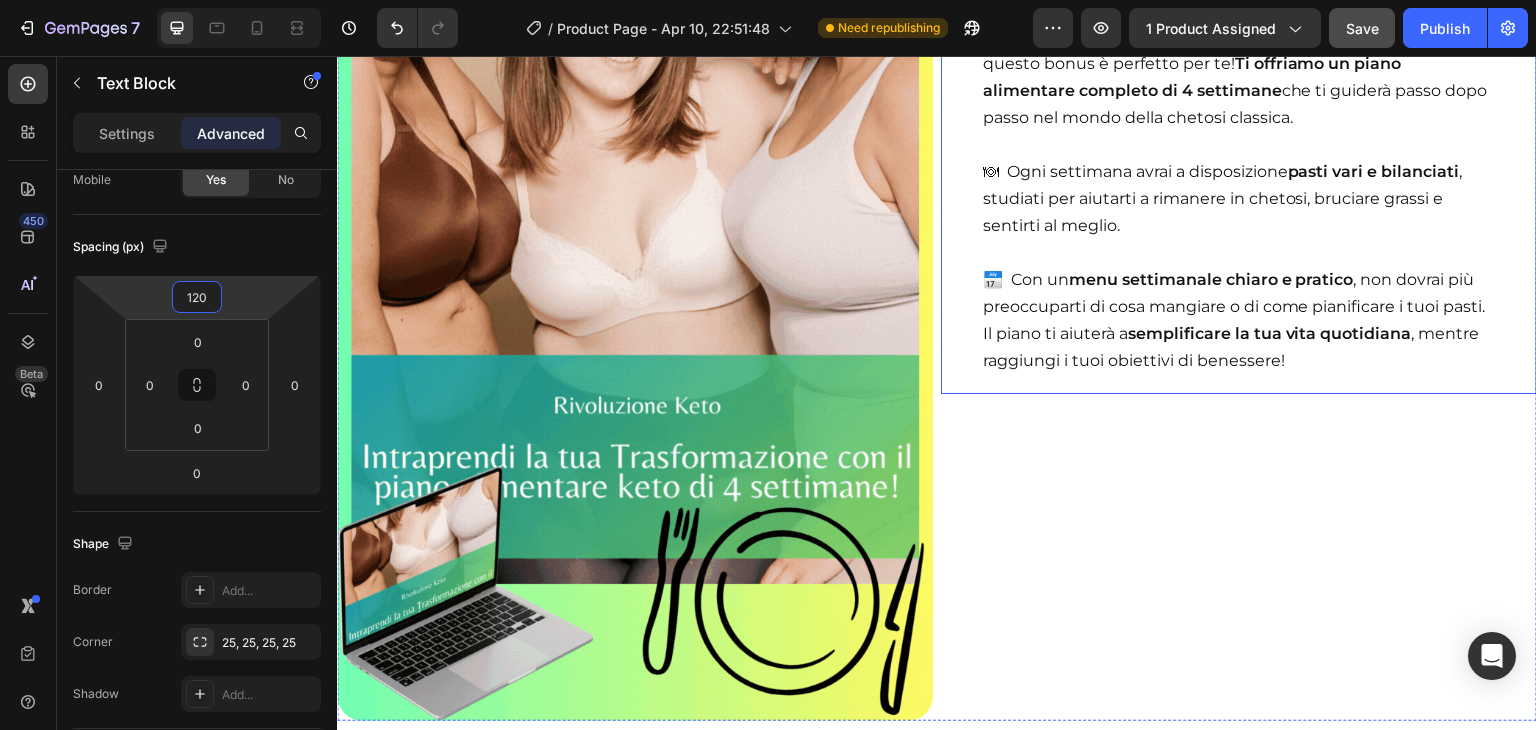 click on "📅  Con un  menu settimanale chiaro e pratico , non dovrai più preoccuparti di cosa mangiare o di come pianificare i tuoi pasti. Il piano ti aiuterà a  semplificare la tua vita quotidiana , mentre raggiungi i tuoi obiettivi di benessere!" at bounding box center [1239, 306] 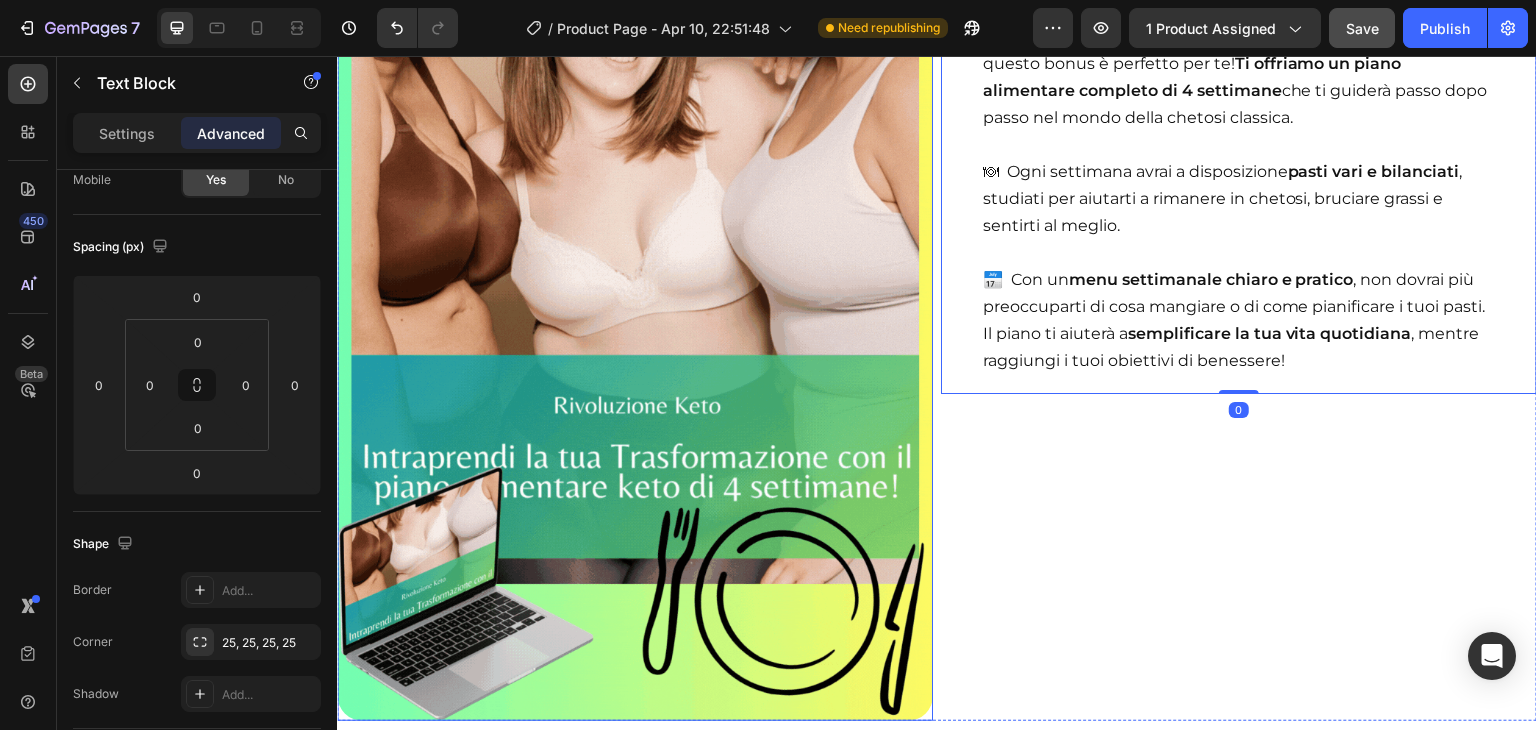 scroll, scrollTop: 18872, scrollLeft: 0, axis: vertical 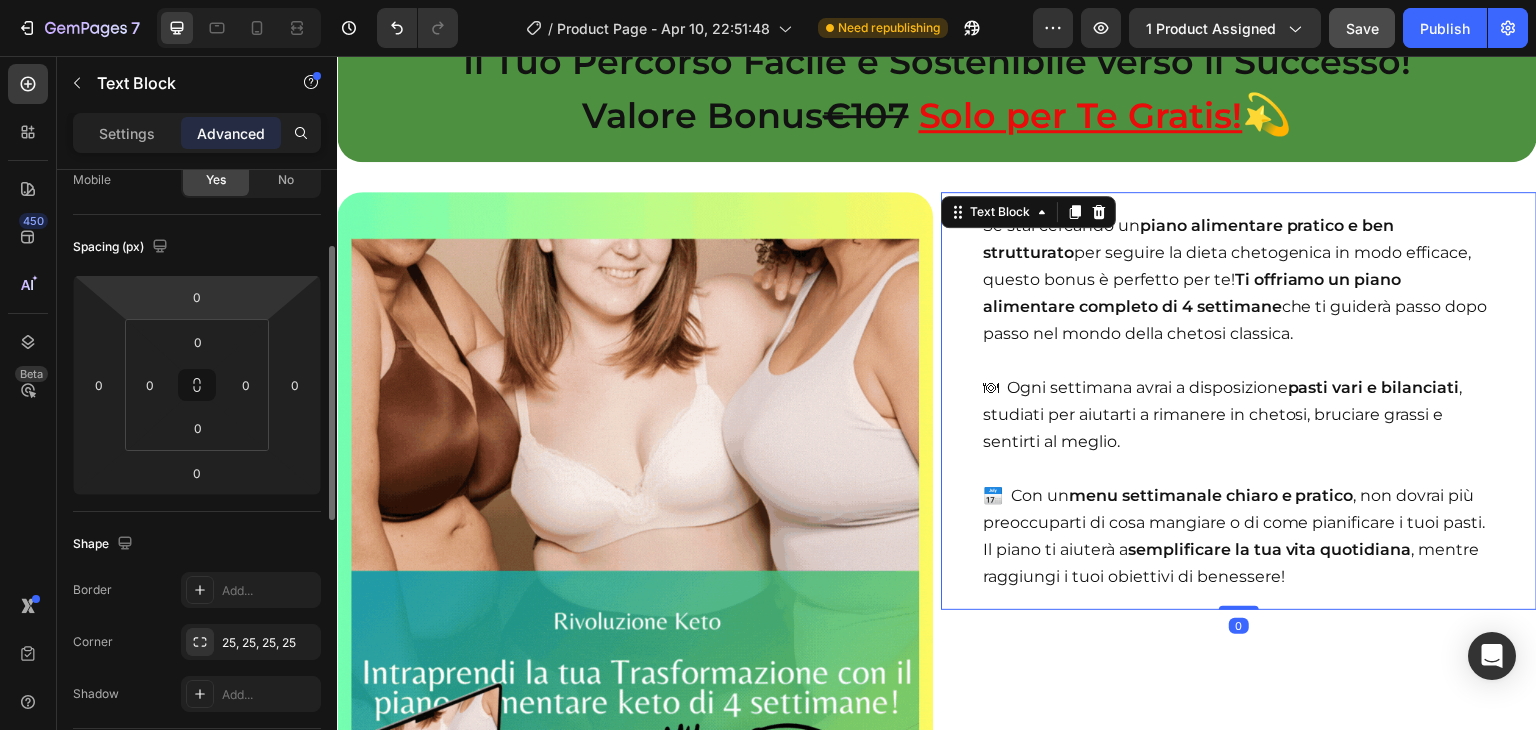 click on "7   /  Product Page - Apr 10, 22:51:48 Need republishing Preview 1 product assigned  Save   Publish  450 Beta Sections(18) Elements(84) Section Element Hero Section Product Detail Brands Trusted Badges Guarantee Product Breakdown How to use Testimonials Compare Bundle FAQs Social Proof Brand Story Product List Collection Blog List Contact Sticky Add to Cart Custom Footer Browse Library 450 Layout
Row
Row
Row
Row Text
Heading
Text Block Button
Button
Button Media
Image
Image
Video" at bounding box center (768, 0) 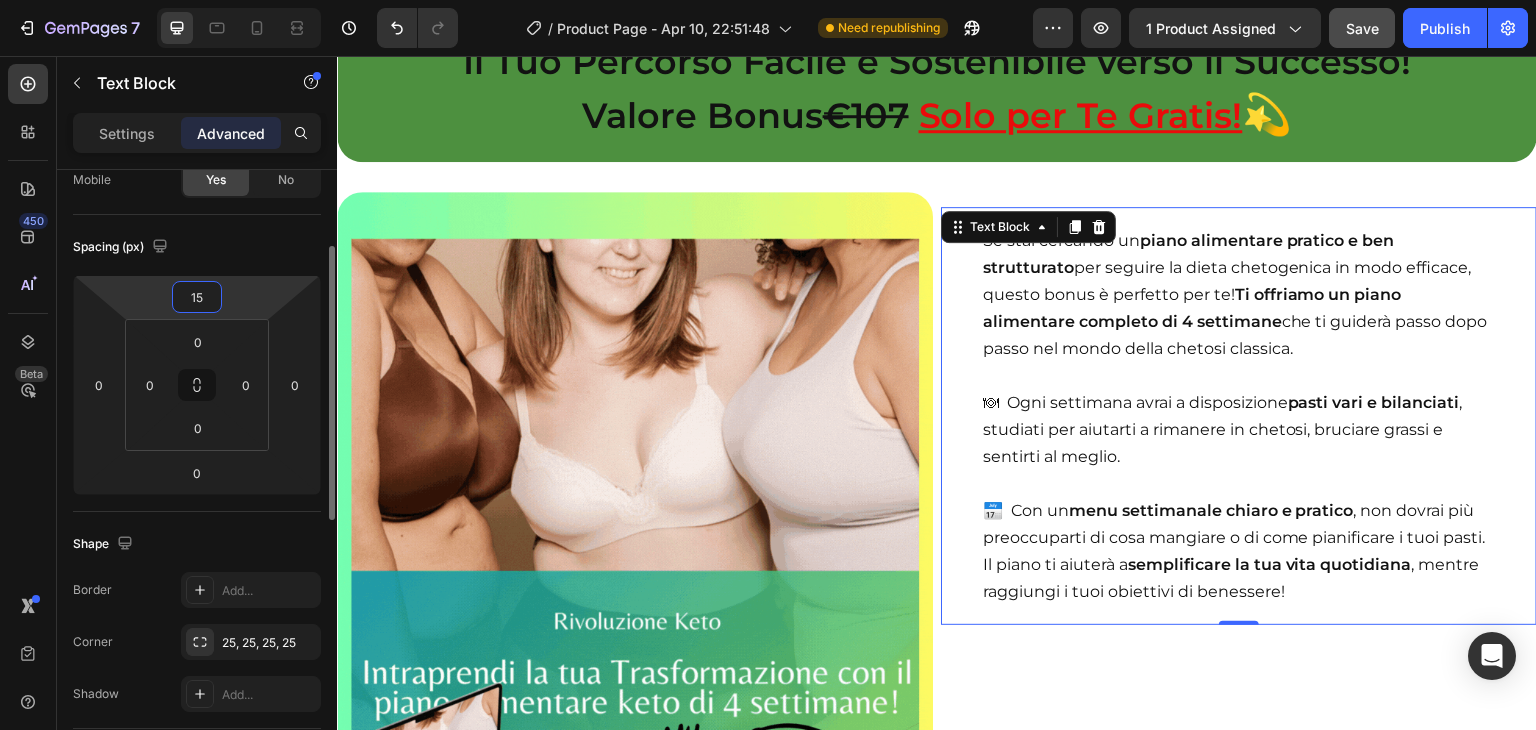 type on "150" 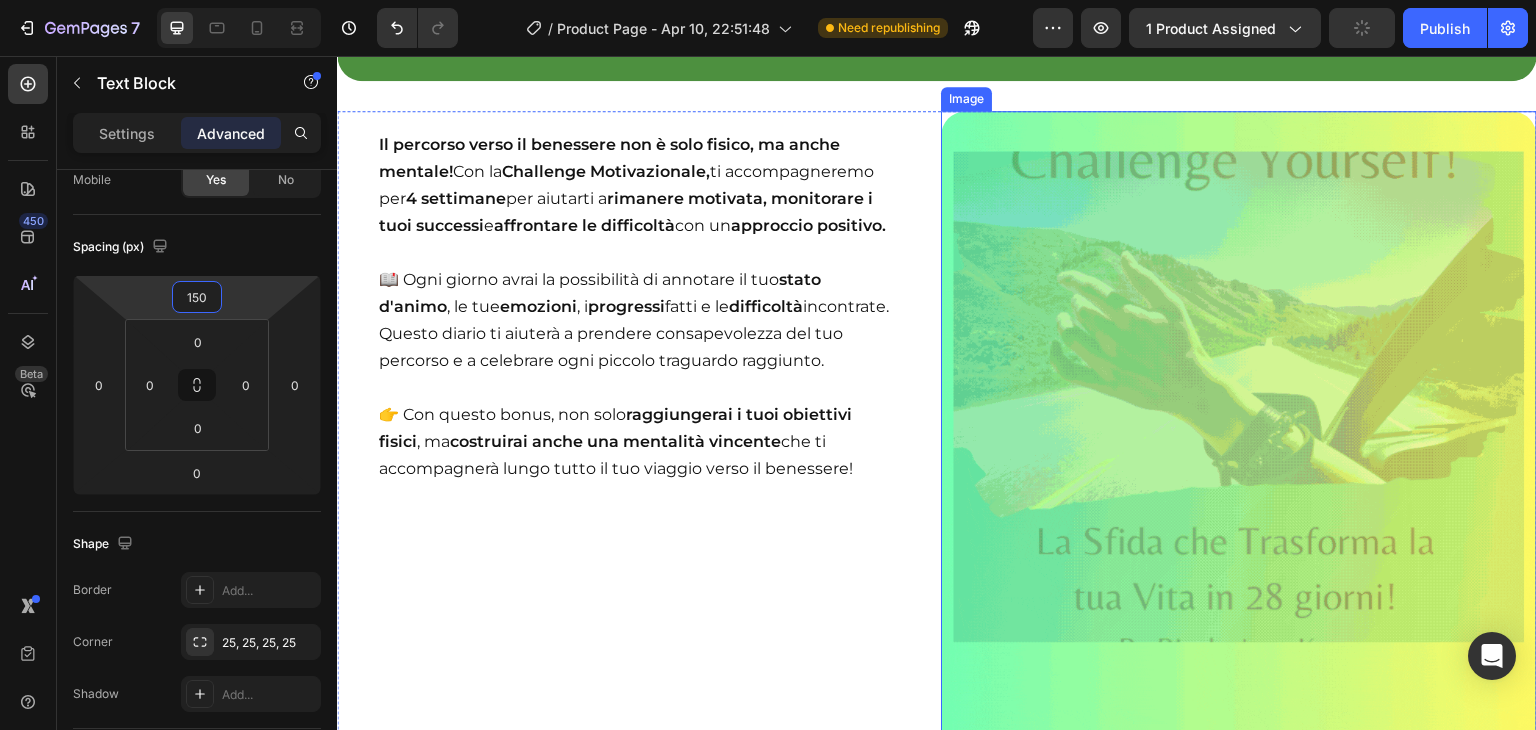 scroll, scrollTop: 20036, scrollLeft: 0, axis: vertical 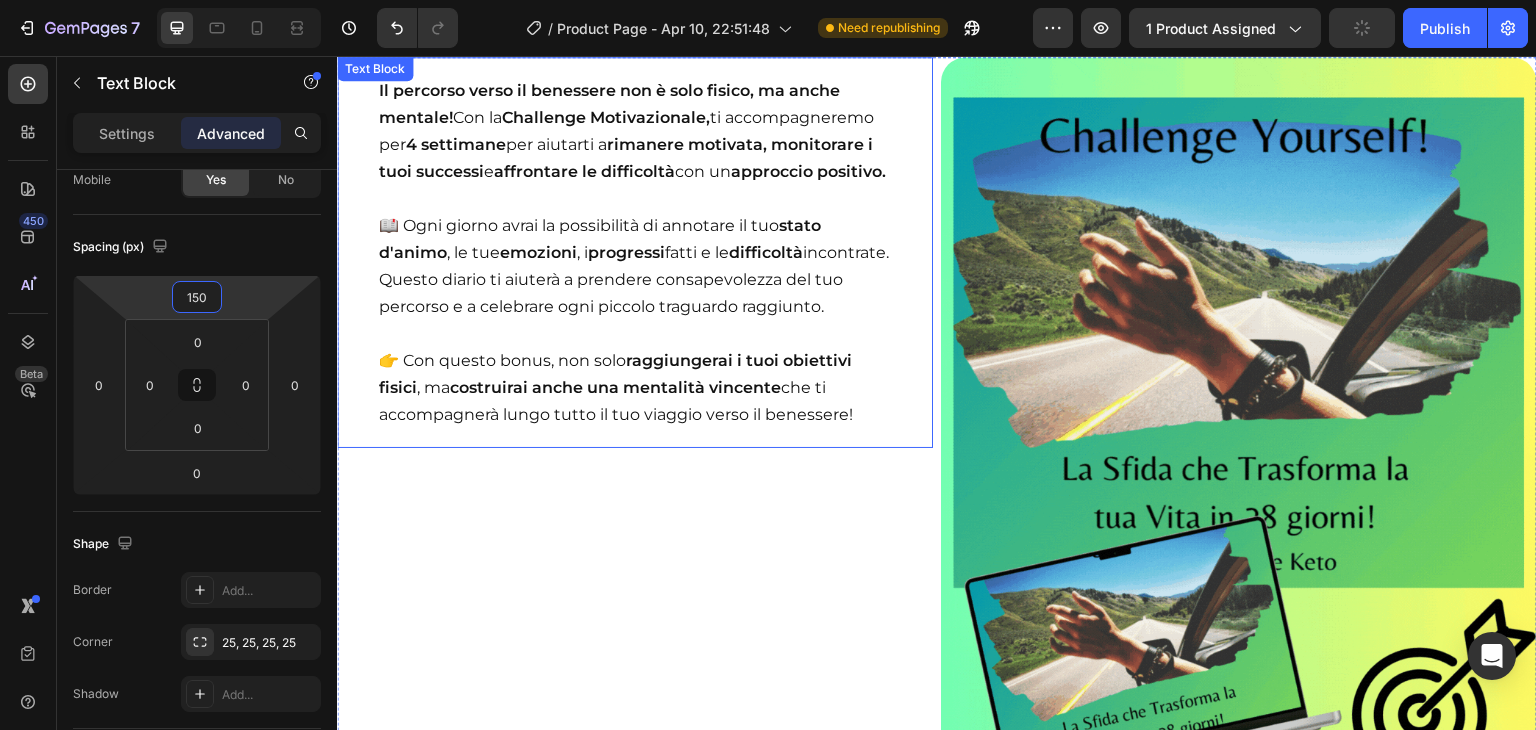 click on "📖 Ogni giorno avrai la possibilità di annotare il tuo  stato d'animo , le tue  emozioni , i  progressi  fatti e le  difficoltà  incontrate. Questo diario ti aiuterà a prendere consapevolezza del tuo percorso e a celebrare ogni piccolo traguardo raggiunto." at bounding box center [634, 266] 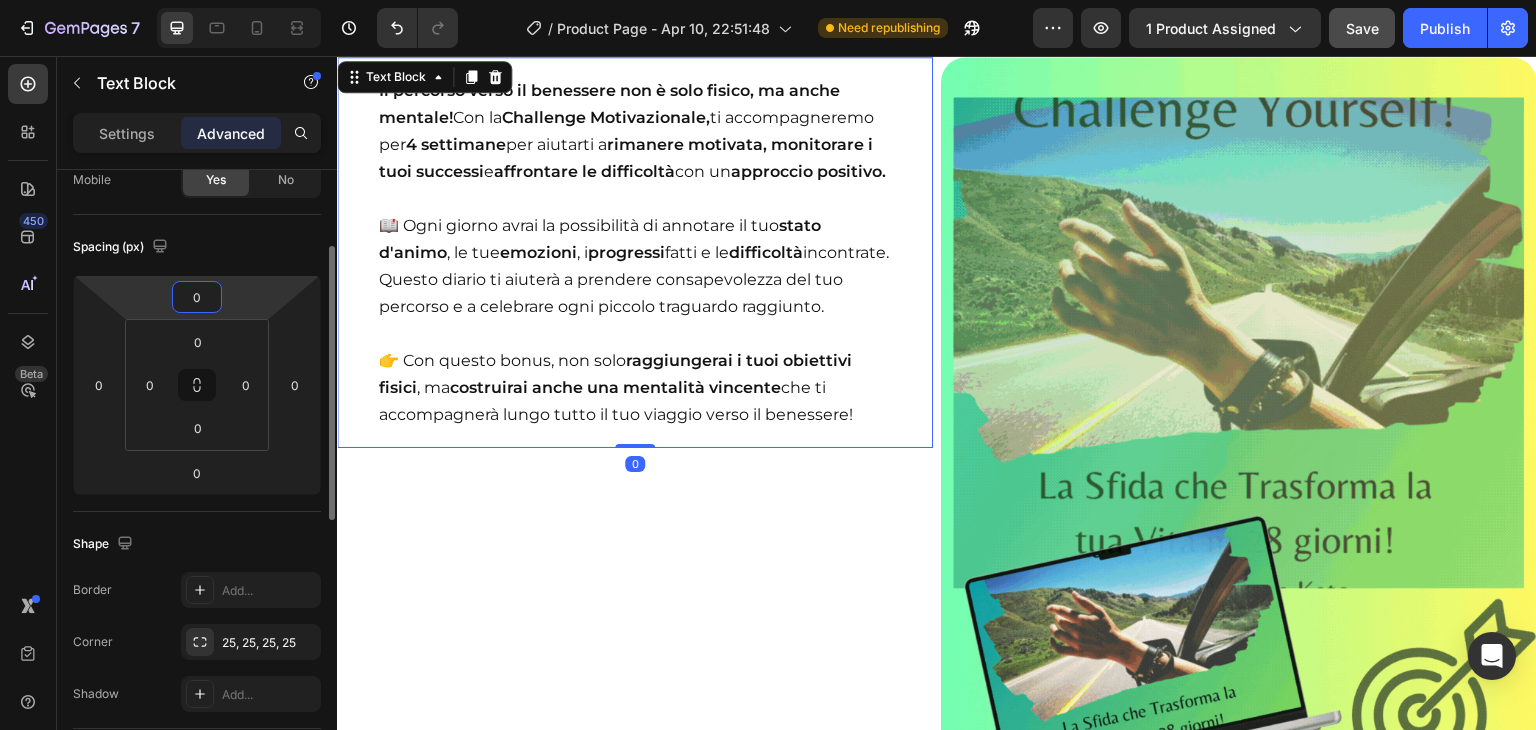 click on "0" at bounding box center [197, 297] 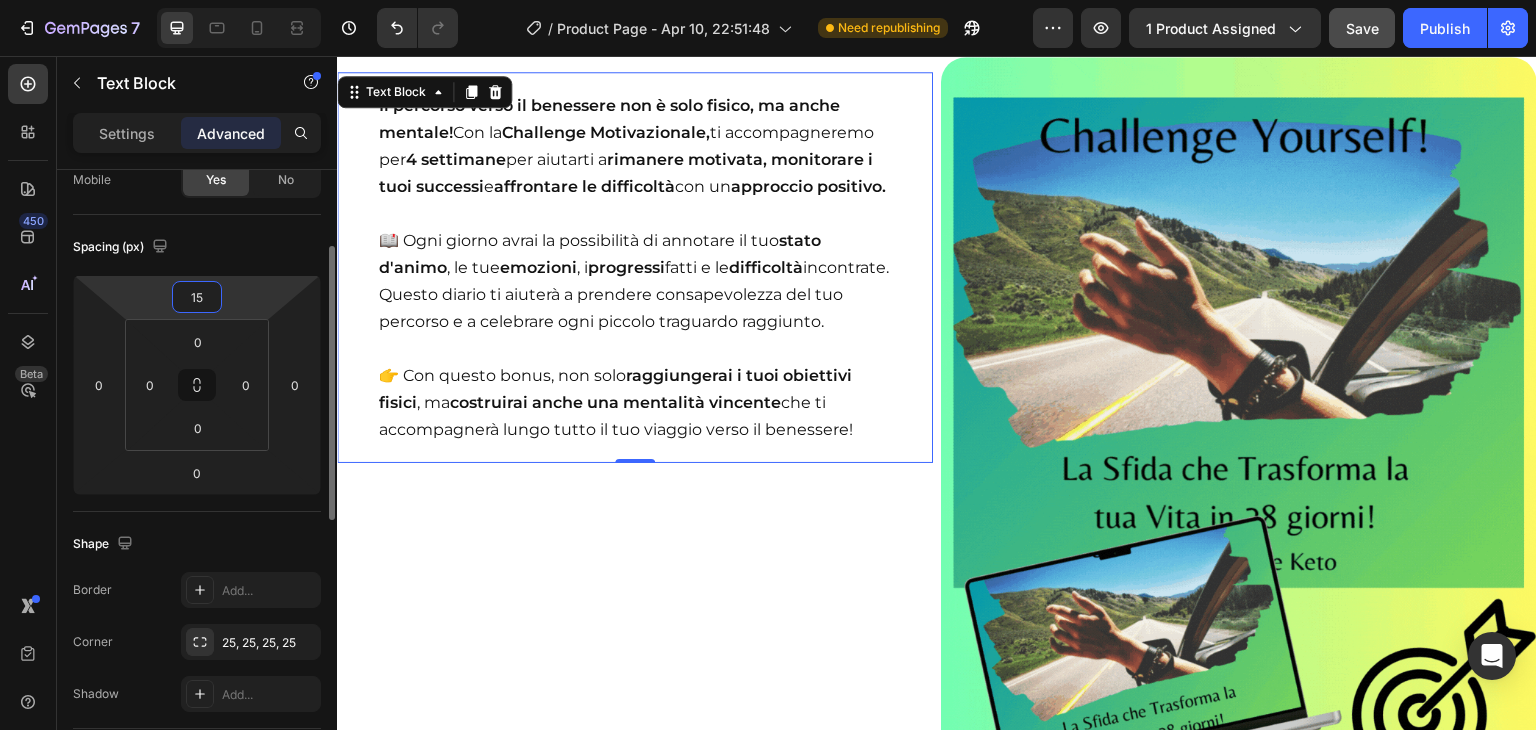 type on "150" 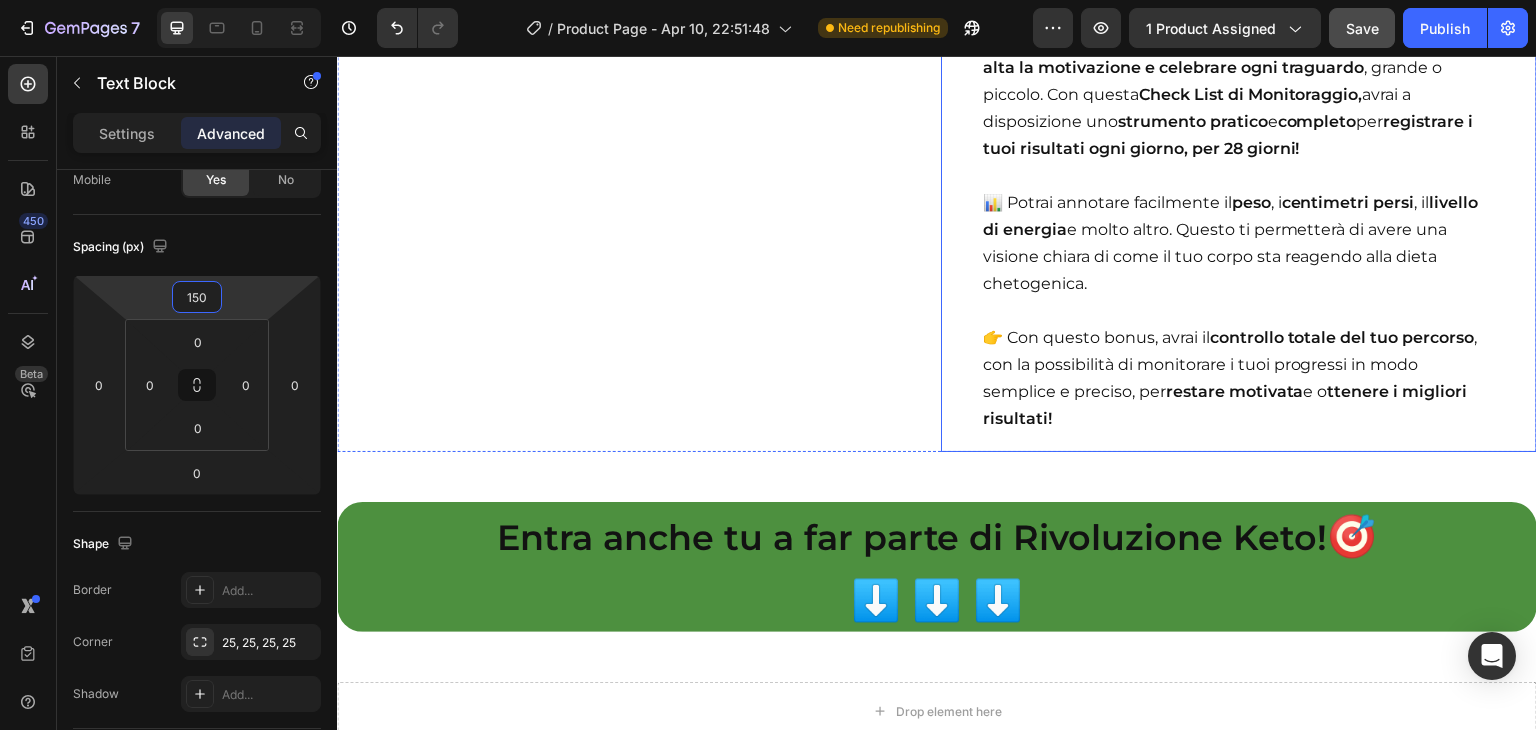 scroll, scrollTop: 21176, scrollLeft: 0, axis: vertical 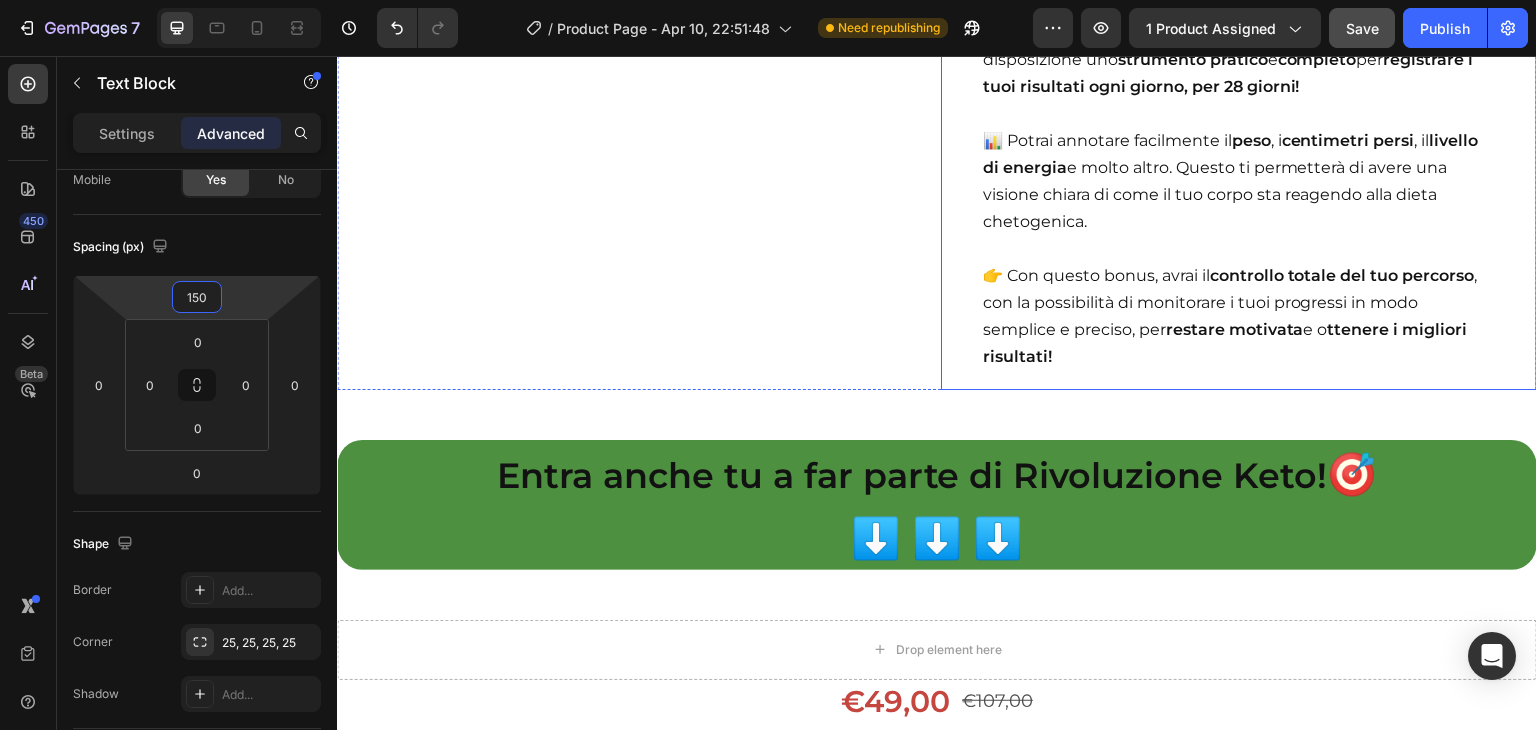 click on "👉 Con questo bonus, avrai il  controllo totale del tuo percorso , con la possibilità di monitorare i tuoi progressi in modo semplice e preciso, per  restare motivata  e o ttenere i migliori risultati!" at bounding box center [1239, 316] 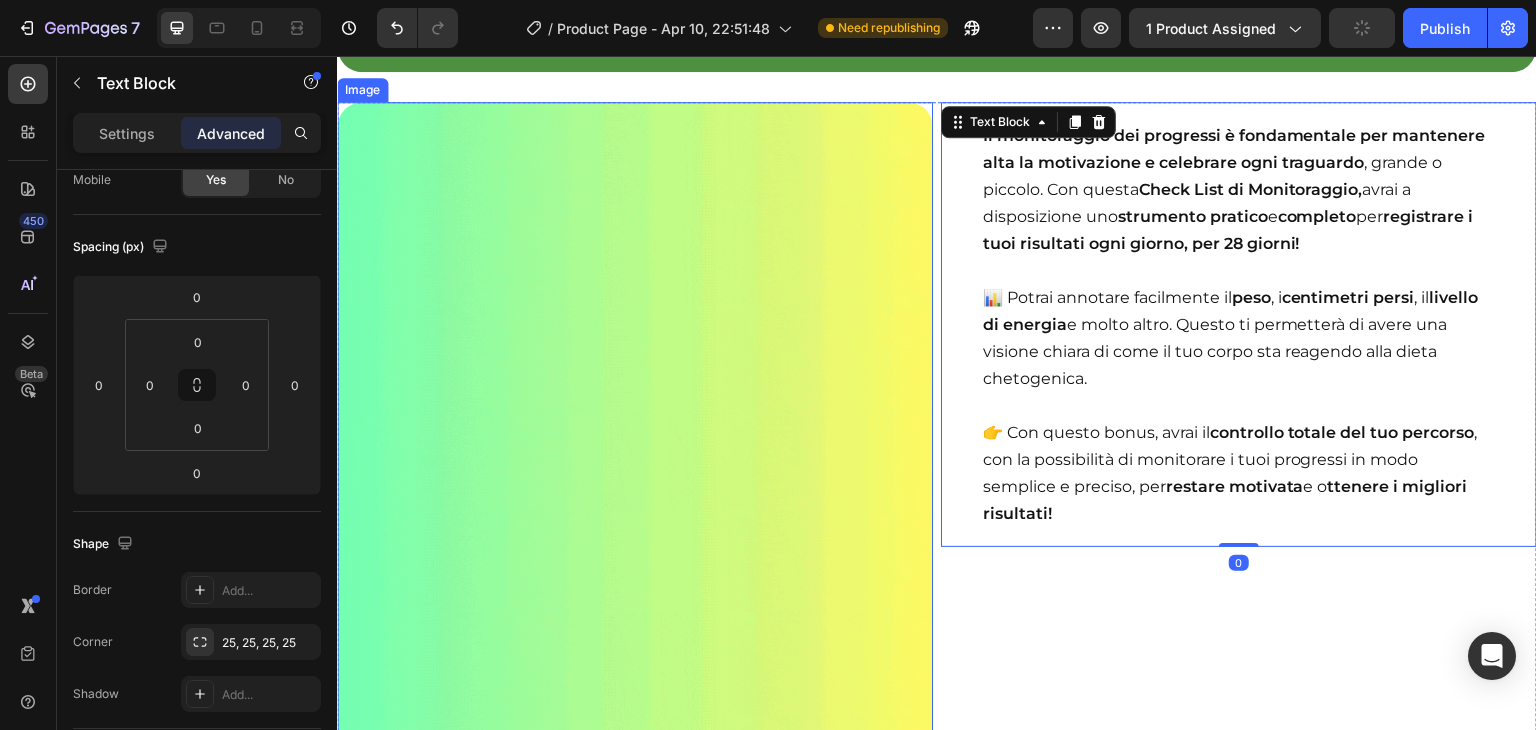scroll, scrollTop: 21006, scrollLeft: 0, axis: vertical 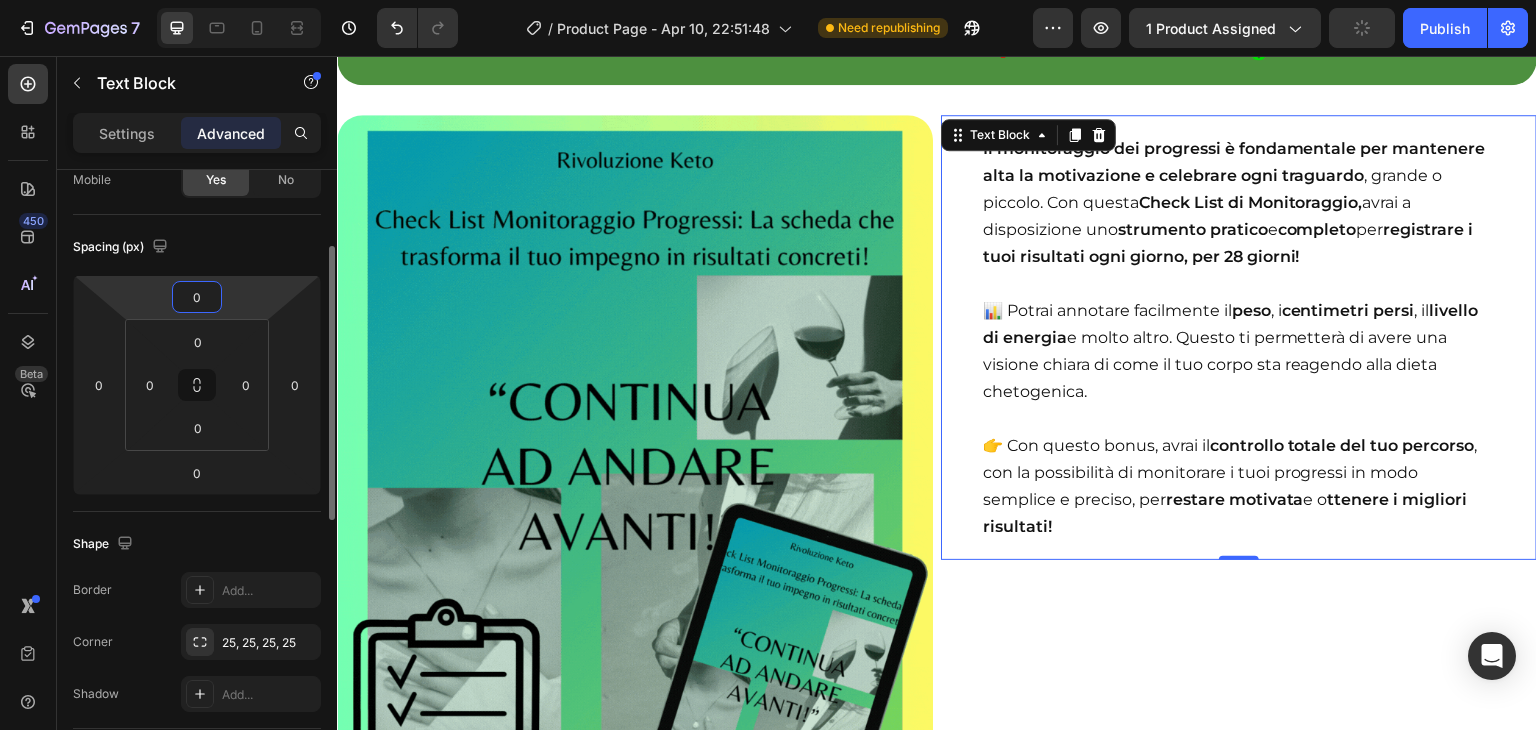click on "0" at bounding box center (197, 297) 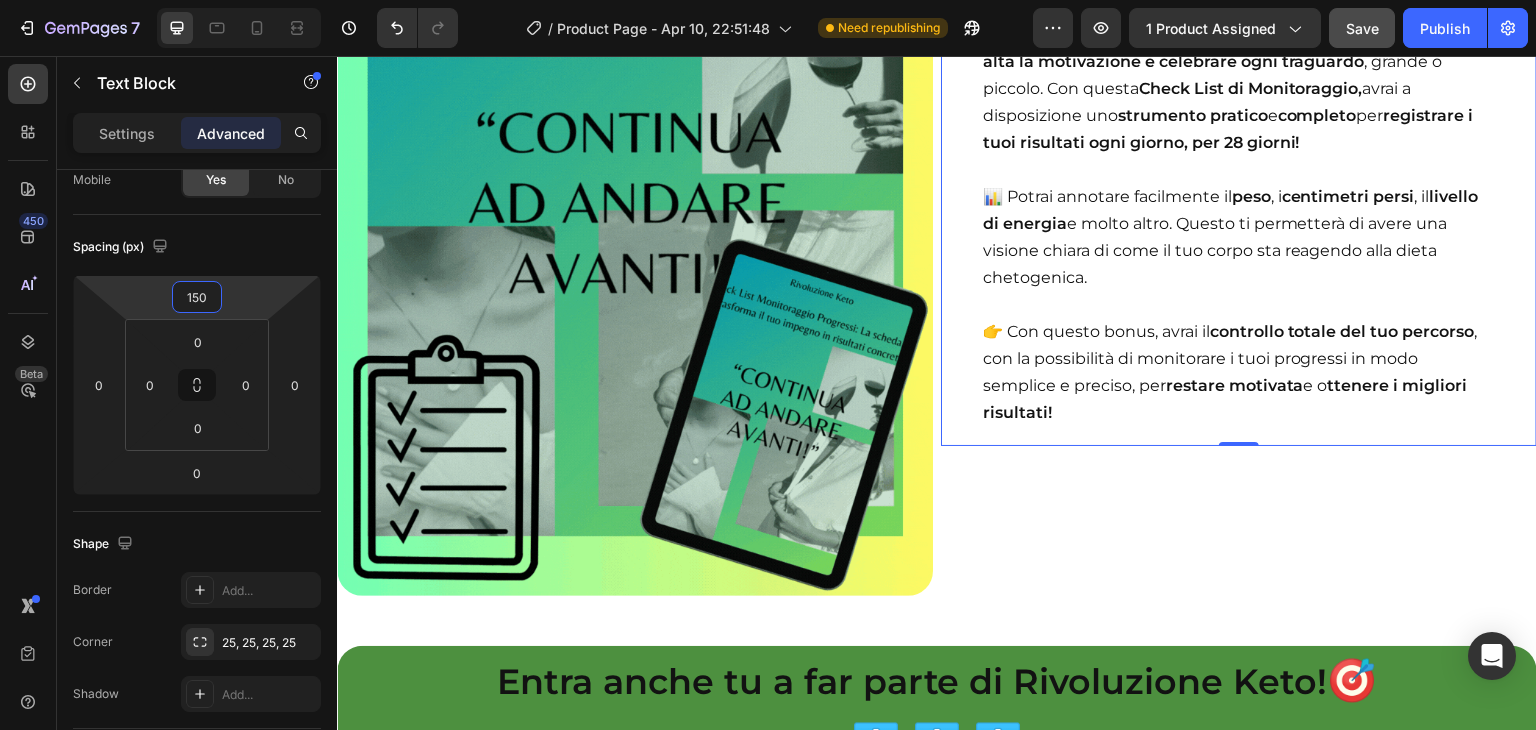 scroll, scrollTop: 21228, scrollLeft: 0, axis: vertical 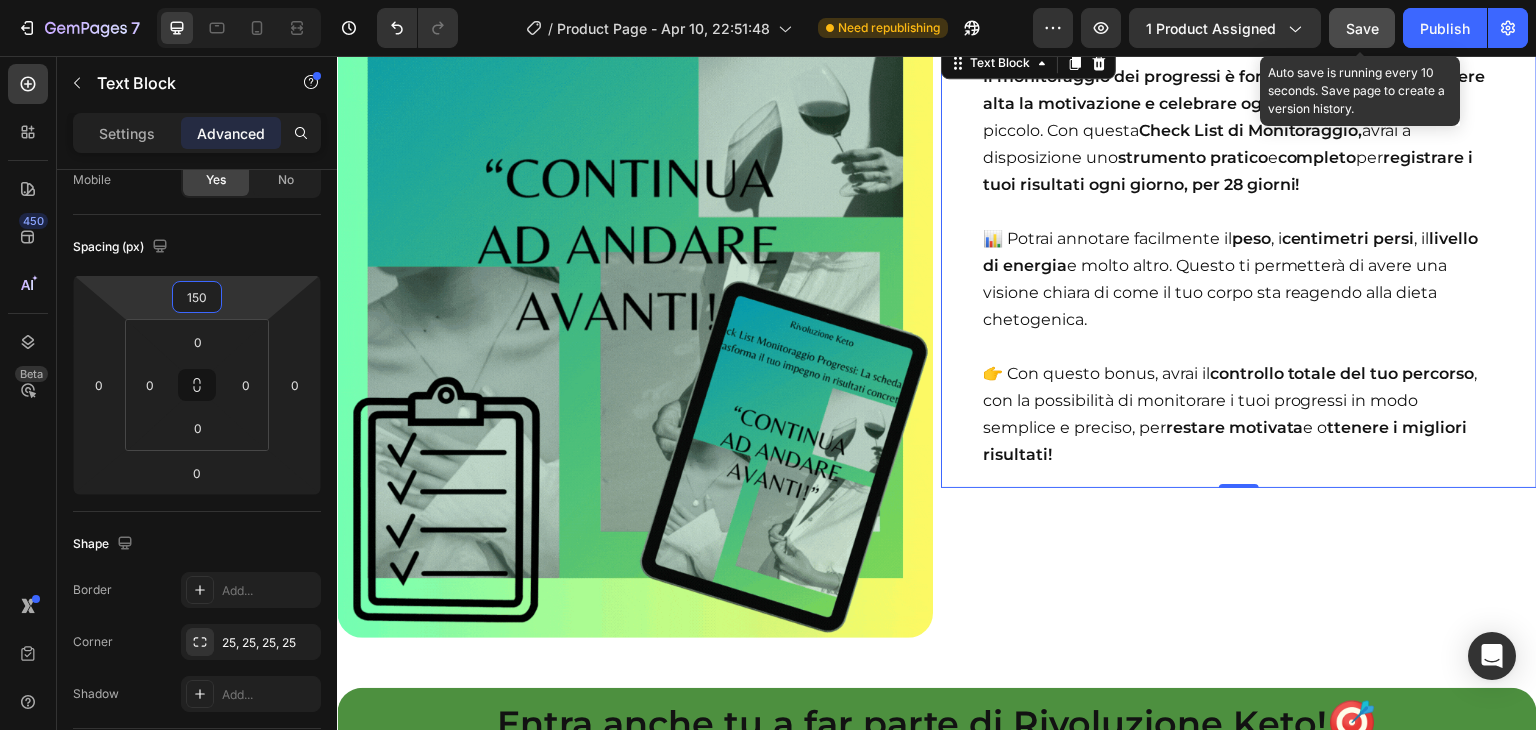type on "150" 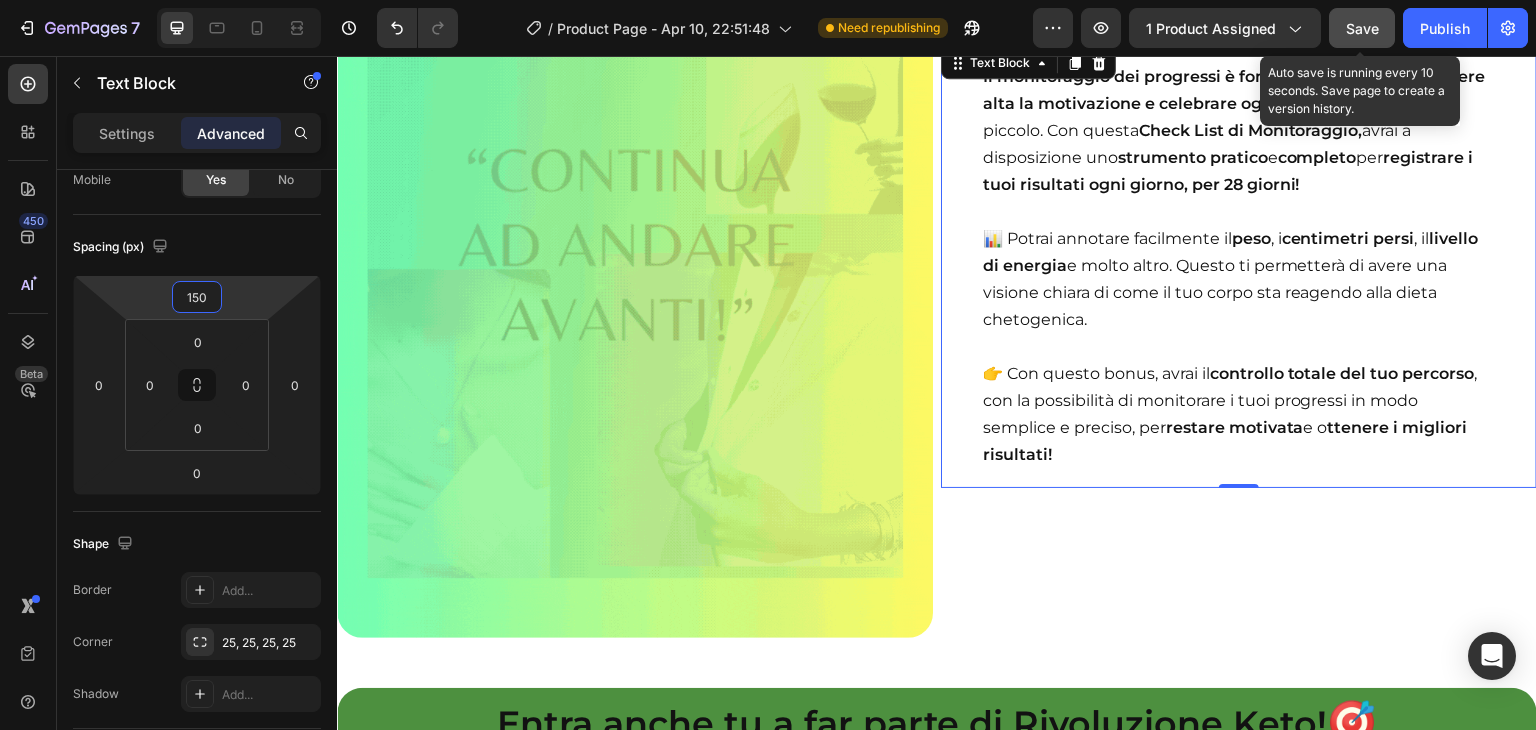 click on "Save" at bounding box center [1362, 28] 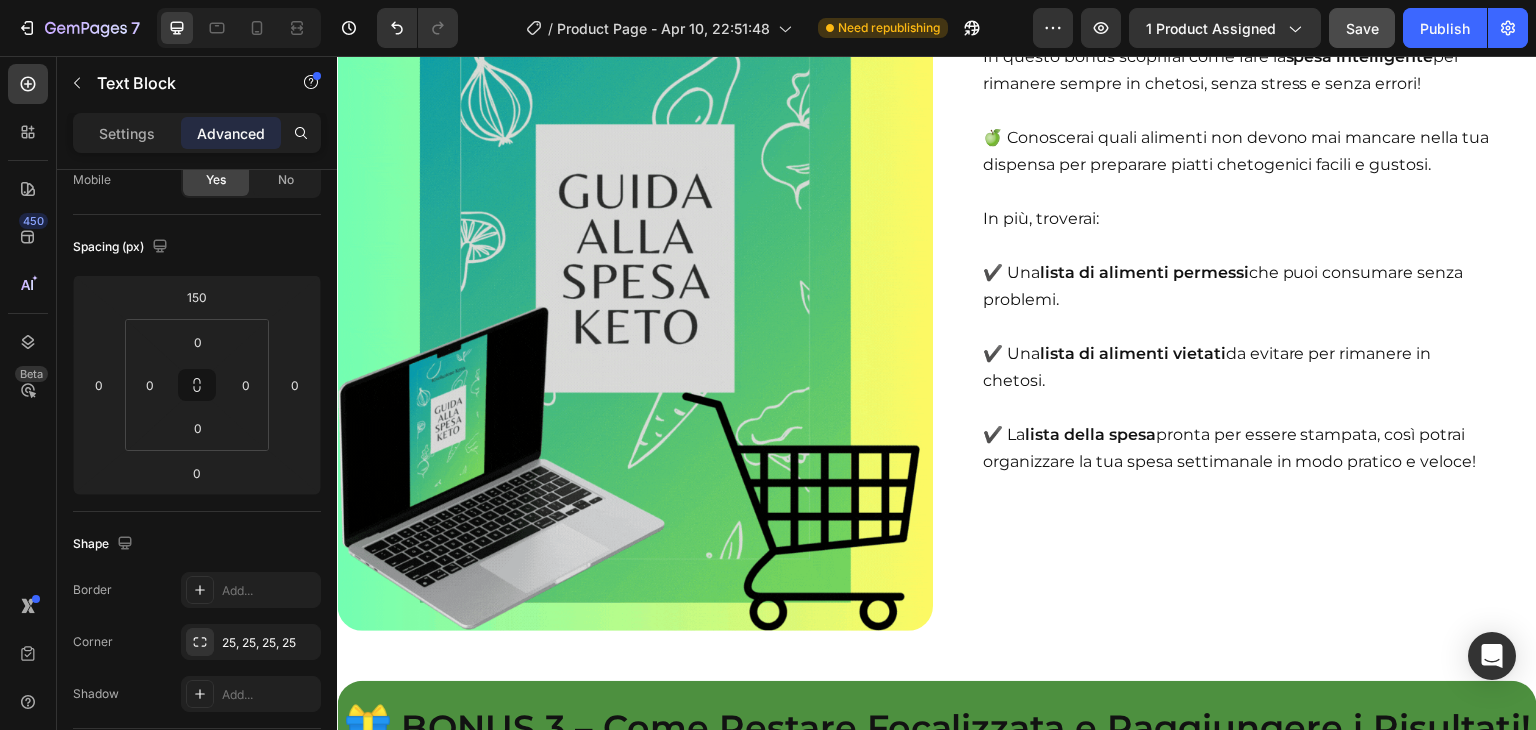 scroll, scrollTop: 12707, scrollLeft: 0, axis: vertical 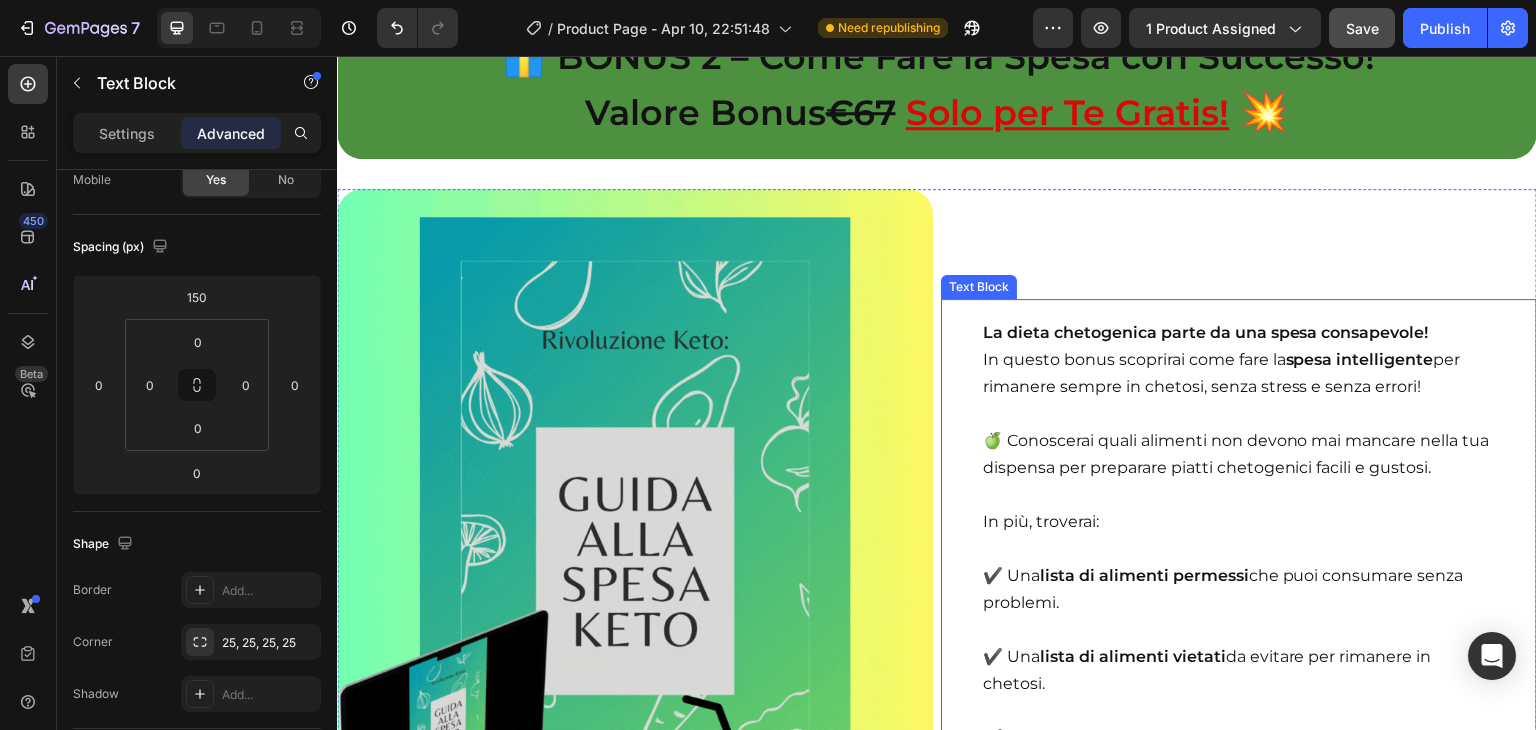 click on "In questo bonus scoprirai come fare la  spesa intelligente  per rimanere sempre in chetosi, senza stress e senza errori!" at bounding box center (1222, 373) 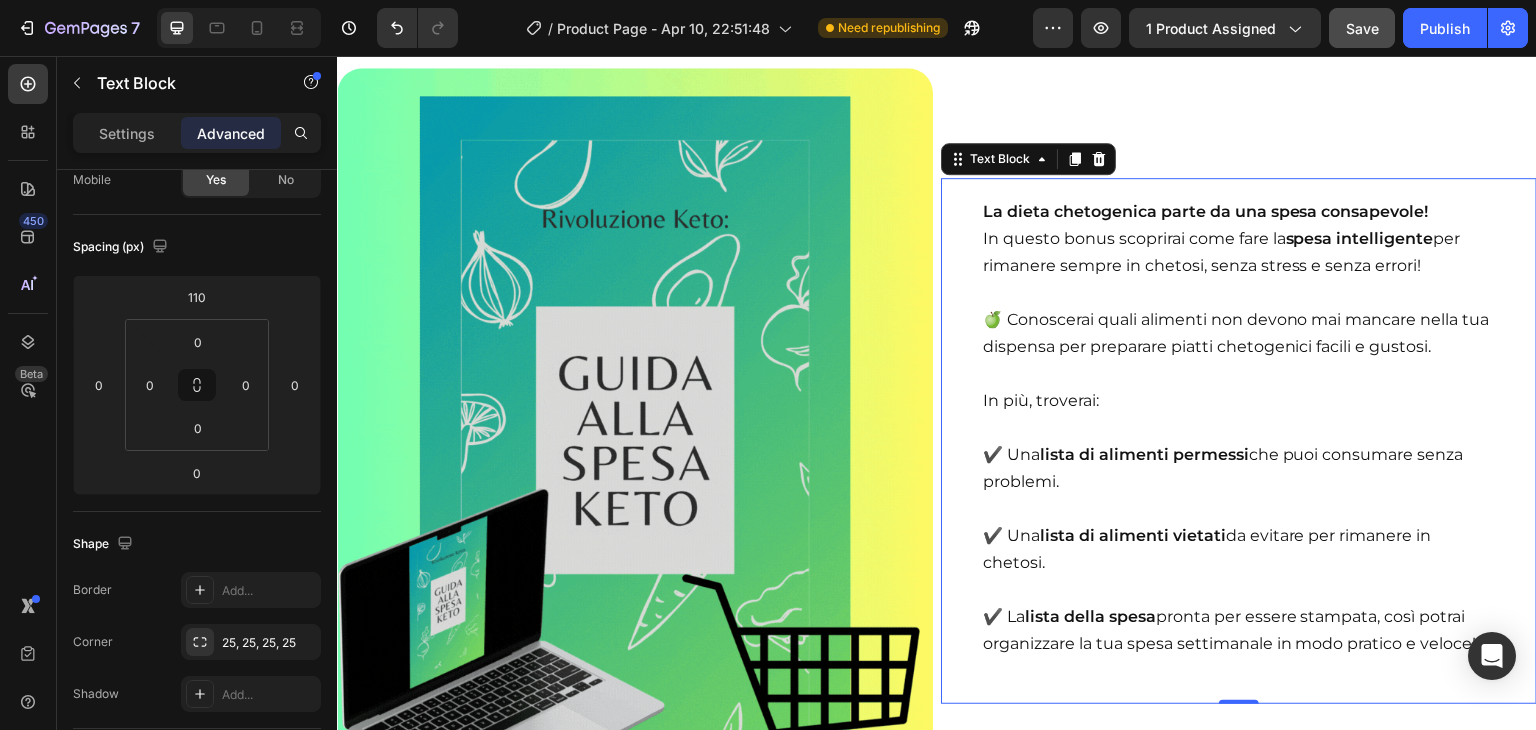 scroll, scrollTop: 12760, scrollLeft: 0, axis: vertical 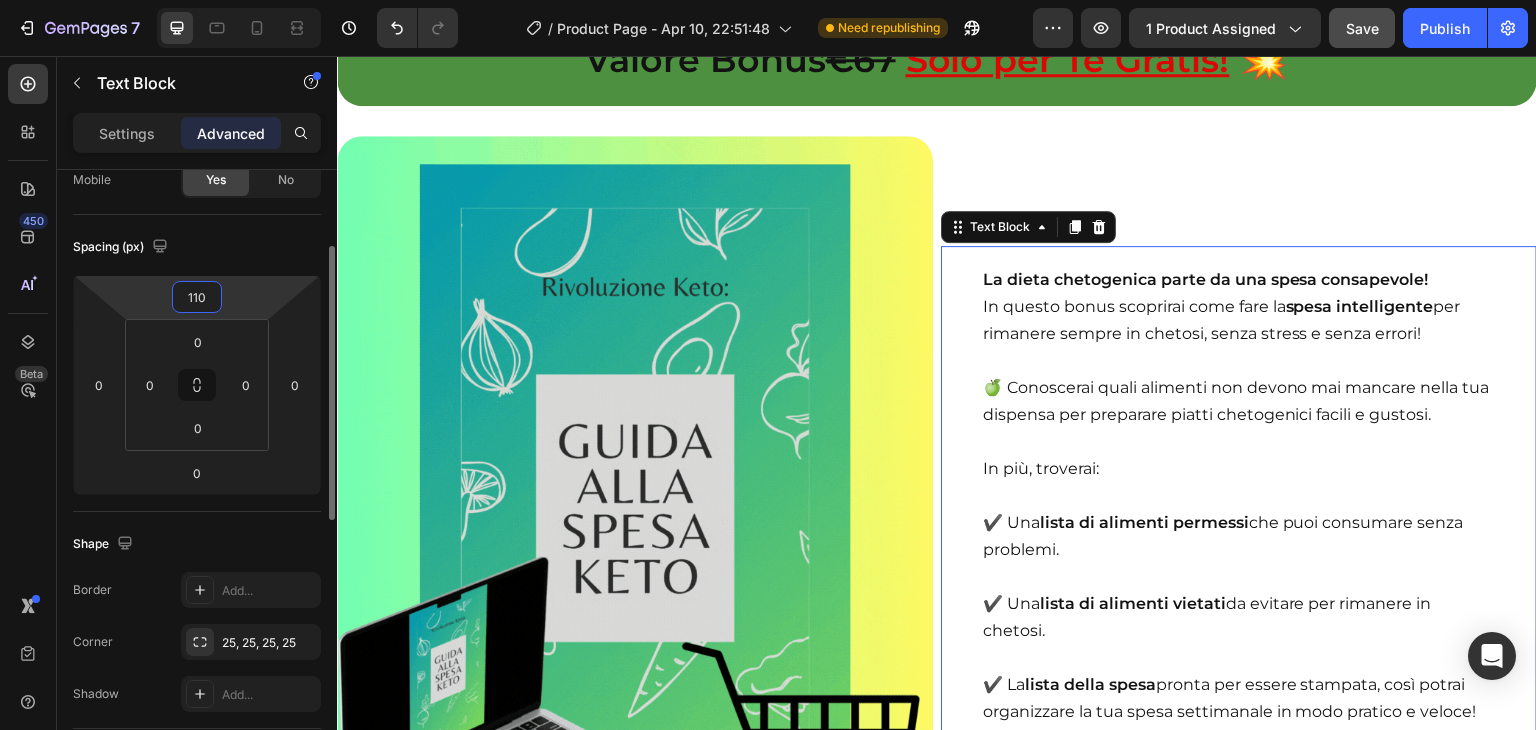 click on "110" at bounding box center (197, 297) 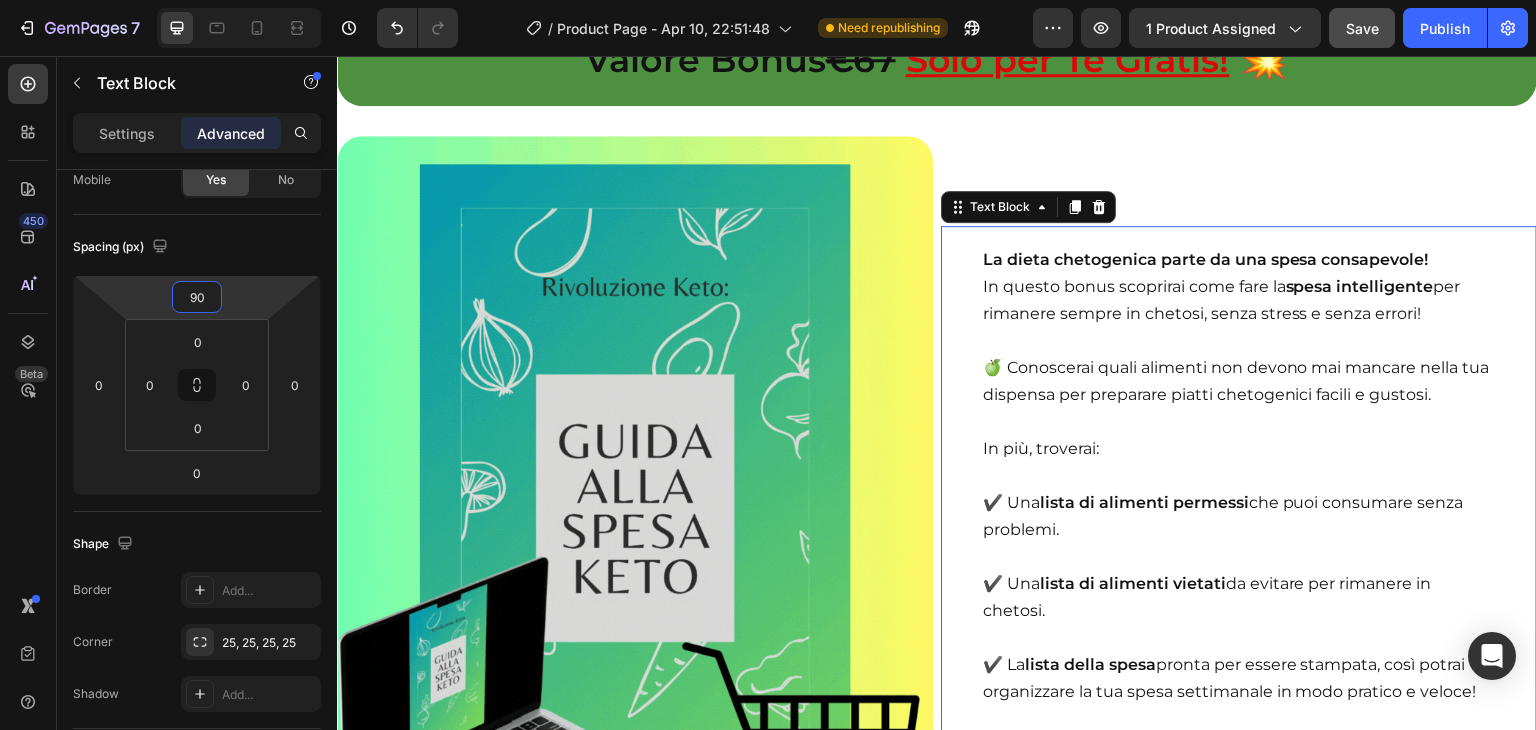 type on "90" 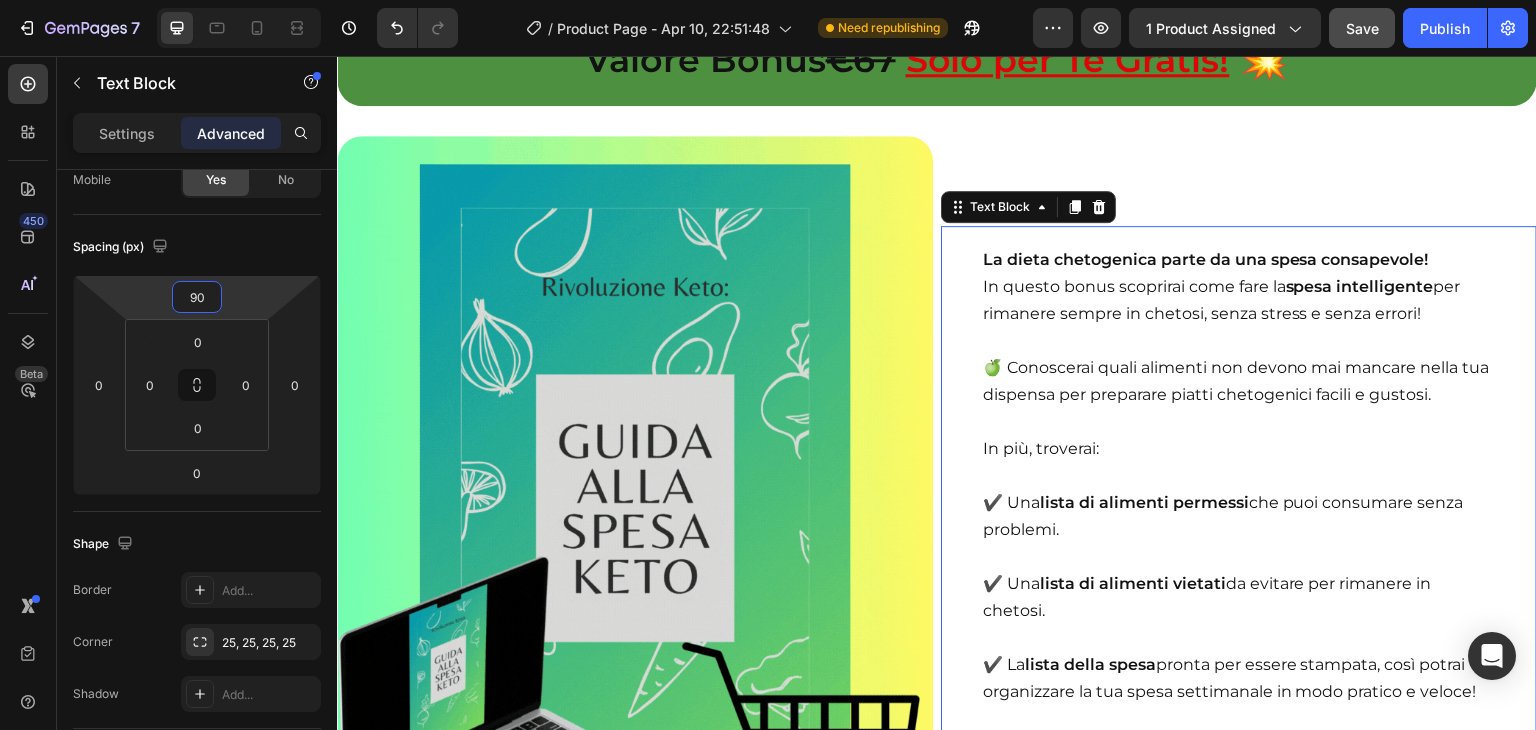 click on "In questo bonus scoprirai come fare la  spesa intelligente  per rimanere sempre in chetosi, senza stress e senza errori!" at bounding box center (1222, 300) 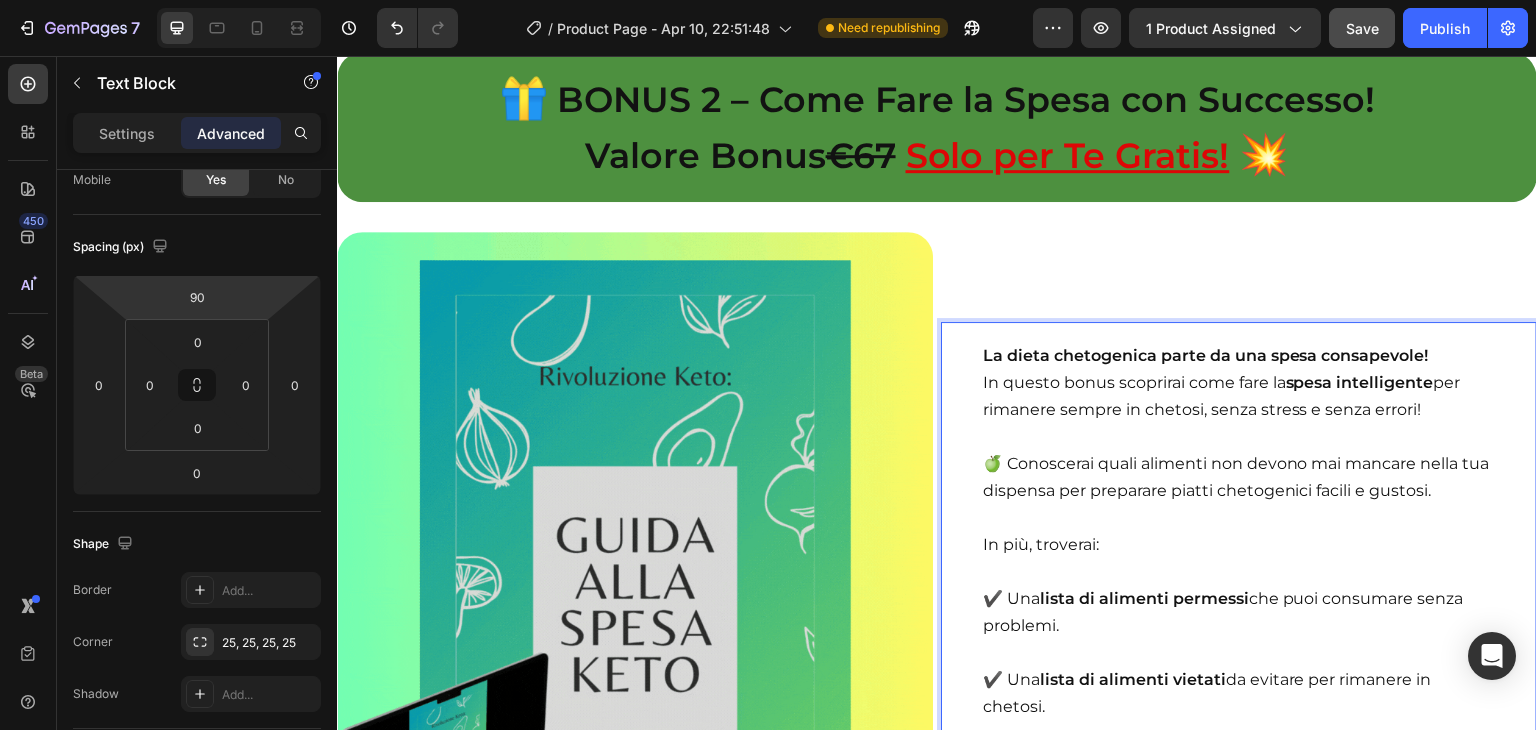 scroll, scrollTop: 12632, scrollLeft: 0, axis: vertical 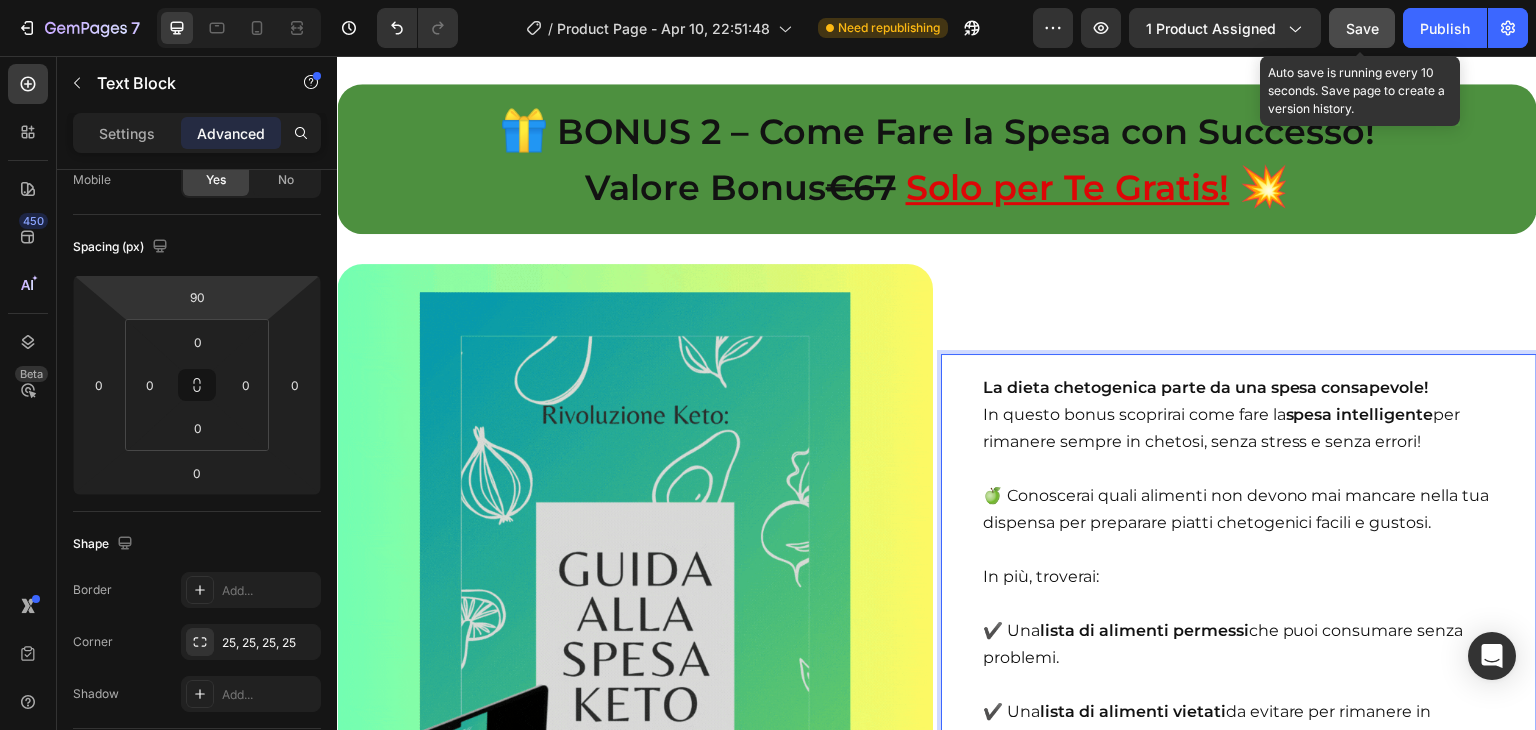 click on "Save" at bounding box center [1362, 28] 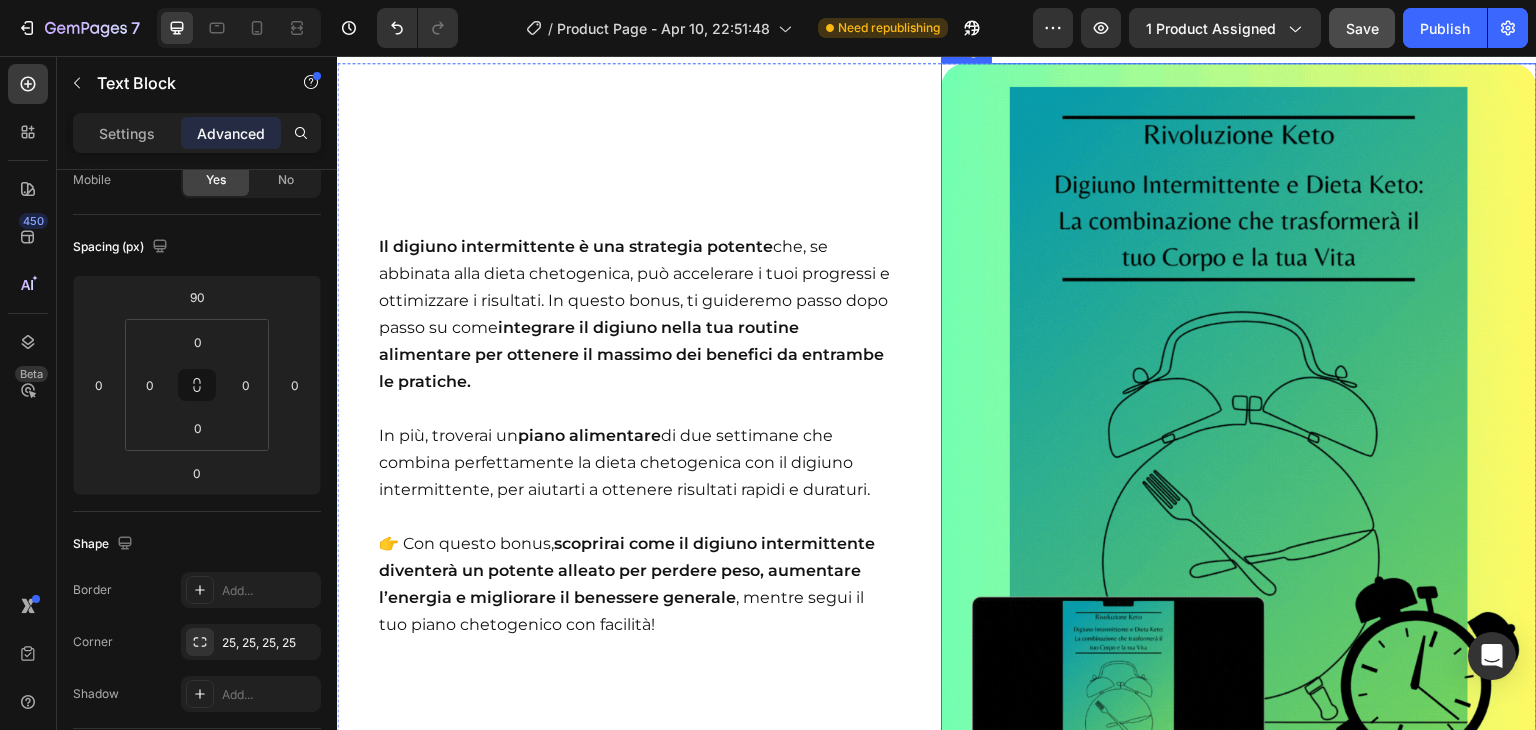 scroll, scrollTop: 15946, scrollLeft: 0, axis: vertical 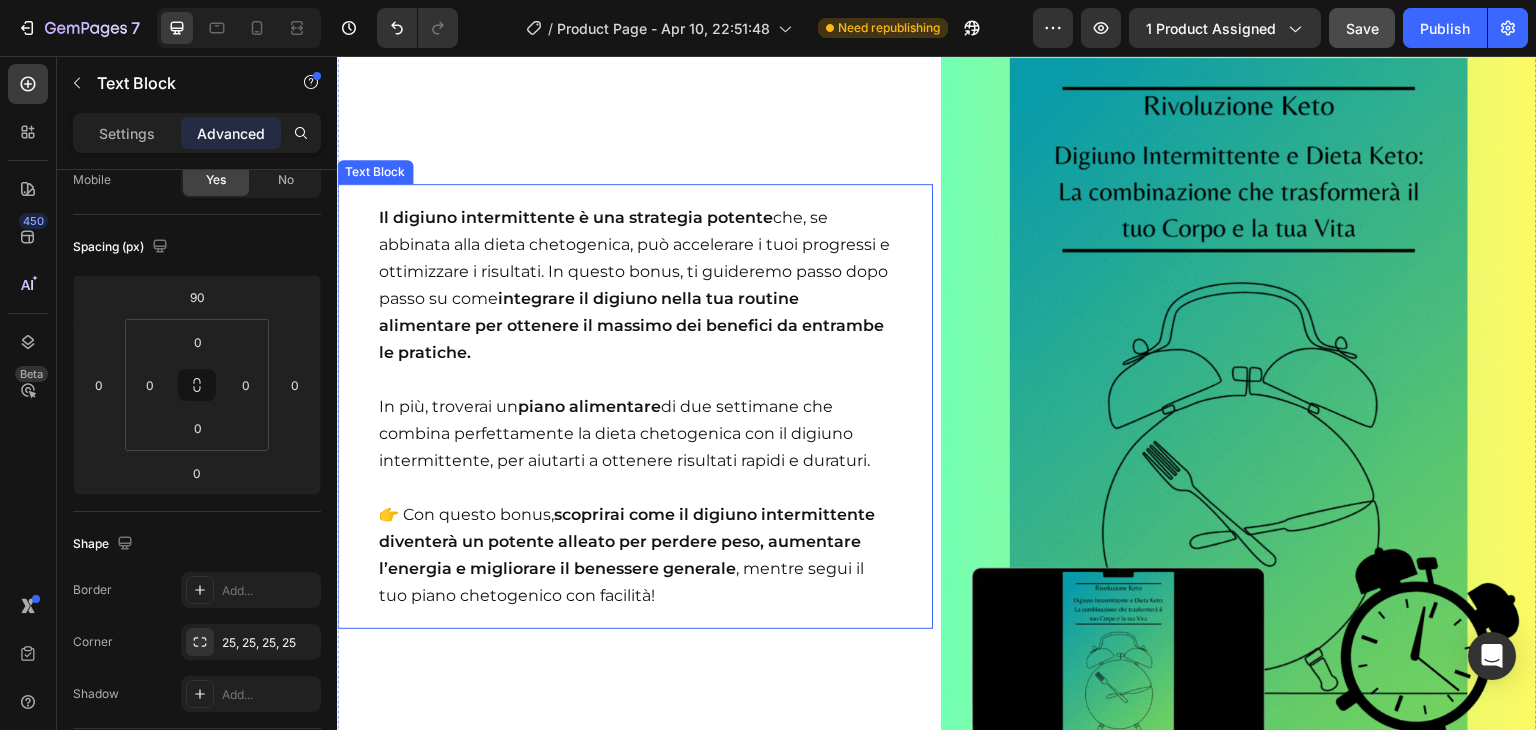 click at bounding box center (635, 379) 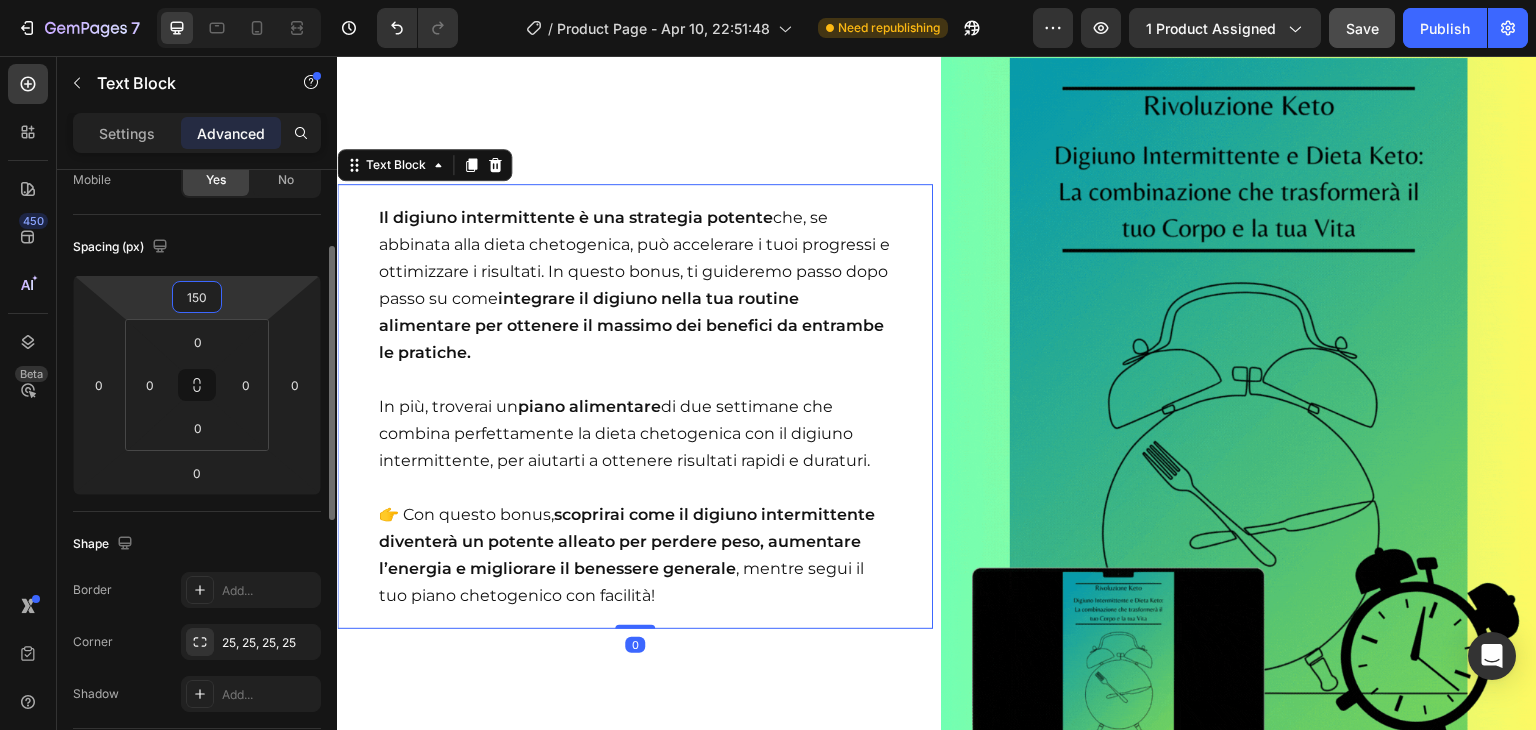 click on "150" at bounding box center [197, 297] 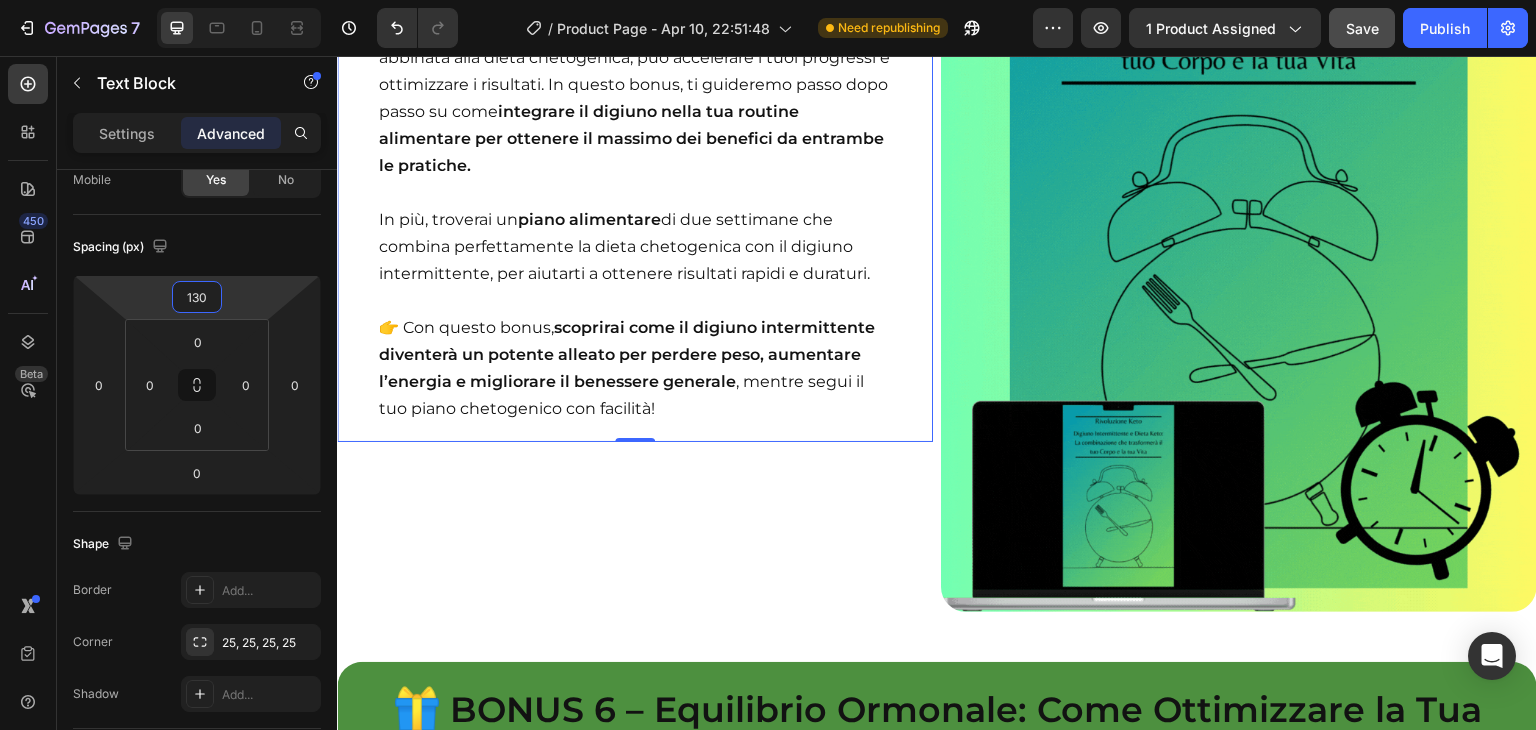 scroll, scrollTop: 16056, scrollLeft: 0, axis: vertical 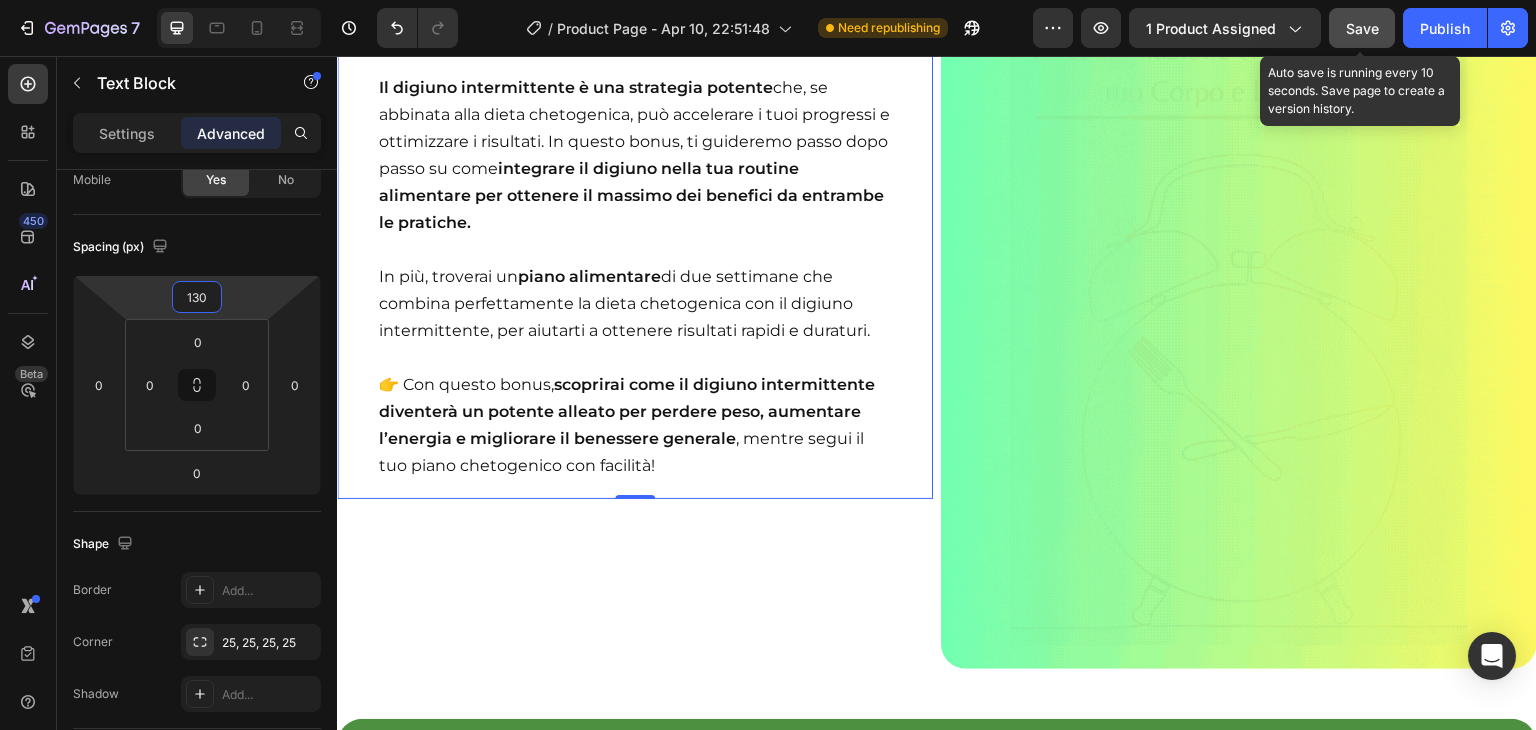 type on "130" 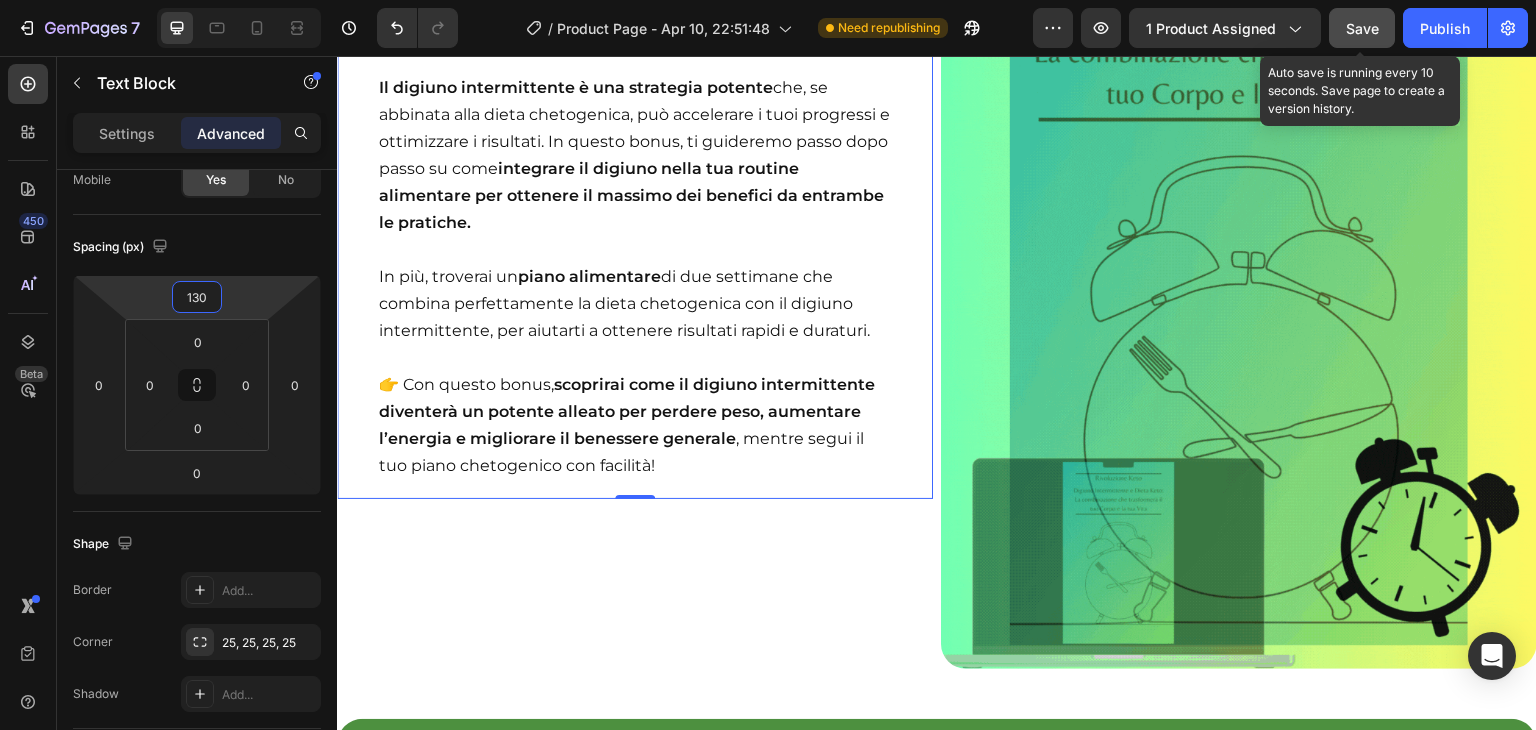 click on "Save" at bounding box center (1362, 28) 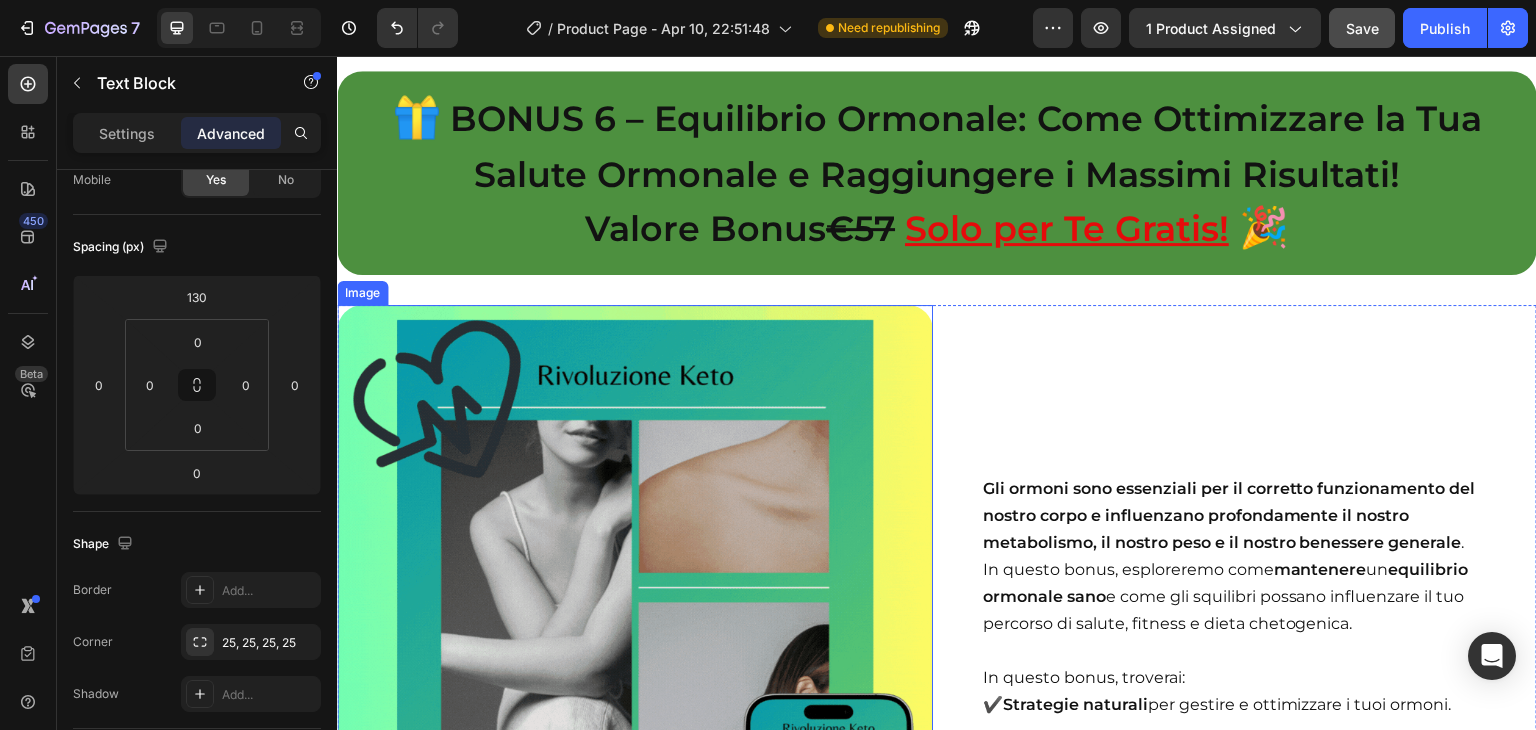 scroll, scrollTop: 16918, scrollLeft: 0, axis: vertical 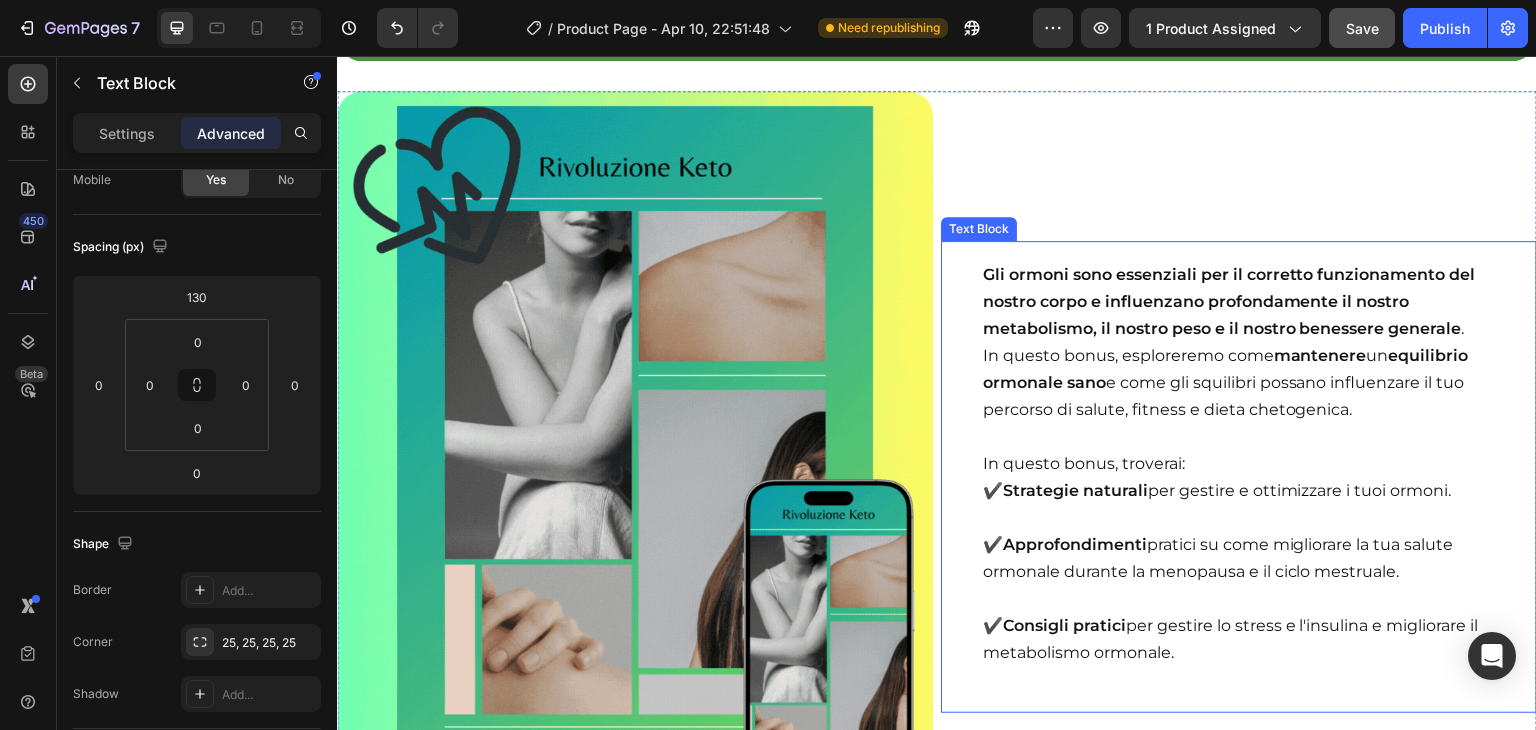 click on "In questo bonus, esploreremo come  mantenere  un  equilibrio ormonale sano  e come gli squilibri possano influenzare il tuo percorso di salute, fitness e dieta chetogenica." at bounding box center (1239, 382) 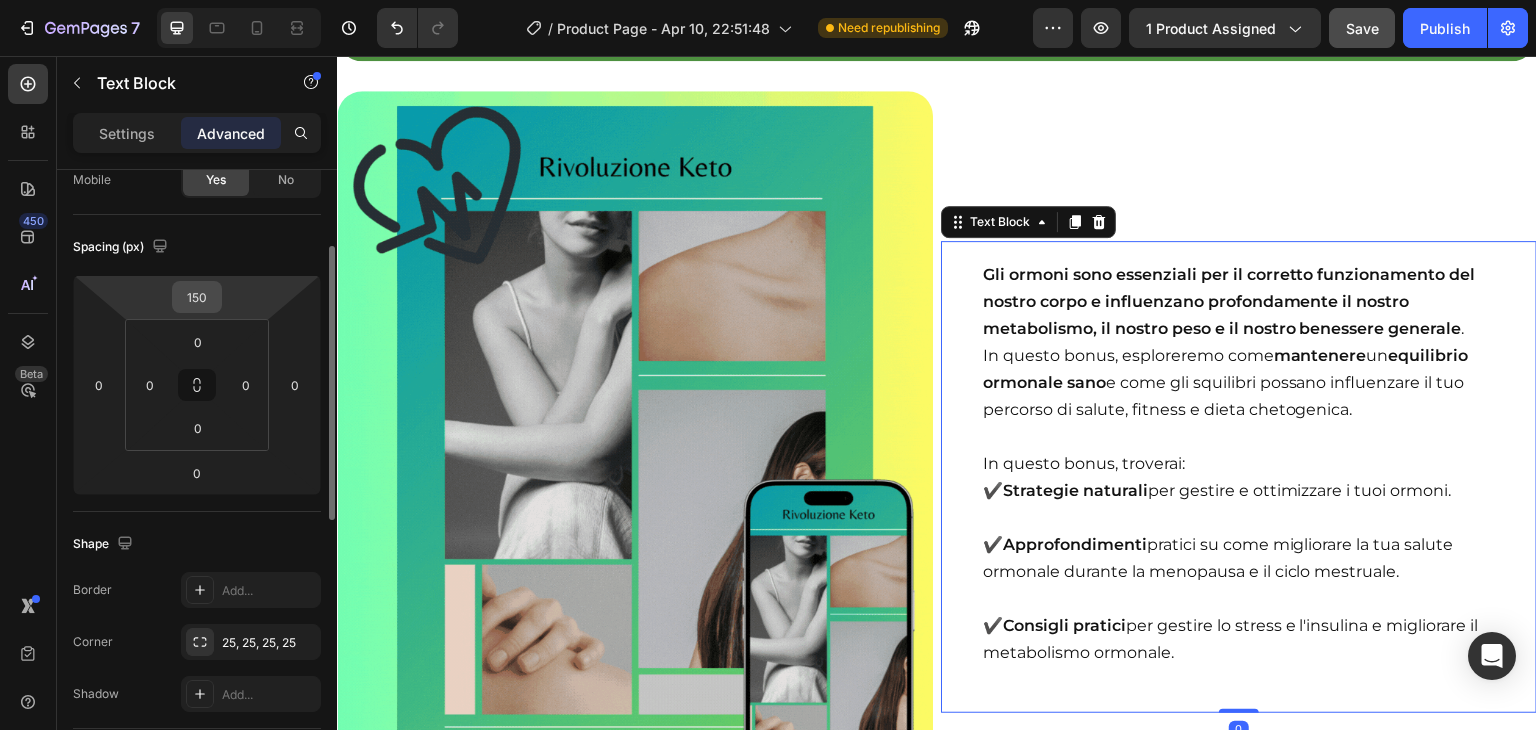 click on "150" at bounding box center [197, 297] 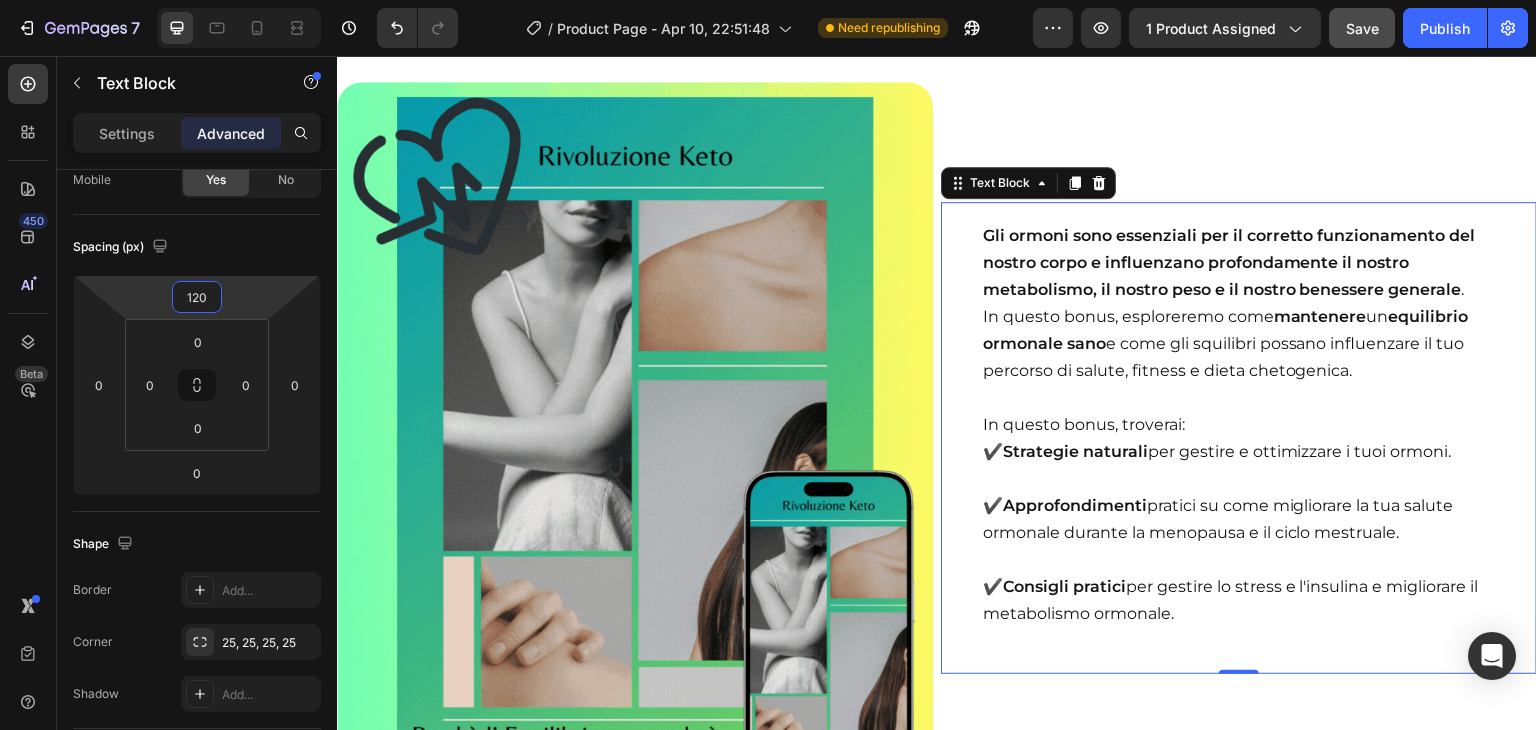 scroll, scrollTop: 16796, scrollLeft: 0, axis: vertical 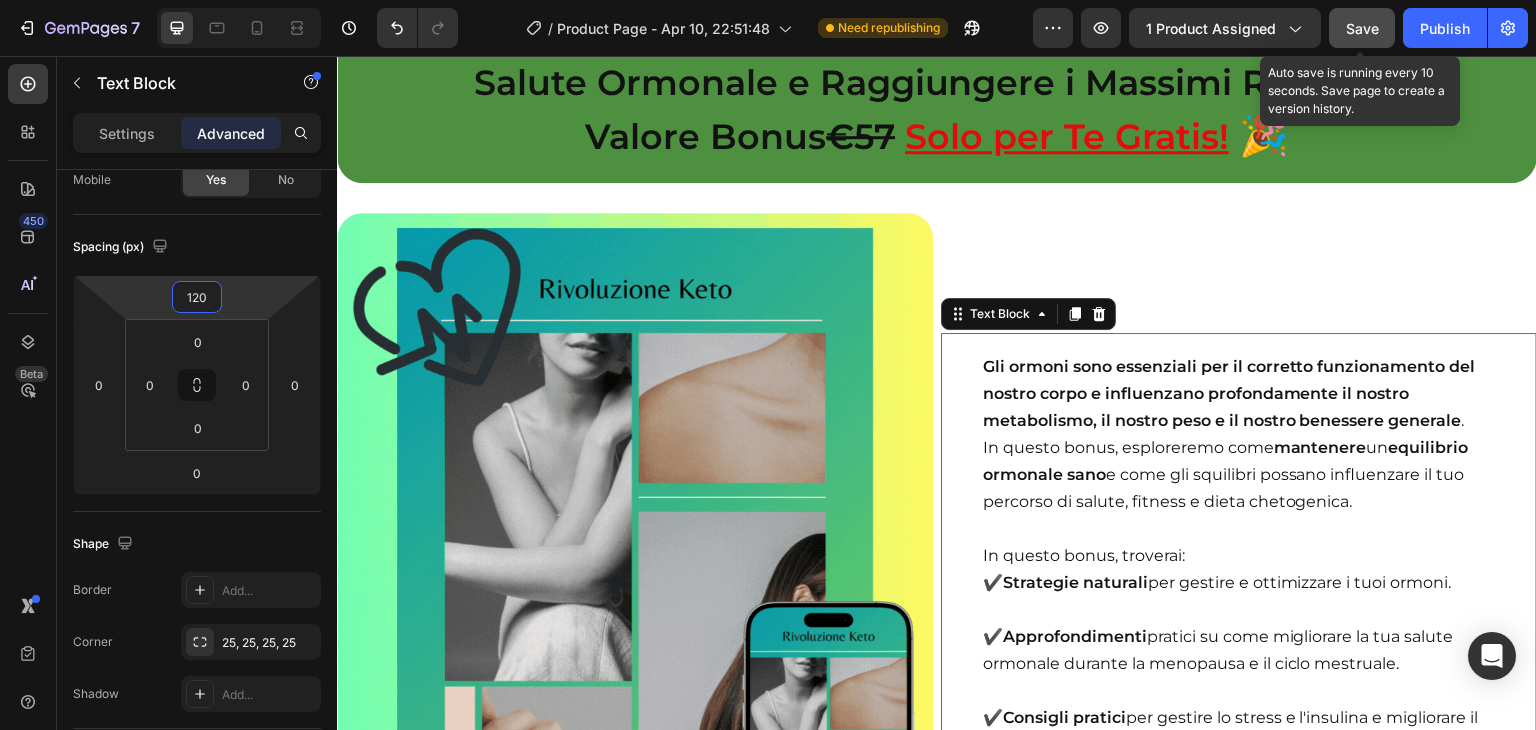 click on "Save" at bounding box center (1362, 28) 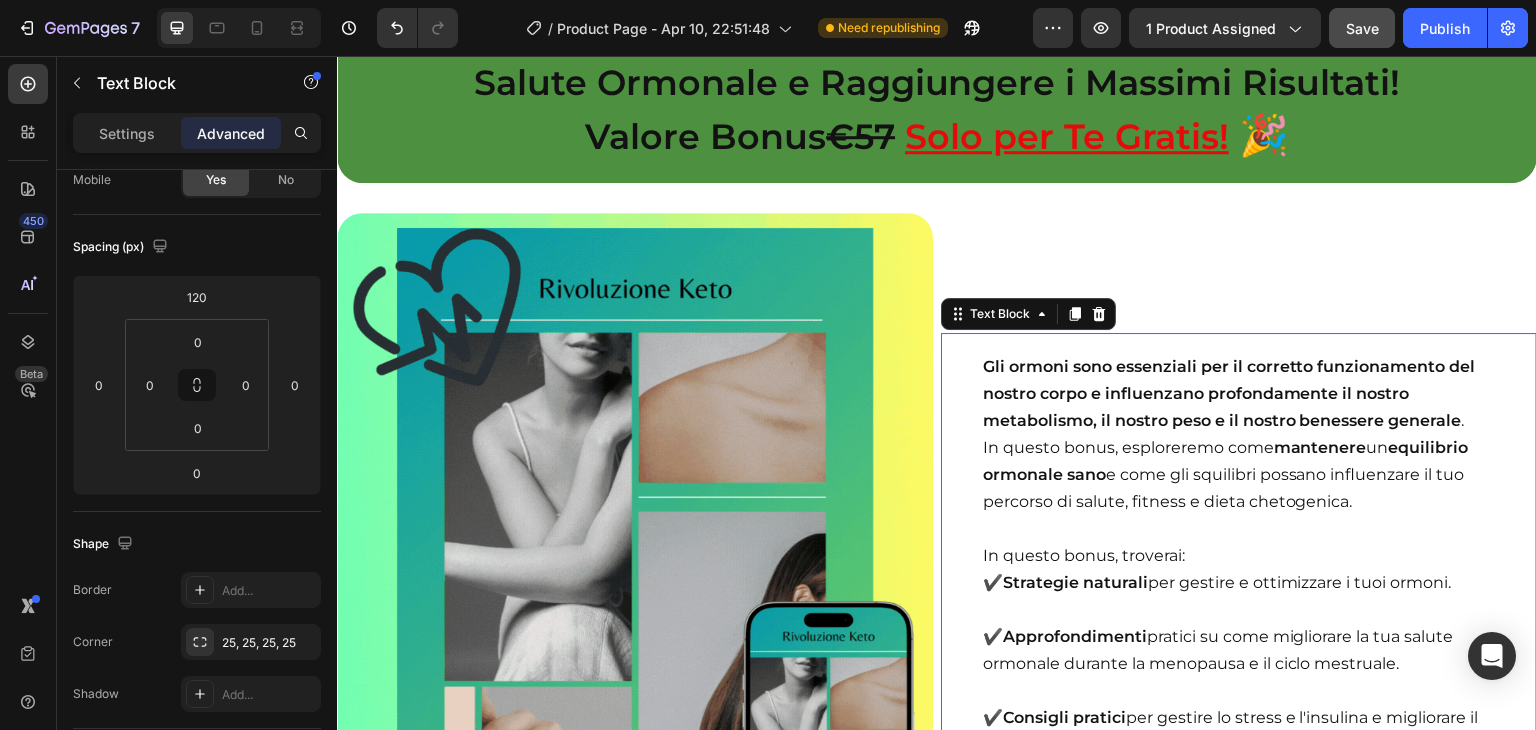 click on "Gli ormoni sono essenziali per il corretto funzionamento del nostro corpo e influenzano profondamente il nostro metabolismo, il nostro peso e il nostro benessere generale" at bounding box center (1229, 393) 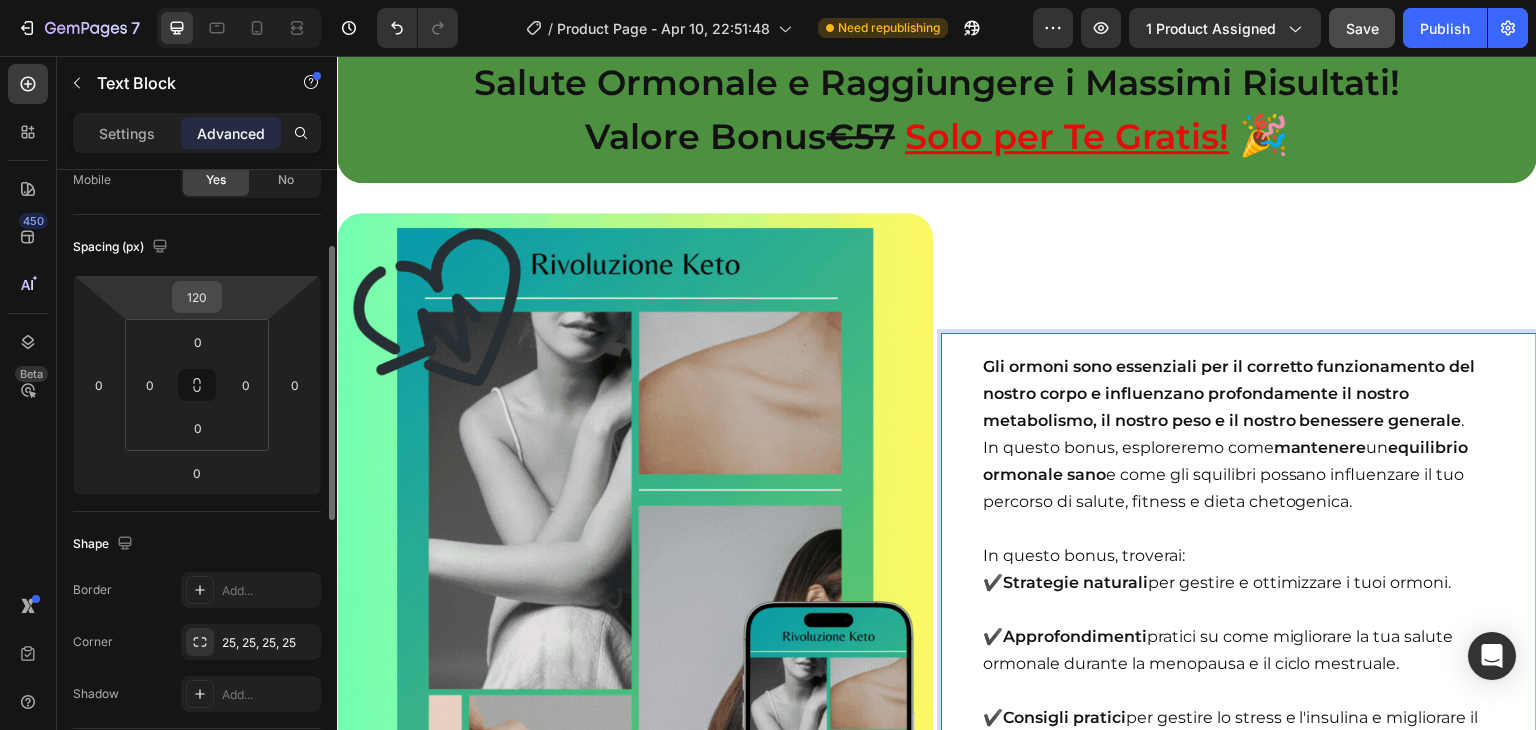 click on "120" at bounding box center [197, 297] 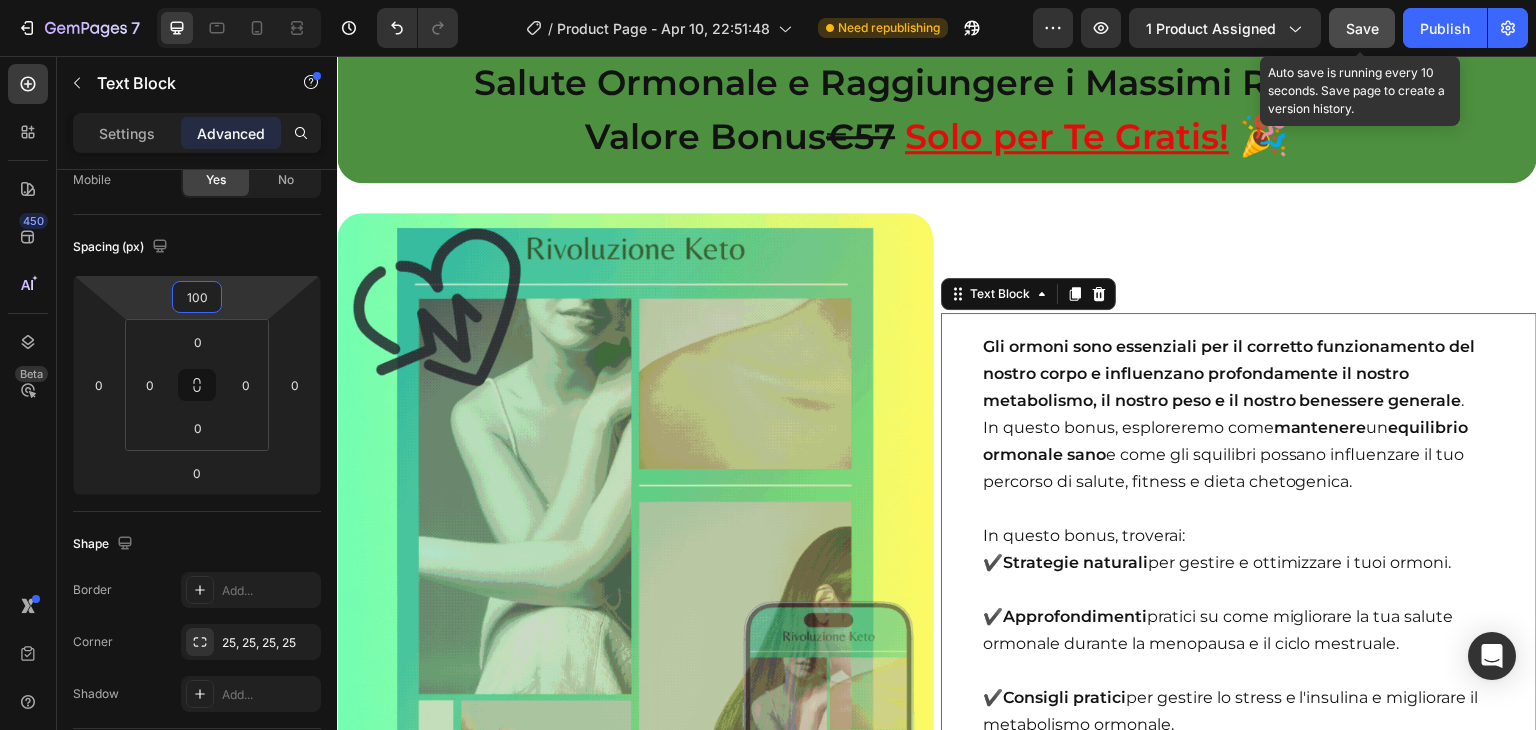 type on "100" 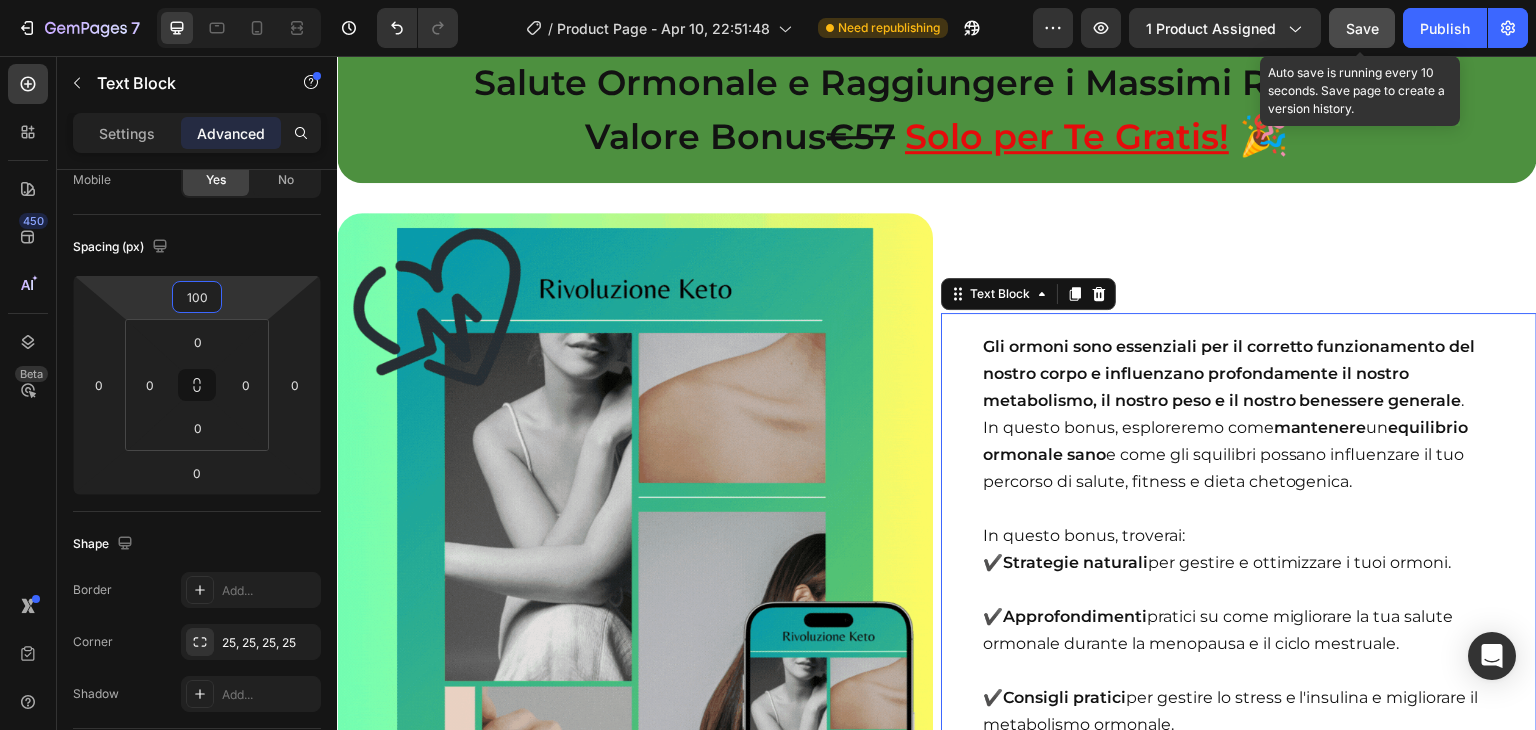 click on "Save" at bounding box center [1362, 28] 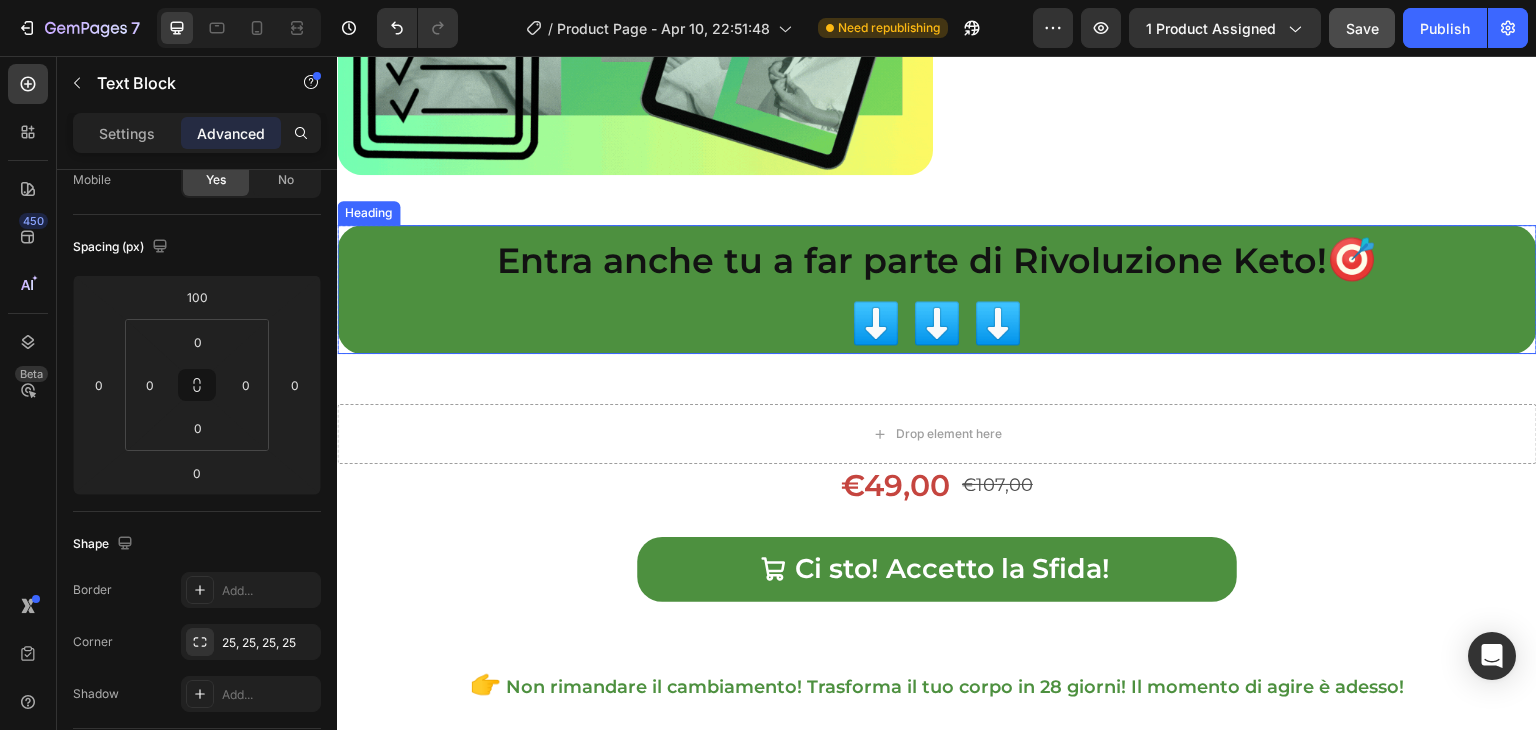 scroll, scrollTop: 21858, scrollLeft: 0, axis: vertical 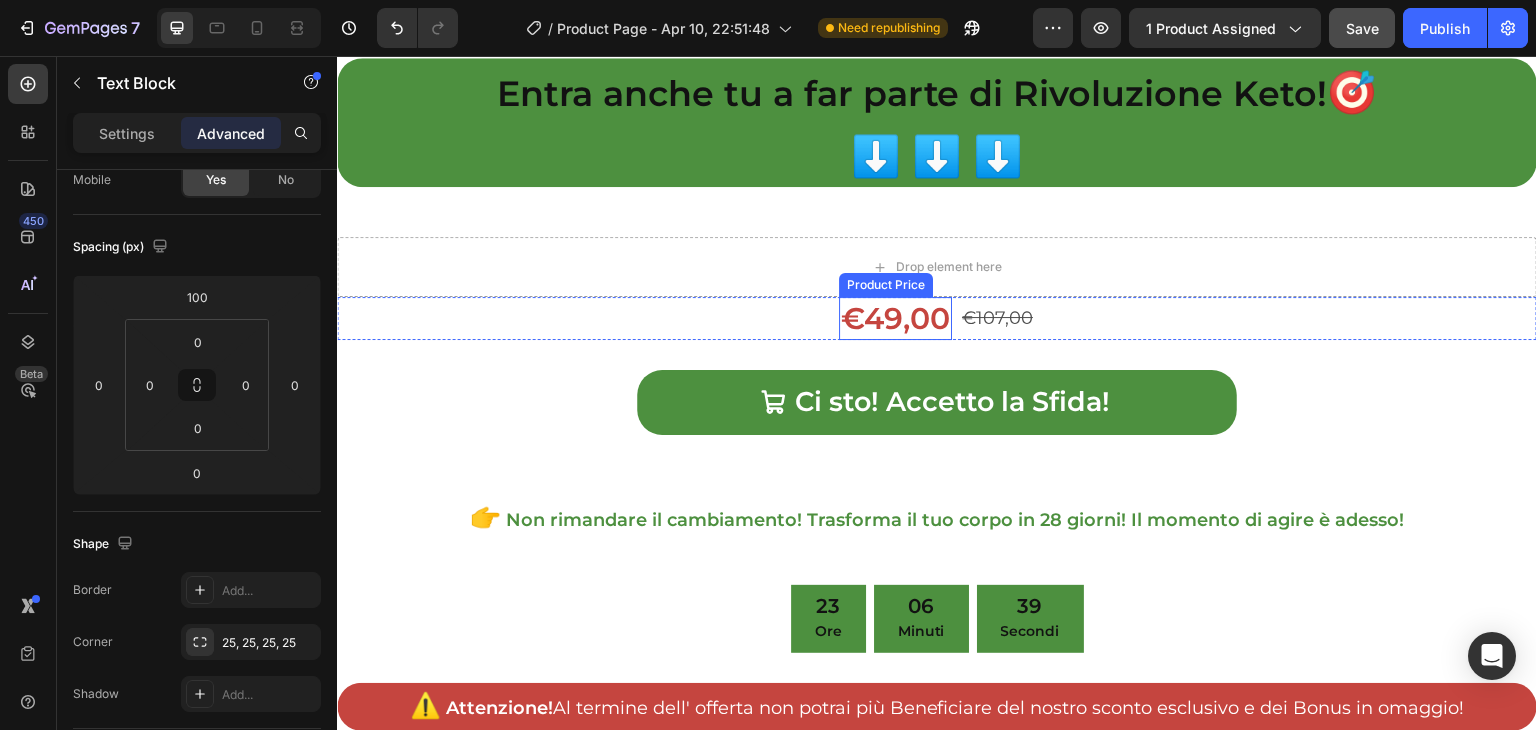 click on "€49,00" at bounding box center (895, 318) 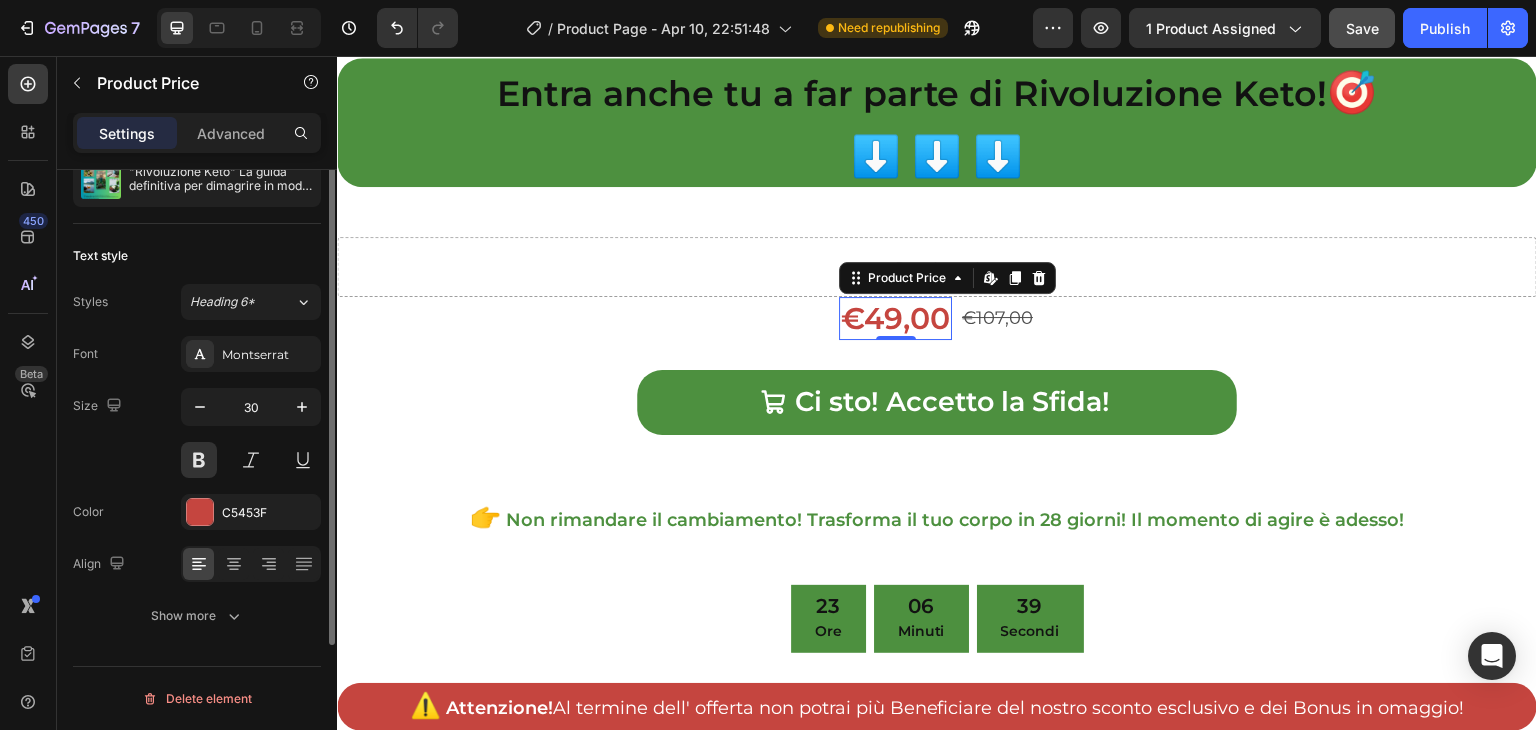 scroll, scrollTop: 0, scrollLeft: 0, axis: both 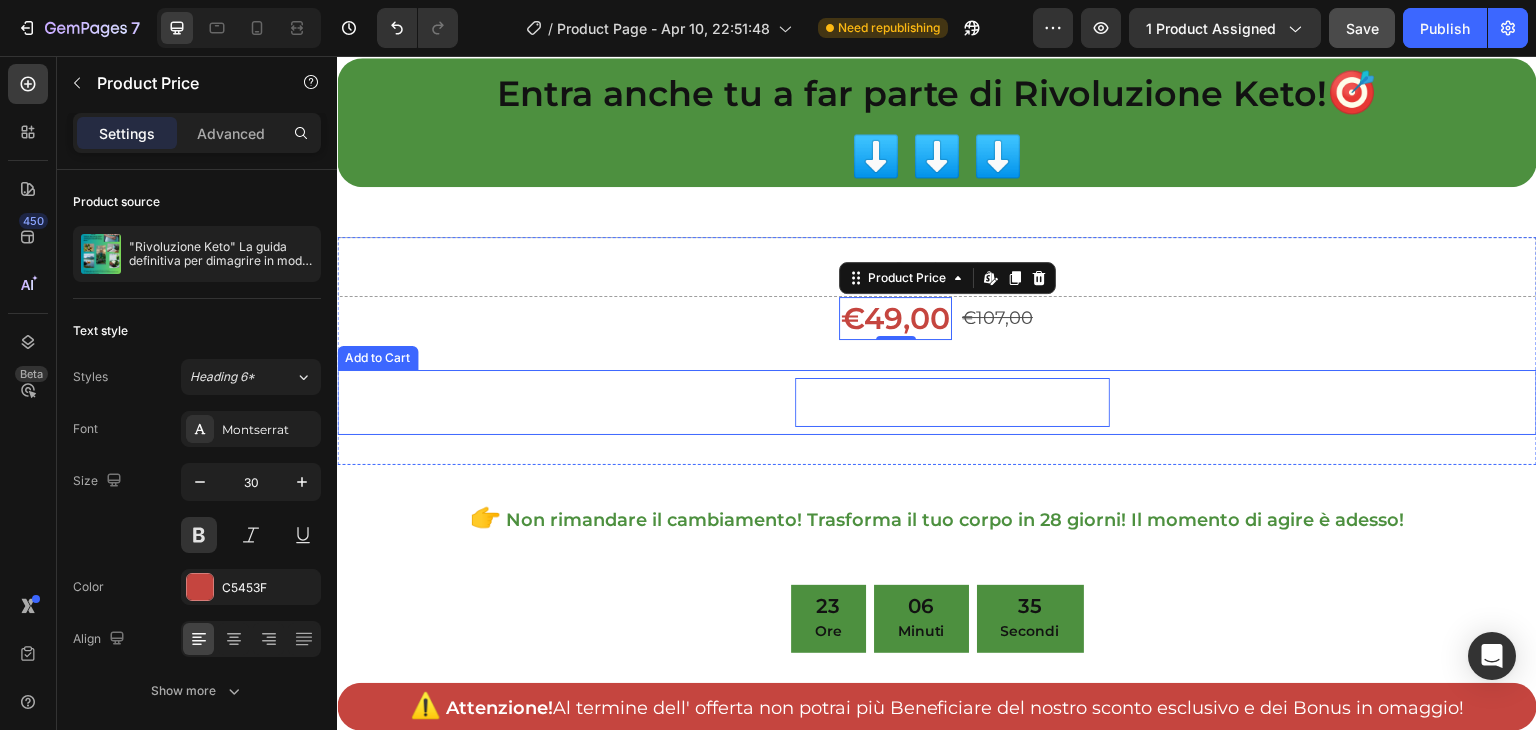 click on "Ci sto! Accetto la Sfida!" at bounding box center [952, 402] 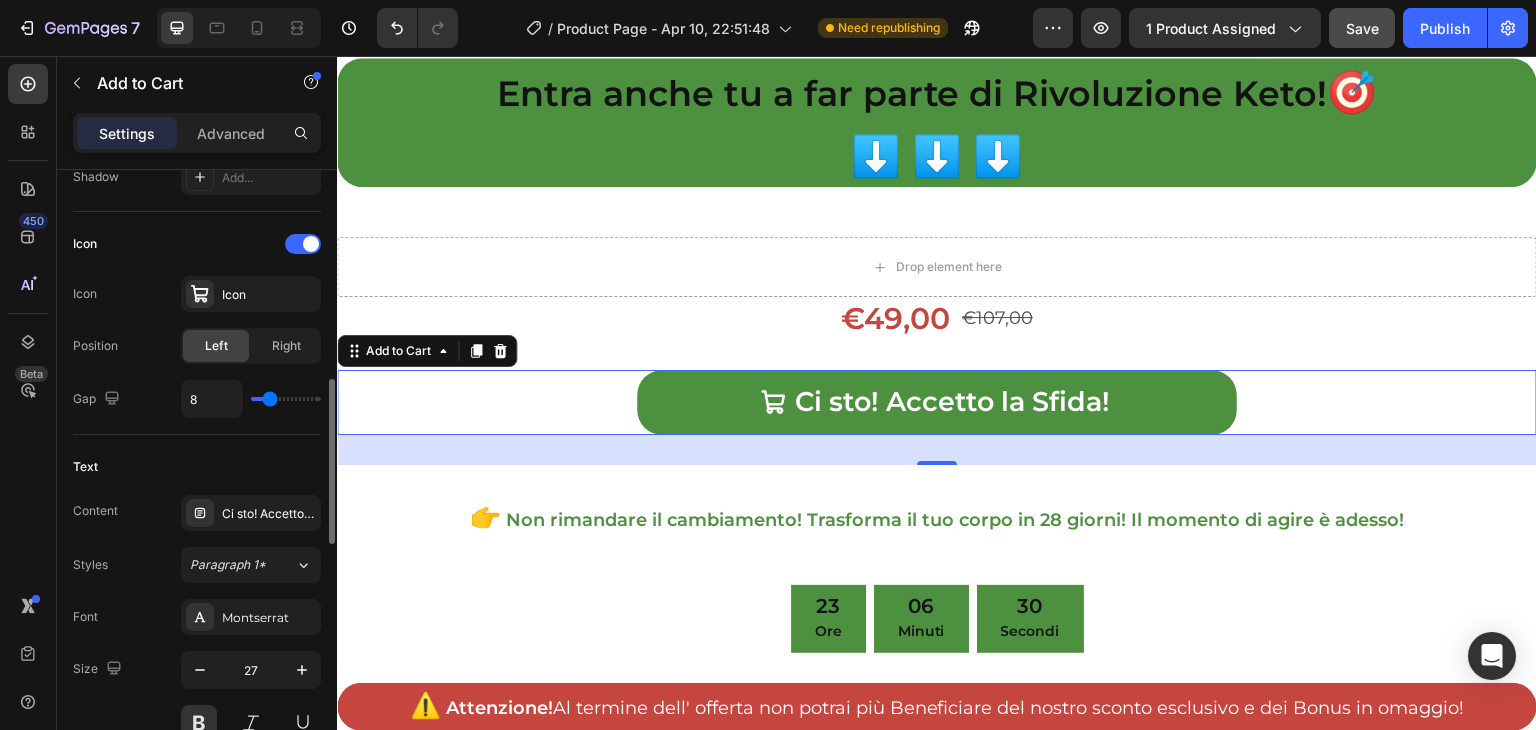 scroll, scrollTop: 1004, scrollLeft: 0, axis: vertical 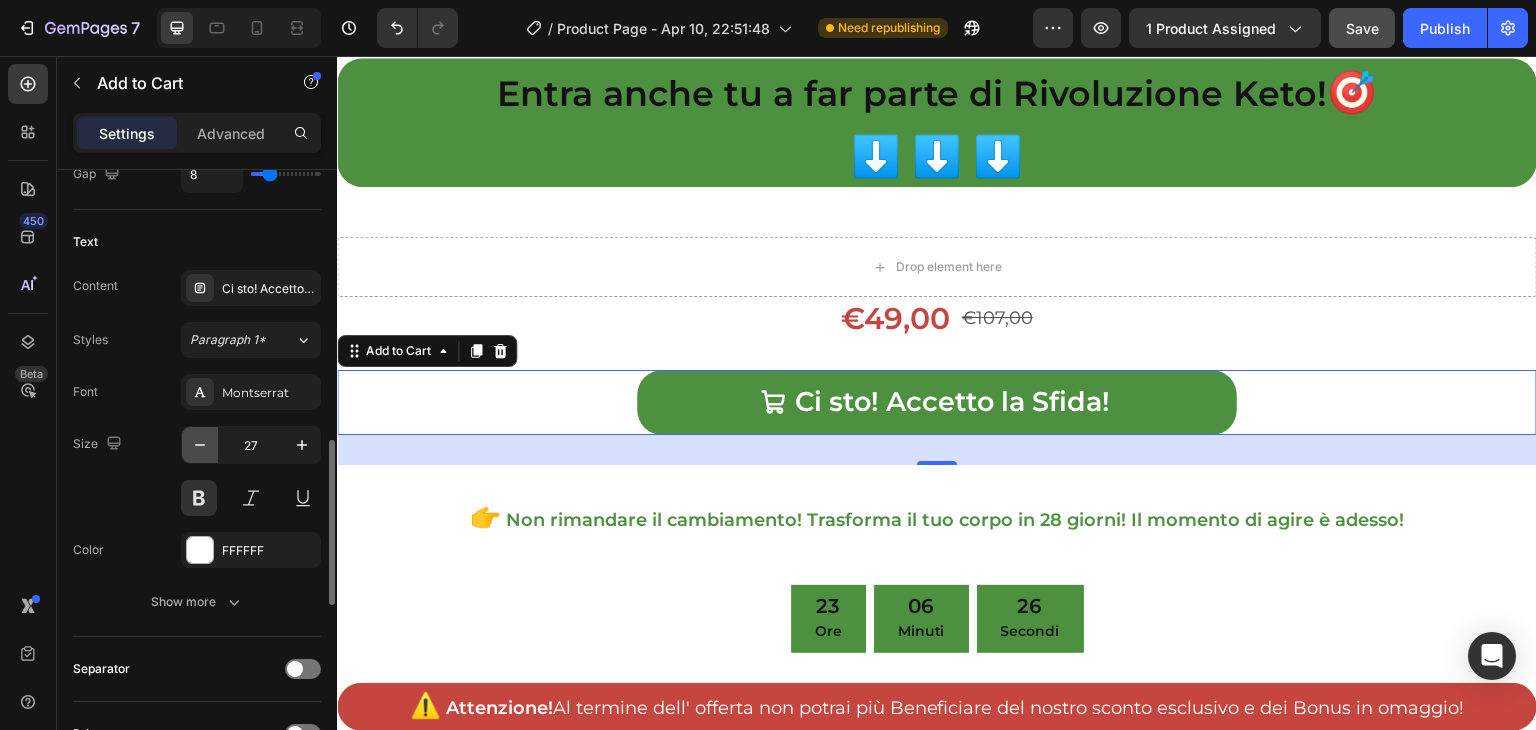 click 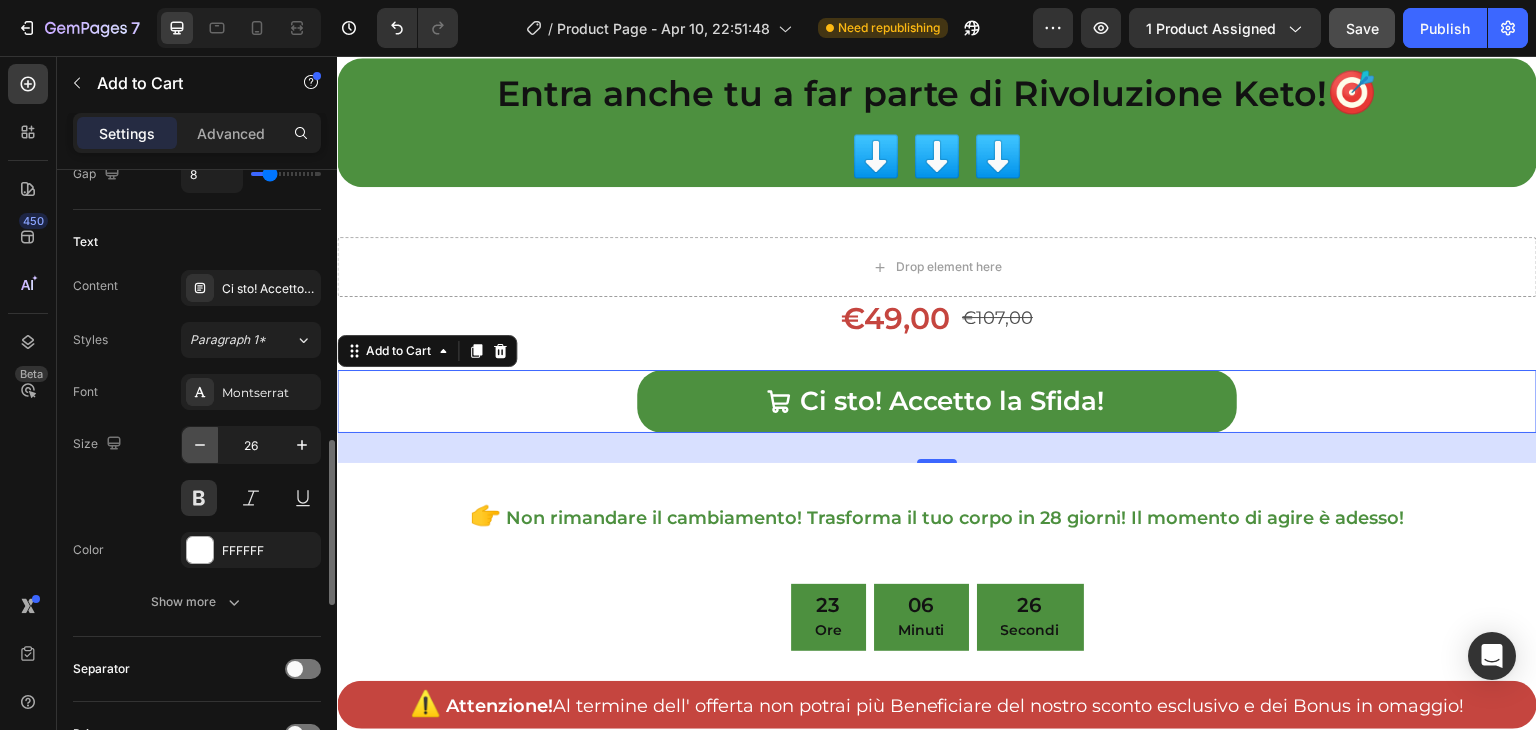 click 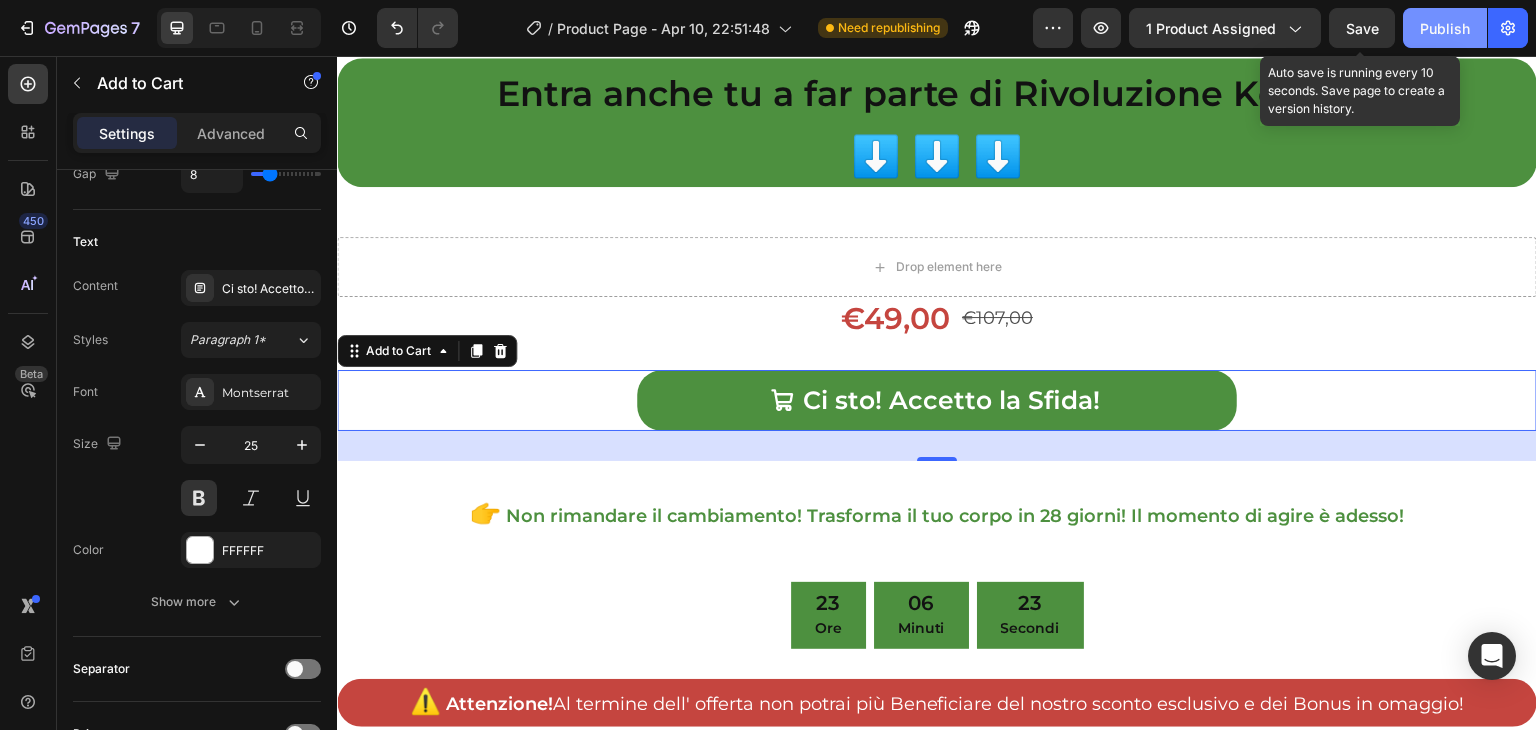 drag, startPoint x: 1368, startPoint y: 33, endPoint x: 1413, endPoint y: 22, distance: 46.32494 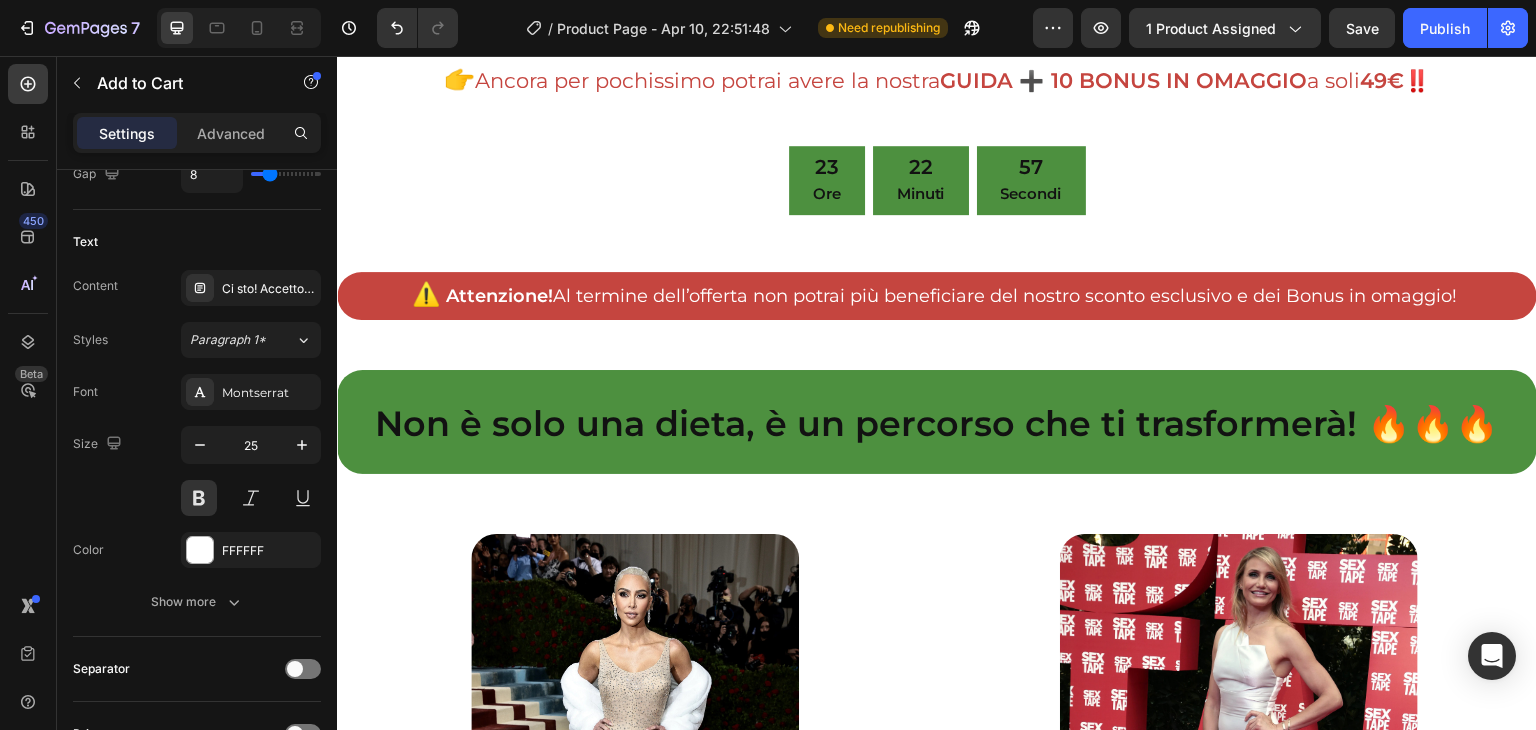 scroll, scrollTop: 2154, scrollLeft: 0, axis: vertical 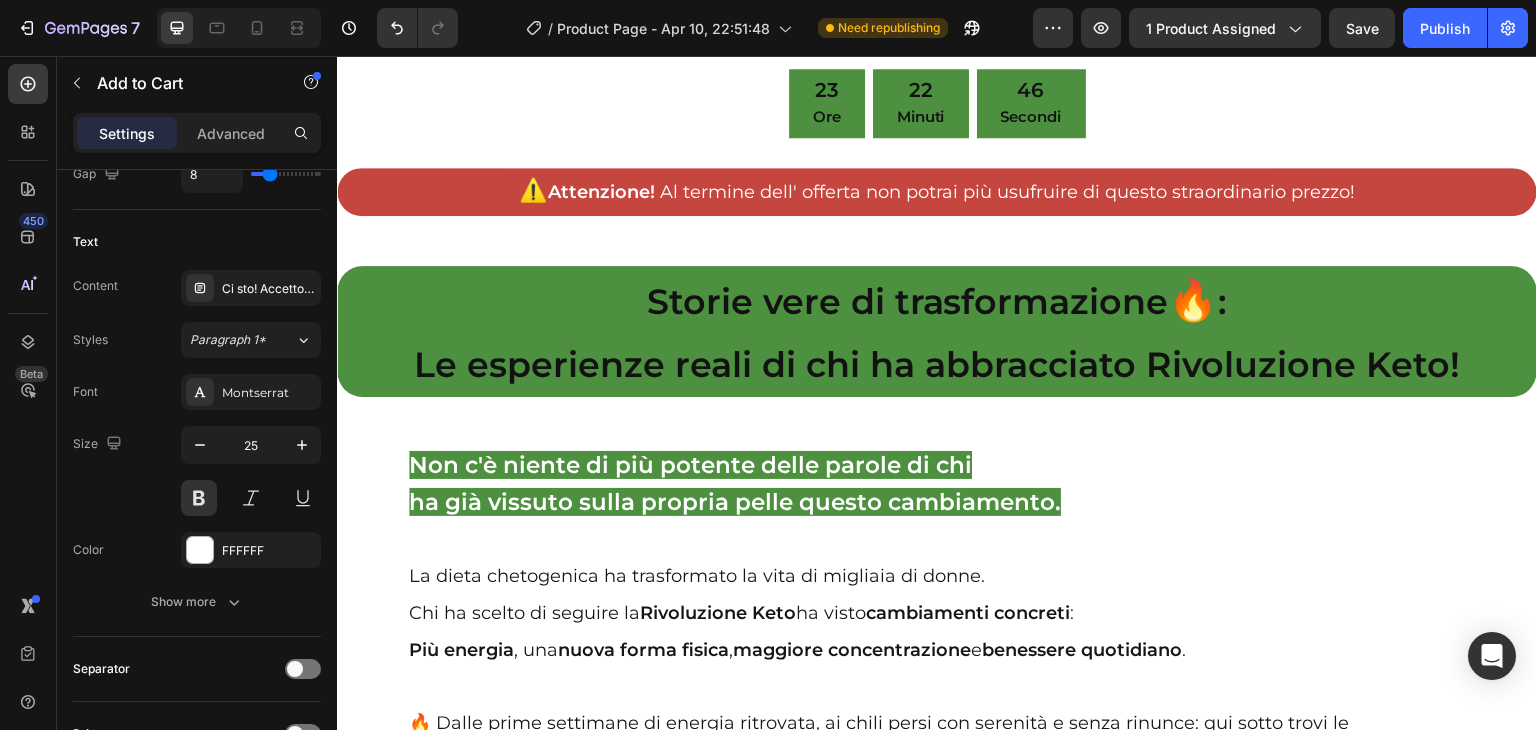 click on "€49,00" at bounding box center [895, -197] 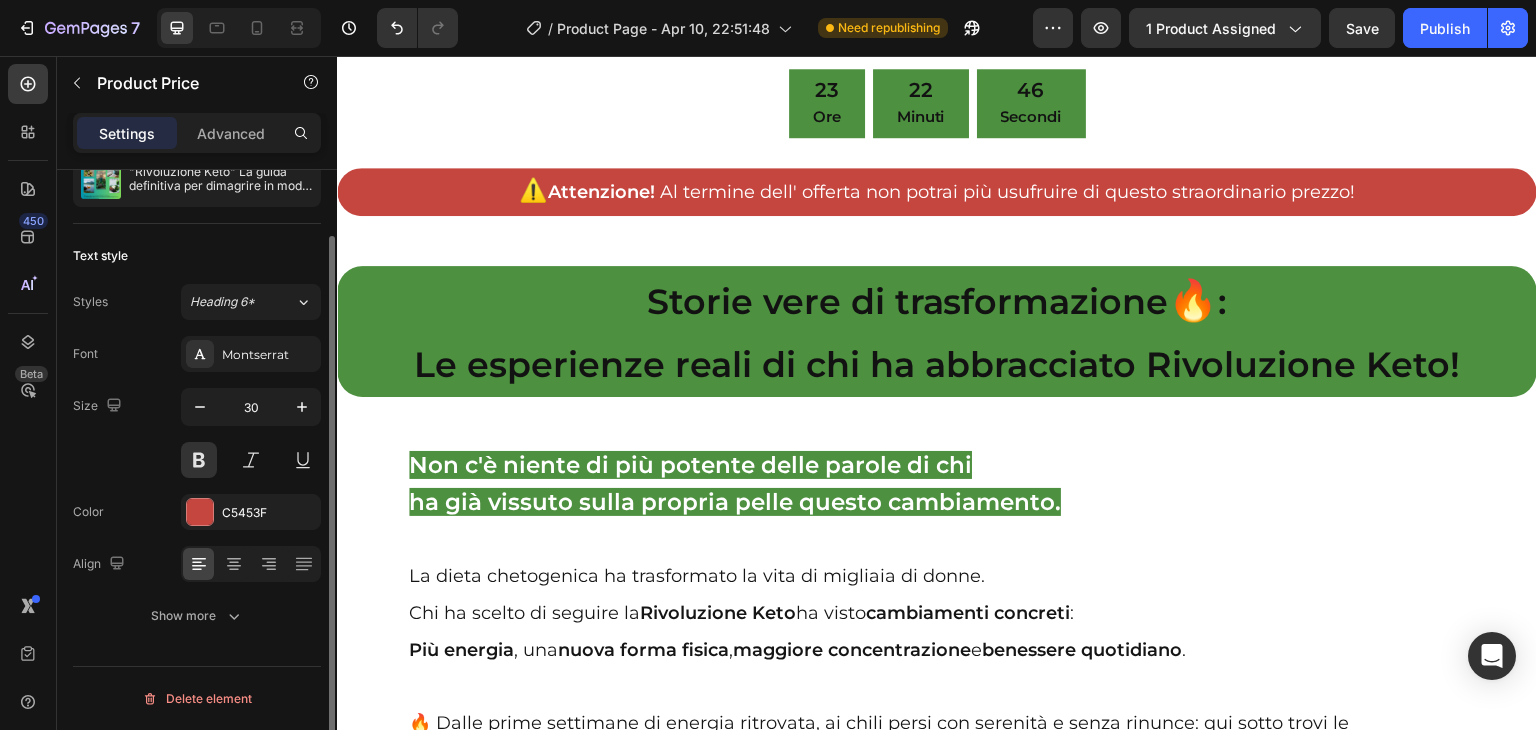 scroll, scrollTop: 0, scrollLeft: 0, axis: both 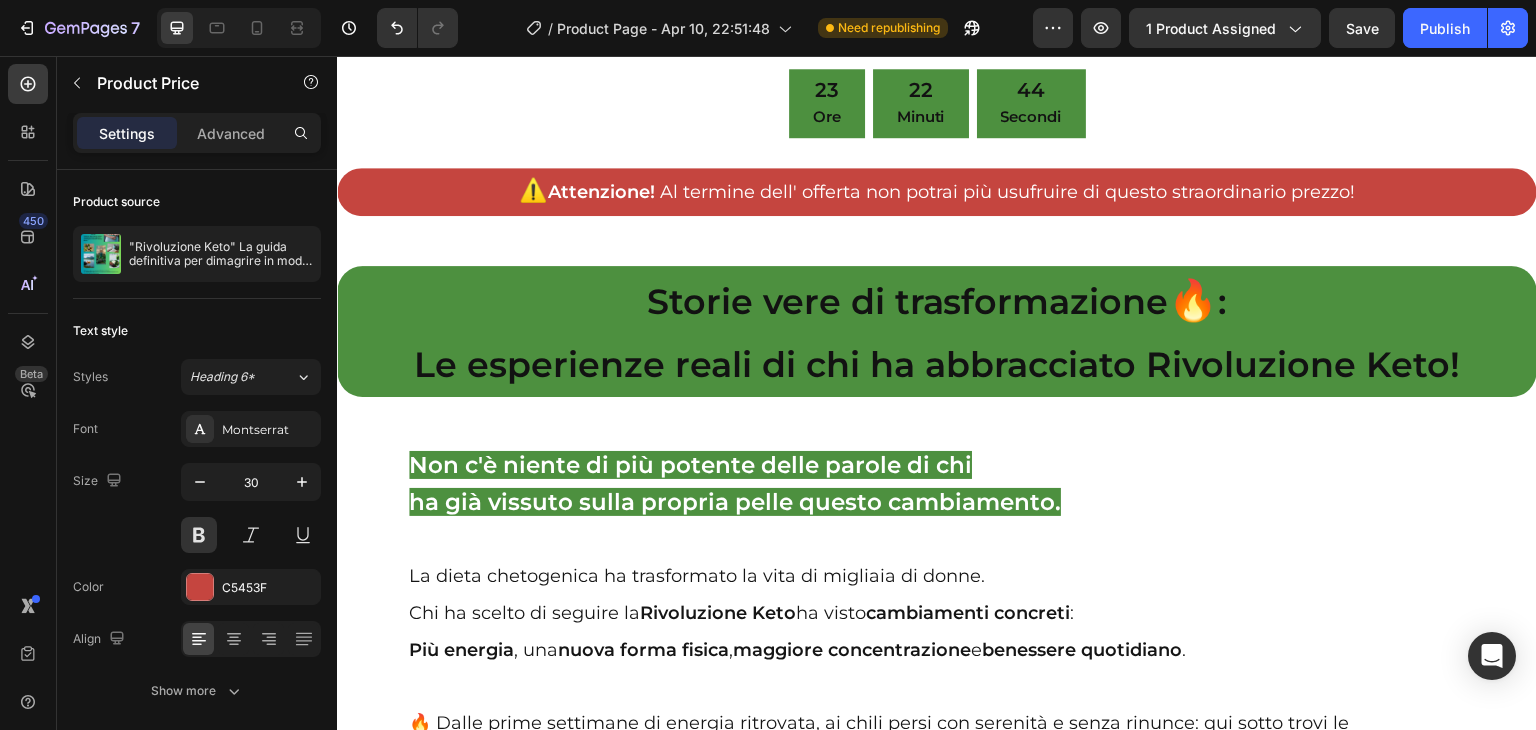 click on "Accetta la Sfida!" at bounding box center [953, -113] 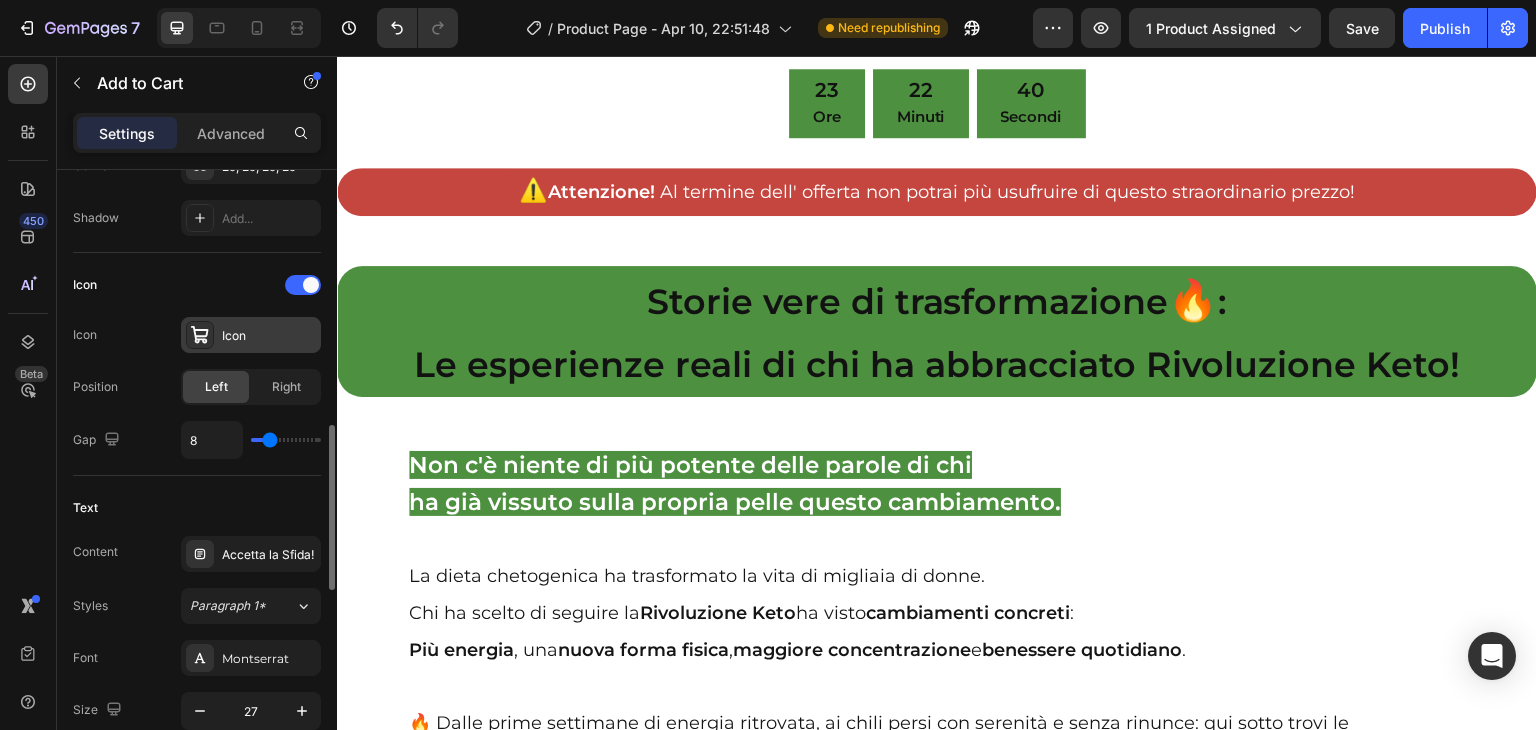 scroll, scrollTop: 824, scrollLeft: 0, axis: vertical 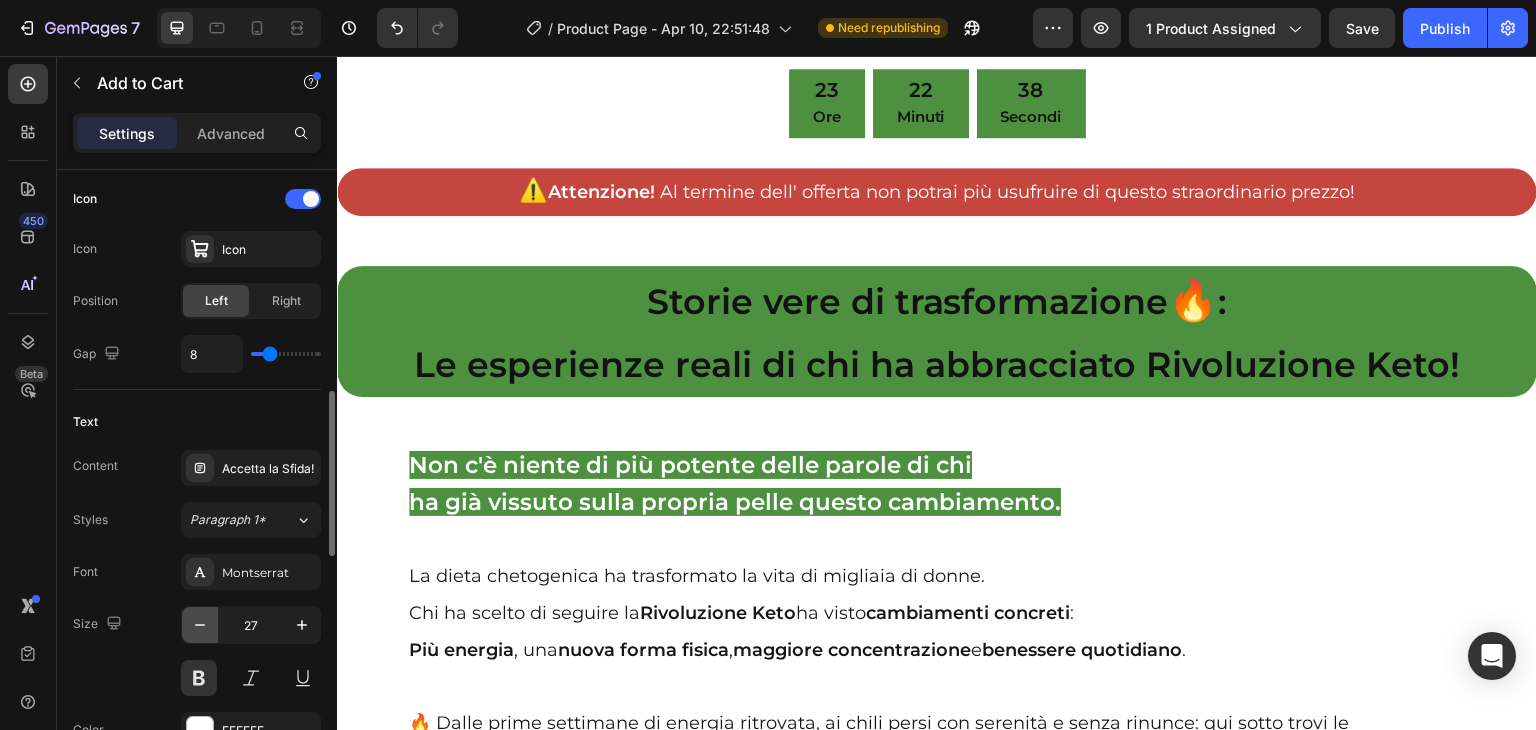 click 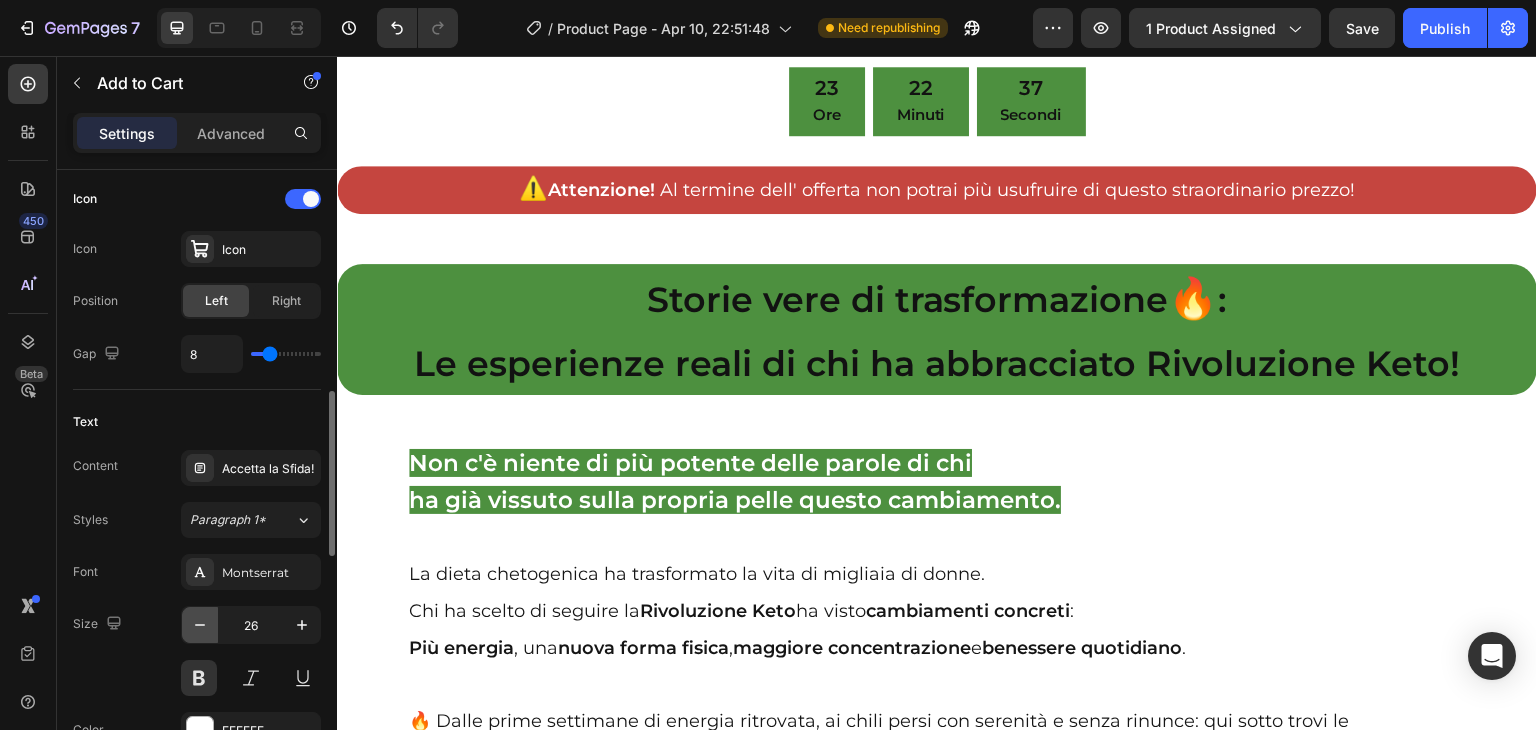 click 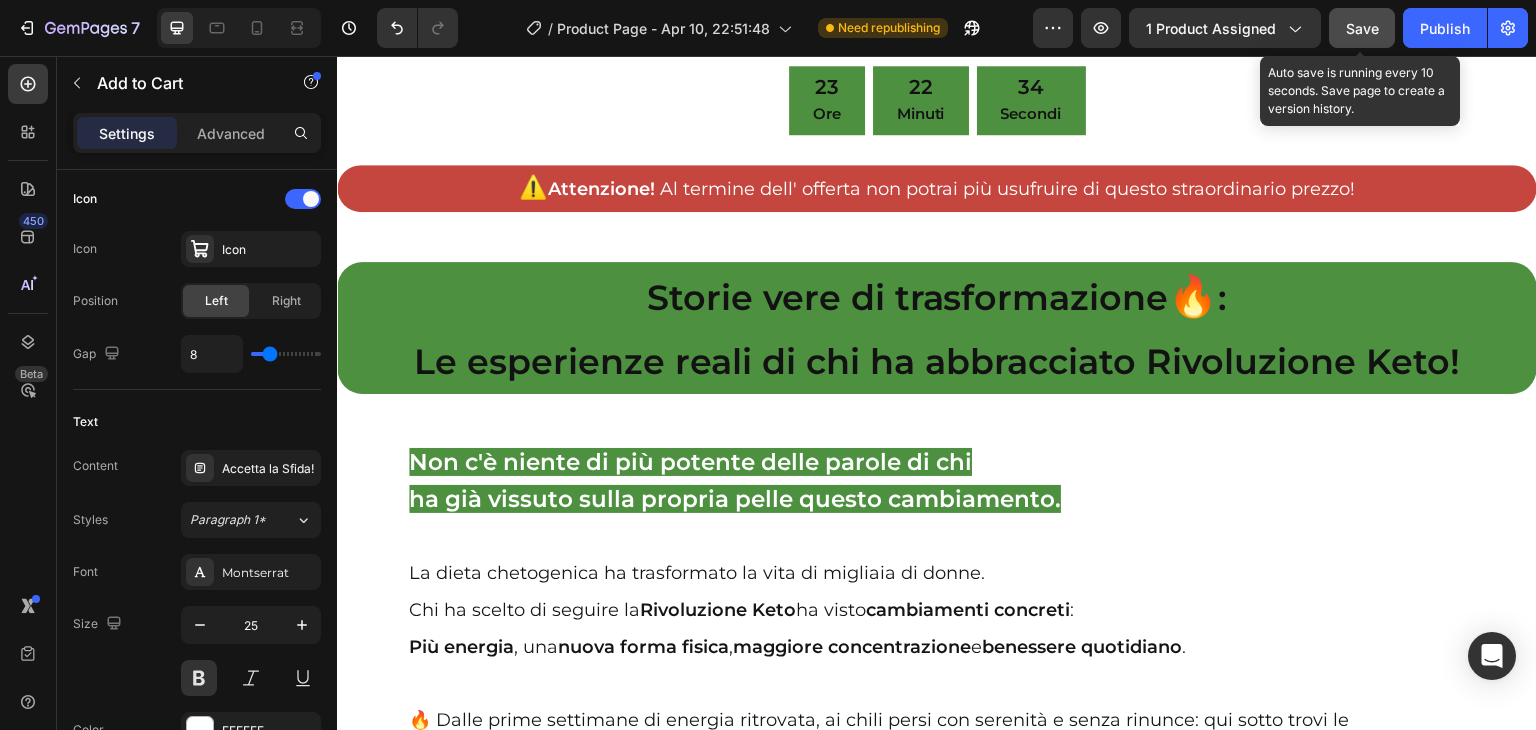 click on "Save" 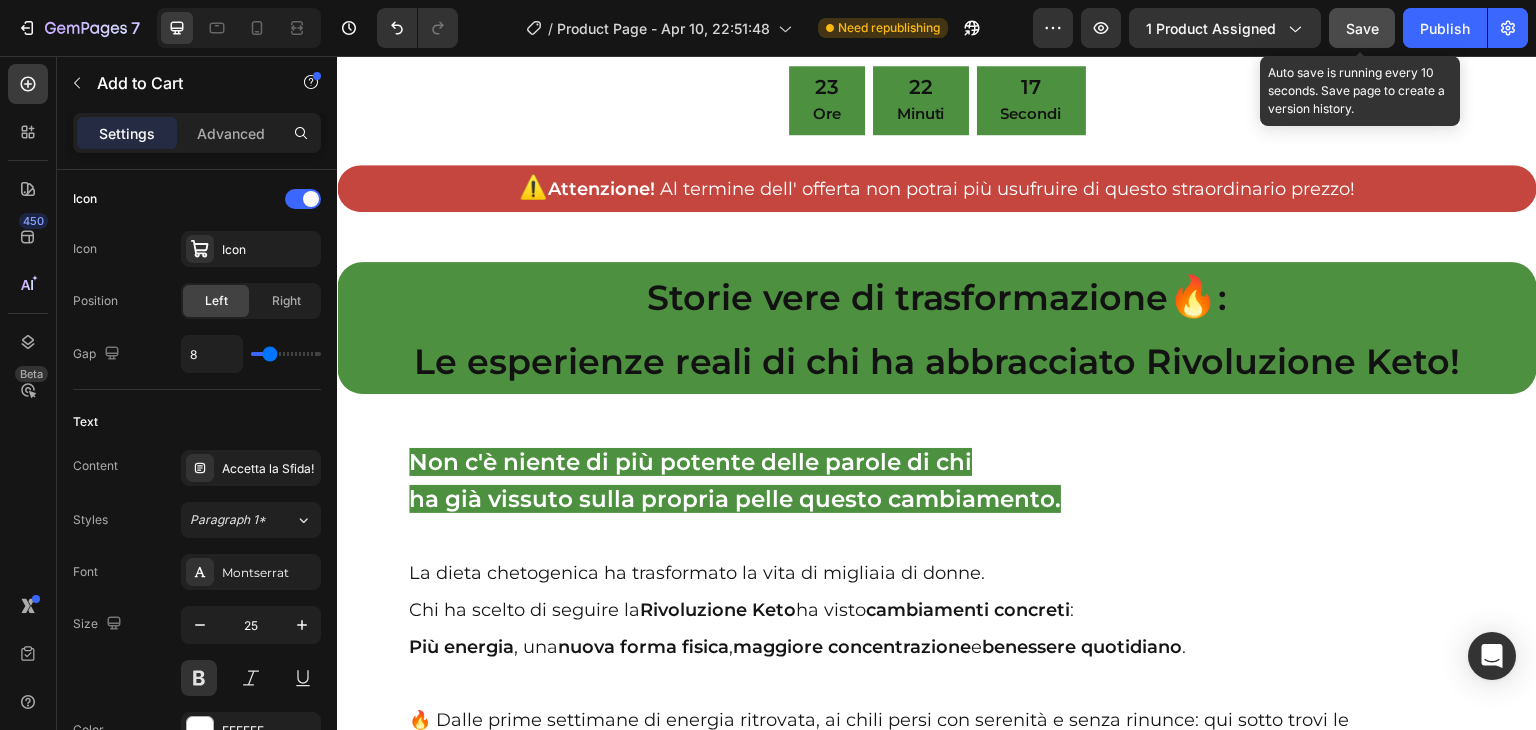 click on "Save" 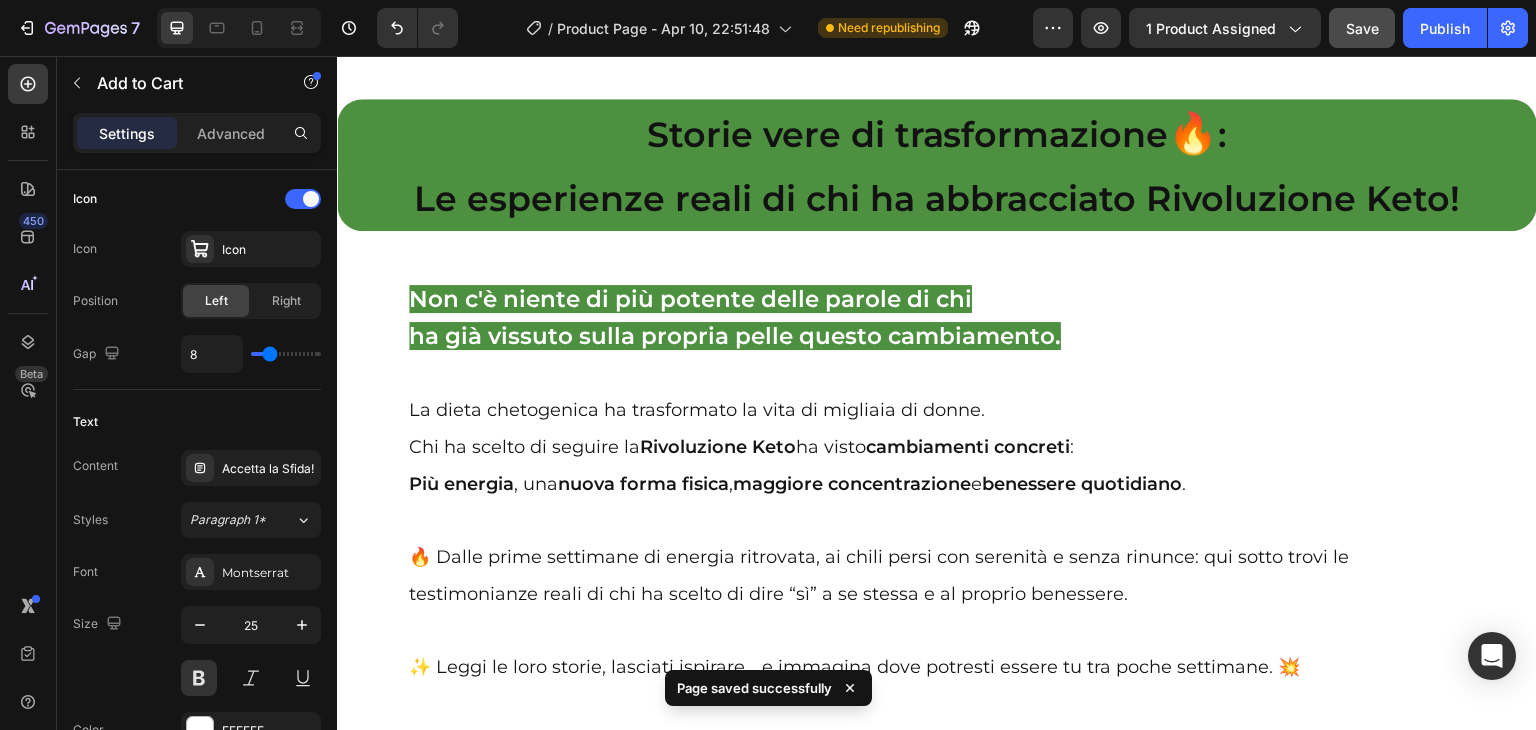 scroll, scrollTop: 26532, scrollLeft: 0, axis: vertical 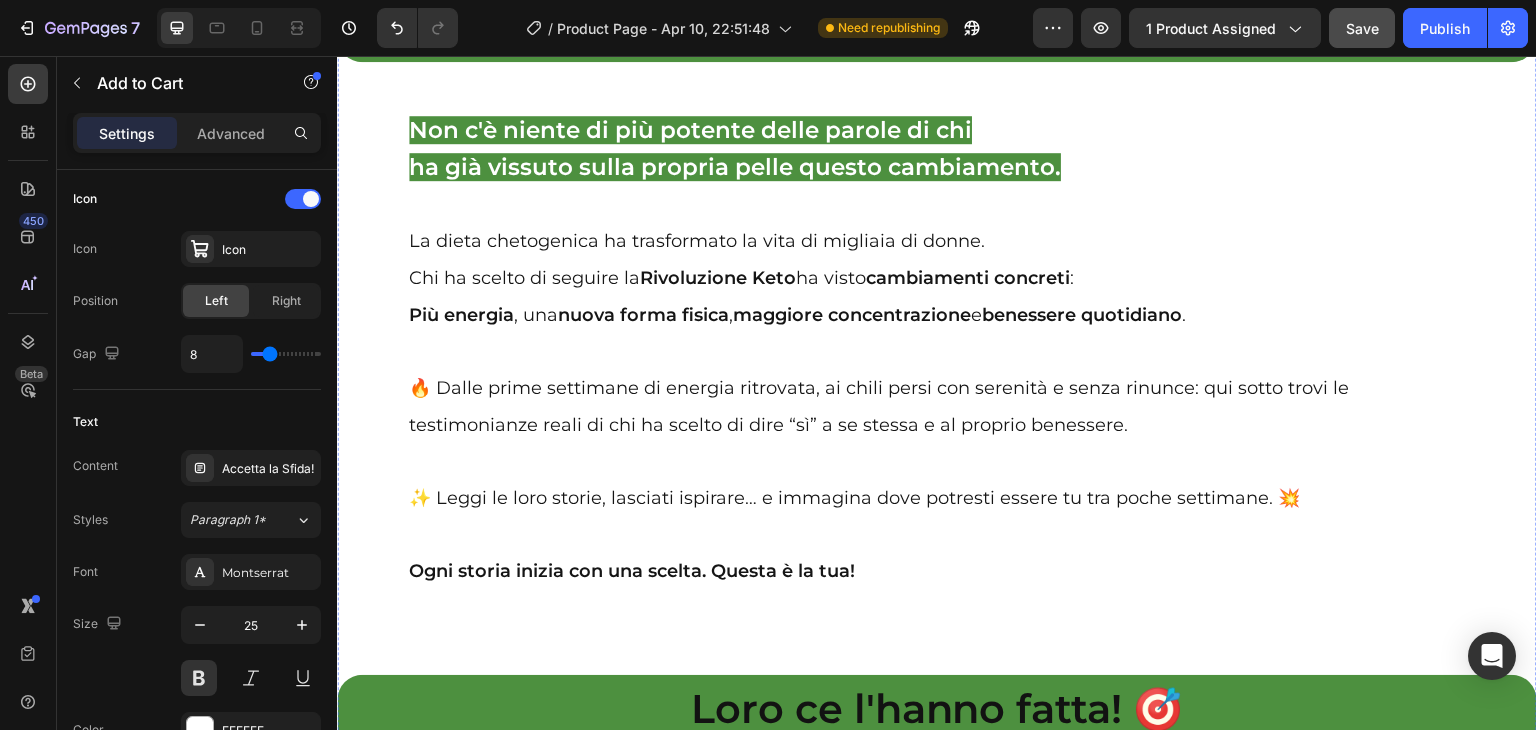 click on "Non farti sfuggire l' occasione di ricevere la nostra GUIDA ➕ 10 BONUS IN OMAGGIO a" at bounding box center [896, -332] 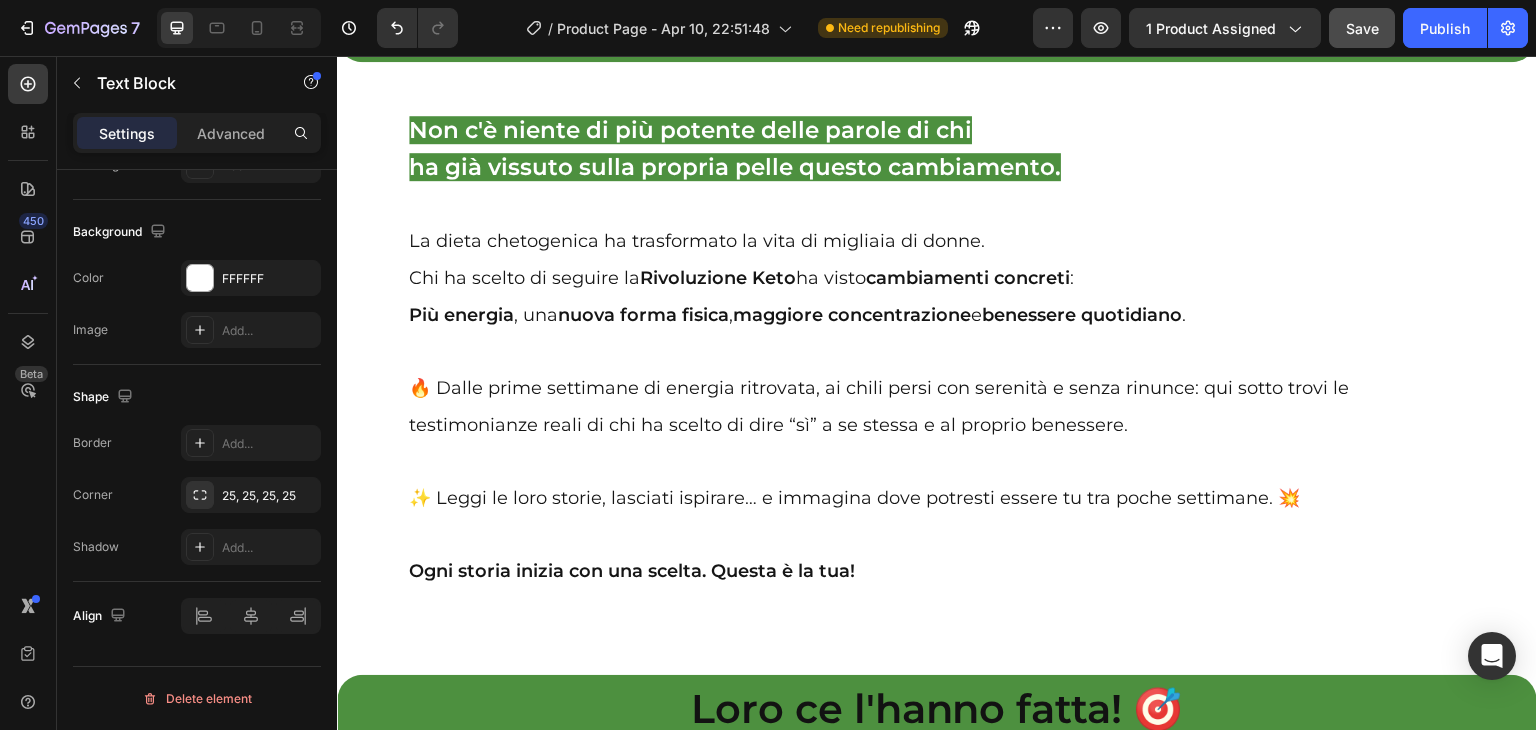 scroll, scrollTop: 0, scrollLeft: 0, axis: both 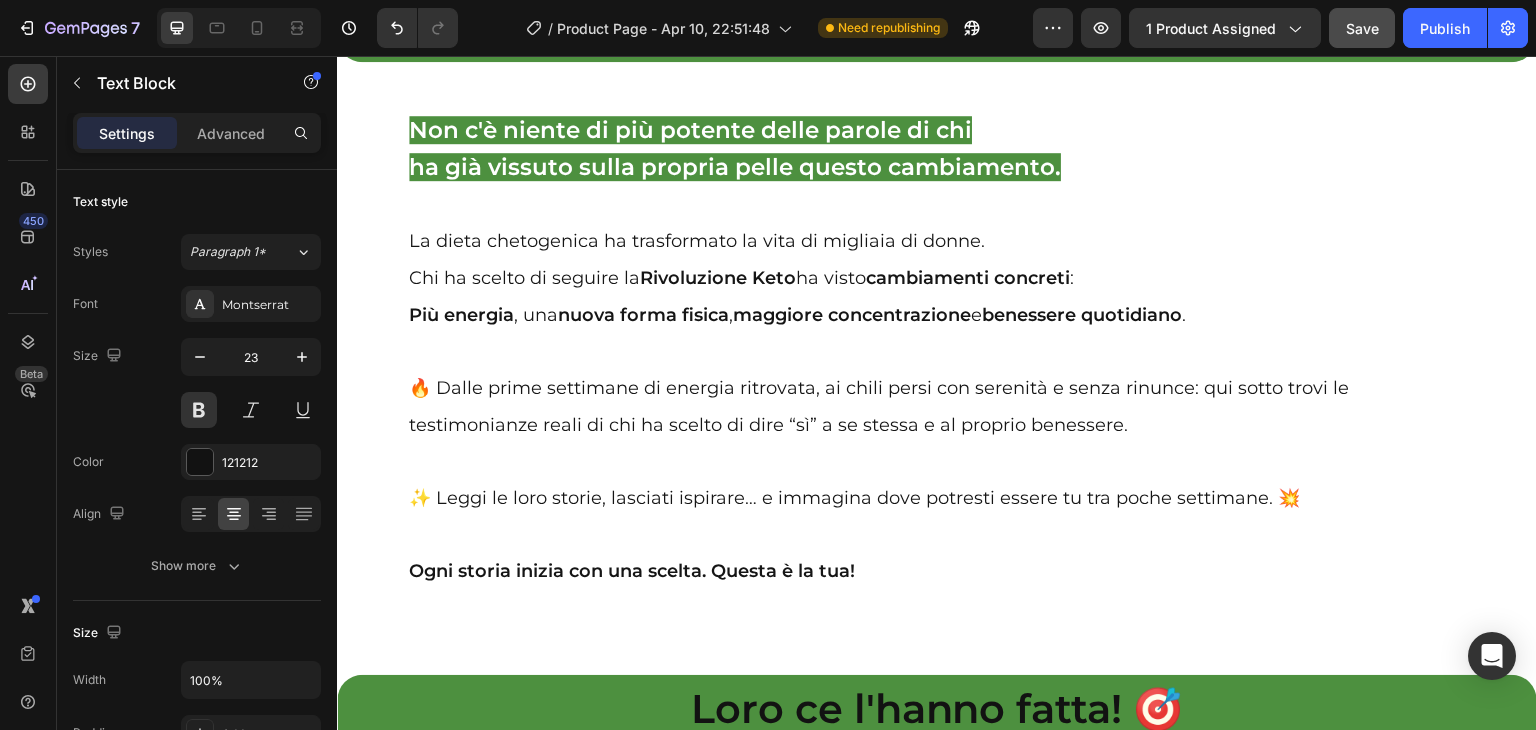 click on "Non farti sfuggire l' occasione di ricevere la nostra GUIDA ➕ 10 BONUS IN OMAGGIO a" at bounding box center (896, -332) 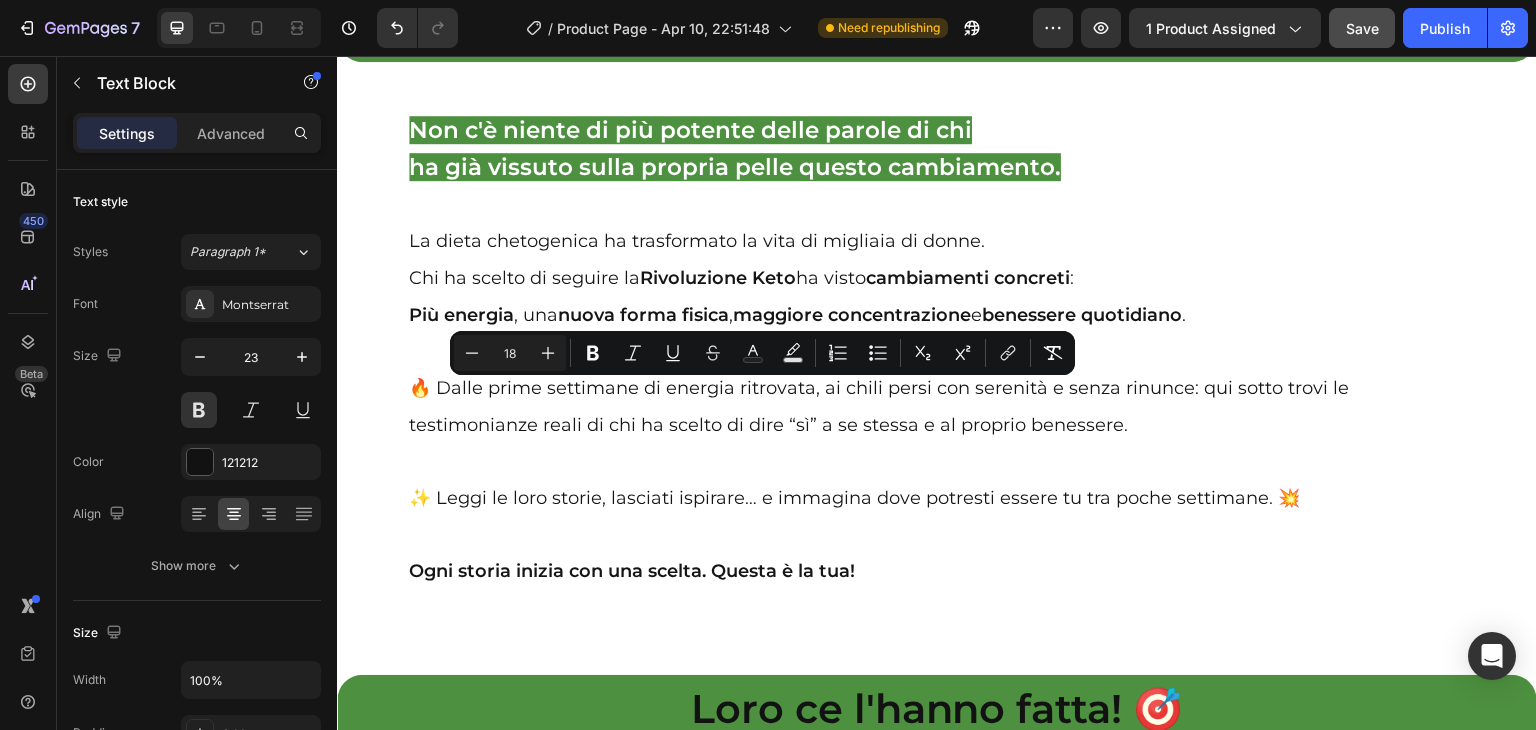 drag, startPoint x: 499, startPoint y: 396, endPoint x: 1023, endPoint y: 396, distance: 524 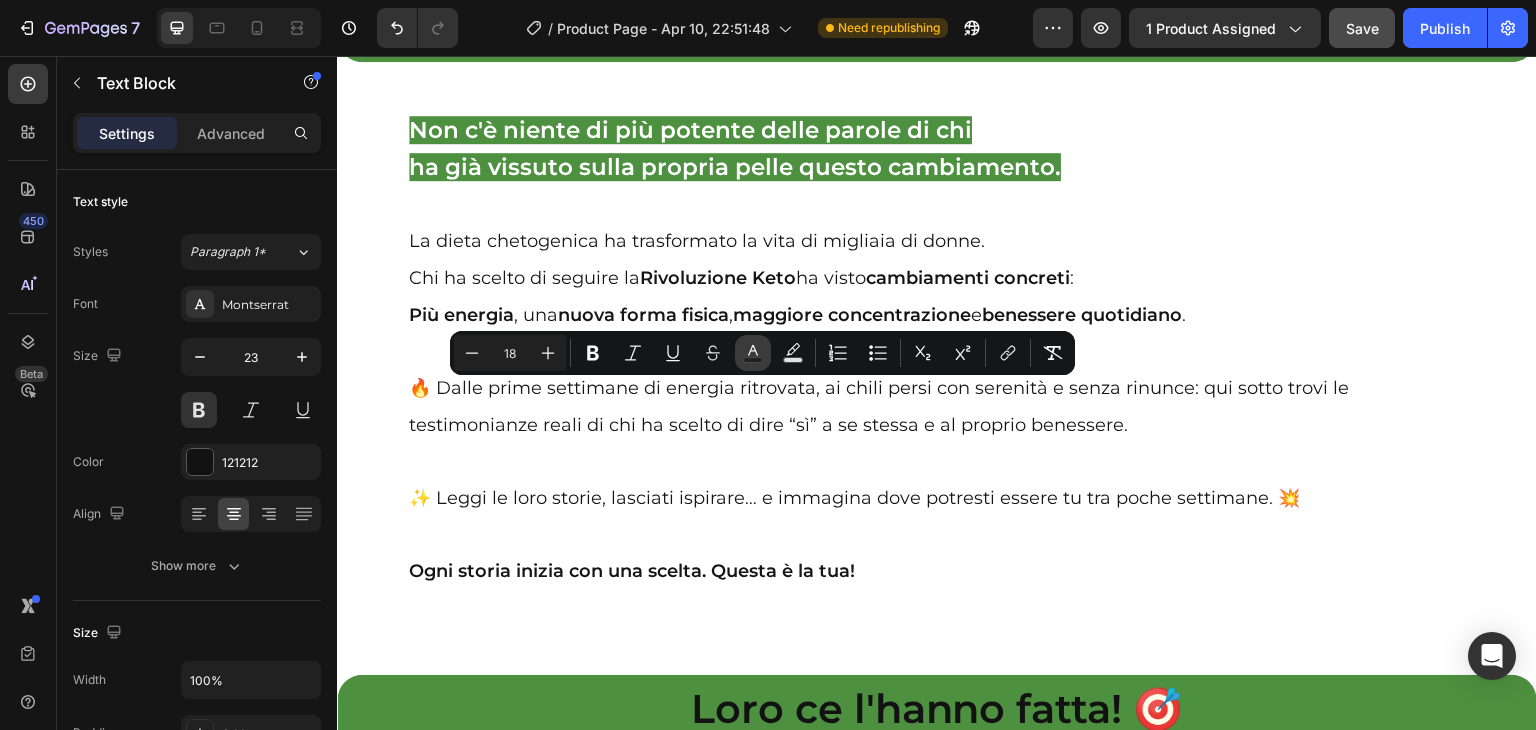 click on "Text Color" at bounding box center (753, 353) 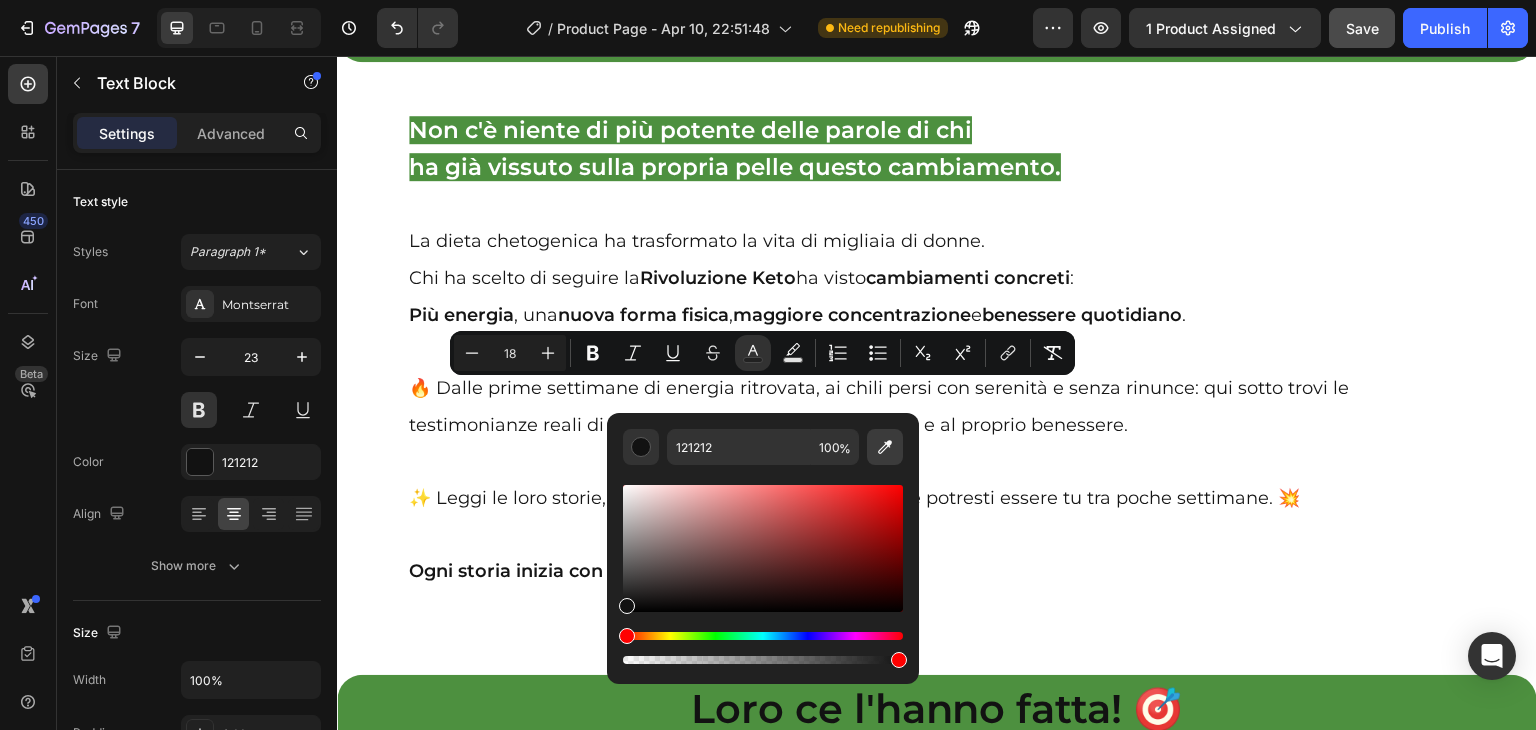 click 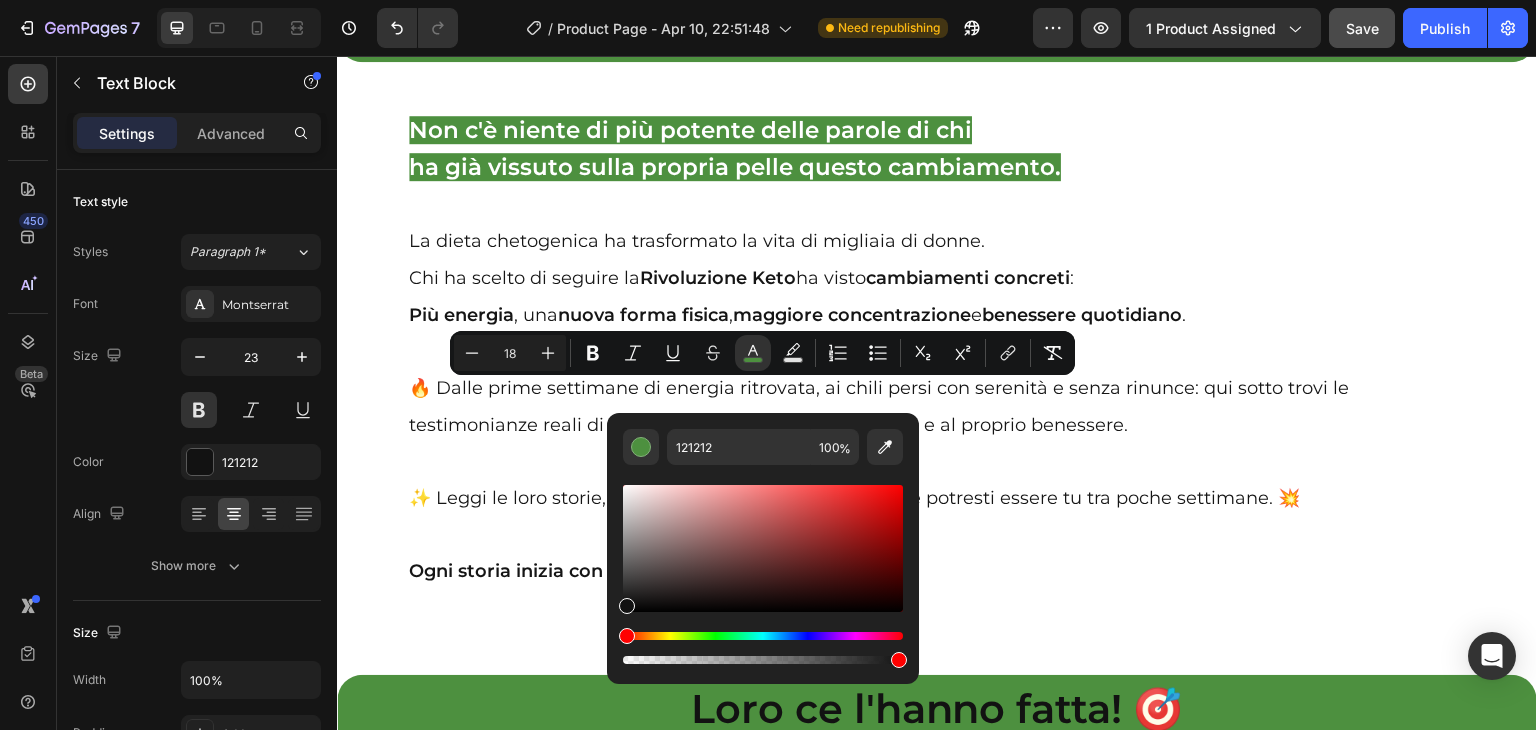 type on "4D903F" 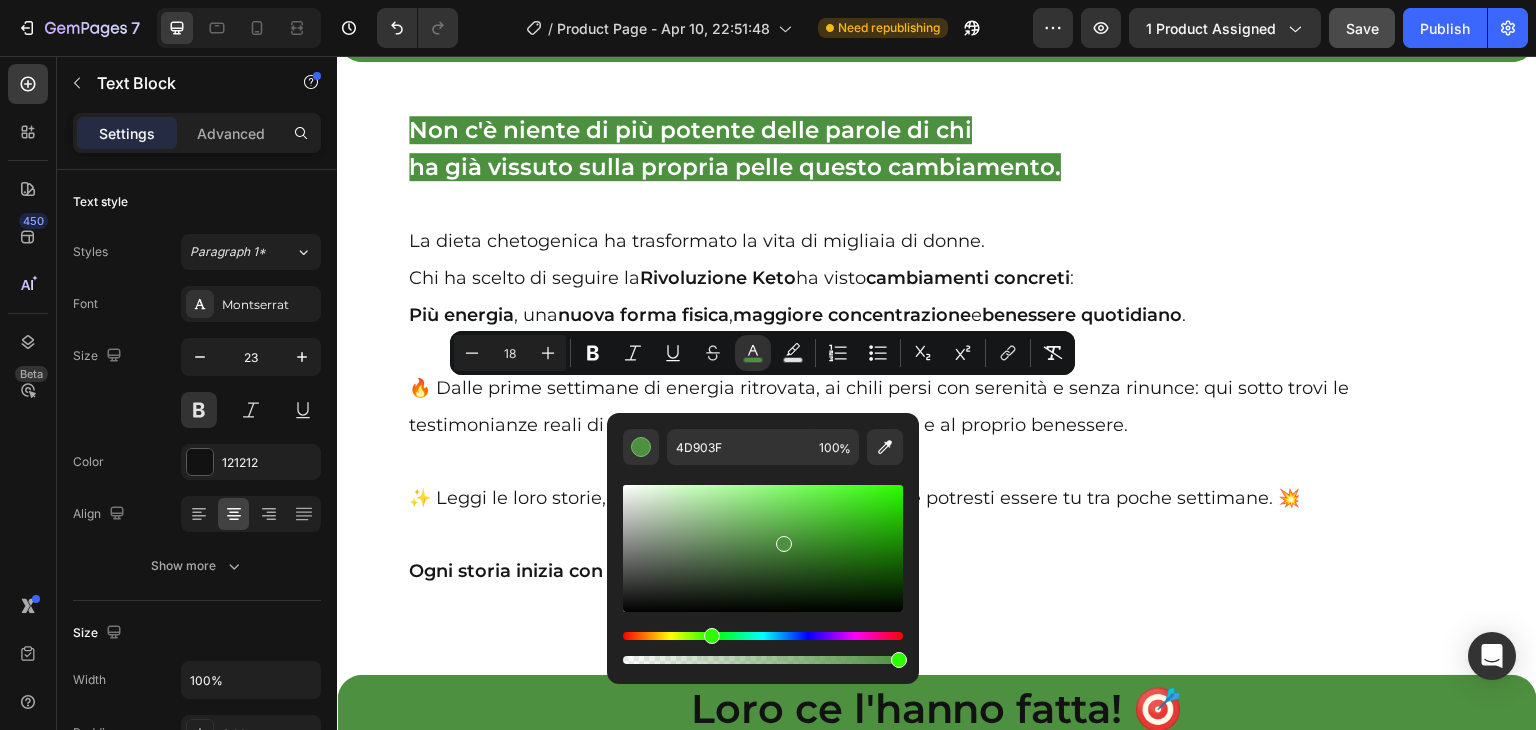 click on "➕ 10 BONUS IN OMAGGIO a" at bounding box center (1160, -332) 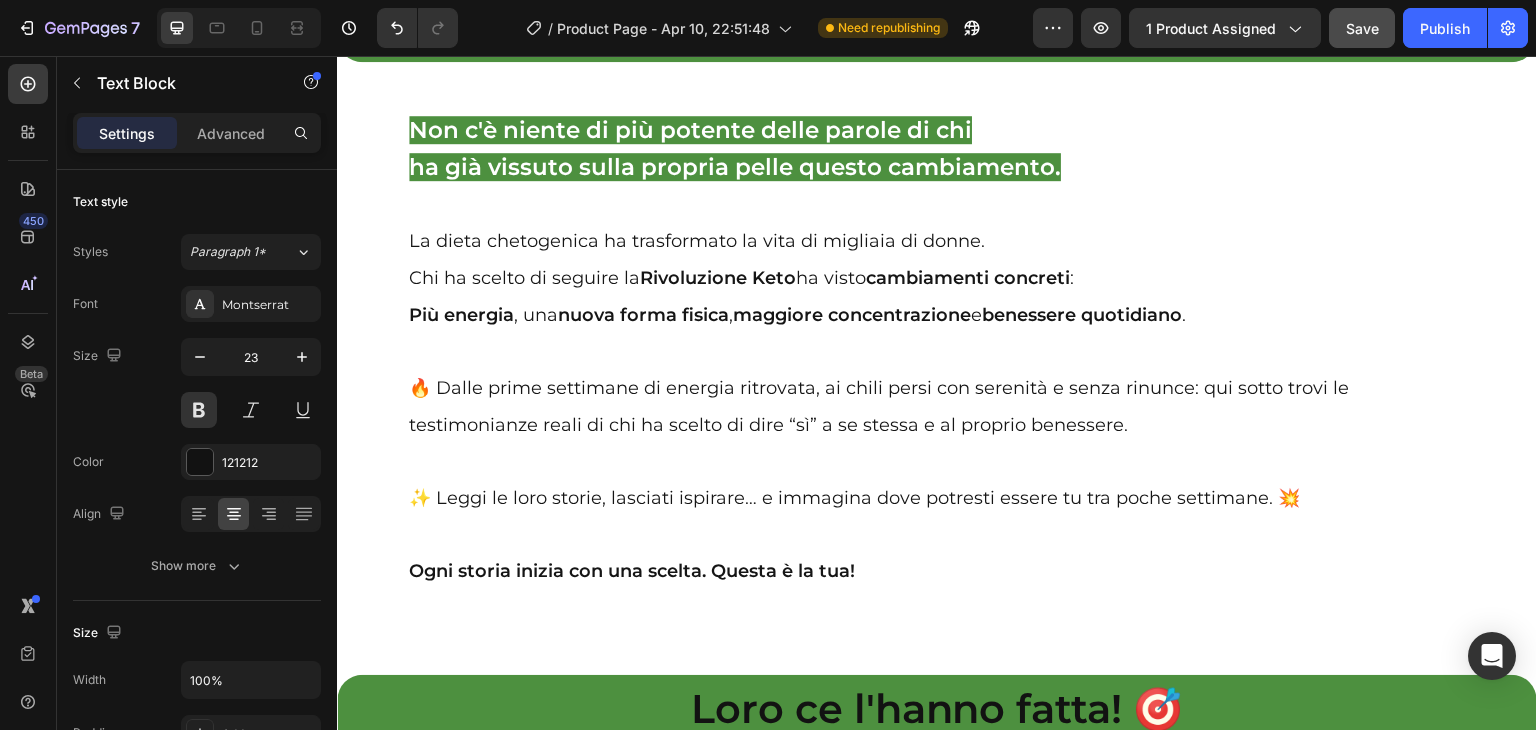 click on "➕ 10 BONUS IN OMAGGIO a" at bounding box center (1160, -332) 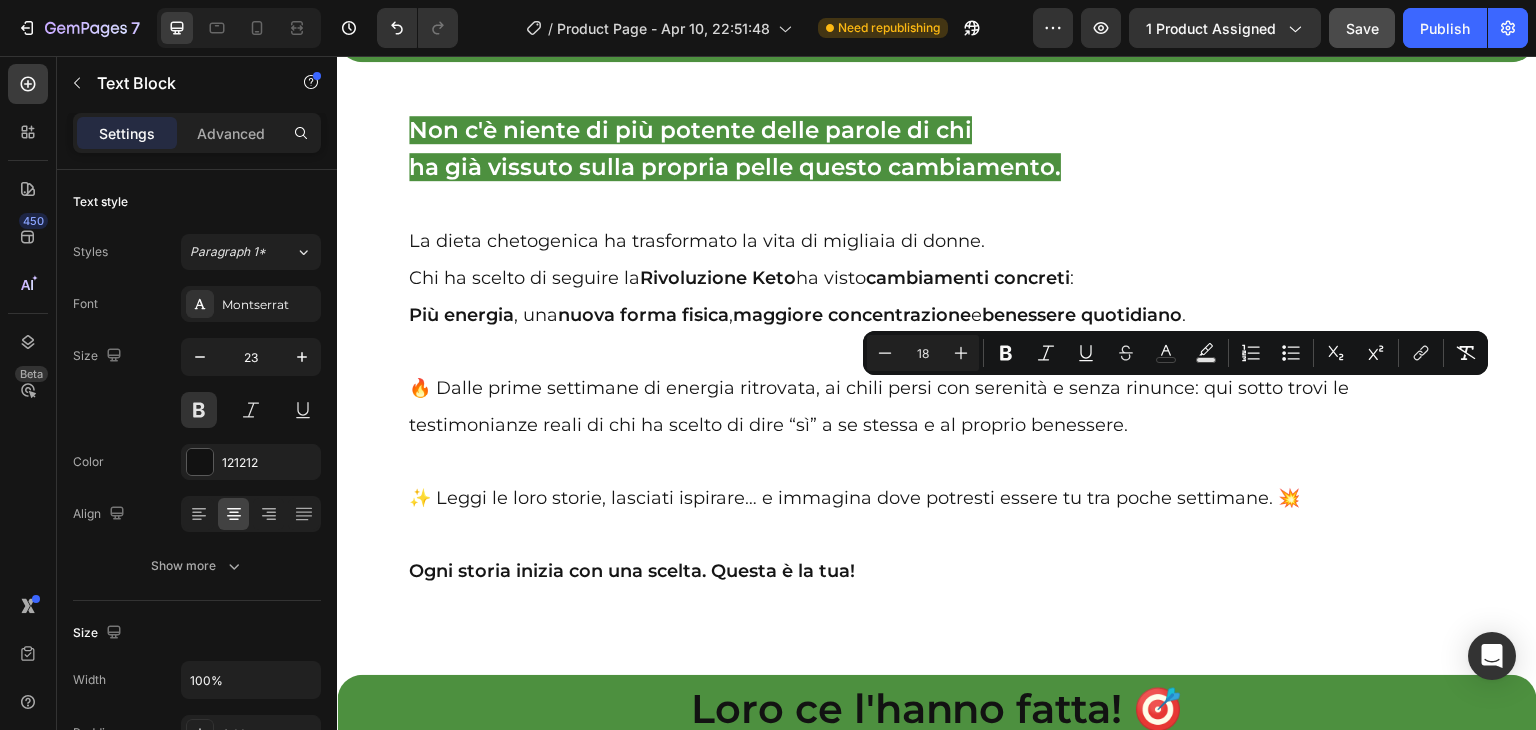 drag, startPoint x: 1061, startPoint y: 397, endPoint x: 1285, endPoint y: 408, distance: 224.26993 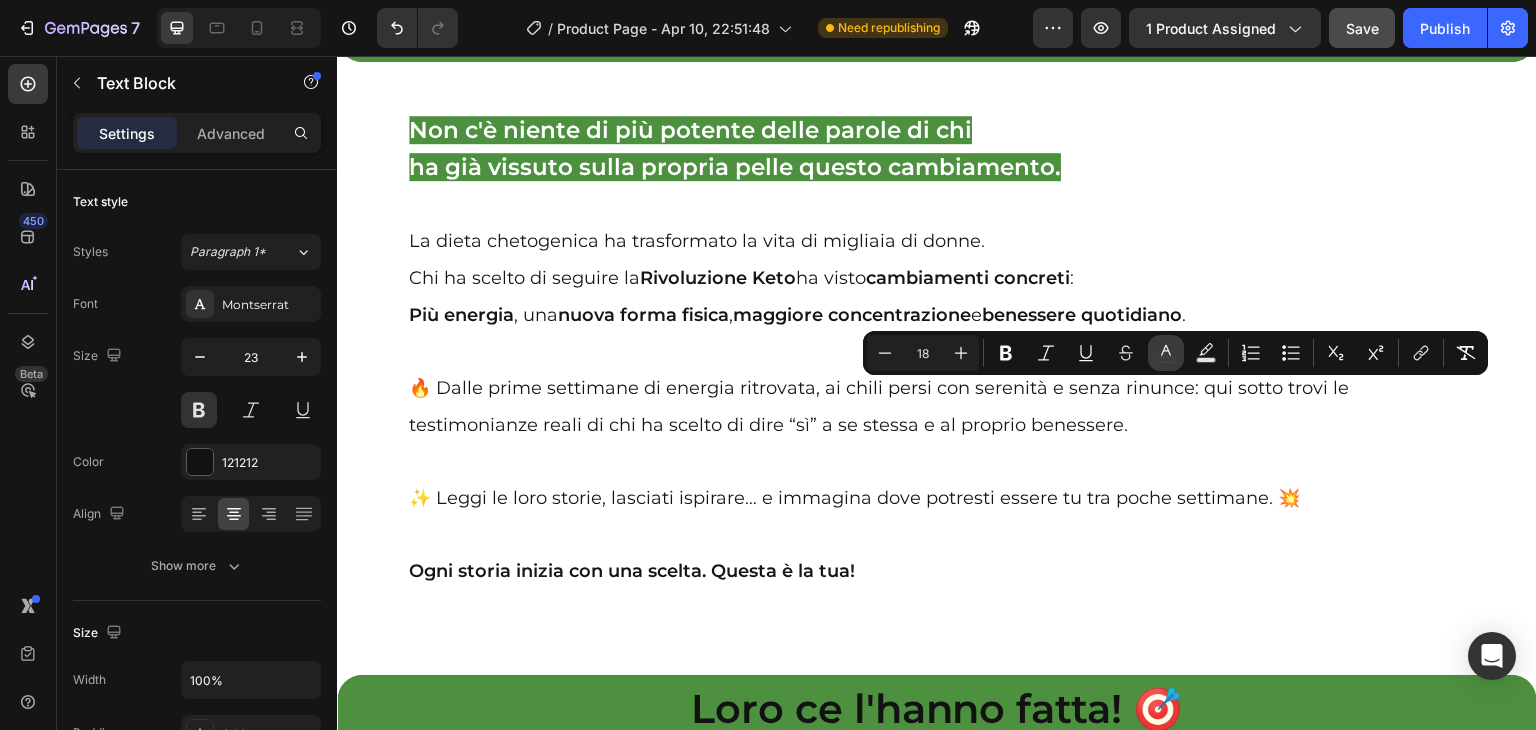 click on "color" at bounding box center (1166, 353) 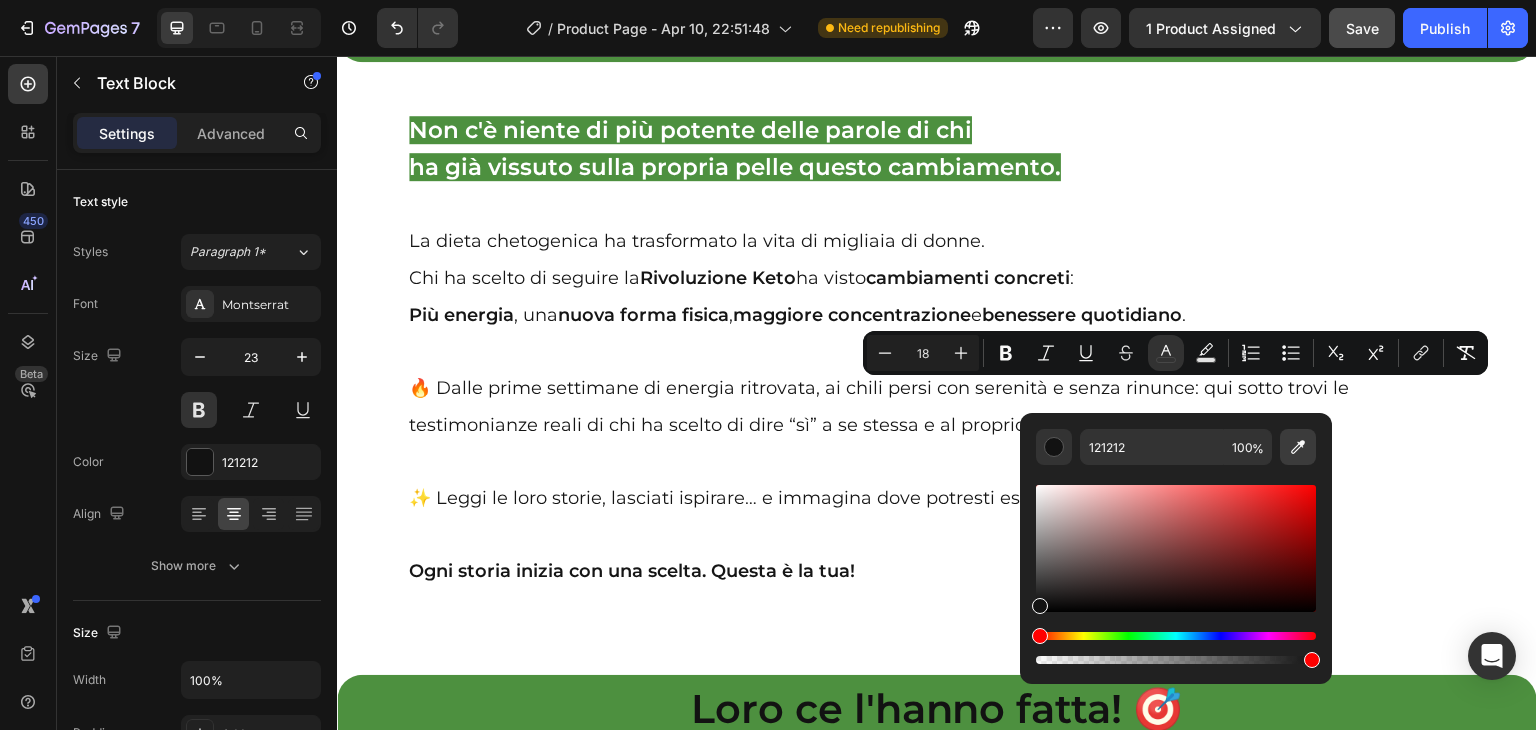 click 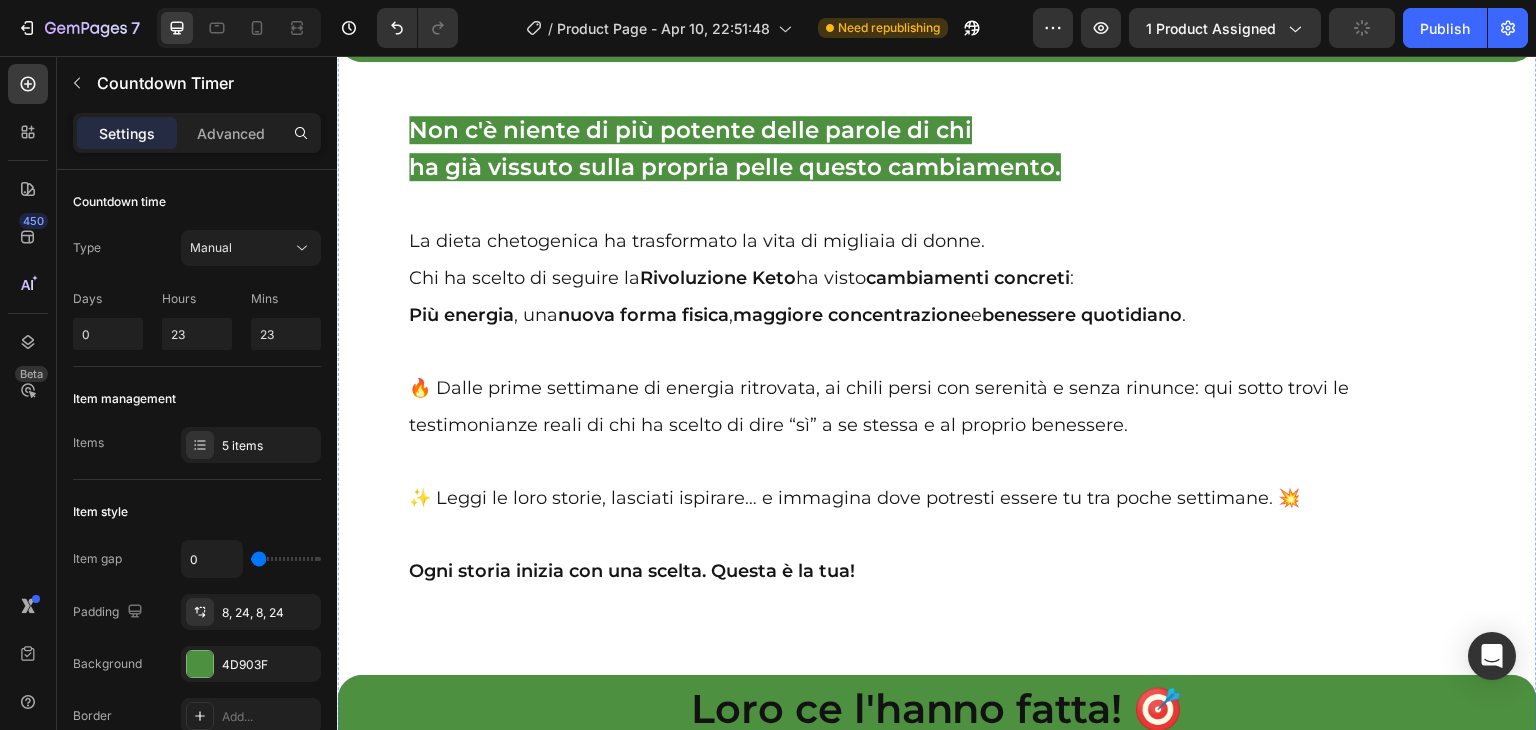 click on "23 Ore 21 Minuti 40 Secondi" at bounding box center [937, -232] 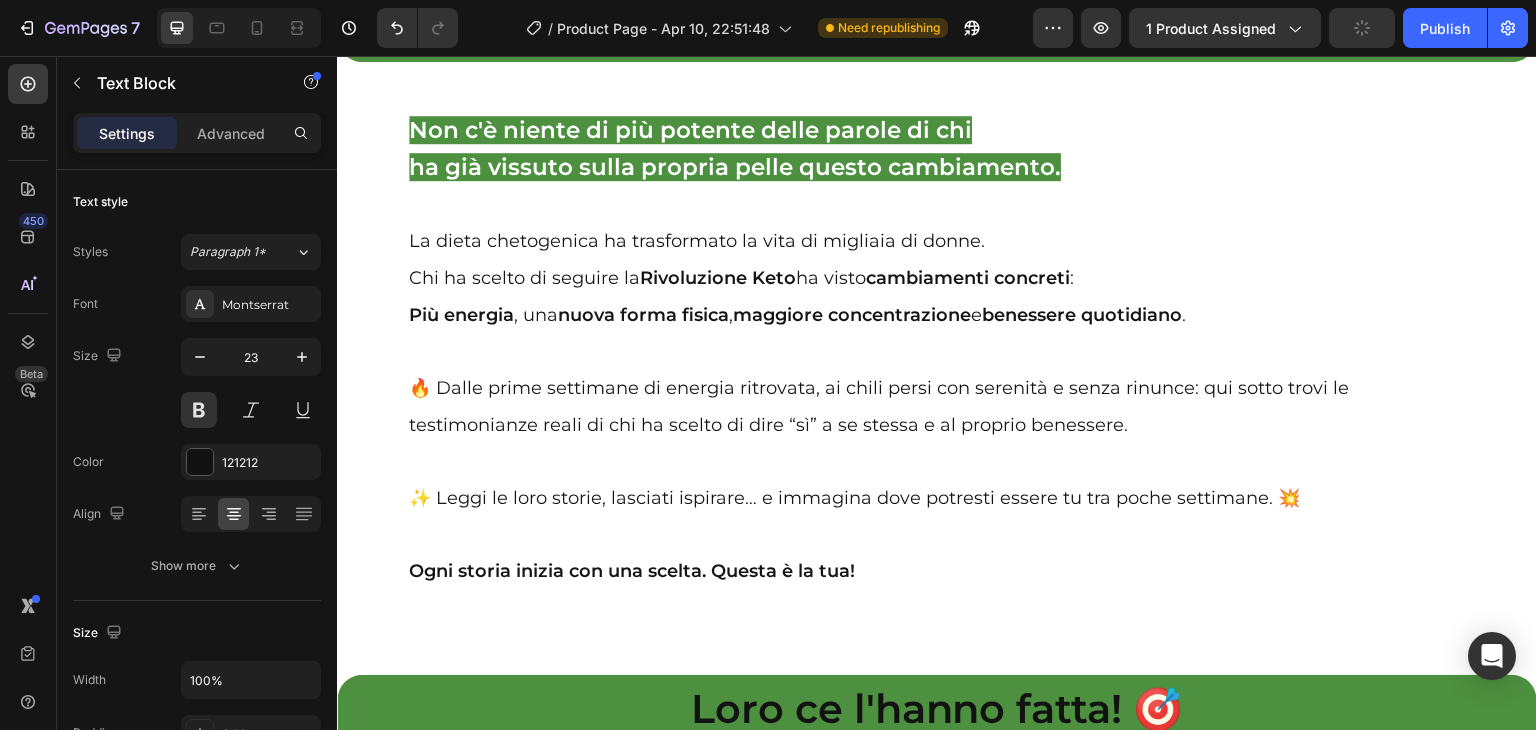 drag, startPoint x: 1297, startPoint y: 396, endPoint x: 1359, endPoint y: 404, distance: 62.514 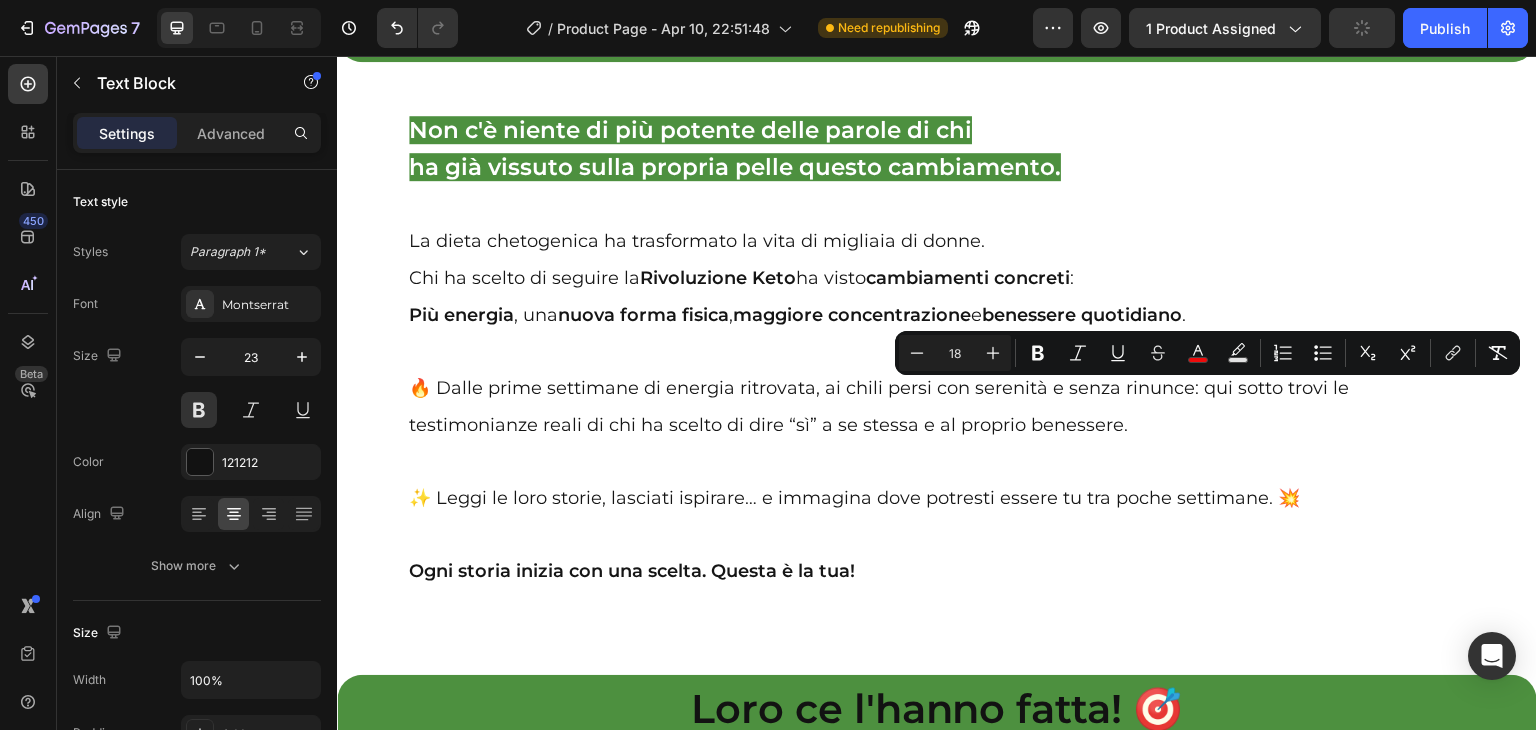 drag, startPoint x: 1302, startPoint y: 396, endPoint x: 1387, endPoint y: 395, distance: 85.00588 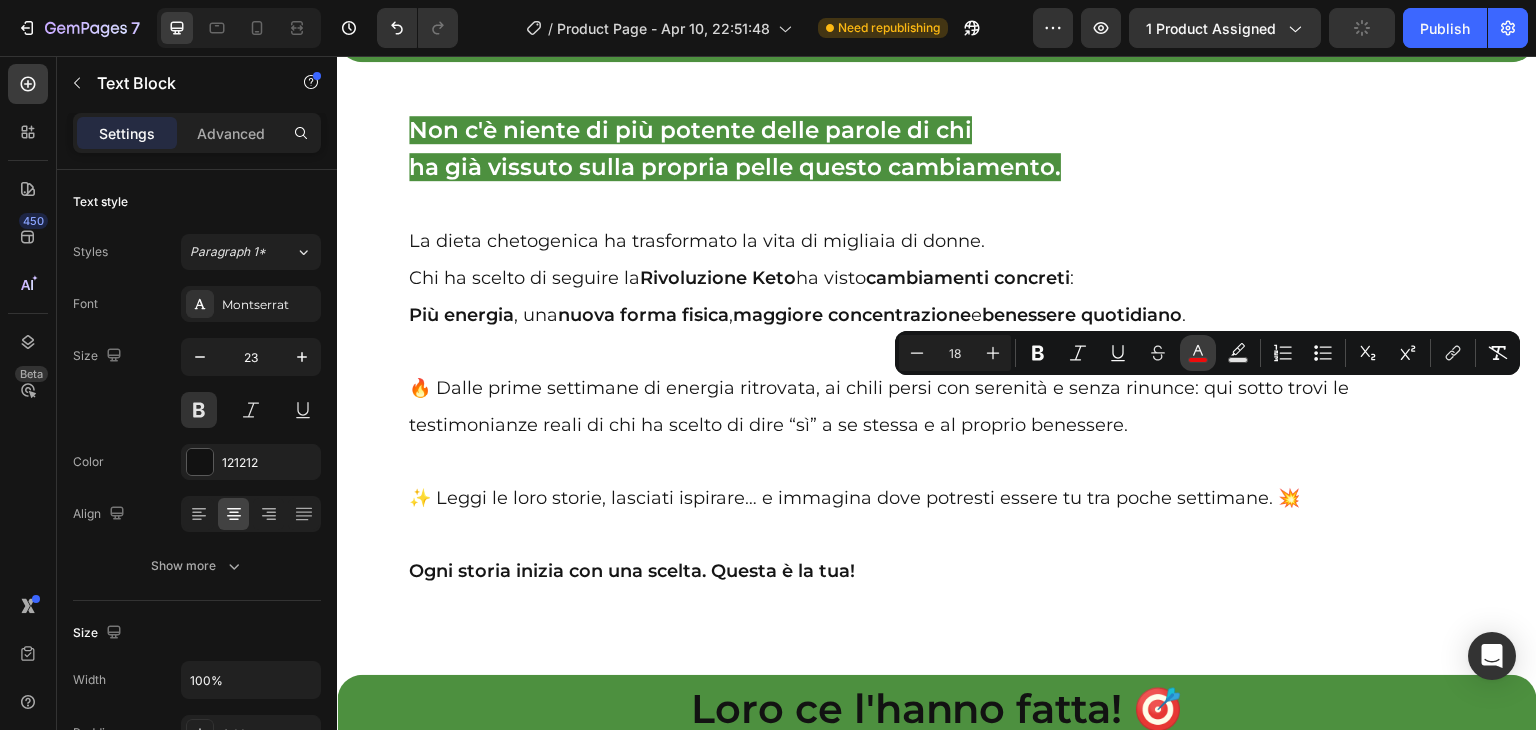 click 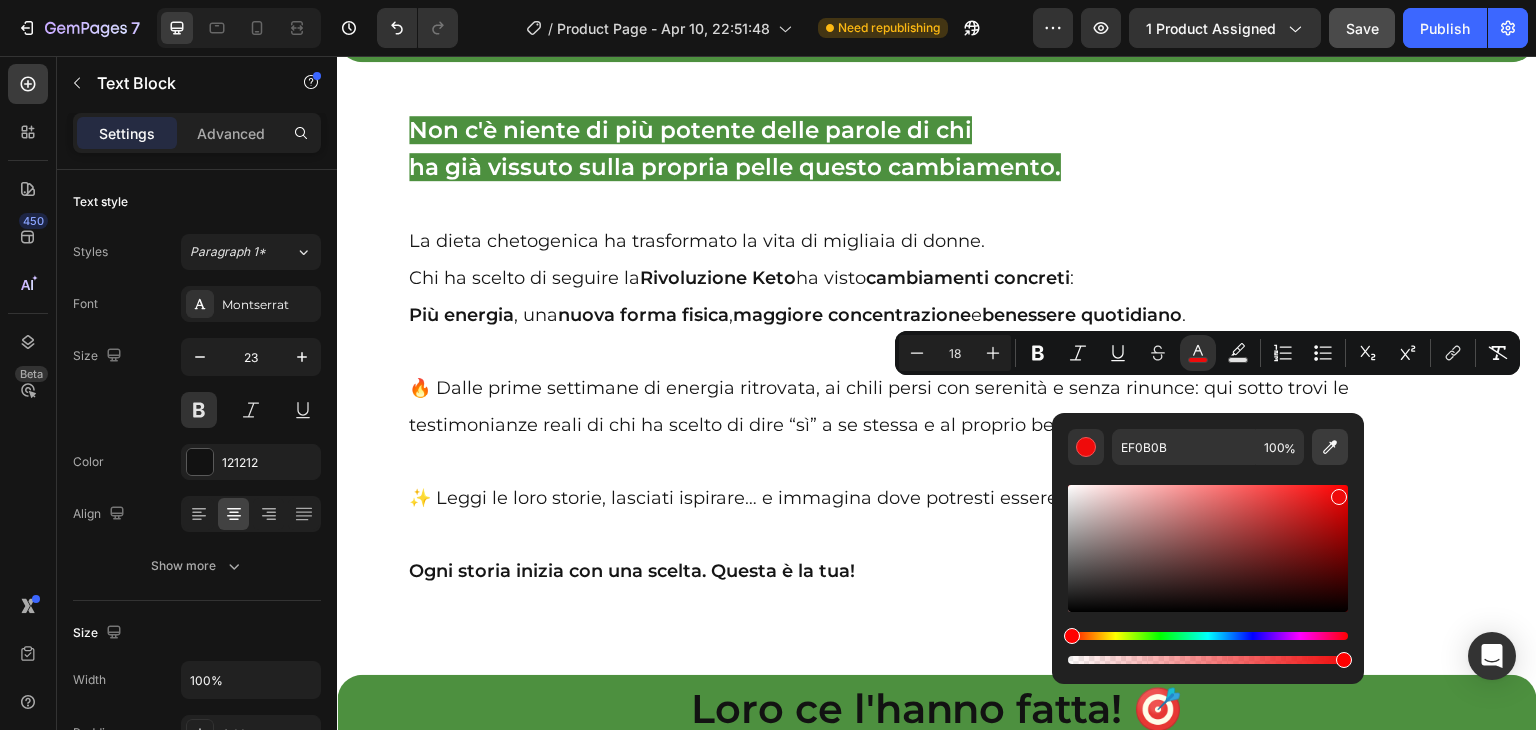 click 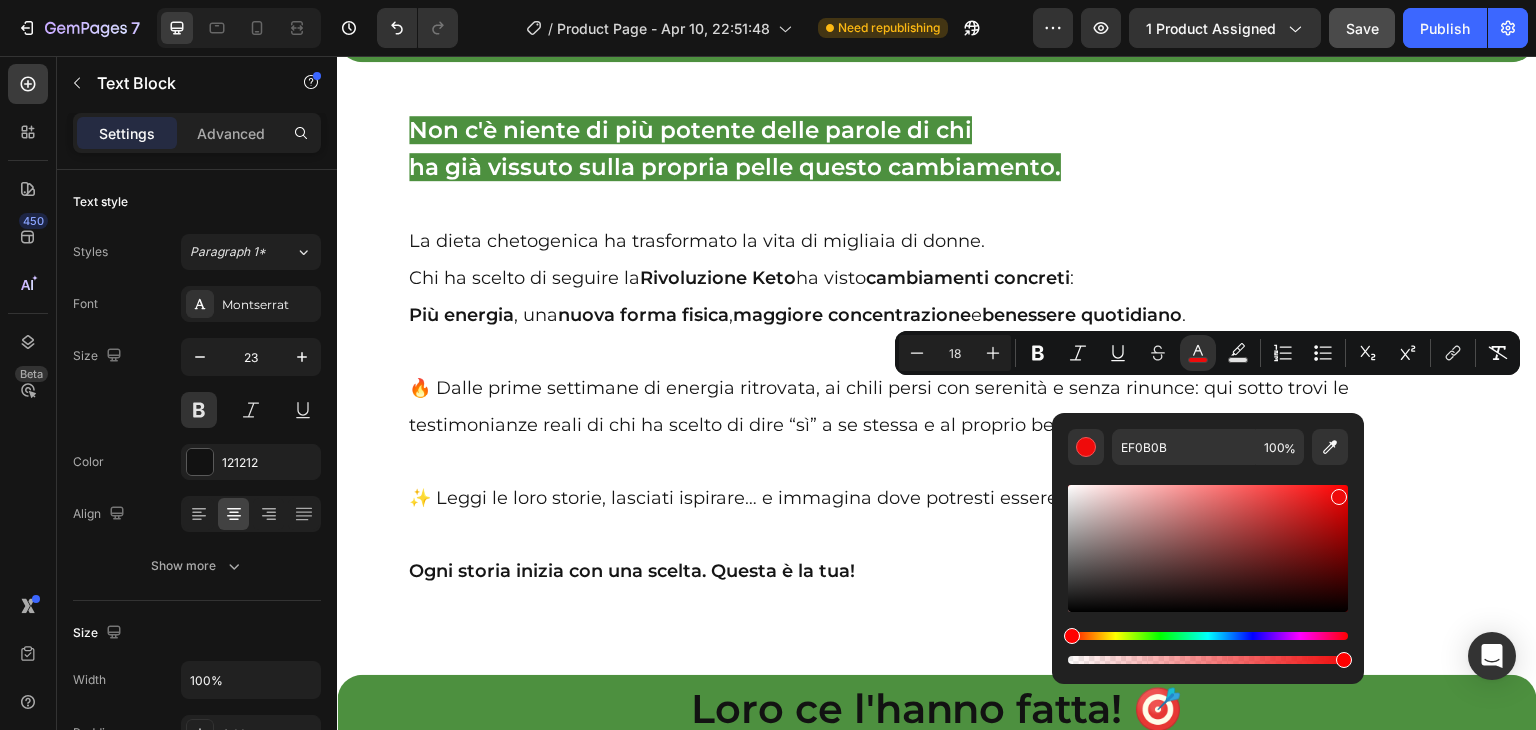 type on "4D903F" 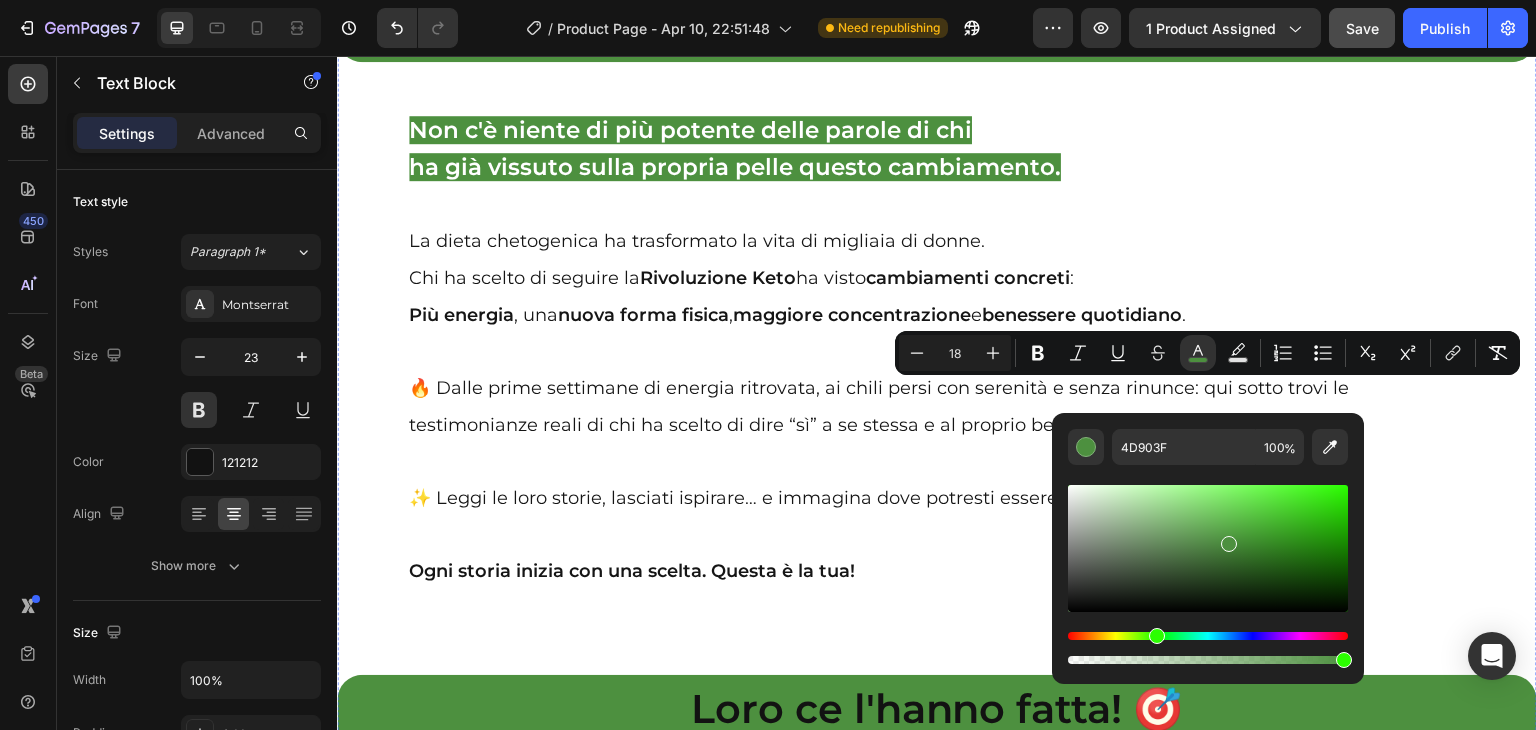 click on "23 Ore 21 Minuti 28 Secondi" at bounding box center (937, -232) 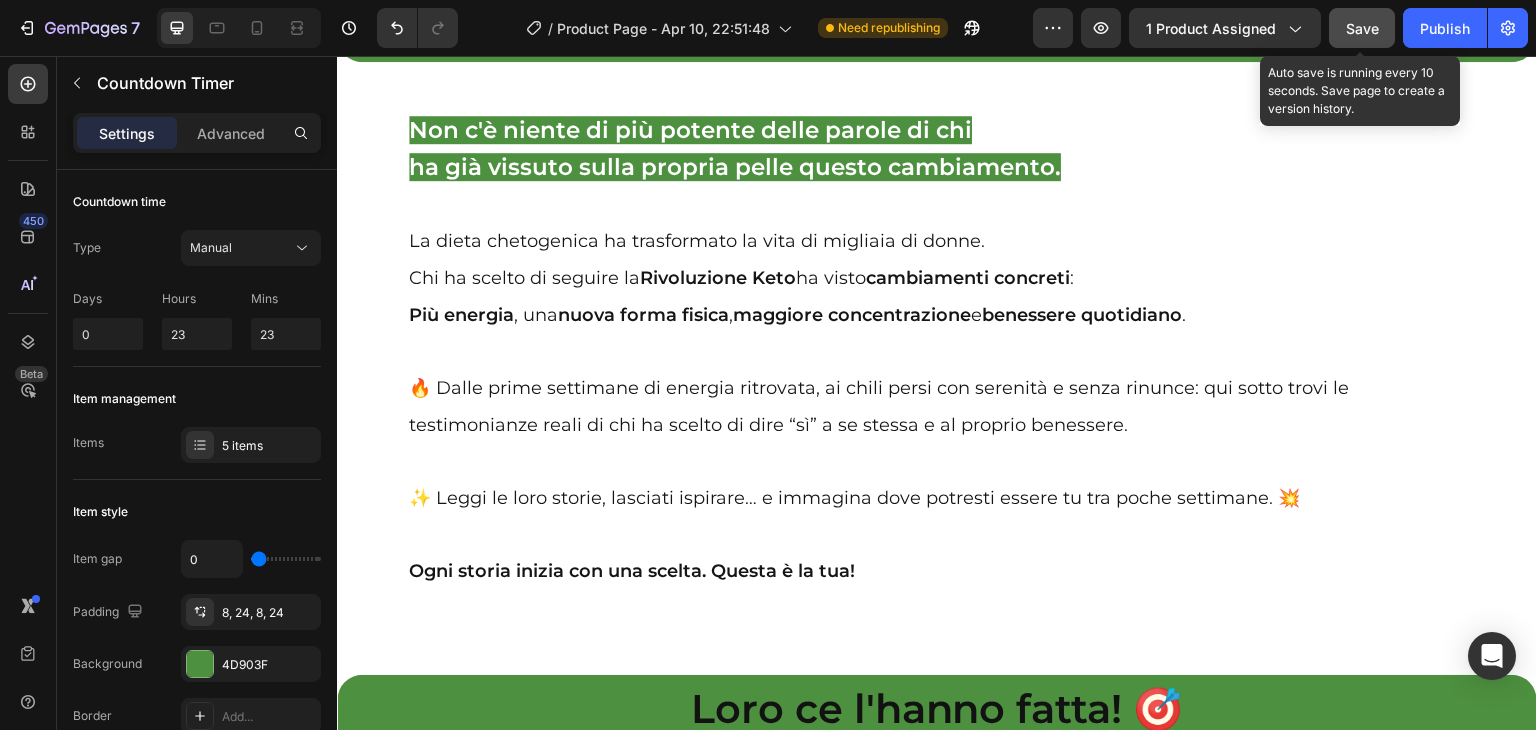 click on "Save" at bounding box center (1362, 28) 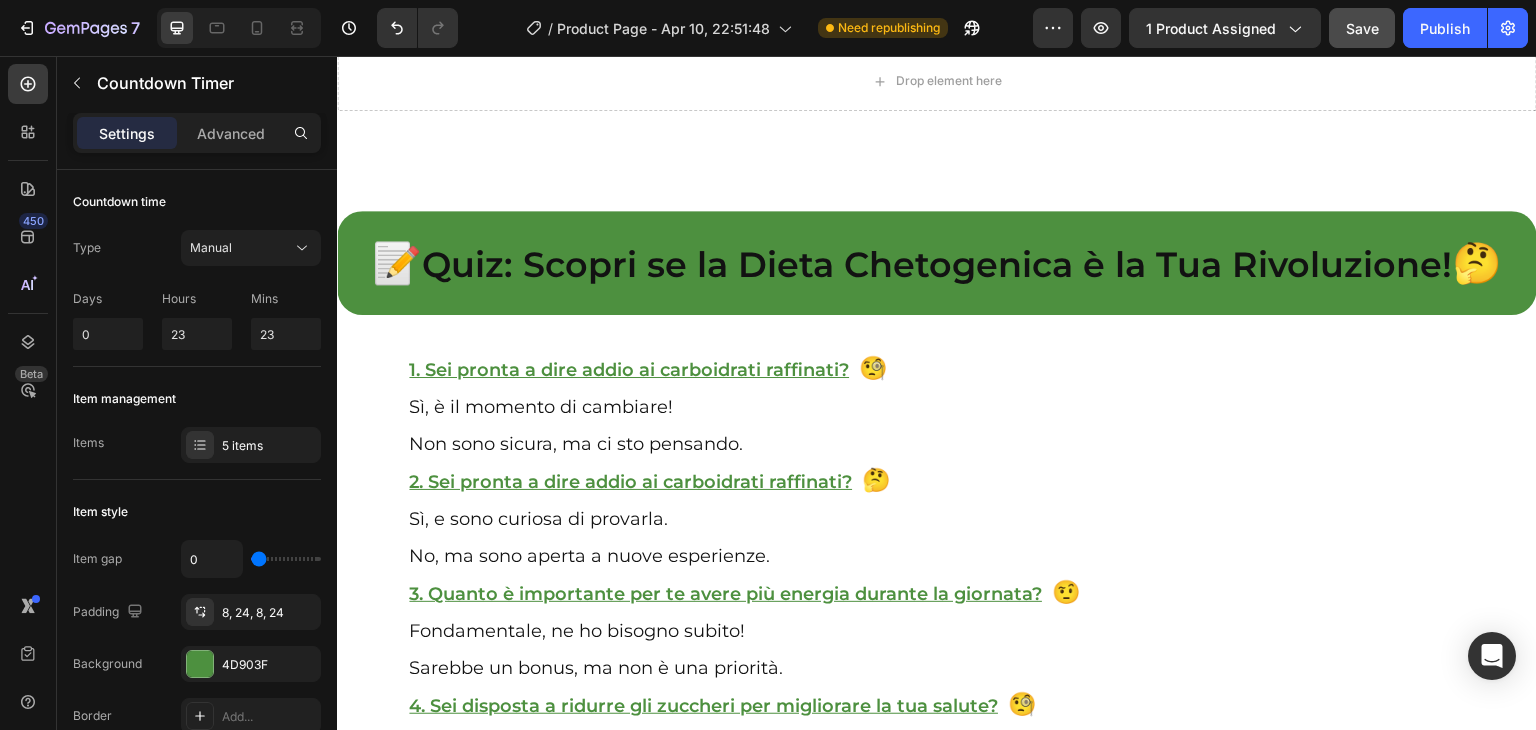 scroll, scrollTop: 27492, scrollLeft: 0, axis: vertical 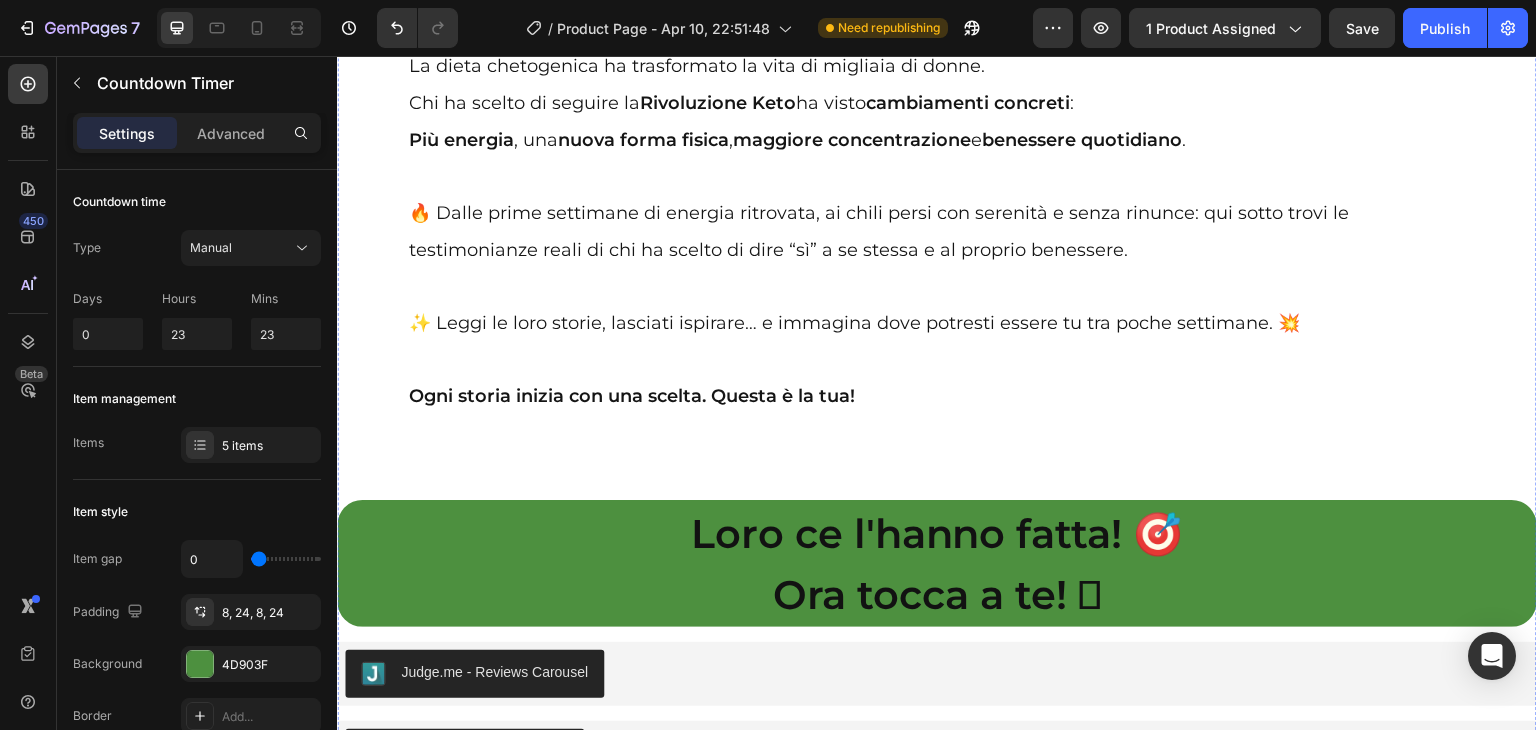click on "10 BONUS IN OMAGGIO a" at bounding box center [1169, -507] 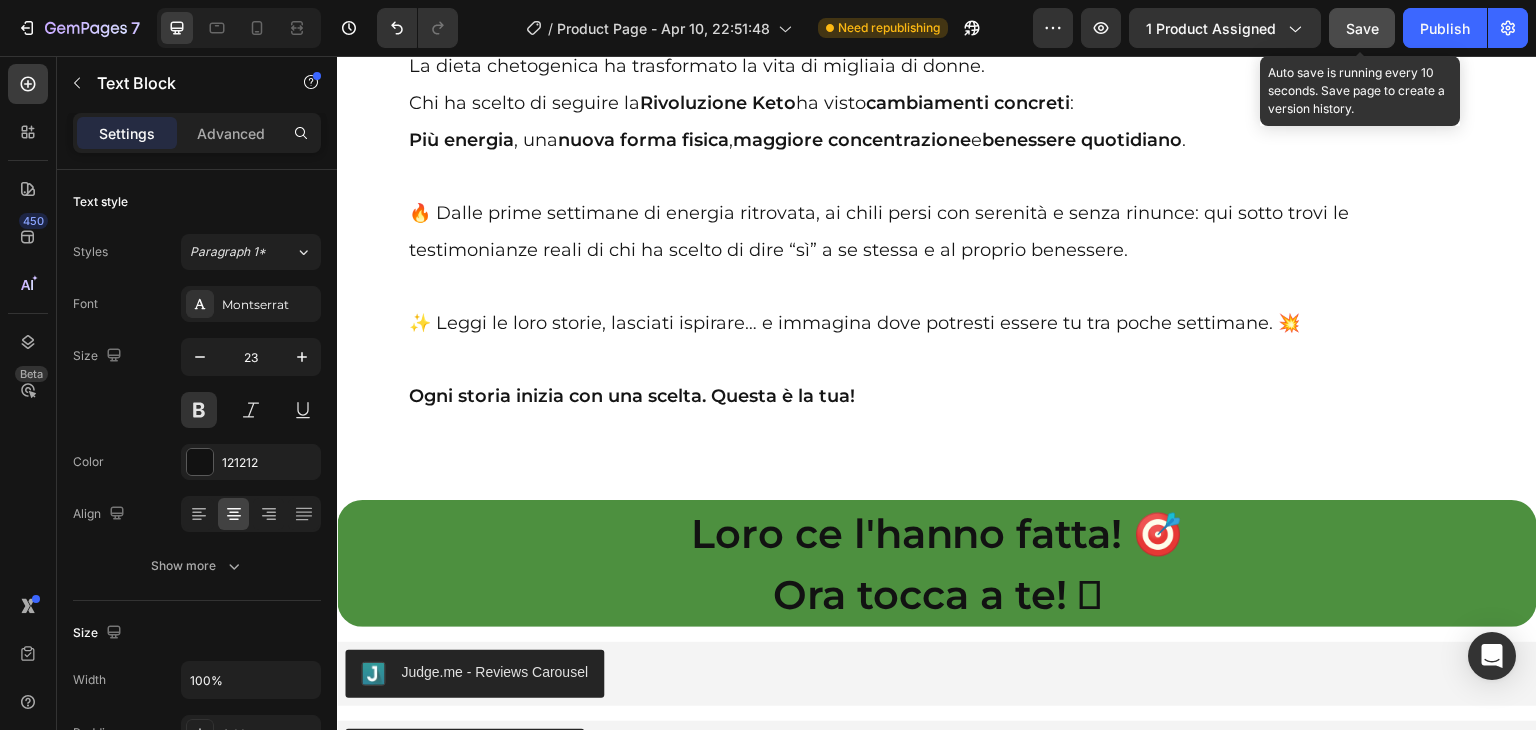 click on "Save" at bounding box center (1362, 28) 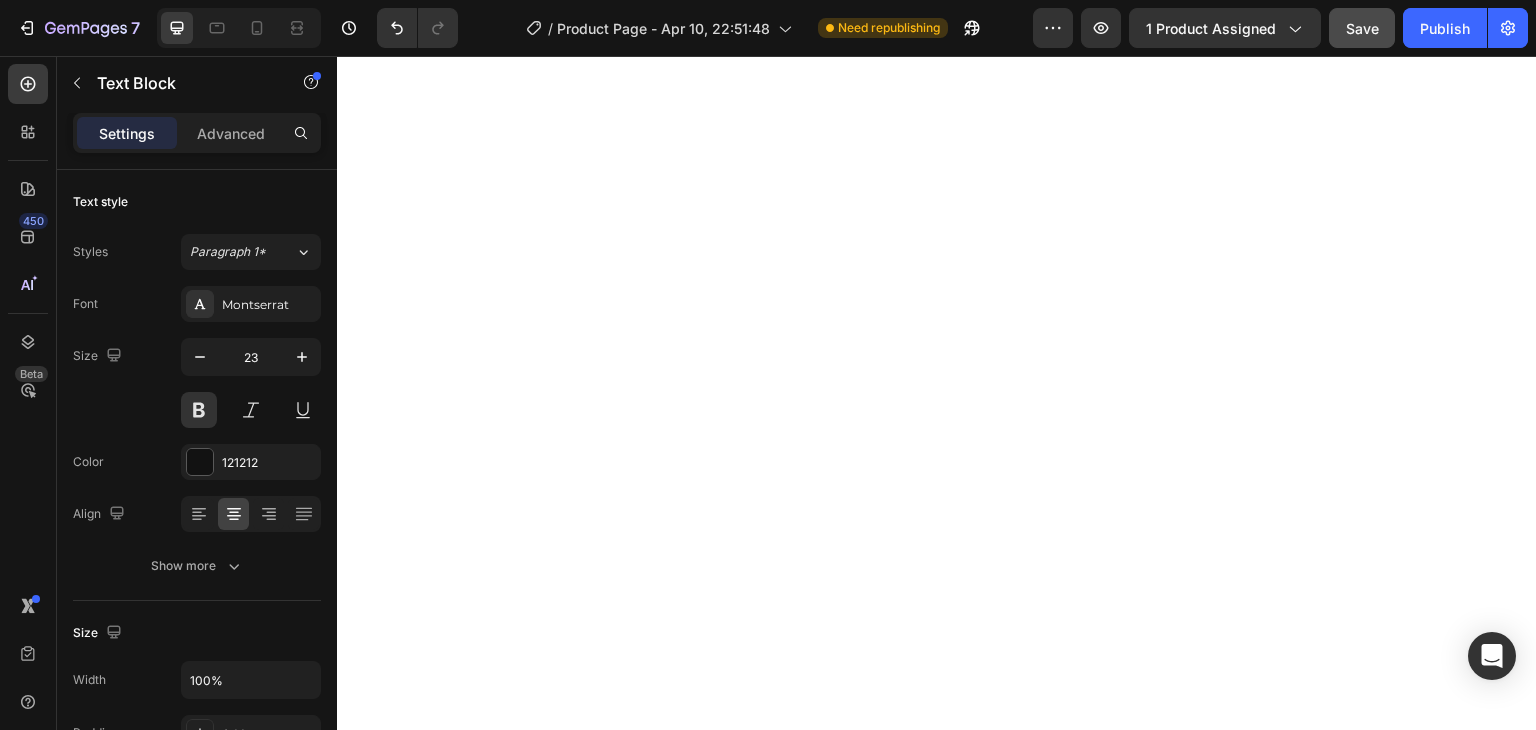 scroll, scrollTop: 31798, scrollLeft: 0, axis: vertical 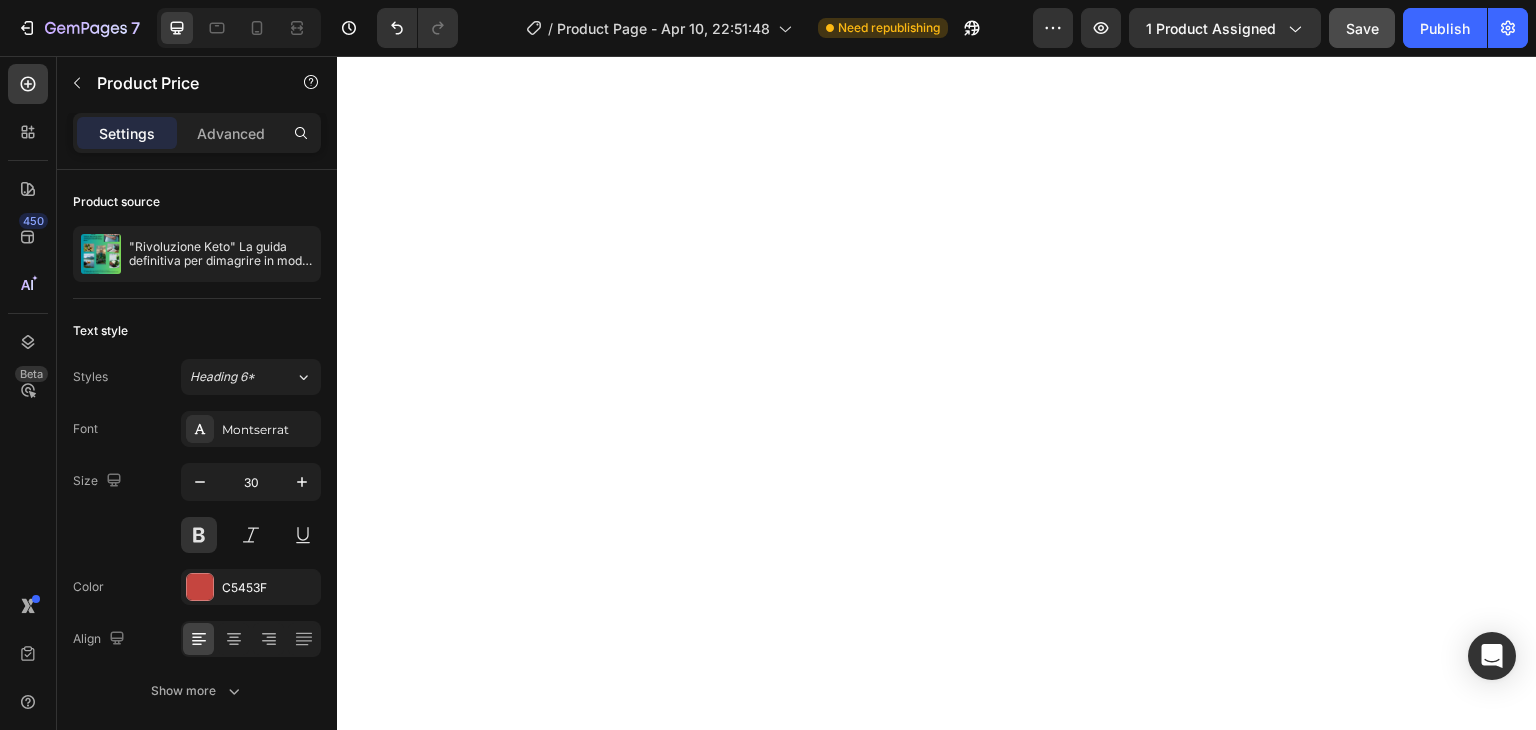 click on "Ci sto! Accetto la Sfida!" at bounding box center [952, -1329] 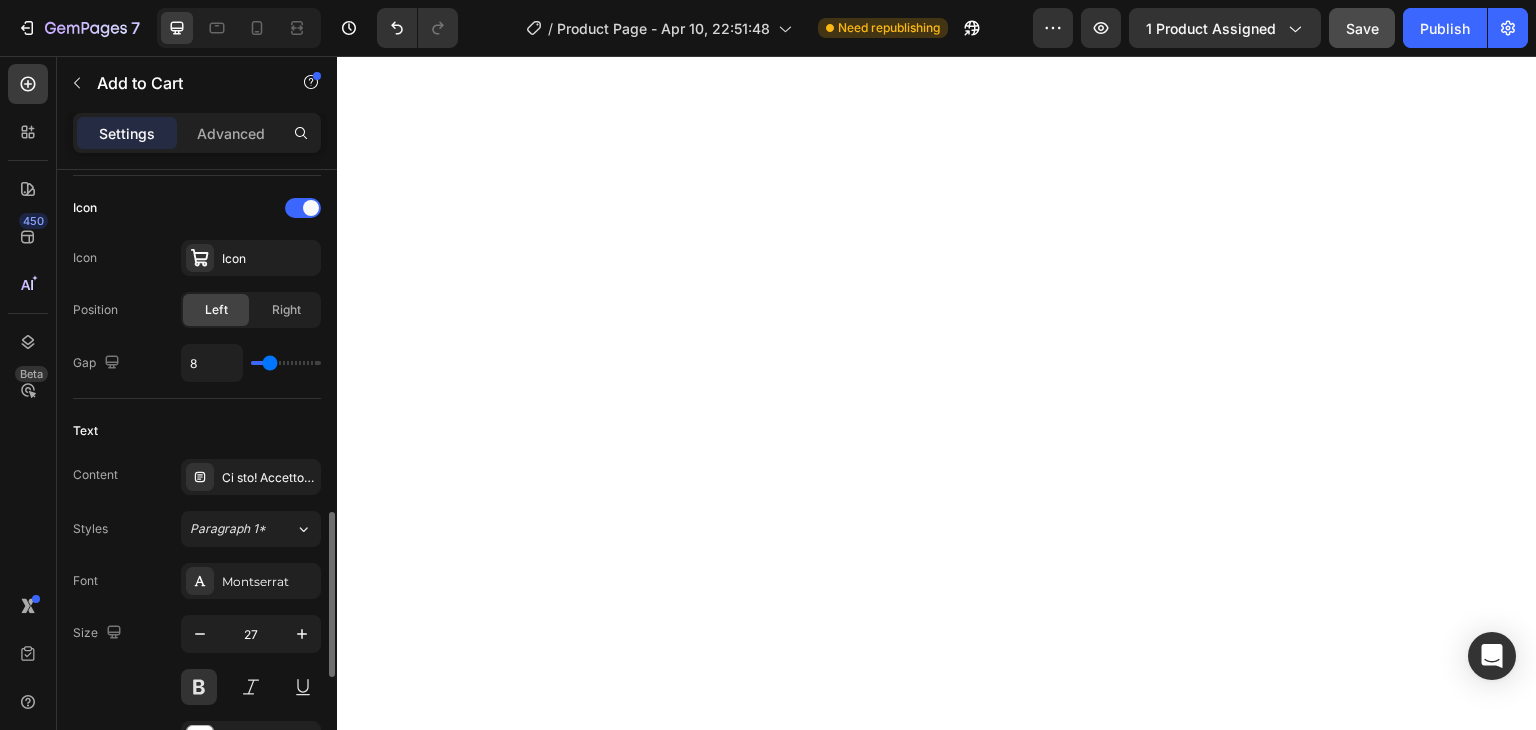 scroll, scrollTop: 912, scrollLeft: 0, axis: vertical 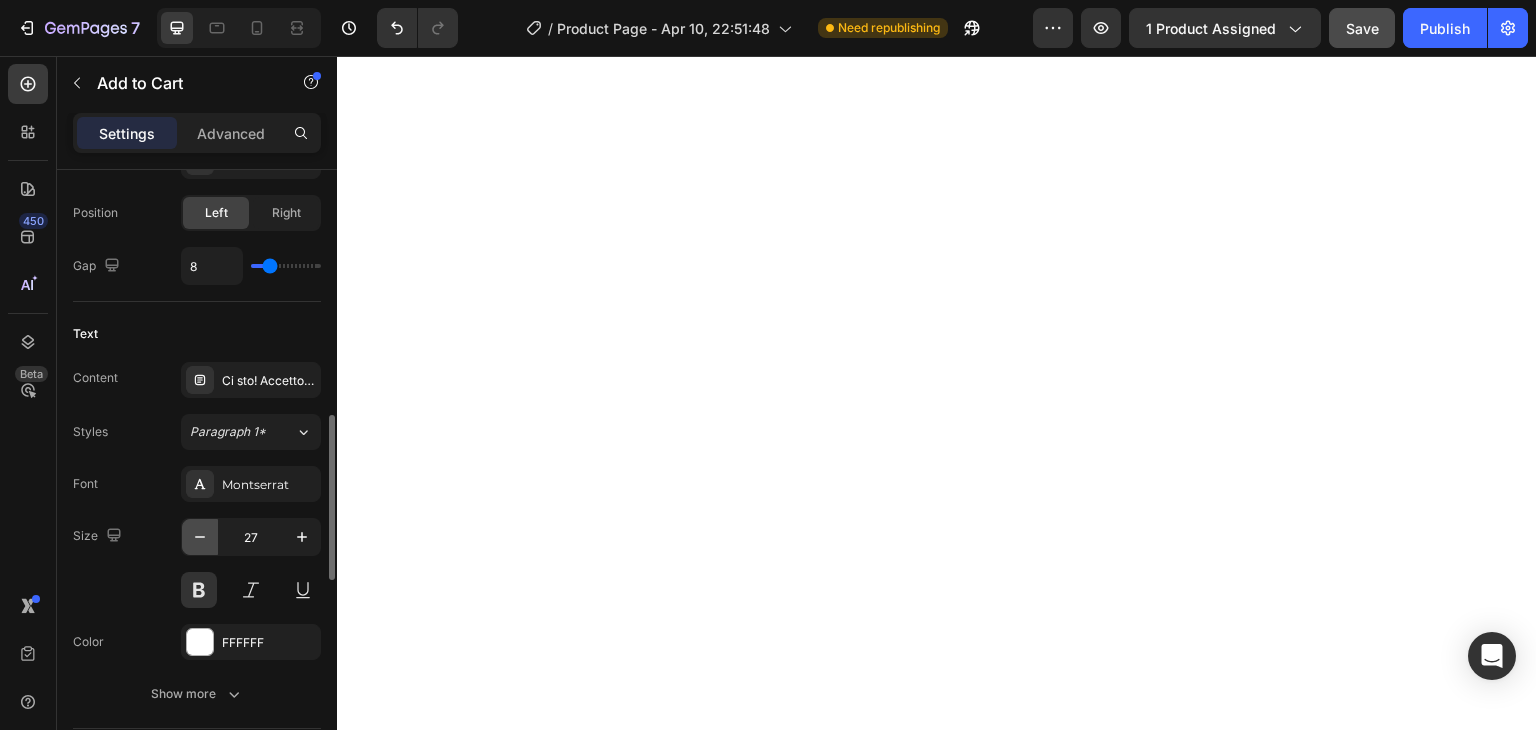 click 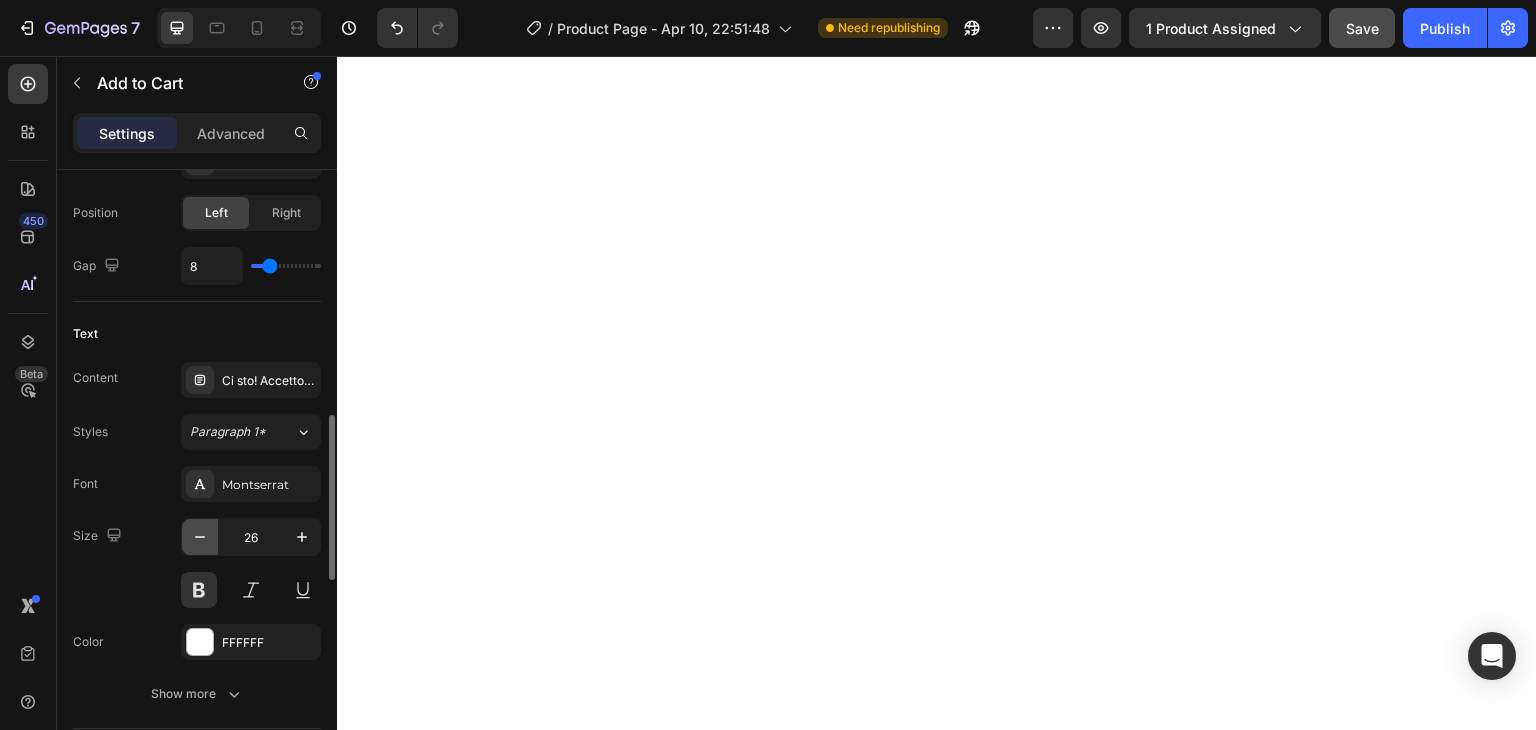 click 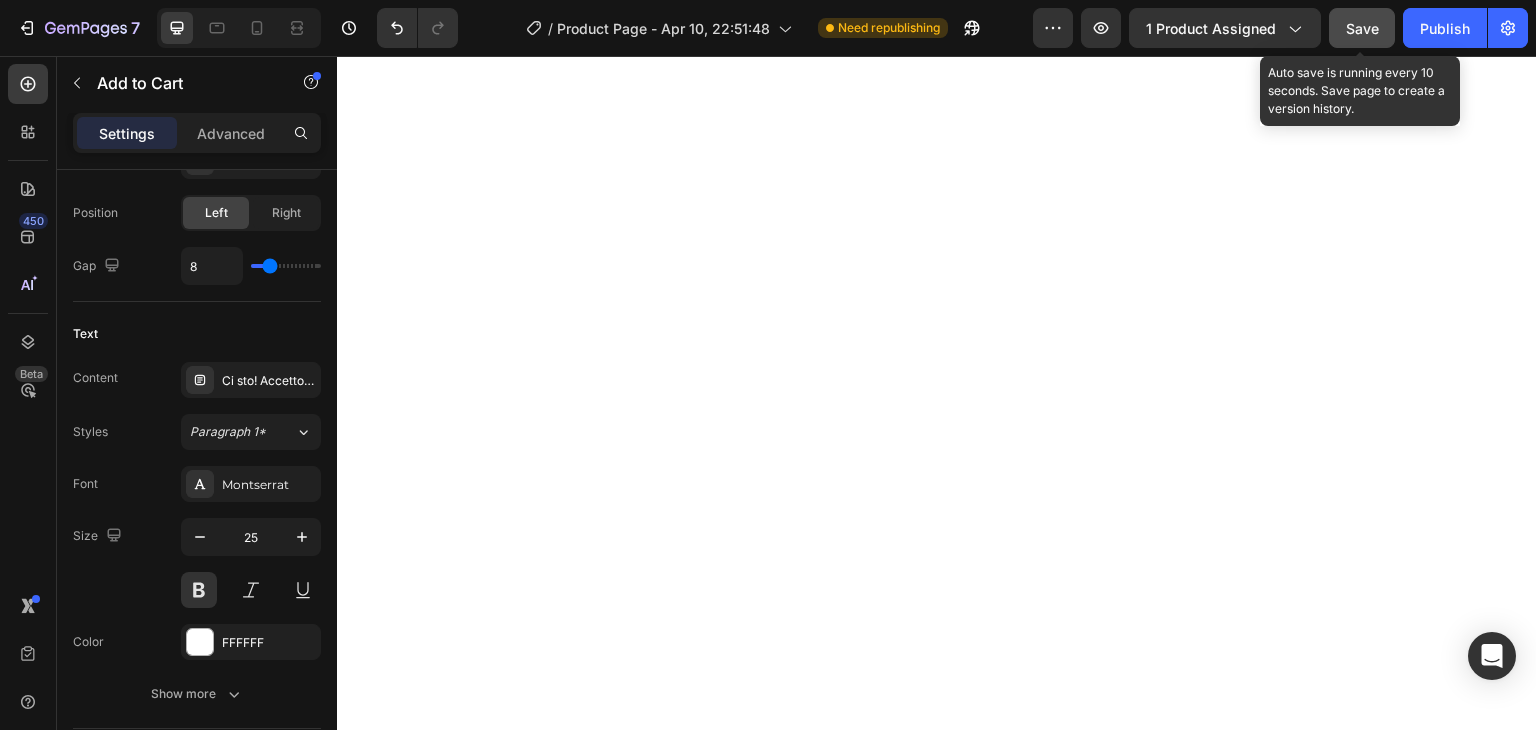click on "Save" at bounding box center [1362, 28] 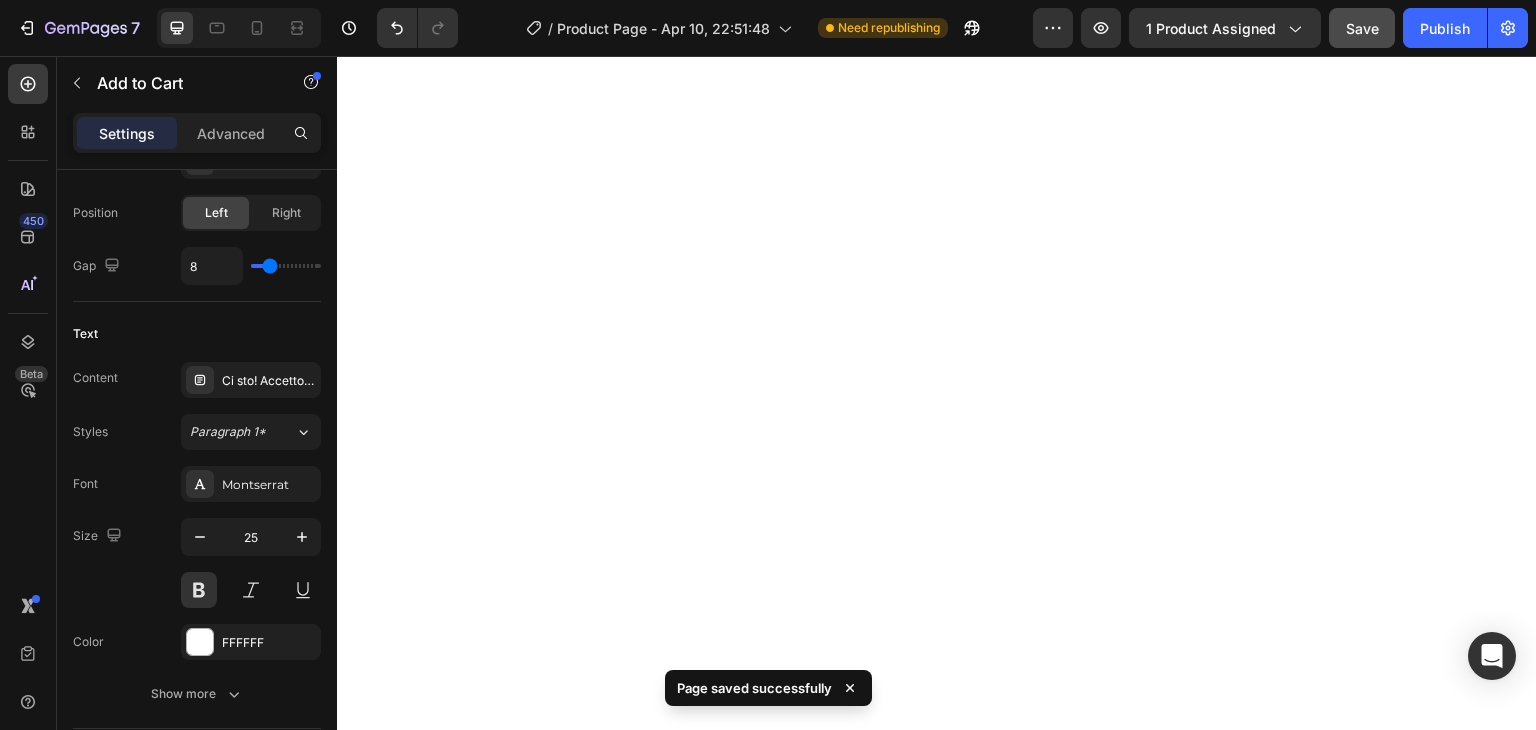 scroll, scrollTop: 31989, scrollLeft: 0, axis: vertical 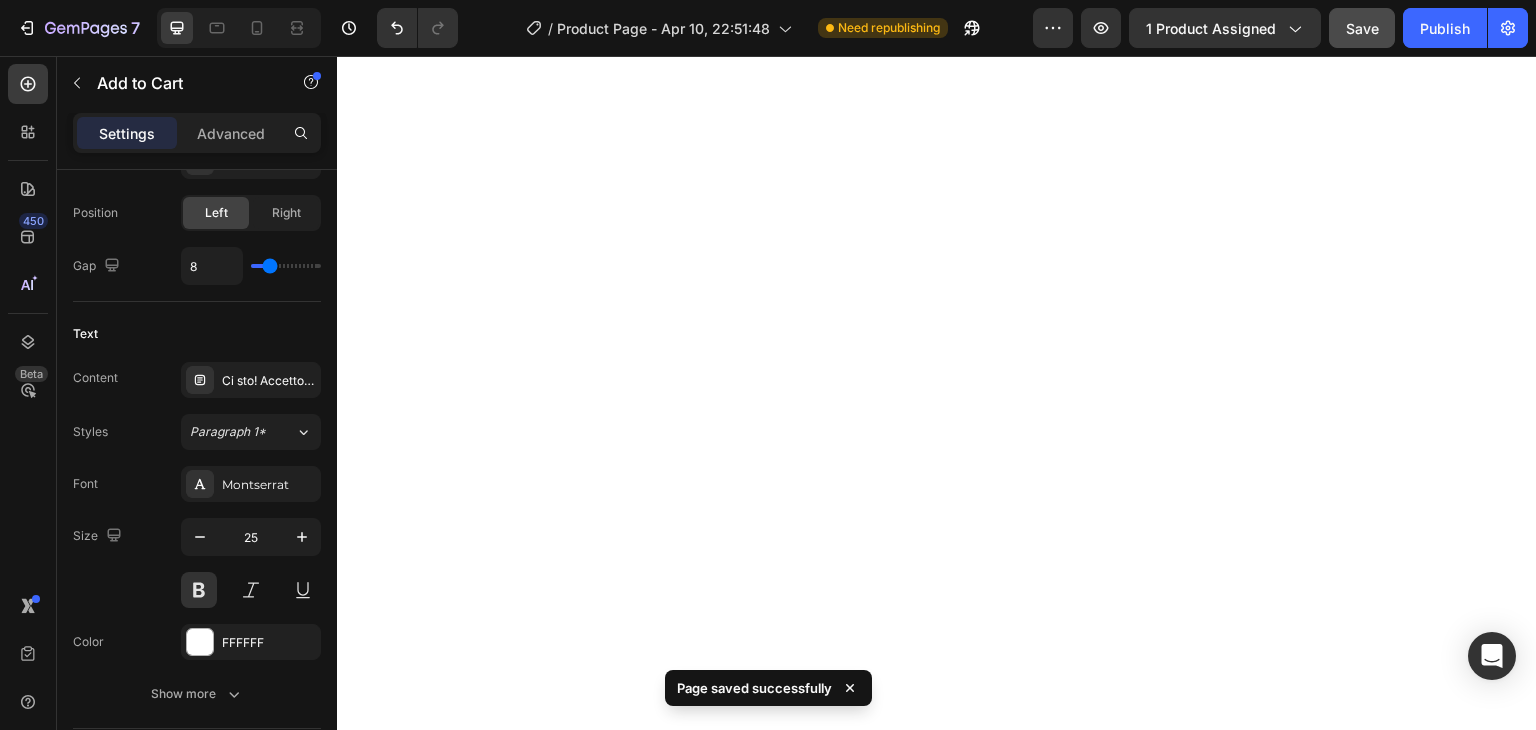 click on "Con Rivoluzione Keto ogni giorno è un passo verso il benessere che desideri! Non perdere altro tempo agisci ora!" at bounding box center [952, -1422] 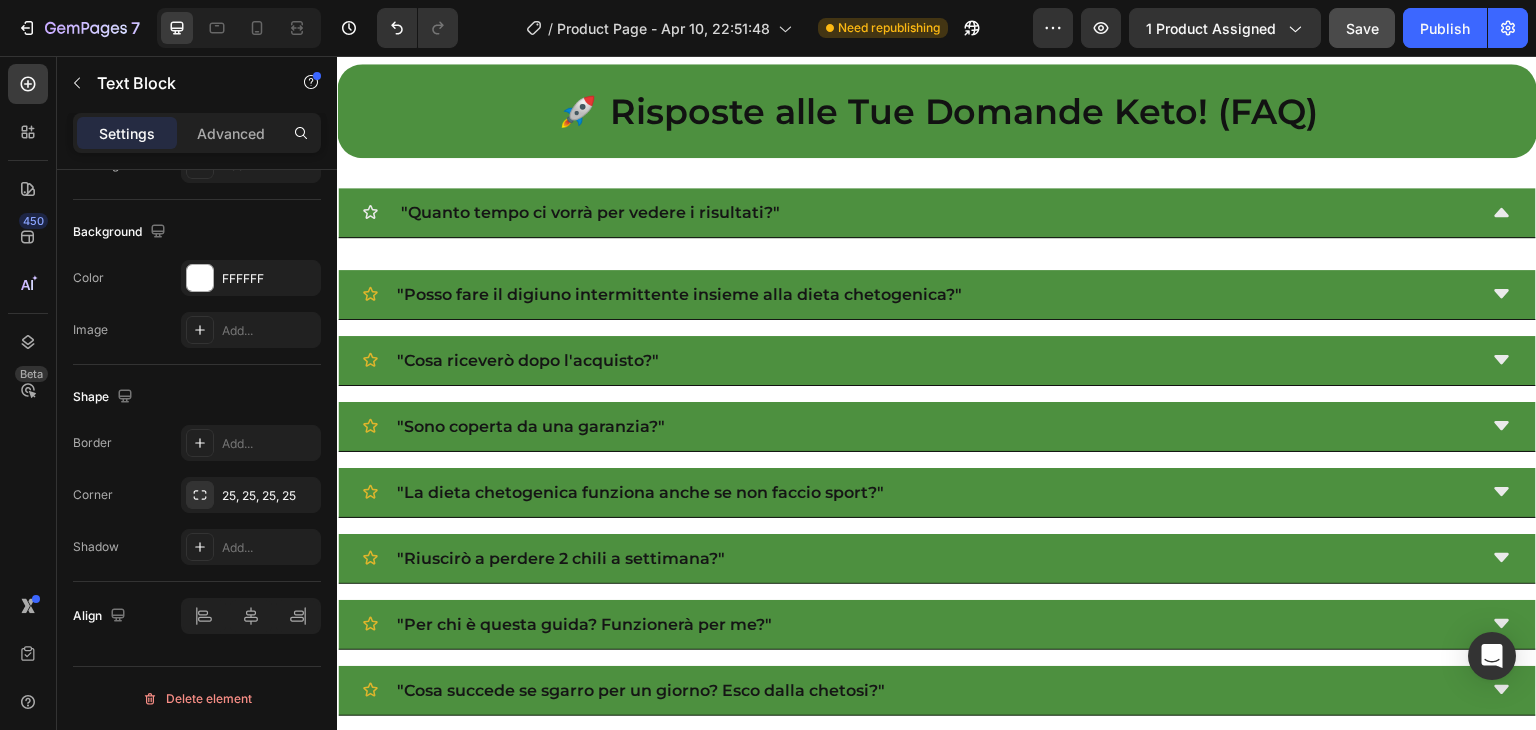 scroll, scrollTop: 31991, scrollLeft: 0, axis: vertical 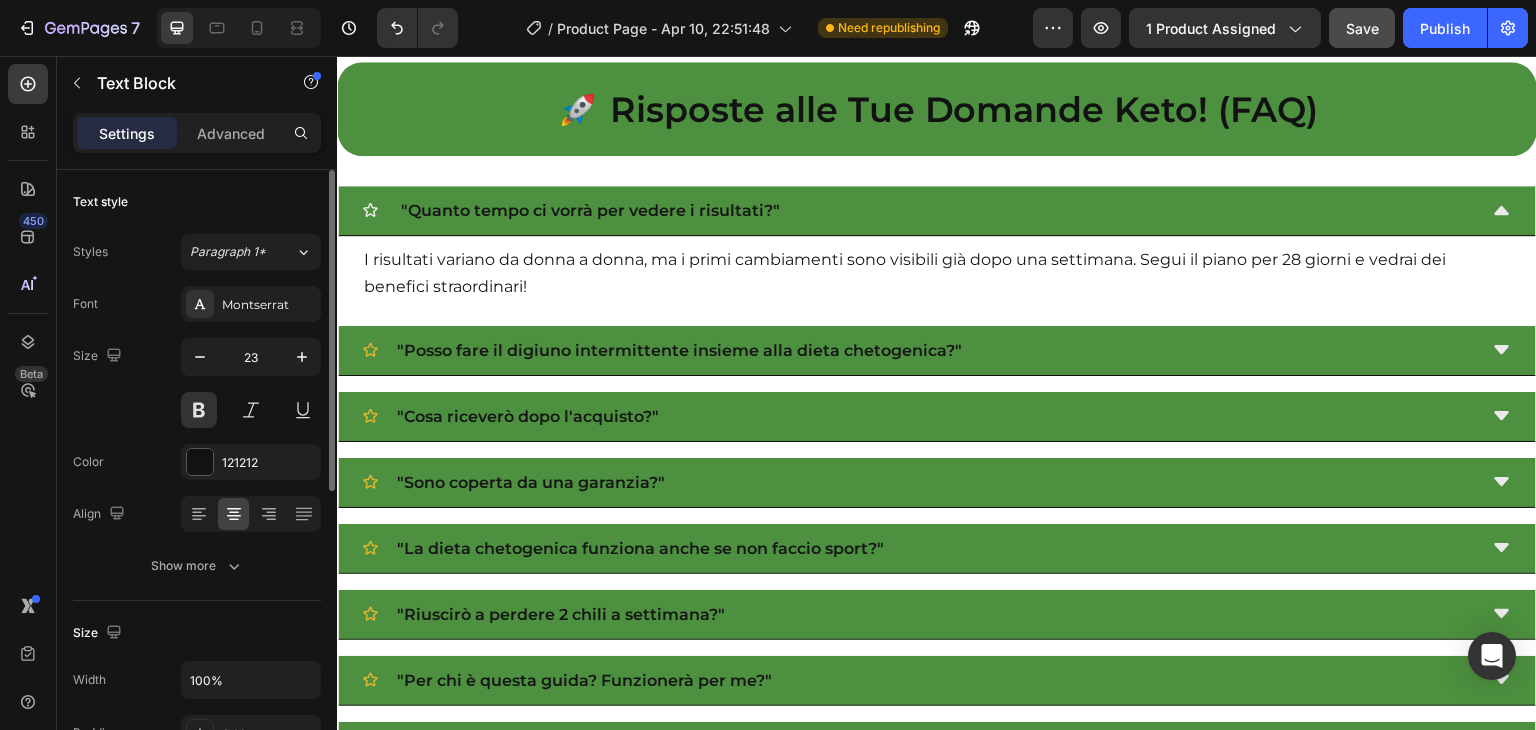 click on "Con Rivoluzione Keto ogni giorno è un passo verso il benessere che desideri! Non perdere altro tempo agisci ora!" at bounding box center (952, -1424) 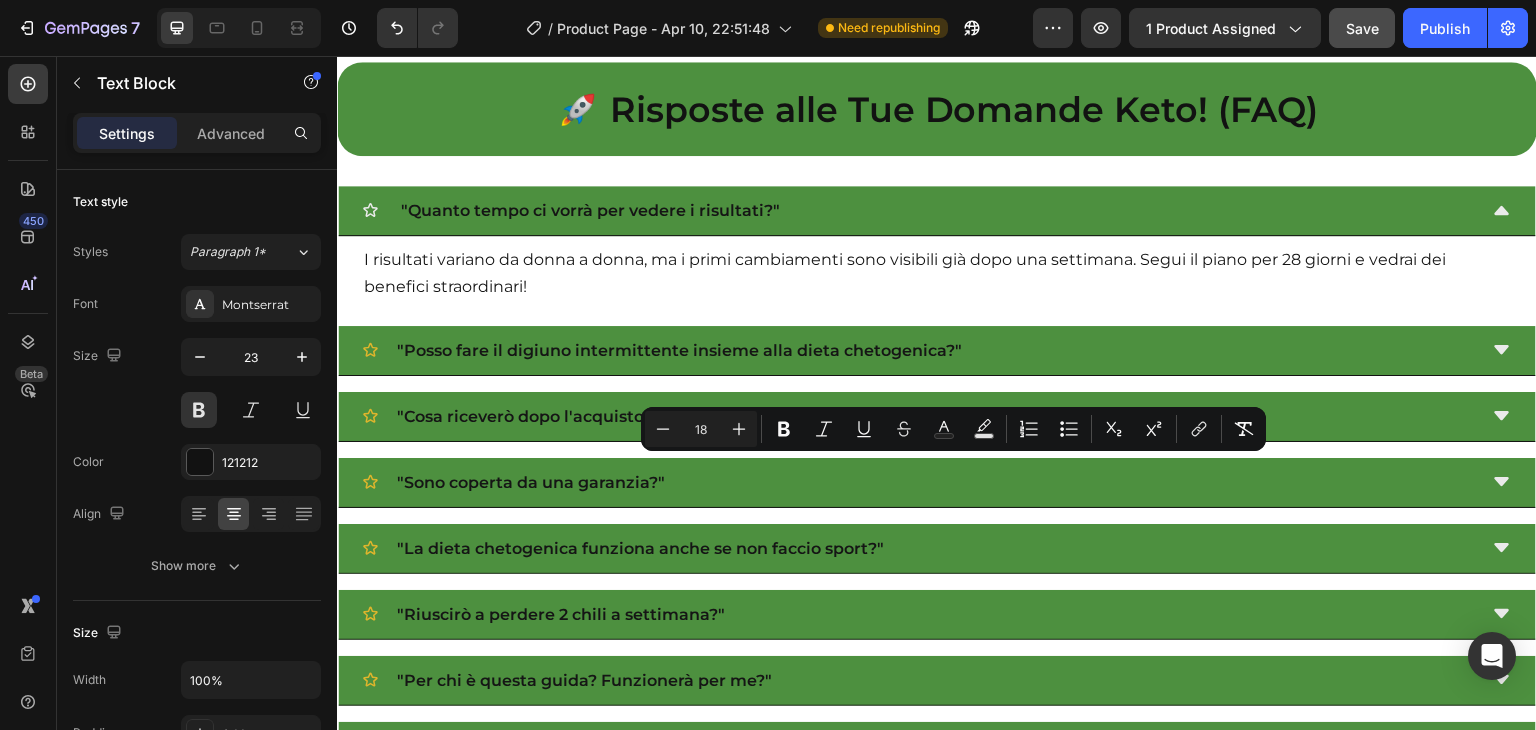 drag, startPoint x: 436, startPoint y: 474, endPoint x: 1476, endPoint y: 468, distance: 1040.0173 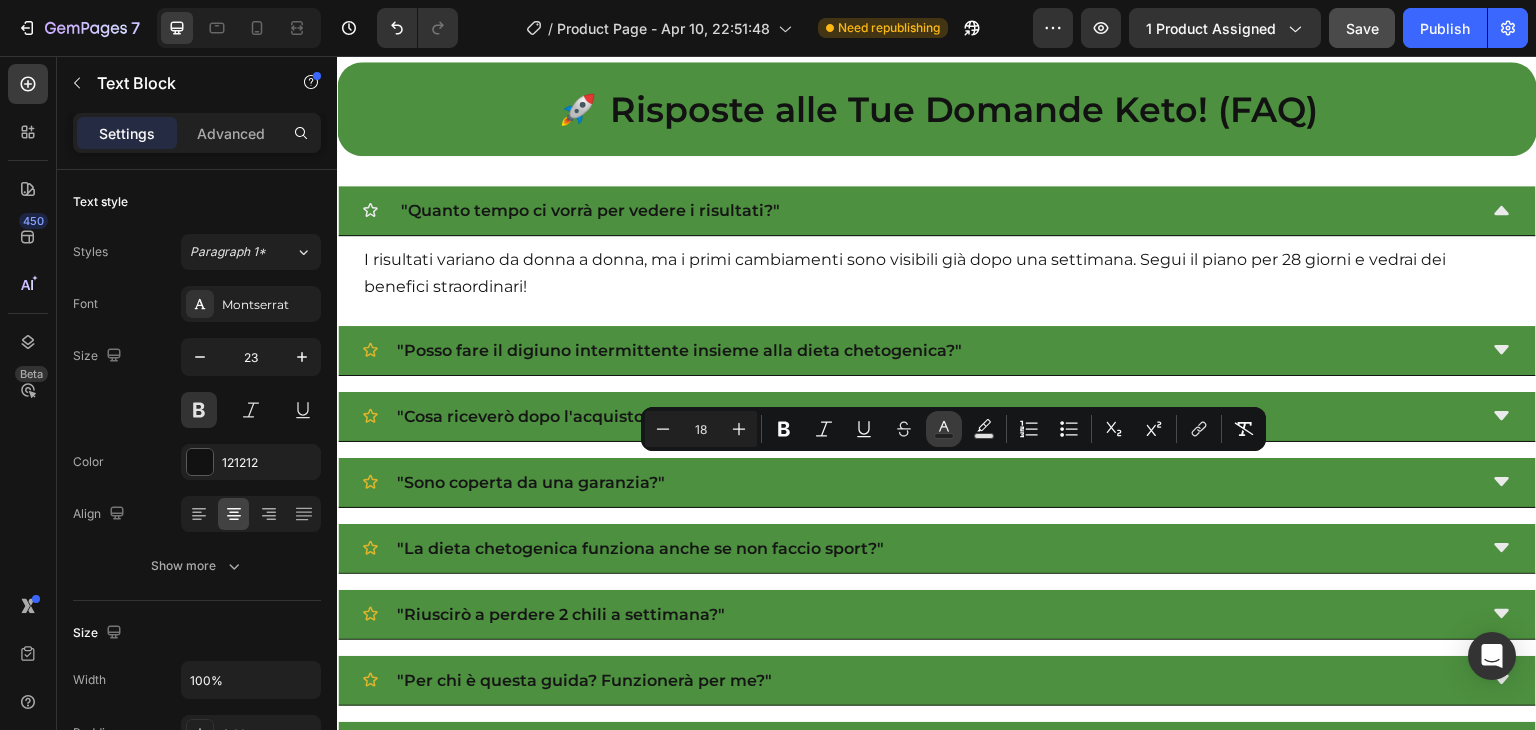 click 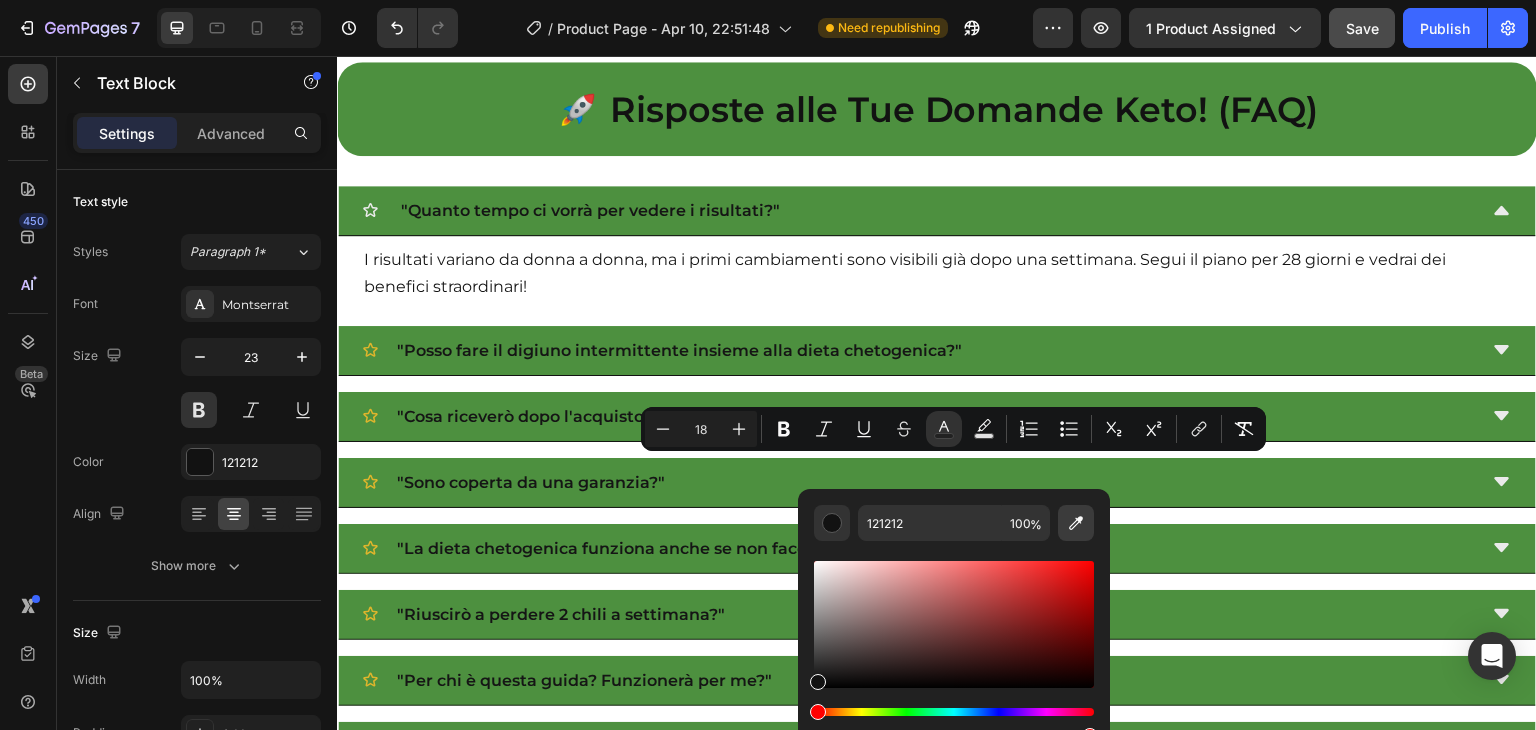click 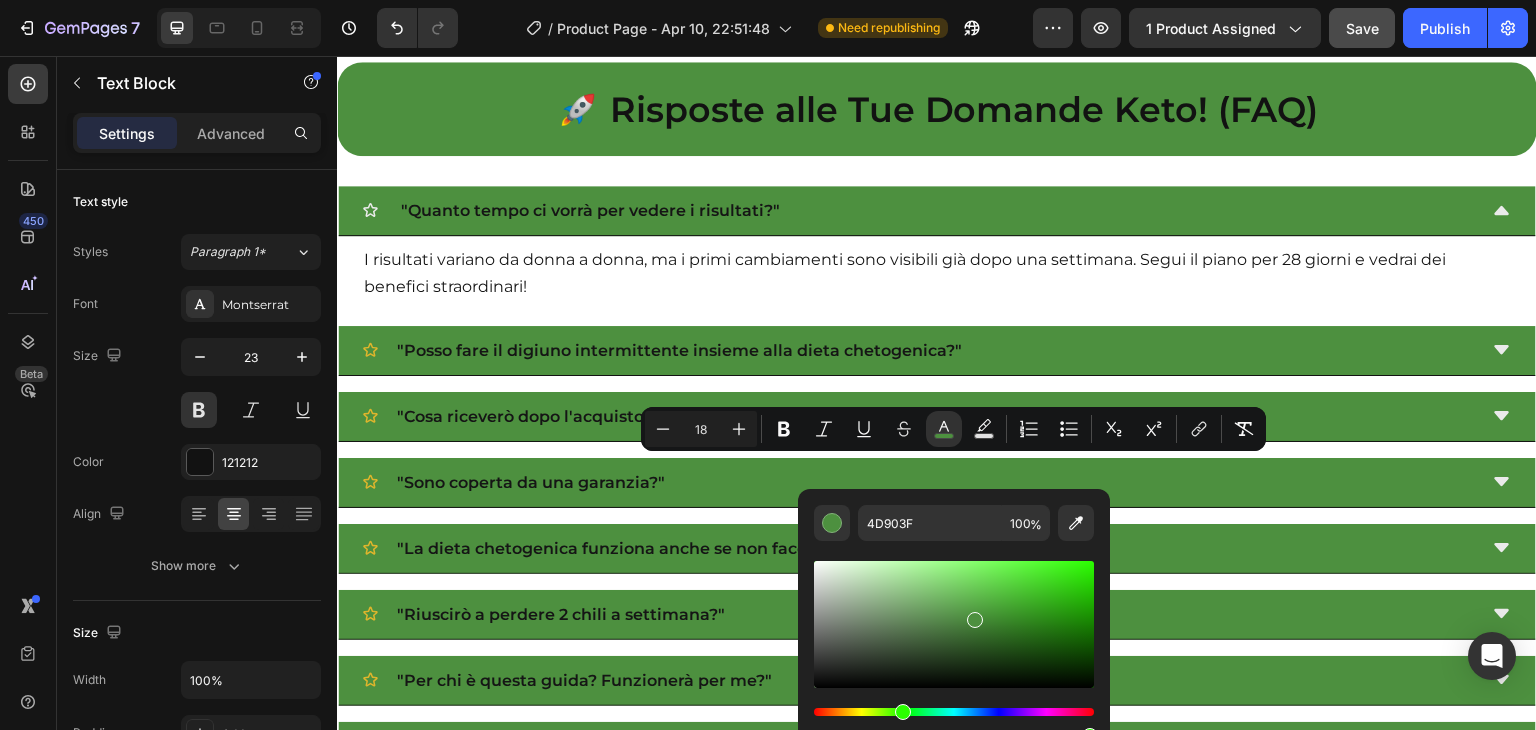click on "[HOURS] Ore [MINUTES] Minuti [SECONDS] Secondi" at bounding box center [937, -1325] 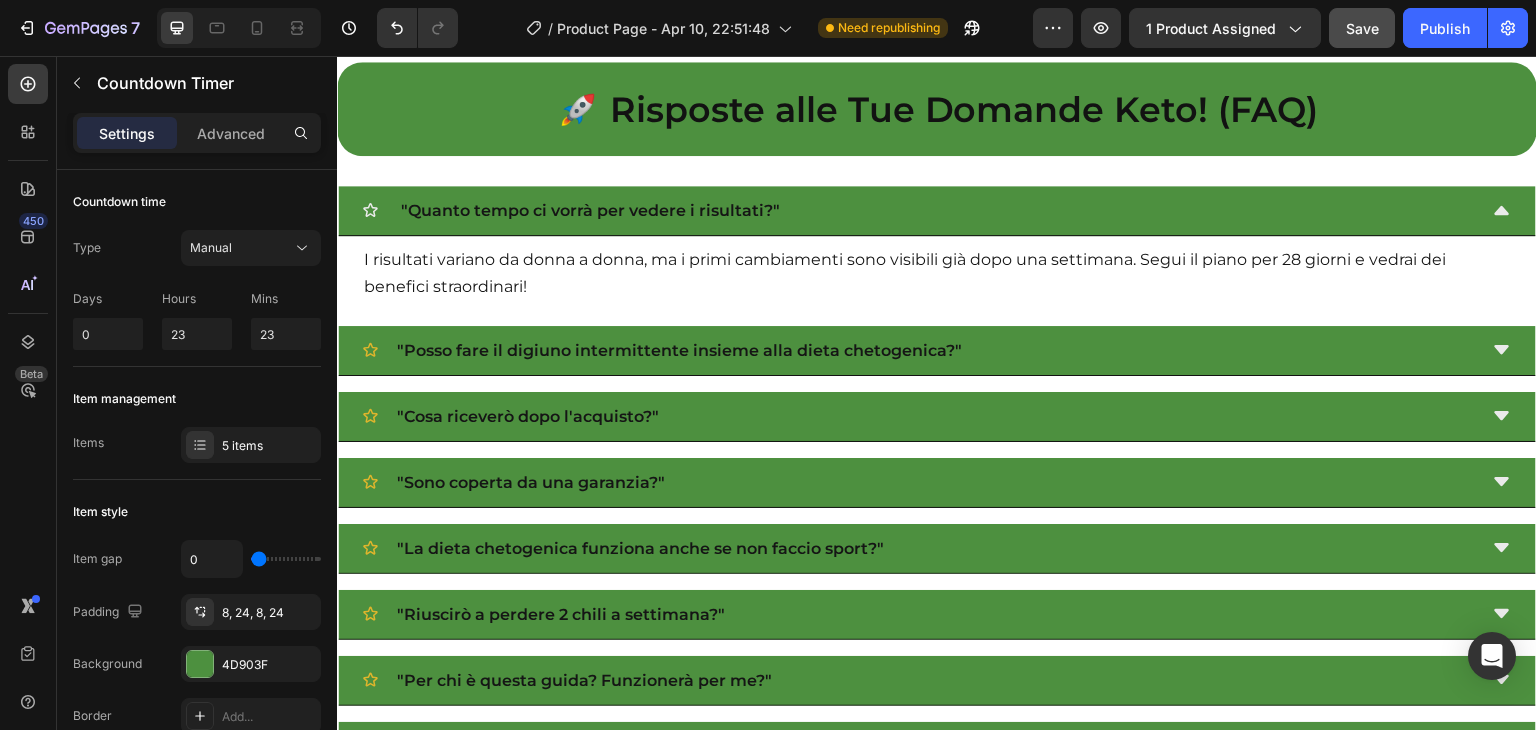 click on "Save" at bounding box center [1362, 28] 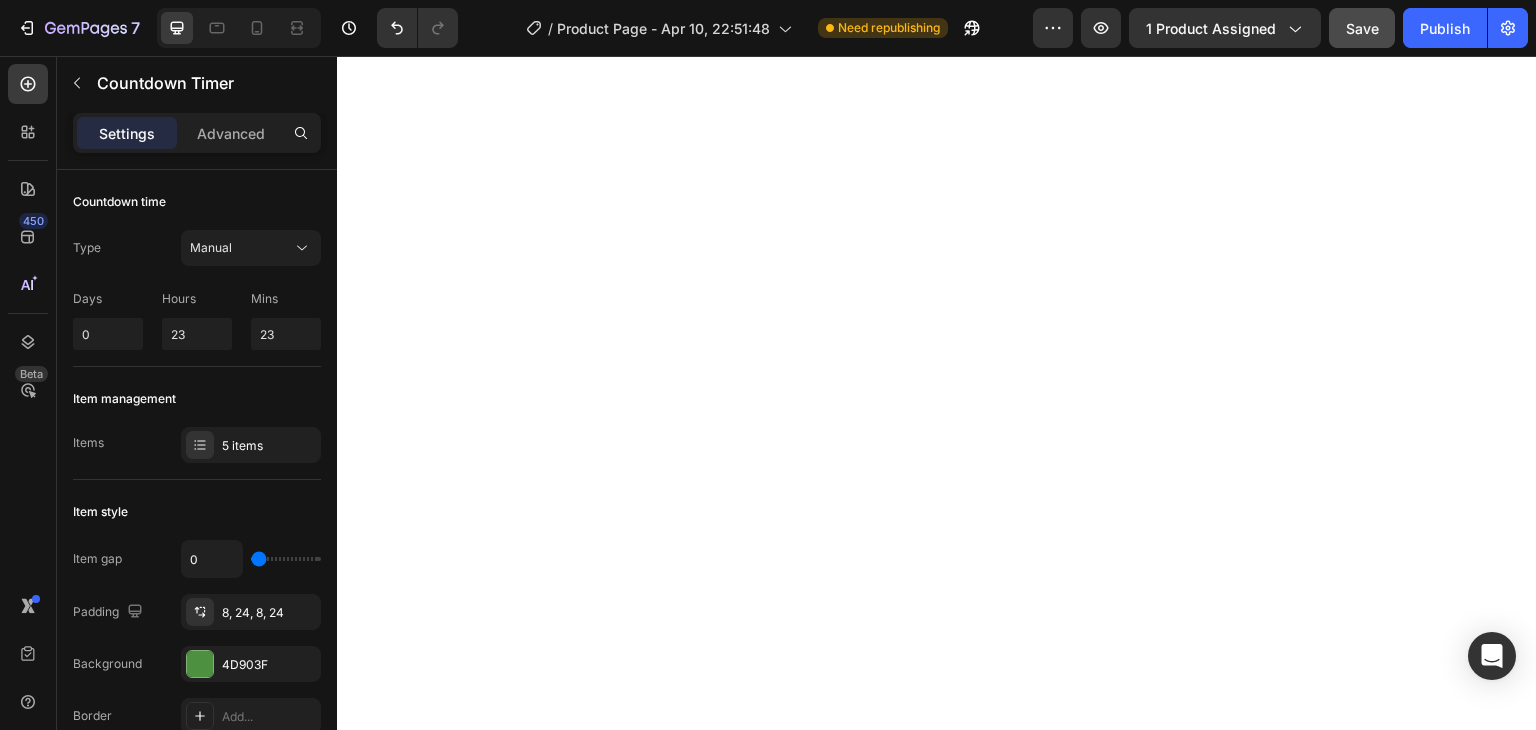 scroll, scrollTop: 38336, scrollLeft: 0, axis: vertical 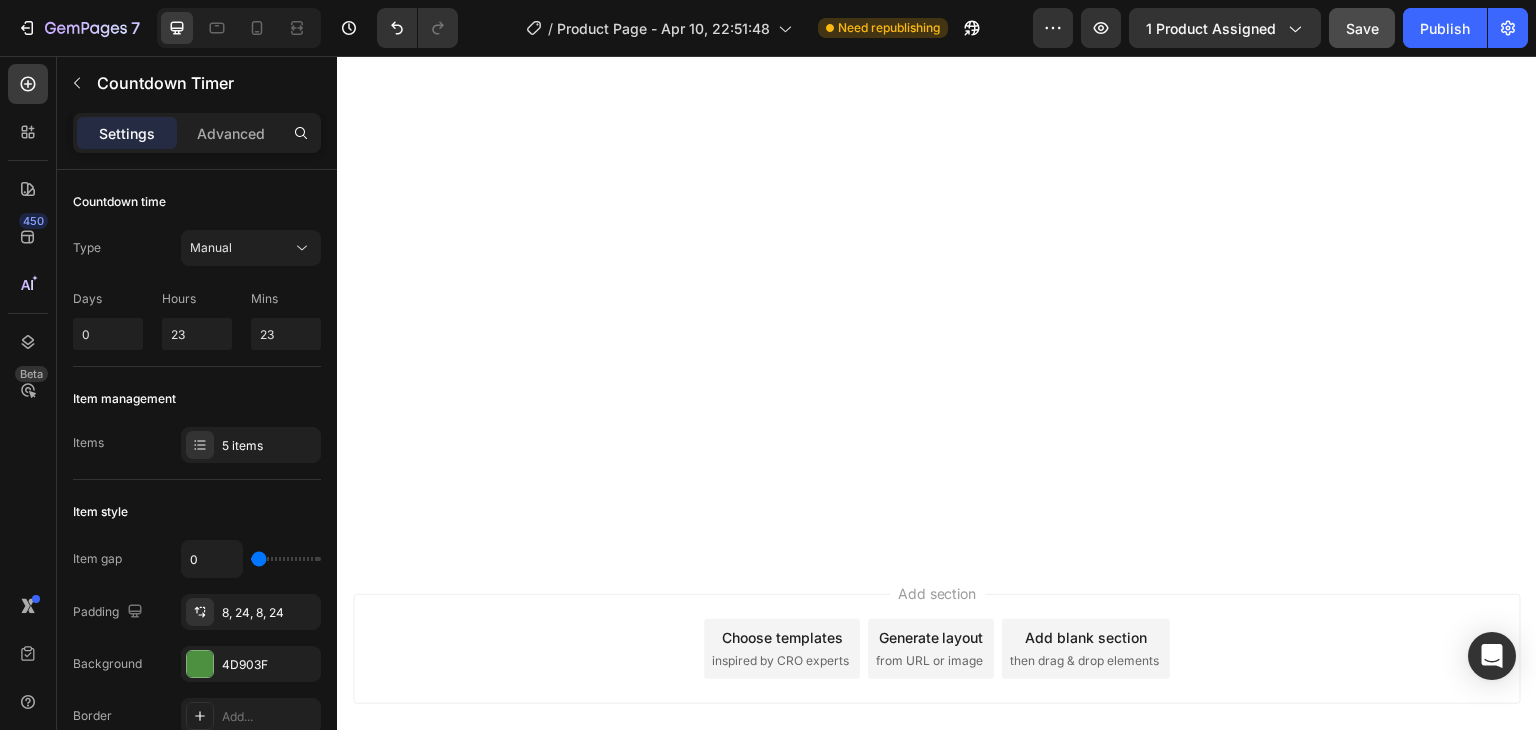 click on "€49,00" at bounding box center [895, -907] 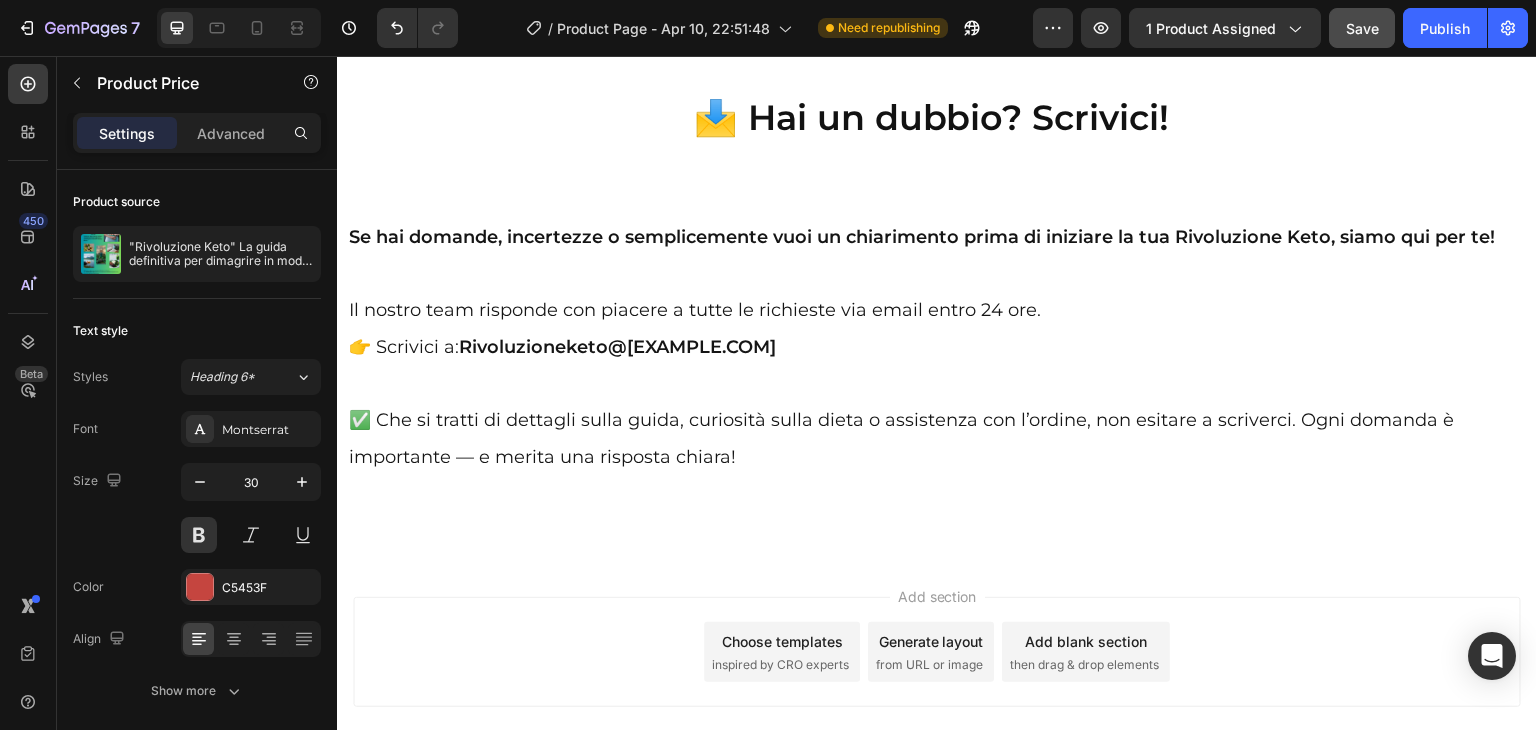 scroll, scrollTop: 38595, scrollLeft: 0, axis: vertical 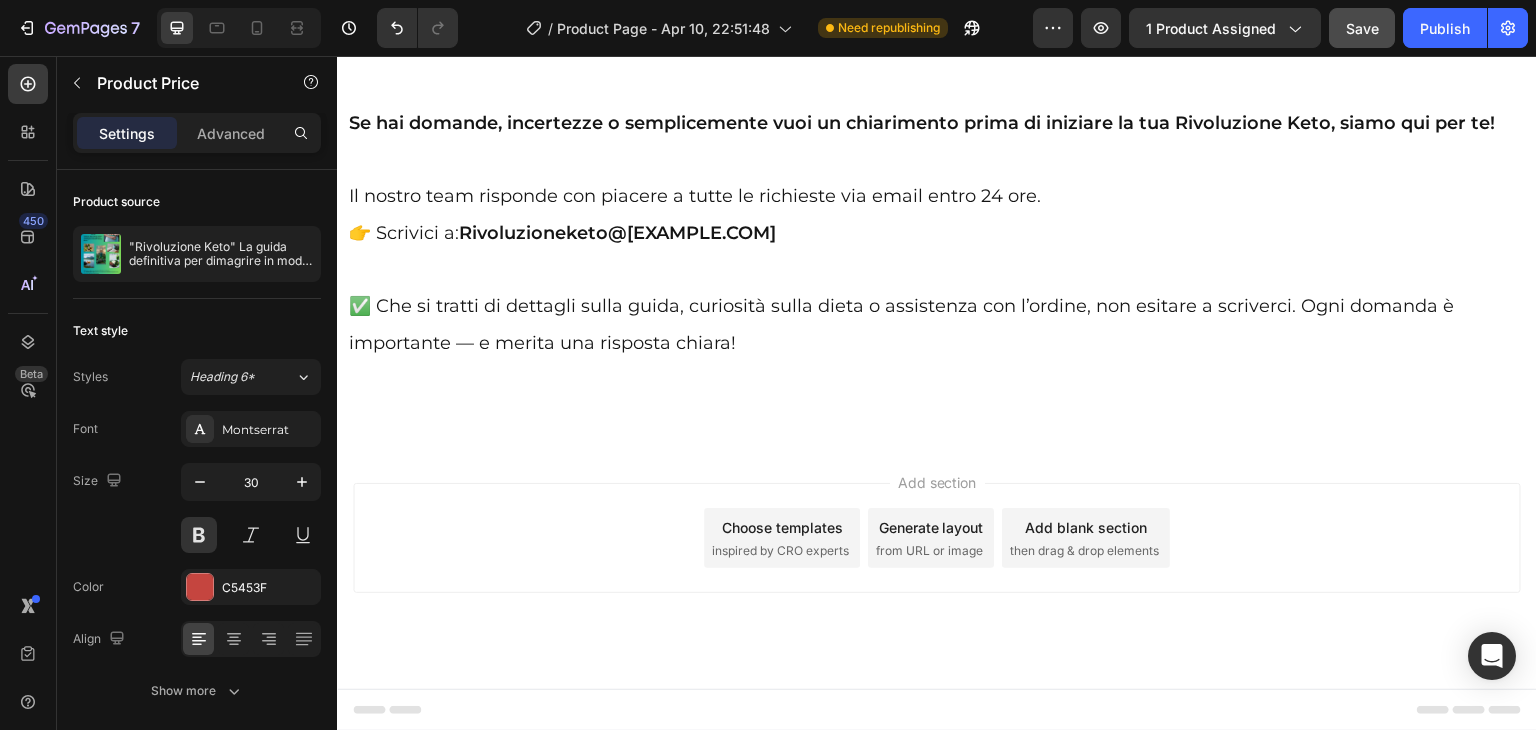 click on "Ci sto! Accetto la Sfida!" at bounding box center (952, -937) 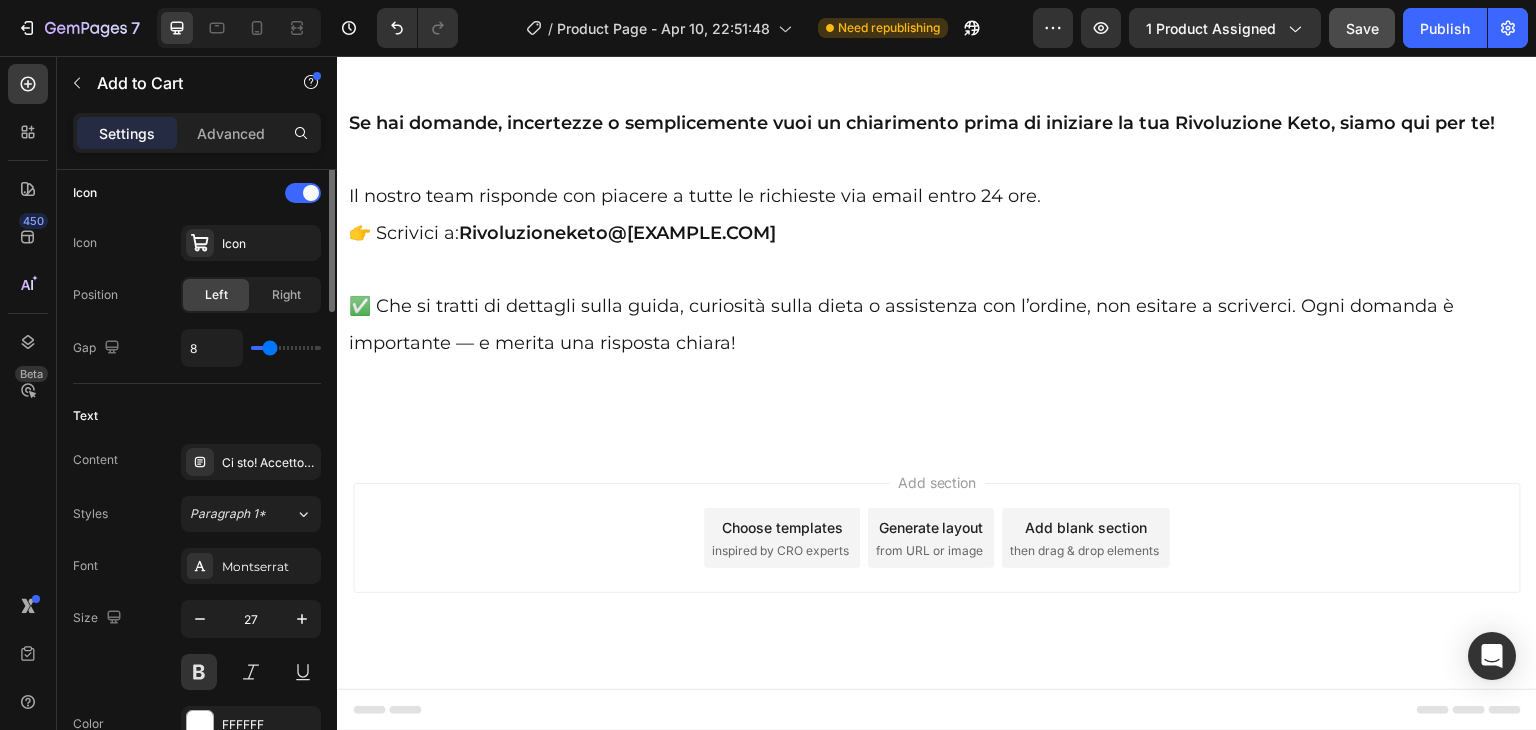 scroll, scrollTop: 947, scrollLeft: 0, axis: vertical 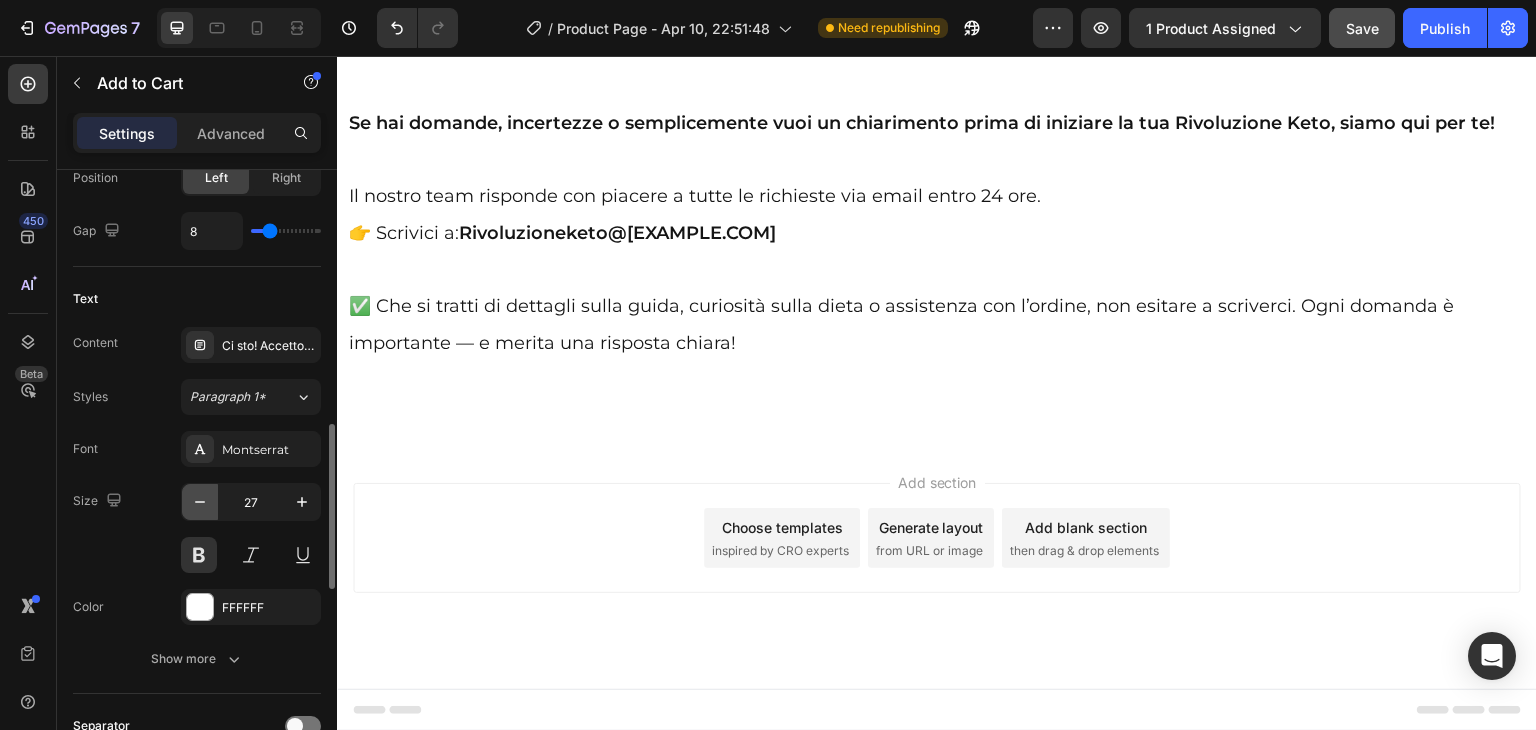click 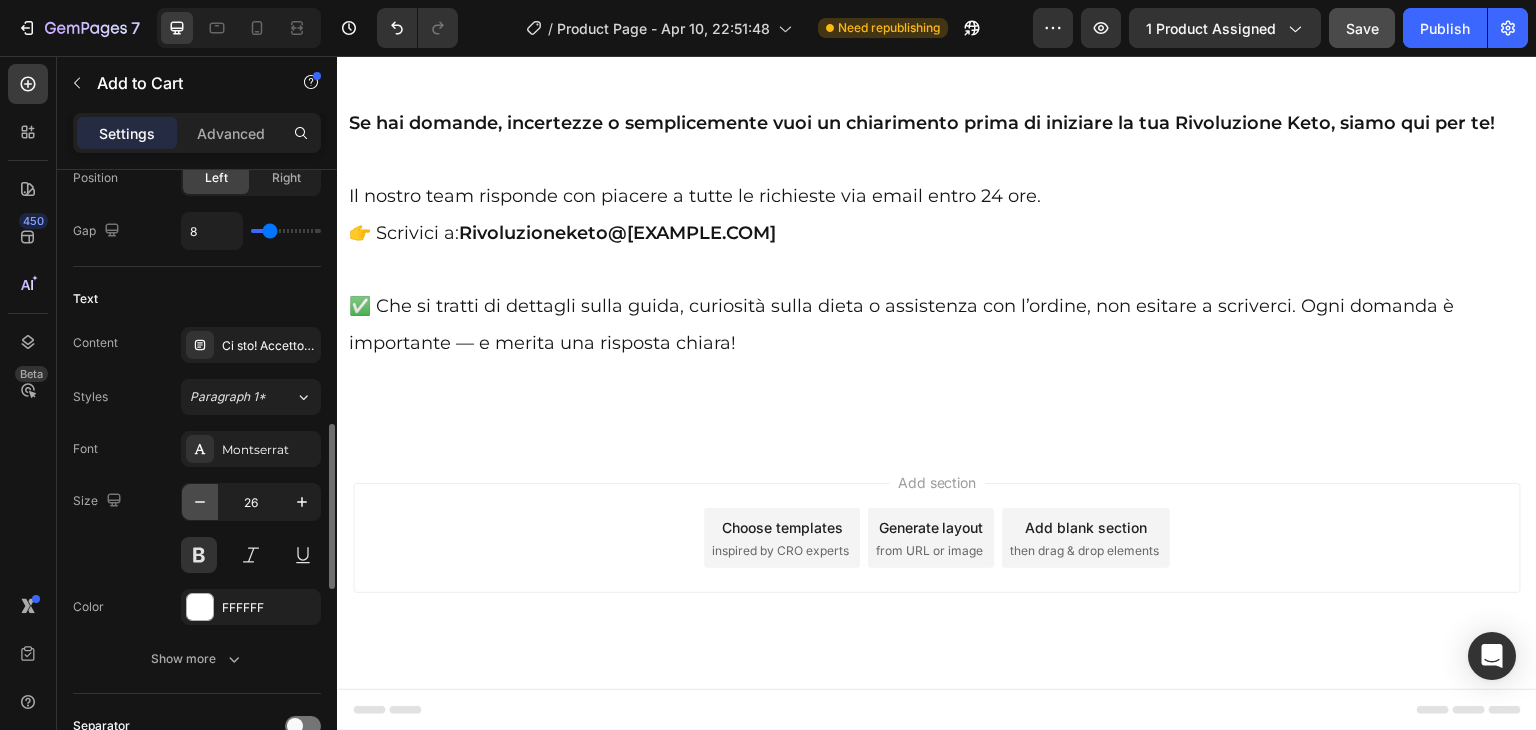 click 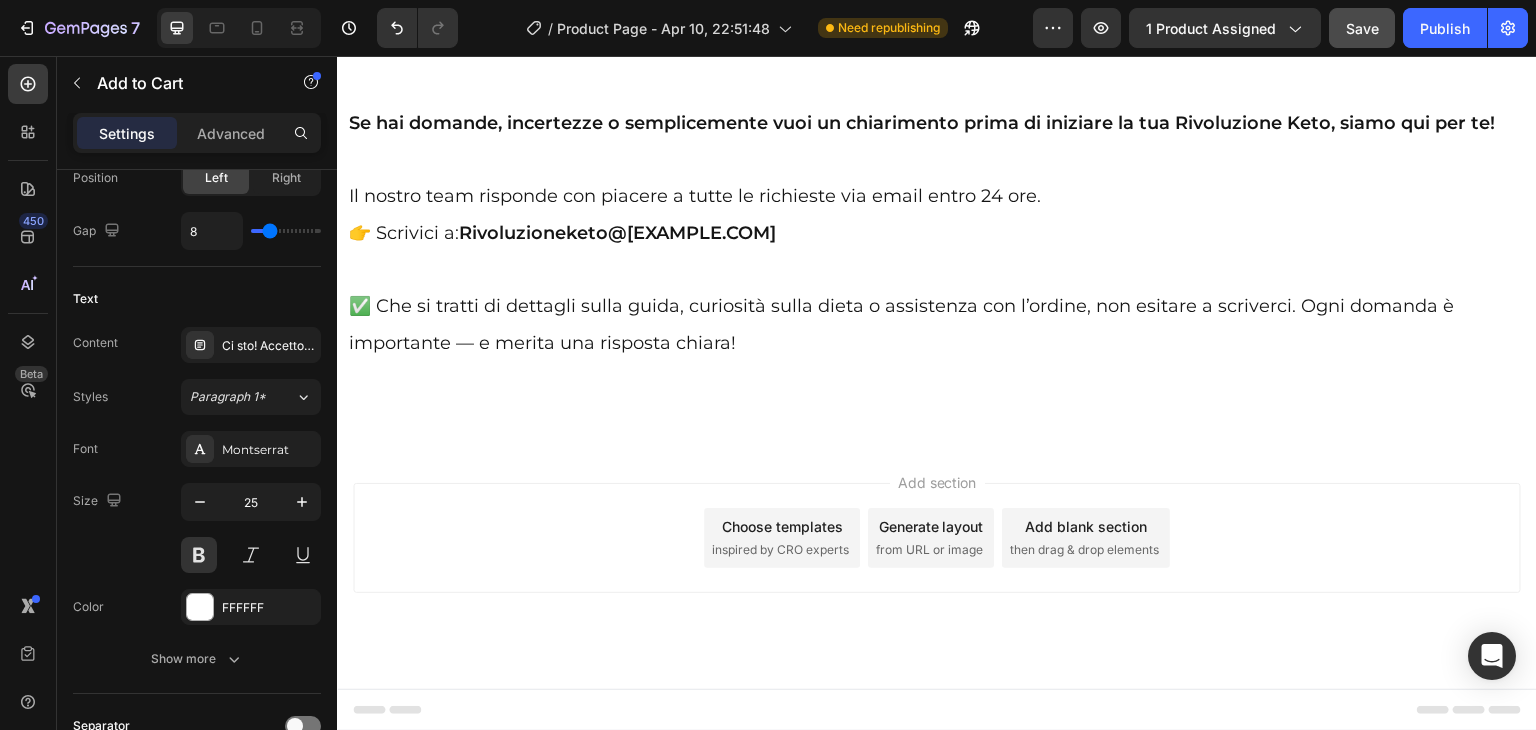 click on "Non lasciare che questa occasione ti sfugga! Hai poco tempo per approfittare dell'incredibile offerta!" at bounding box center (937, -836) 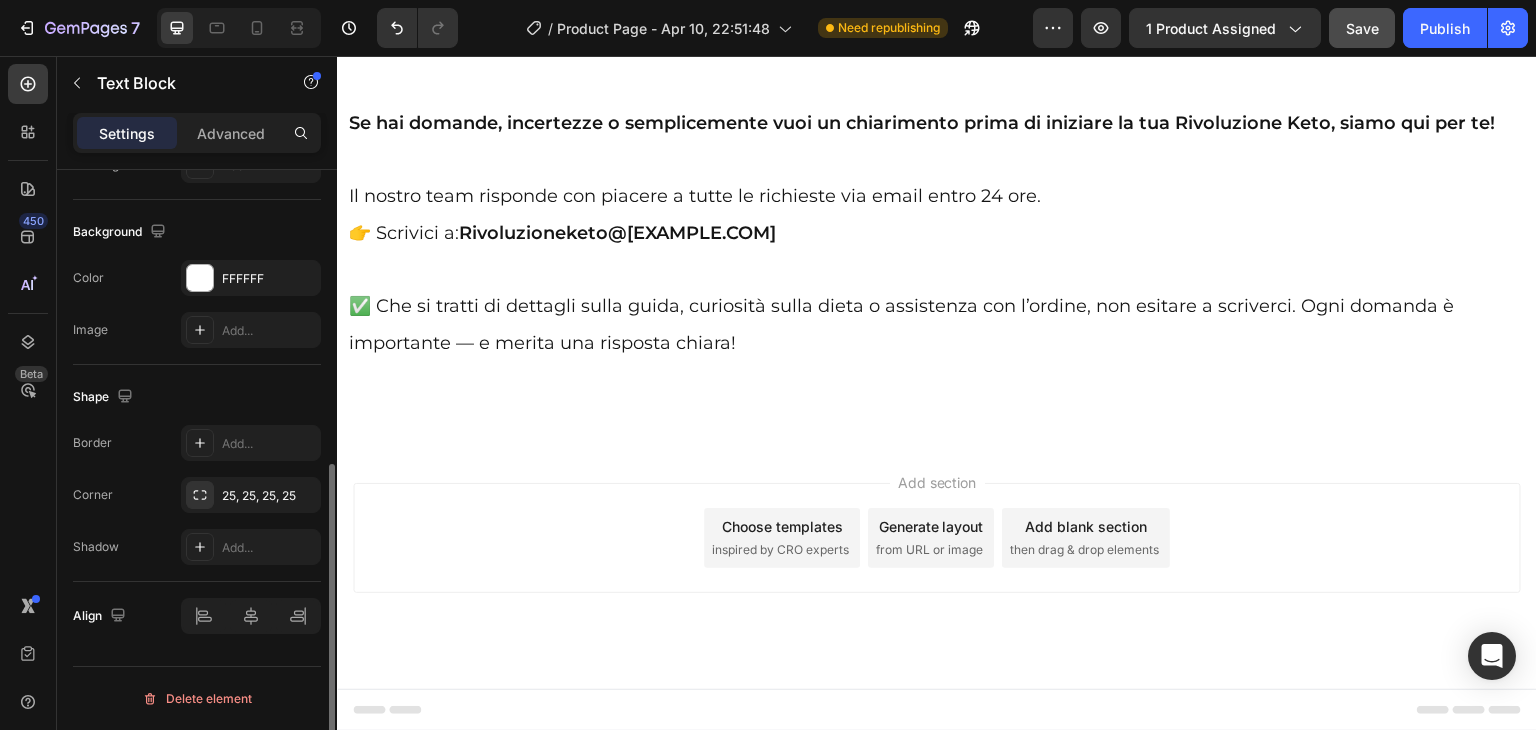 scroll, scrollTop: 0, scrollLeft: 0, axis: both 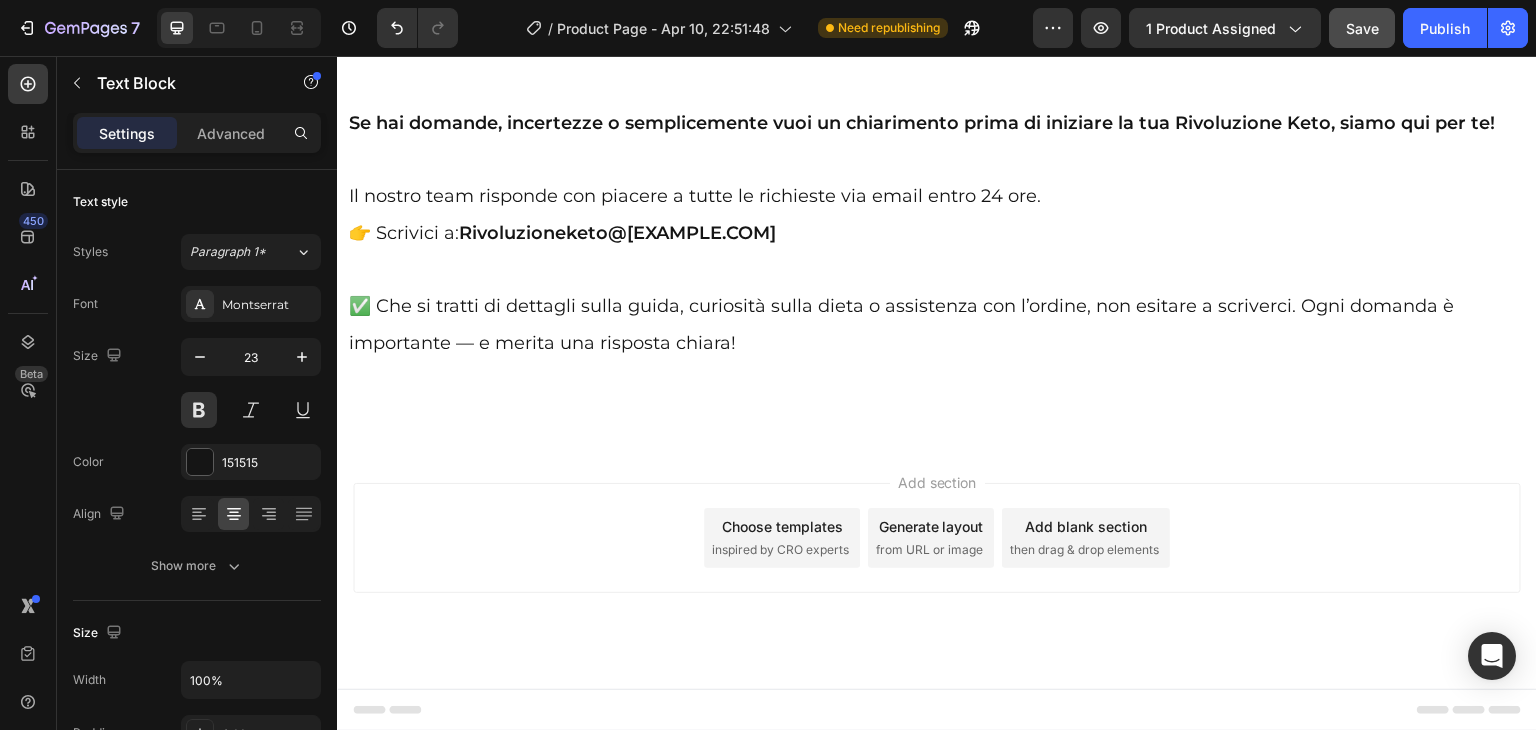 click on "Non lasciare che questa occasione ti sfugga! Hai poco tempo per approfittare dell'incredibile offerta!" at bounding box center (937, -836) 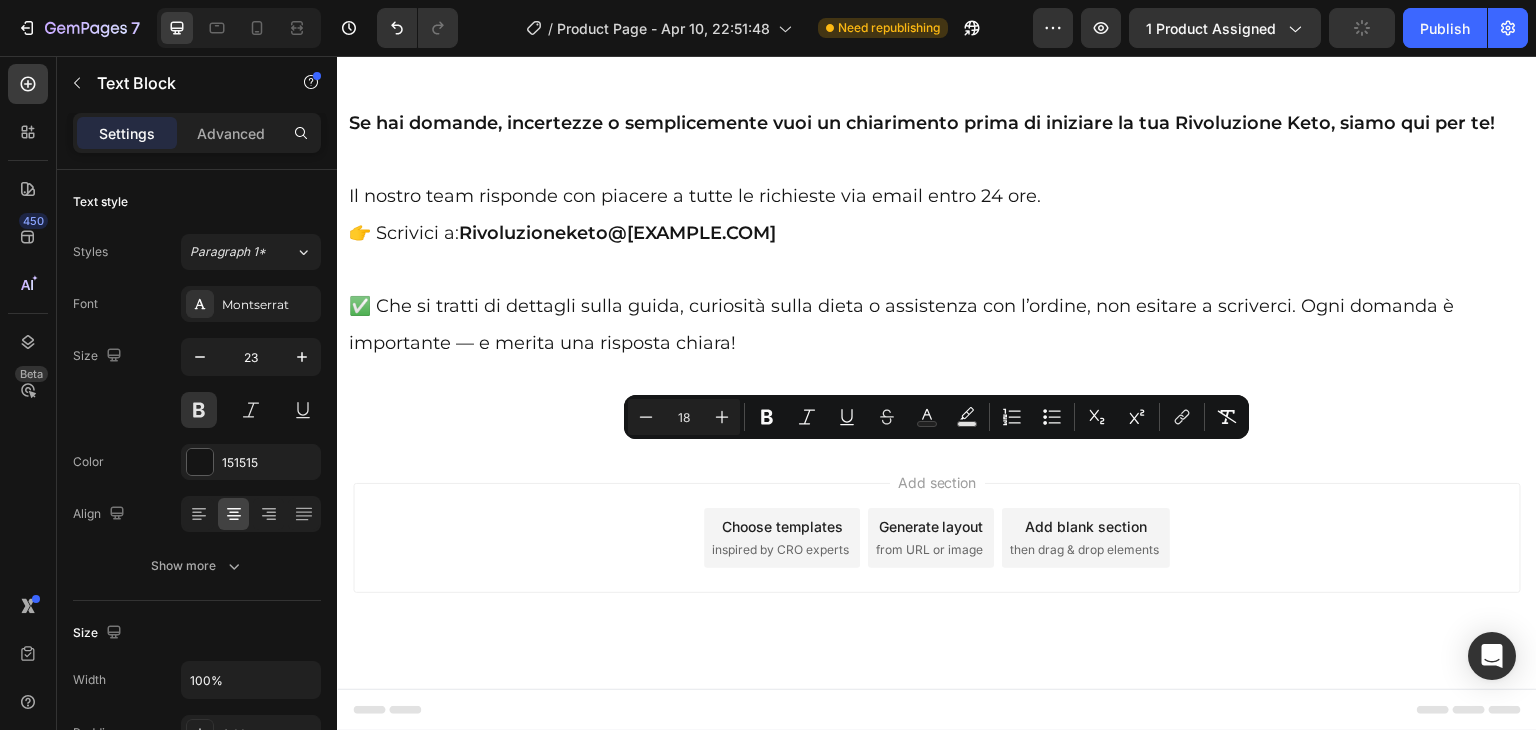 drag, startPoint x: 473, startPoint y: 466, endPoint x: 1400, endPoint y: 463, distance: 927.0049 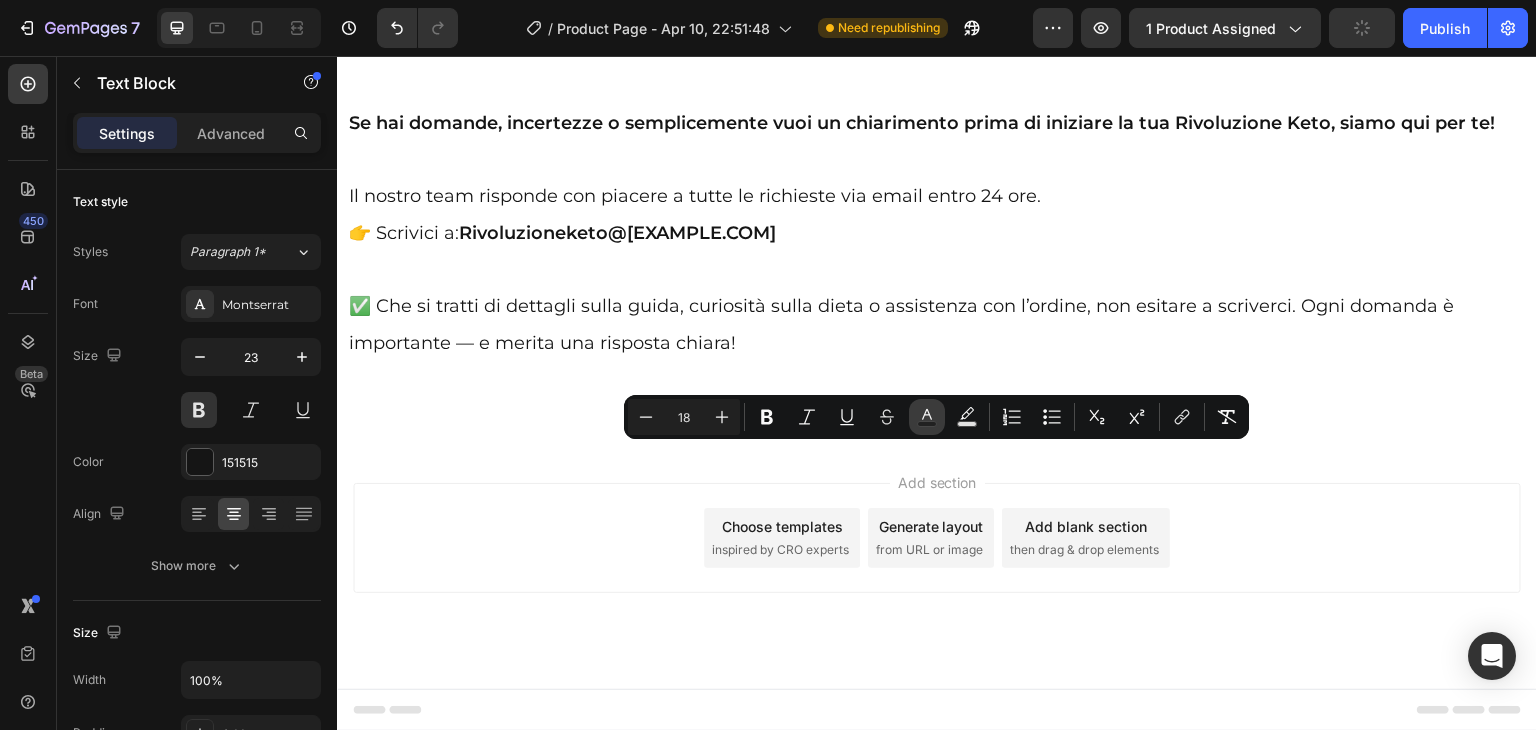 click 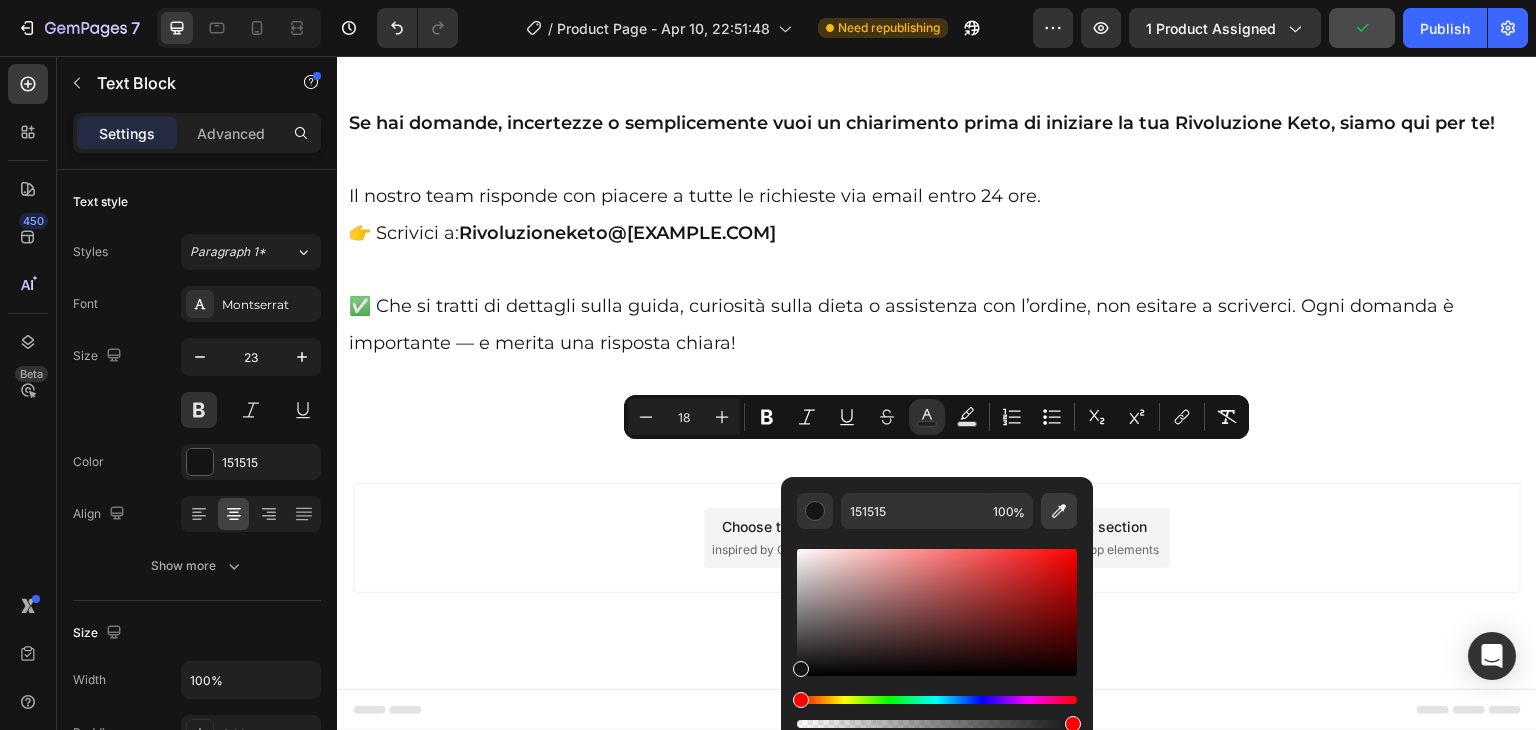 click 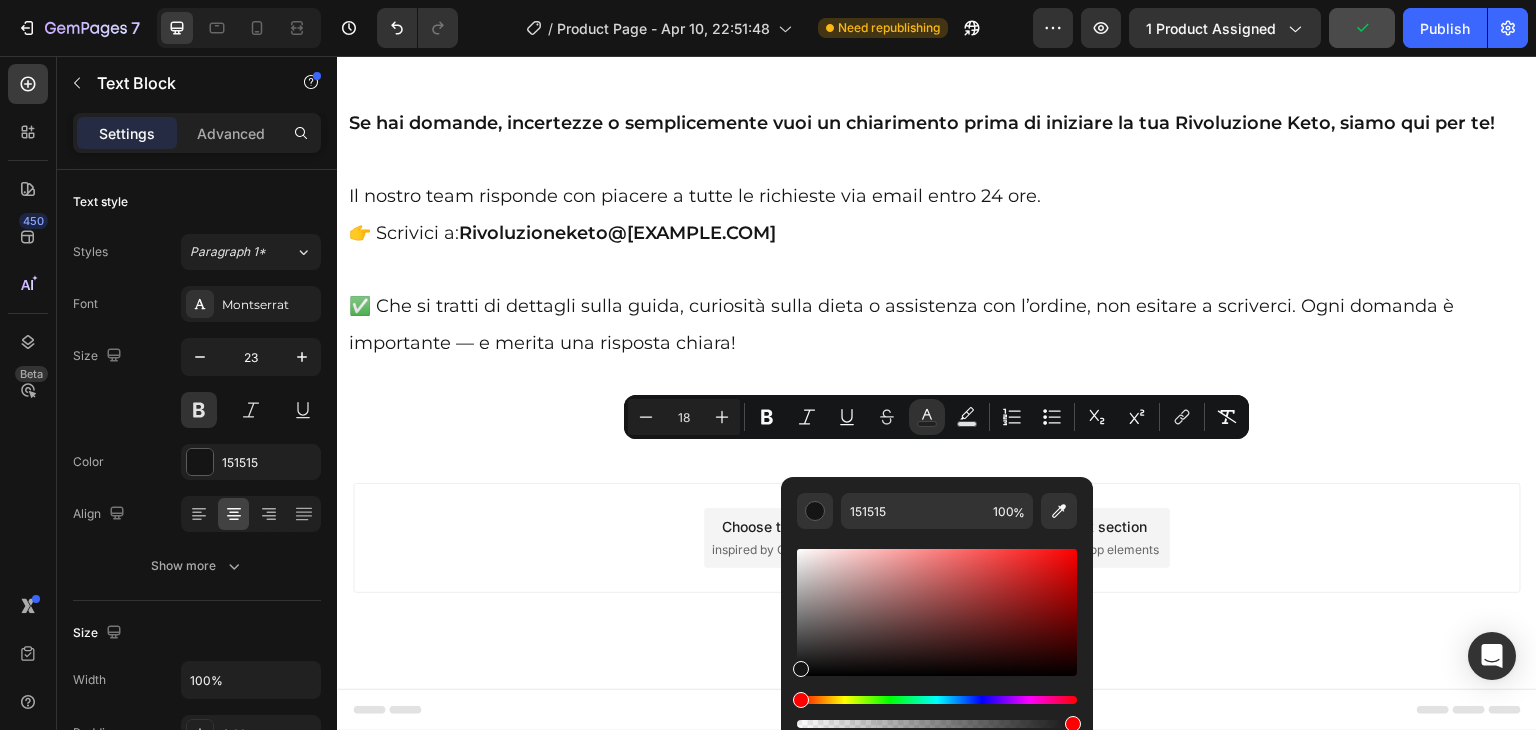 type on "4D903F" 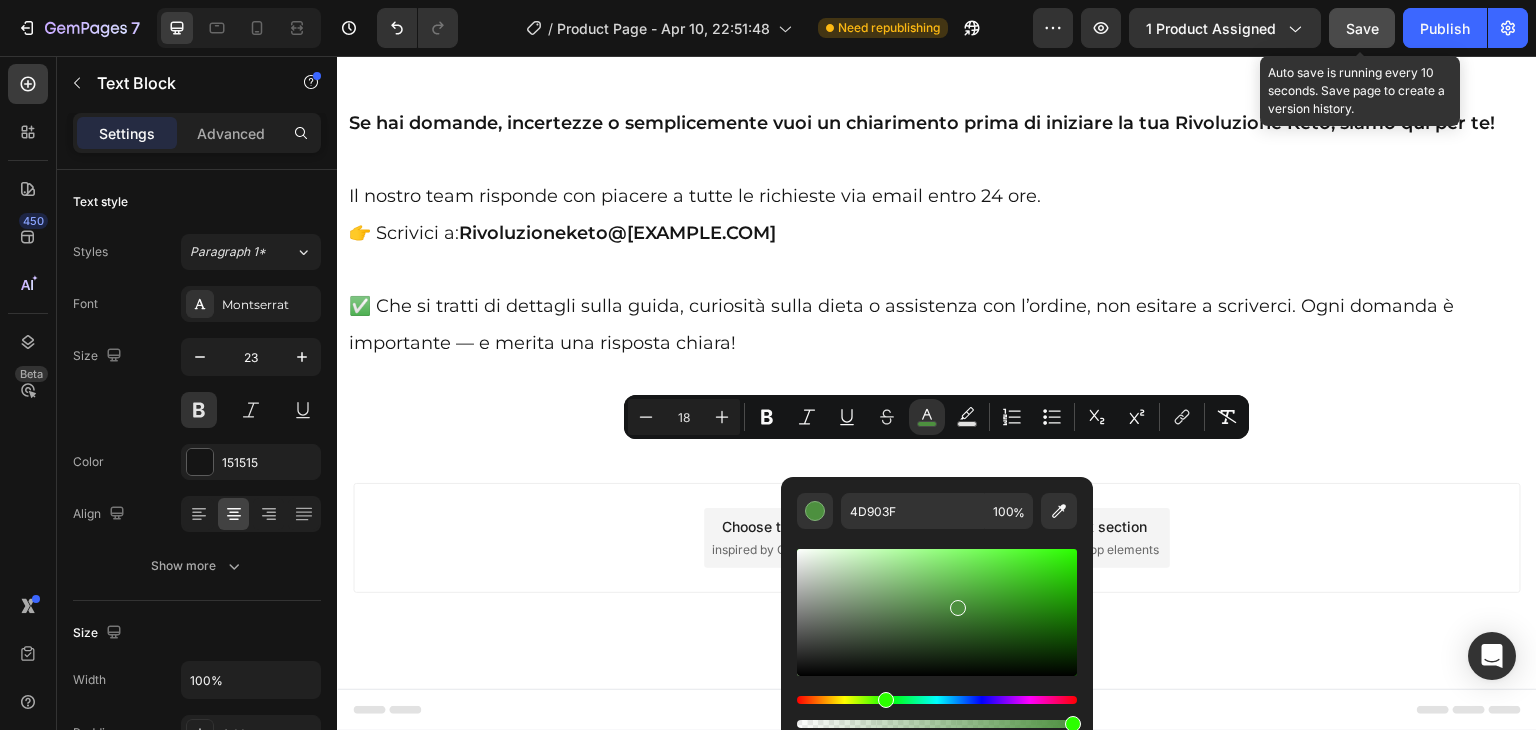 click on "Save" at bounding box center (1362, 28) 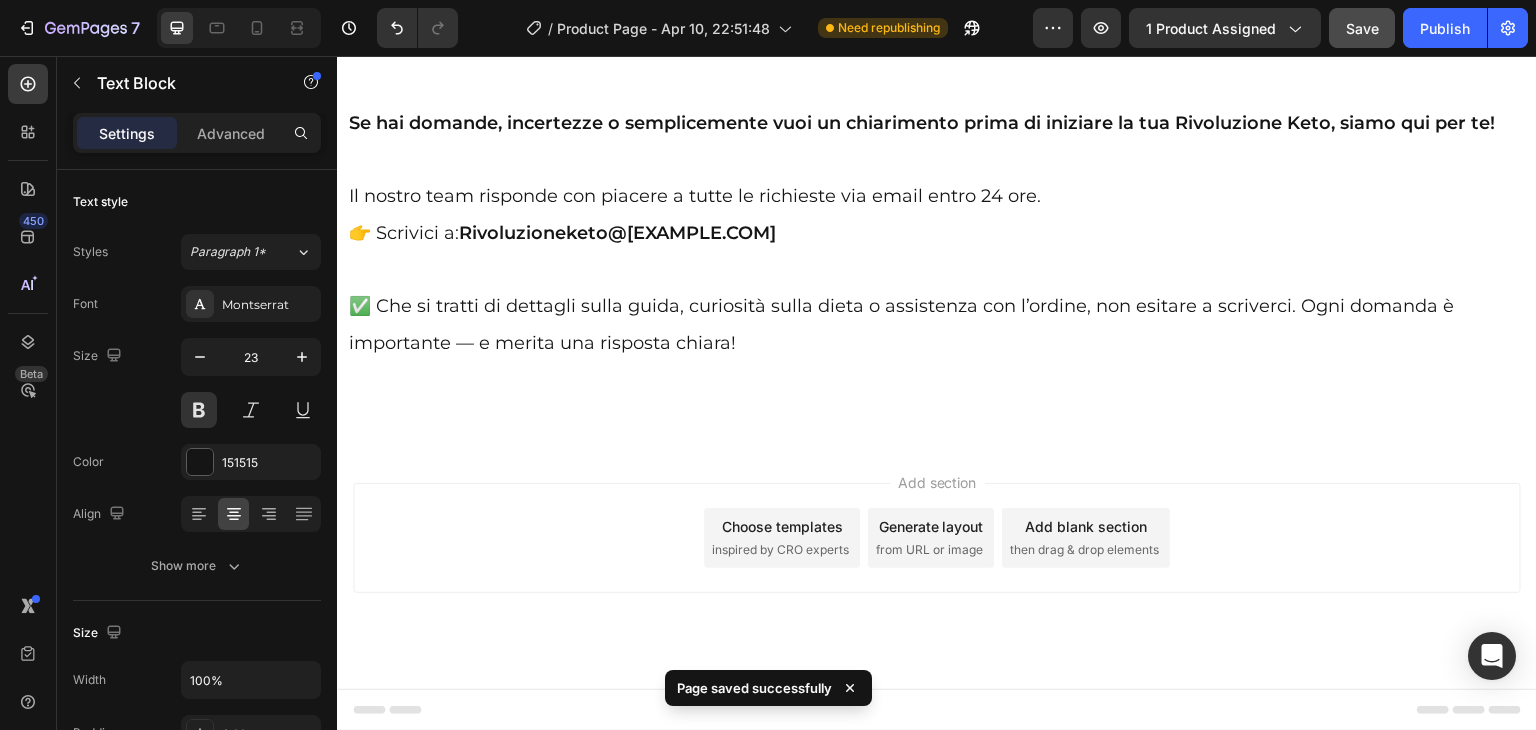 scroll, scrollTop: 39247, scrollLeft: 0, axis: vertical 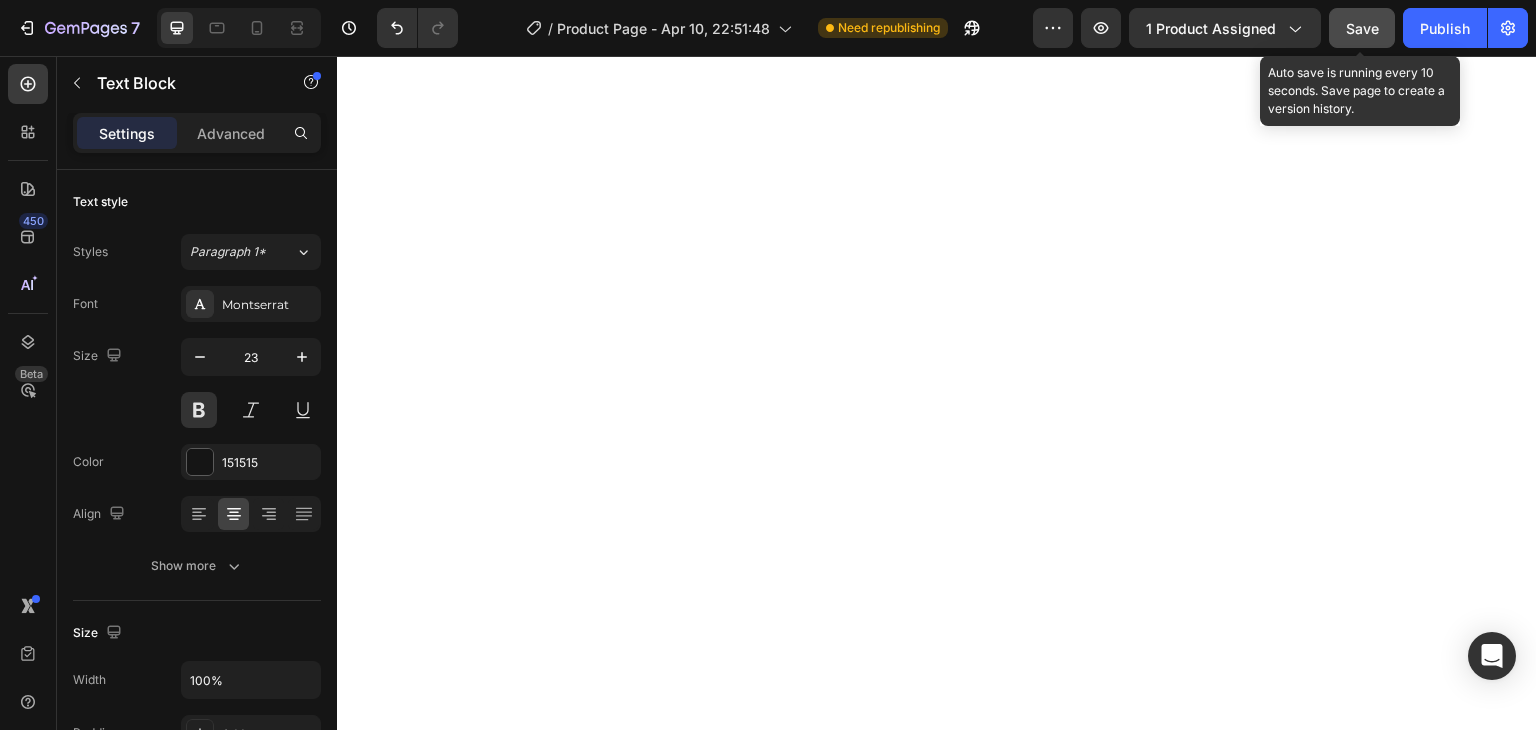 click on "Save" at bounding box center [1362, 28] 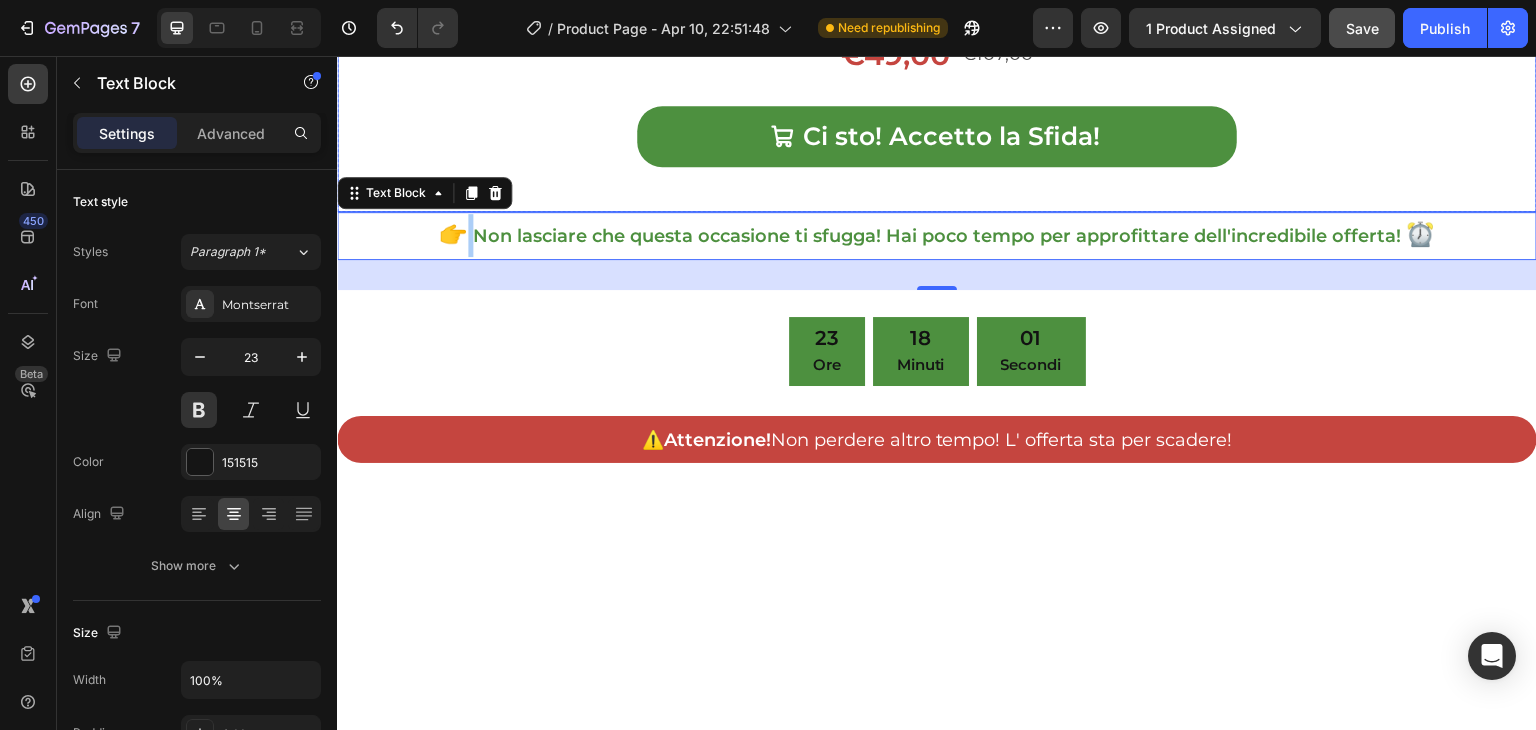 scroll, scrollTop: 37140, scrollLeft: 0, axis: vertical 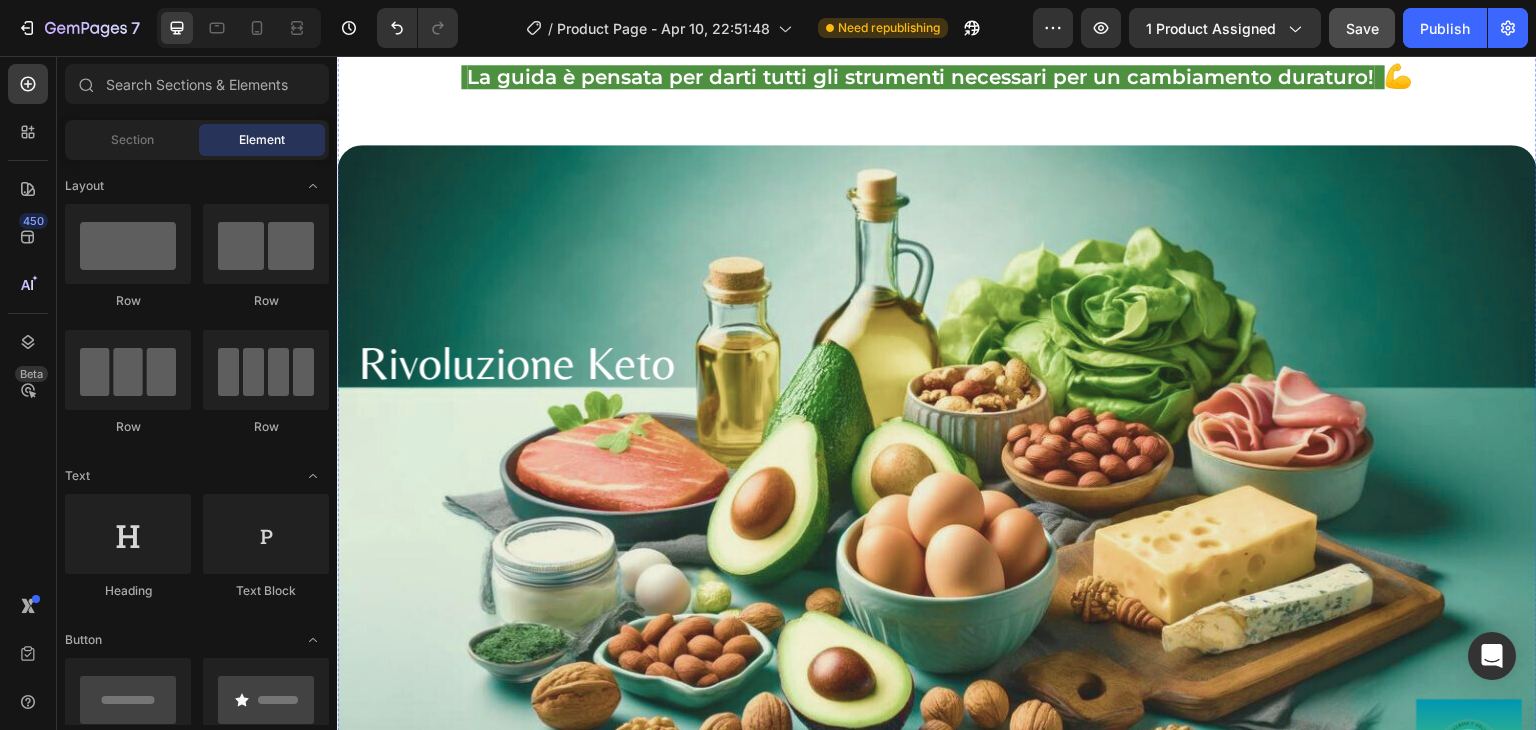 click at bounding box center (937, -529) 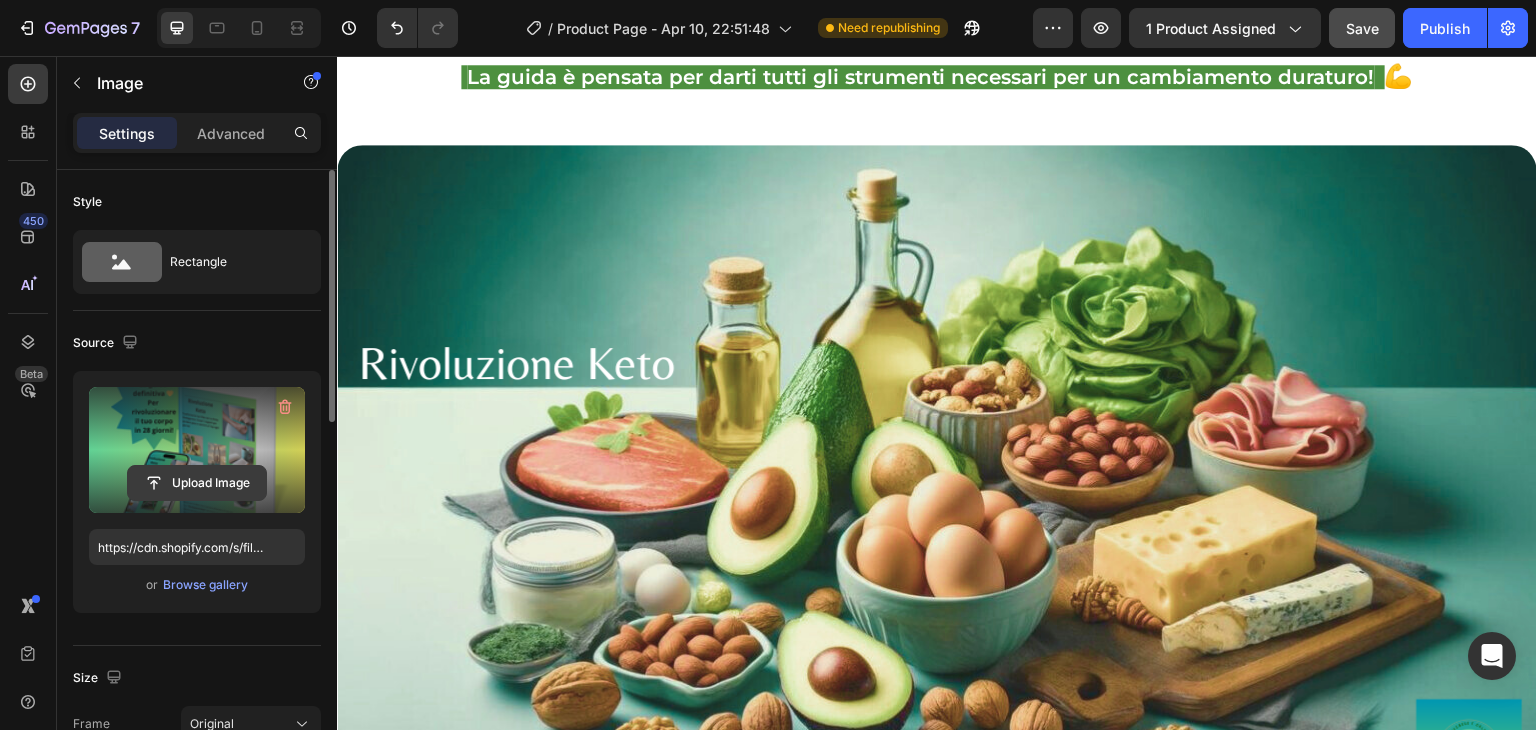 click 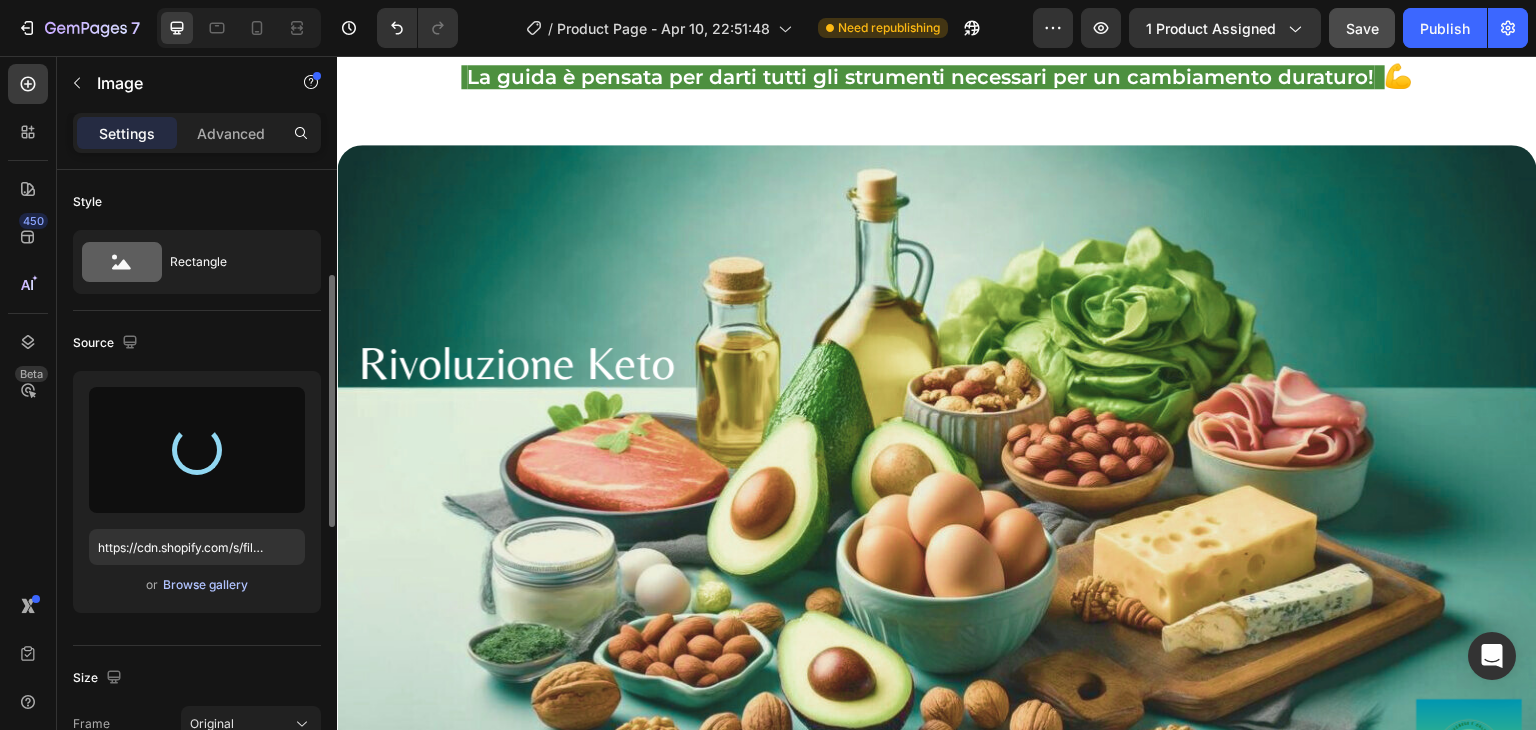 scroll, scrollTop: 75, scrollLeft: 0, axis: vertical 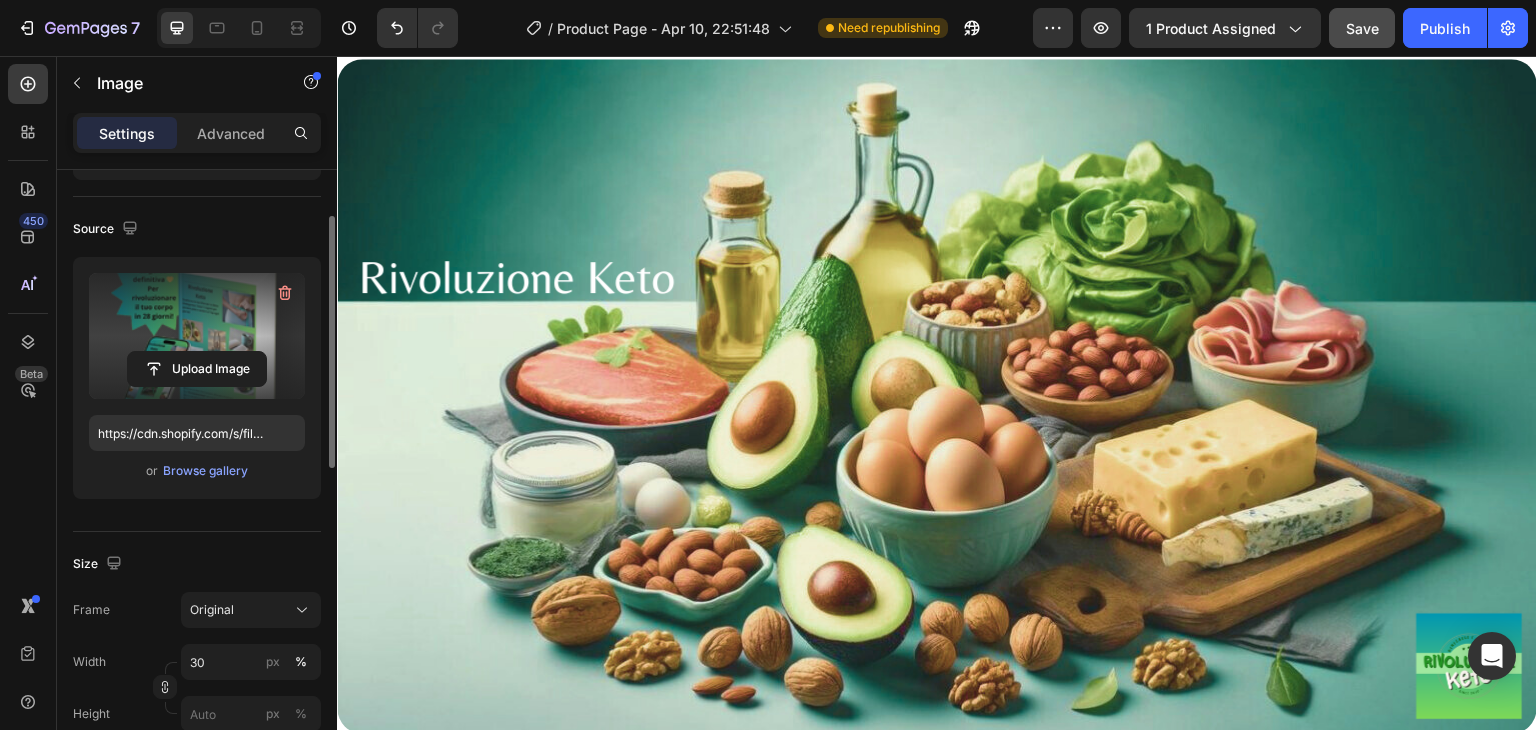 type on "https://cdn.shopify.com/s/files/1/0910/3071/6759/files/gempages_561648624333751509-5ede253c-47e5-4871-bdeb-8eccc0287f07.png" 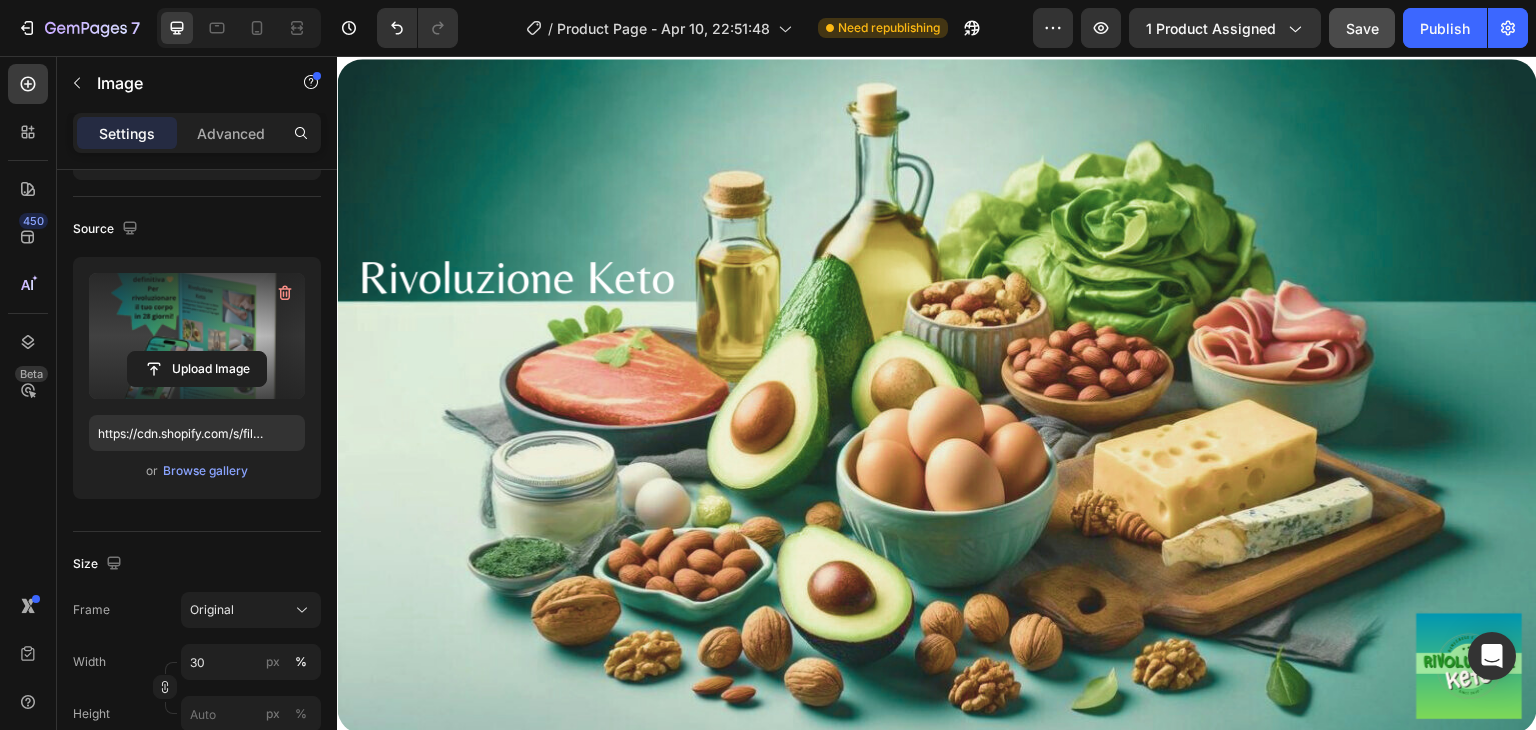 click on "Save" 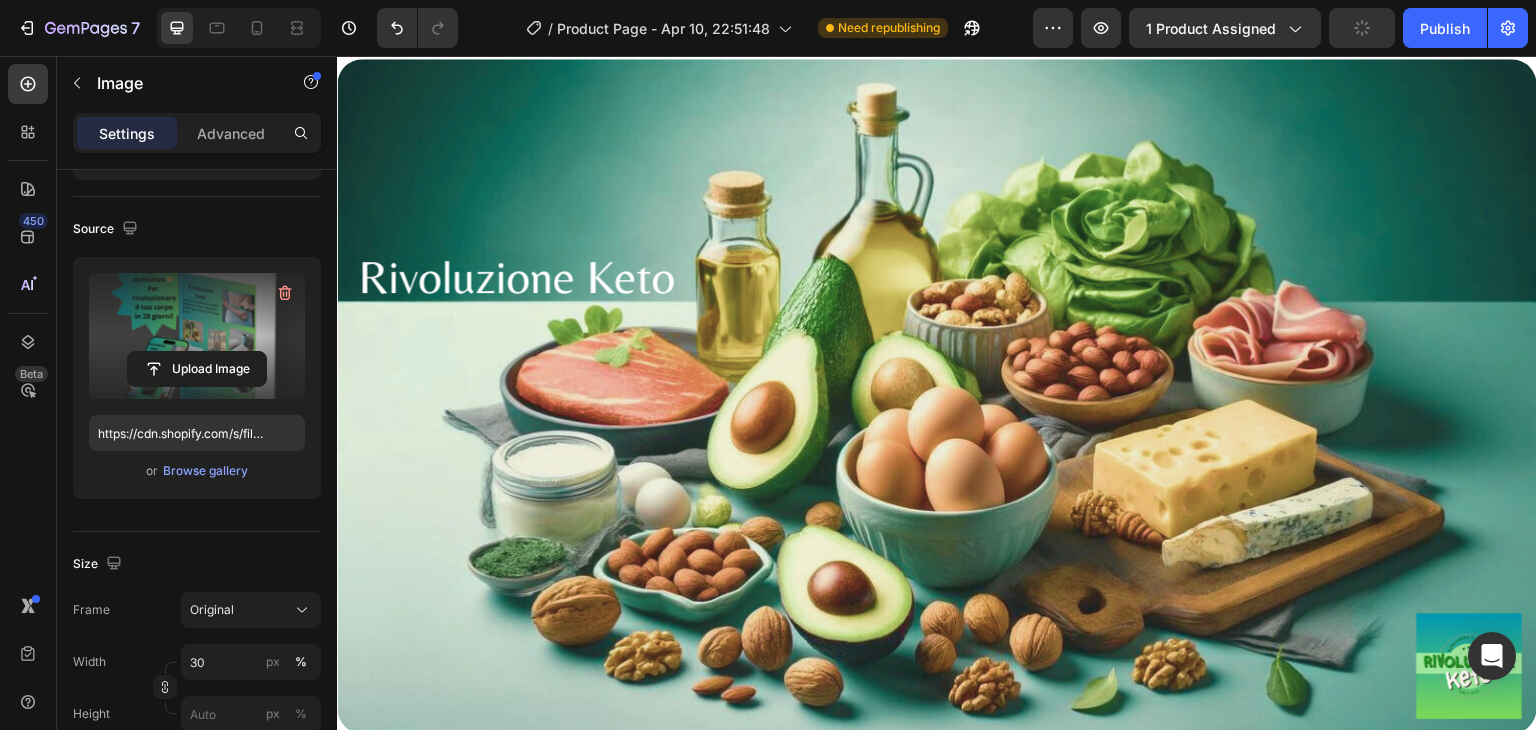 scroll, scrollTop: 7696, scrollLeft: 0, axis: vertical 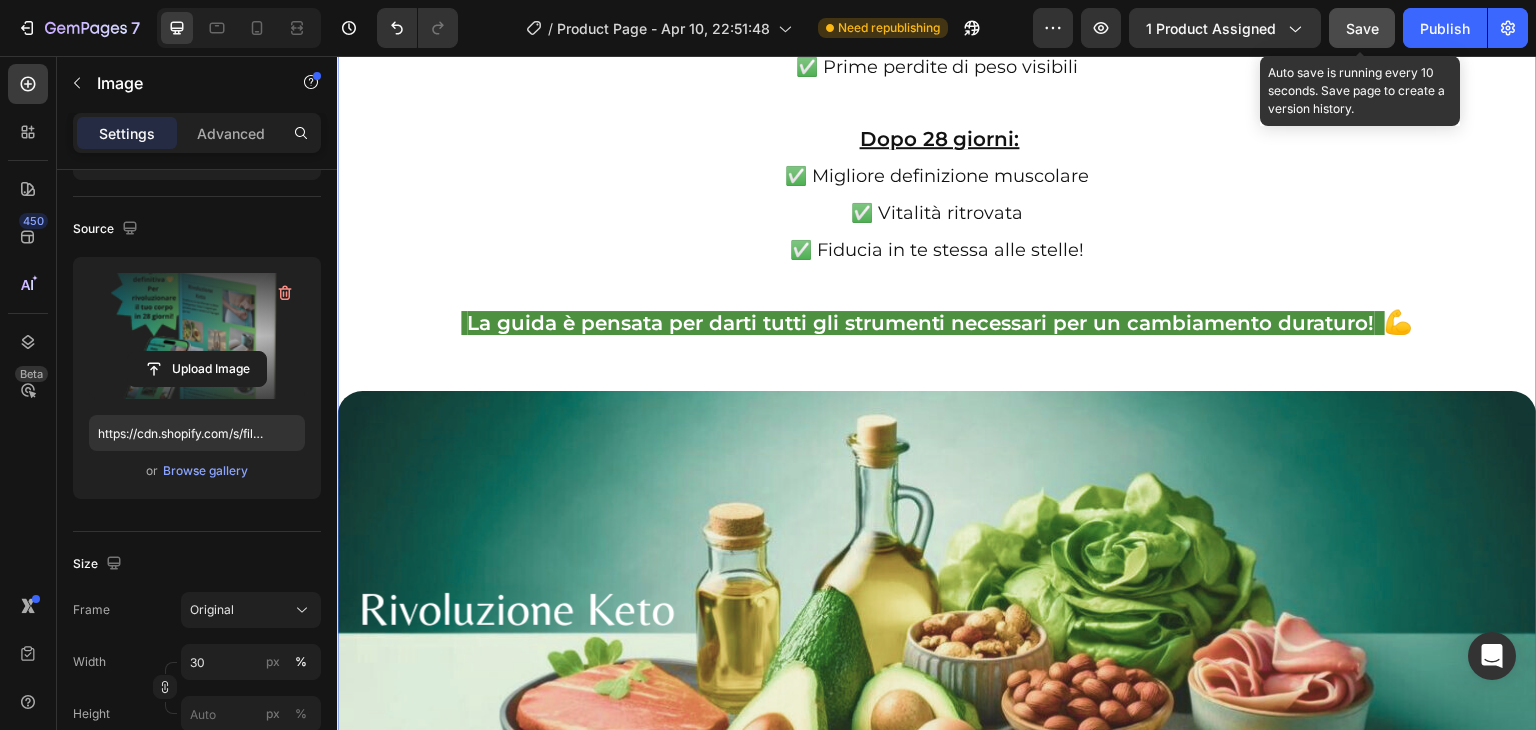 click on "Image 🚨 Sei stanca di provare diete che  non ti portano da nessuna parte? Heading Ogni giorno ti svegli con una lista infinita di doveri, ma guardarti allo specchio è la parte più difficile.    Ti senti  stanca, senza energie , anche appena sveglia.   Ti guardi allo specchio e  non riconosci più il tuo corpo .   Eviti di indossare certi vestiti perché  non ti senti a tuo agio .   Ogni dieta che inizi sembra troppo rigida, troppo drastica... e  dopo pochi giorni molli tutto .   Ti senti sempre un  passo indietro, insicura, con l’autostima sotto i piedi.    E intanto aumentano  stress, infiammazioni, rischi per la salute ... e la tua qualità di vita ne risente giorno dopo giorno.     E il peggio è che tutto questo  non è solo una questione estetica.    Influisce sul tuo umore.    💔  Ti senti inadeguata.   💔  Eviti momenti sociali, situazioni intime, uscite con le amiche.   💔  Ti senti invisibile, poco desiderabile, fuori posto.   💔   😞" at bounding box center [937, -1005] 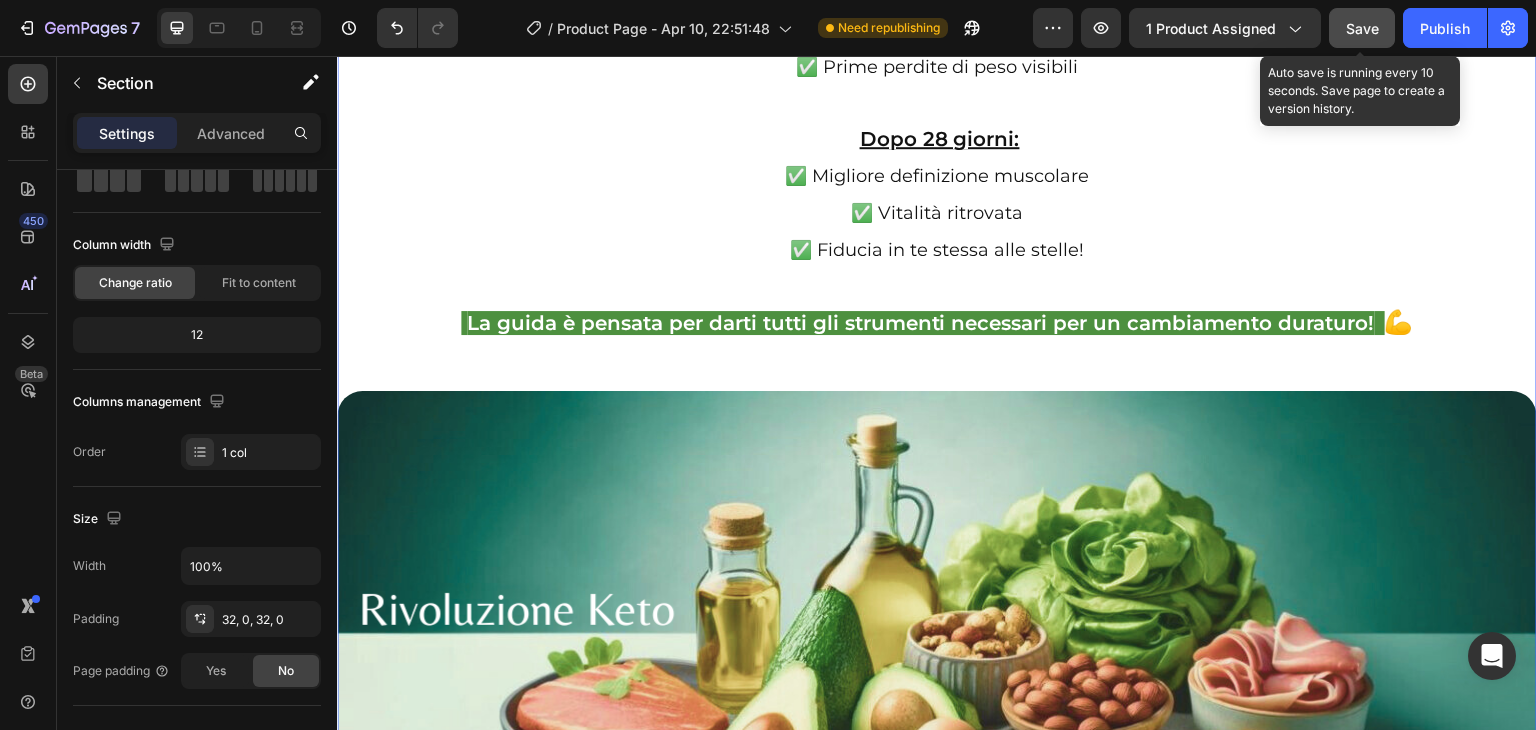 scroll, scrollTop: 0, scrollLeft: 0, axis: both 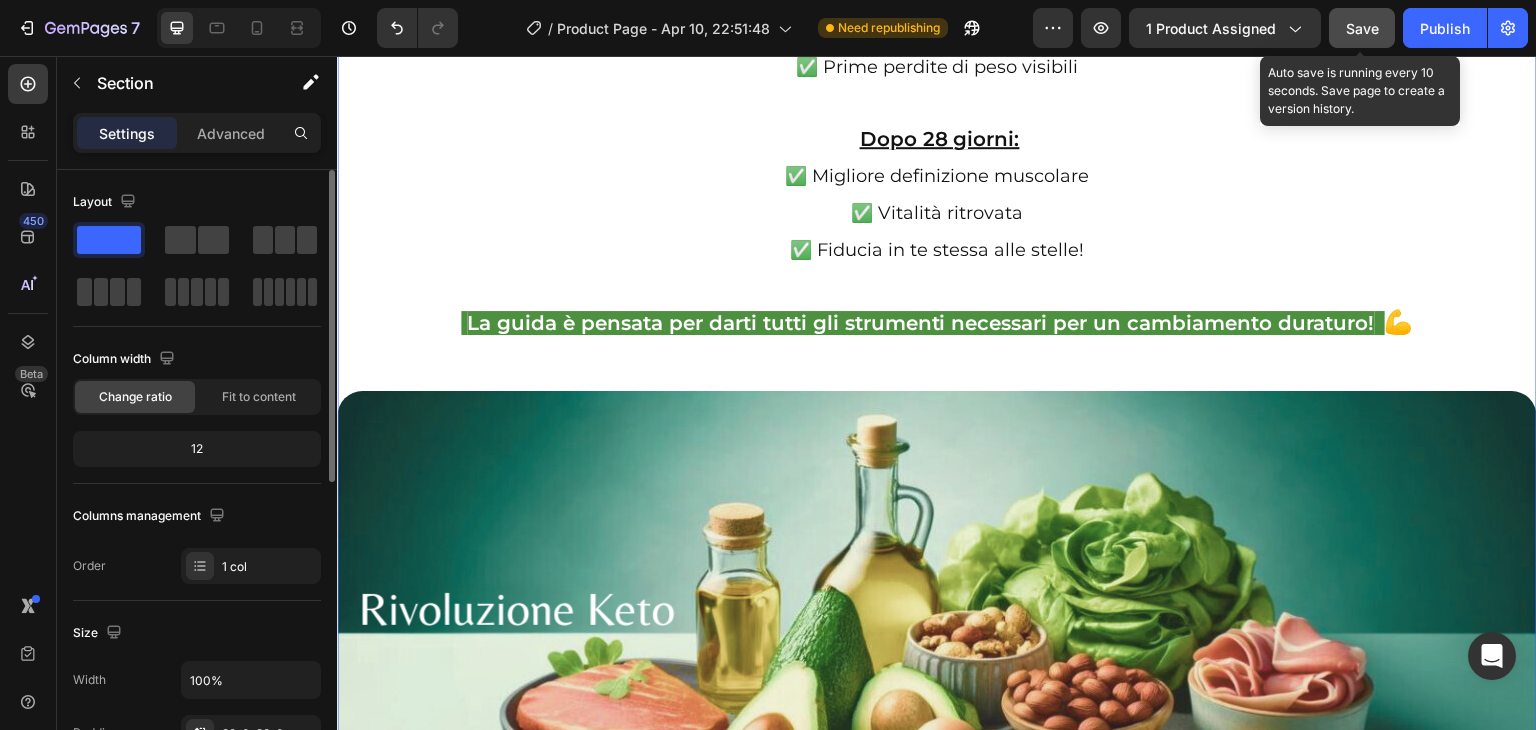 click on ""Rivoluzione Keto"  è la guida definitiva alla dieta chetogenica, pensata esclusivamente  per  donne di tutte le età , stanche di seguire diete drastiche e inefficaci.  Una  sfida di [DAYS]-giorni  per  perdere fino a [WEIGHT] chili a settimana! Ritrovare la forma fisica e riscoprire il benessere mentale.   Senza fame, stress o rinunce estenuanti!  È più di una dieta: è l’inizio della tua rivoluzione personale!     Text Block" at bounding box center (937, -418) 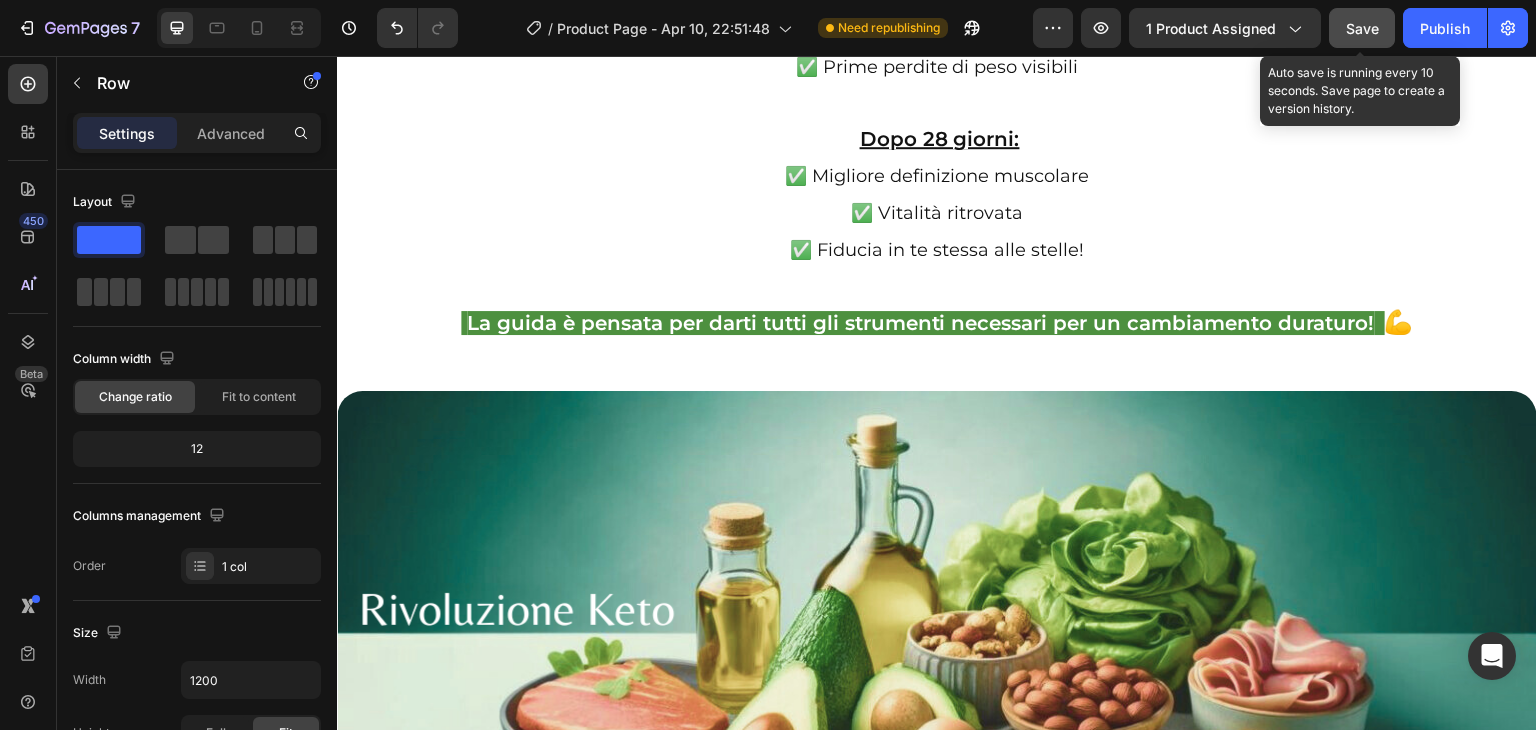 click on "Image 🚨 Sei stanca di provare diete che  non ti portano da nessuna parte? Heading Ogni giorno ti svegli con una lista infinita di doveri, ma guardarti allo specchio è la parte più difficile.    Ti senti  stanca, senza energie , anche appena sveglia.   Ti guardi allo specchio e  non riconosci più il tuo corpo .   Eviti di indossare certi vestiti perché  non ti senti a tuo agio .   Ogni dieta che inizi sembra troppo rigida, troppo drastica... e  dopo pochi giorni molli tutto .   Ti senti sempre un  passo indietro, insicura, con l’autostima sotto i piedi.    E intanto aumentano  stress, infiammazioni, rischi per la salute ... e la tua qualità di vita ne risente giorno dopo giorno.     E il peggio è che tutto questo  non è solo una questione estetica.    Influisce sul tuo umore.    💔  Ti senti inadeguata.   💔  Eviti momenti sociali, situazioni intime, uscite con le amiche.   💔  Ti senti invisibile, poco desiderabile, fuori posto.   💔   😞" at bounding box center (937, -2092) 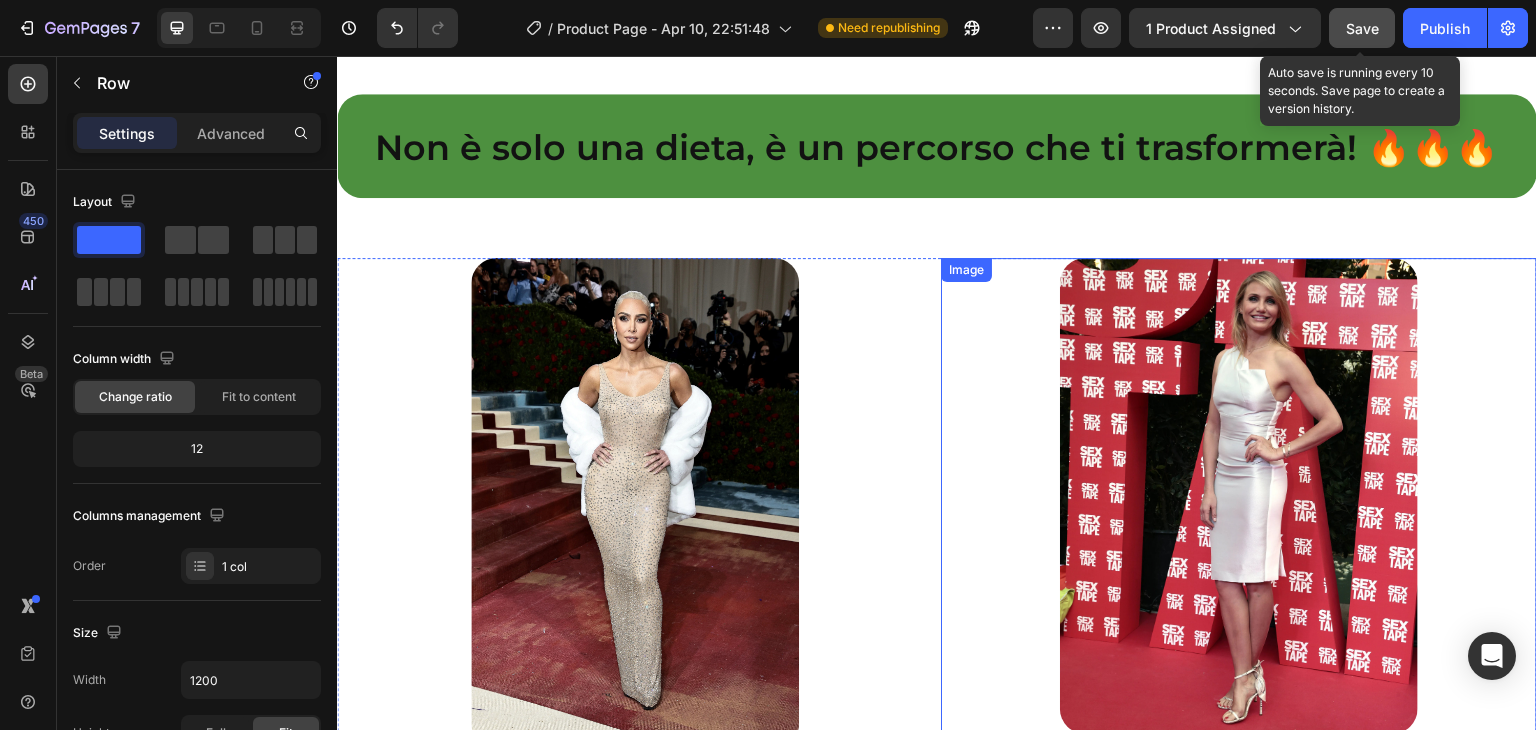 scroll, scrollTop: 1172, scrollLeft: 0, axis: vertical 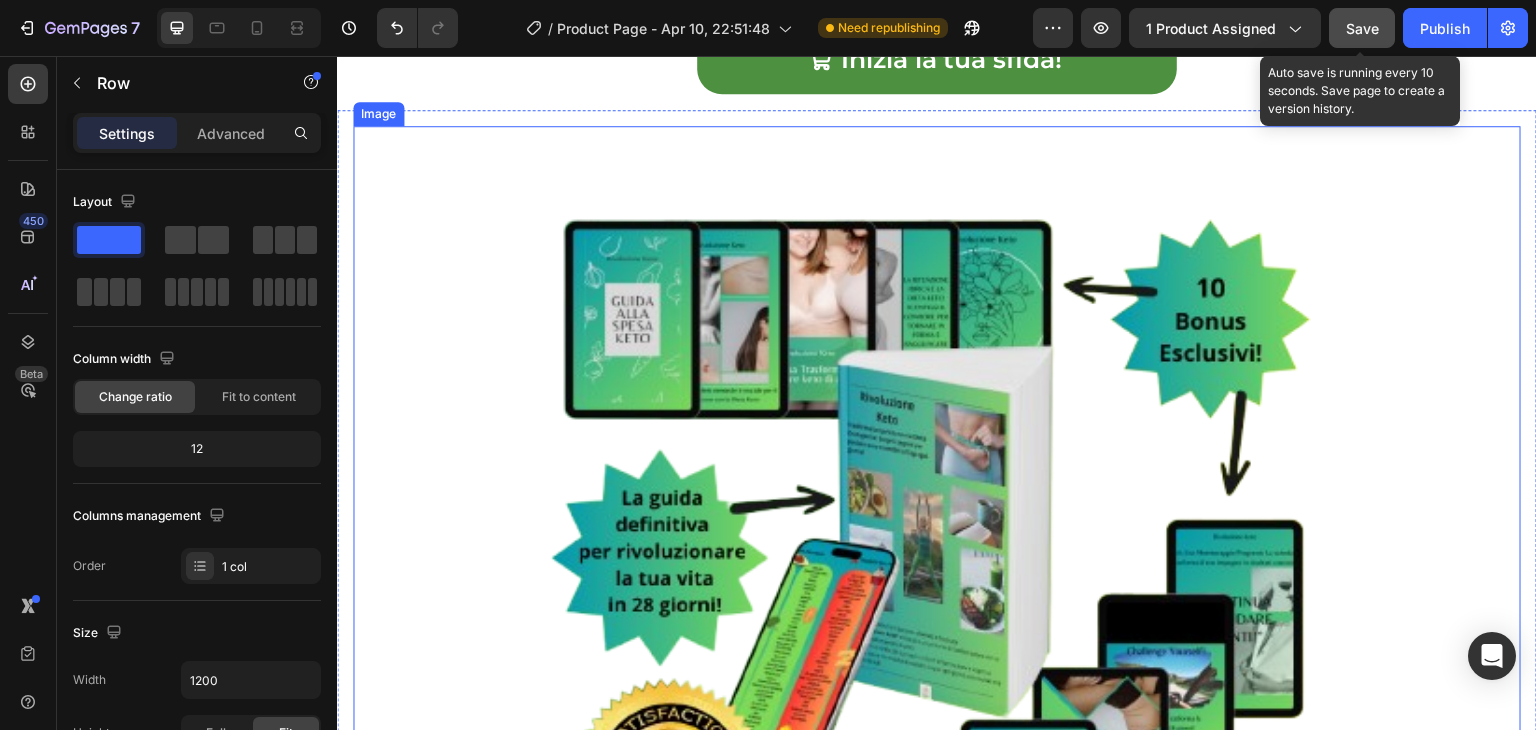 click at bounding box center (937, 593) 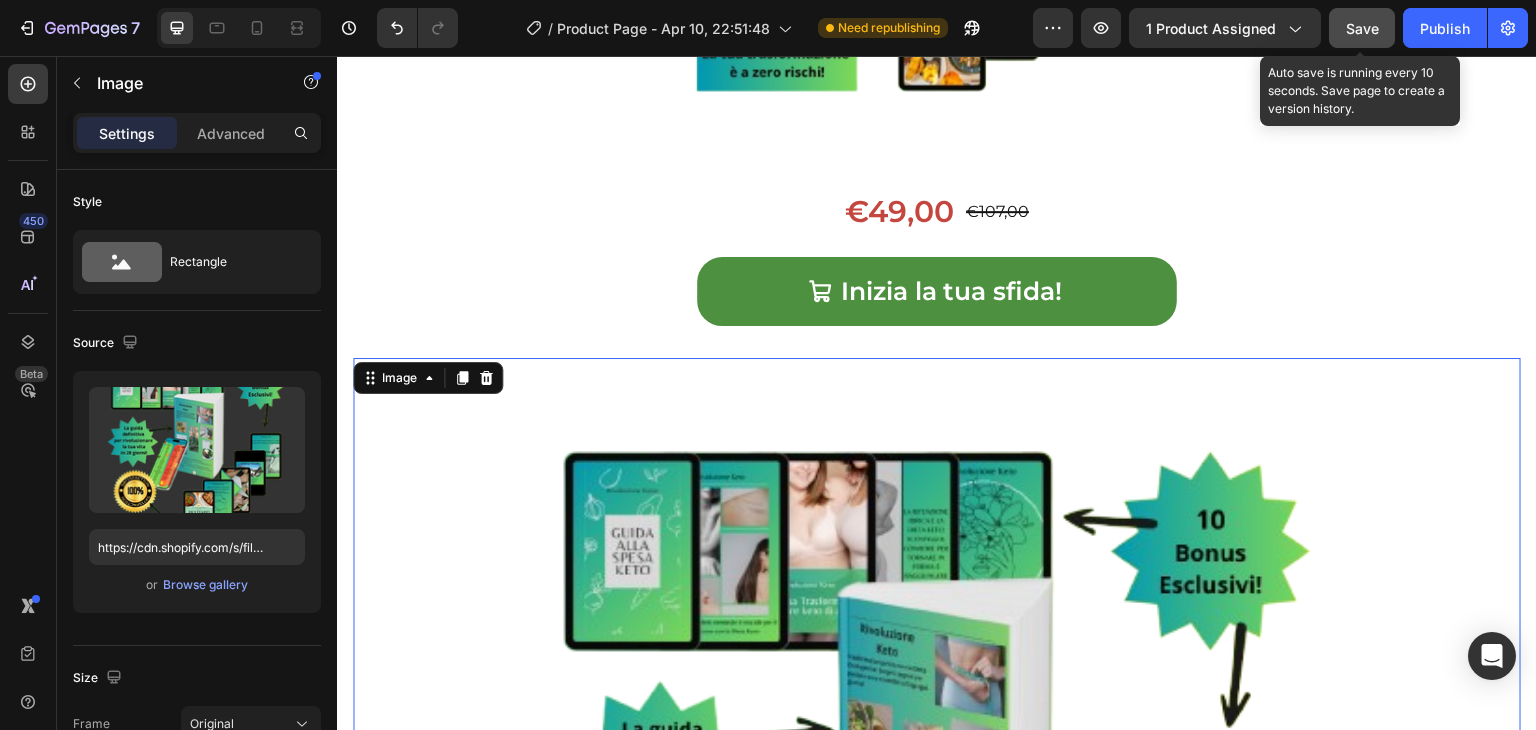 scroll, scrollTop: 1227, scrollLeft: 0, axis: vertical 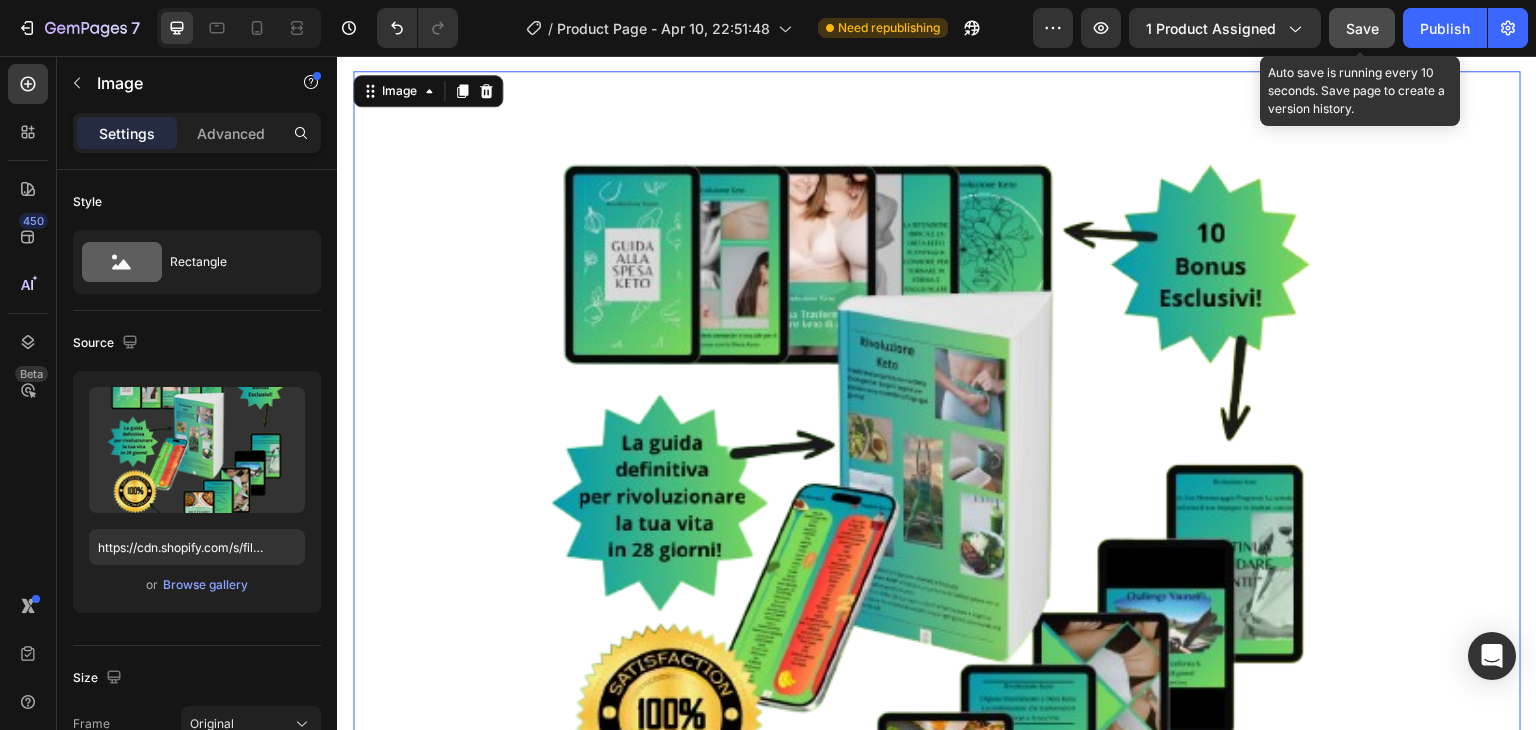 click at bounding box center (937, 538) 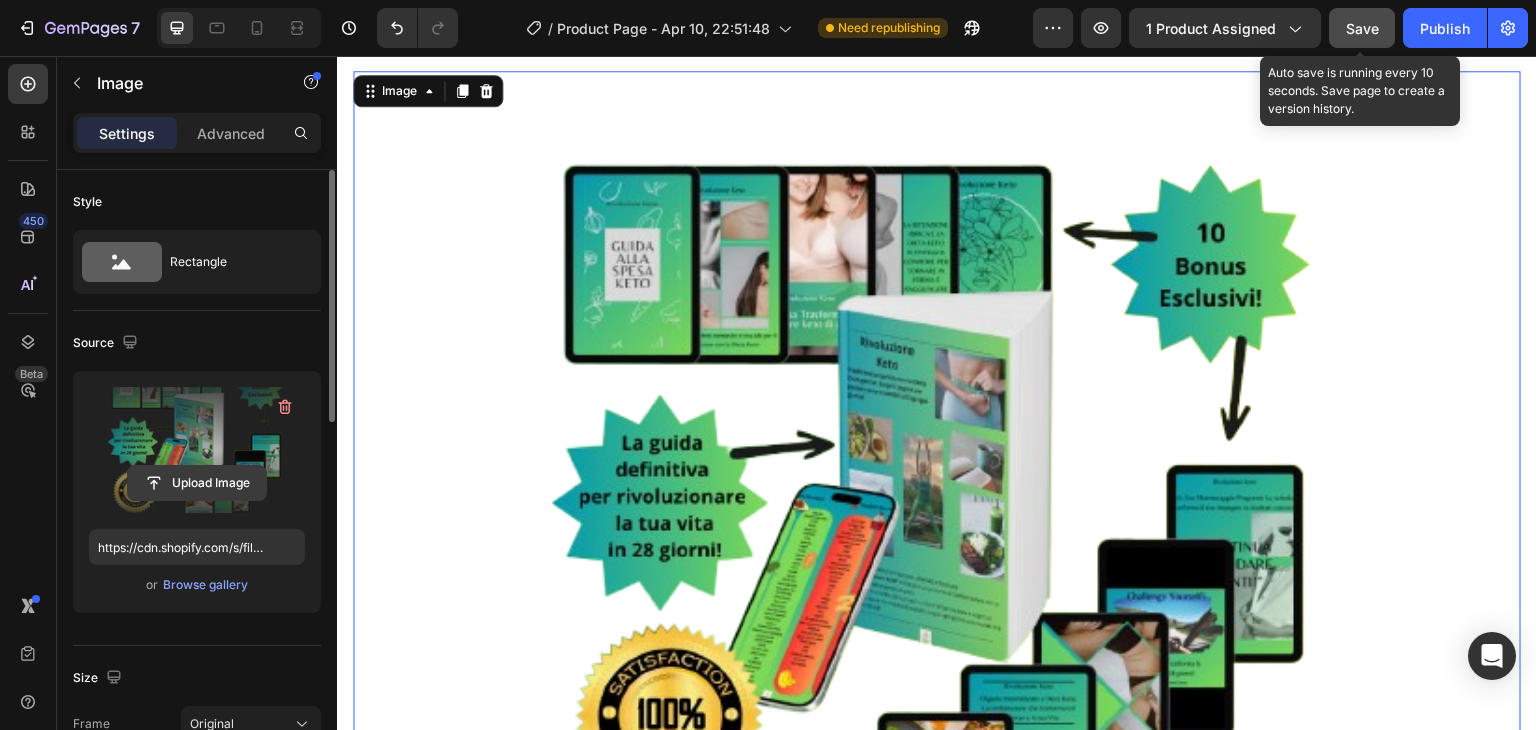 click 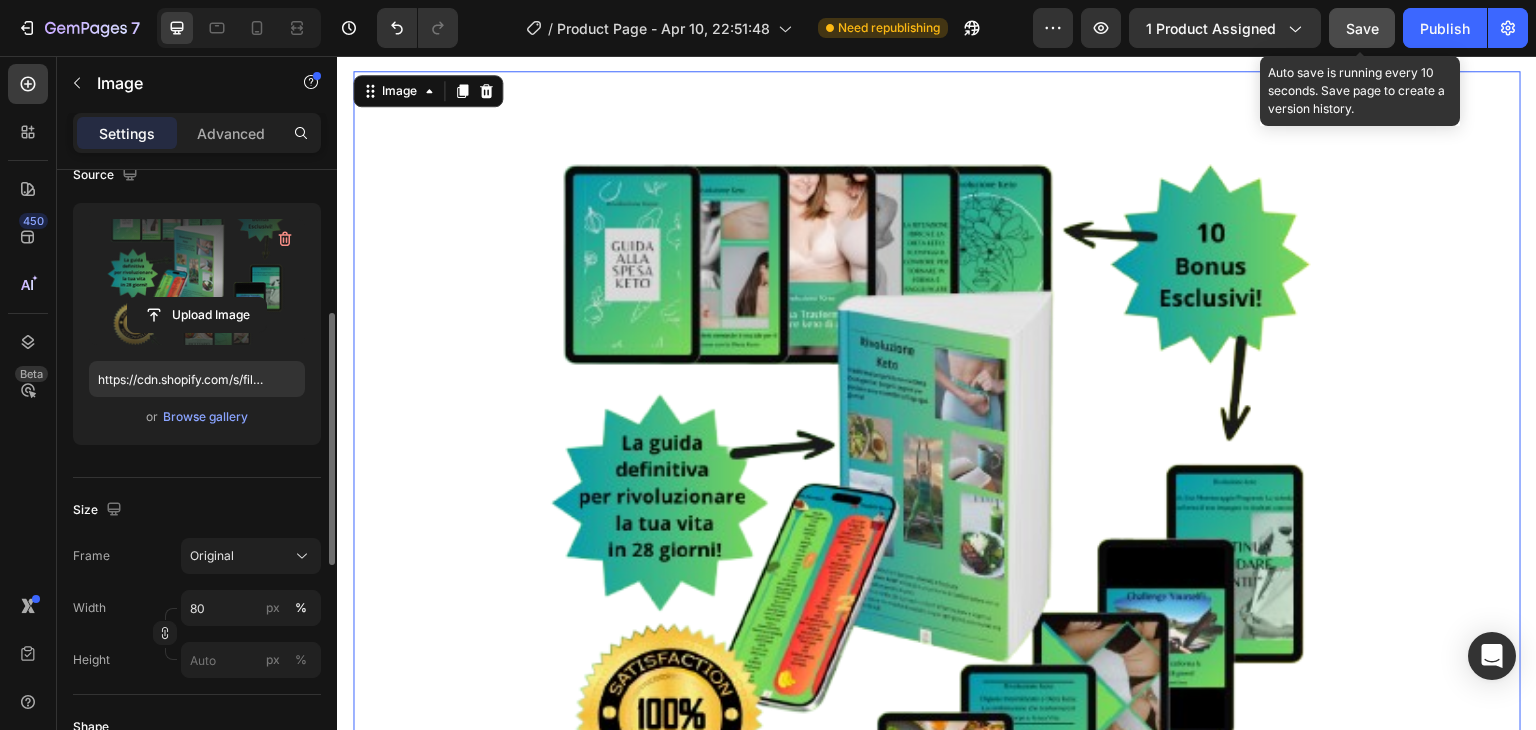 scroll, scrollTop: 221, scrollLeft: 0, axis: vertical 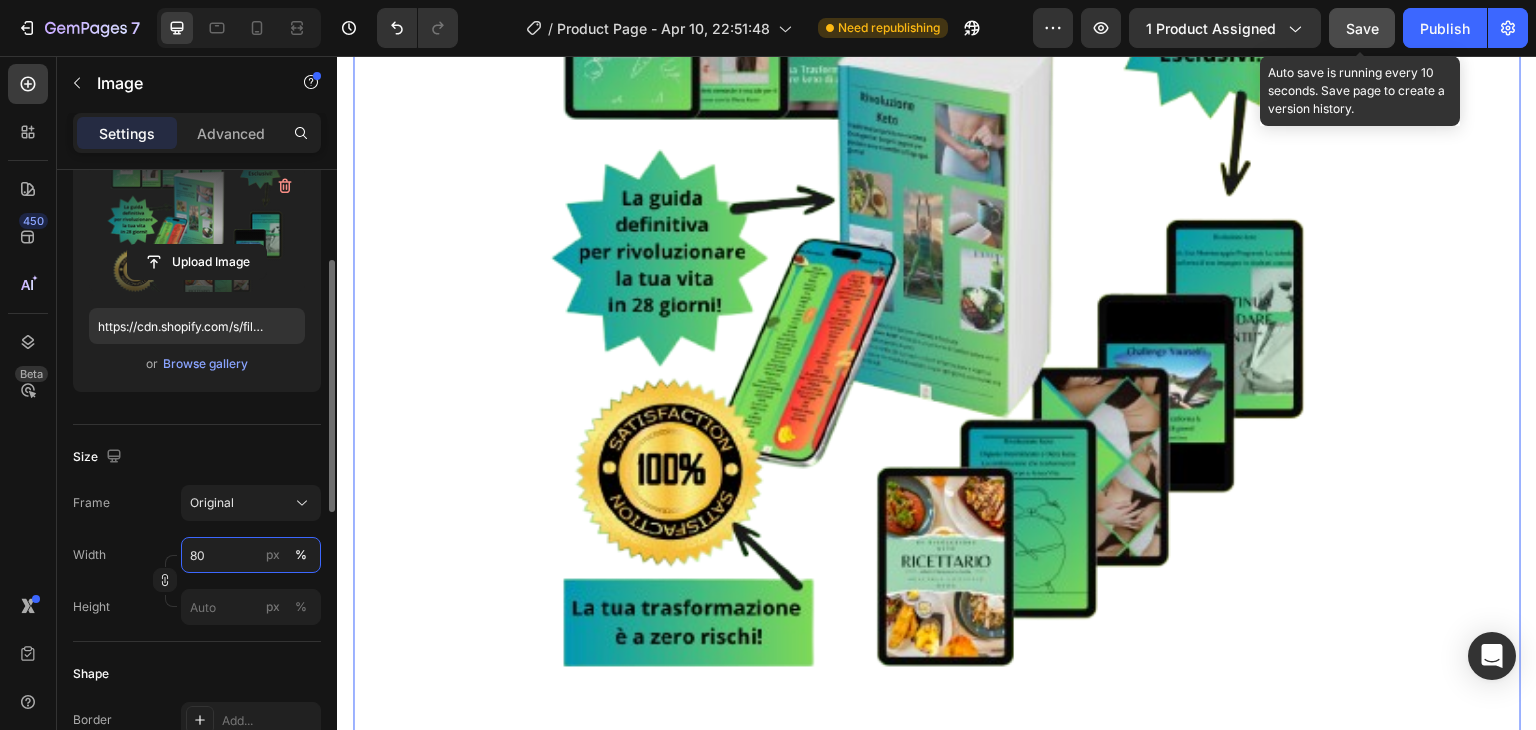 click on "80" at bounding box center (251, 555) 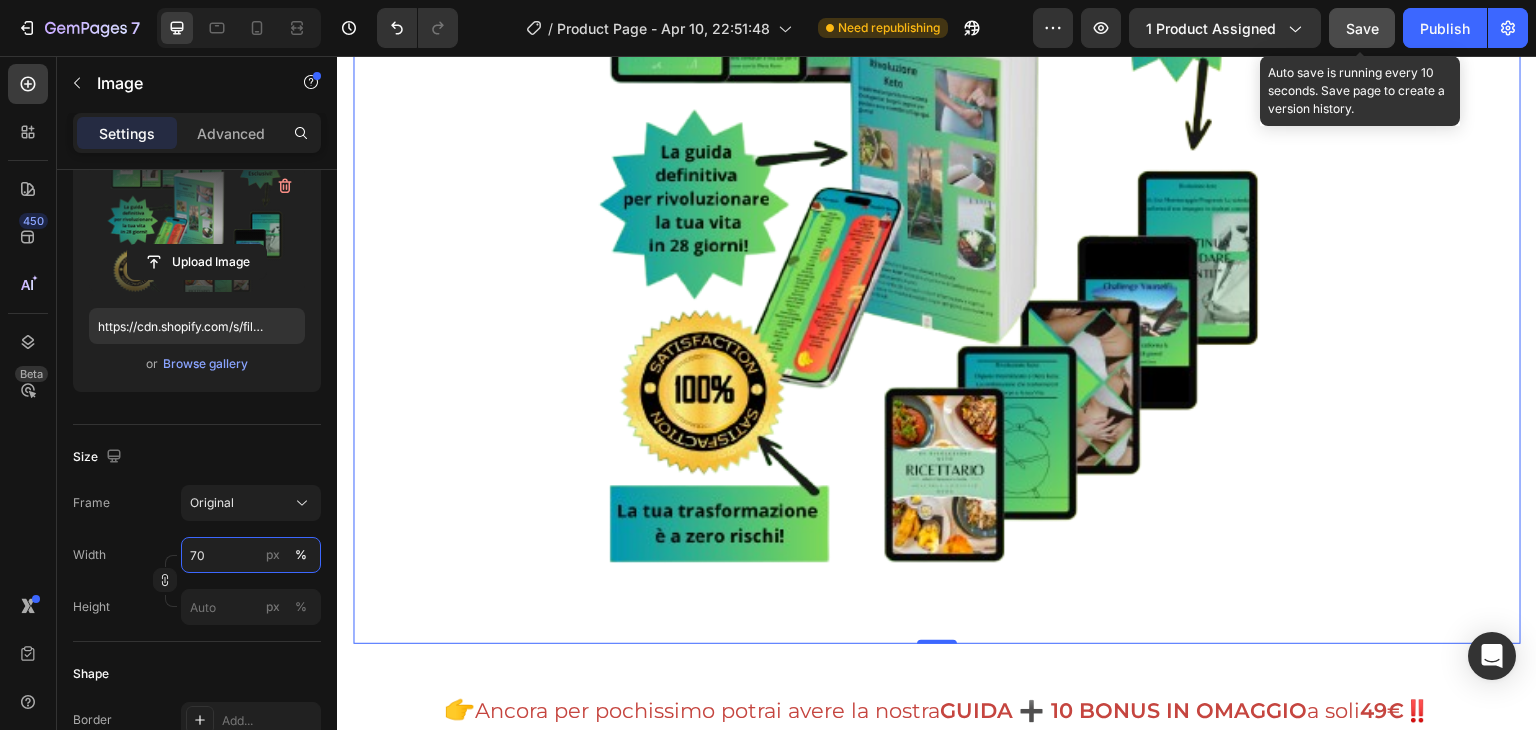 type on "70" 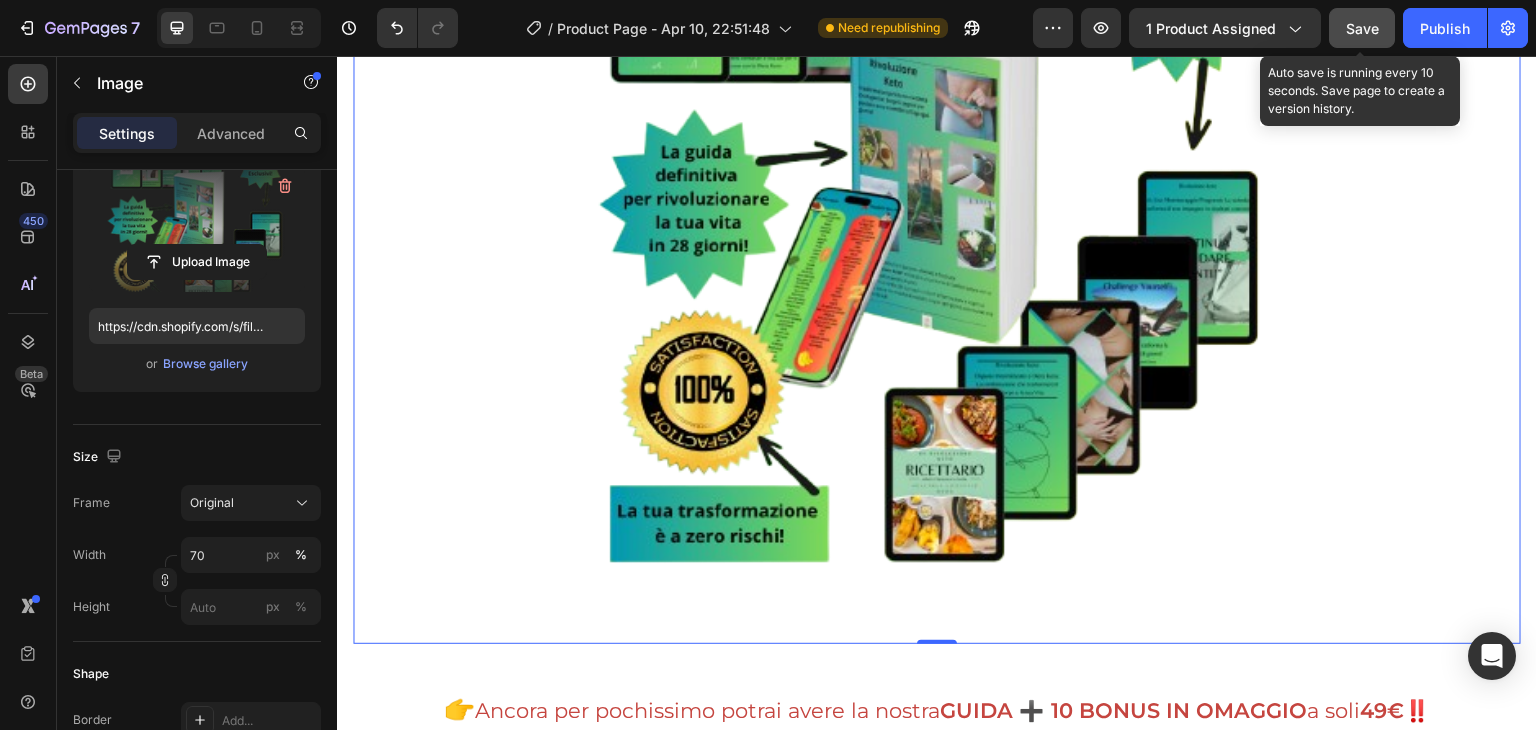 click on "Save" at bounding box center [1362, 28] 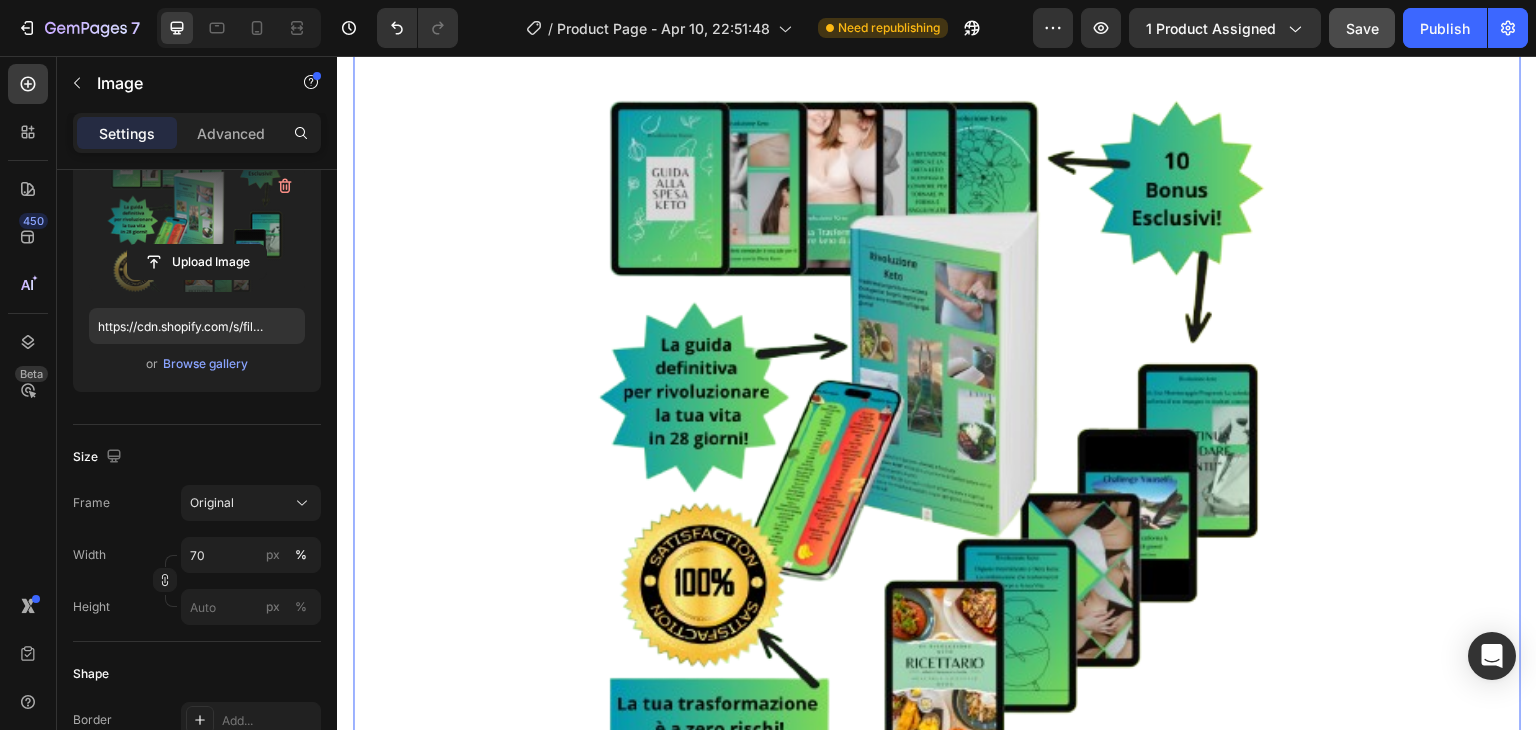 scroll, scrollTop: 1278, scrollLeft: 0, axis: vertical 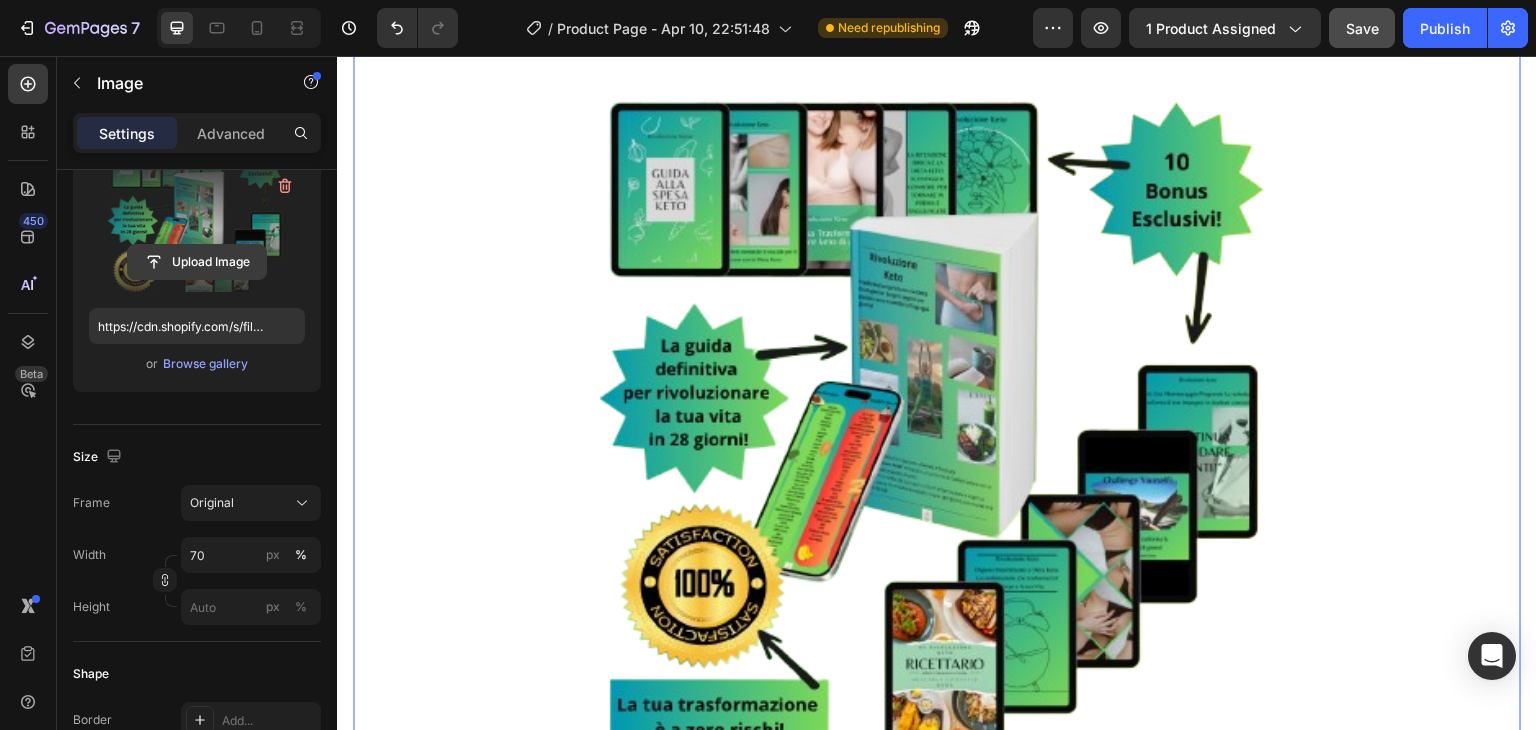click 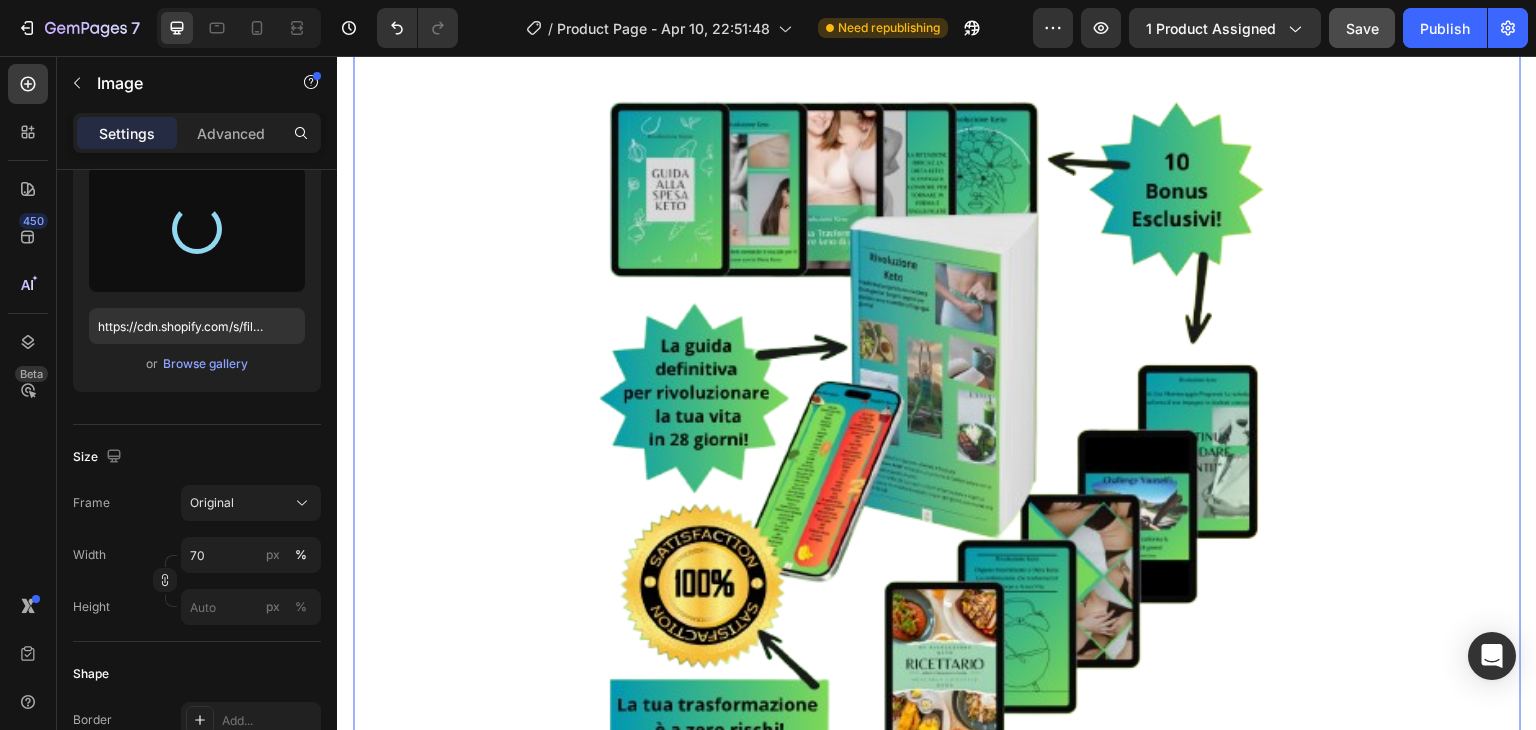 type on "https://cdn.shopify.com/s/files/1/0910/3071/6759/files/gempages_561648624333751509-49077ab5-cdc3-43f6-bda7-6850b9f0fb9e.png" 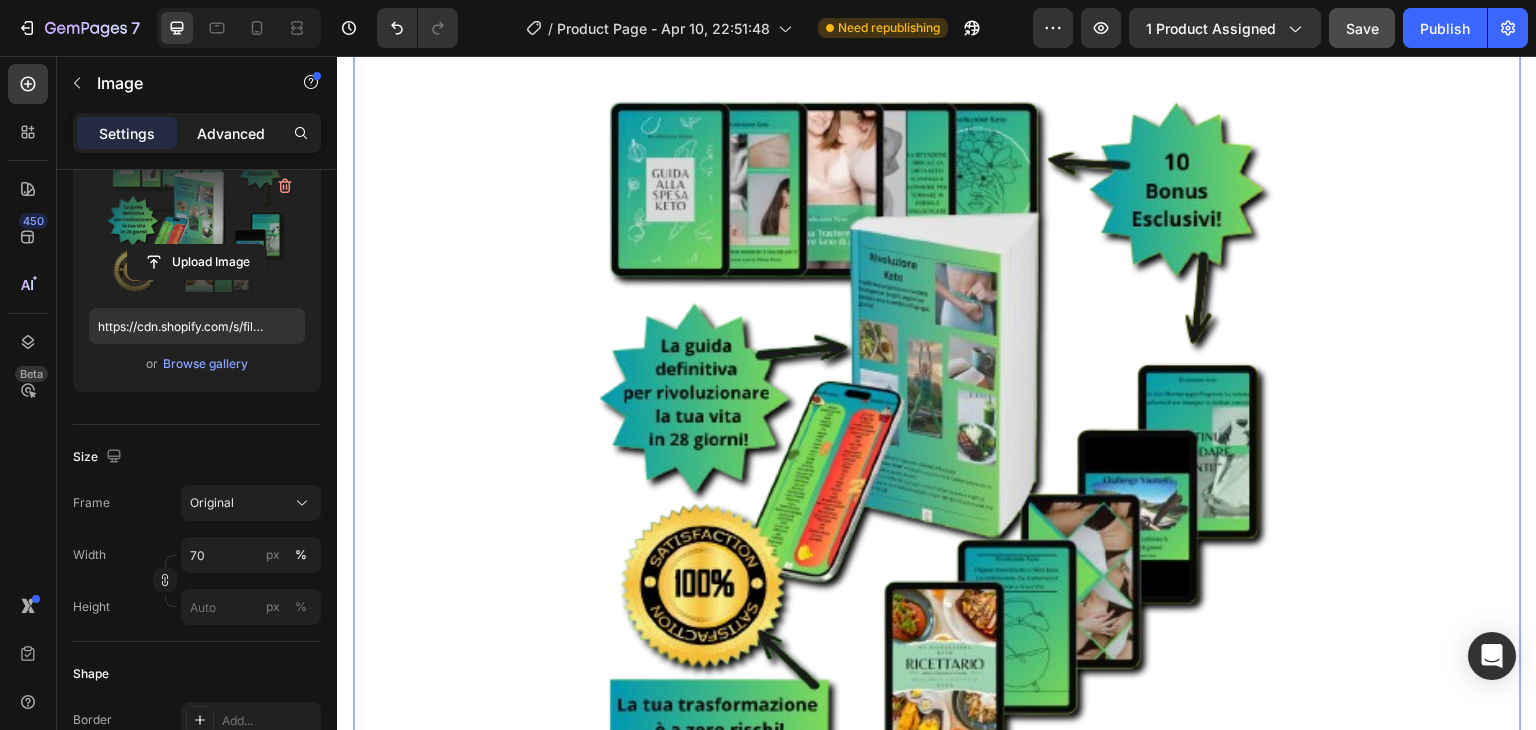 click on "Advanced" at bounding box center (231, 133) 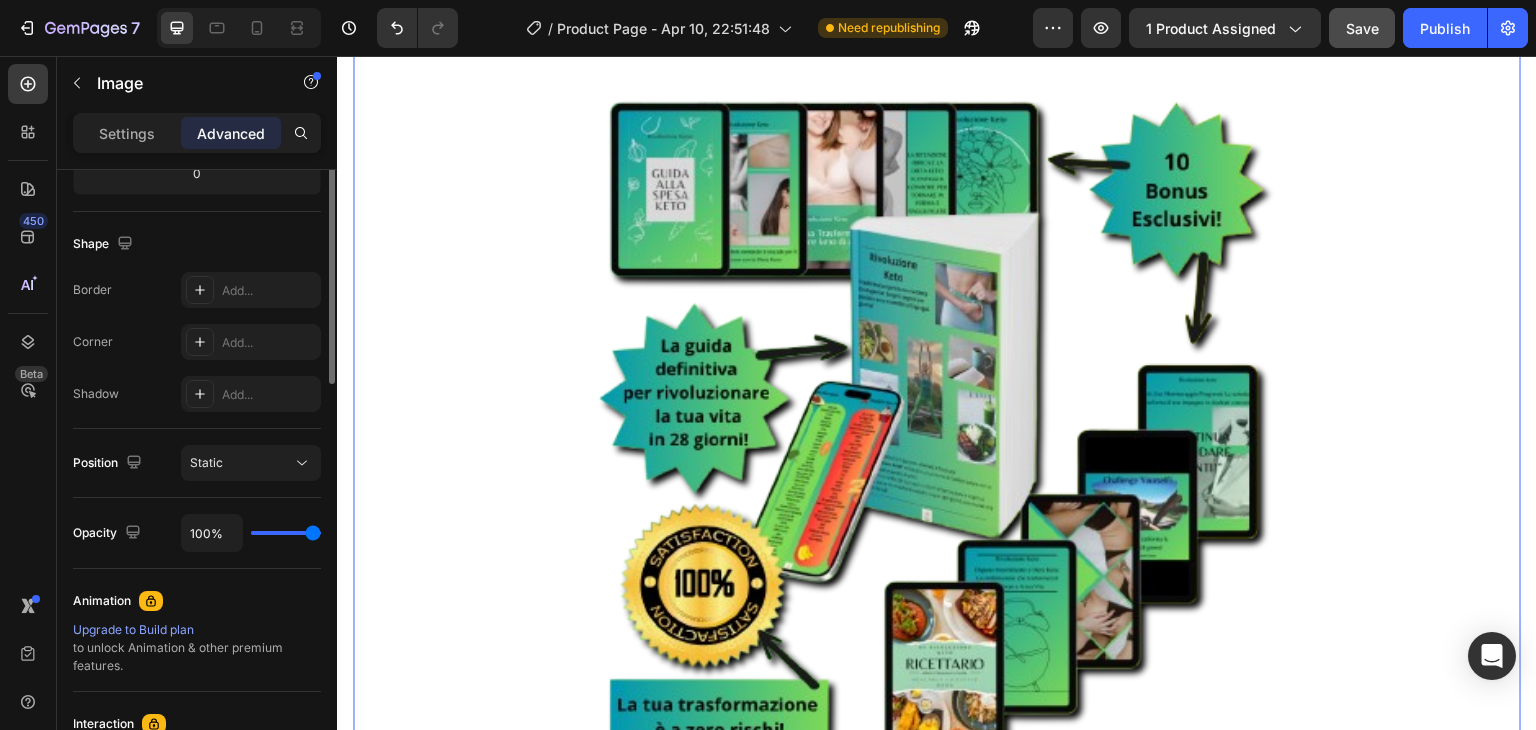 scroll, scrollTop: 285, scrollLeft: 0, axis: vertical 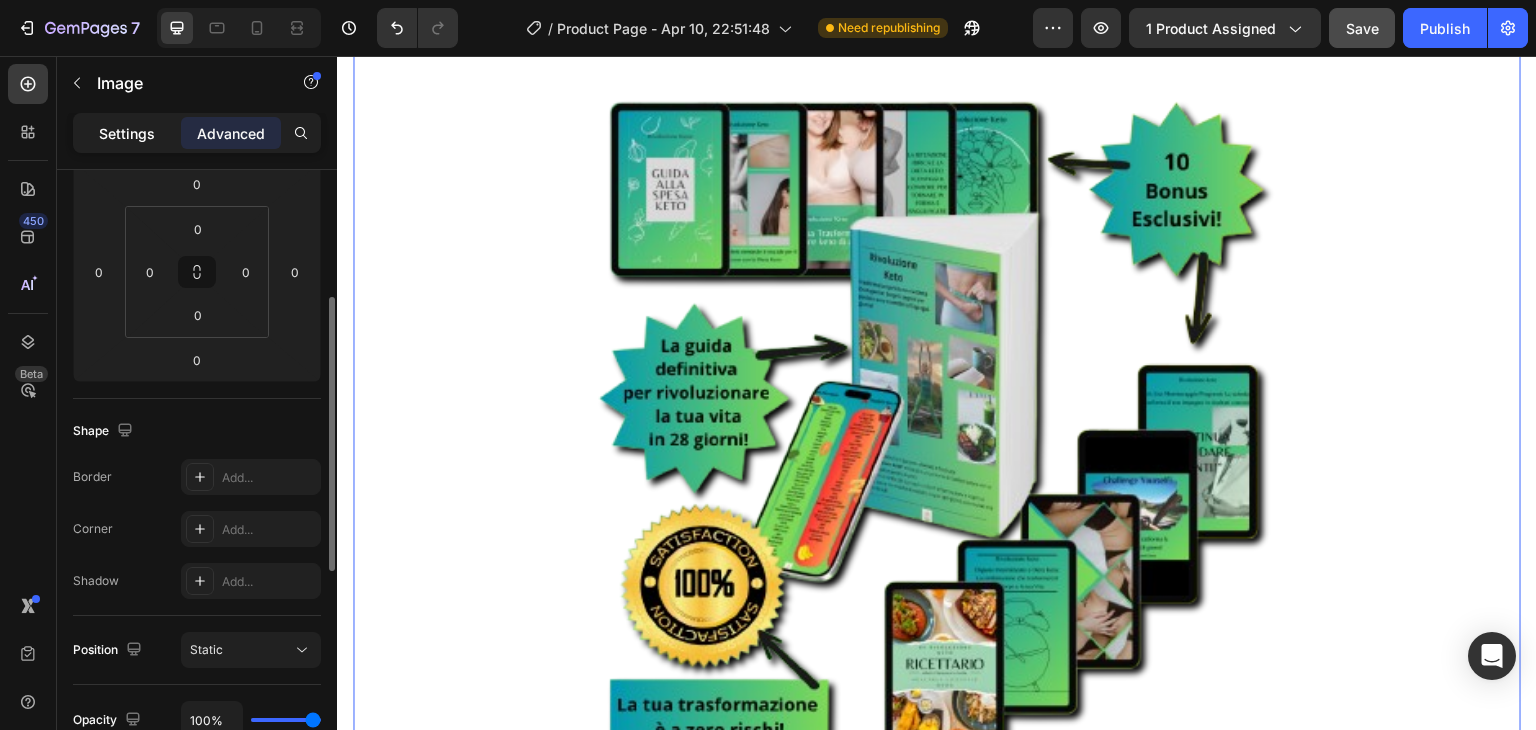 click on "Settings" at bounding box center [127, 133] 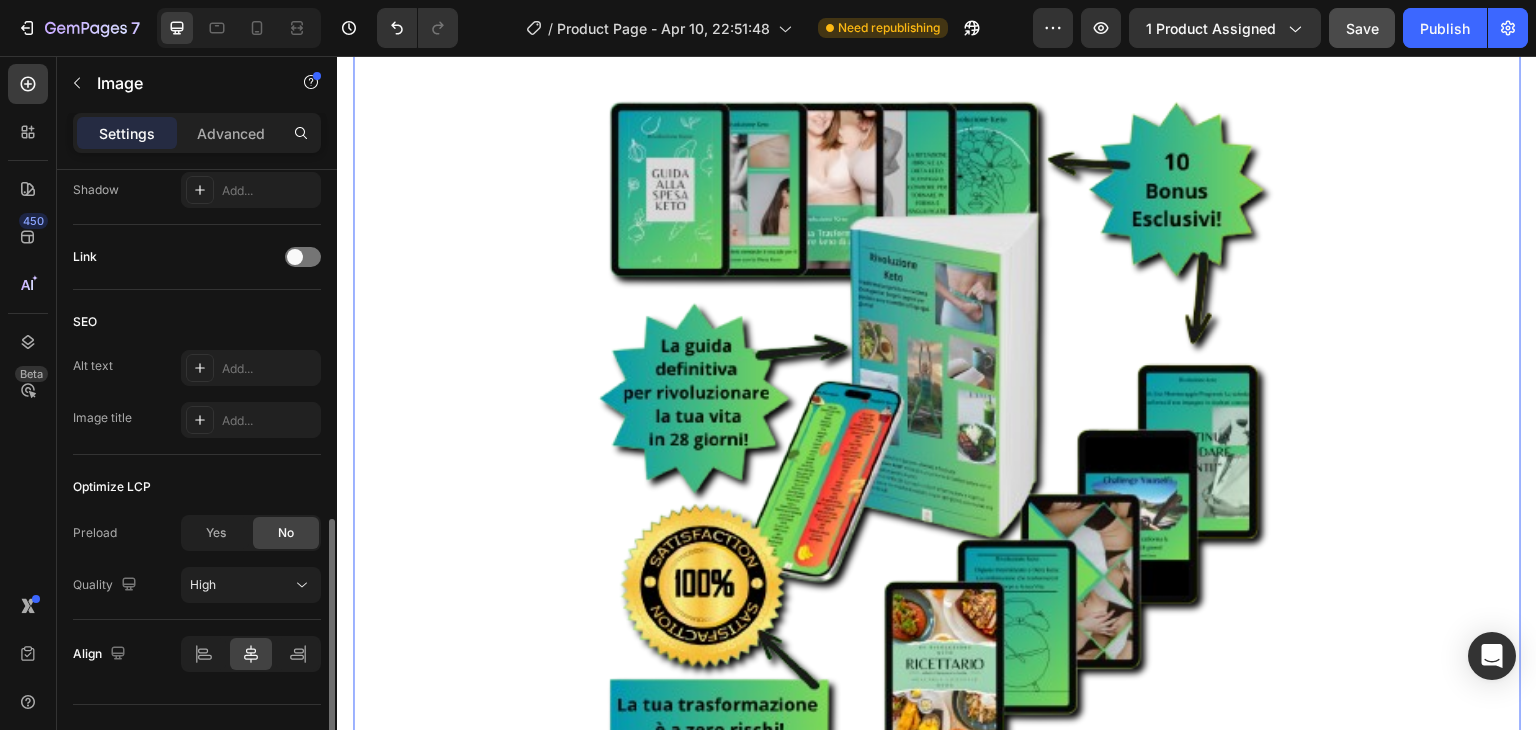 scroll, scrollTop: 892, scrollLeft: 0, axis: vertical 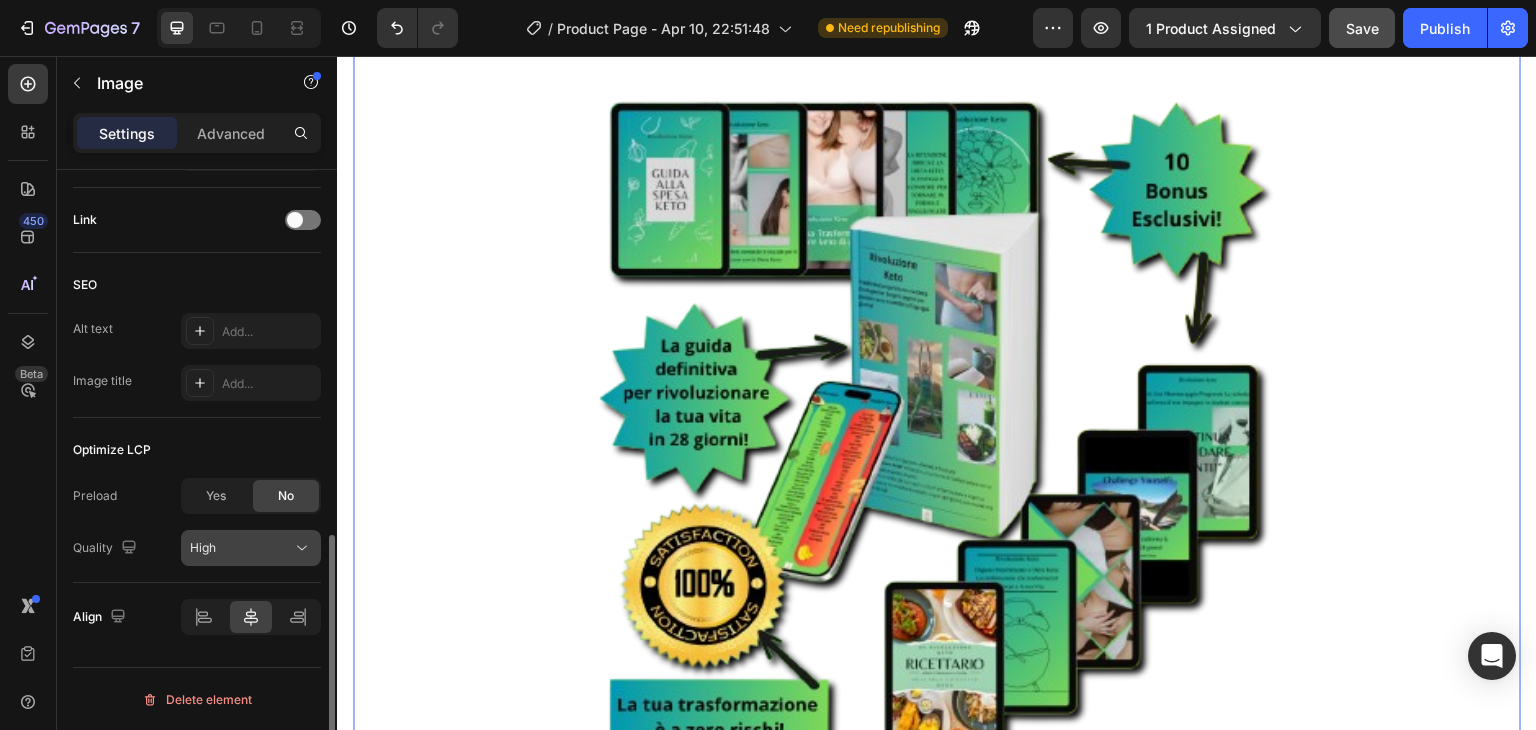 click 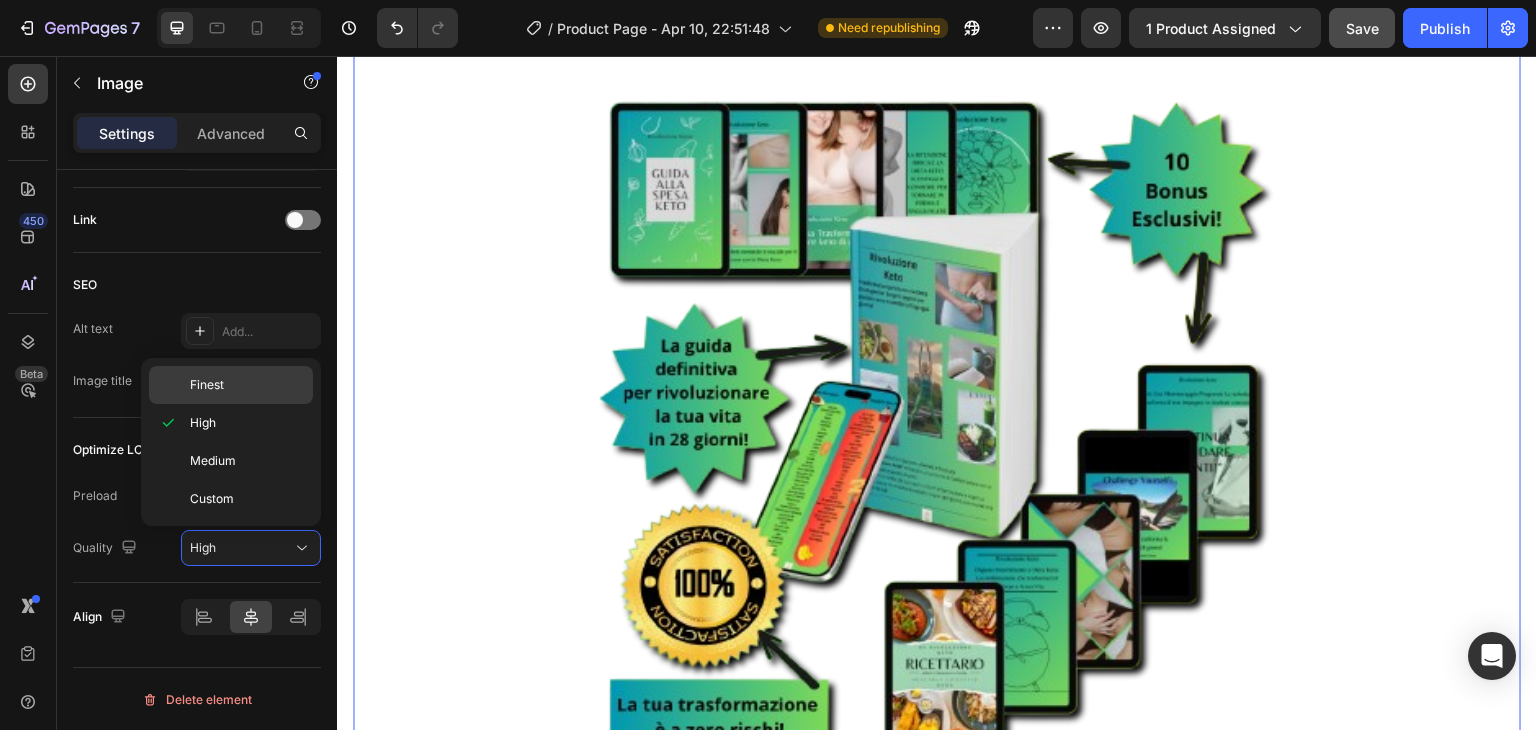 click on "Finest" at bounding box center (207, 385) 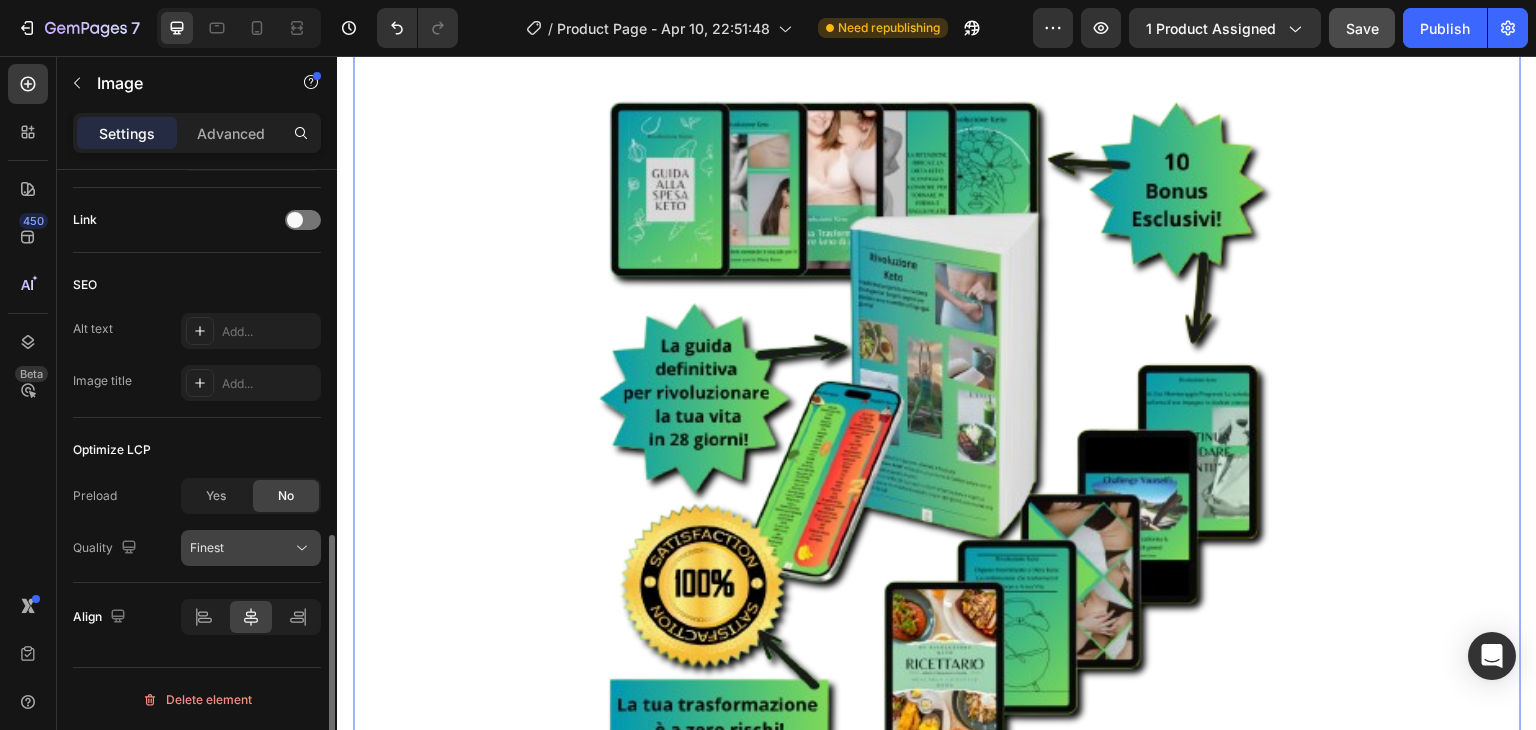 click 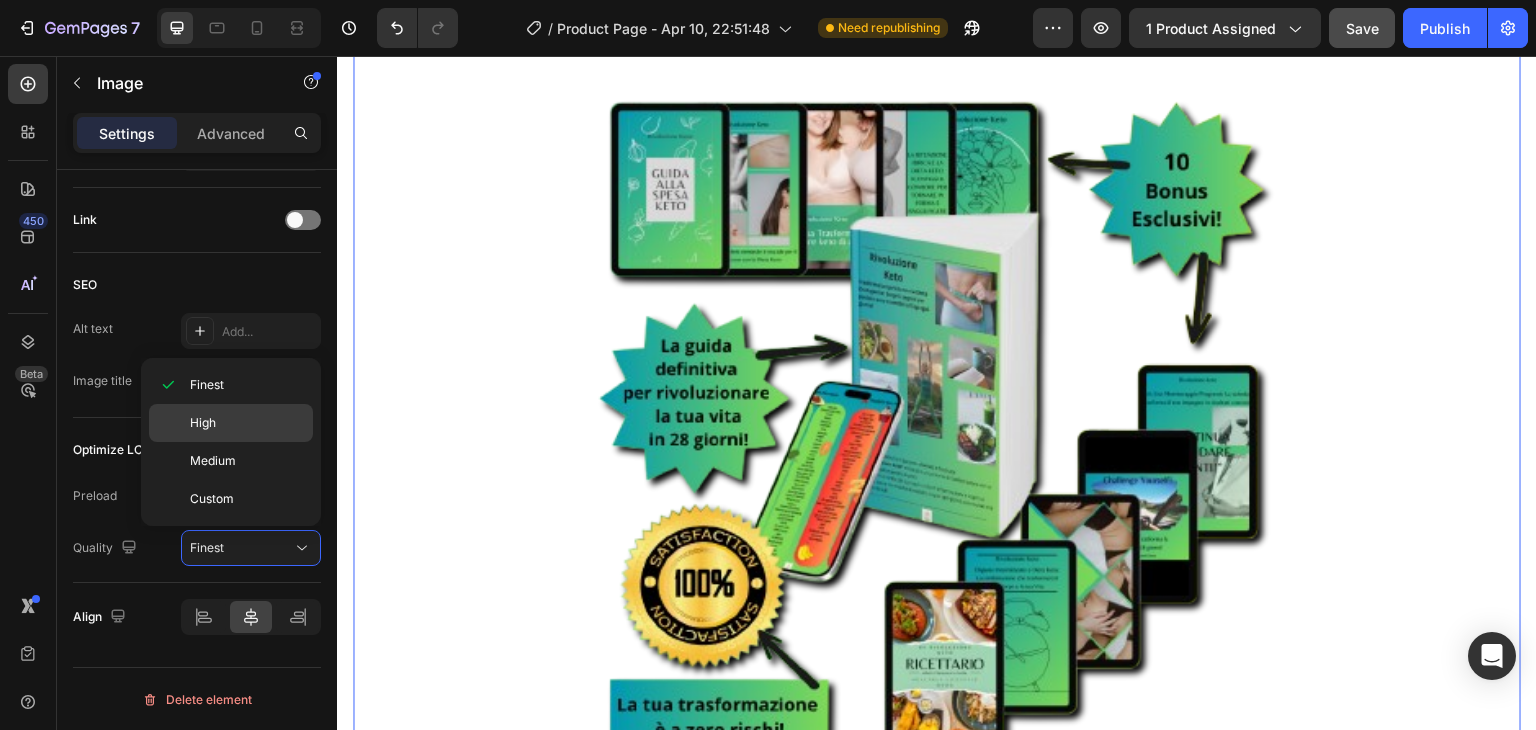 click on "High" at bounding box center (203, 423) 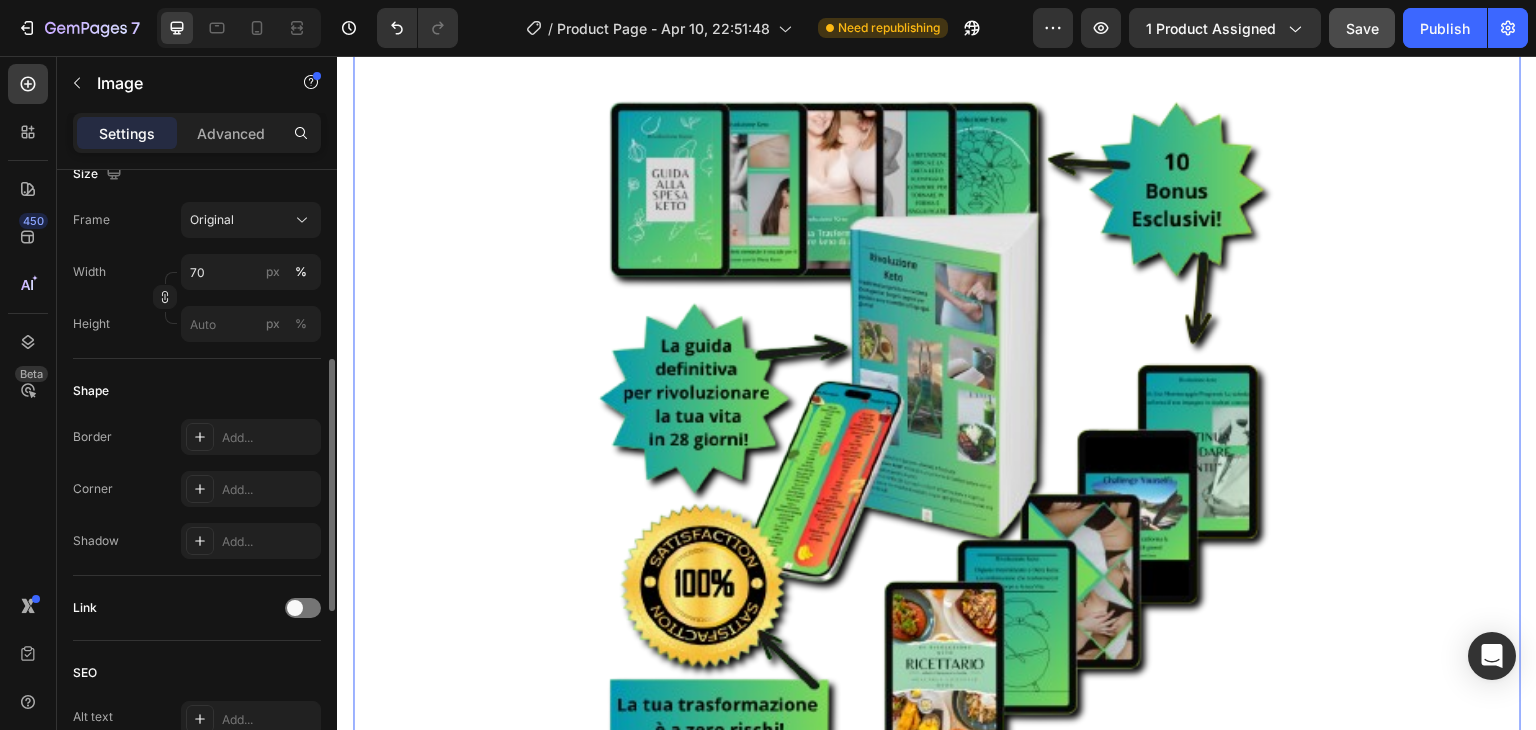 scroll, scrollTop: 492, scrollLeft: 0, axis: vertical 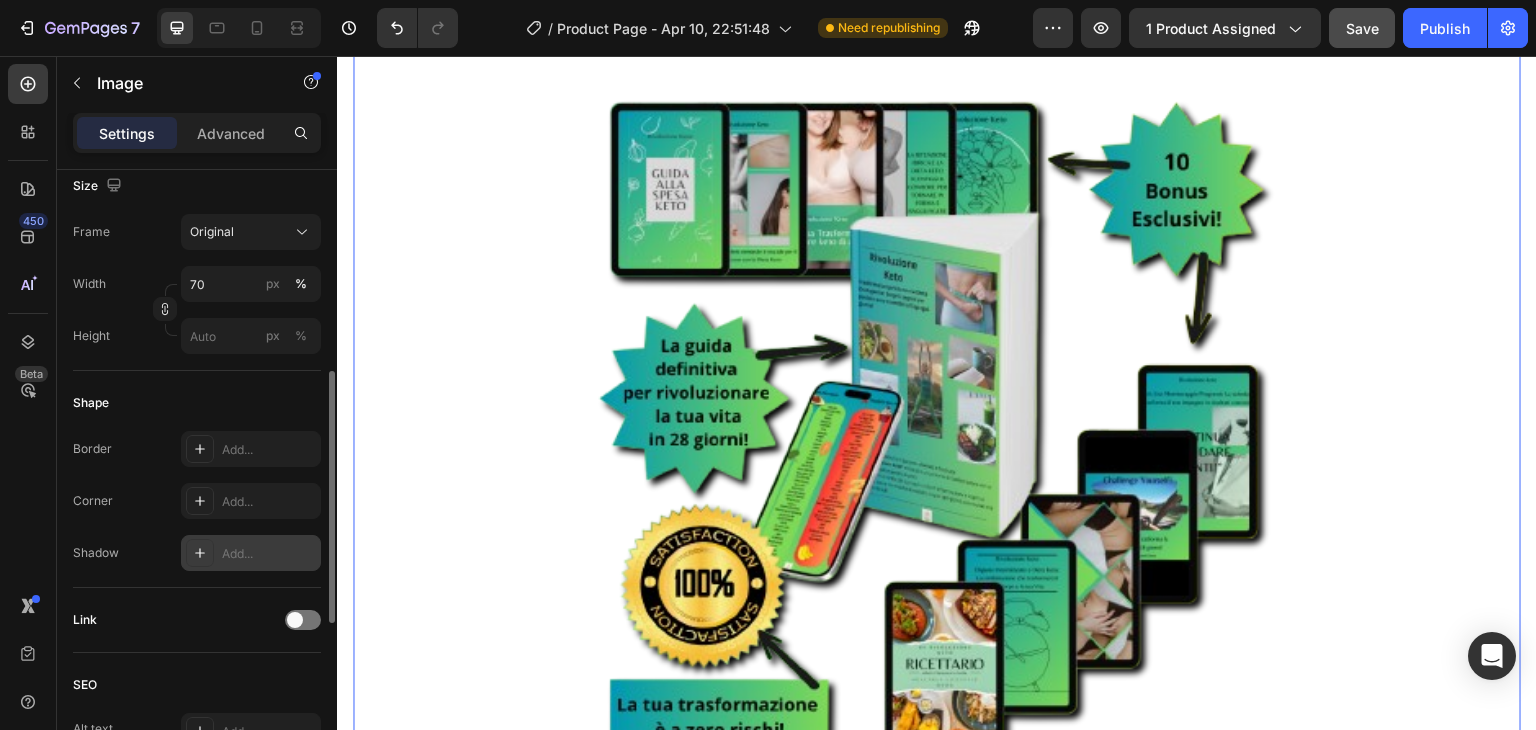 click on "Add..." at bounding box center [269, 554] 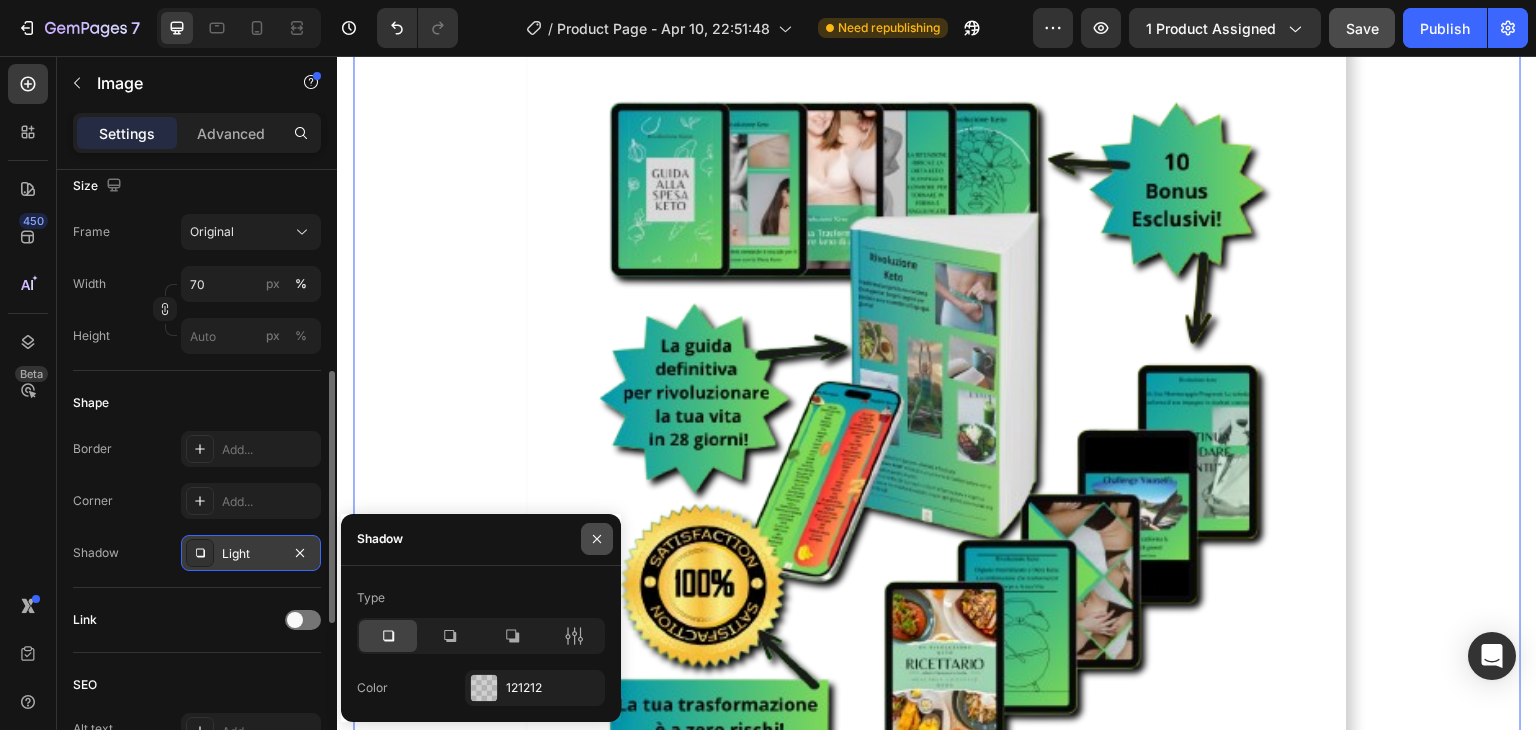 click 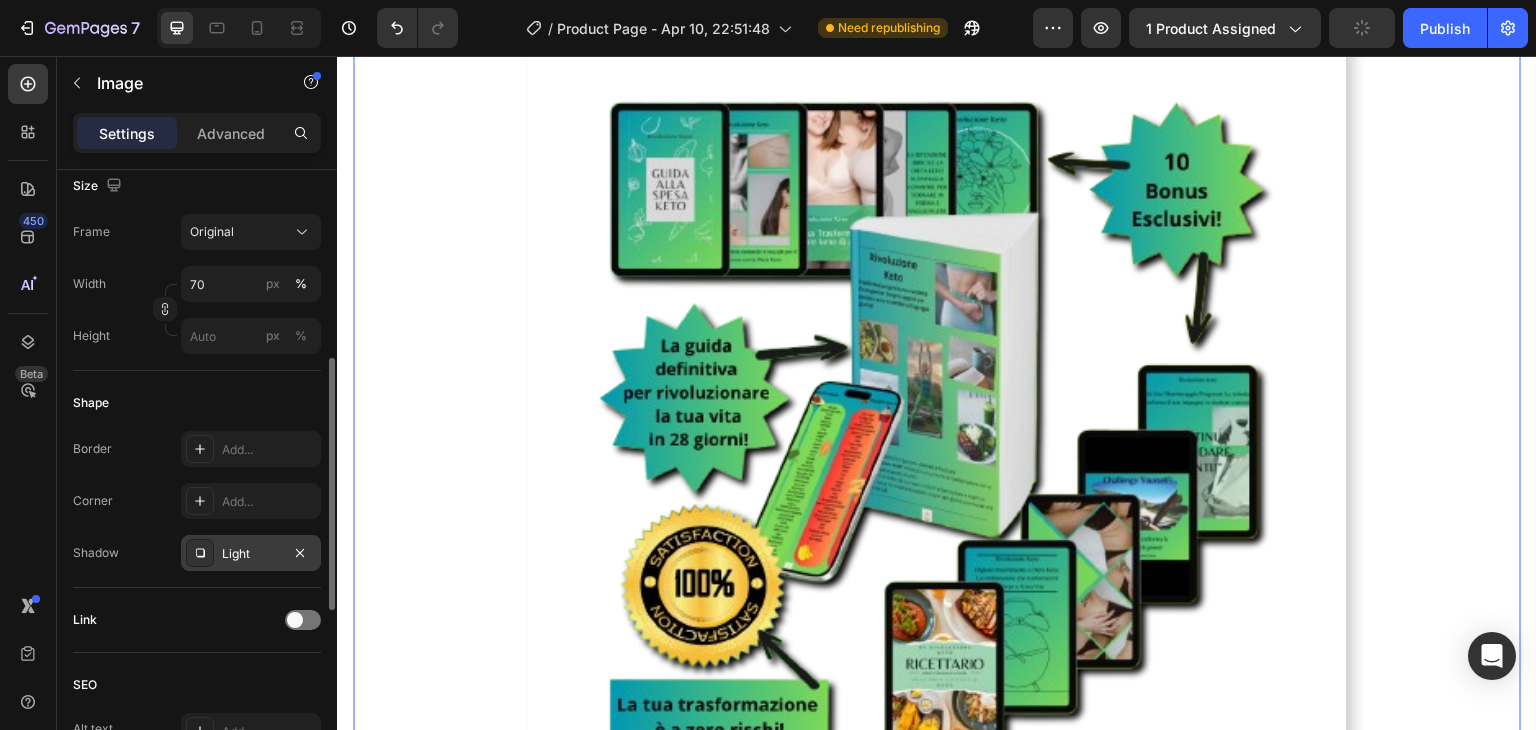 scroll, scrollTop: 386, scrollLeft: 0, axis: vertical 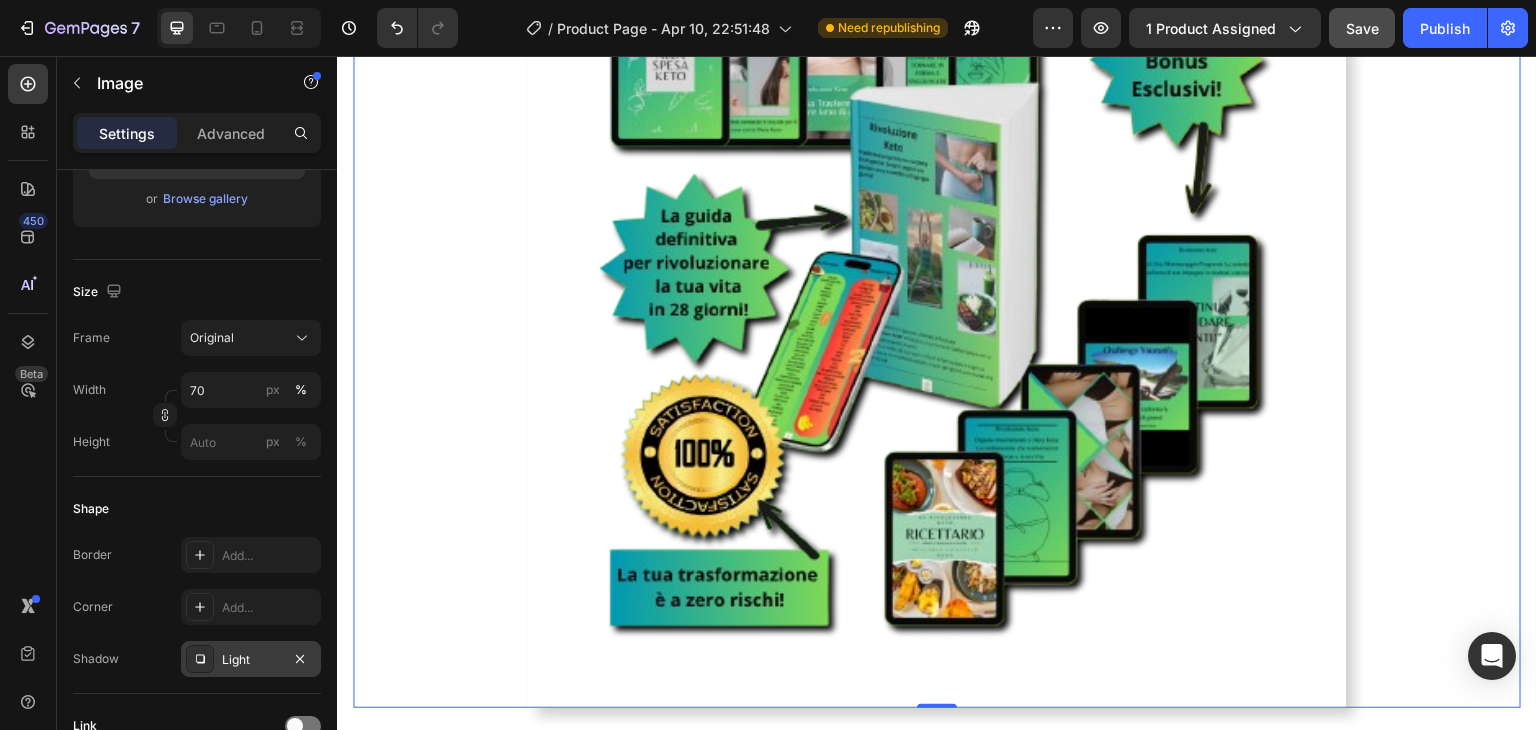 click at bounding box center (937, 299) 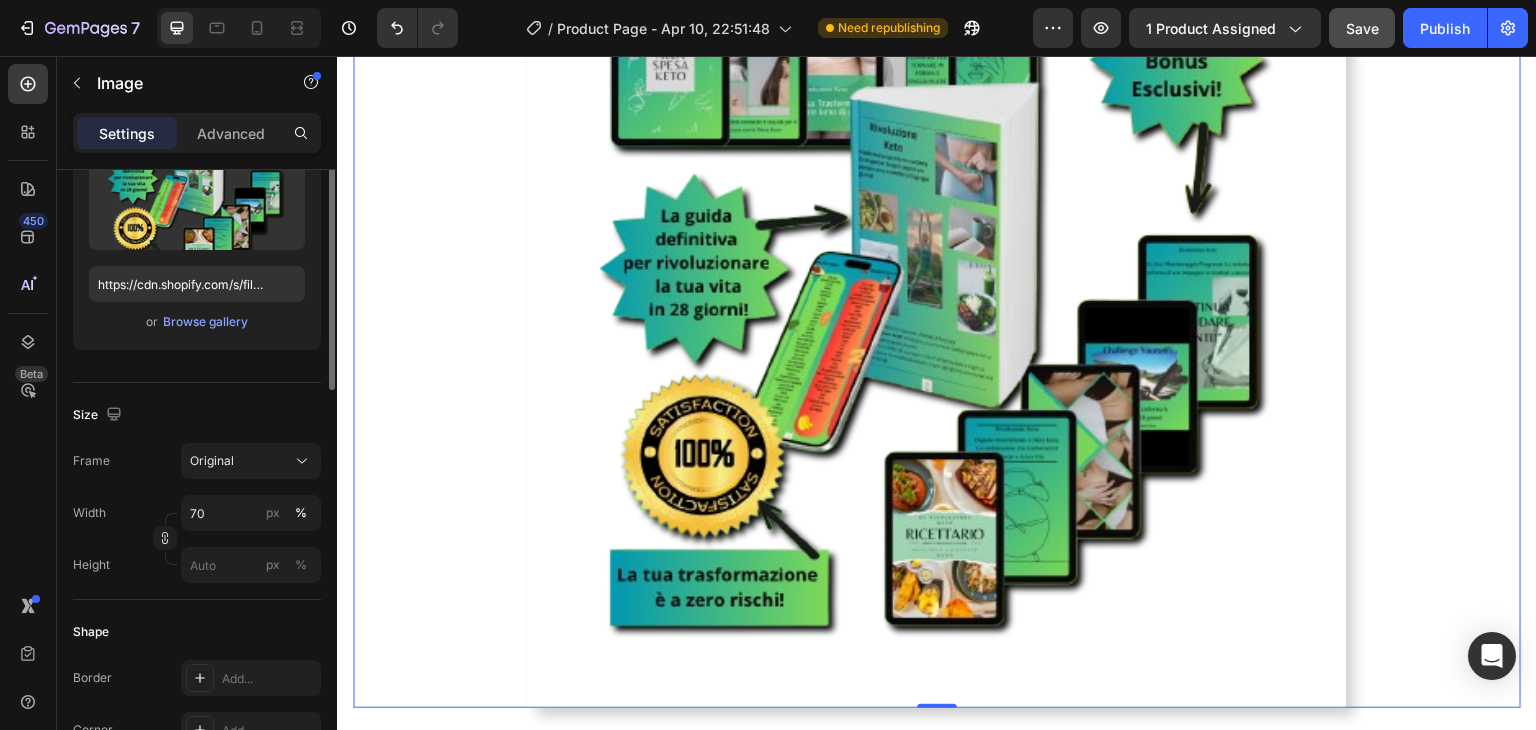 scroll, scrollTop: 107, scrollLeft: 0, axis: vertical 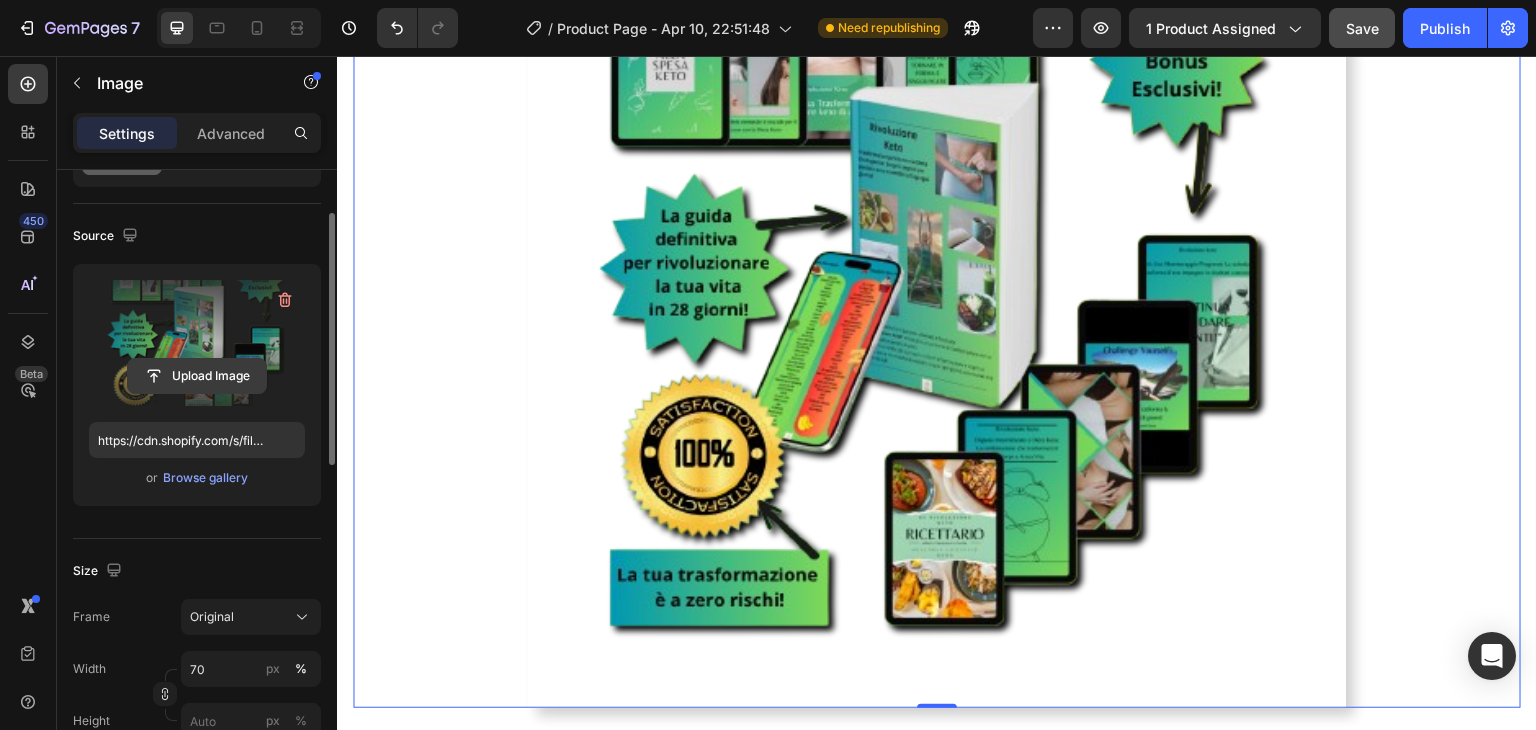 click 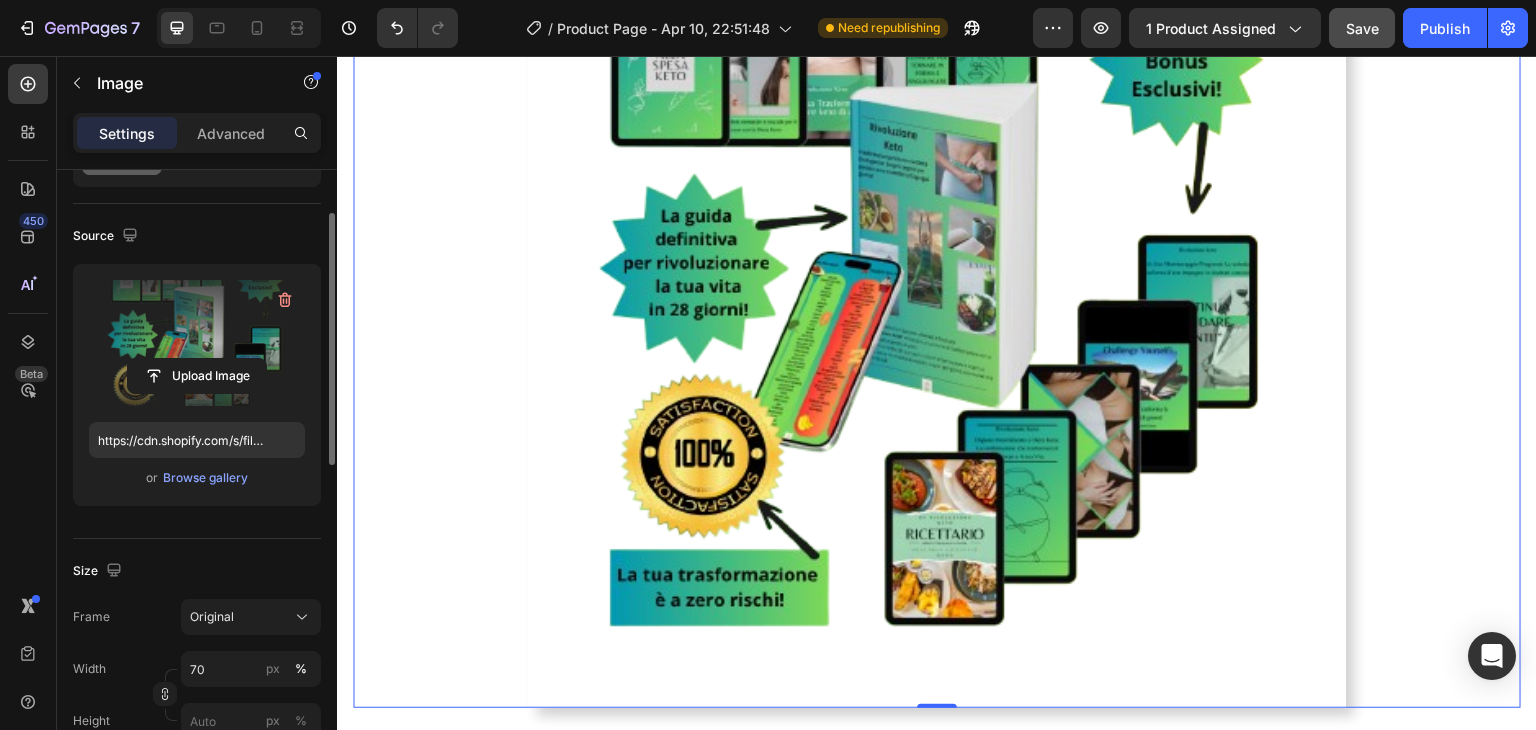 click at bounding box center [937, 299] 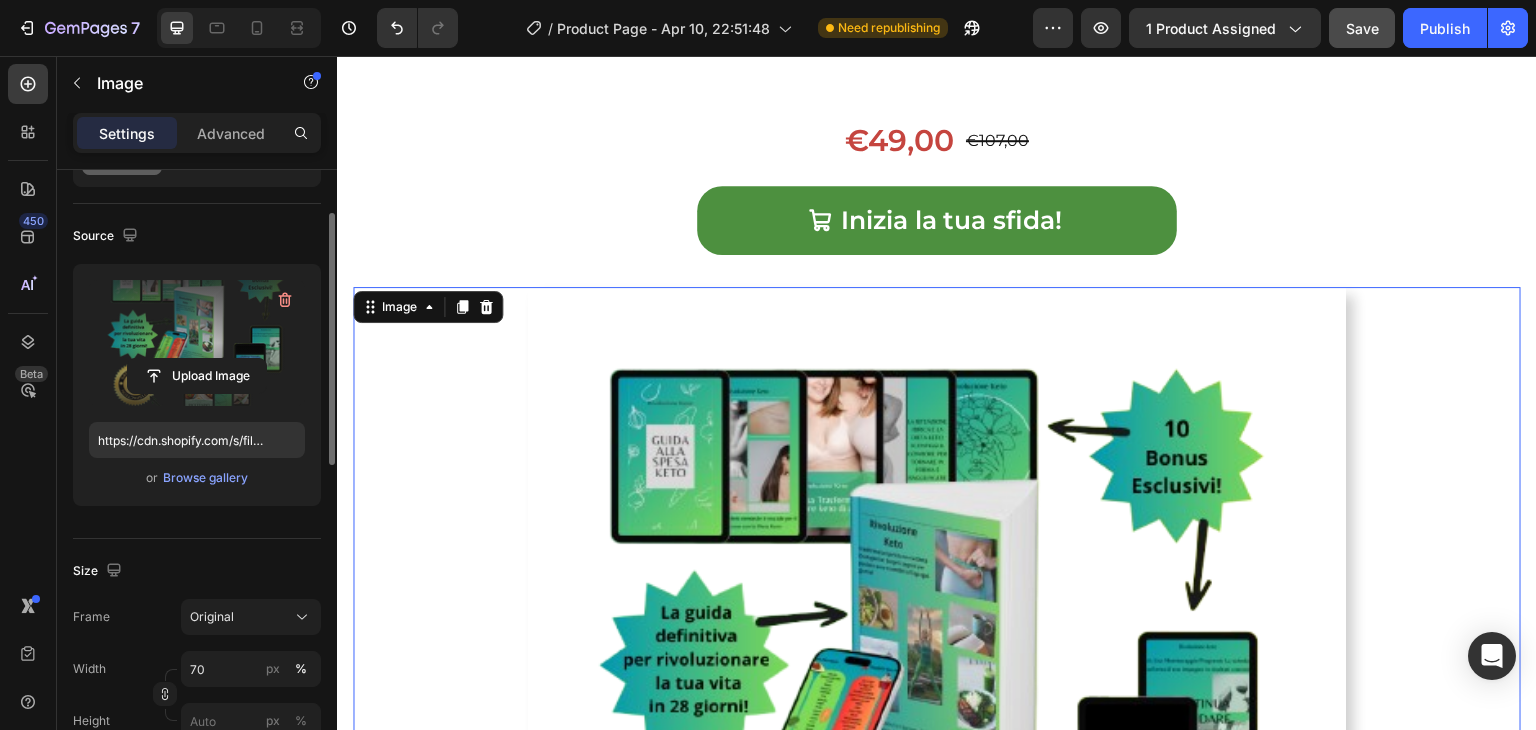 scroll, scrollTop: 1268, scrollLeft: 0, axis: vertical 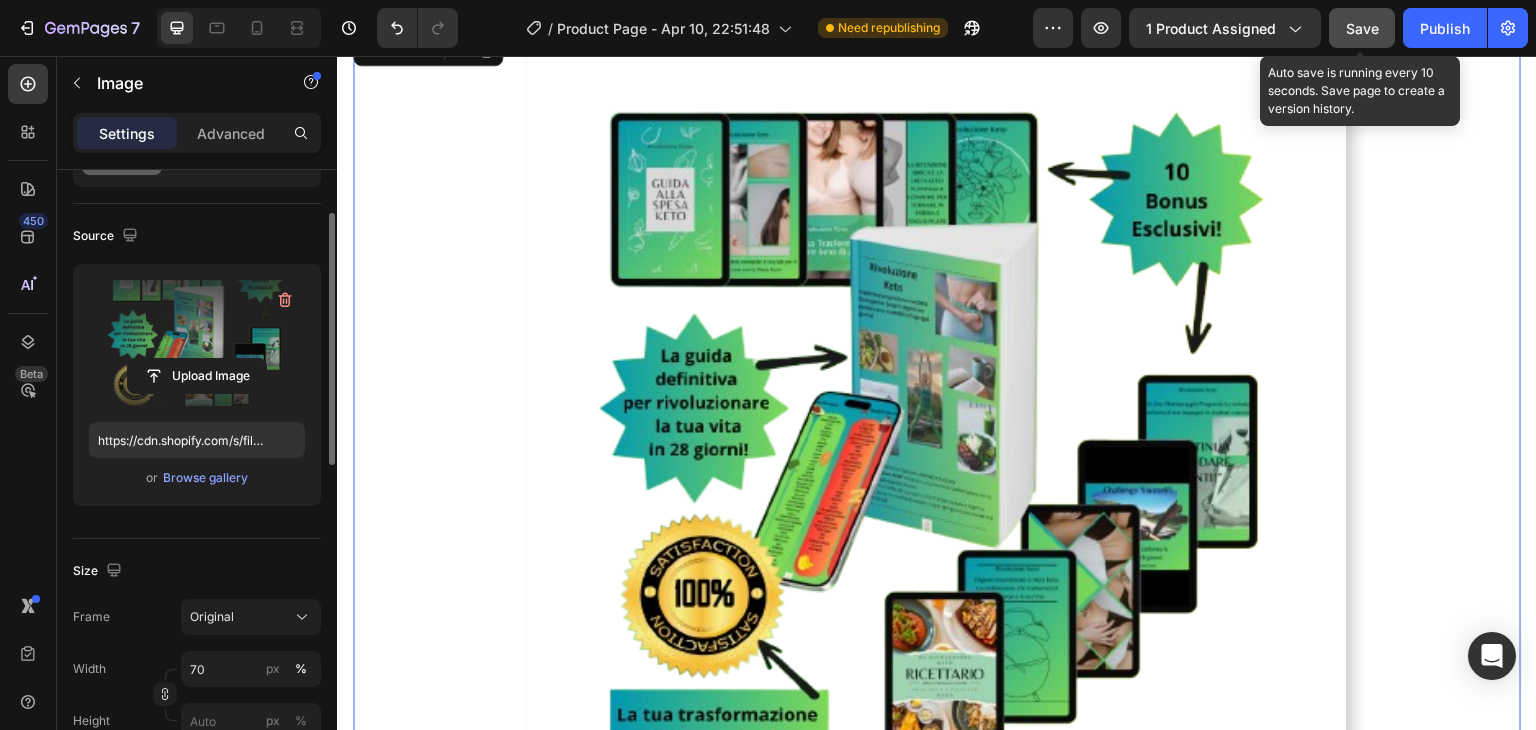 click on "Save" at bounding box center [1362, 28] 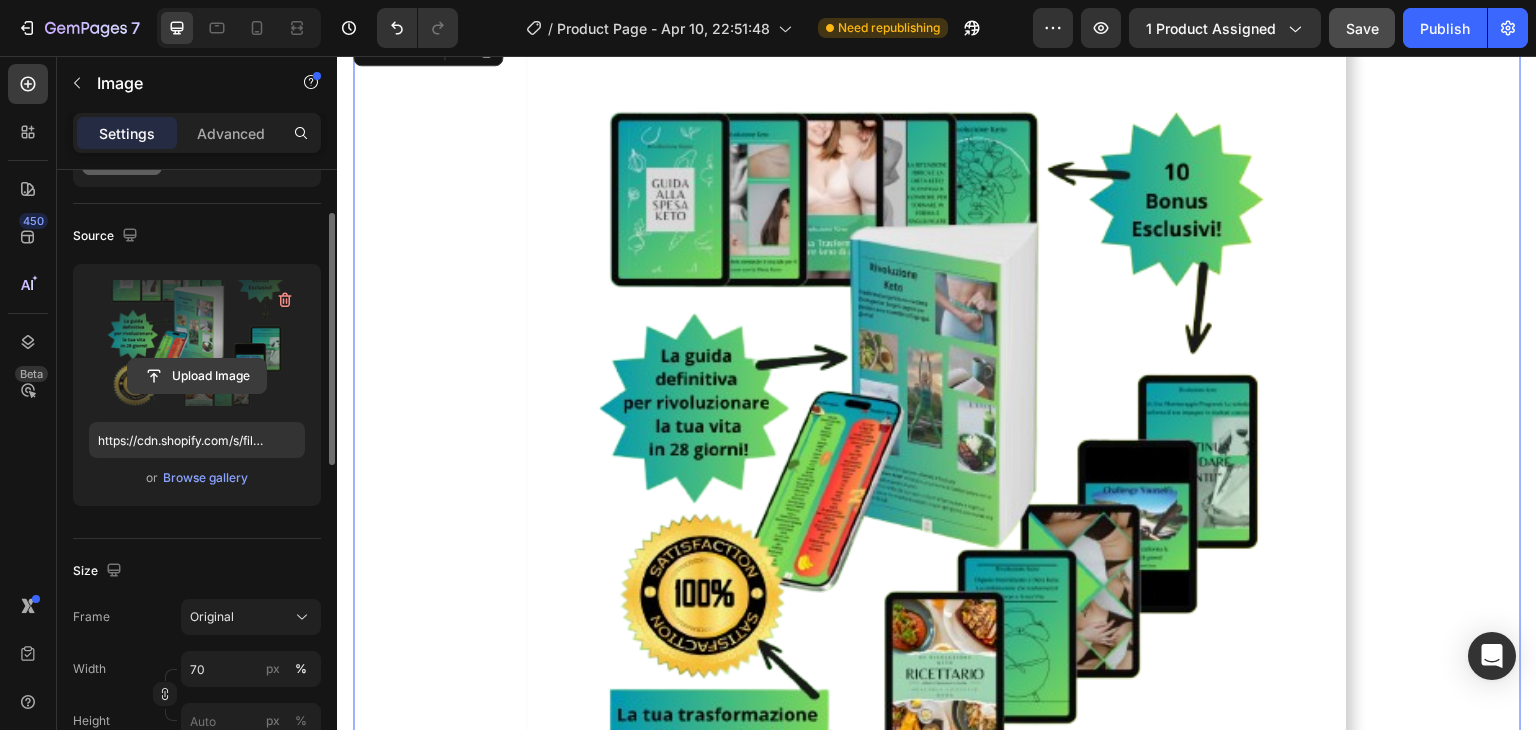 click 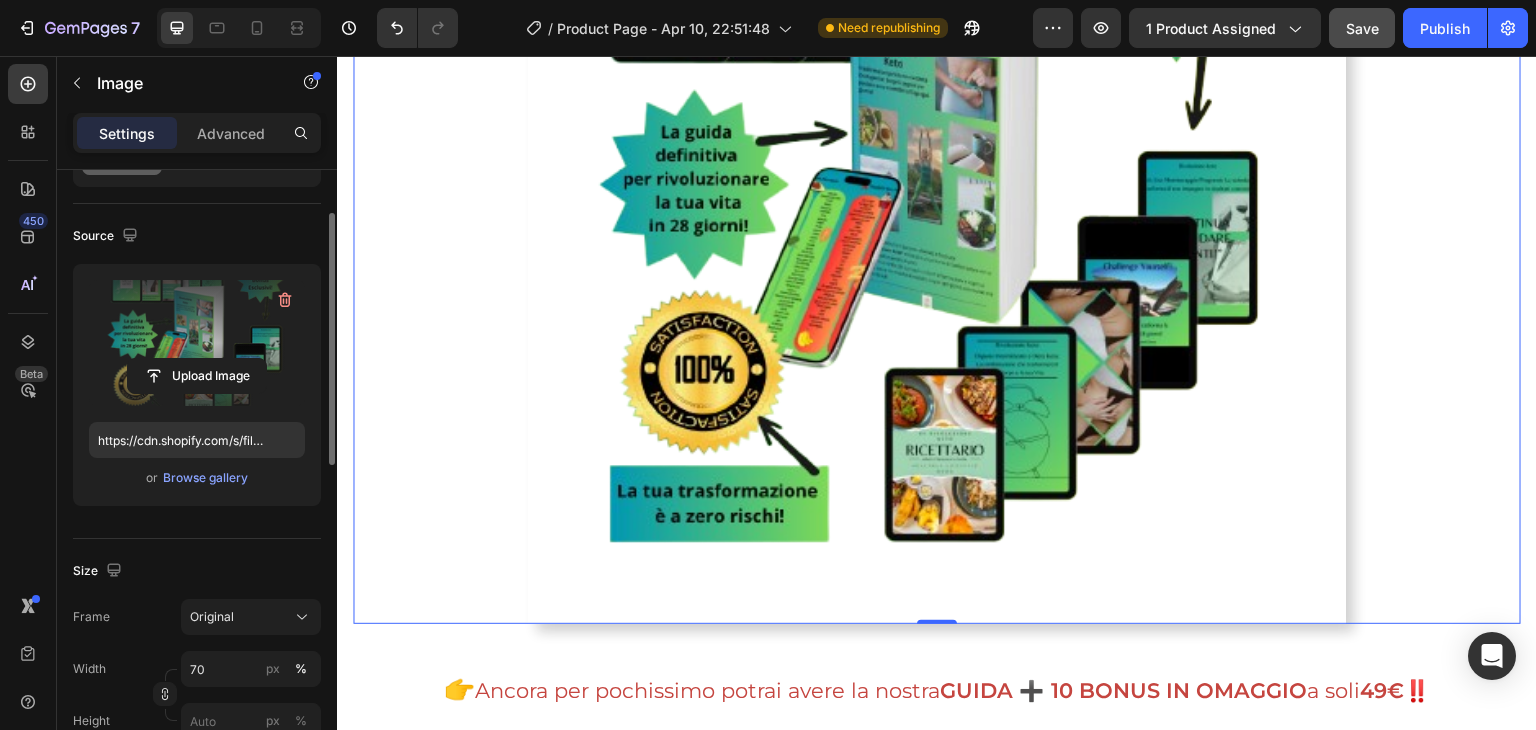 scroll, scrollTop: 1486, scrollLeft: 0, axis: vertical 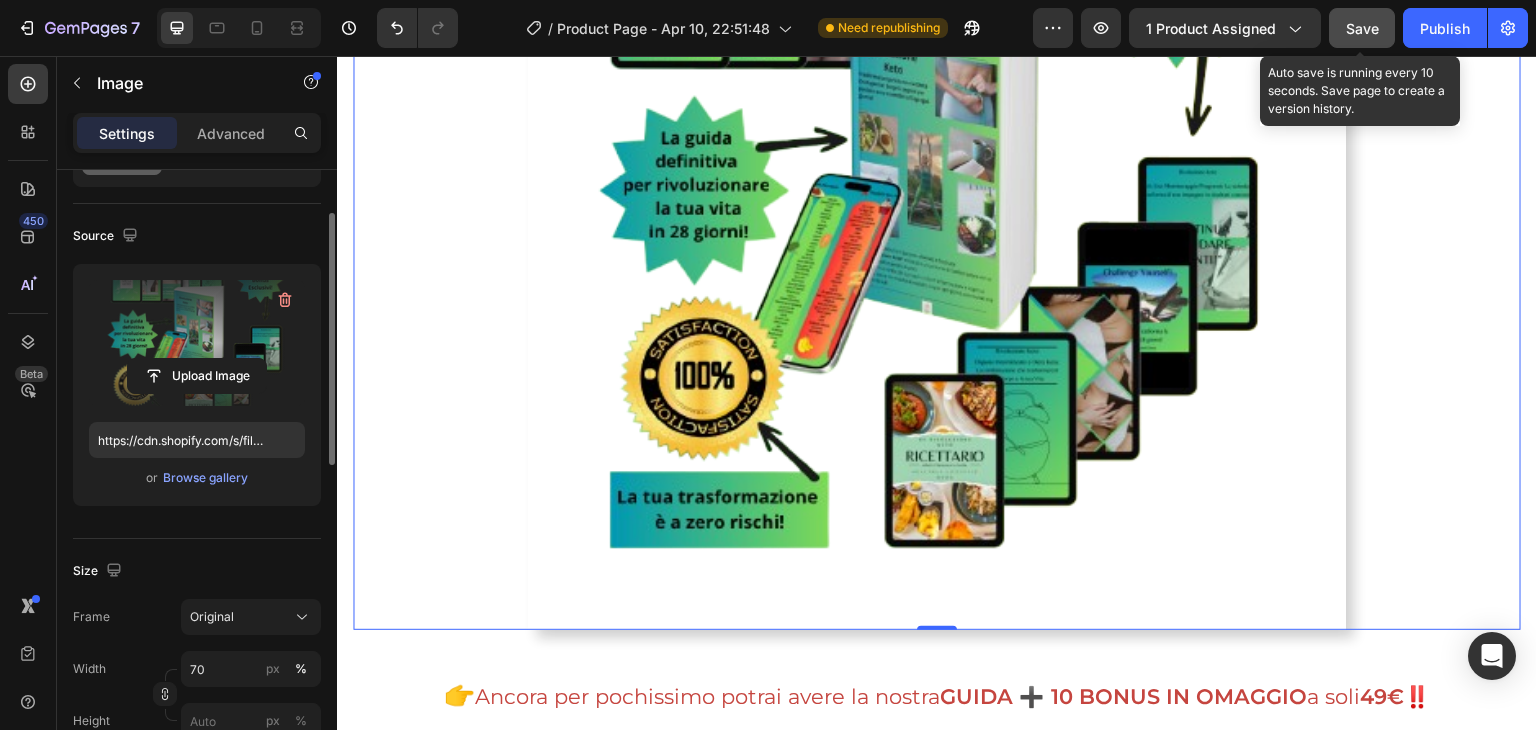 click on "Save" at bounding box center (1362, 28) 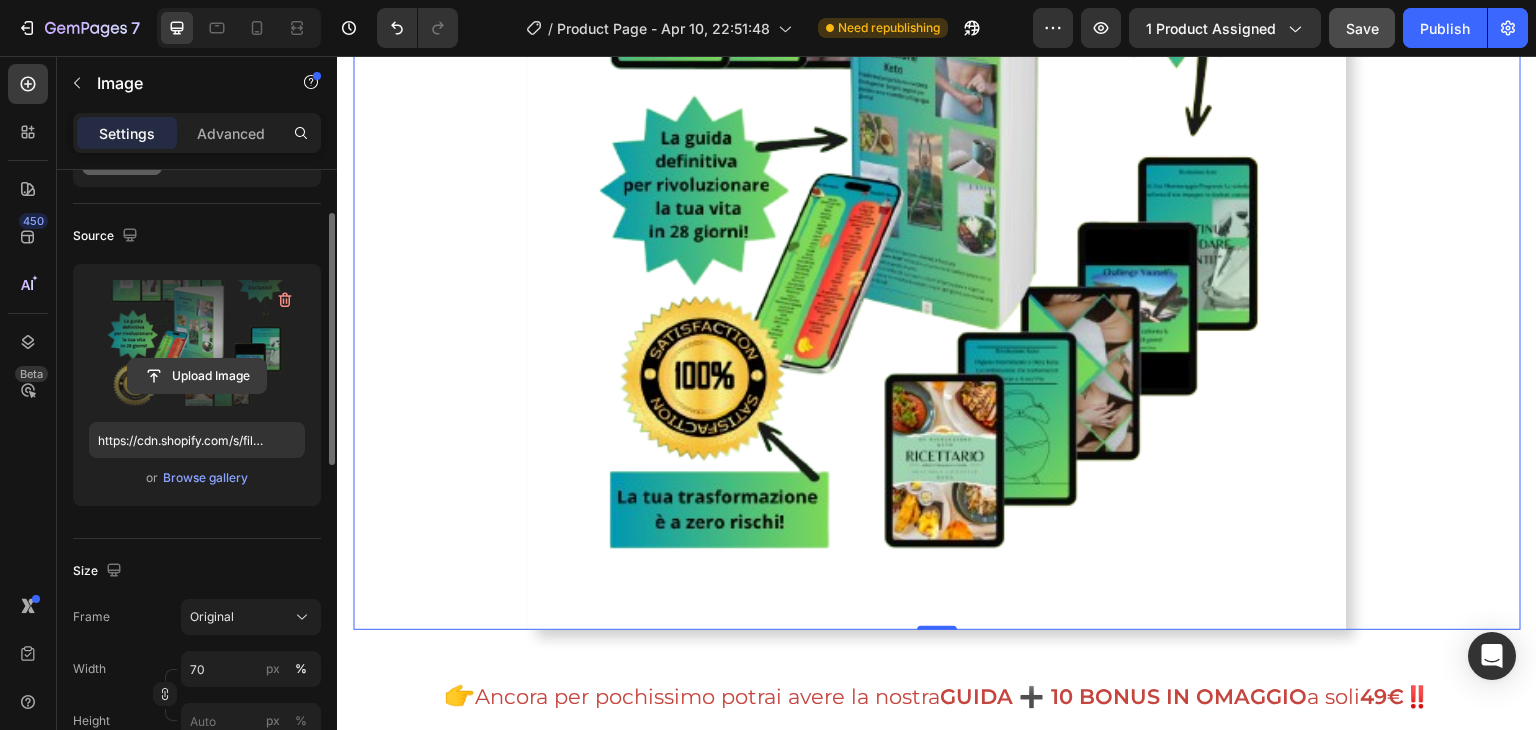 click 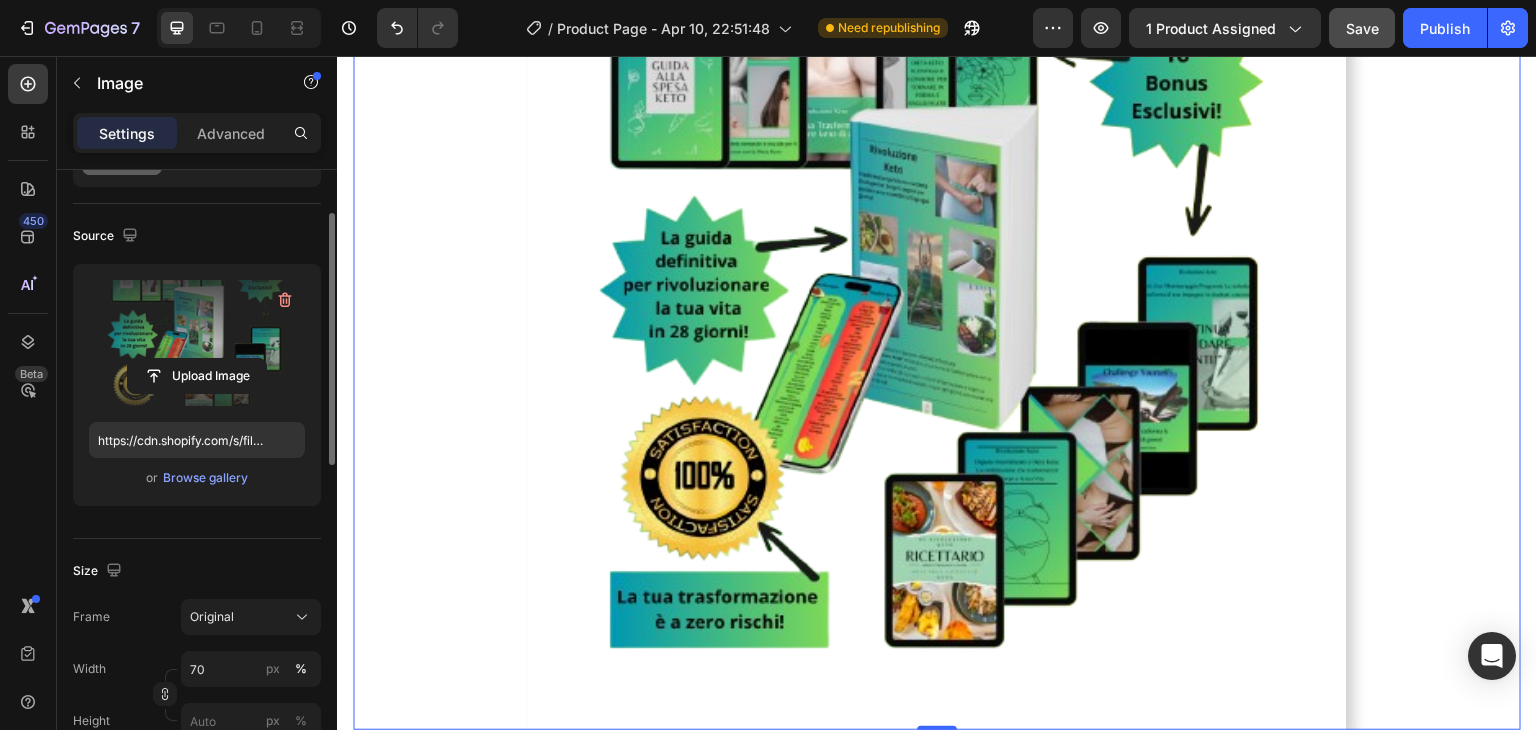 scroll, scrollTop: 1295, scrollLeft: 0, axis: vertical 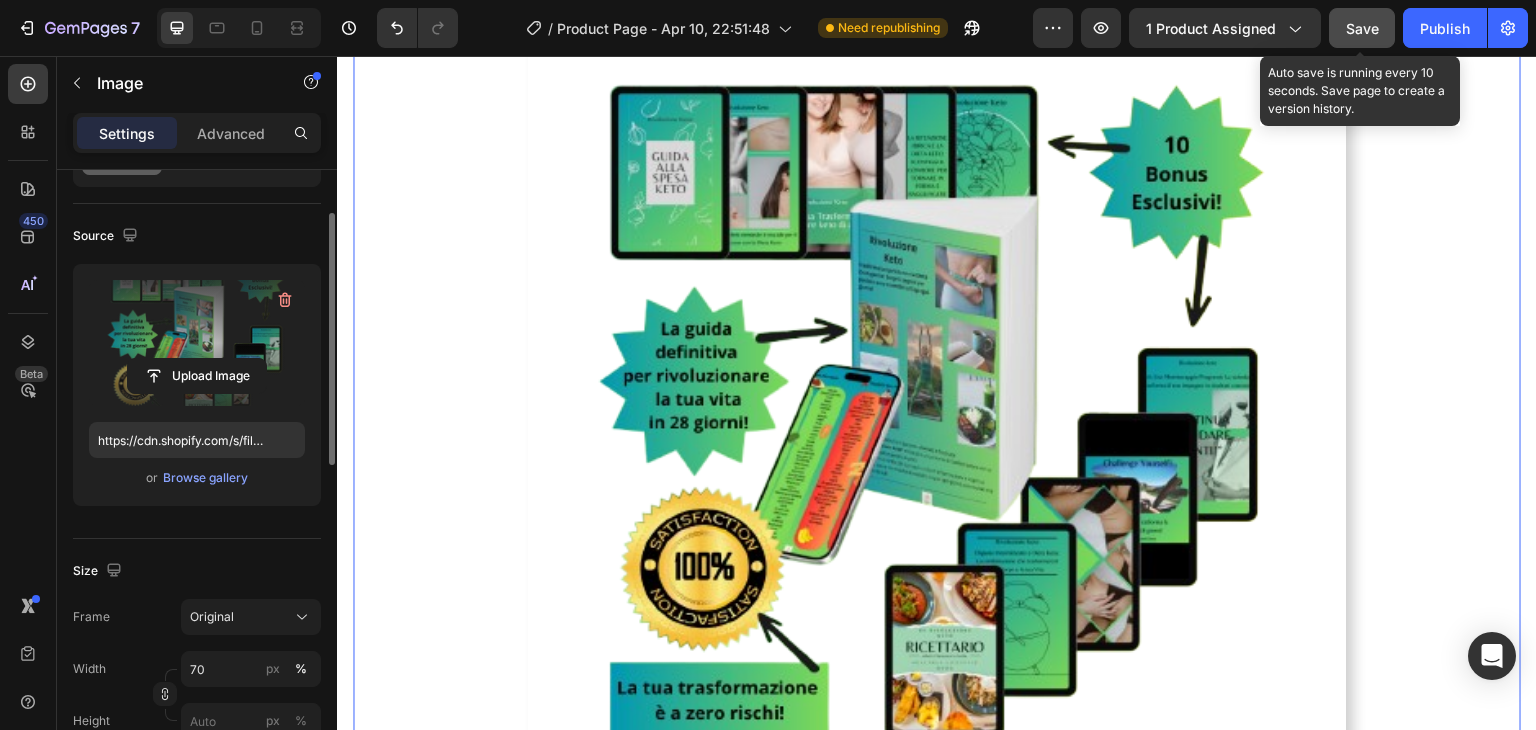 click on "Save" at bounding box center (1362, 28) 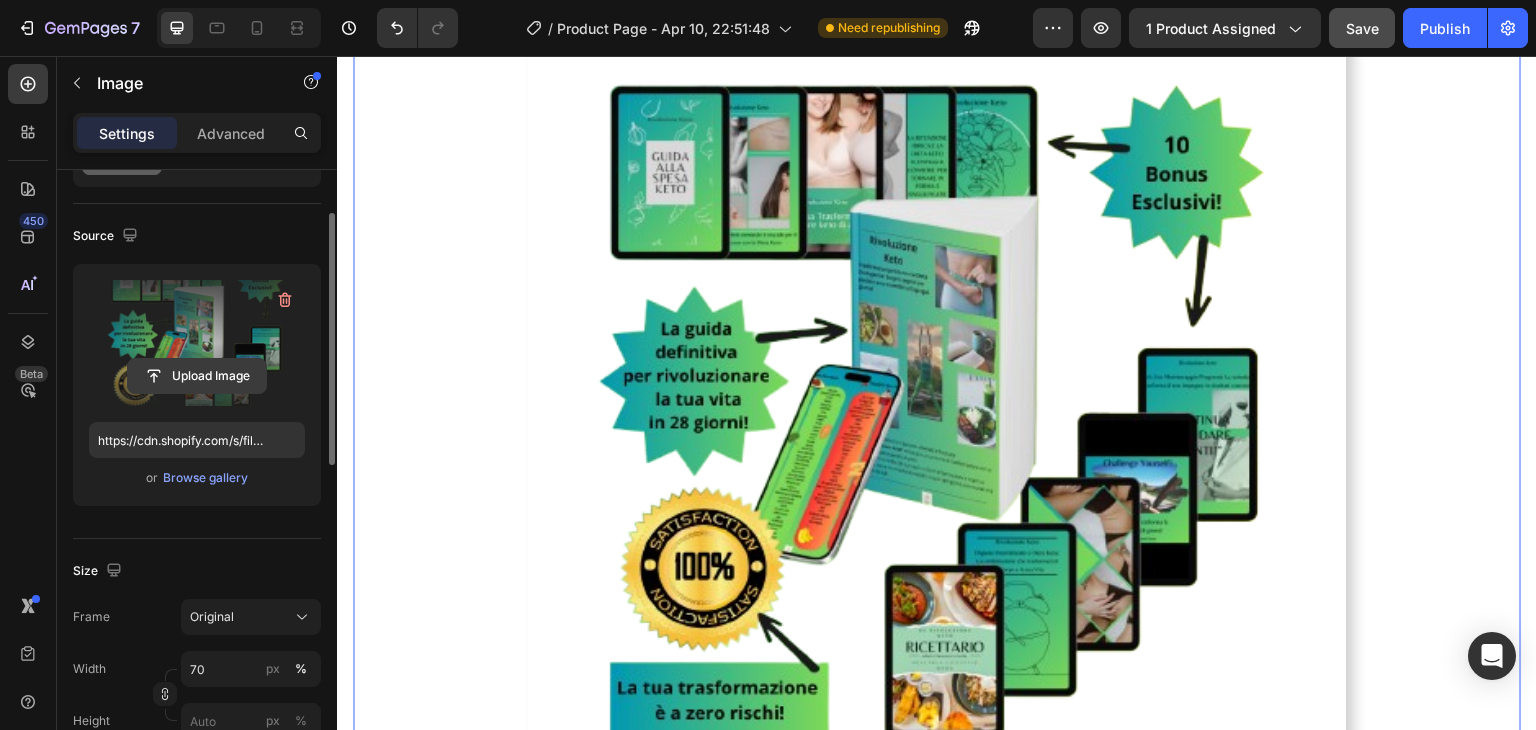 click 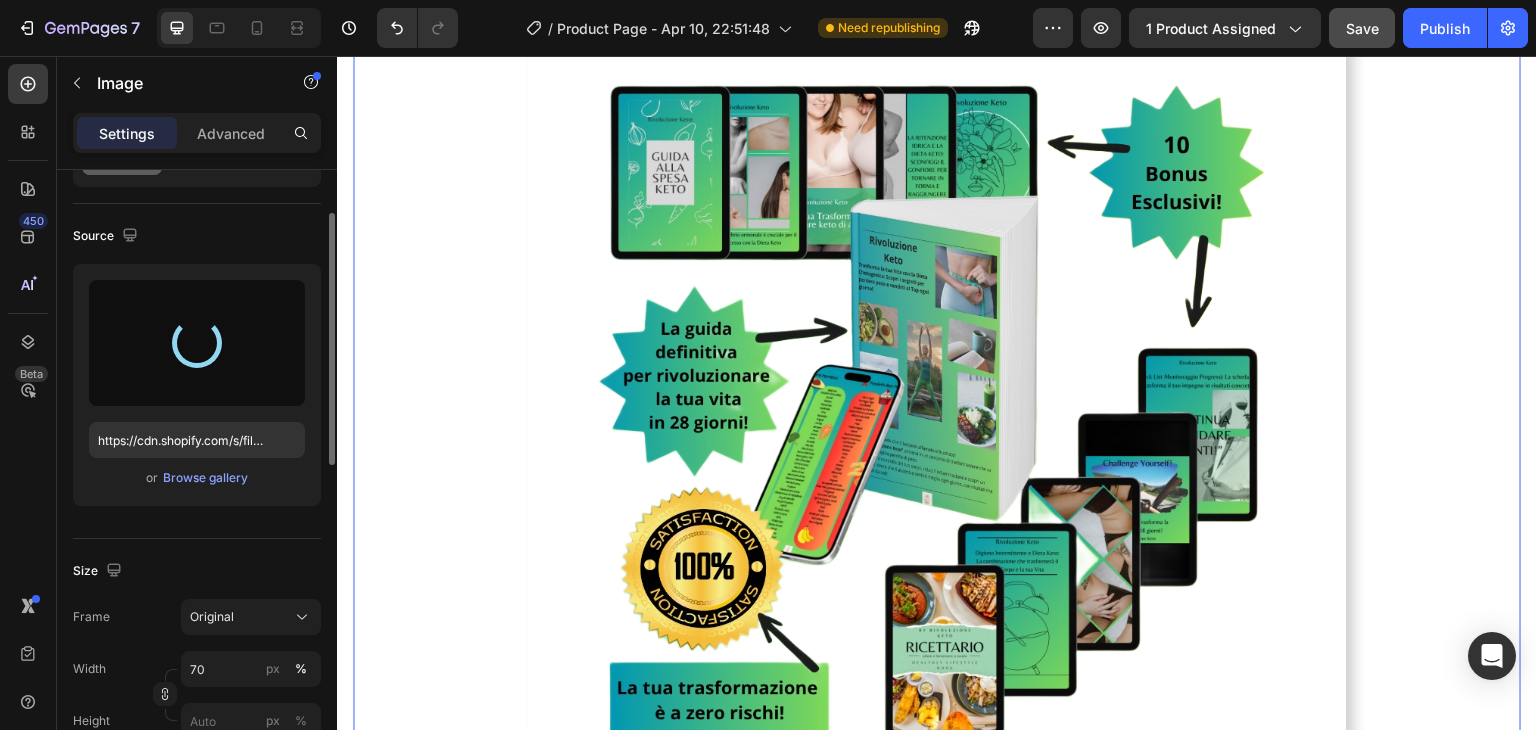 type on "https://cdn.shopify.com/s/files/1/0910/3071/6759/files/gempages_561648624333751509-08fb90d3-4df9-4b7b-b097-999c9e3e8704.png" 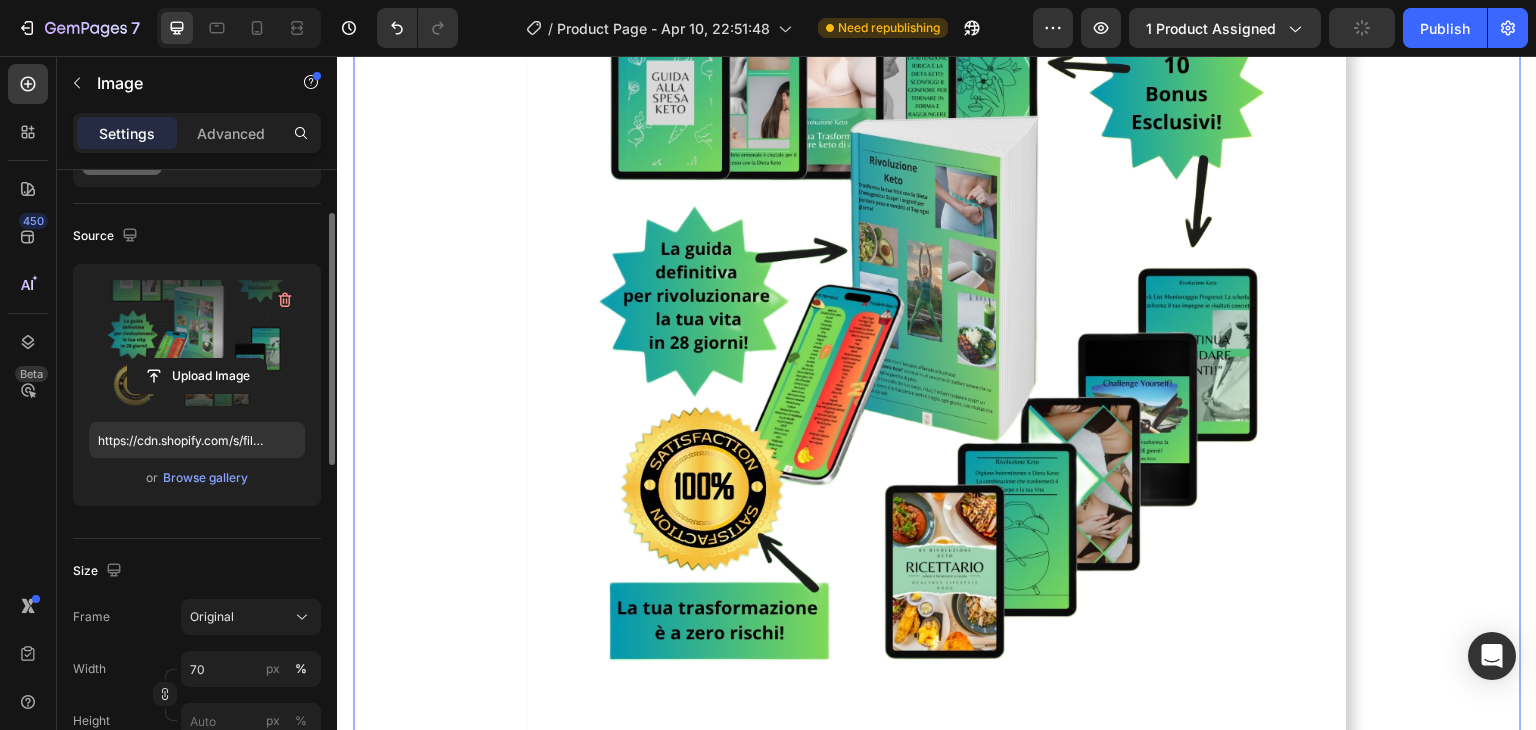 scroll, scrollTop: 1211, scrollLeft: 0, axis: vertical 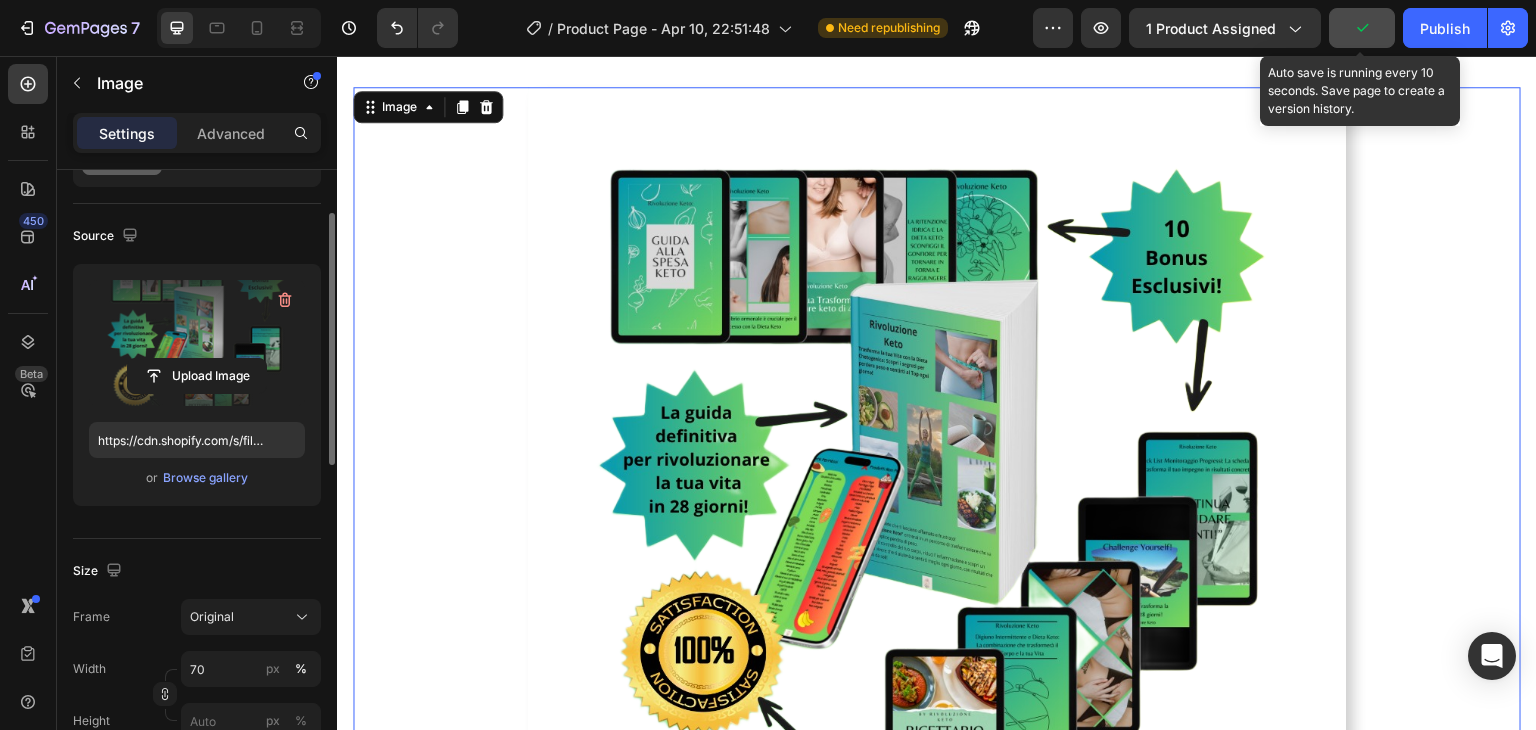 click 